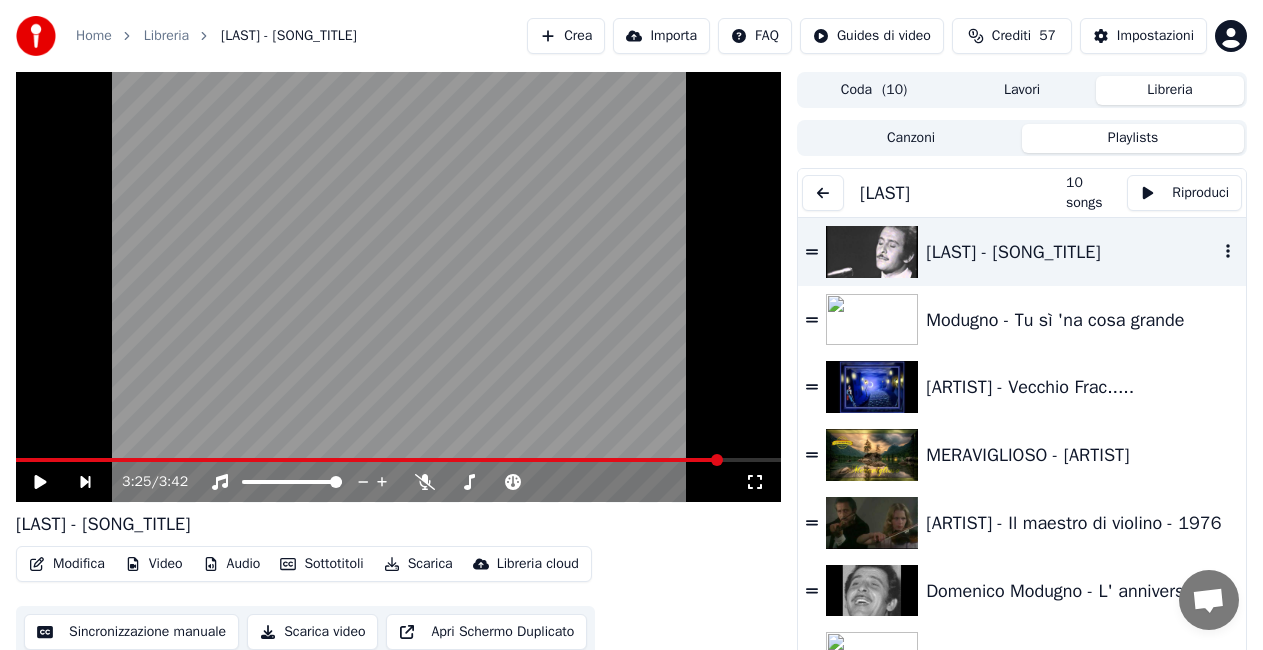 scroll, scrollTop: 24, scrollLeft: 0, axis: vertical 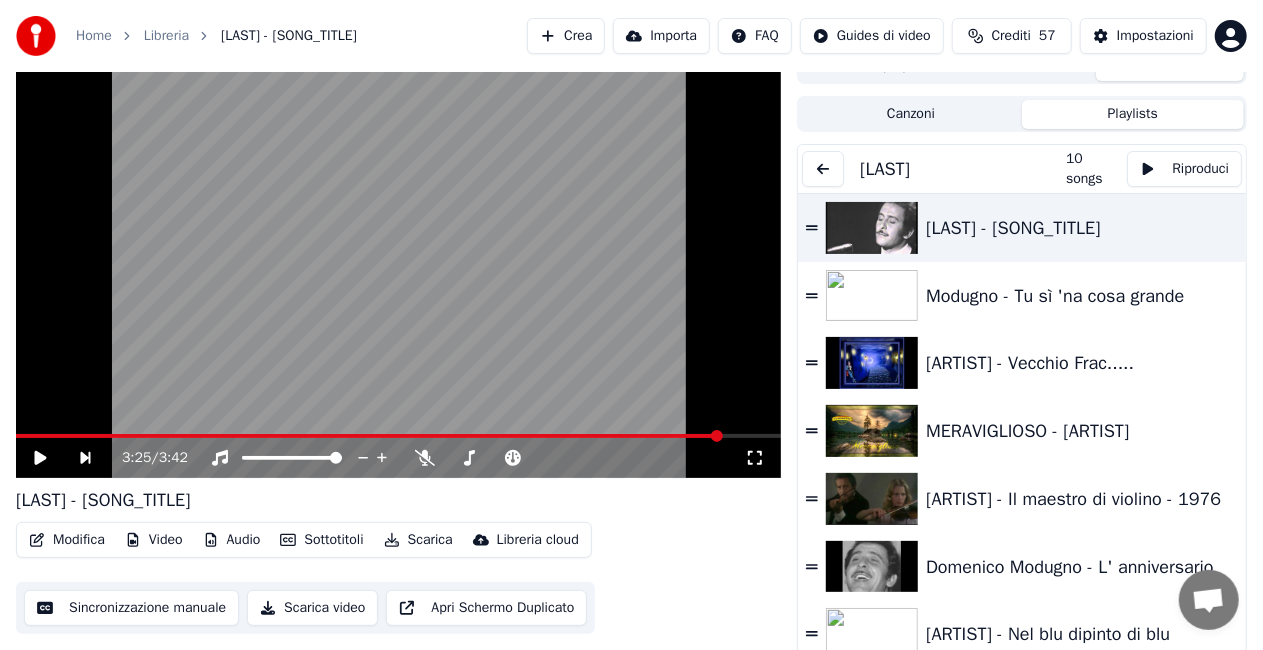 click at bounding box center [823, 169] 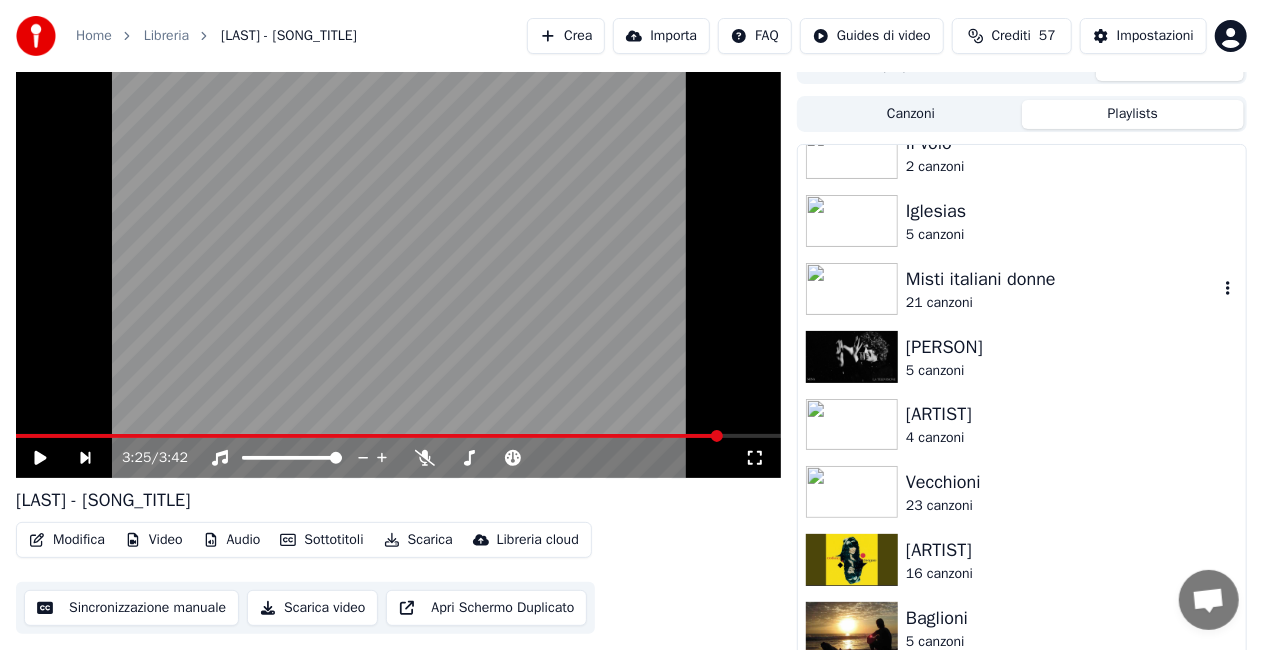 scroll, scrollTop: 1500, scrollLeft: 0, axis: vertical 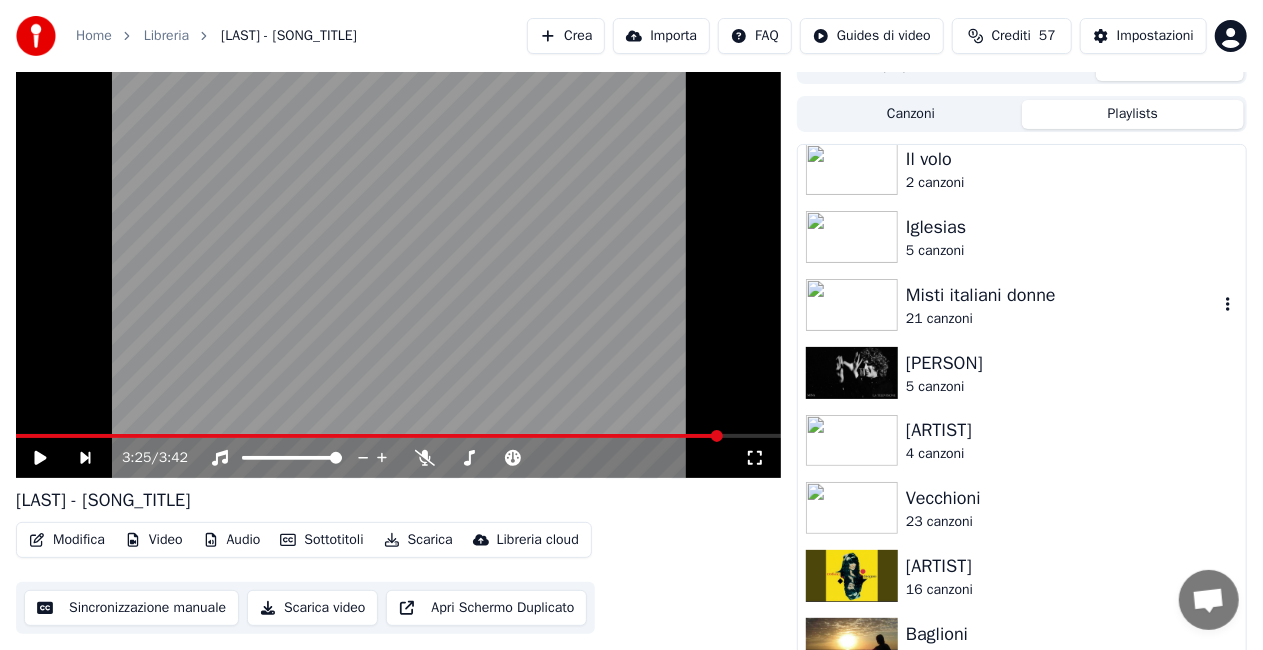 click on "Misti italiani donne" at bounding box center [1062, 295] 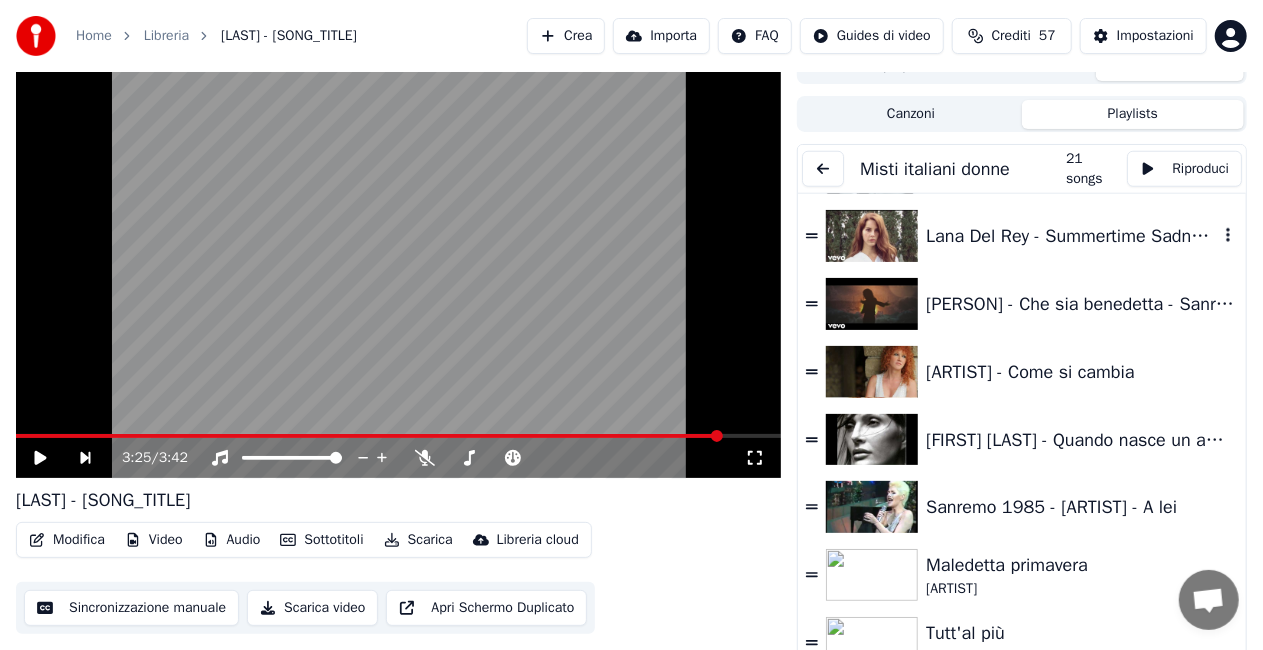 scroll, scrollTop: 953, scrollLeft: 0, axis: vertical 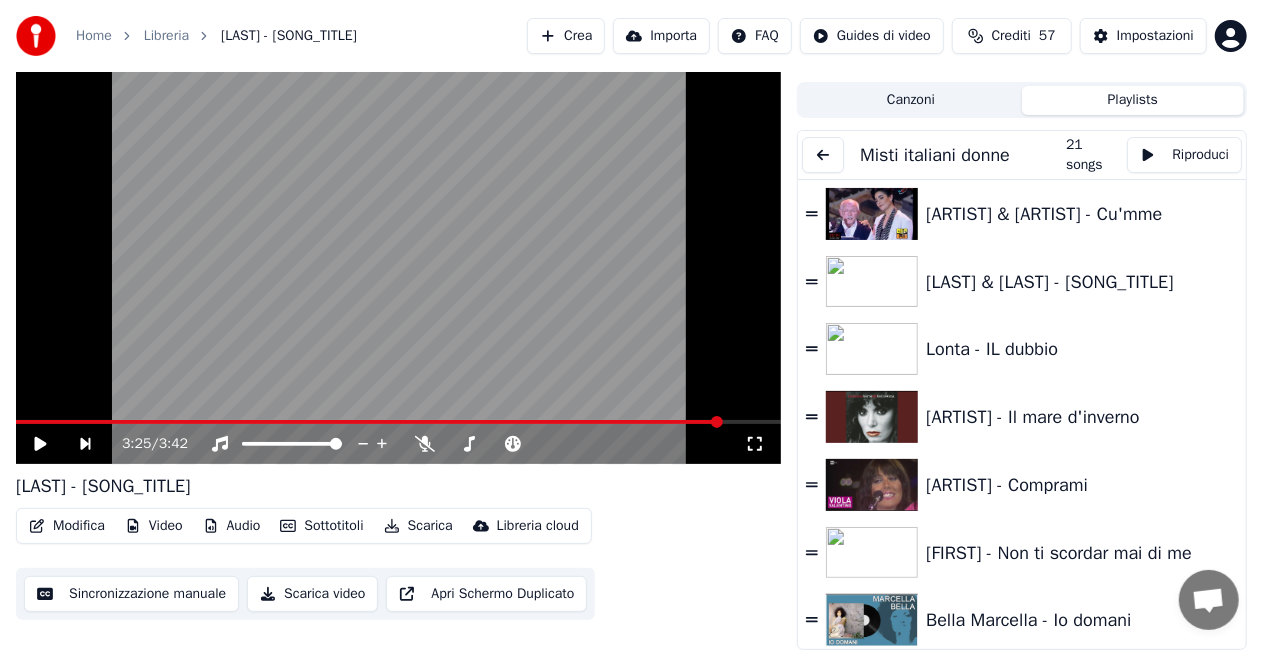 click at bounding box center [823, 155] 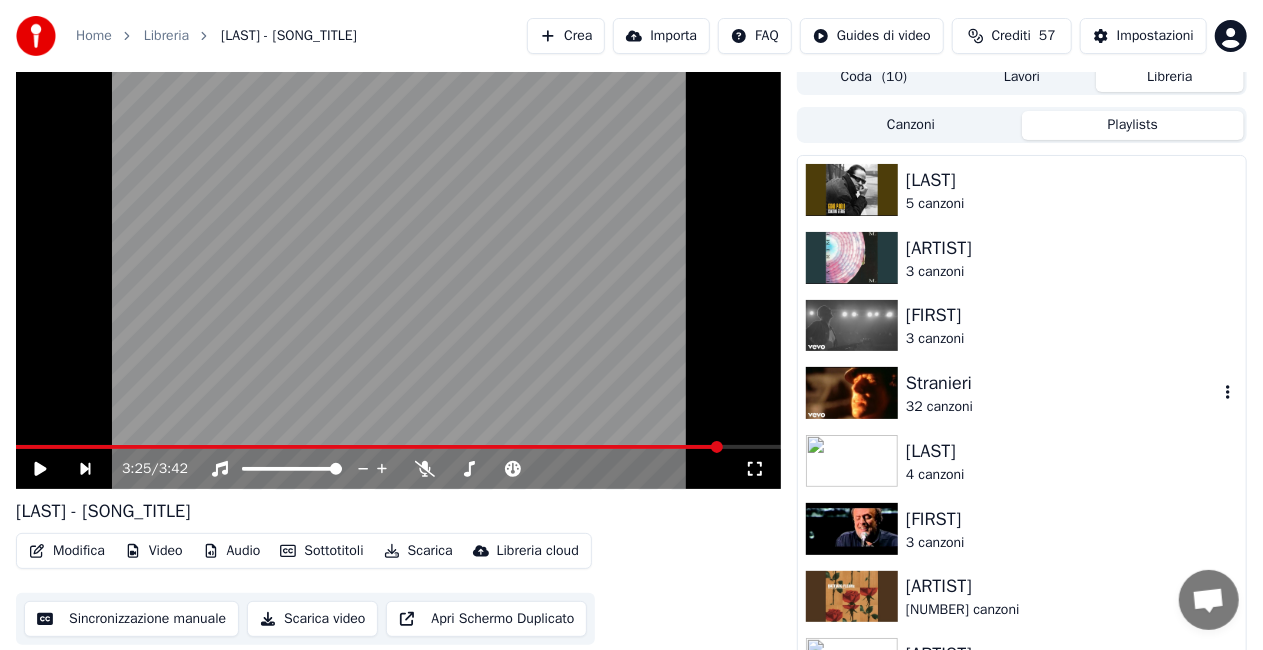 scroll, scrollTop: 0, scrollLeft: 0, axis: both 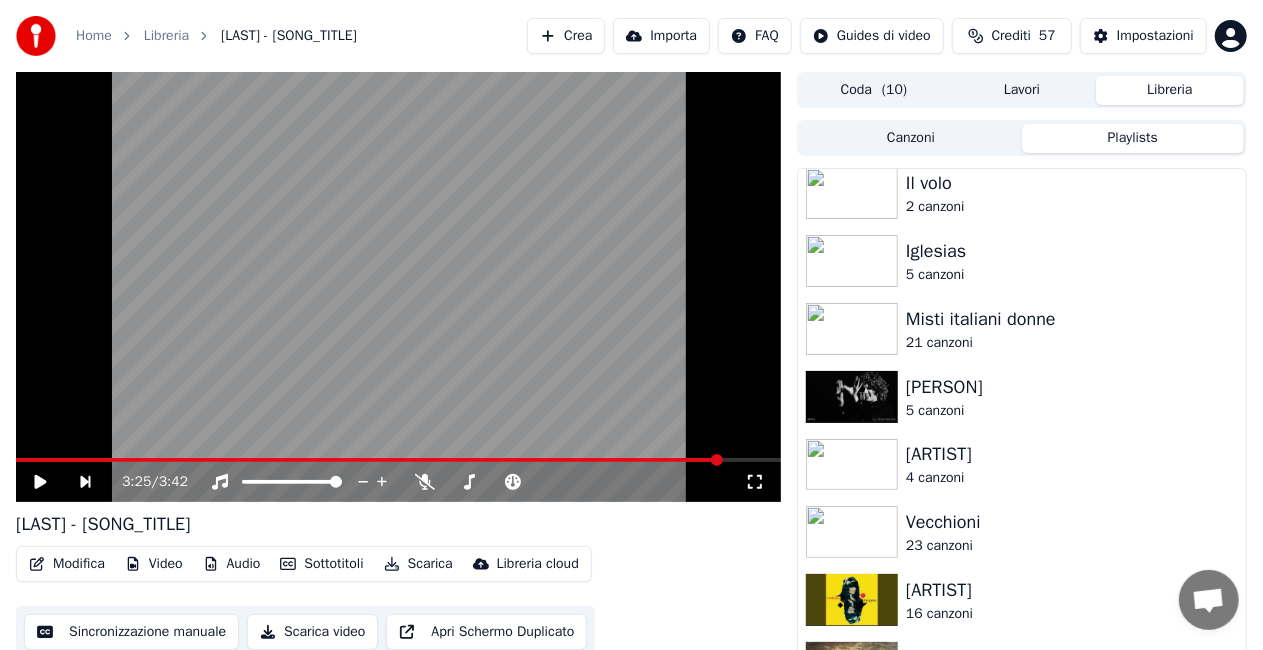 click on "[ARTIST]" at bounding box center [1062, 590] 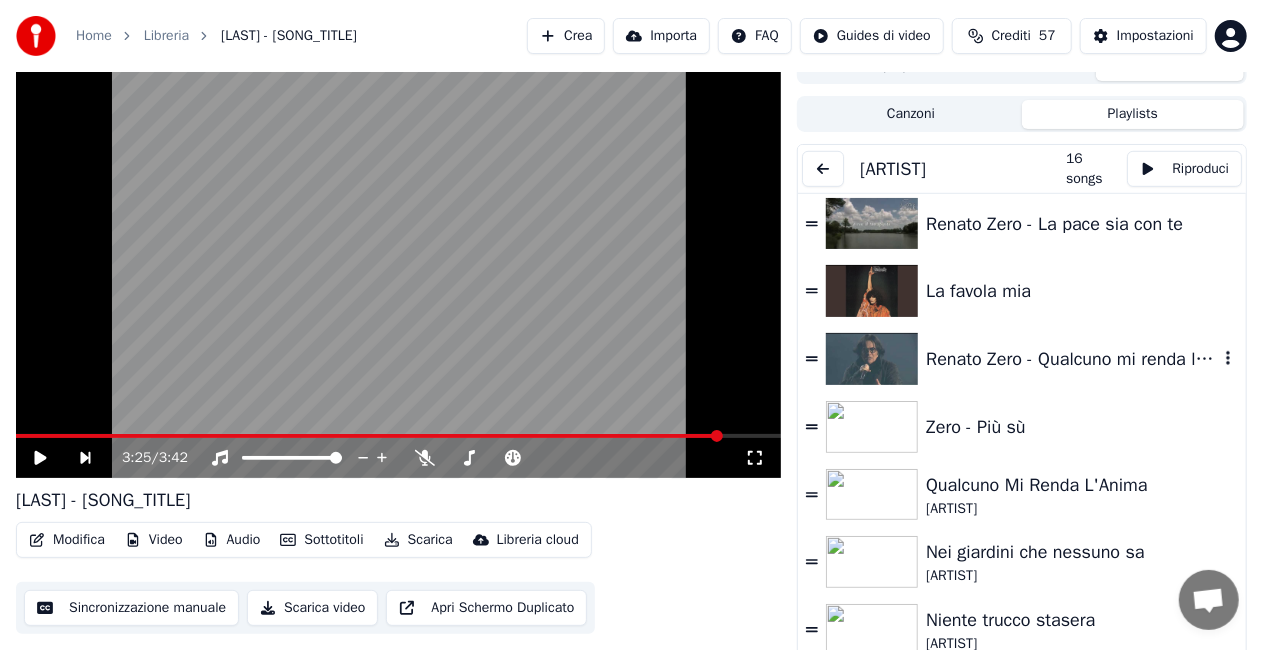 scroll, scrollTop: 38, scrollLeft: 0, axis: vertical 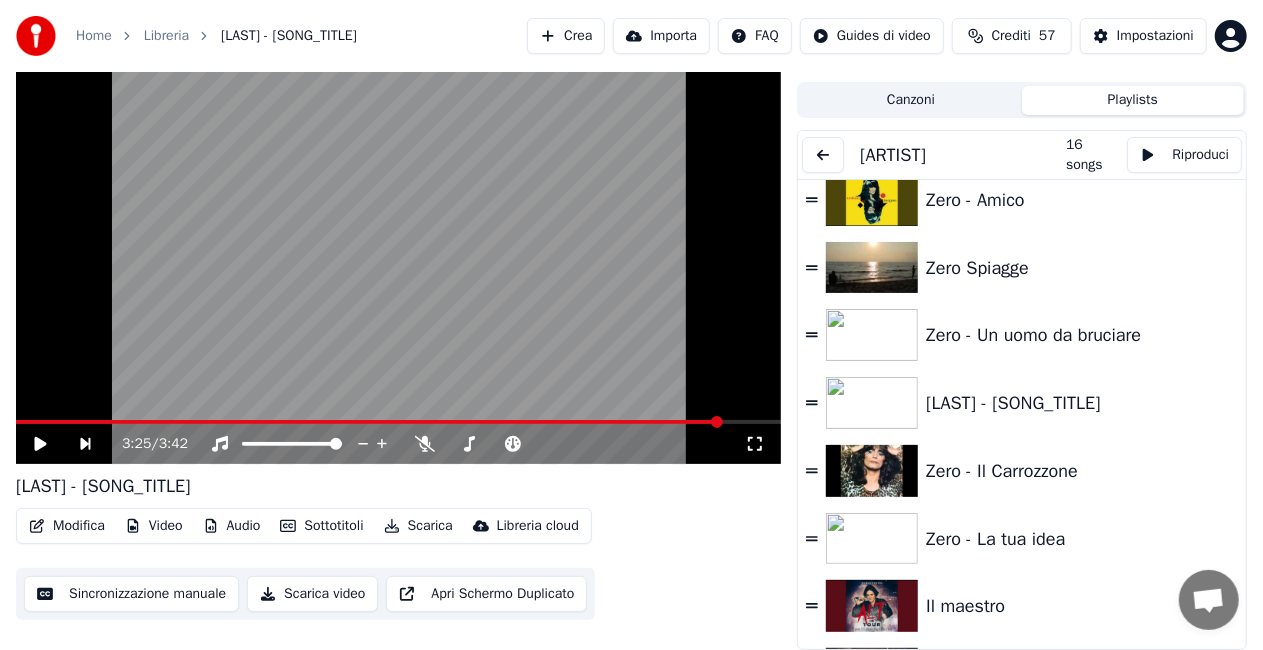 click at bounding box center (823, 155) 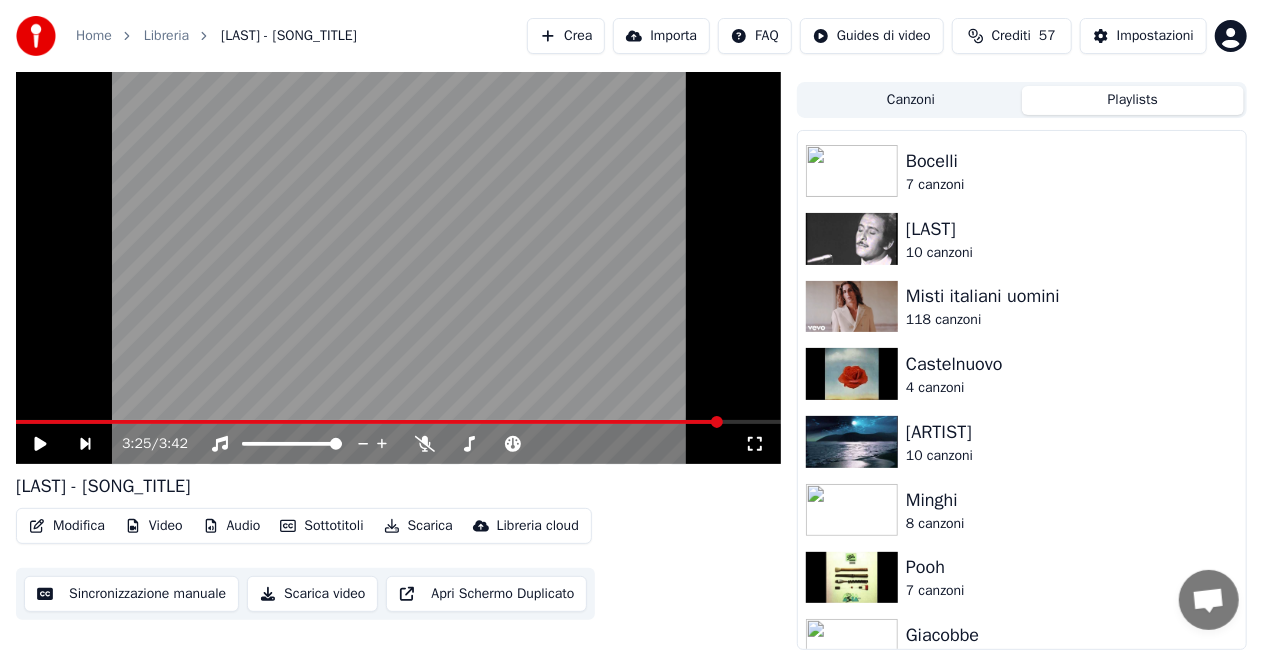 scroll, scrollTop: 0, scrollLeft: 0, axis: both 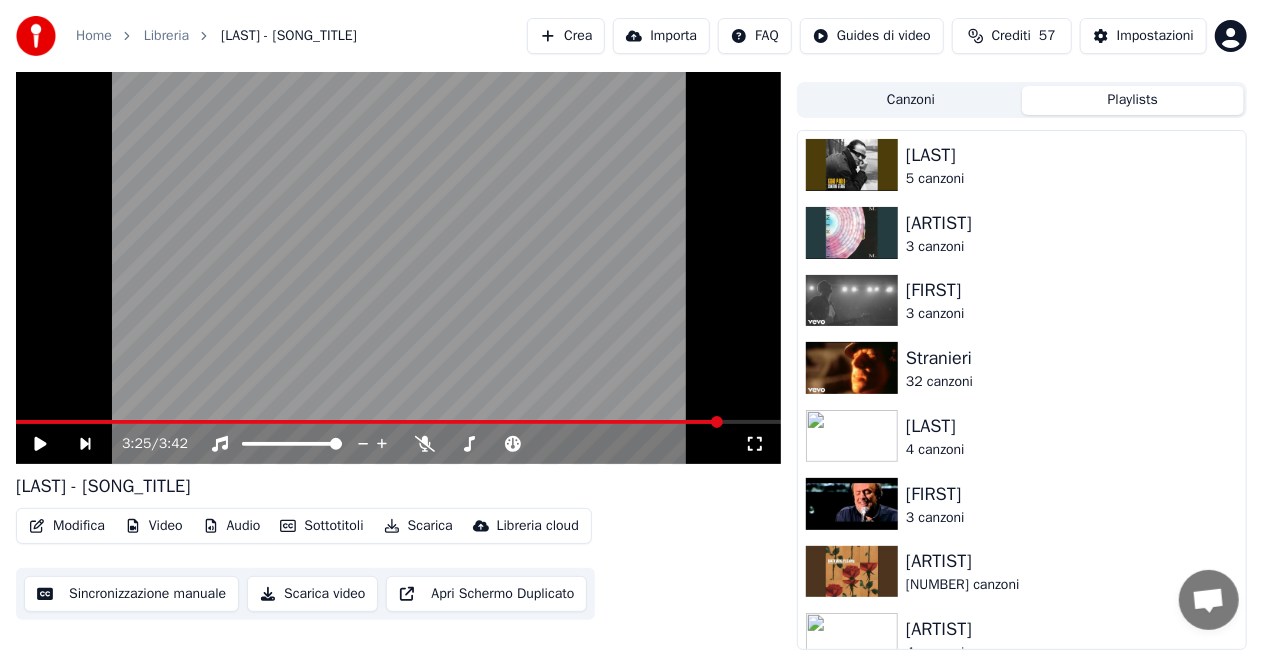 click on "Canzoni" at bounding box center (911, 100) 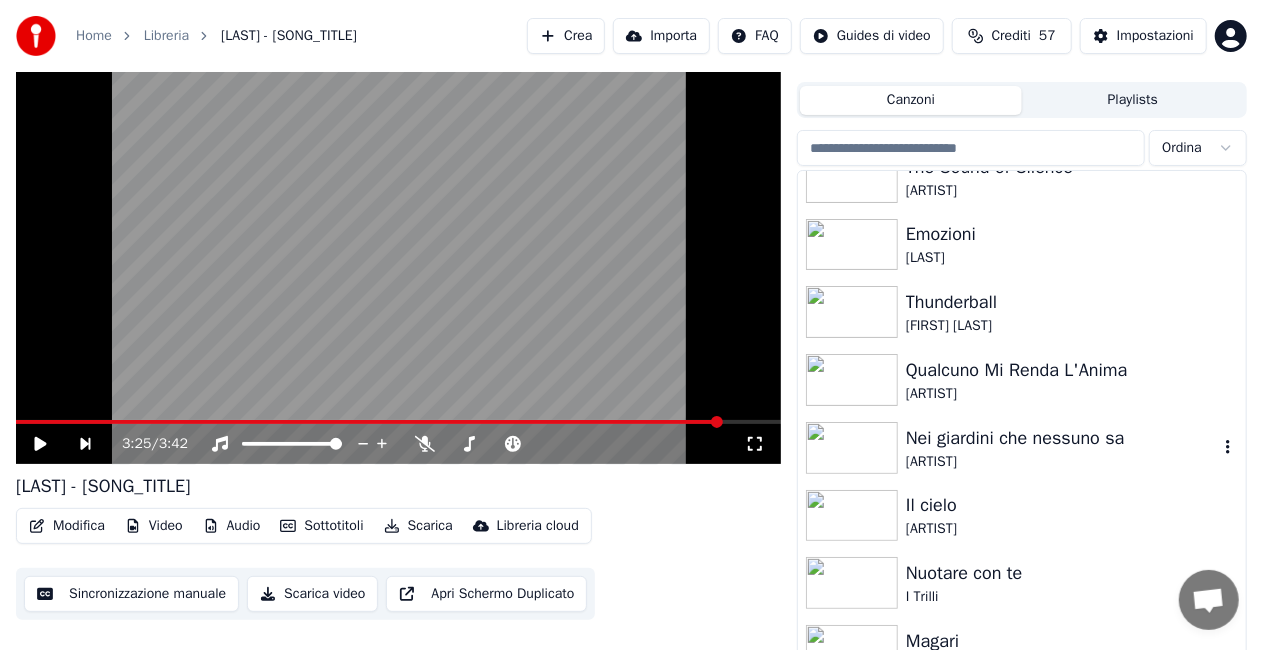 scroll, scrollTop: 28347, scrollLeft: 0, axis: vertical 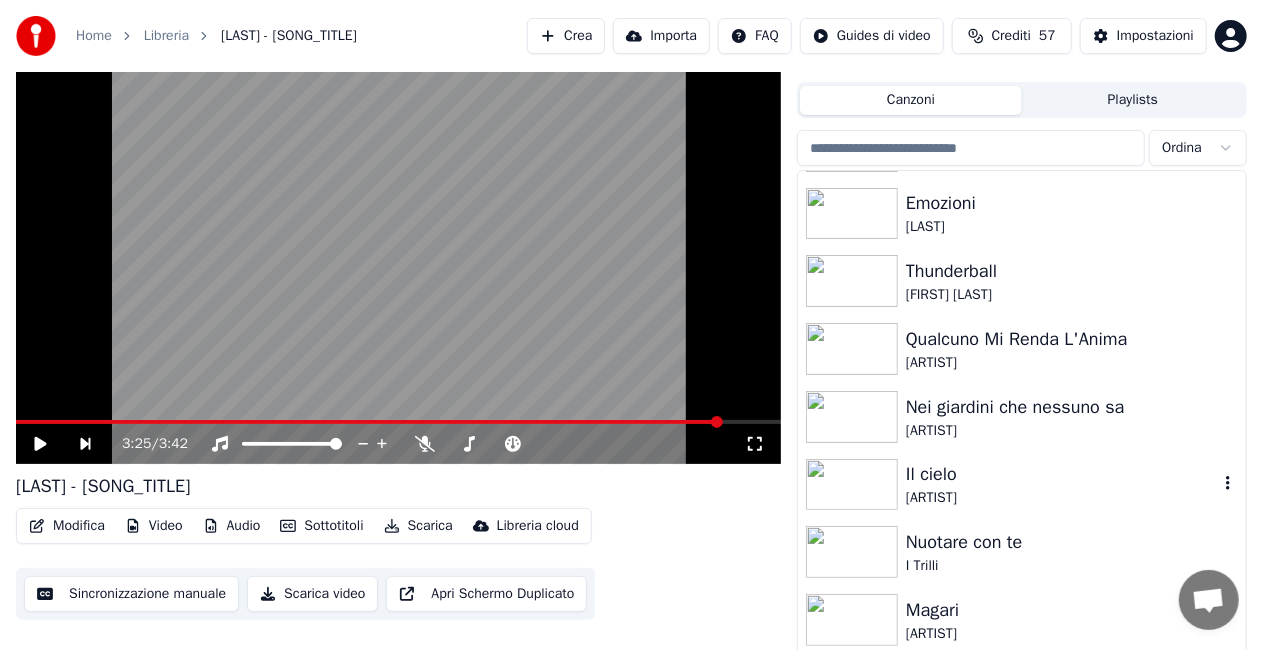 click on "Il cielo" at bounding box center [1062, 474] 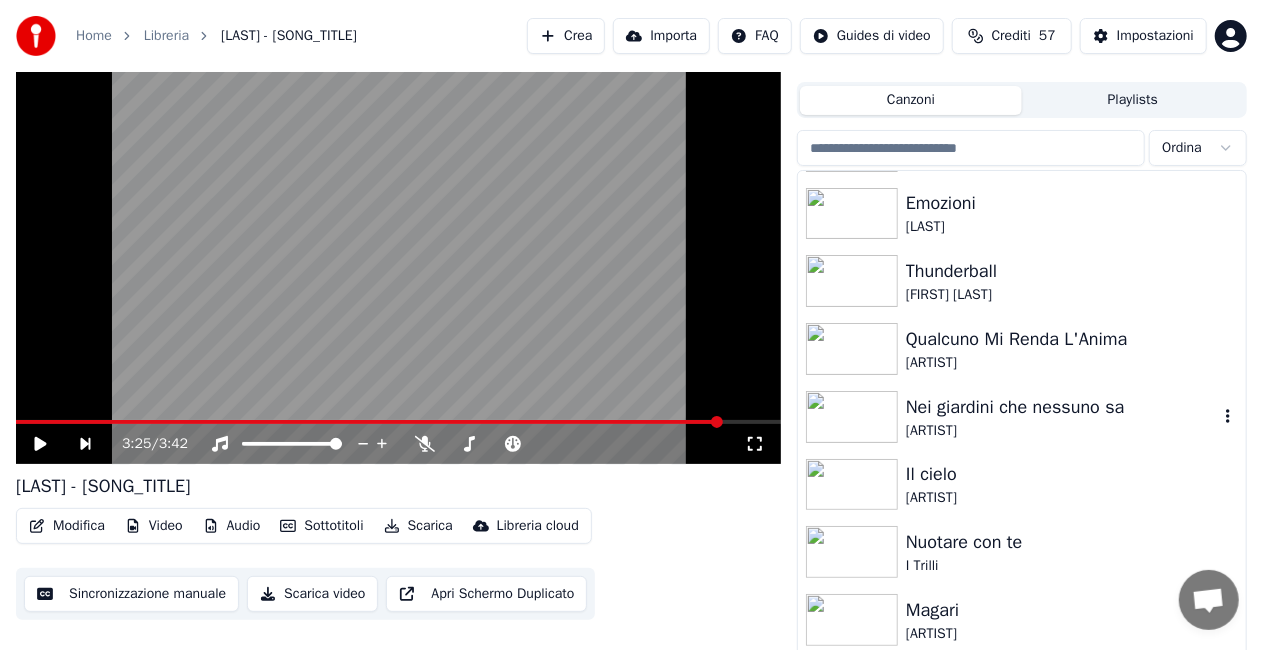 click at bounding box center [852, 417] 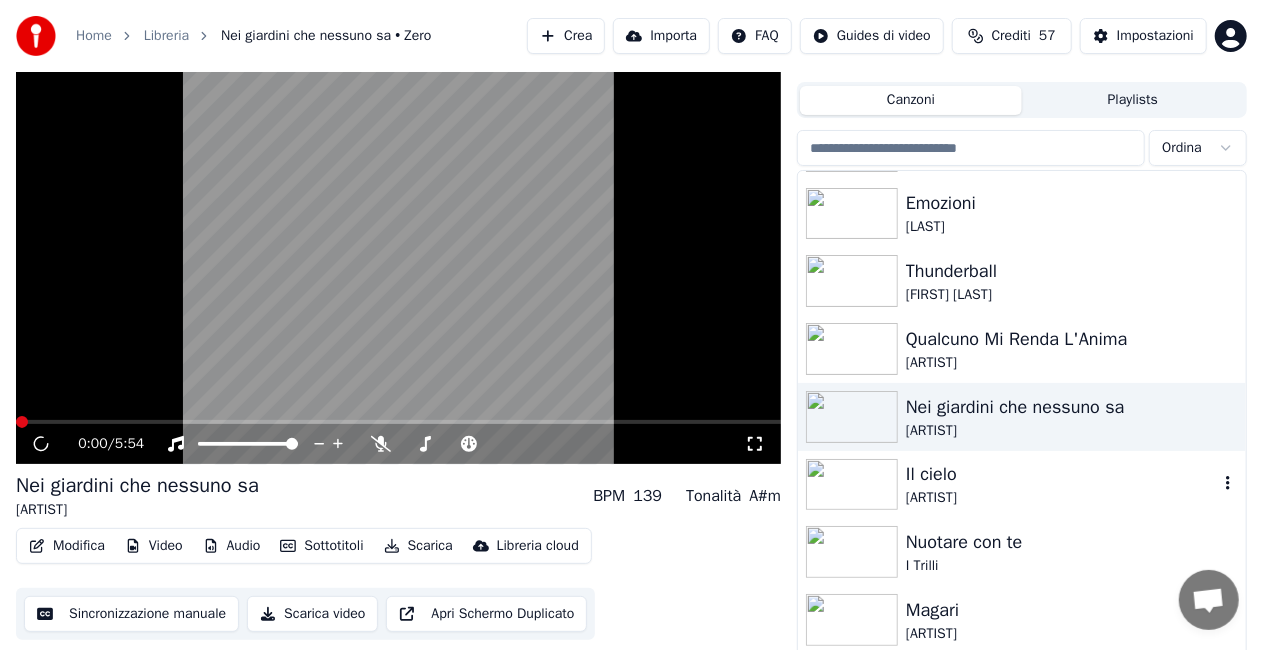 click at bounding box center (856, 485) 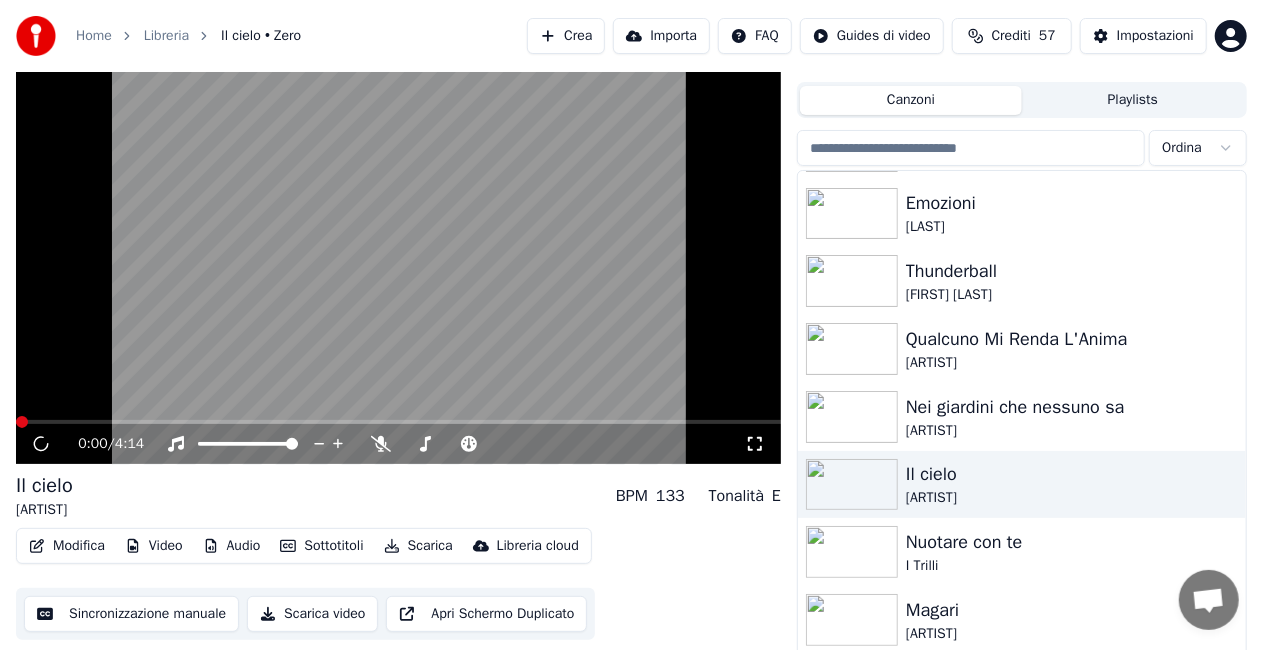 click 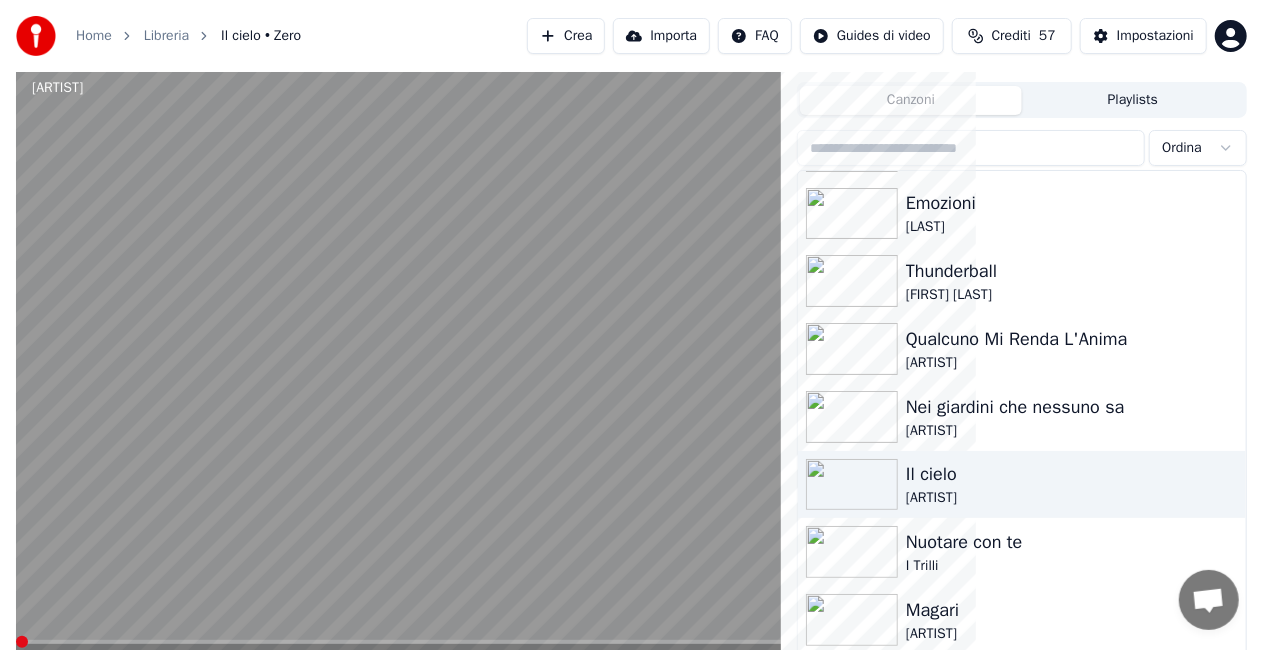 scroll, scrollTop: 28, scrollLeft: 0, axis: vertical 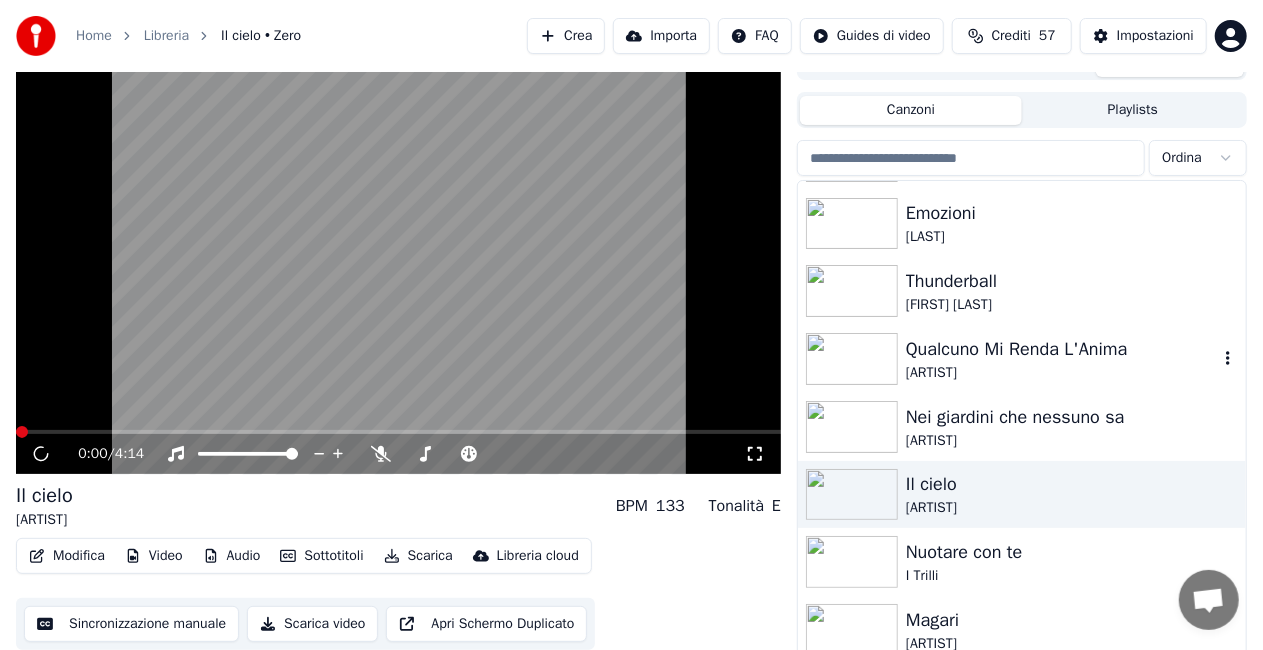 click at bounding box center (856, 359) 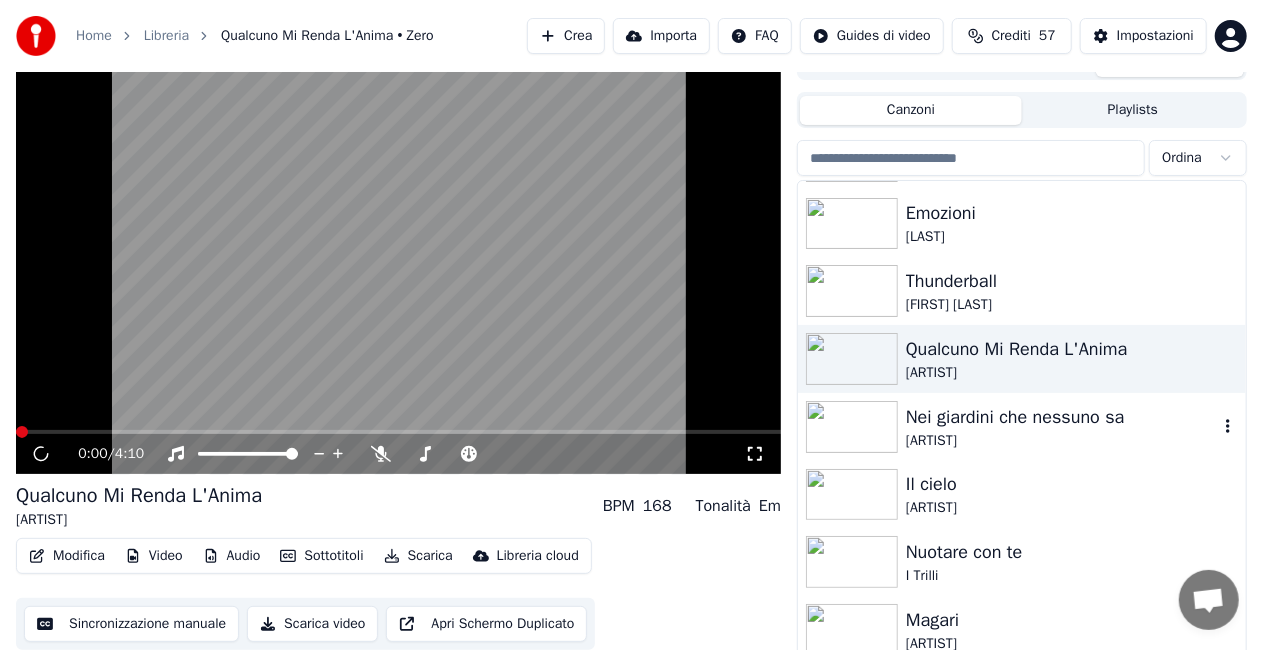 click on "Nei giardini che nessuno sa Zero" at bounding box center (1022, 427) 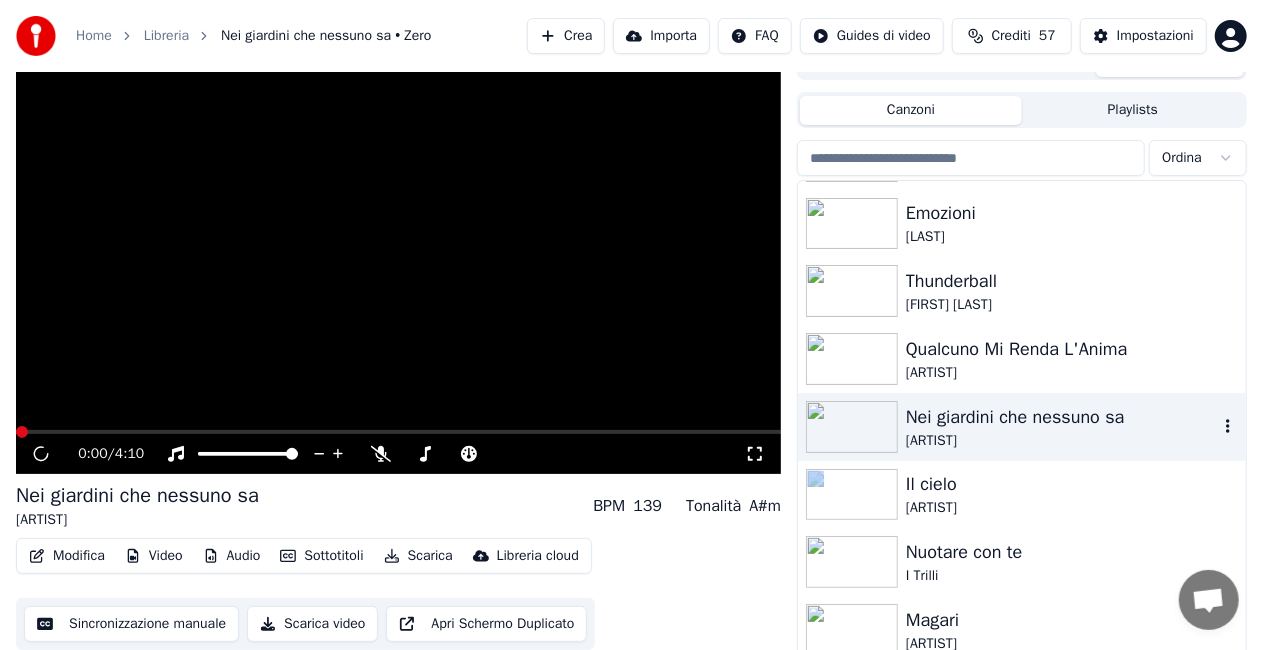click on "Nei giardini che nessuno sa Zero" at bounding box center (1022, 427) 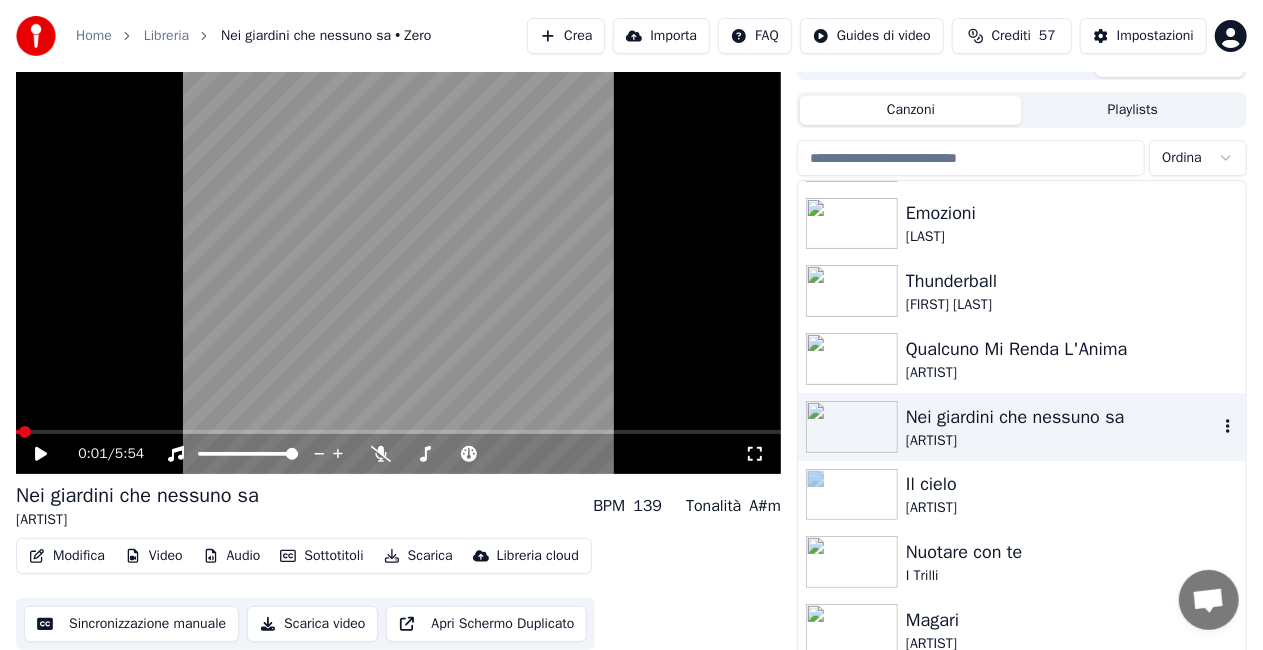 click on "Nei giardini che nessuno sa" at bounding box center [1062, 417] 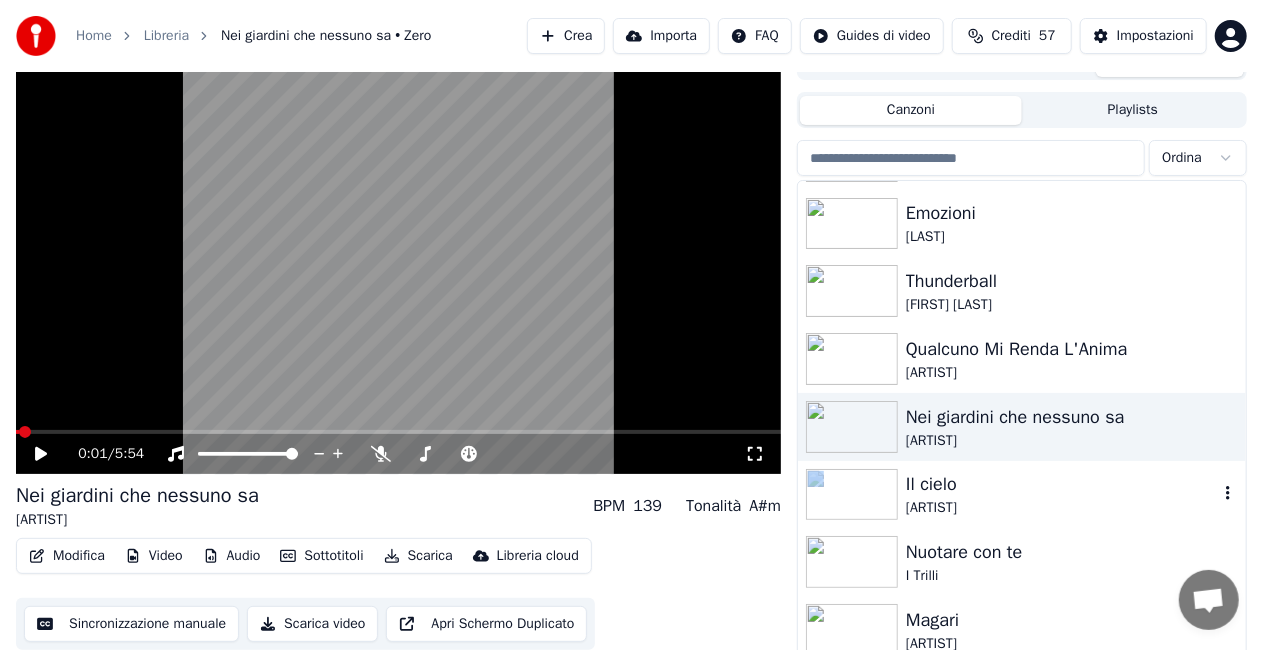 click on "Il cielo Zero" at bounding box center [1022, 495] 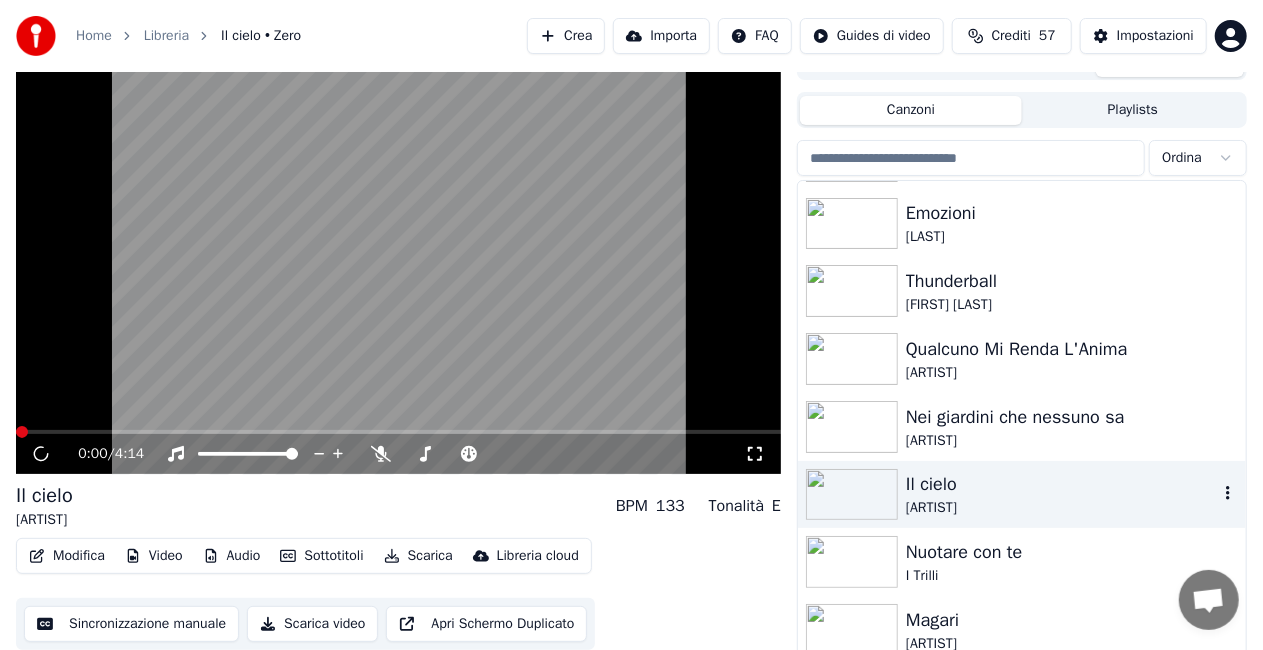 click on "Il cielo" at bounding box center [1062, 484] 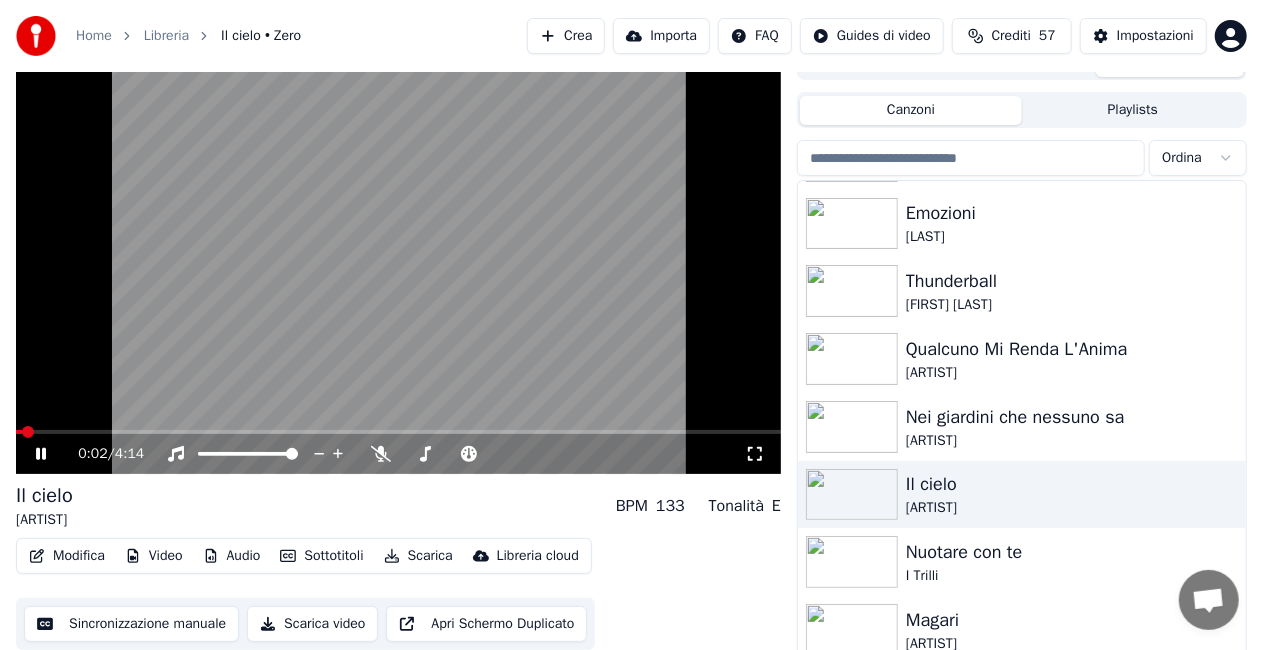 click 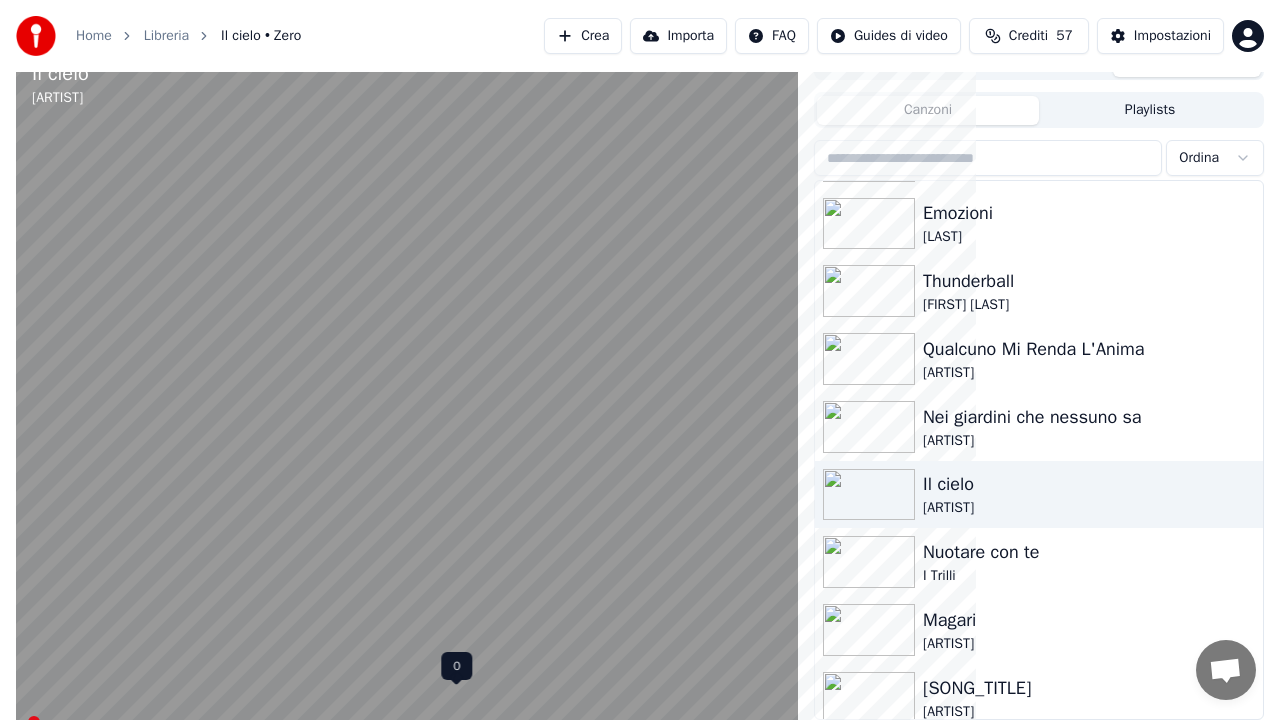 click 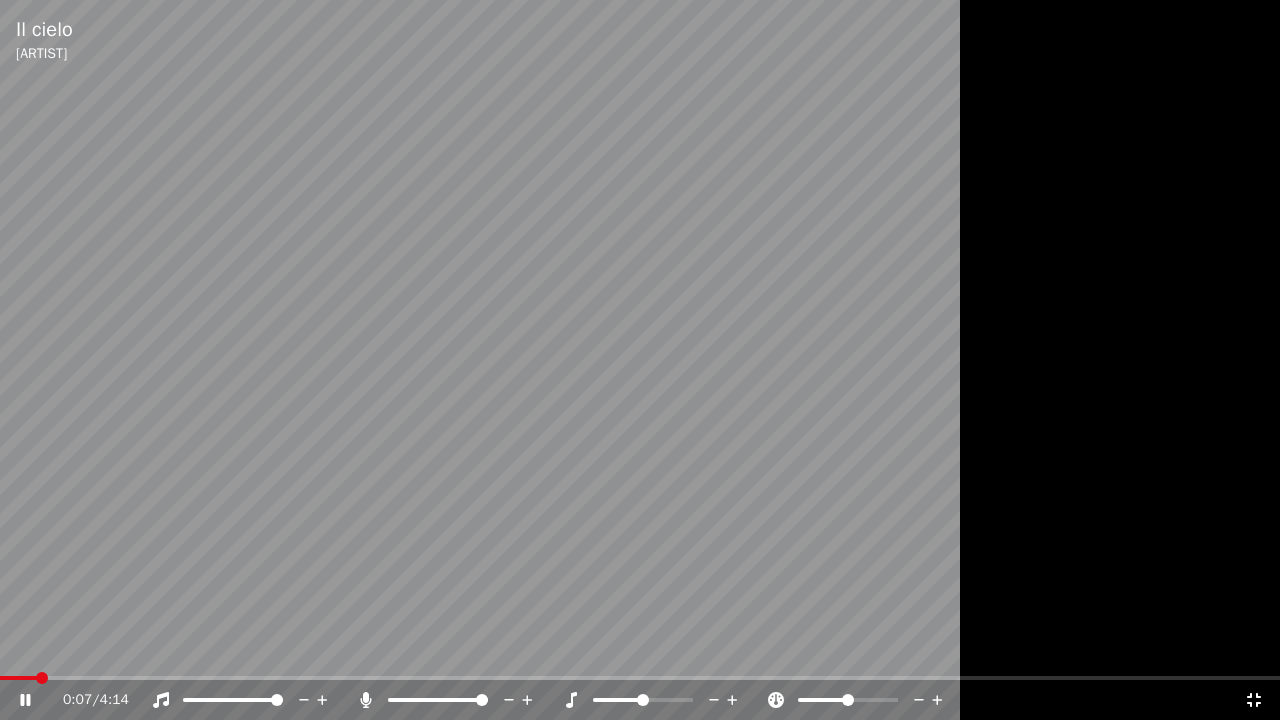 click 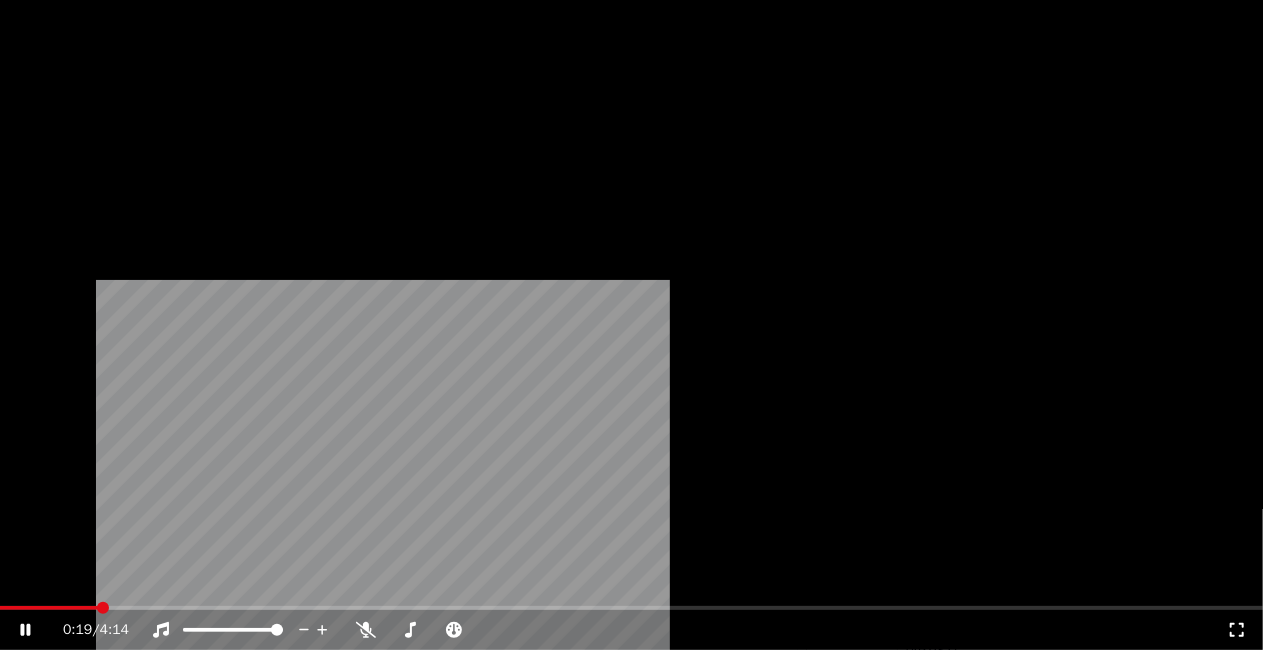 scroll, scrollTop: 0, scrollLeft: 0, axis: both 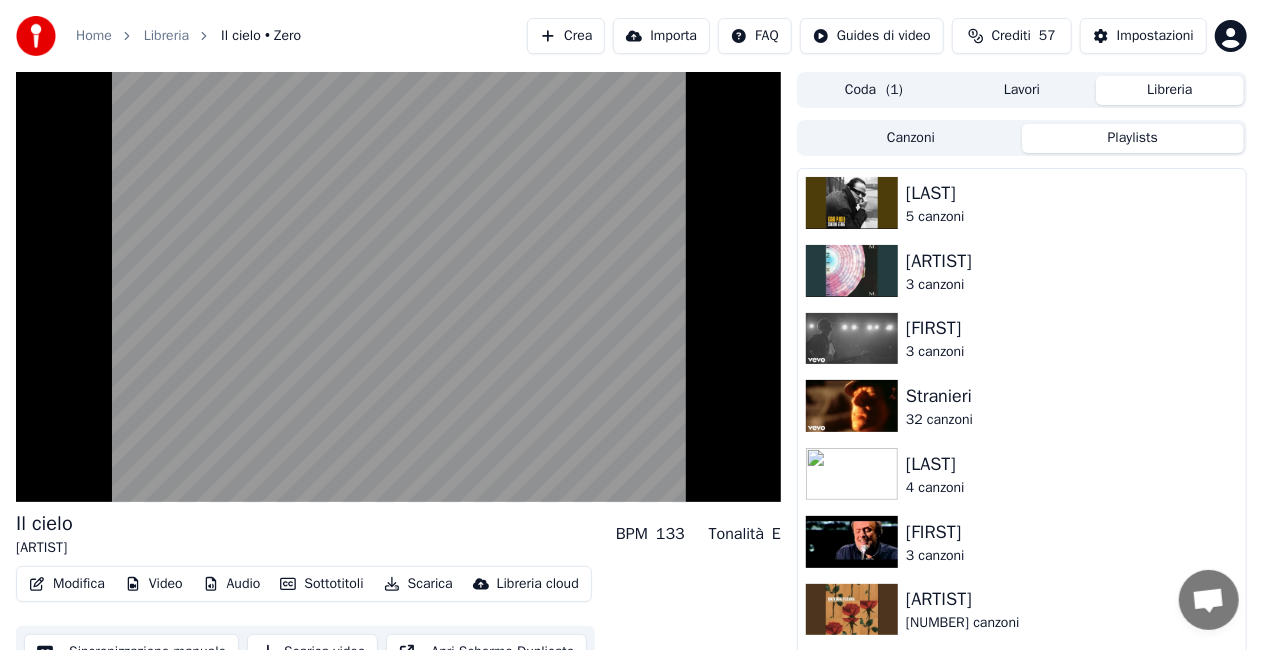 click on "Playlists" at bounding box center [1133, 138] 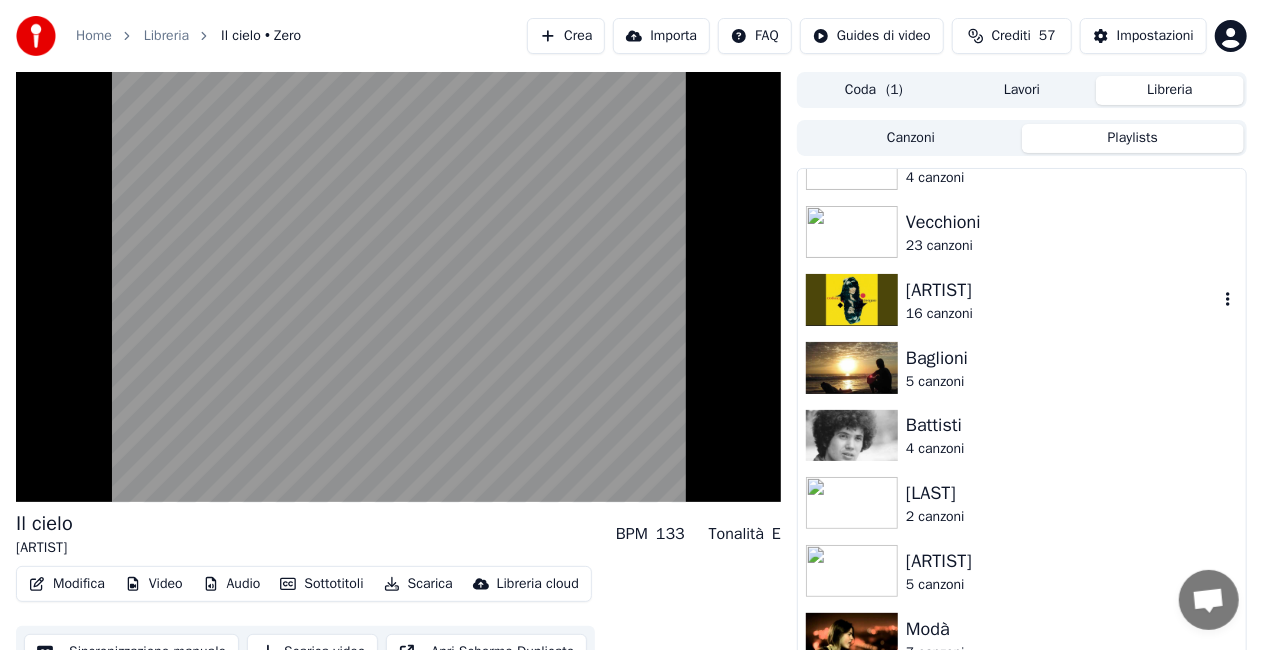 click on "[ARTIST]" at bounding box center (1062, 290) 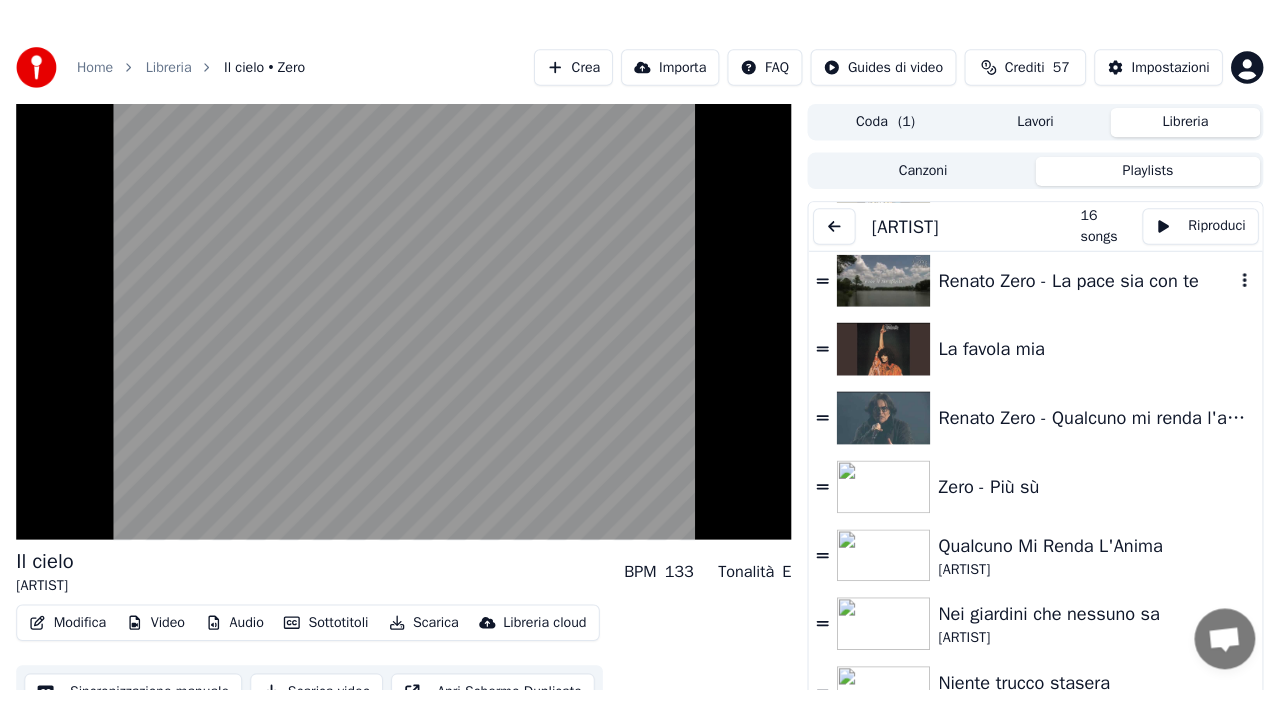 scroll, scrollTop: 614, scrollLeft: 0, axis: vertical 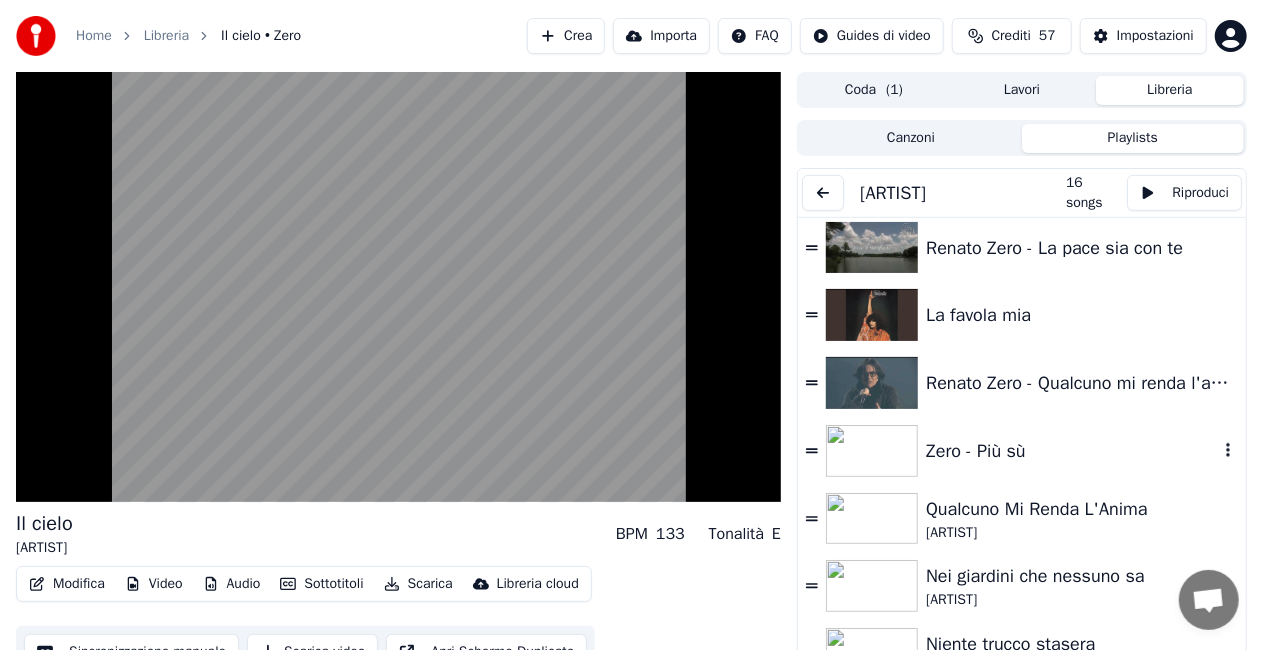 drag, startPoint x: 1038, startPoint y: 443, endPoint x: 964, endPoint y: 444, distance: 74.00676 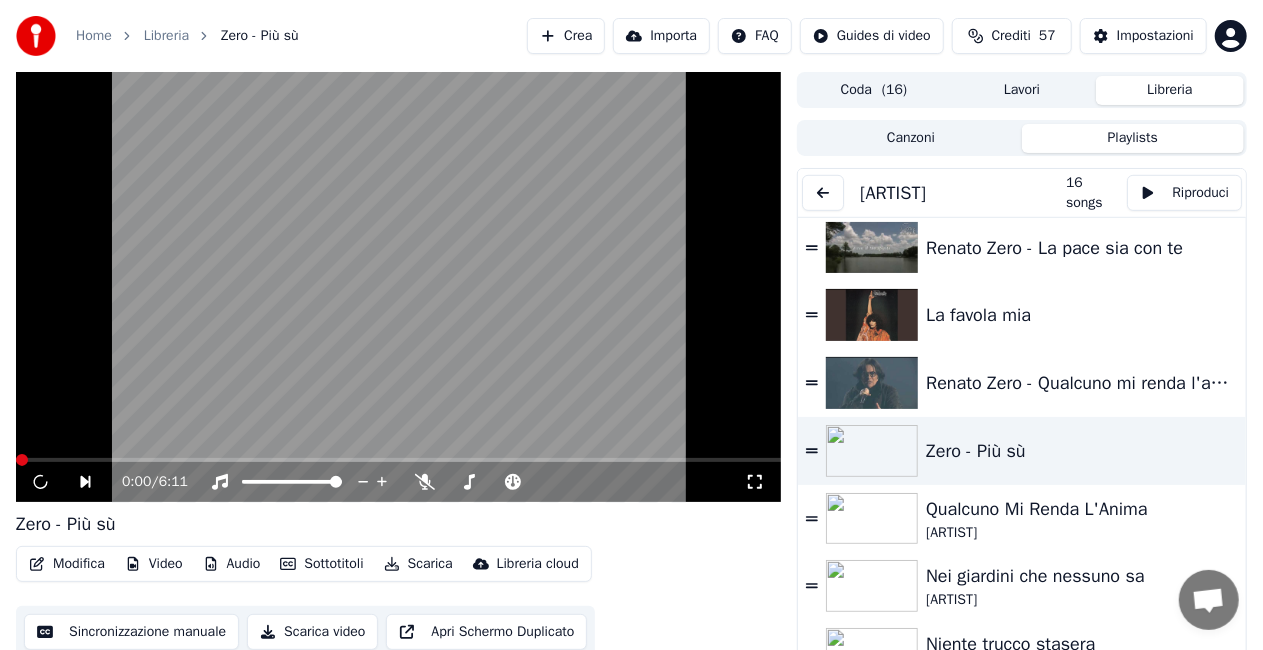 click 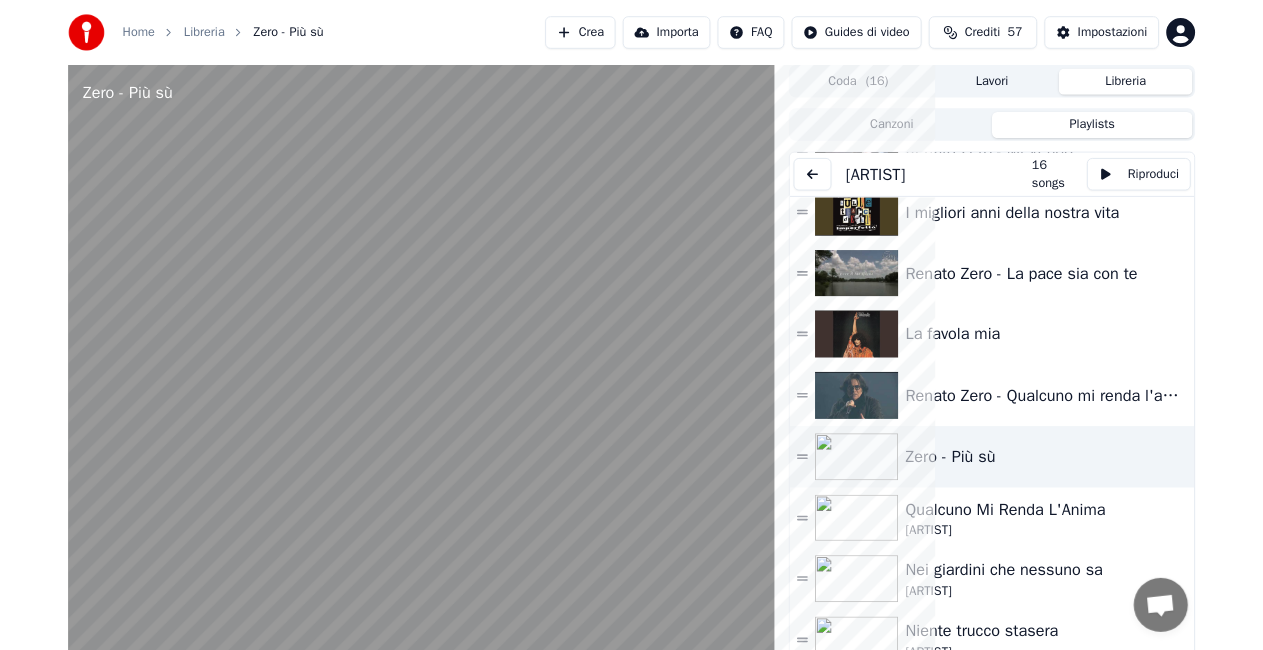 scroll, scrollTop: 558, scrollLeft: 0, axis: vertical 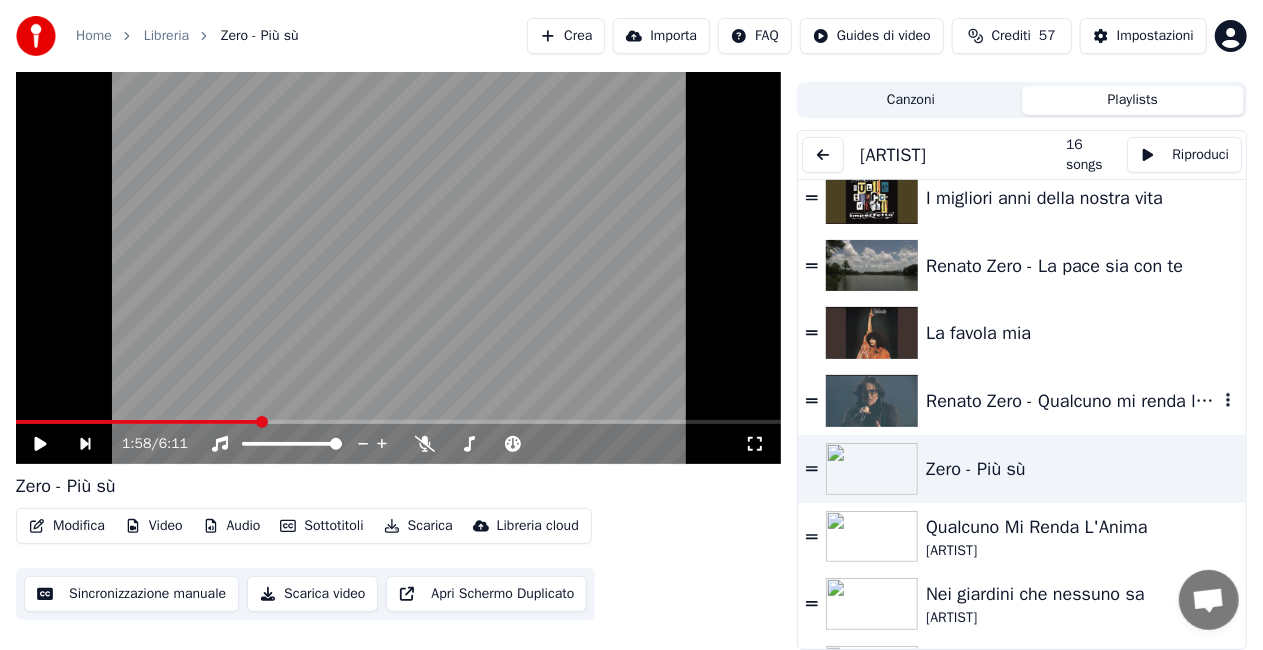 click on "Renato Zero - Qualcuno mi renda l'anima" at bounding box center [1022, 401] 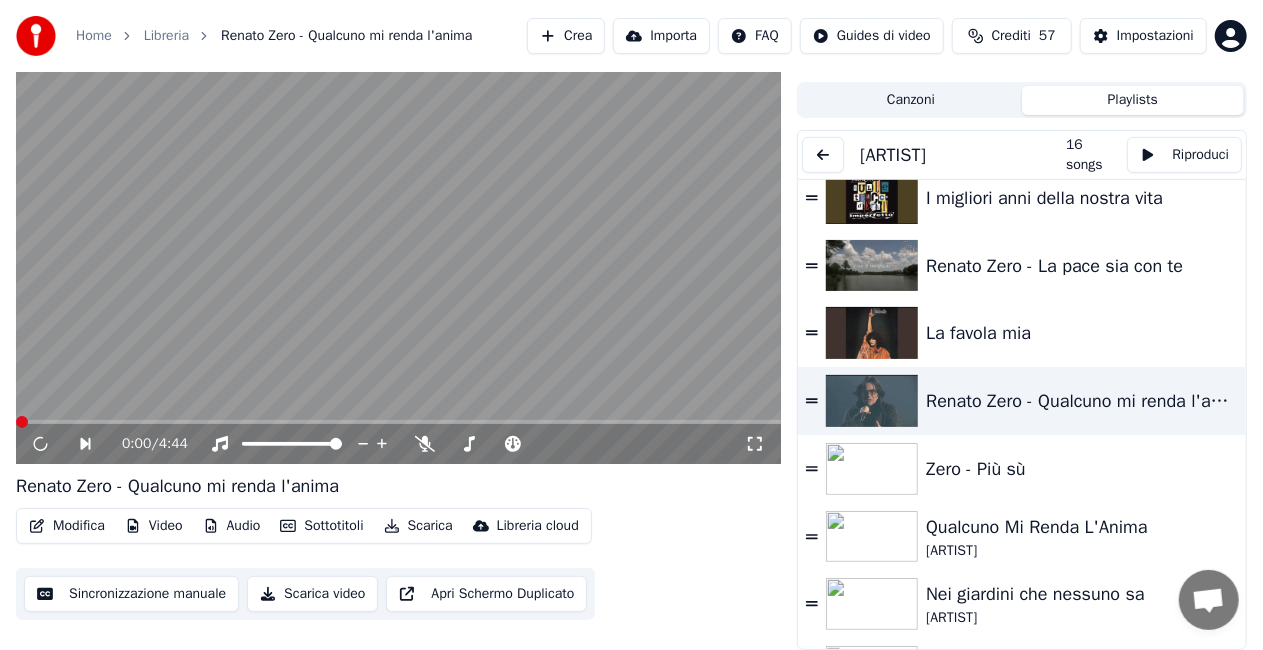 click 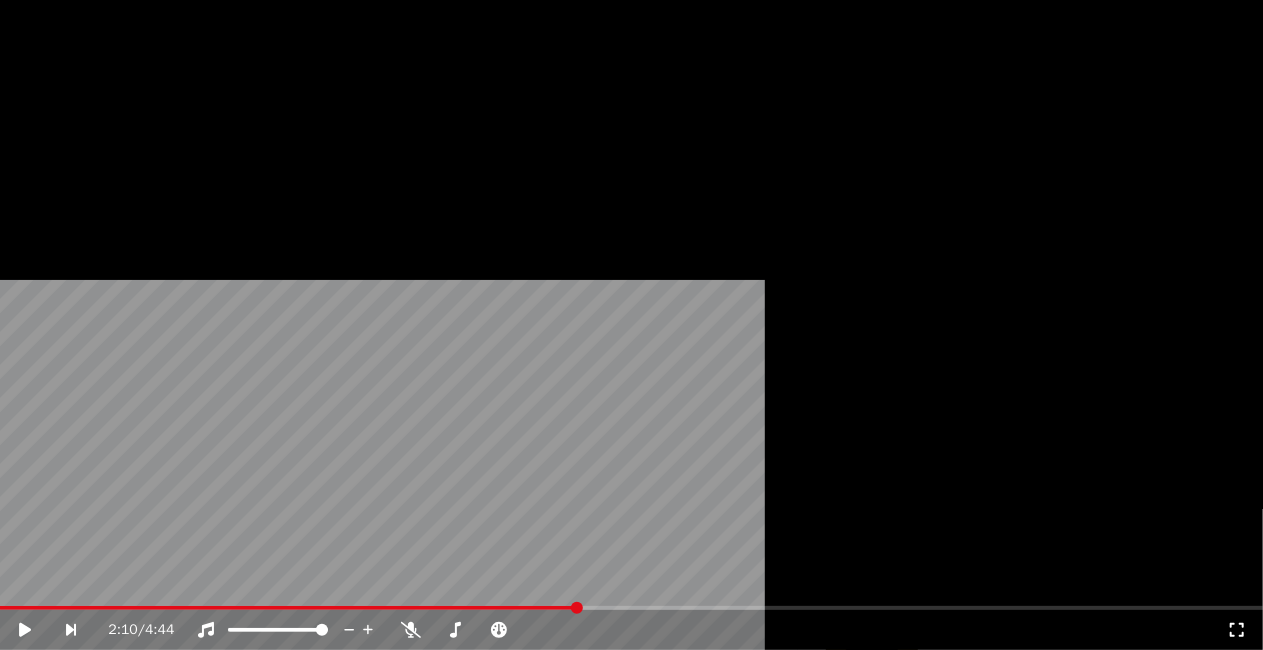 scroll, scrollTop: 58, scrollLeft: 0, axis: vertical 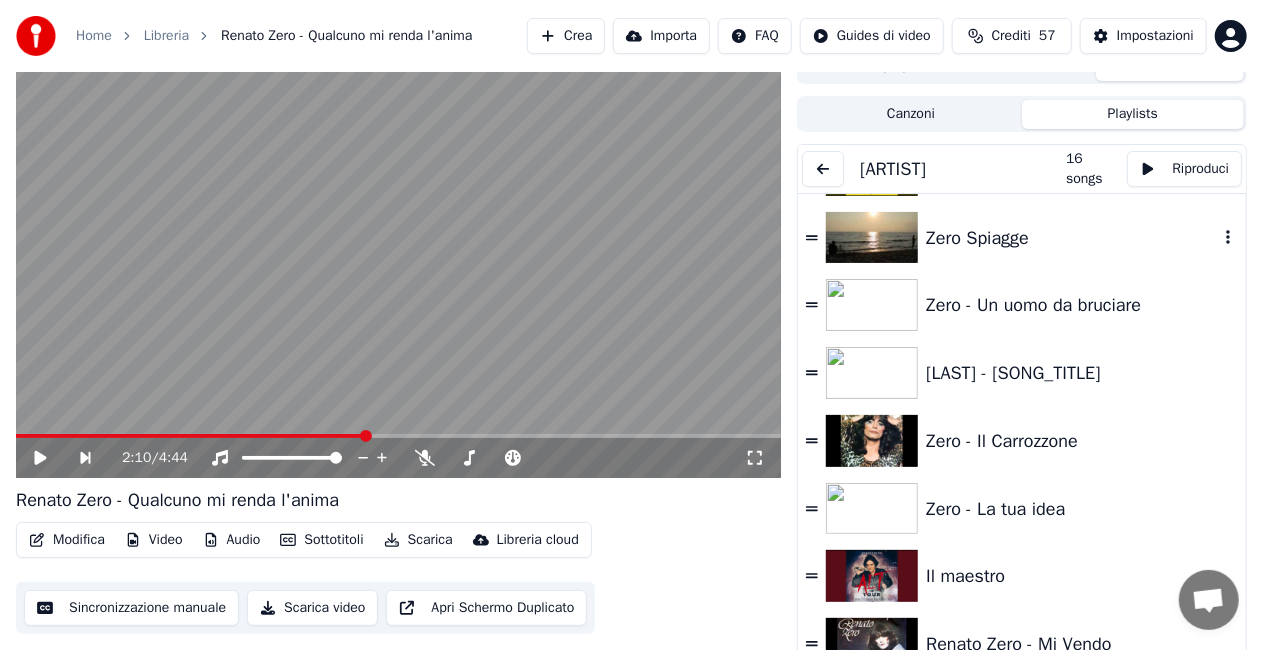 click on "Zero Spiagge" at bounding box center [1072, 238] 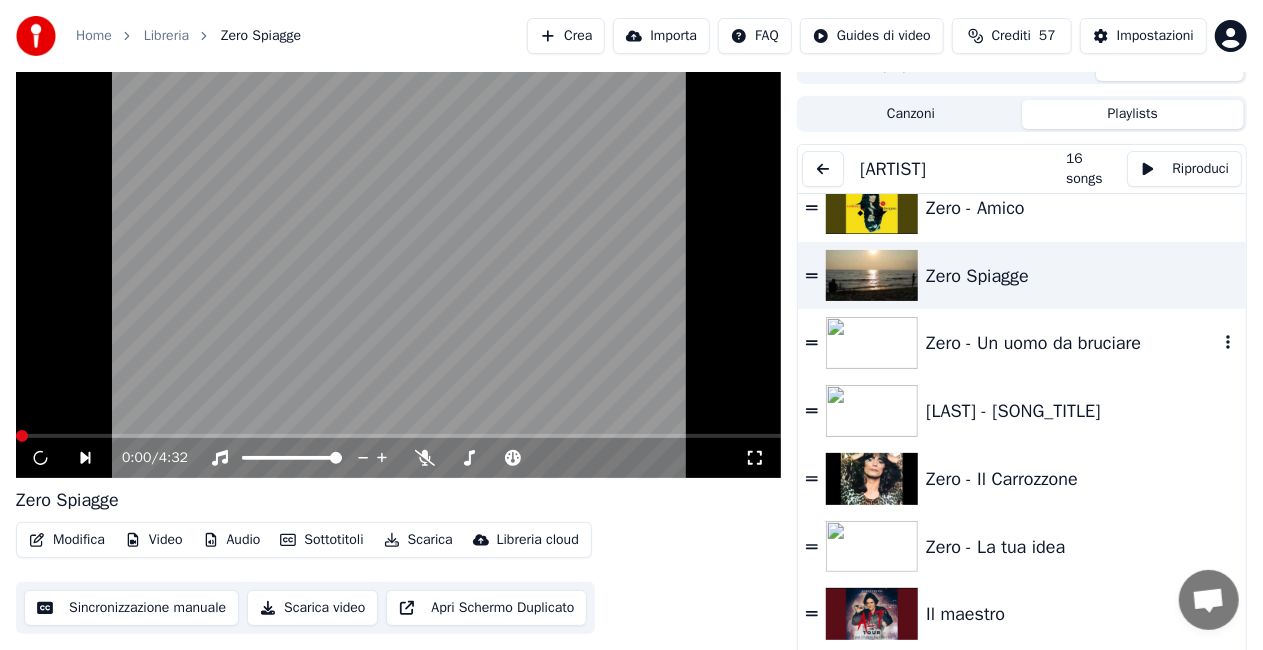 scroll, scrollTop: 0, scrollLeft: 0, axis: both 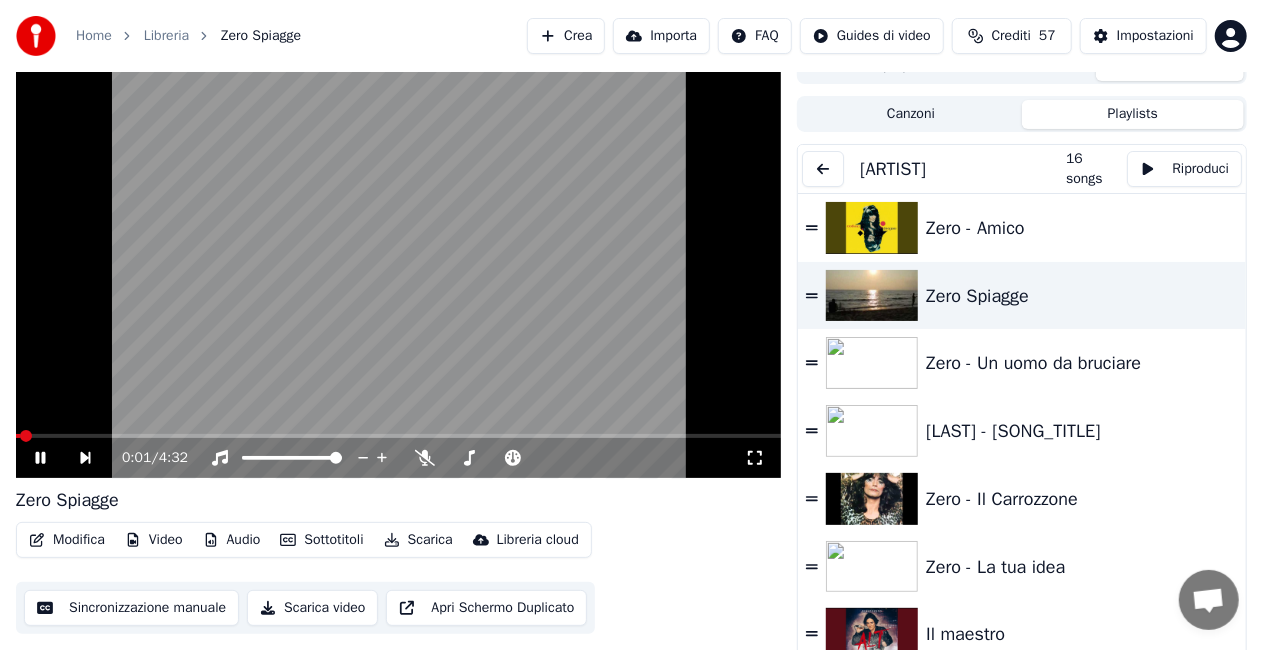 click 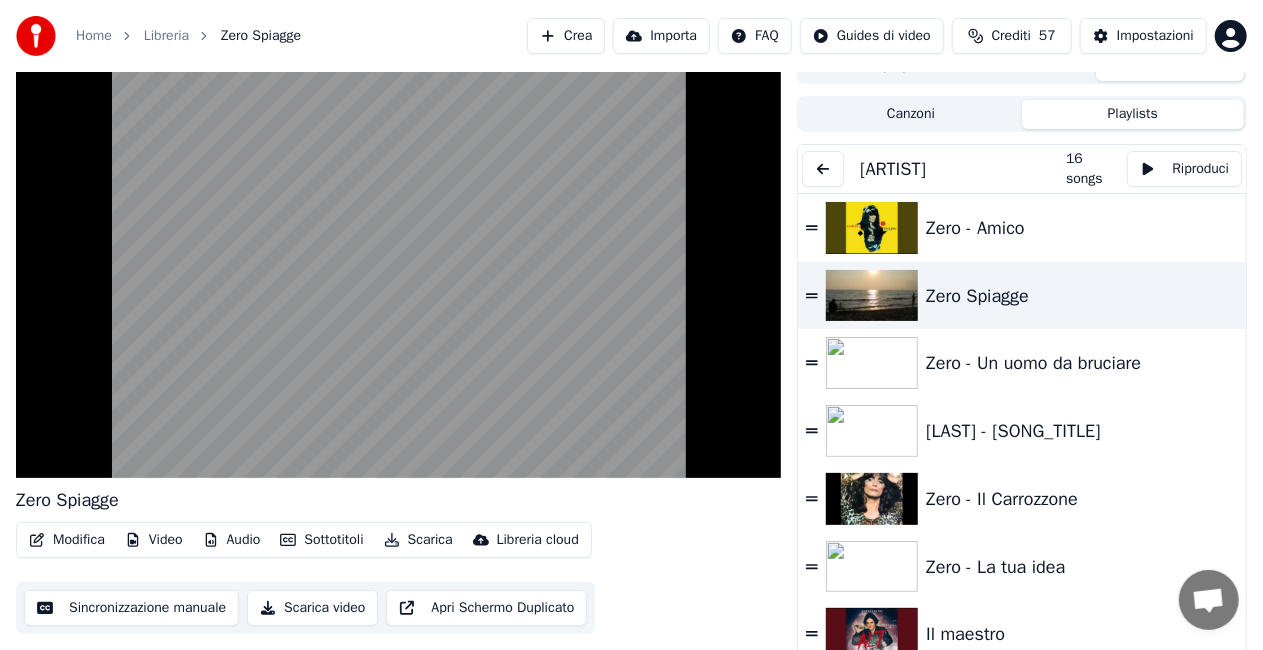 click at bounding box center (823, 169) 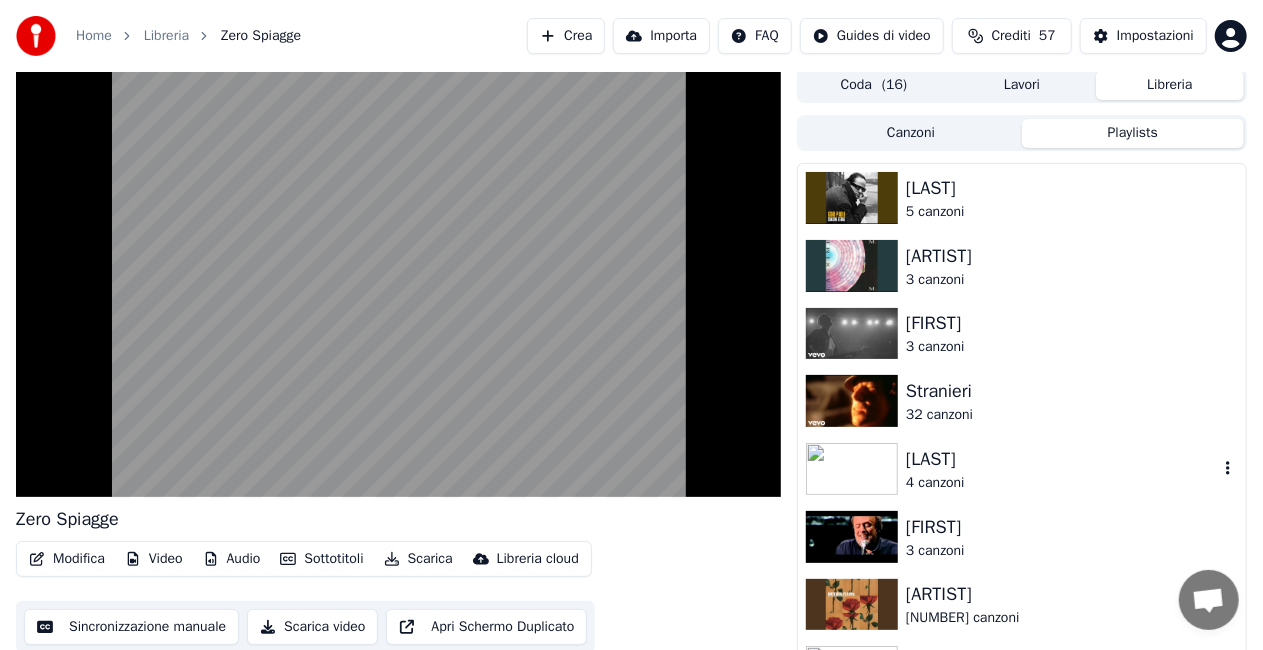 scroll, scrollTop: 0, scrollLeft: 0, axis: both 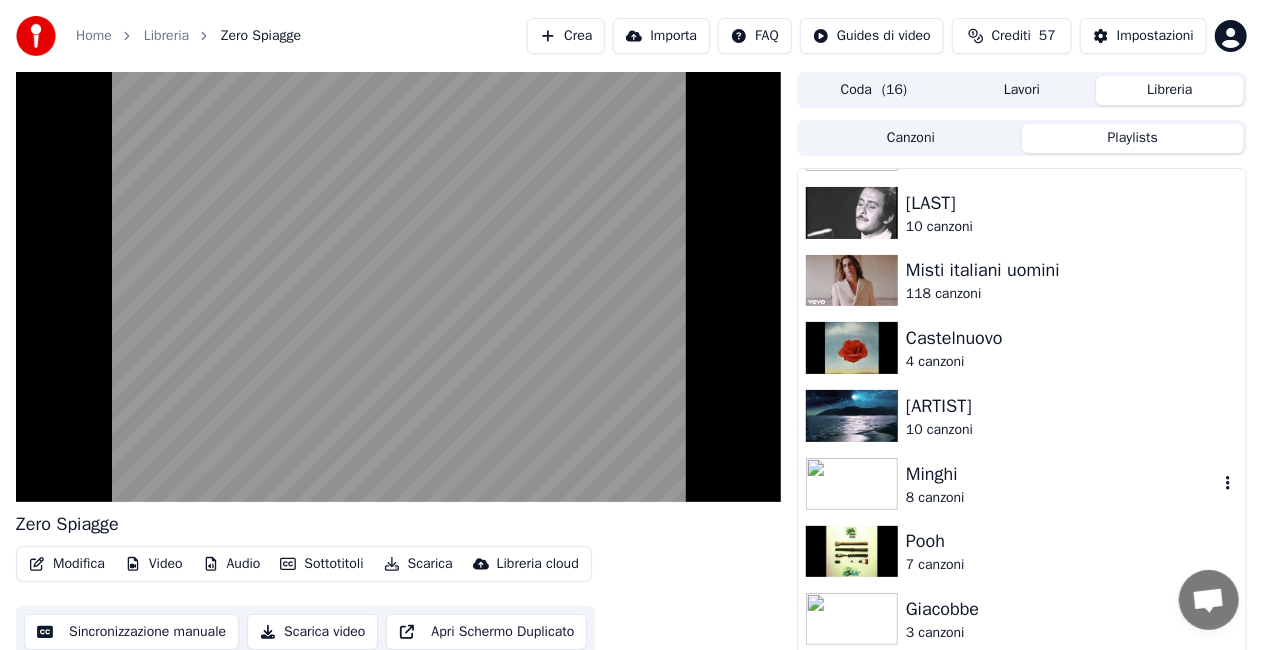 click on "Minghi" at bounding box center [1062, 474] 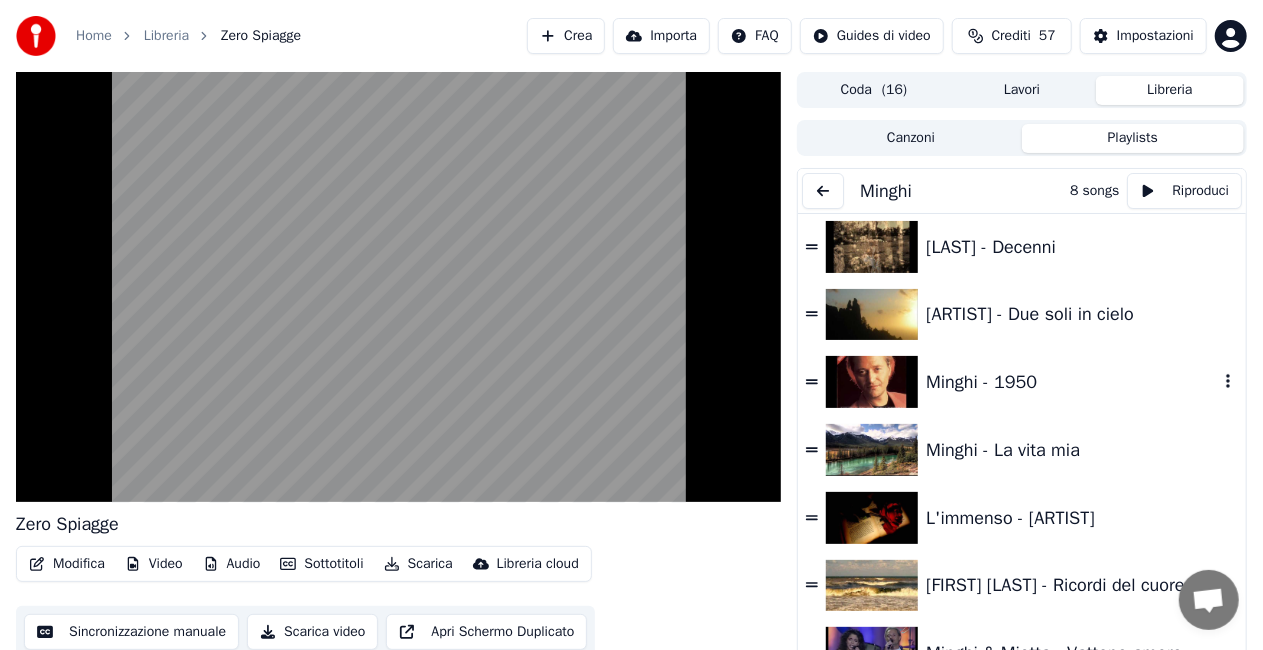 scroll, scrollTop: 0, scrollLeft: 0, axis: both 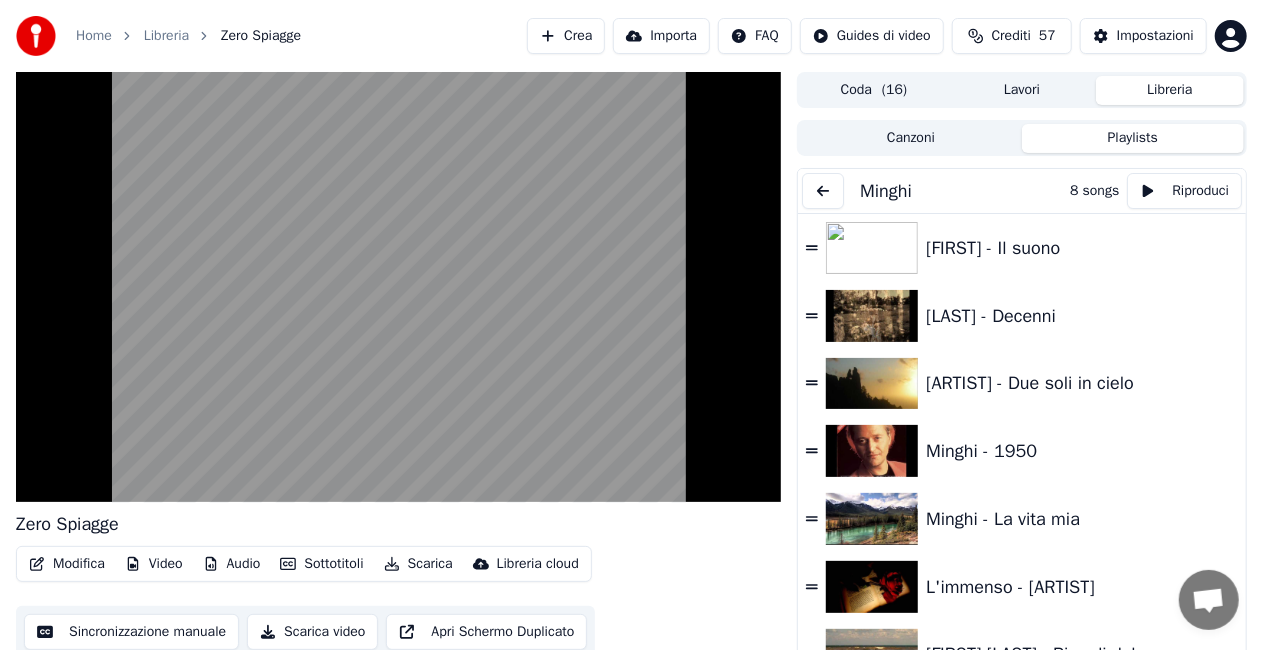 click on "L'immenso - [ARTIST]" at bounding box center [1072, 587] 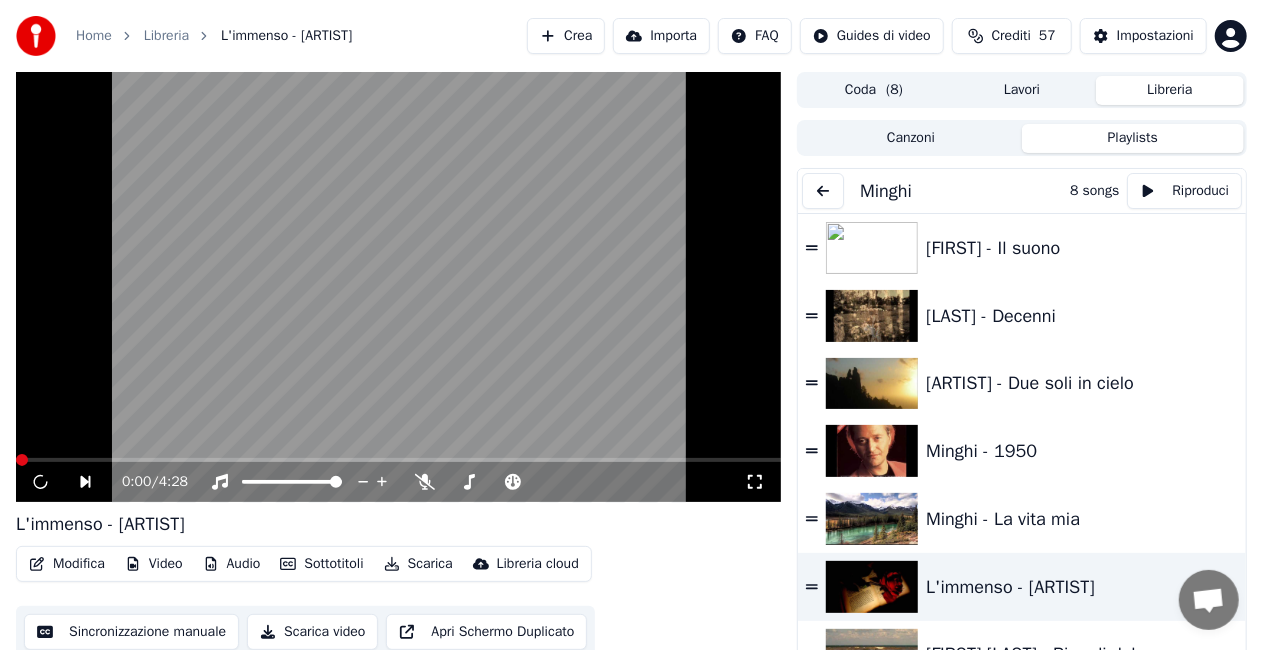 click 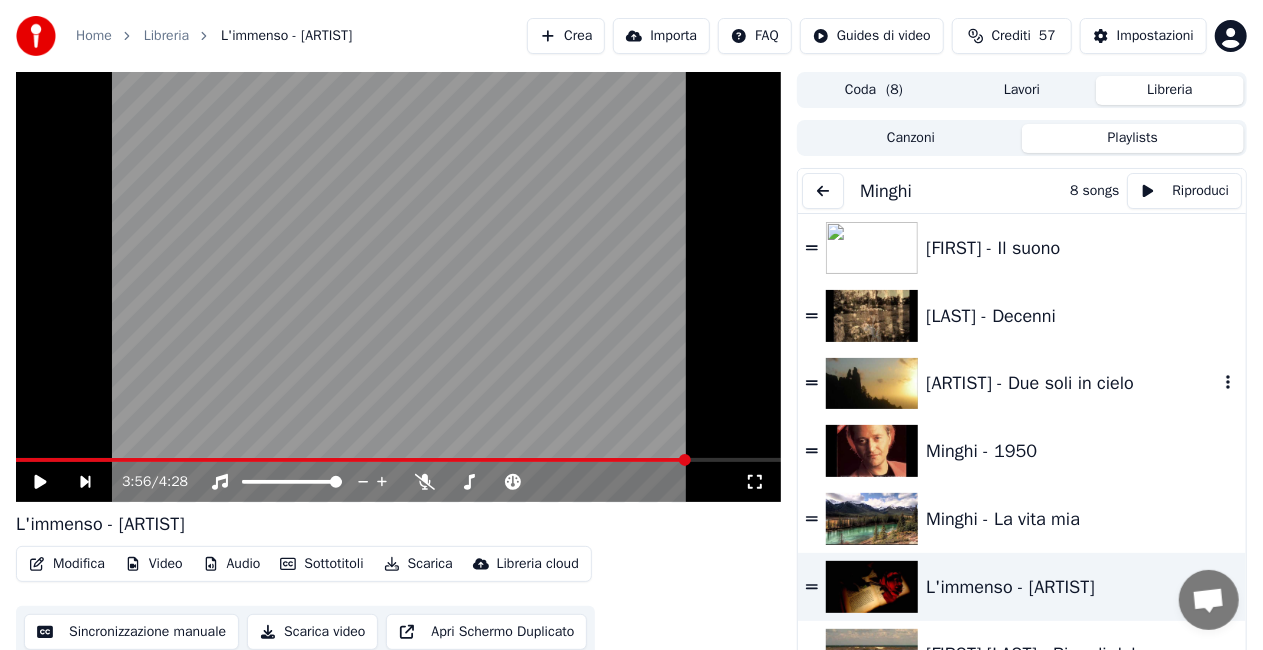 scroll, scrollTop: 72, scrollLeft: 0, axis: vertical 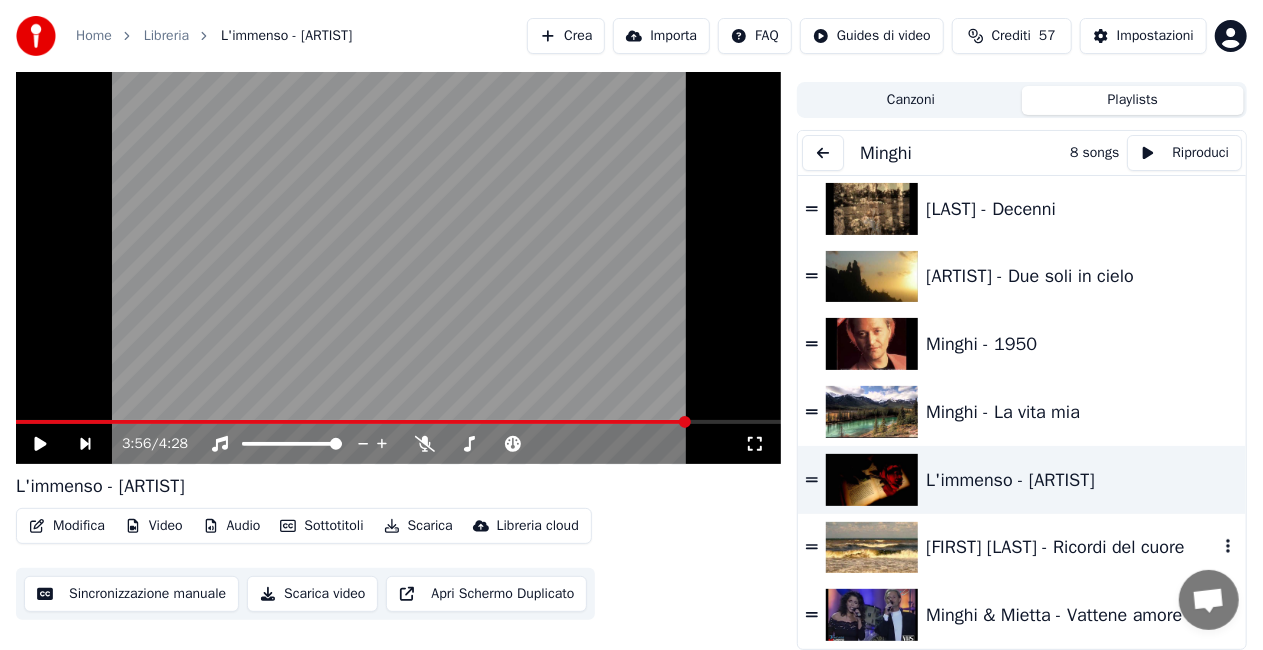 drag, startPoint x: 1020, startPoint y: 536, endPoint x: 958, endPoint y: 511, distance: 66.85058 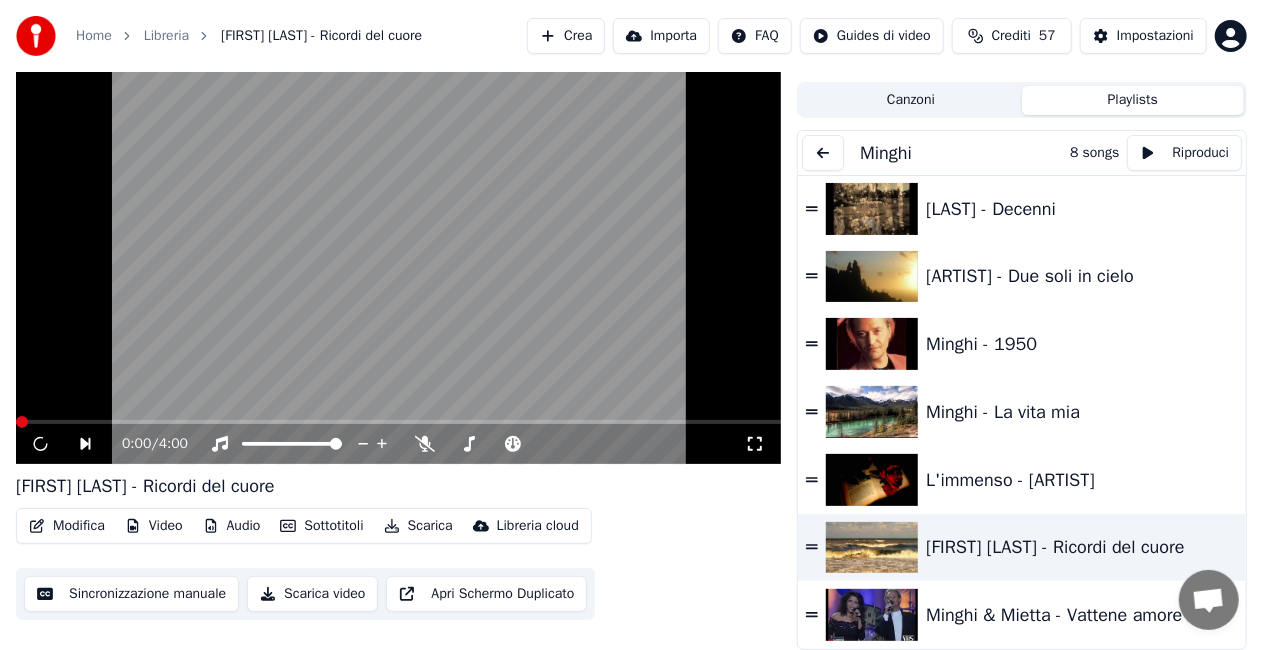 click on "0:00  /  4:00" at bounding box center (398, 444) 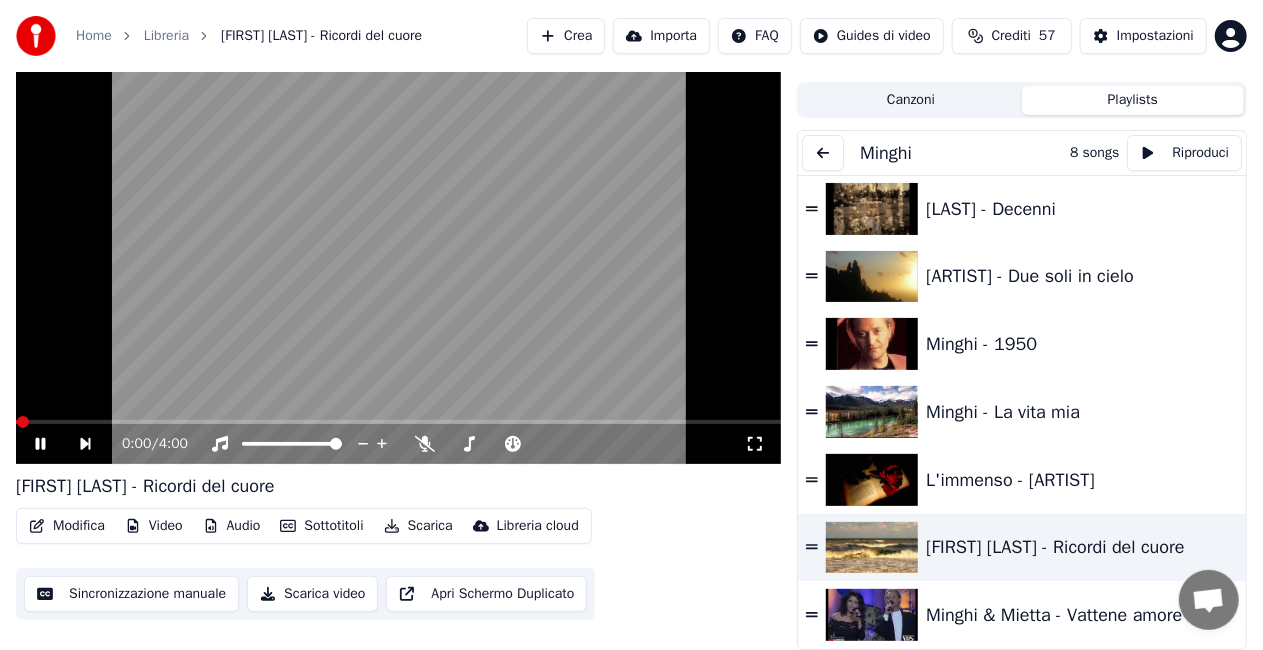 click 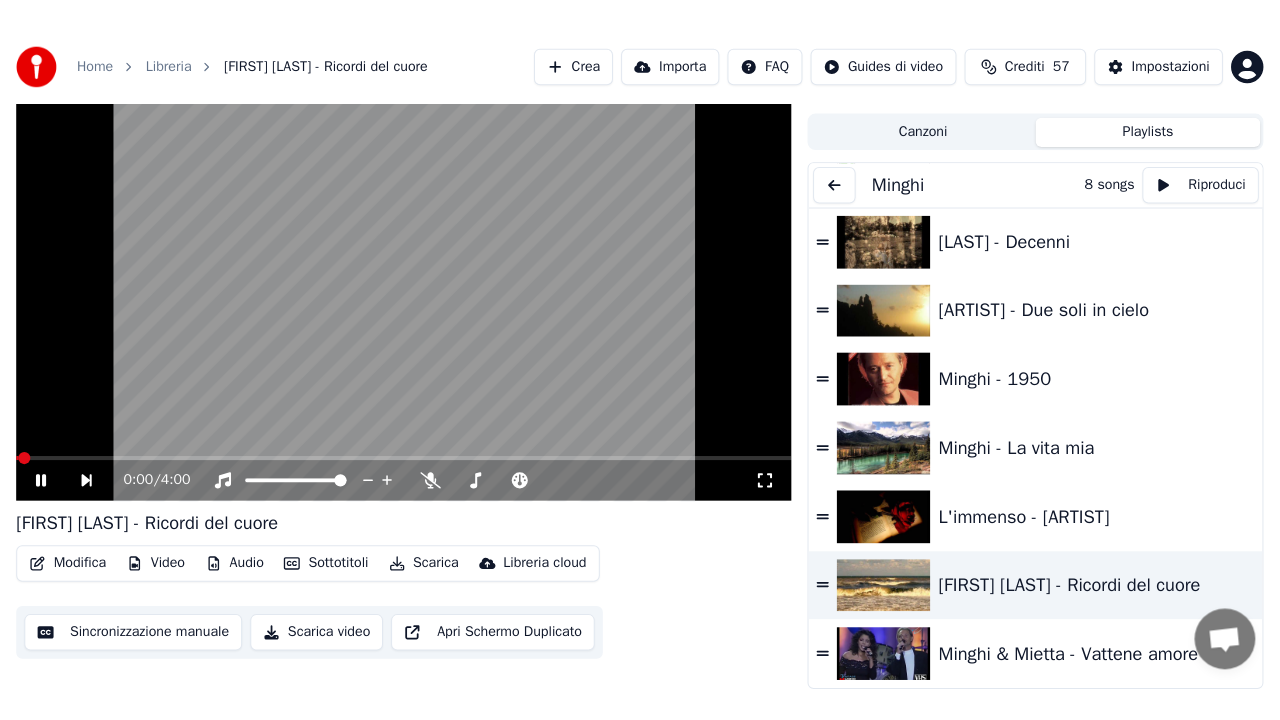 scroll, scrollTop: 24, scrollLeft: 0, axis: vertical 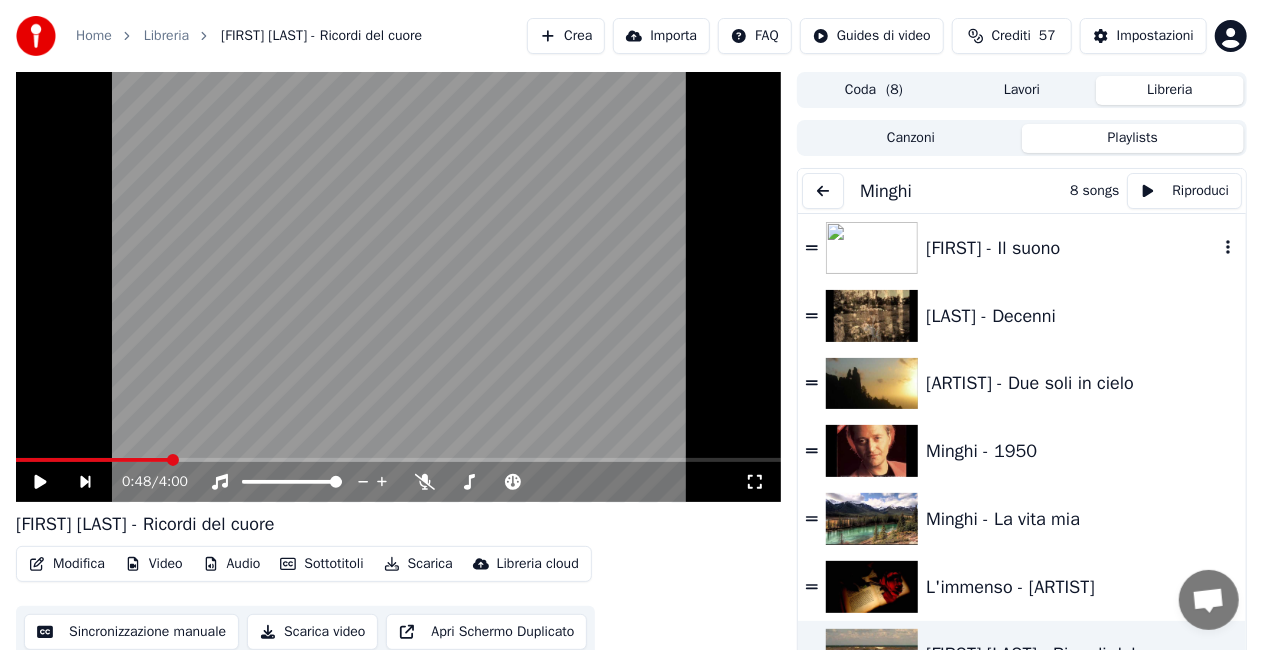 click on "[FIRST] - Il suono" at bounding box center (1072, 248) 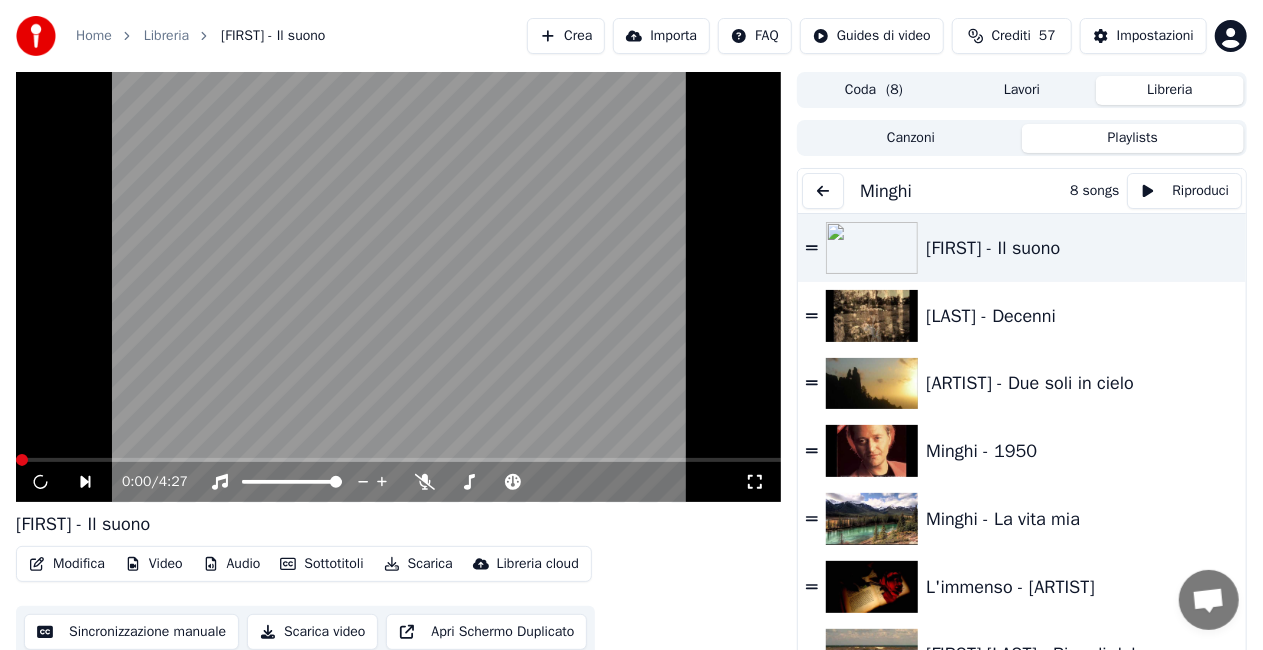 click 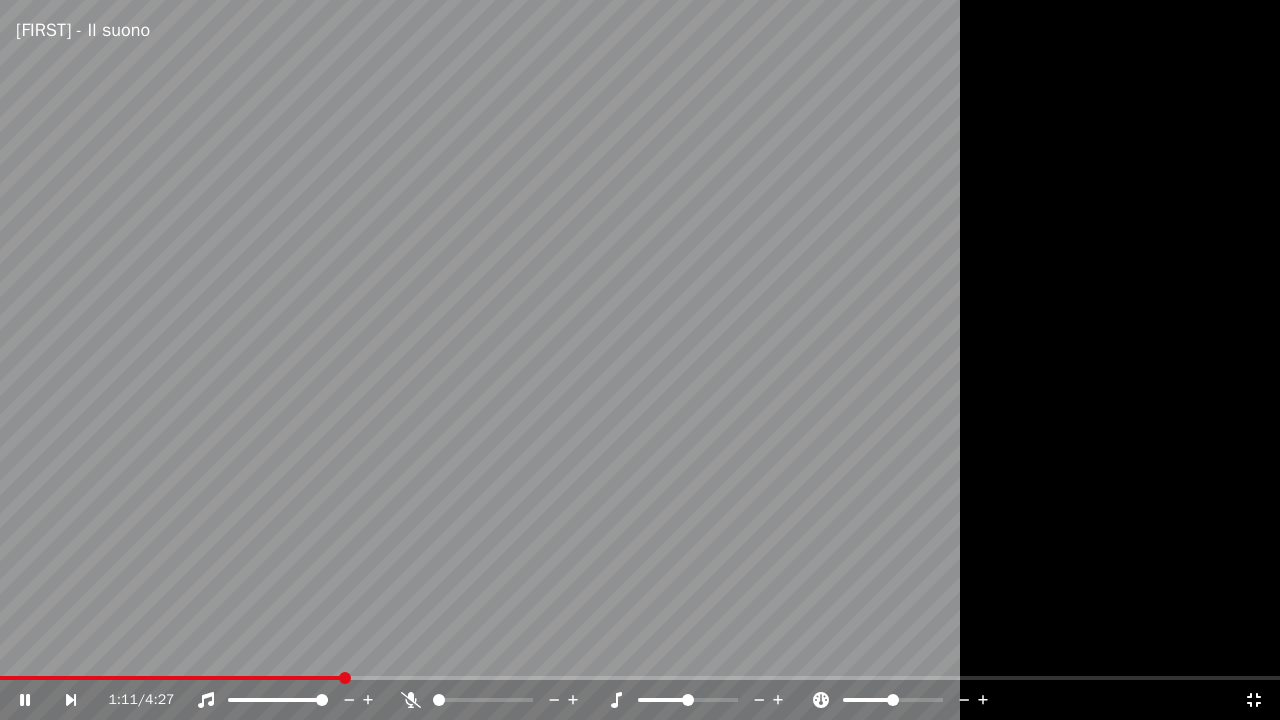 click 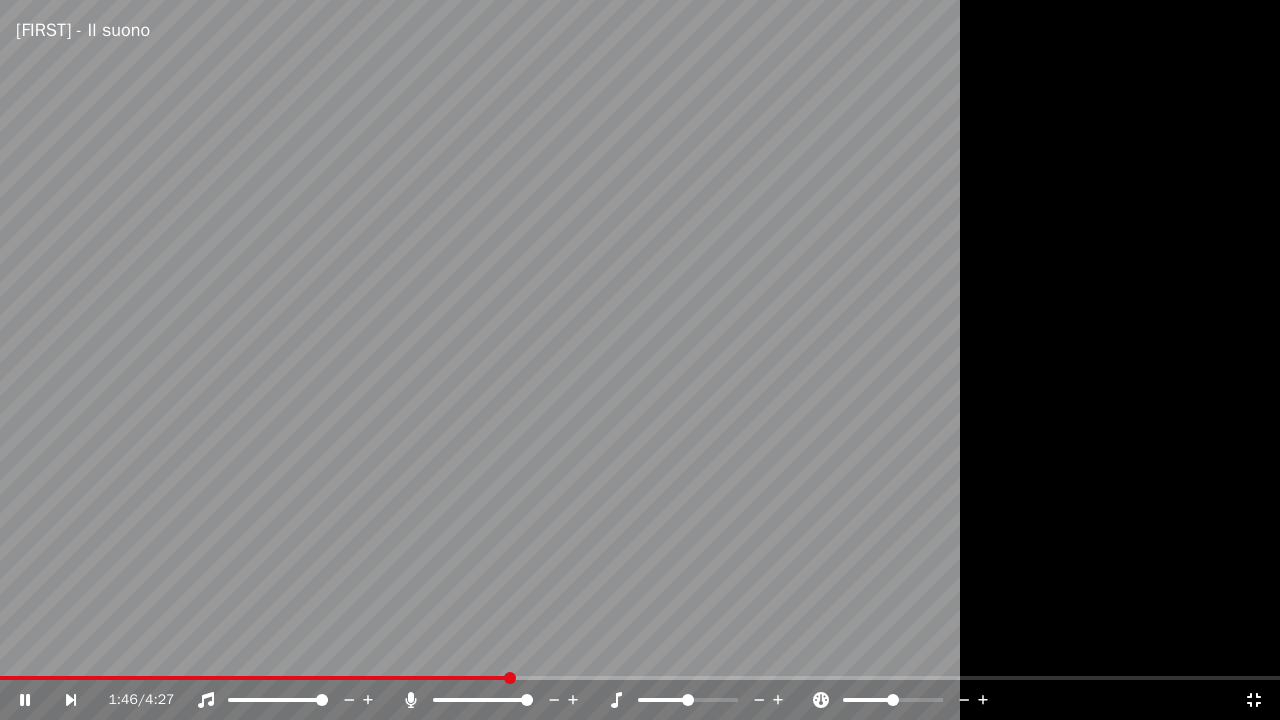 click 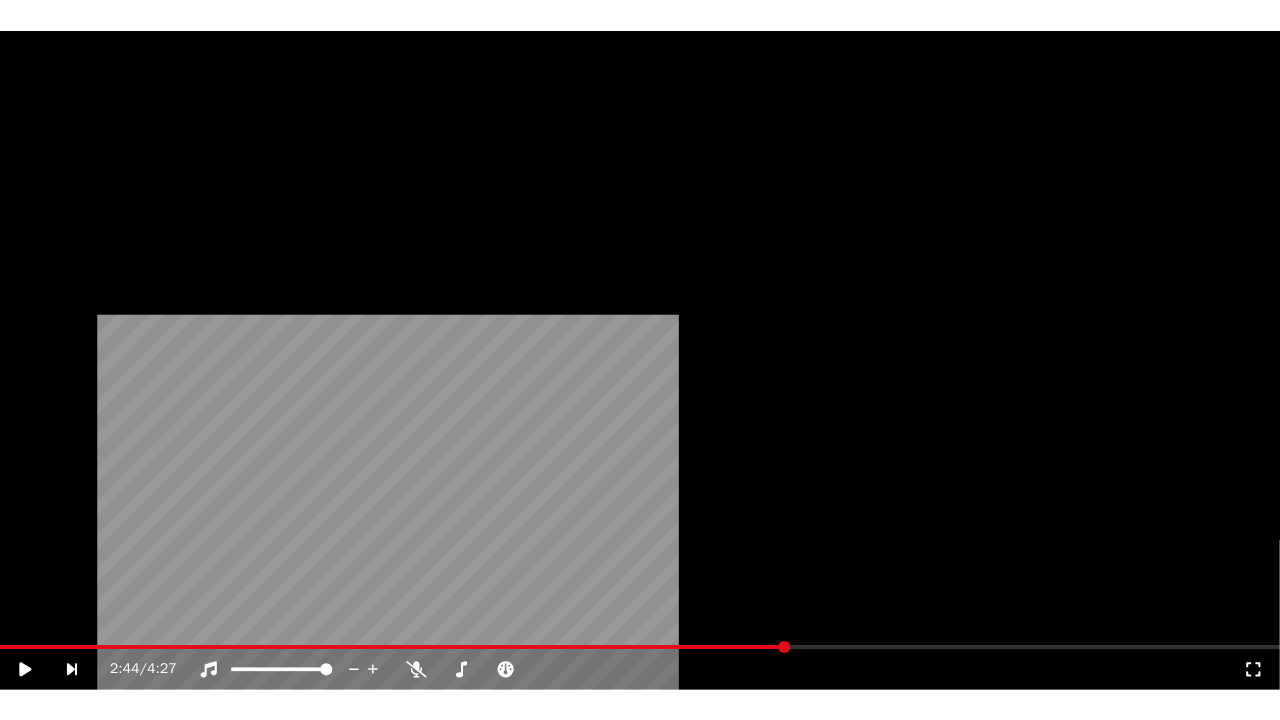 scroll, scrollTop: 72, scrollLeft: 0, axis: vertical 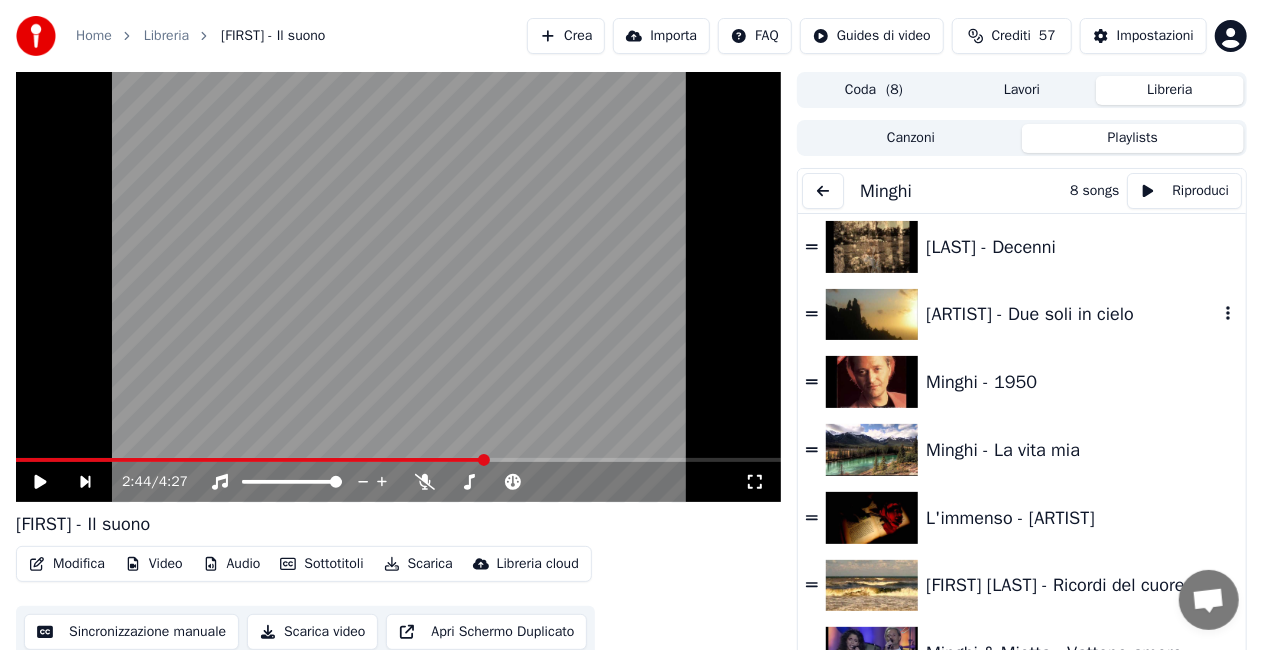 drag, startPoint x: 1080, startPoint y: 316, endPoint x: 1057, endPoint y: 314, distance: 23.086792 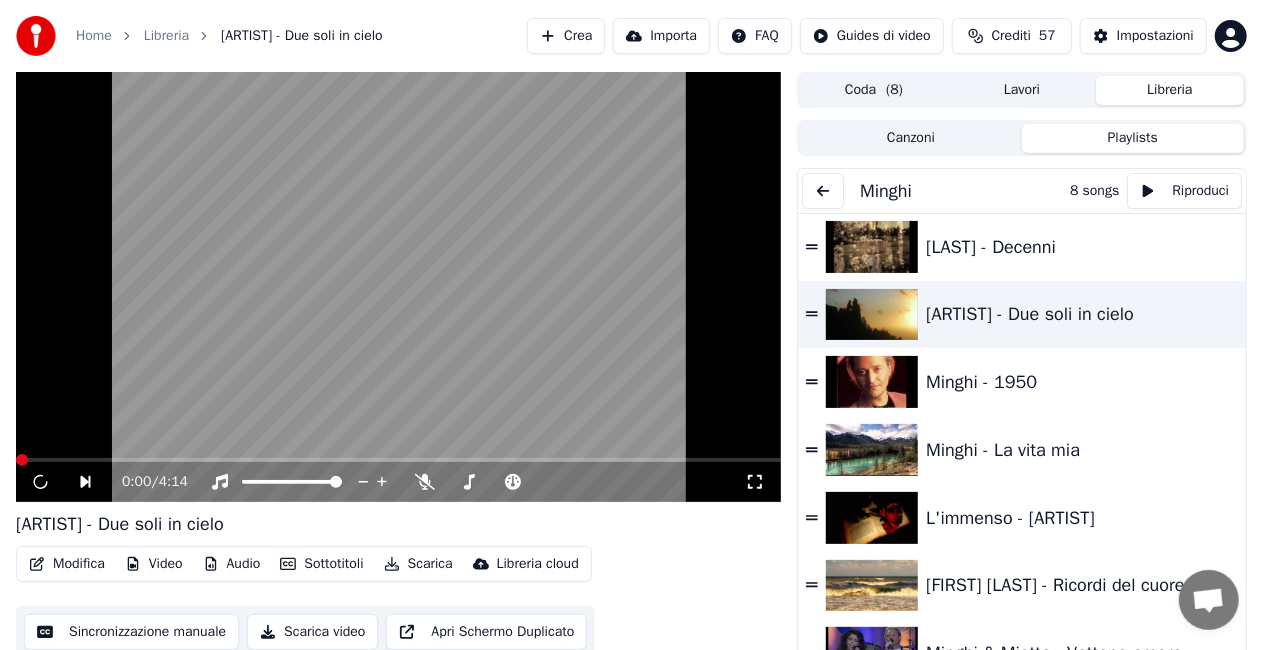 click 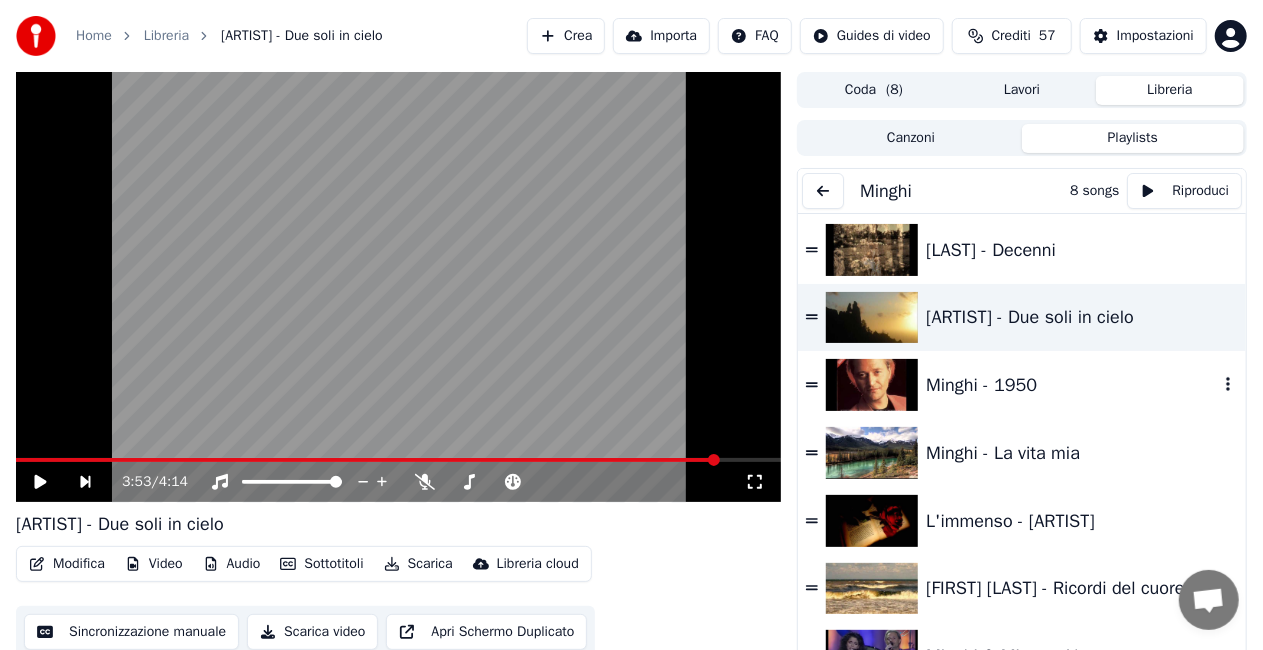scroll, scrollTop: 72, scrollLeft: 0, axis: vertical 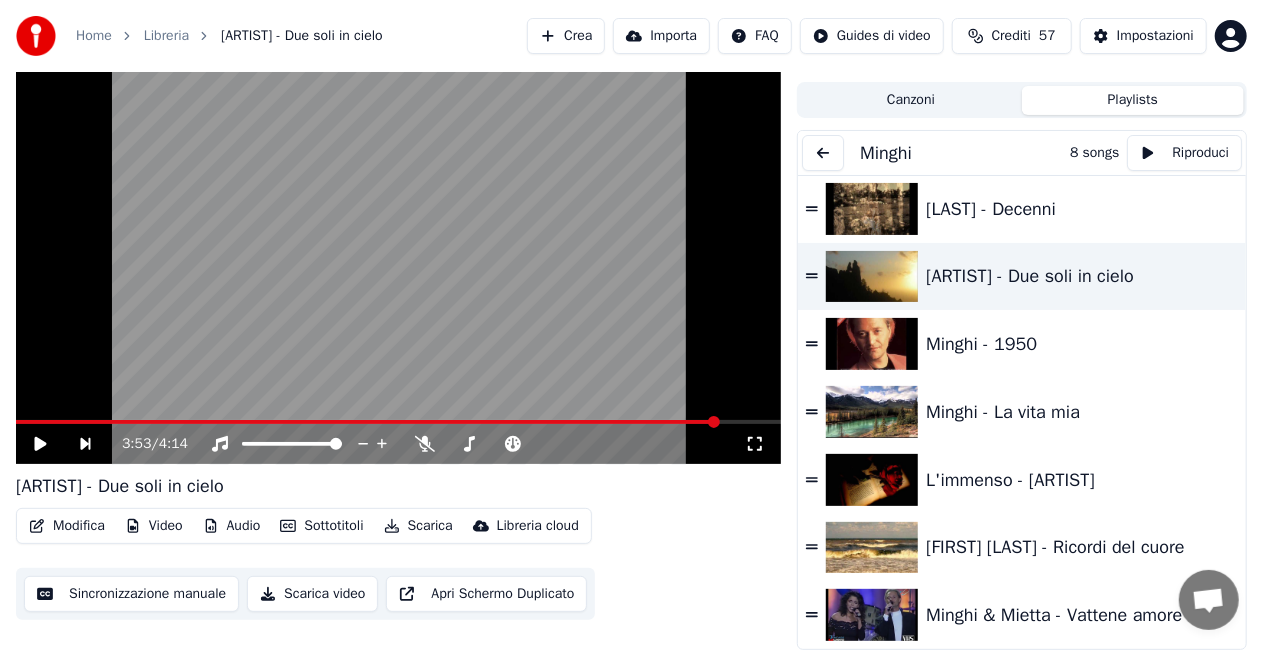 click at bounding box center [823, 153] 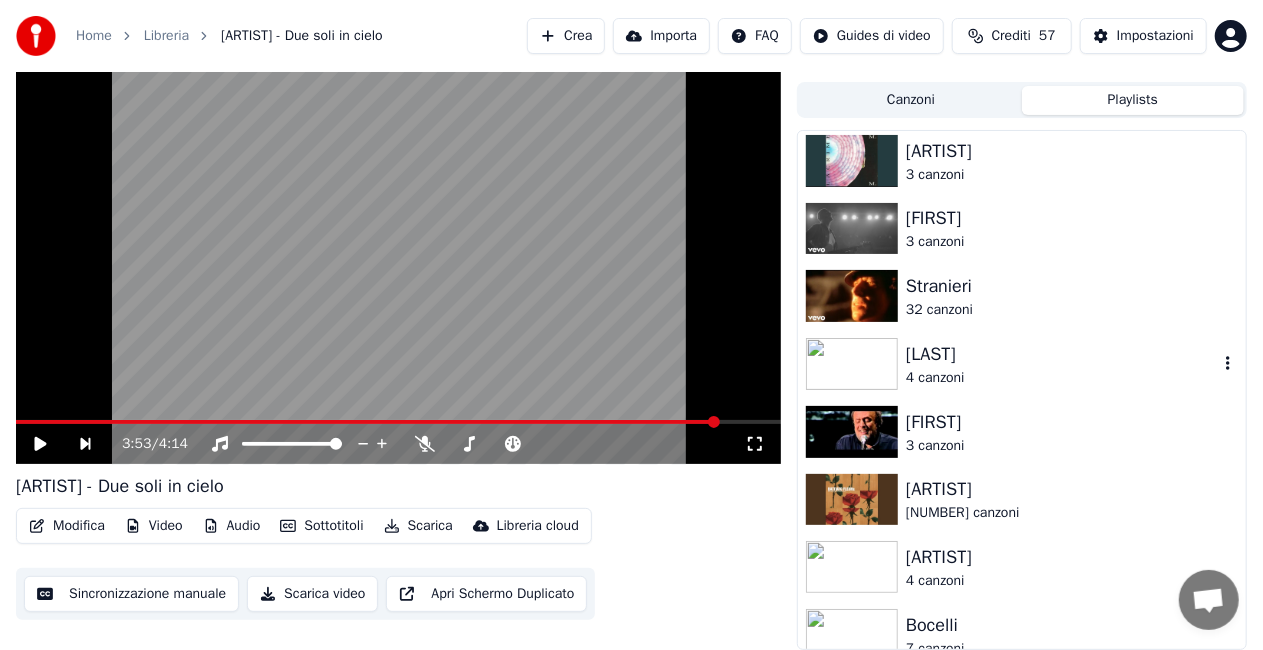 click on "[LAST]" at bounding box center (1062, 354) 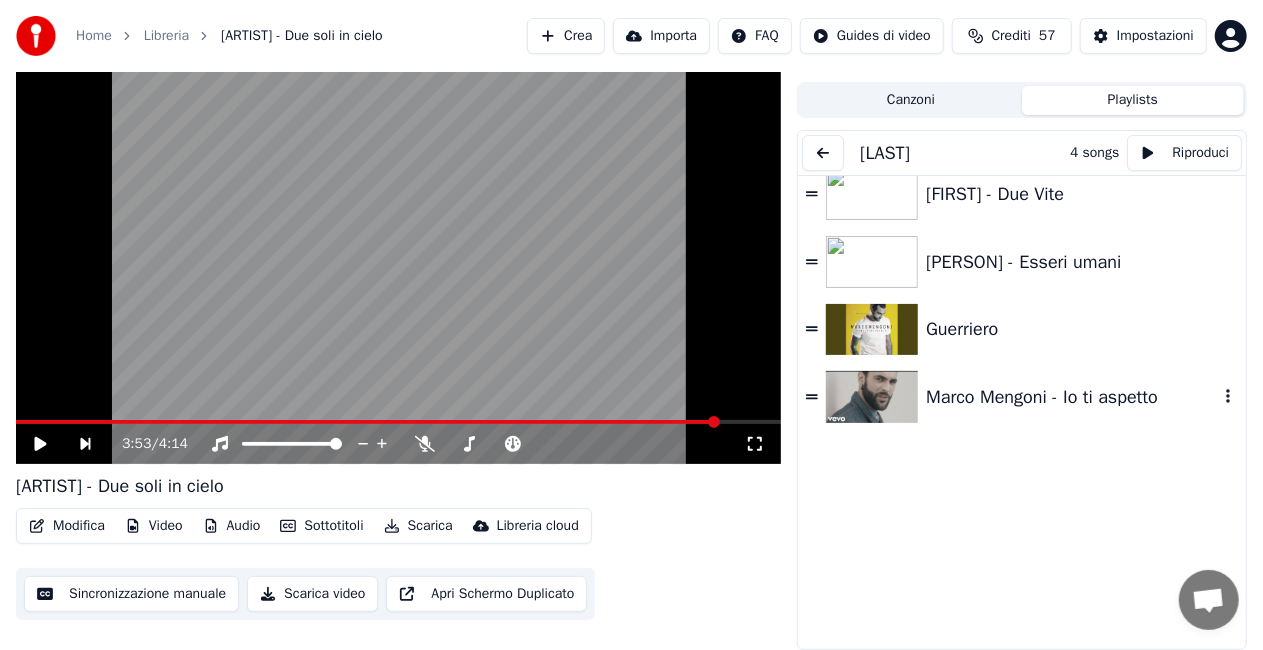 scroll, scrollTop: 0, scrollLeft: 0, axis: both 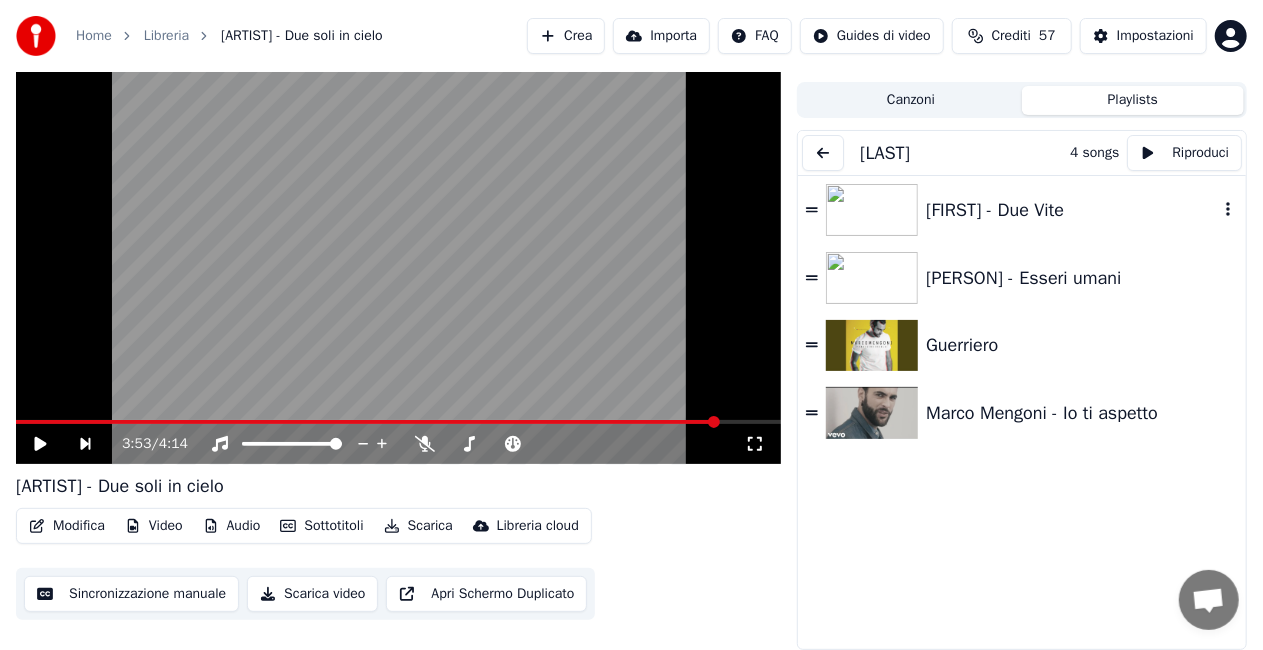 click on "[FIRST] - Due Vite" at bounding box center (1072, 210) 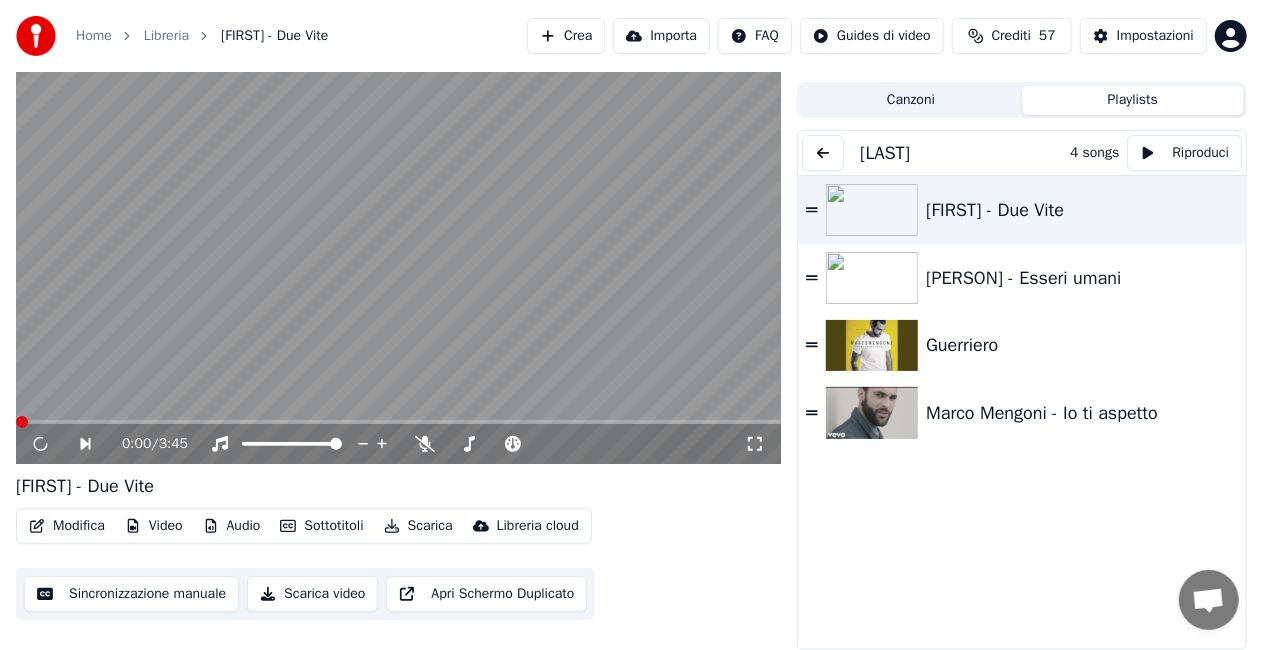 click 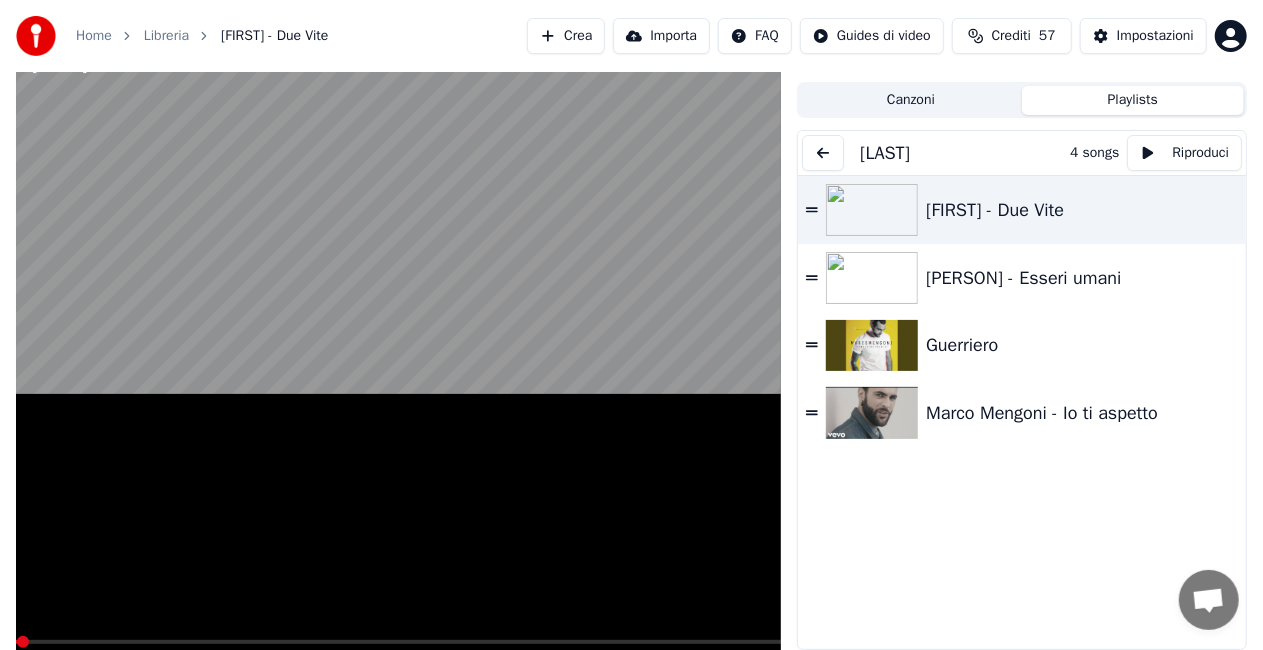 scroll, scrollTop: 24, scrollLeft: 0, axis: vertical 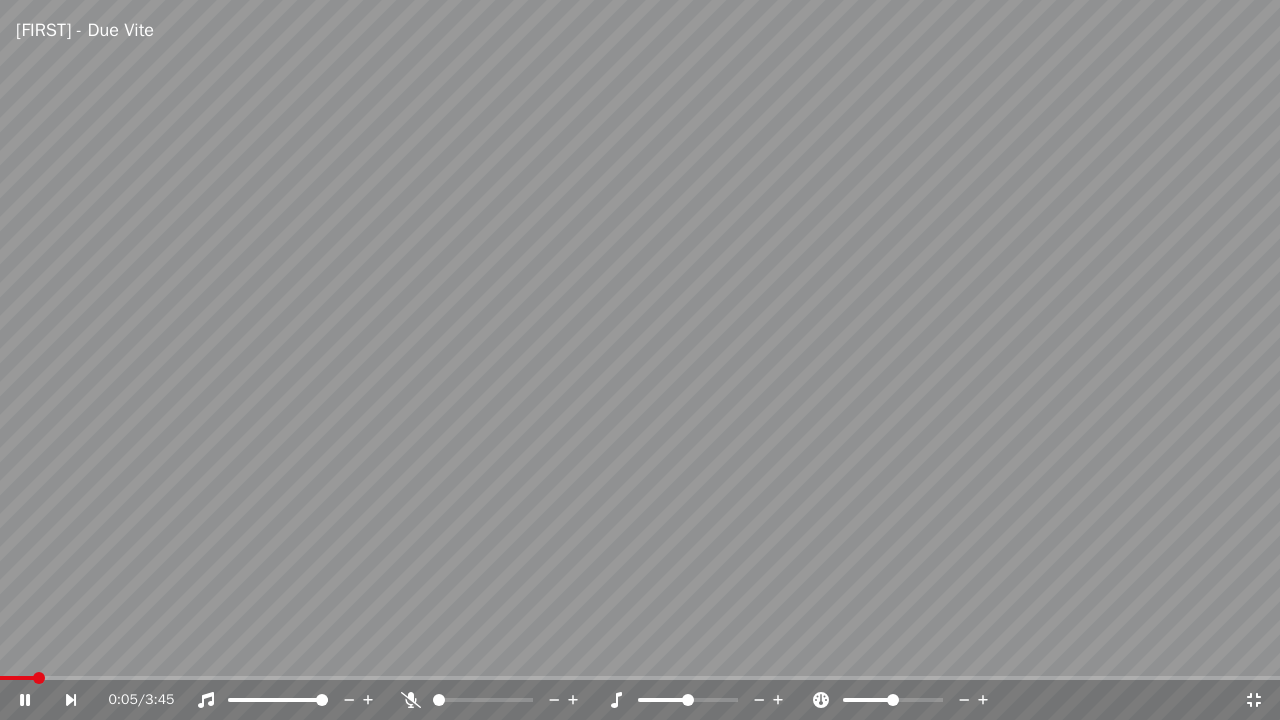 click 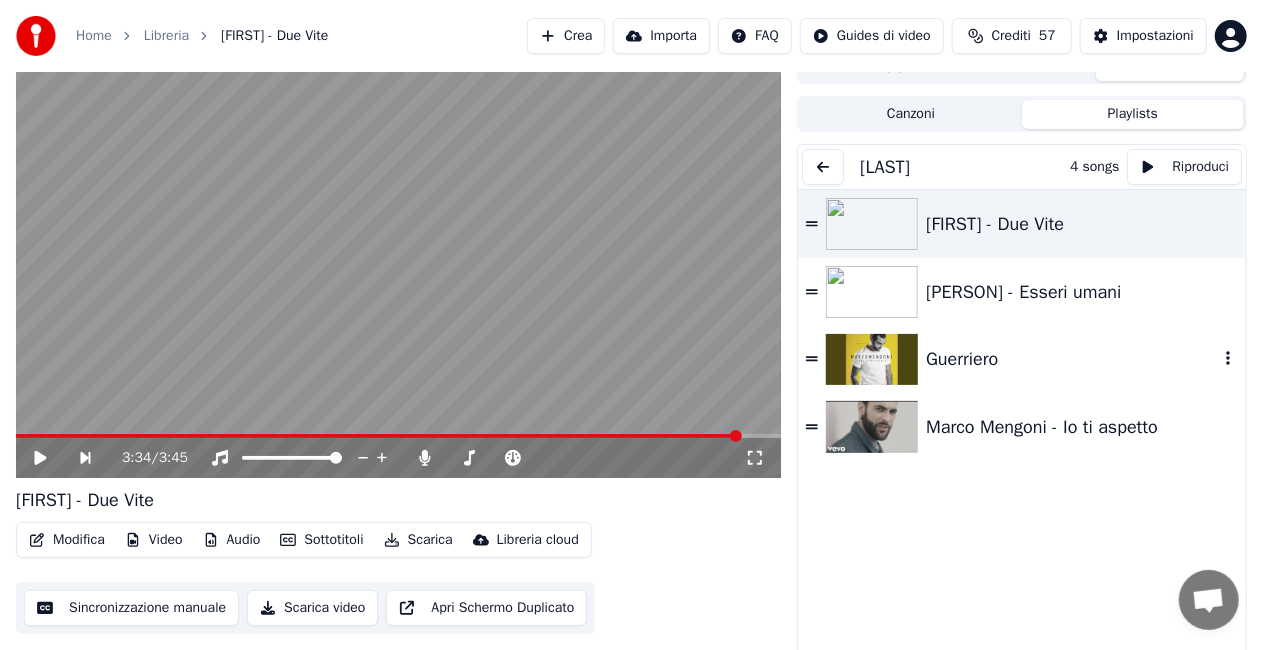 click on "Guerriero" at bounding box center (1072, 359) 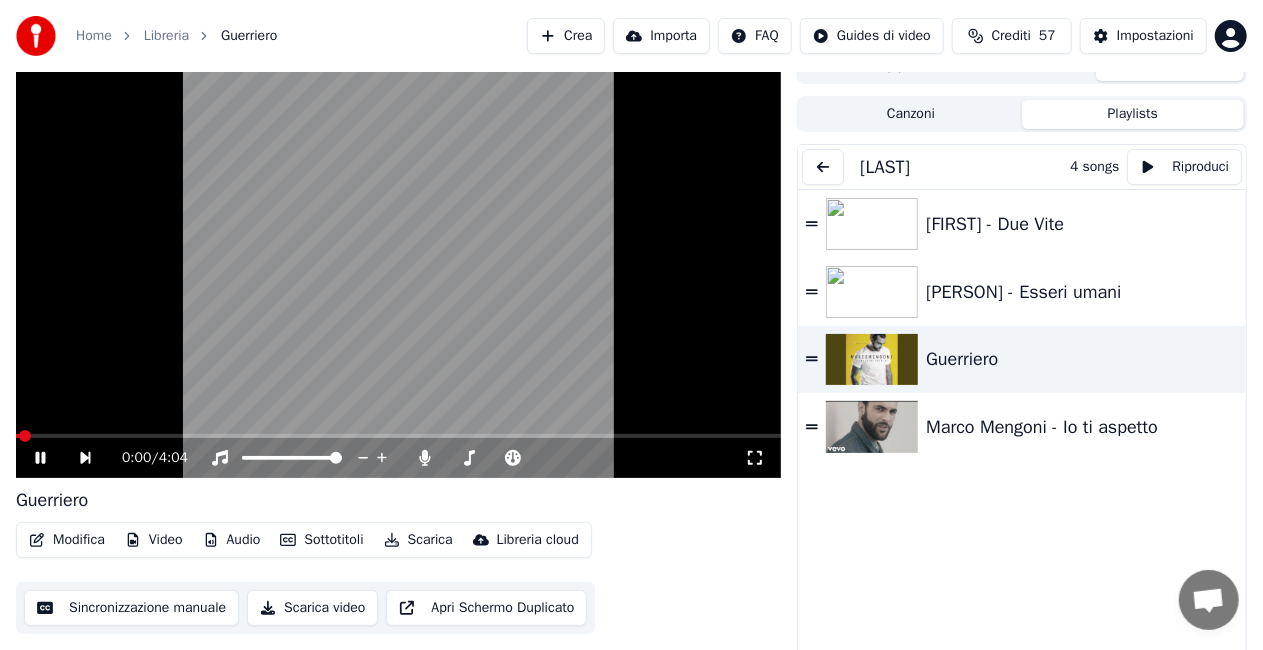 drag, startPoint x: 754, startPoint y: 456, endPoint x: 759, endPoint y: 466, distance: 11.18034 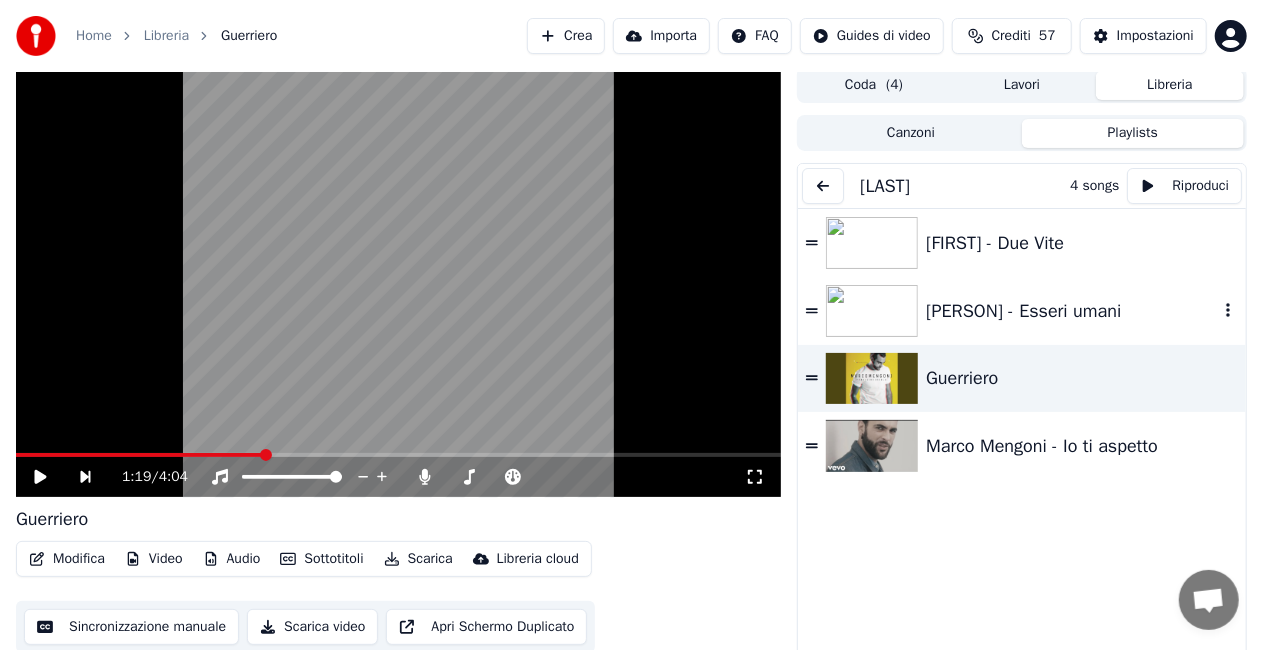 scroll, scrollTop: 0, scrollLeft: 0, axis: both 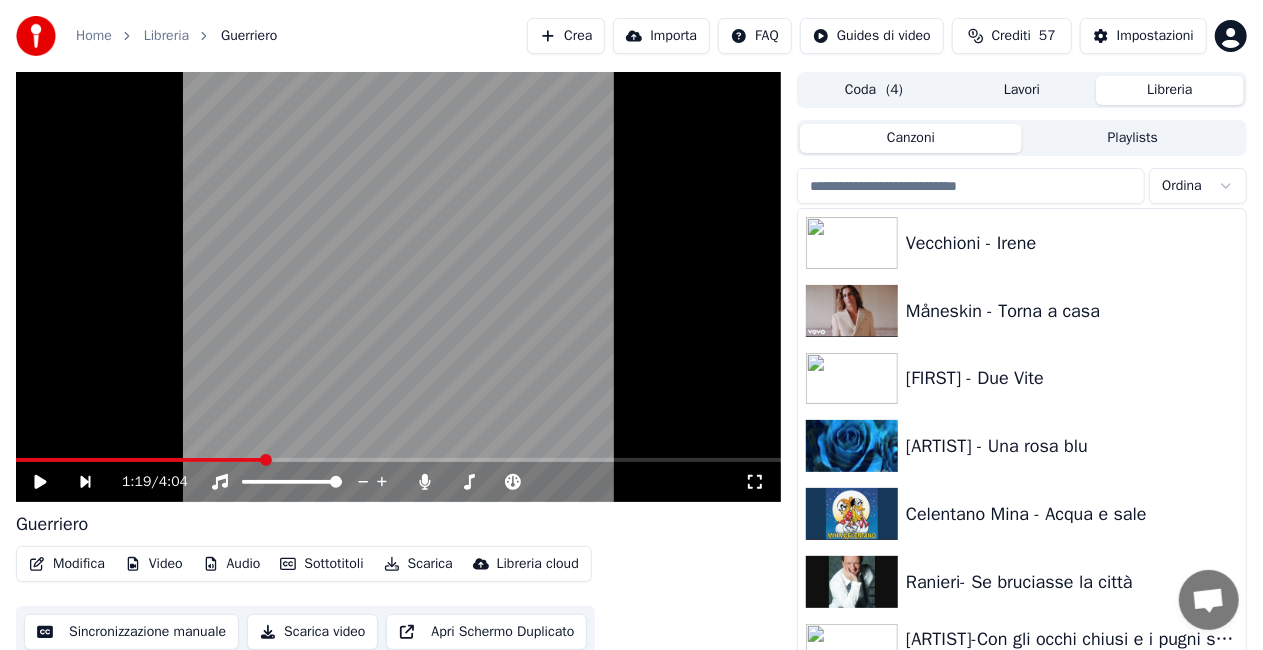 click on "Canzoni" at bounding box center [911, 138] 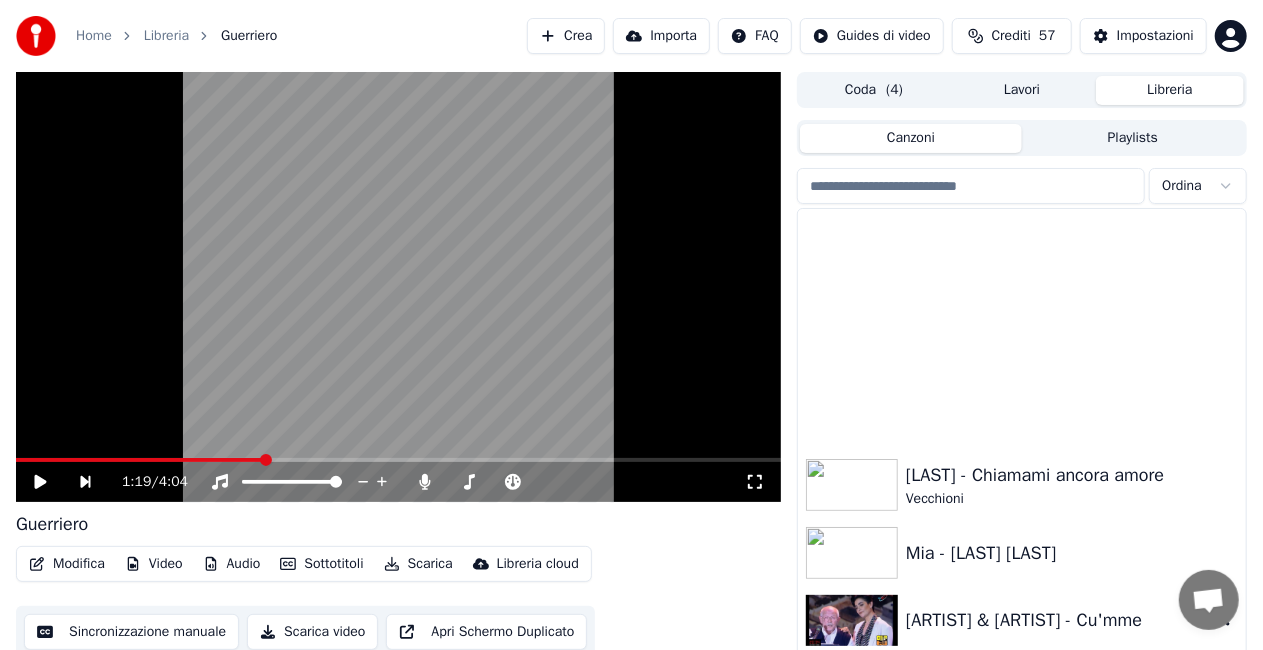 scroll, scrollTop: 300, scrollLeft: 0, axis: vertical 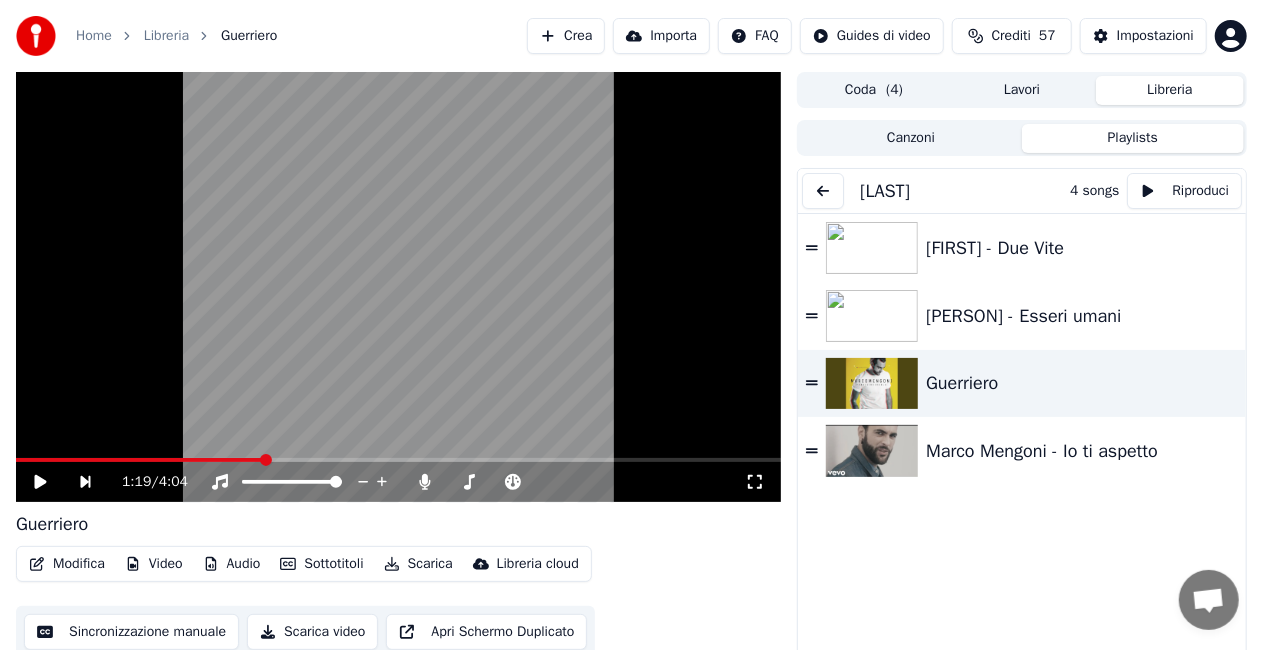 click on "Playlists" at bounding box center (1133, 138) 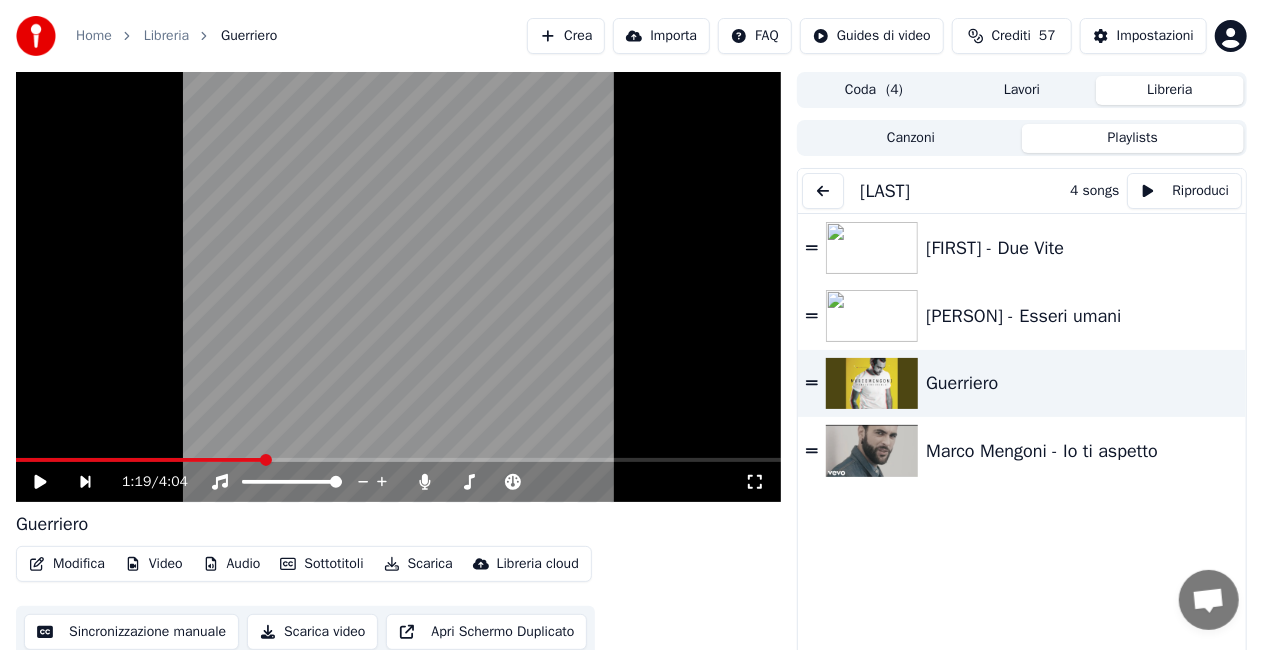 click at bounding box center (823, 191) 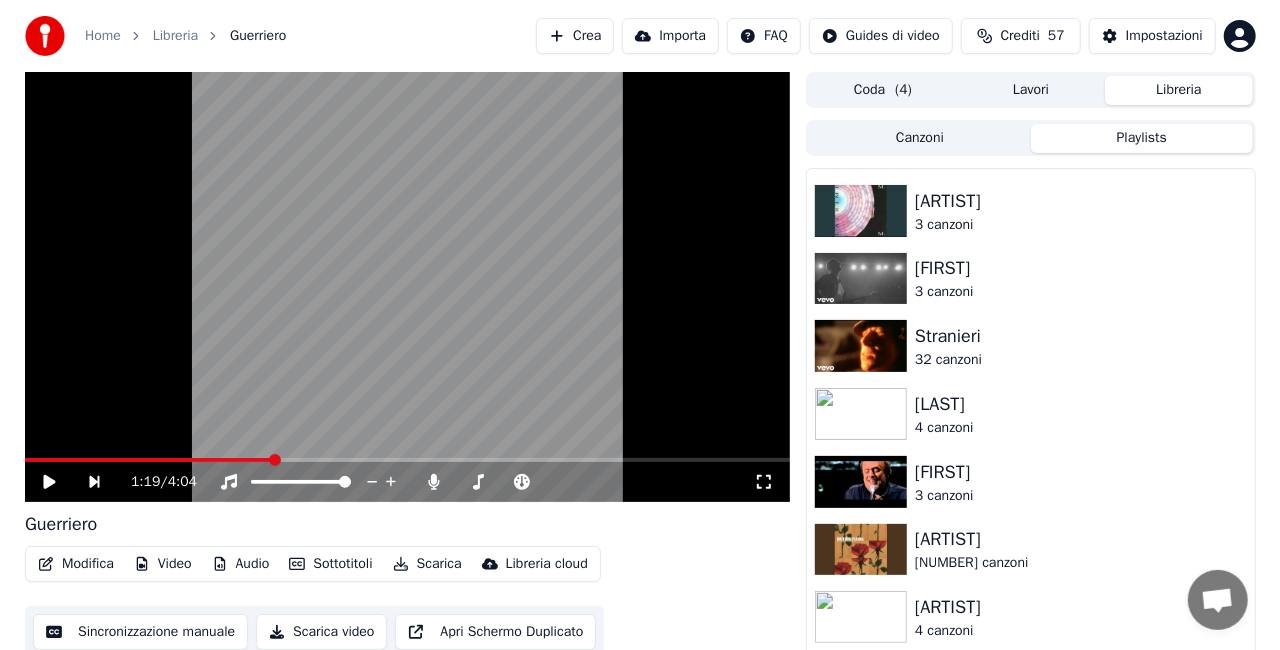 scroll, scrollTop: 0, scrollLeft: 0, axis: both 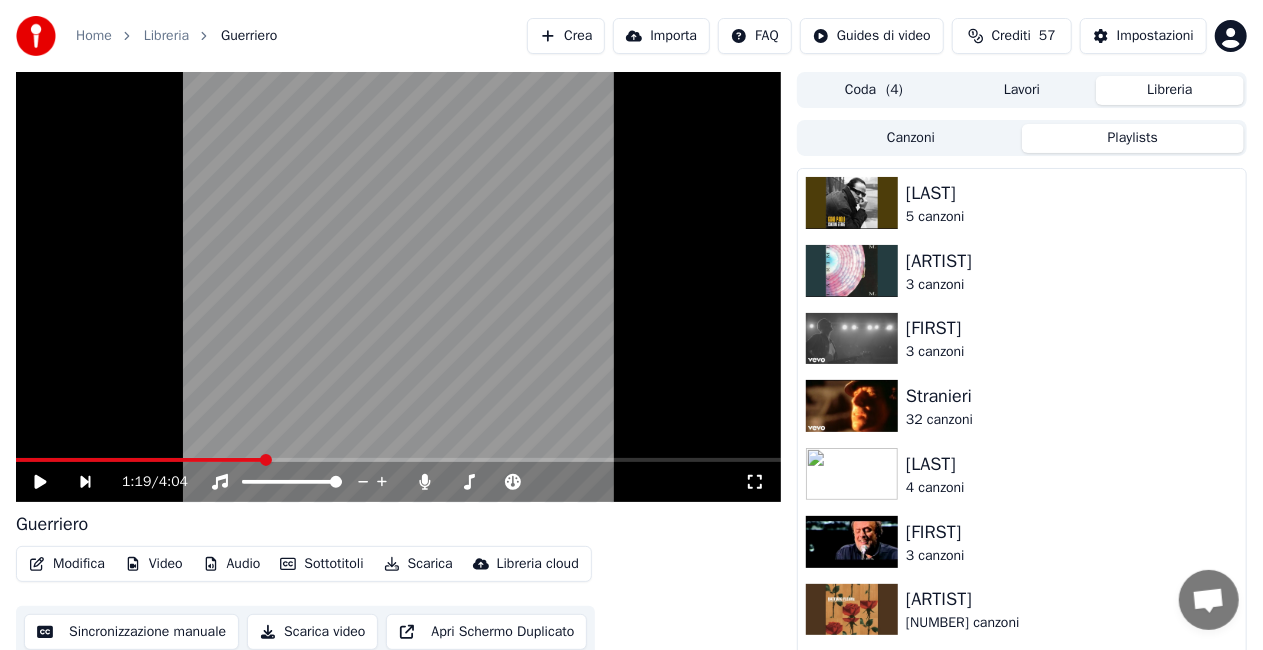 click on "Canzoni Playlists" at bounding box center (1022, 138) 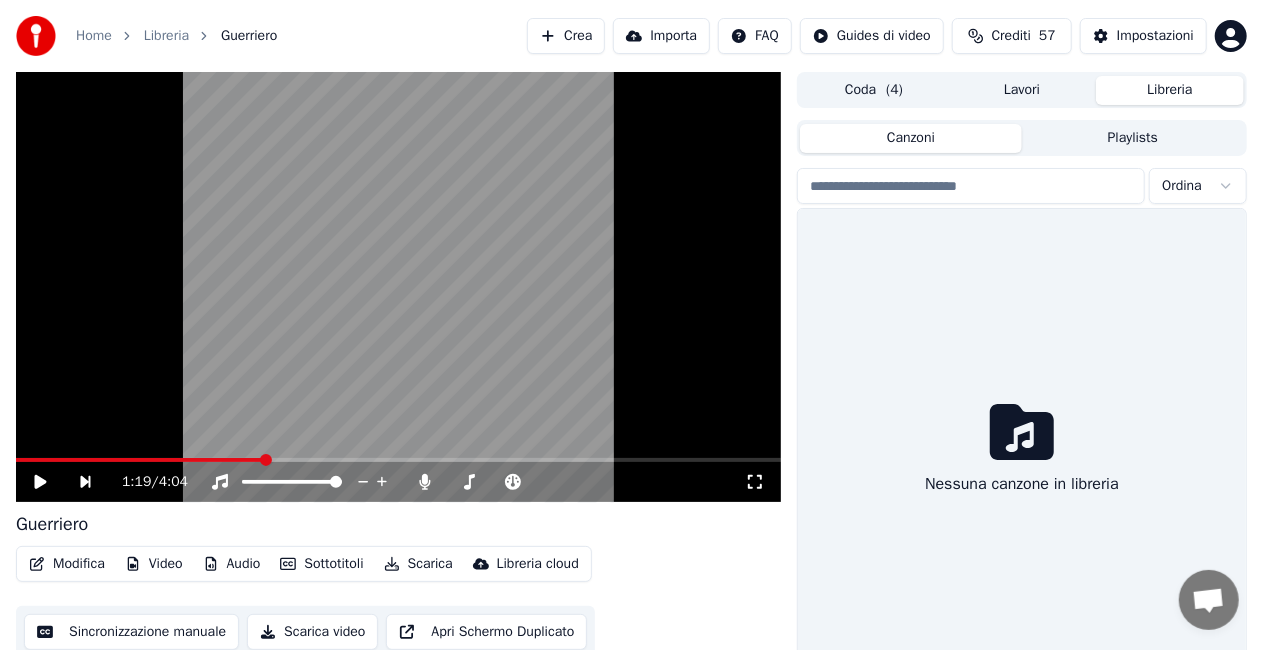 click on "Canzoni" at bounding box center (911, 138) 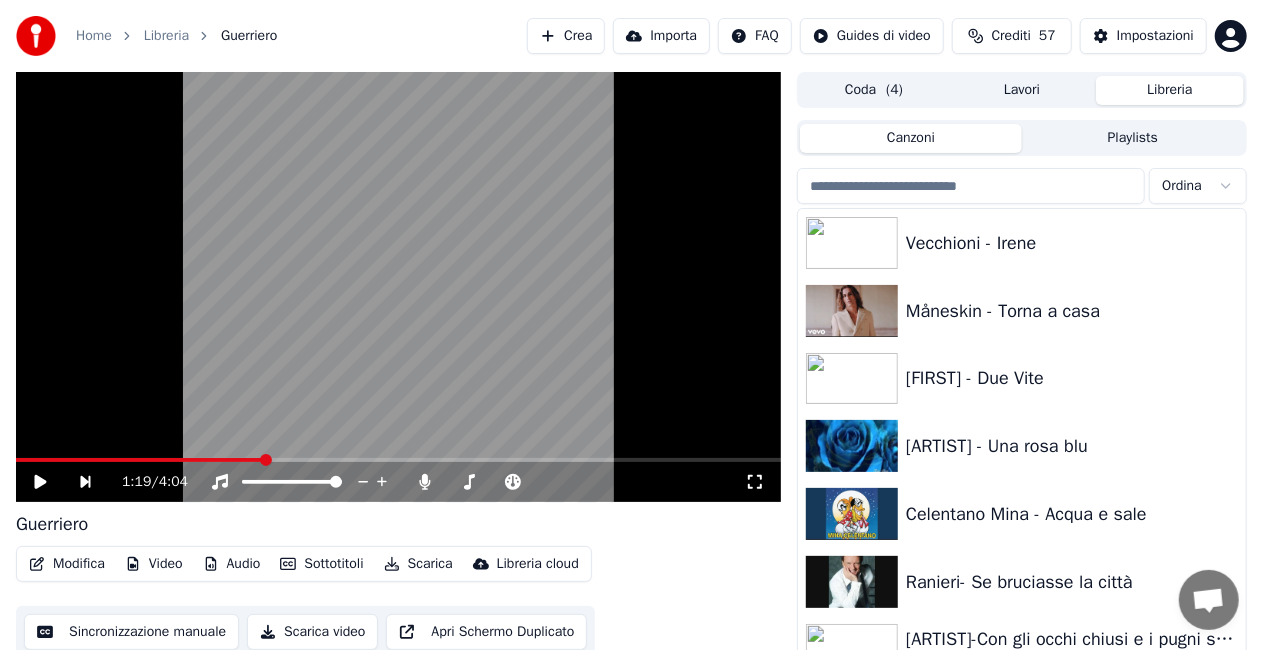 click at bounding box center [971, 186] 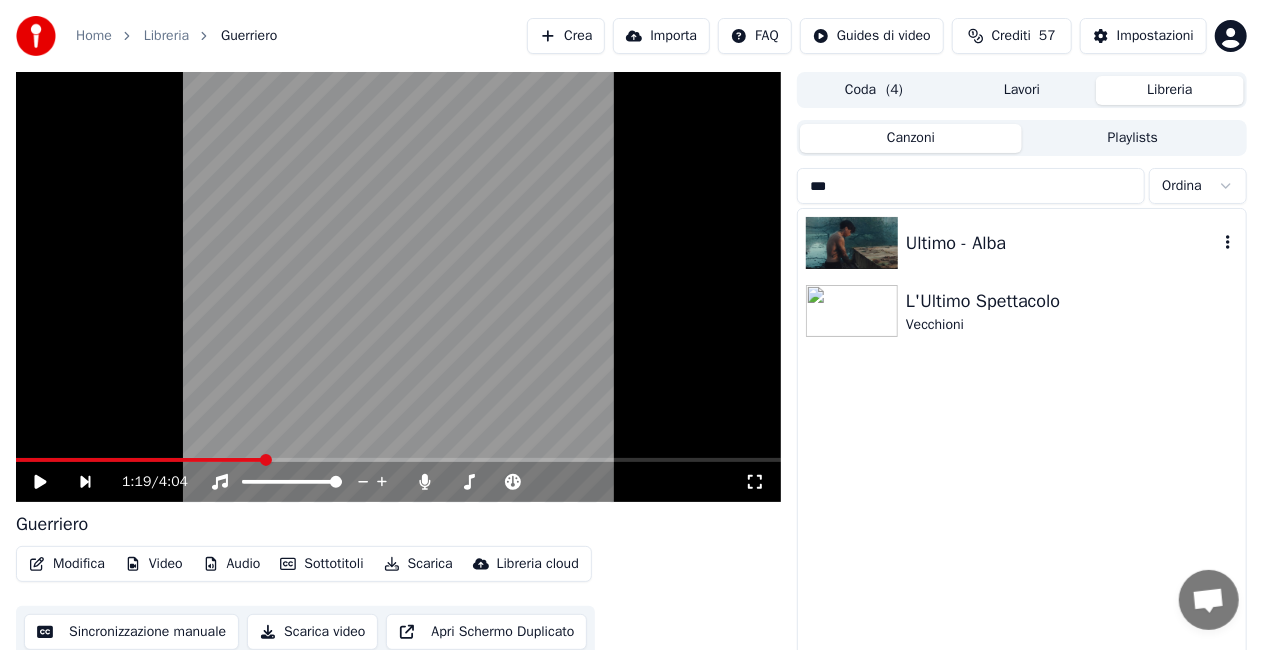 type on "***" 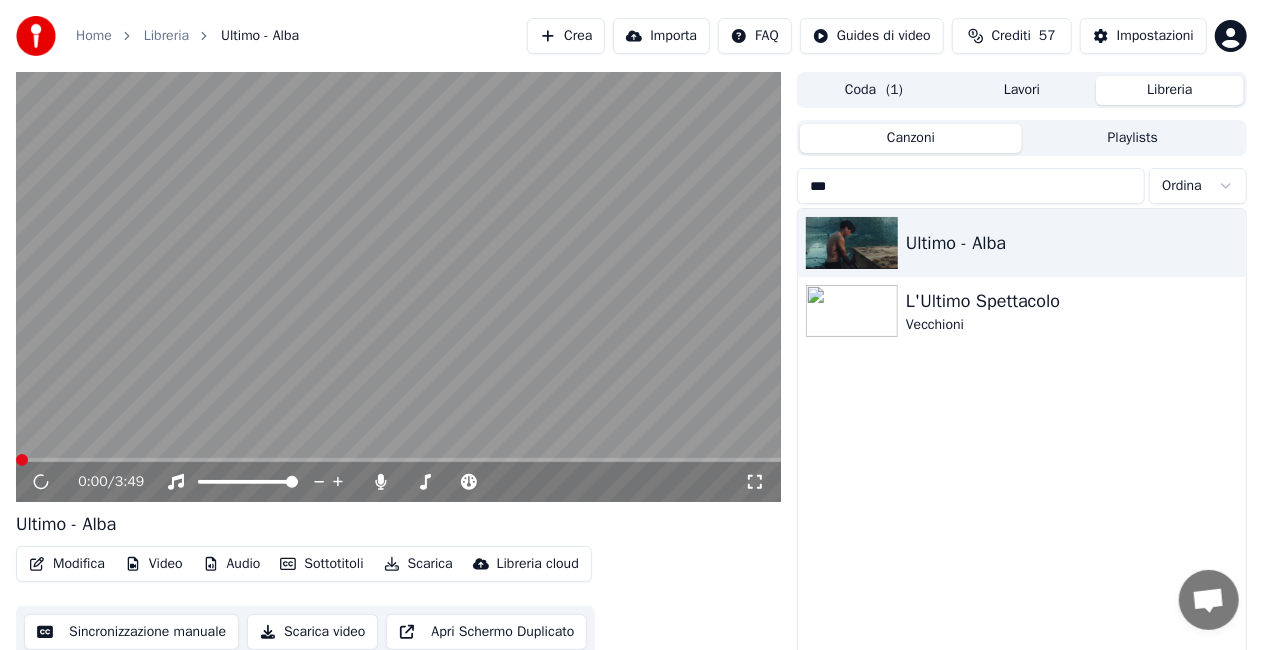 click 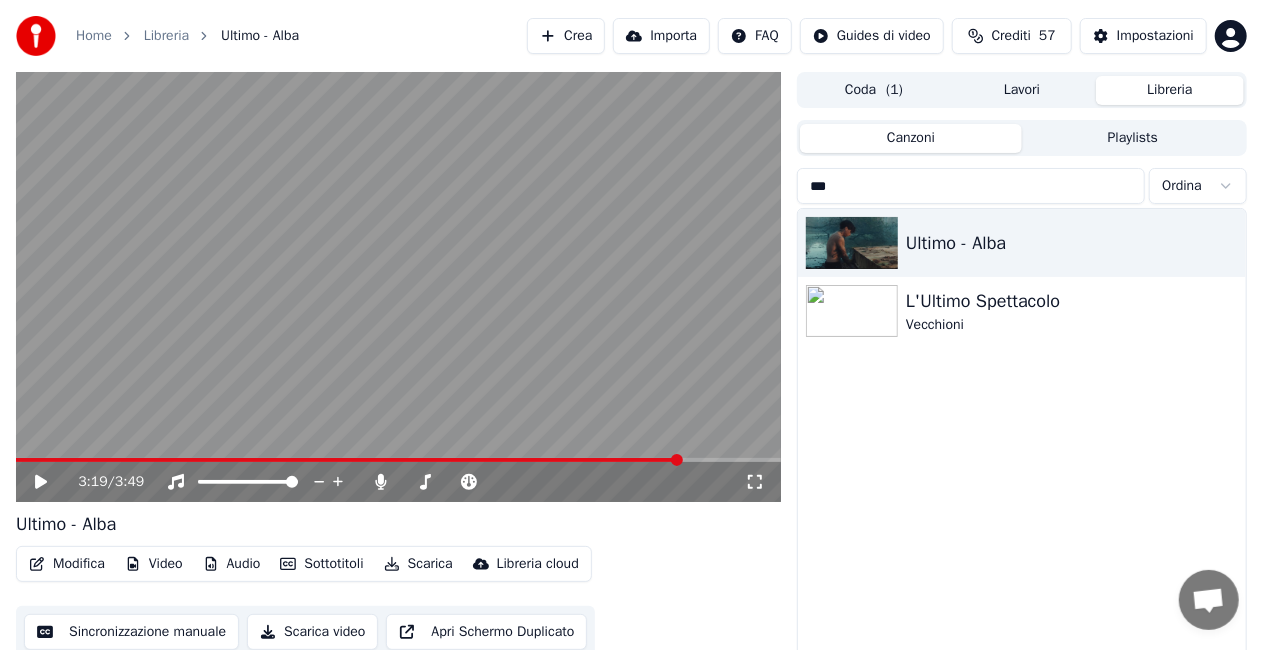 click on "Crea" at bounding box center [566, 36] 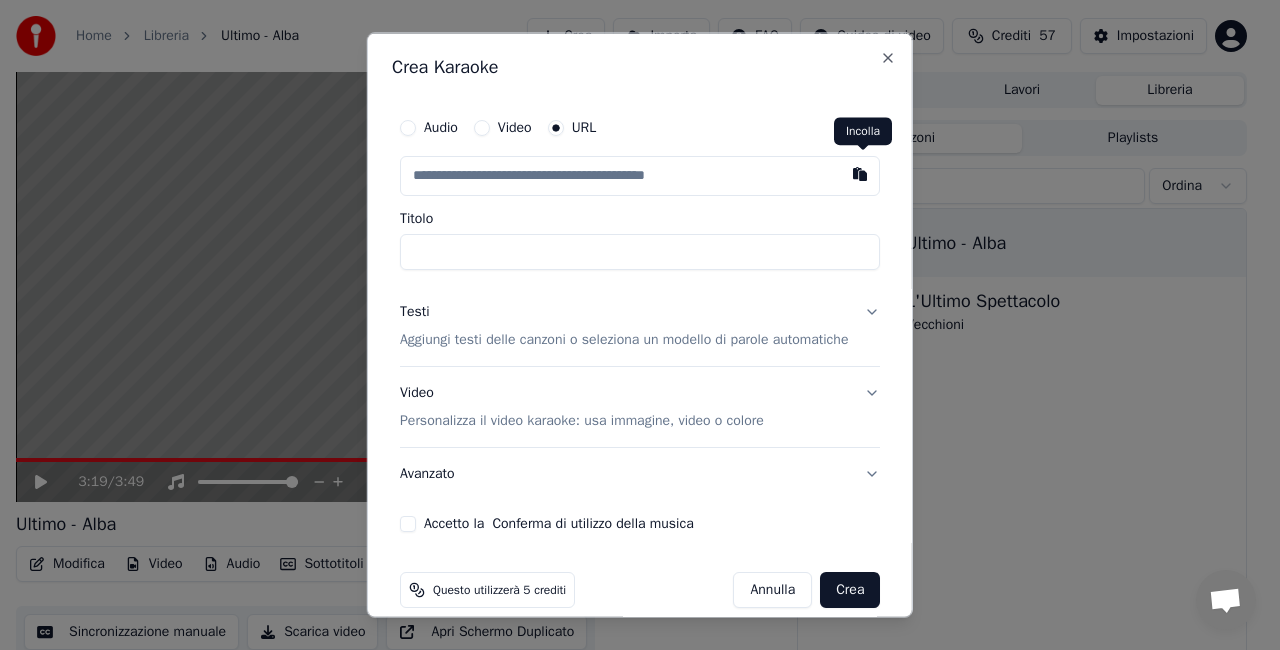 click at bounding box center [860, 174] 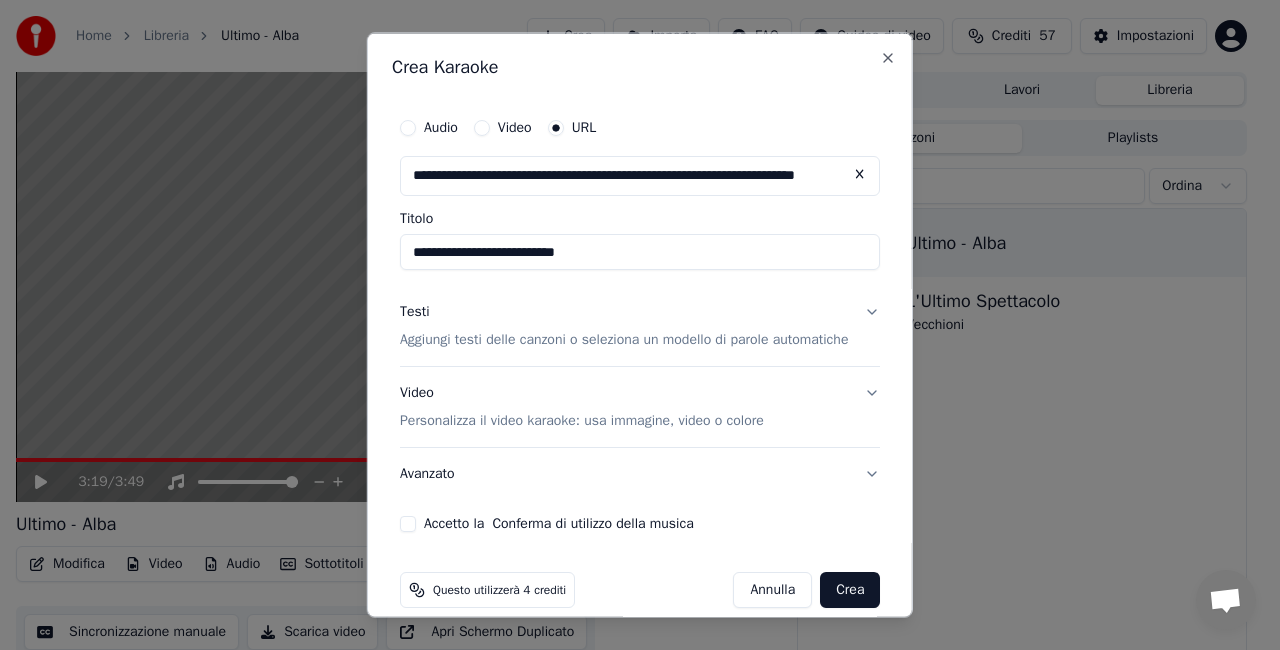 drag, startPoint x: 438, startPoint y: 254, endPoint x: 0, endPoint y: 416, distance: 466.99893 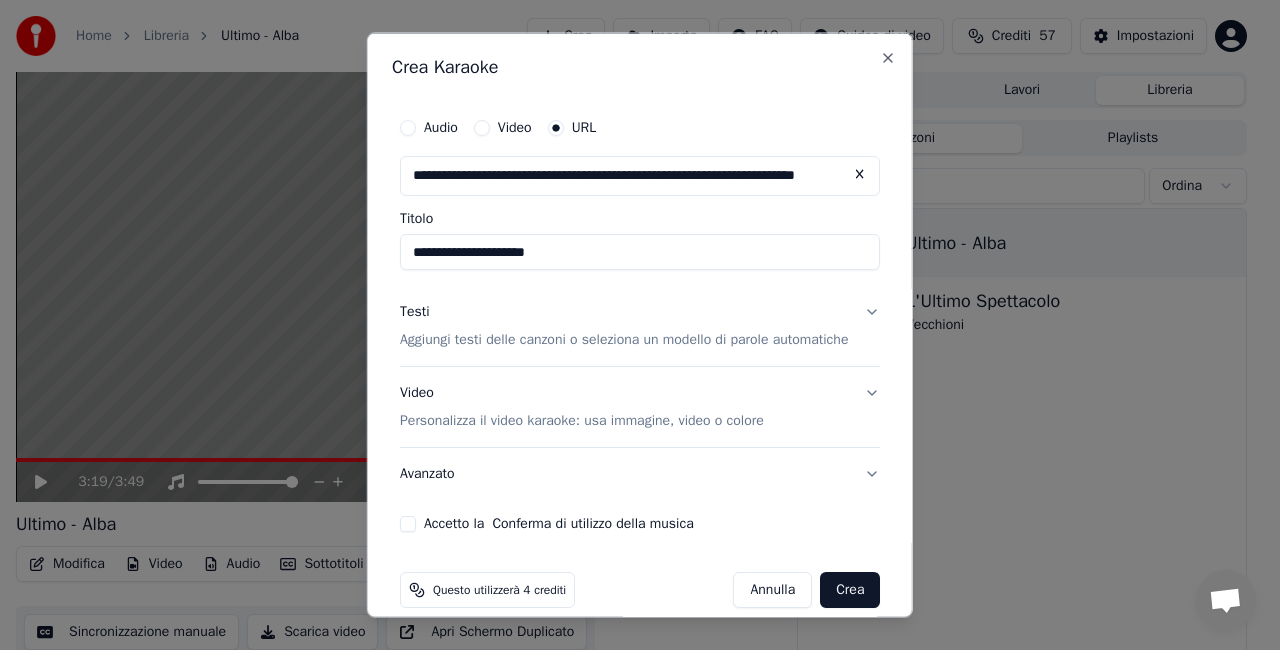 type on "**********" 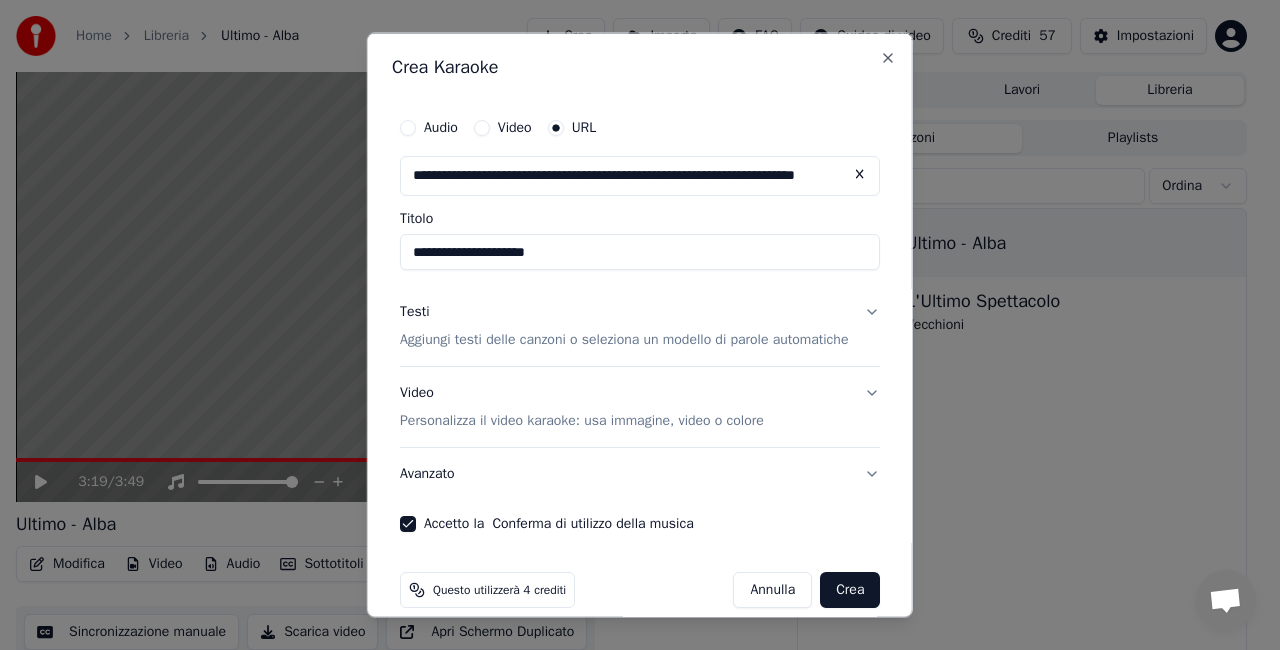 click on "Crea" at bounding box center (850, 589) 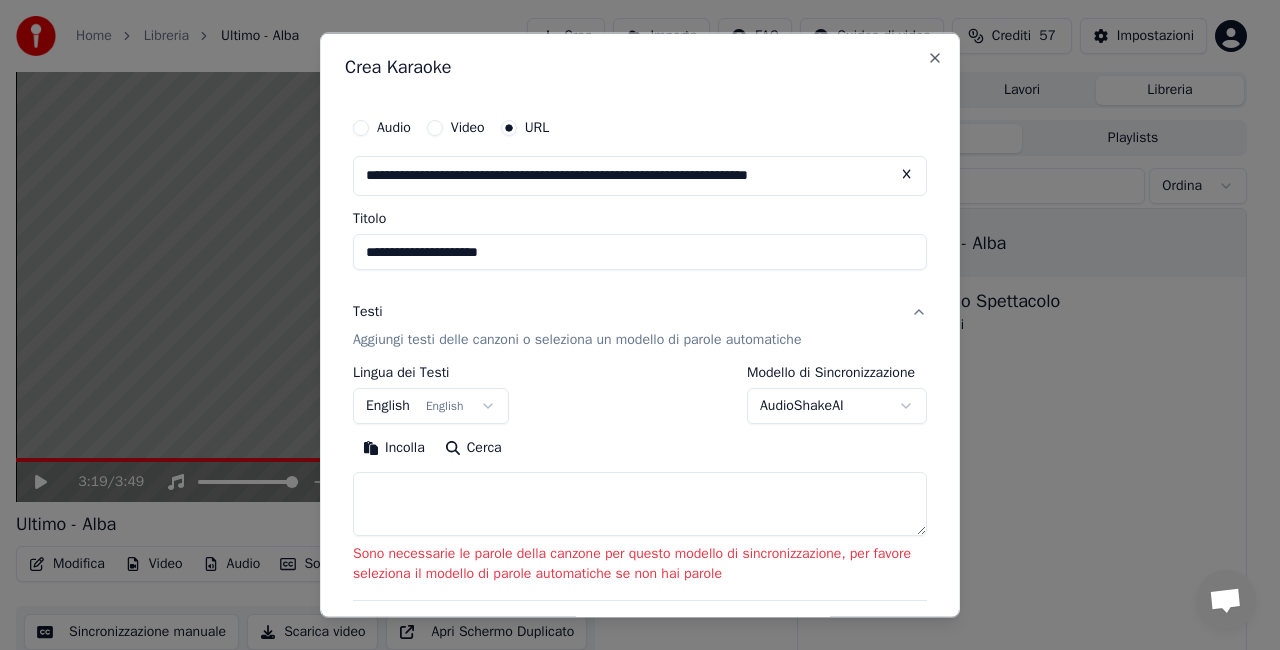 scroll, scrollTop: 200, scrollLeft: 0, axis: vertical 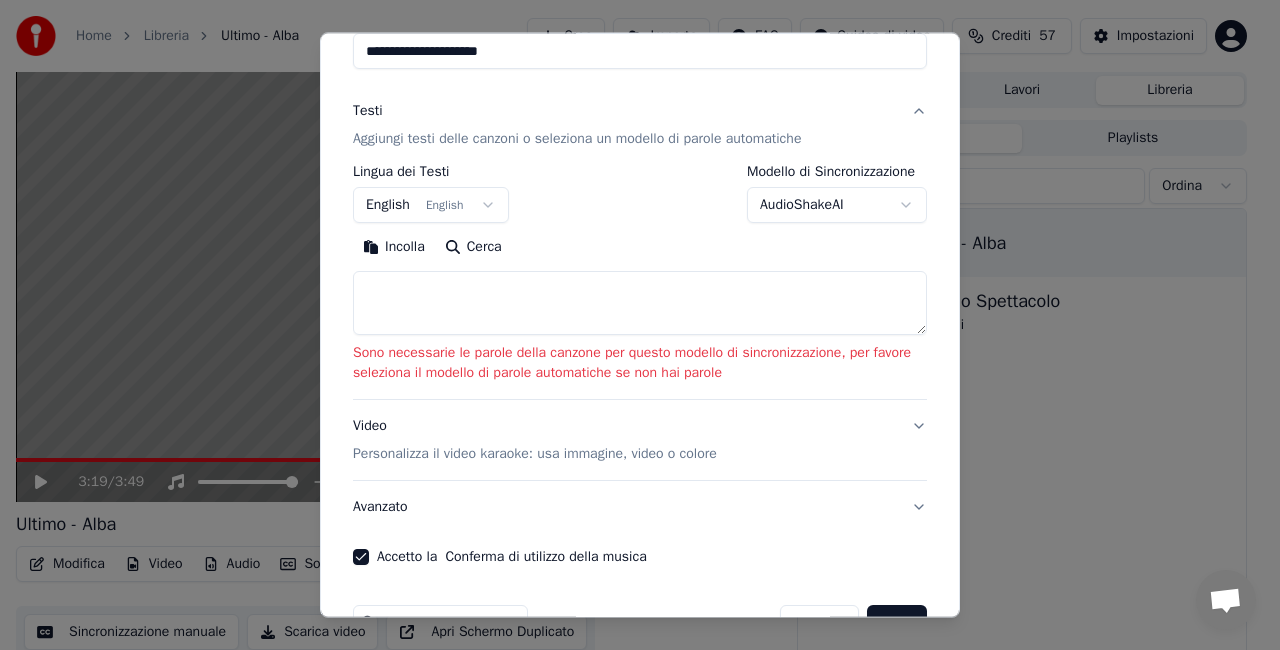 click on "English English" at bounding box center [431, 205] 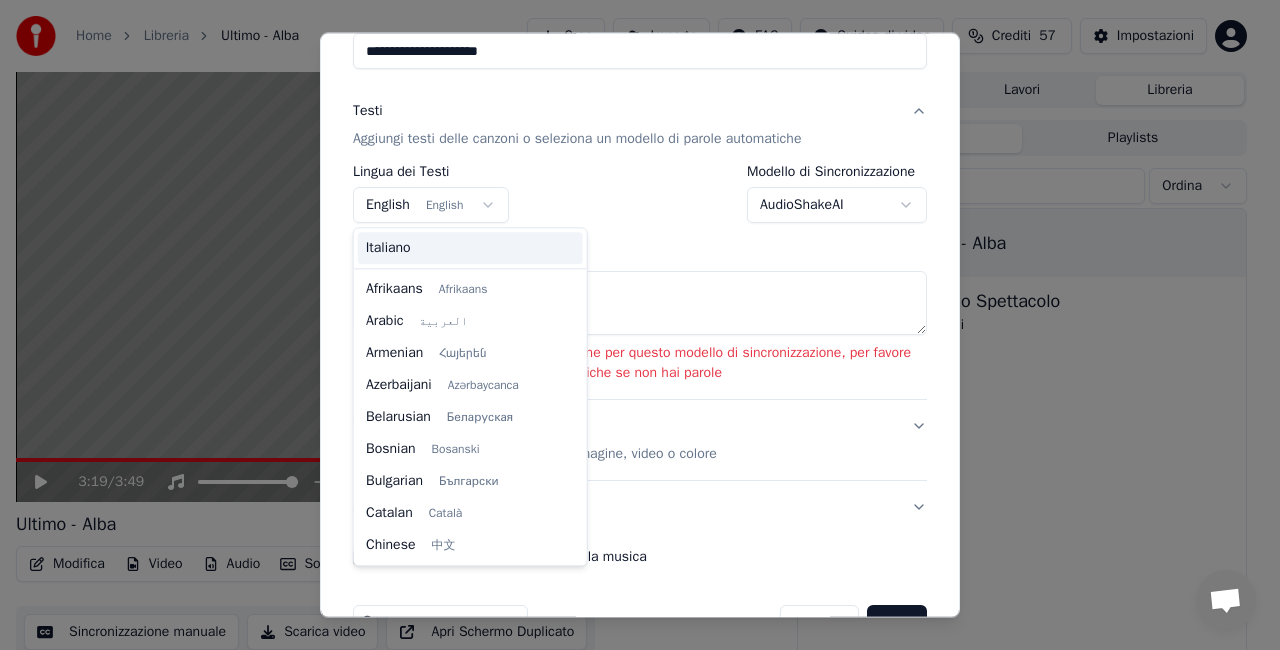 scroll, scrollTop: 160, scrollLeft: 0, axis: vertical 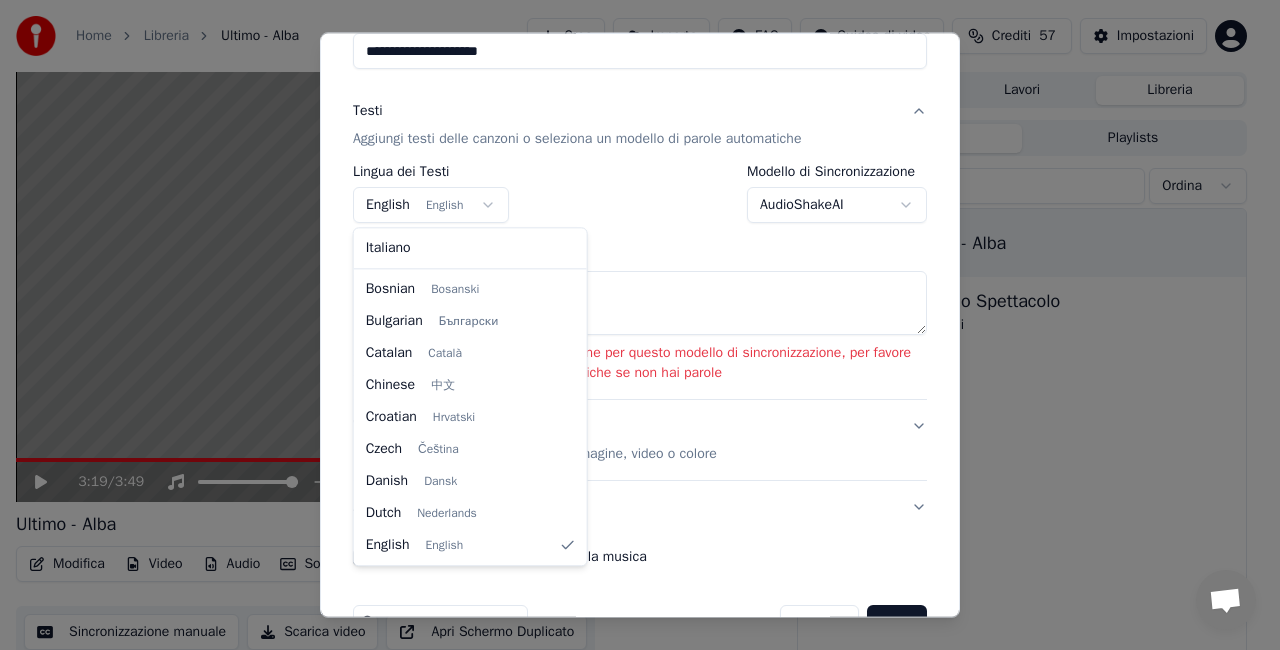 select on "**" 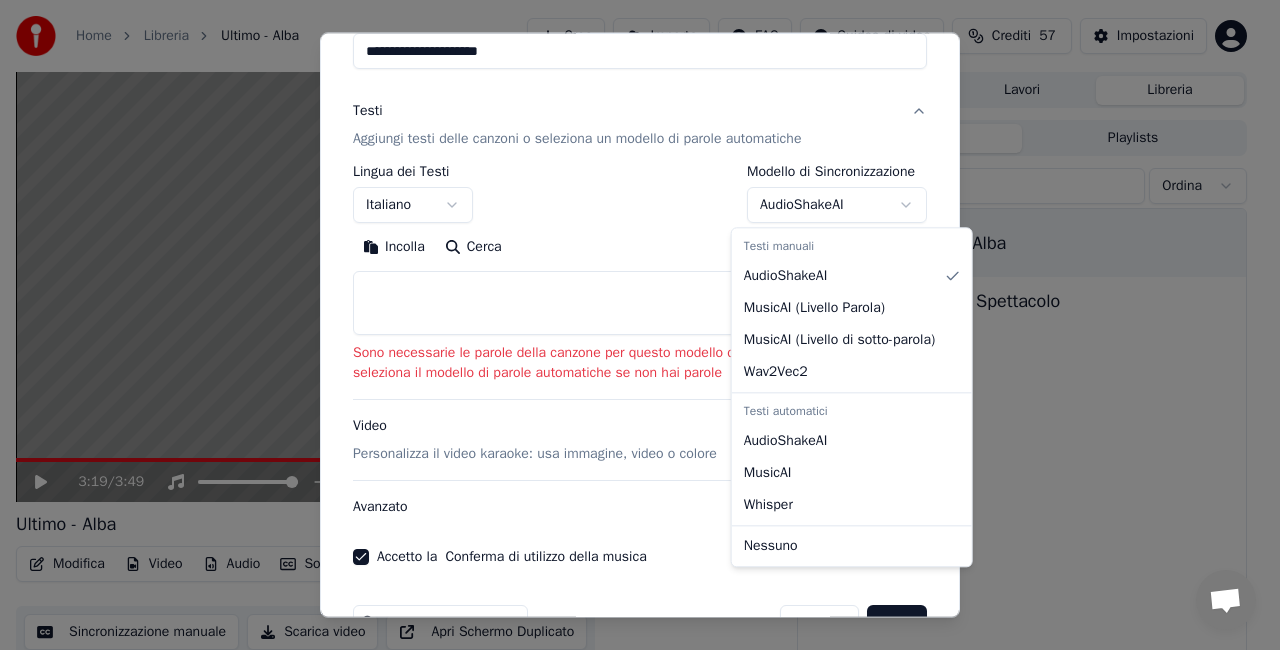 click on "**********" at bounding box center [631, 325] 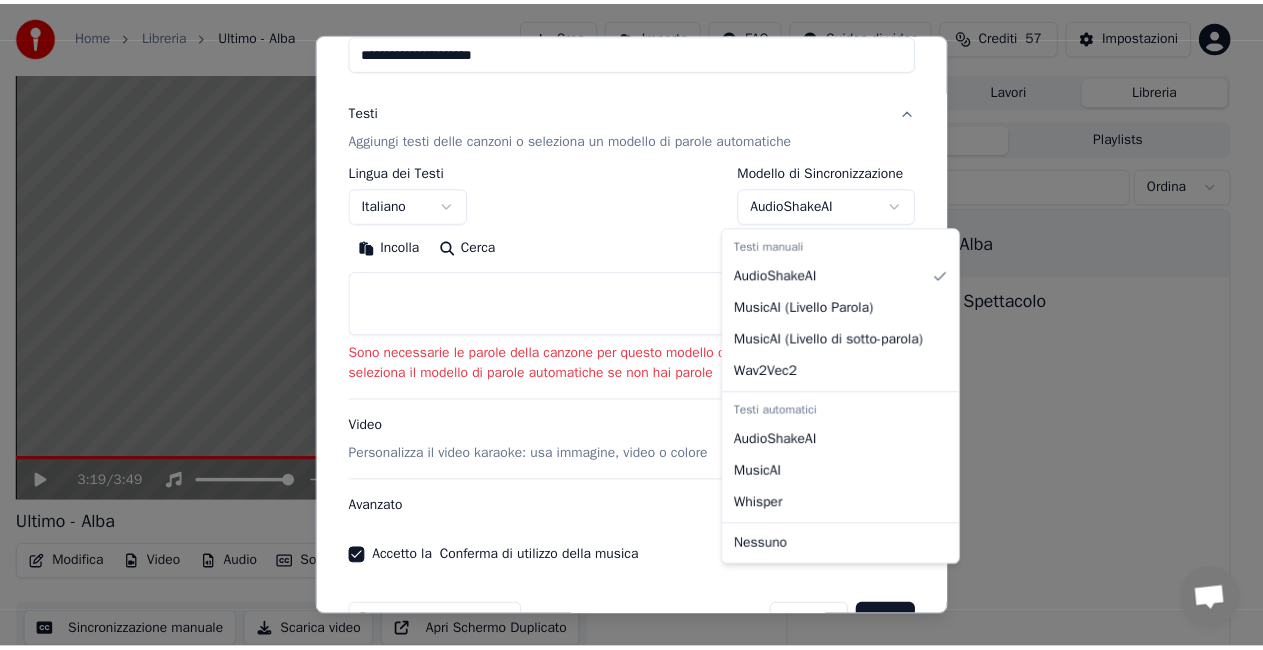 scroll, scrollTop: 95, scrollLeft: 0, axis: vertical 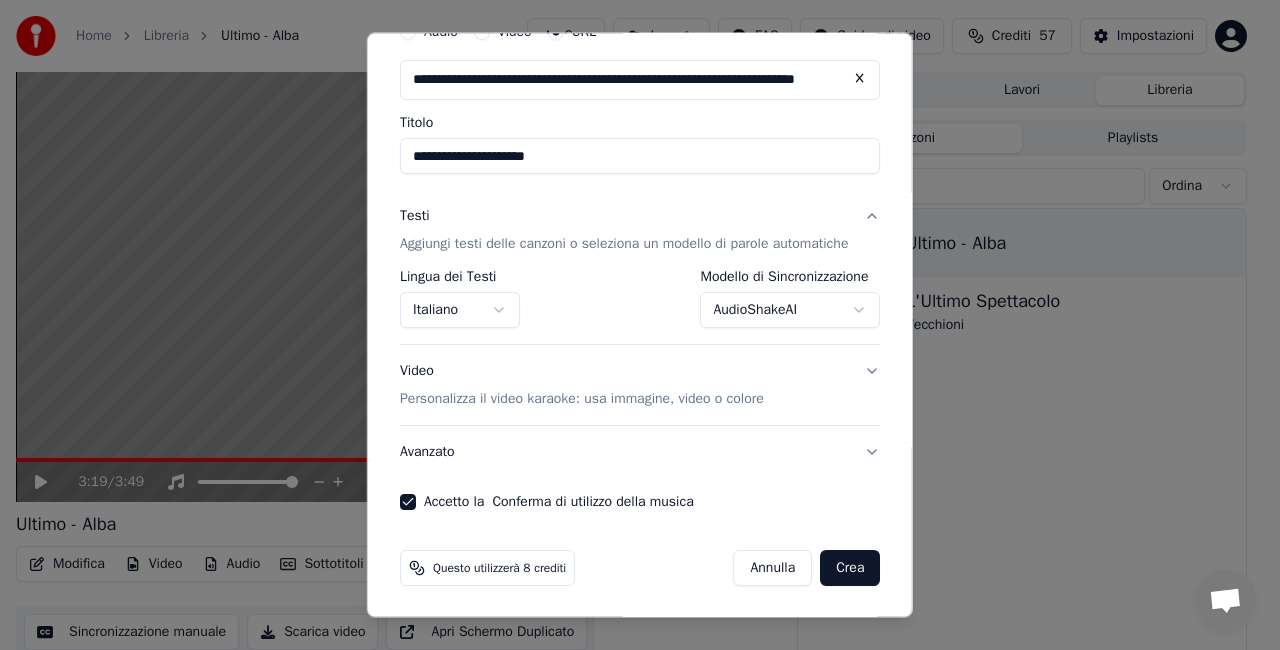 click on "Crea" at bounding box center (850, 568) 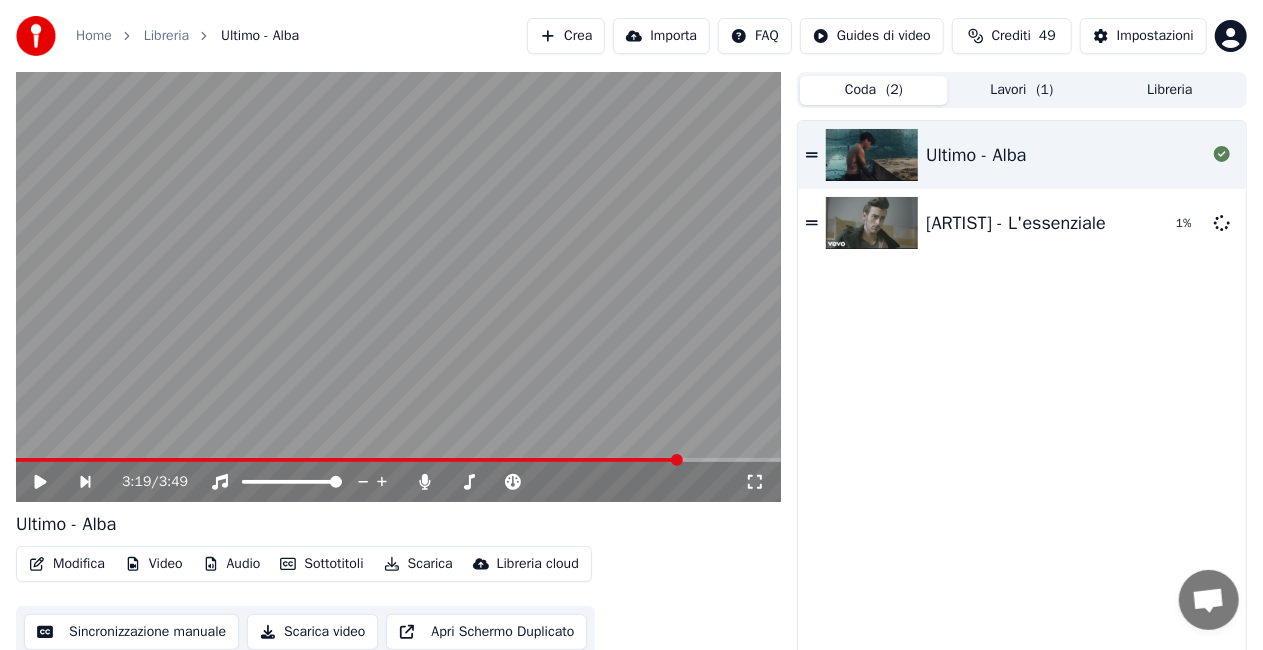 drag, startPoint x: 841, startPoint y: 82, endPoint x: 855, endPoint y: 81, distance: 14.035668 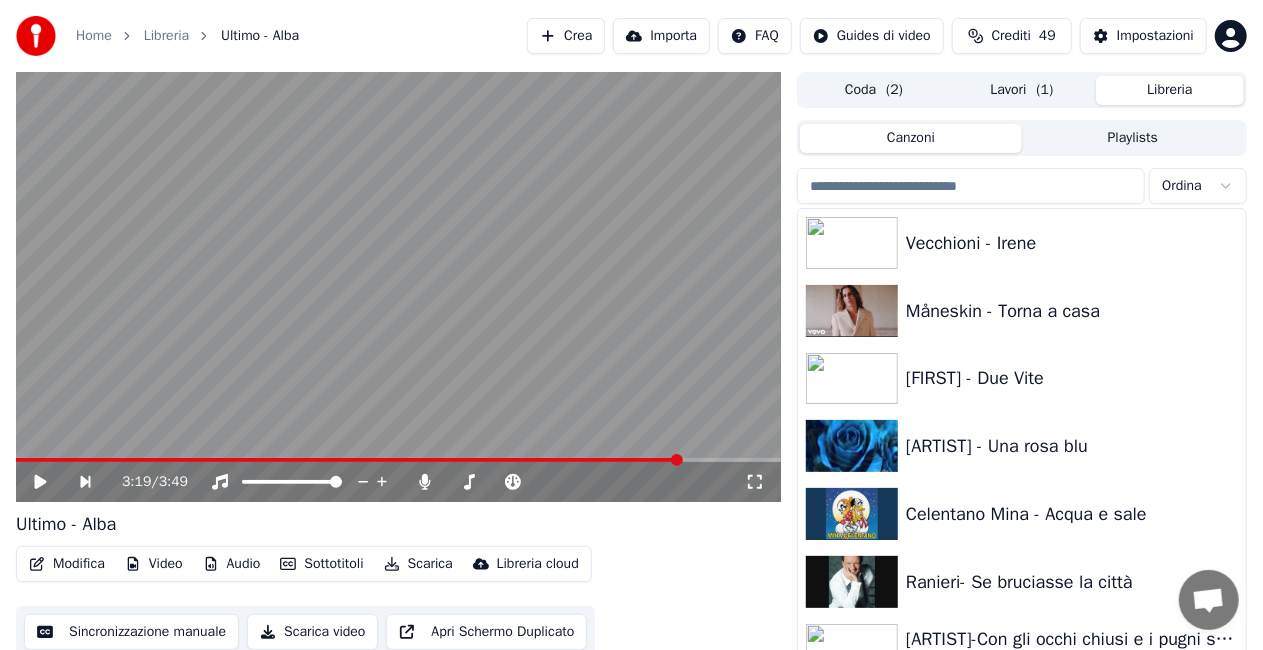click on "Libreria" at bounding box center (1170, 90) 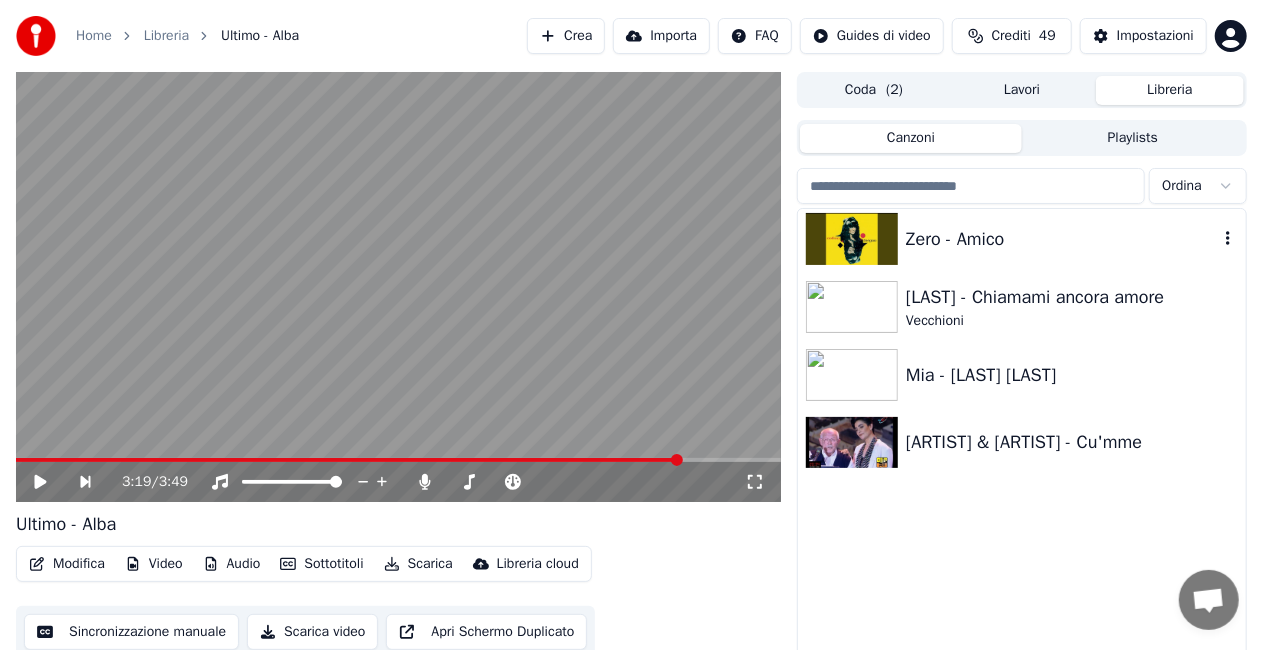 scroll, scrollTop: 0, scrollLeft: 0, axis: both 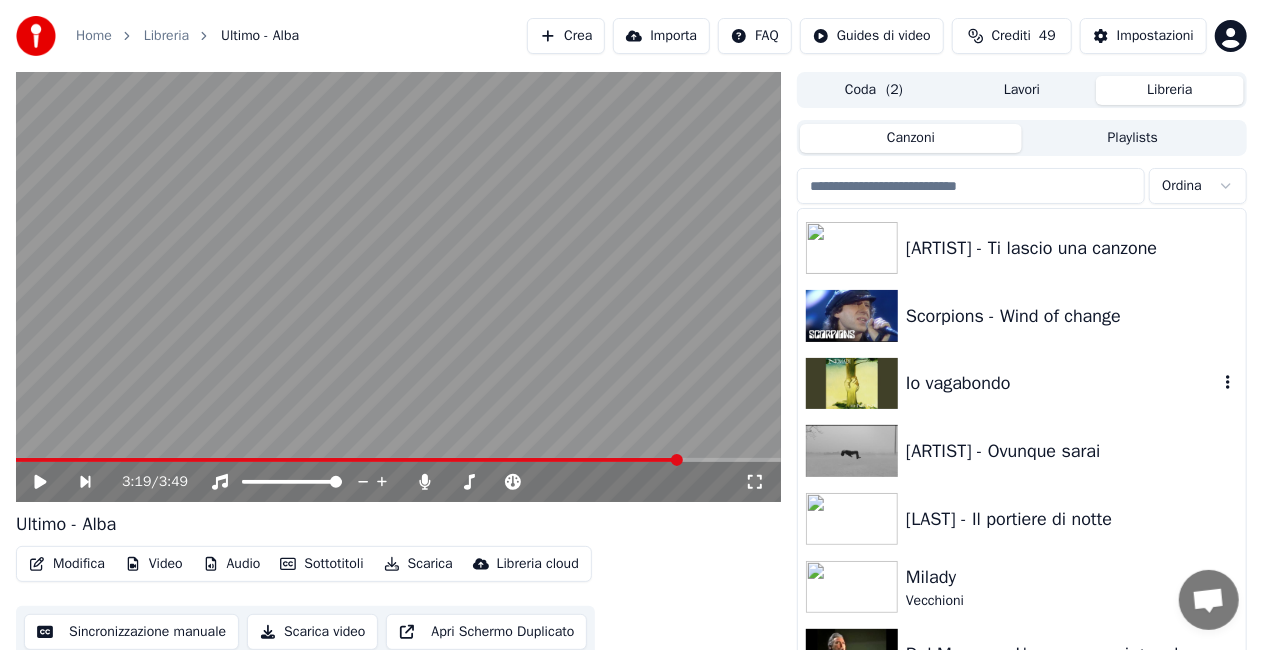 click on "Io vagabondo" at bounding box center [1062, 383] 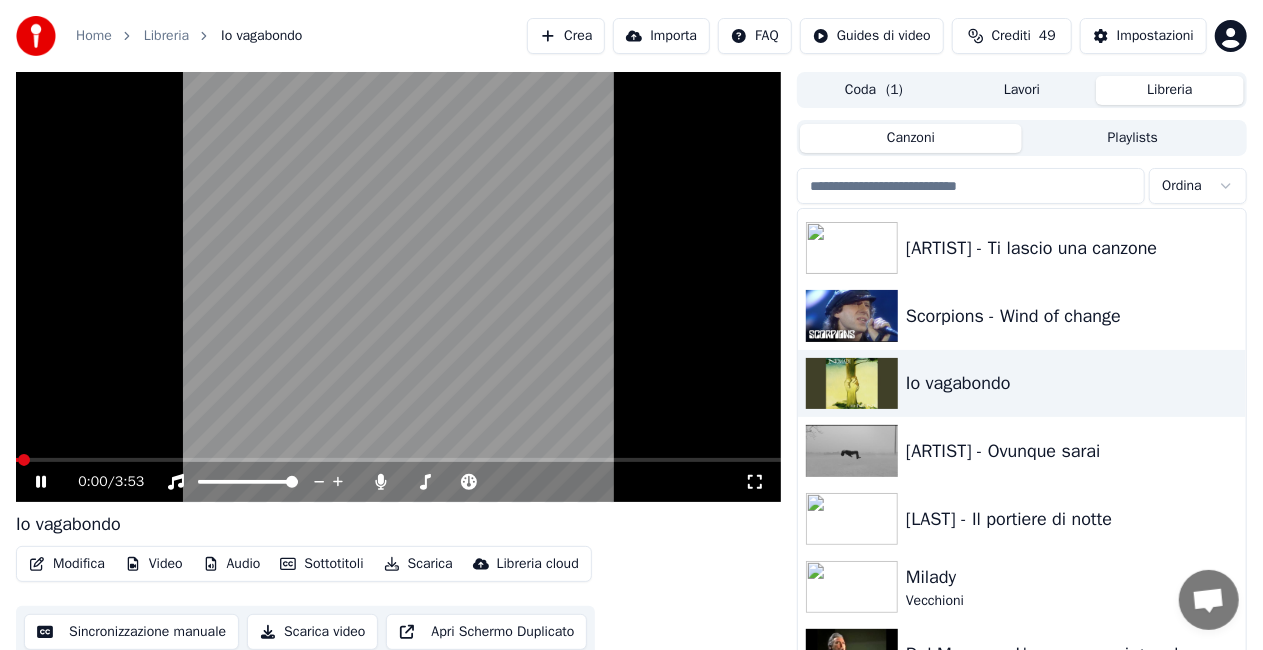 click 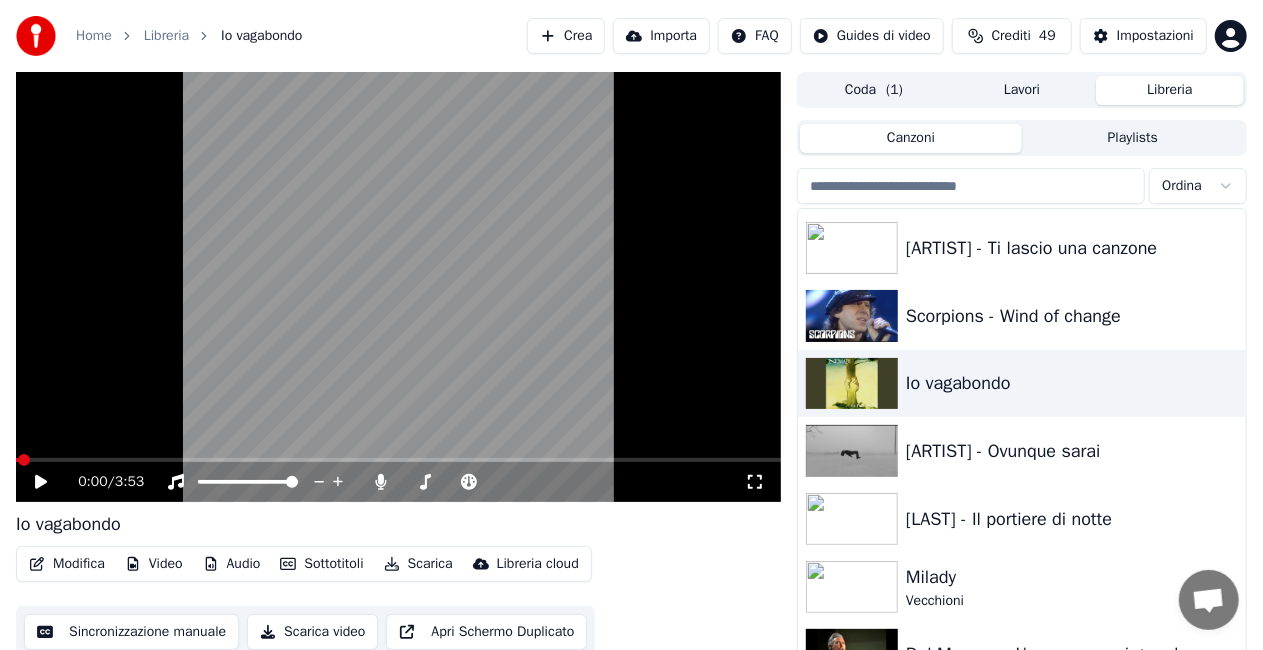 click on "Modifica" at bounding box center (67, 564) 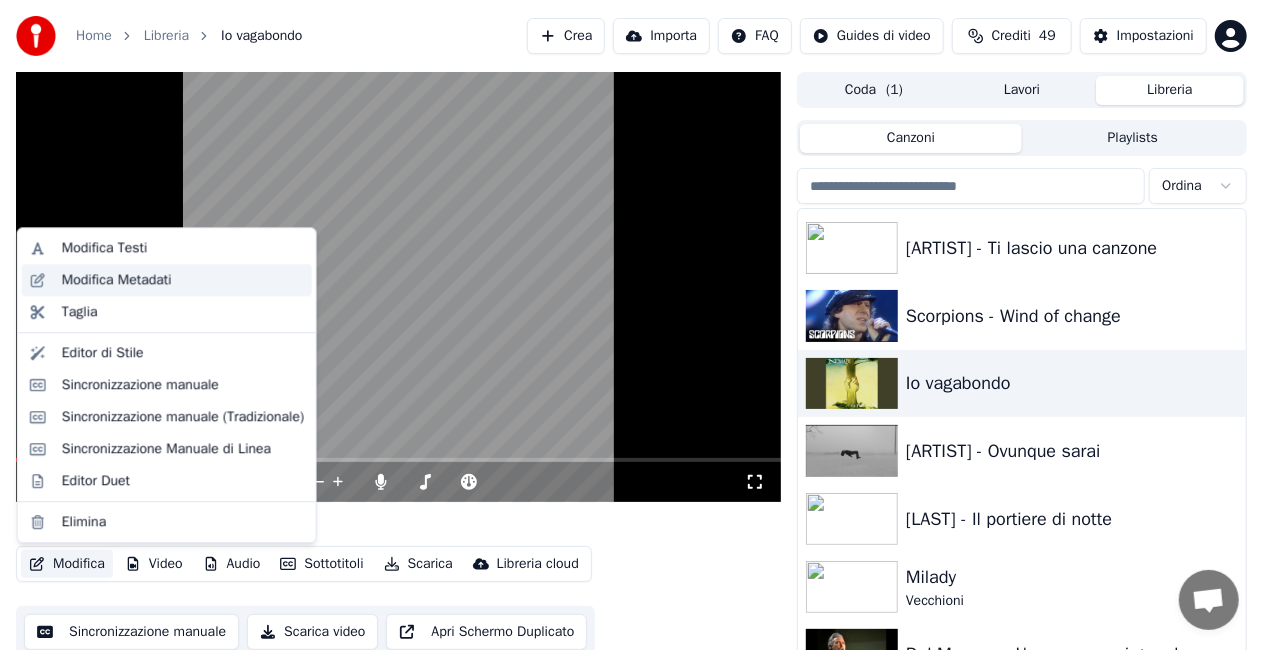 click on "Modifica Metadati" at bounding box center [117, 280] 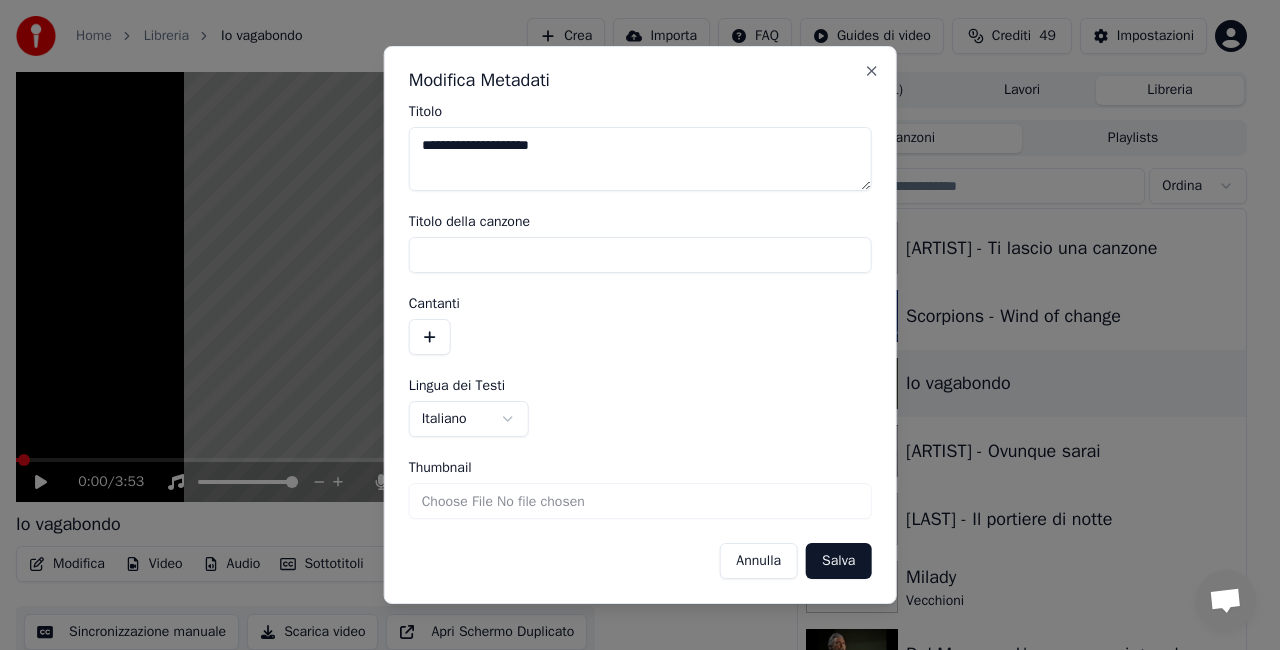 type on "**********" 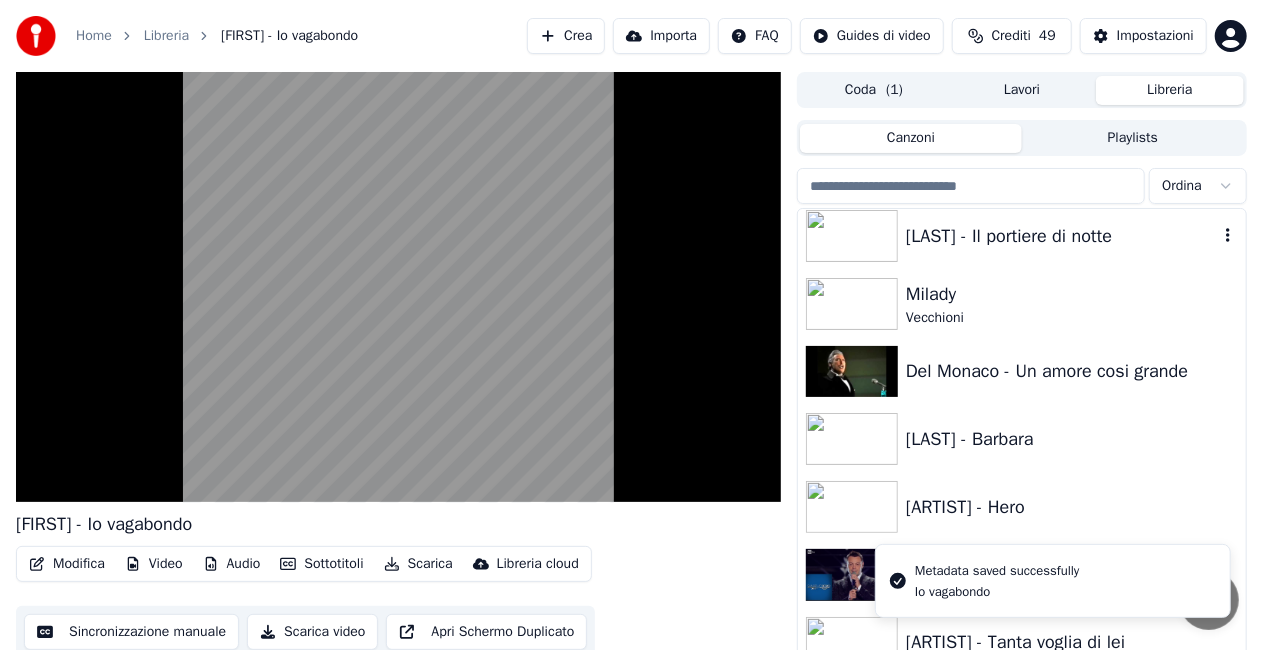 scroll, scrollTop: 12670, scrollLeft: 0, axis: vertical 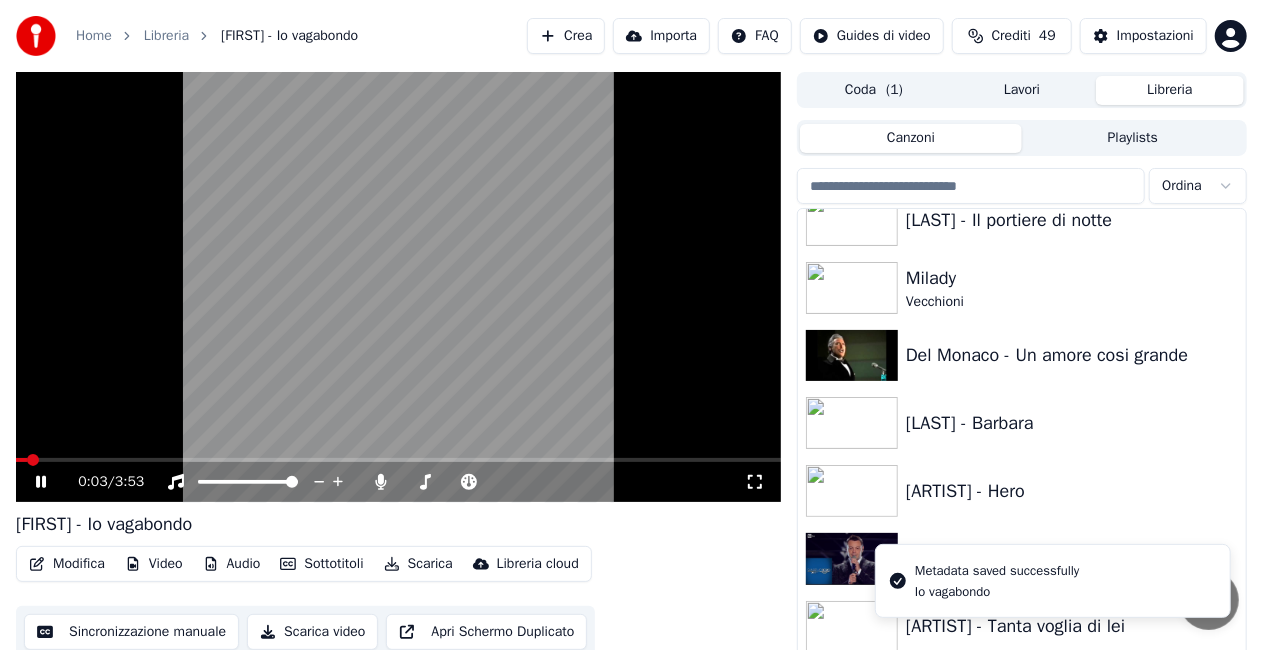 click at bounding box center (398, 287) 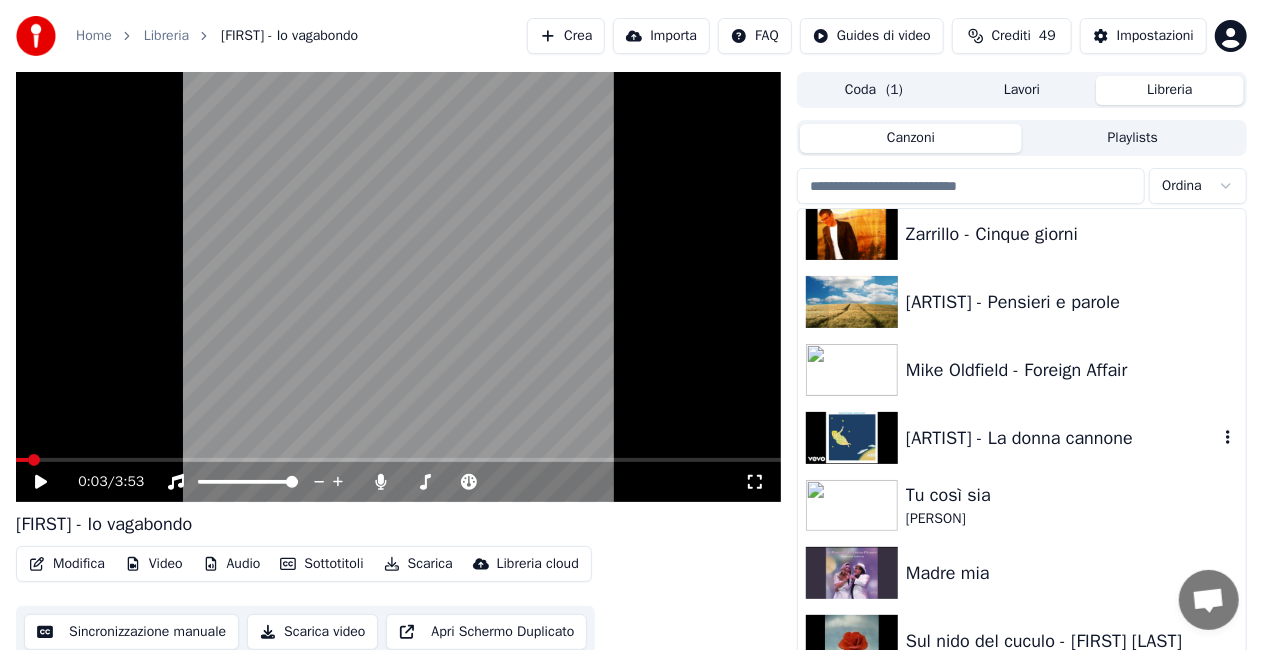 scroll, scrollTop: 14870, scrollLeft: 0, axis: vertical 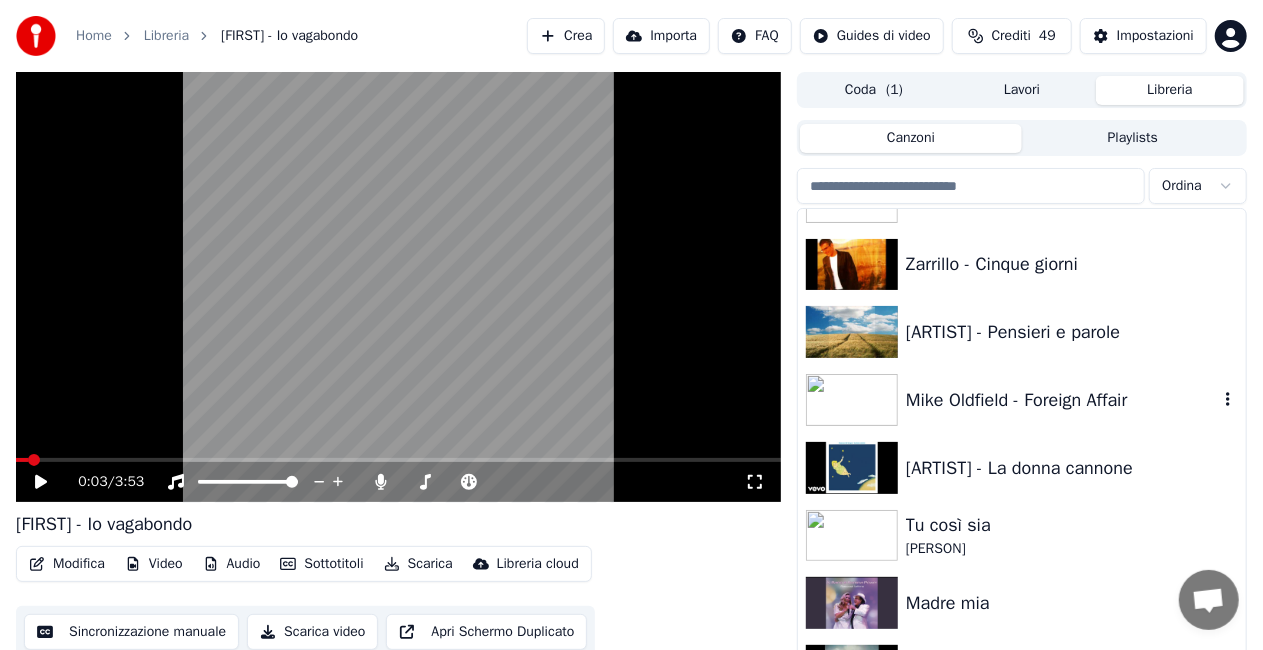 click on "Mike Oldfield - Foreign Affair" at bounding box center (1062, 400) 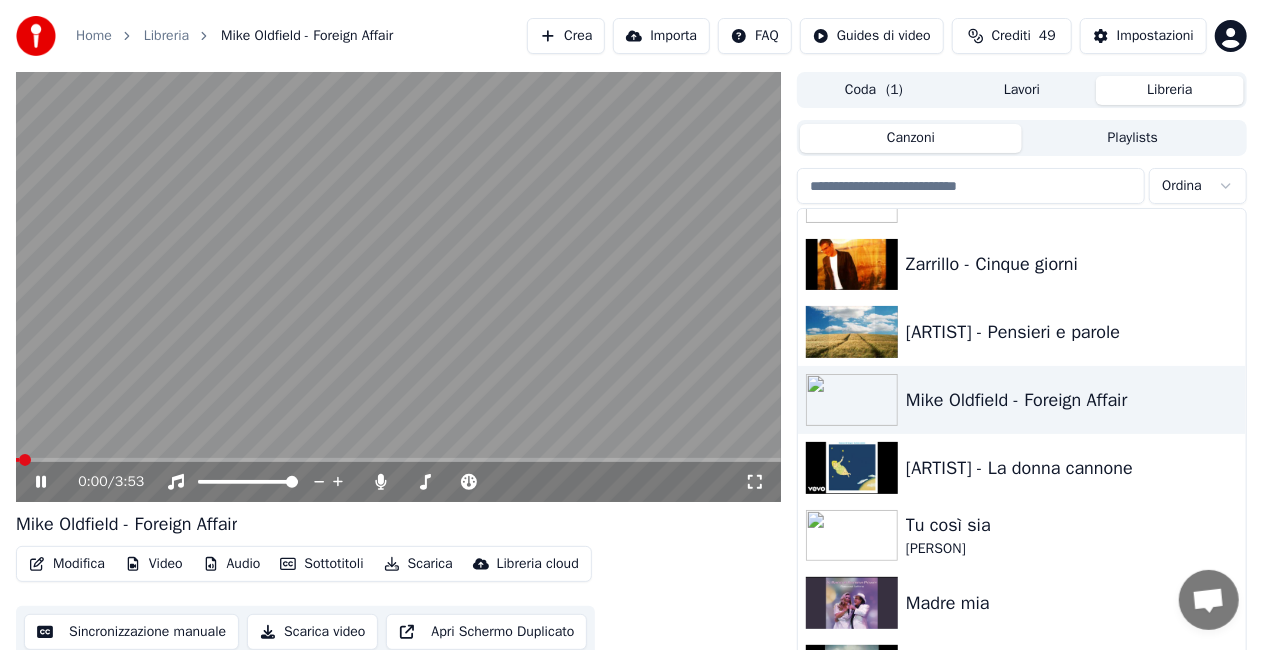 click on "Modifica" at bounding box center (67, 564) 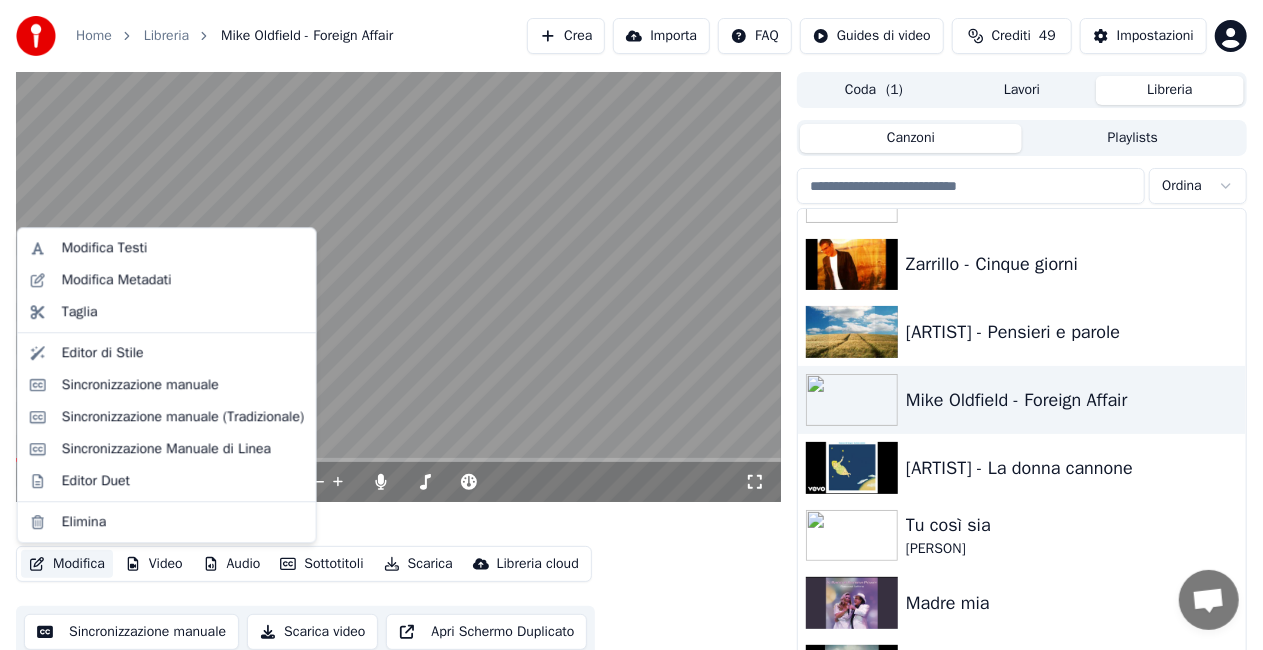 click at bounding box center [398, 287] 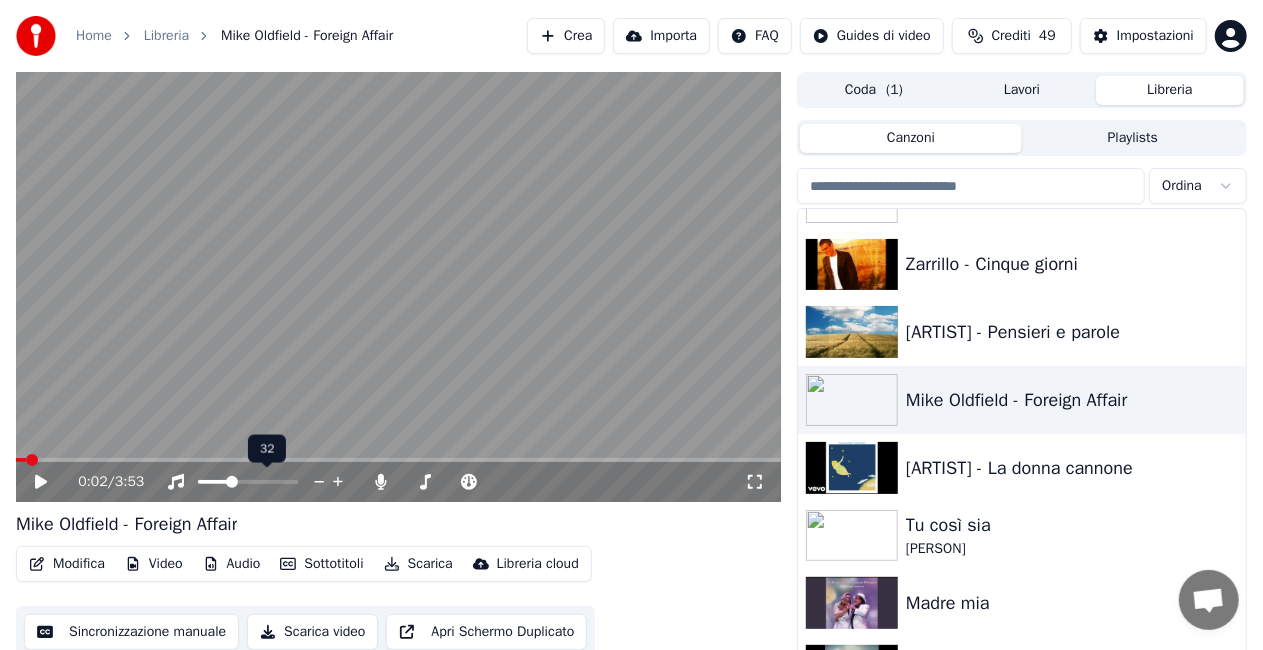 click at bounding box center (214, 482) 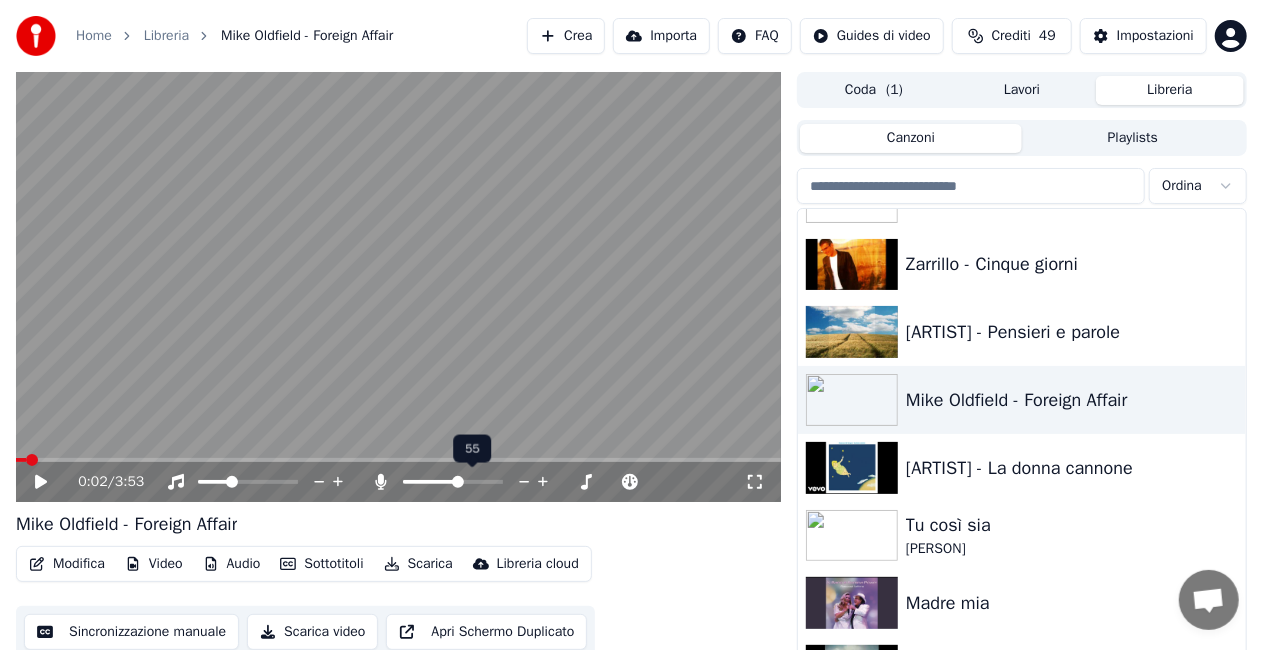 click at bounding box center (430, 482) 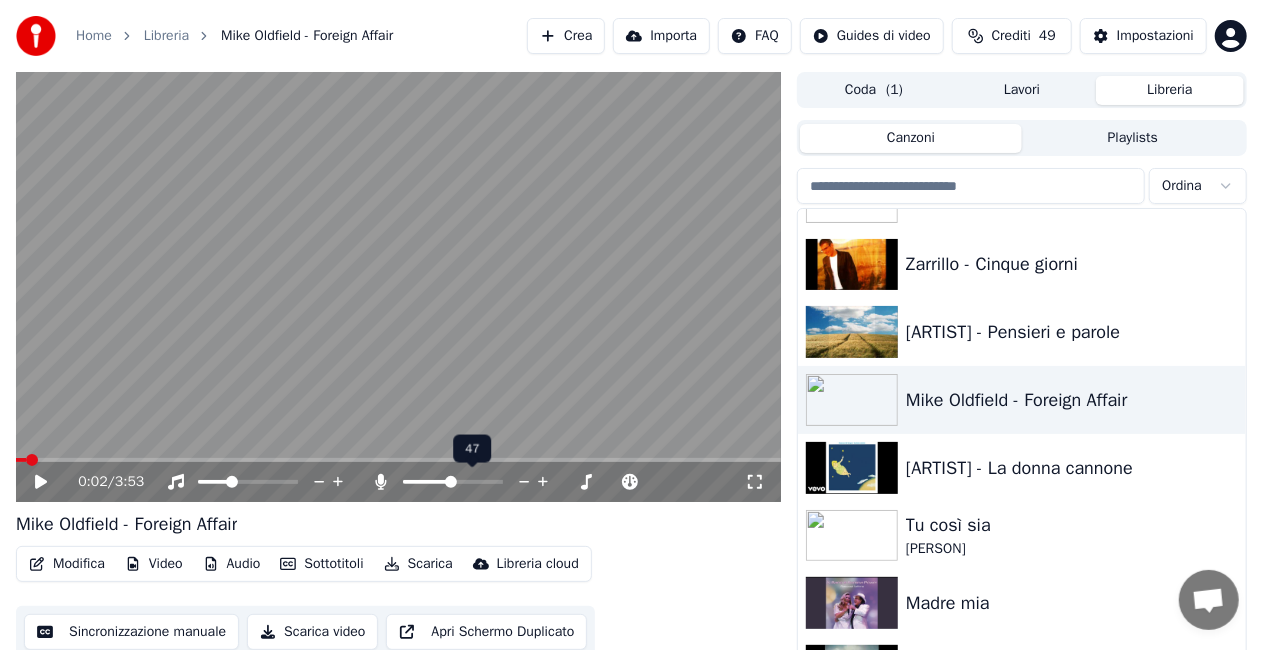 click at bounding box center [451, 482] 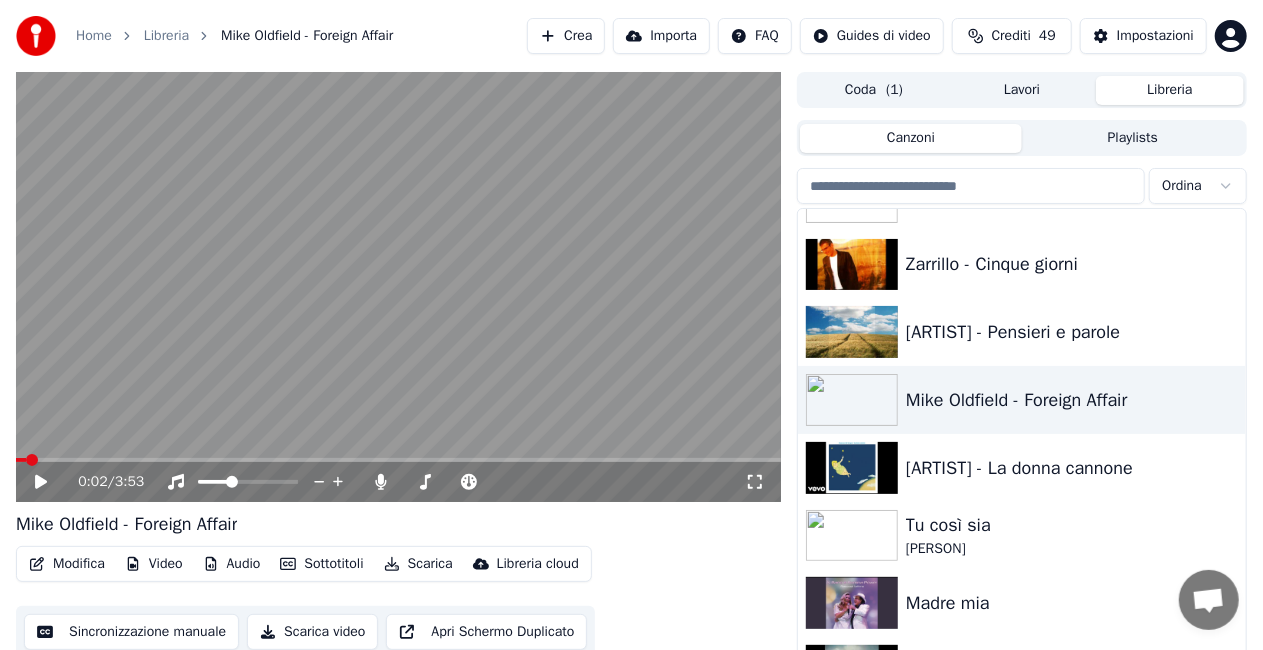 click on "0:02  /  3:53" at bounding box center (398, 482) 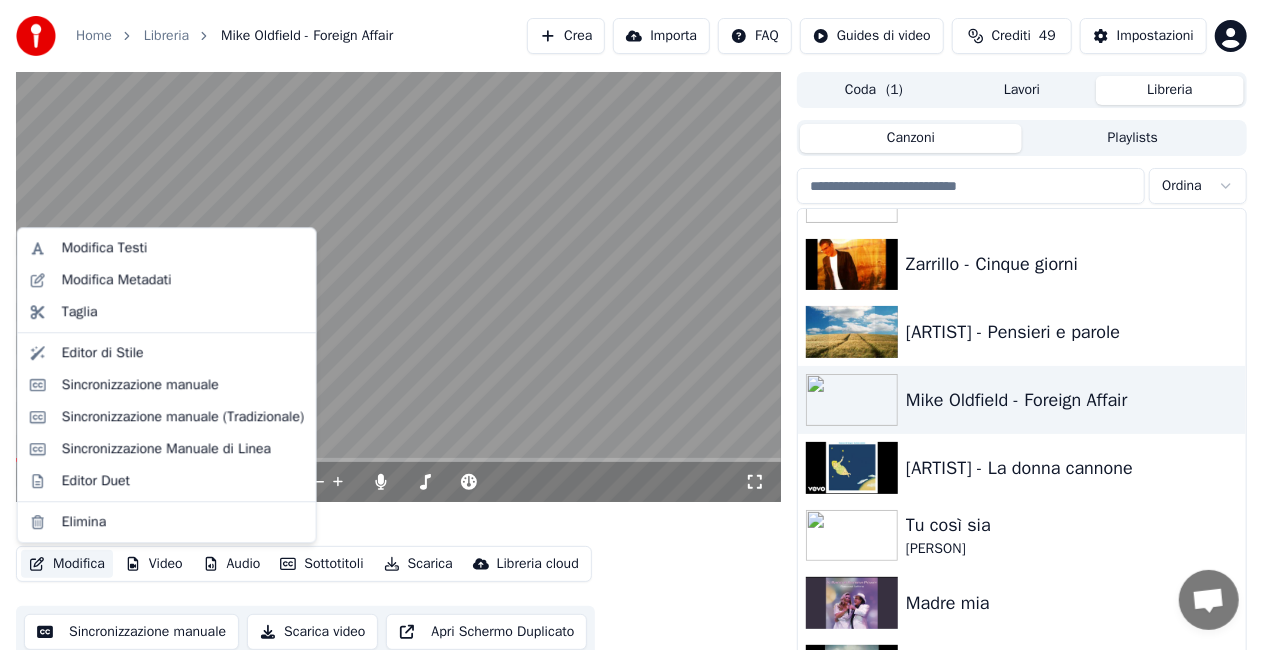 click on "Modifica" at bounding box center [67, 564] 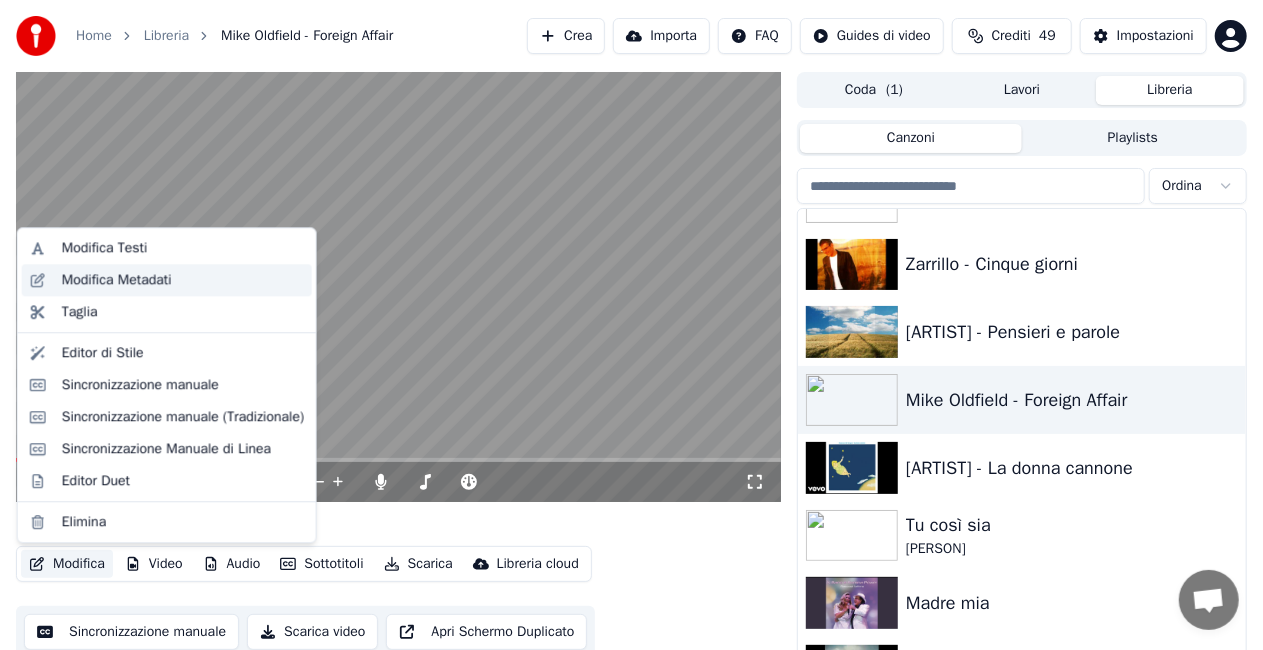 click on "Modifica Metadati" at bounding box center (117, 280) 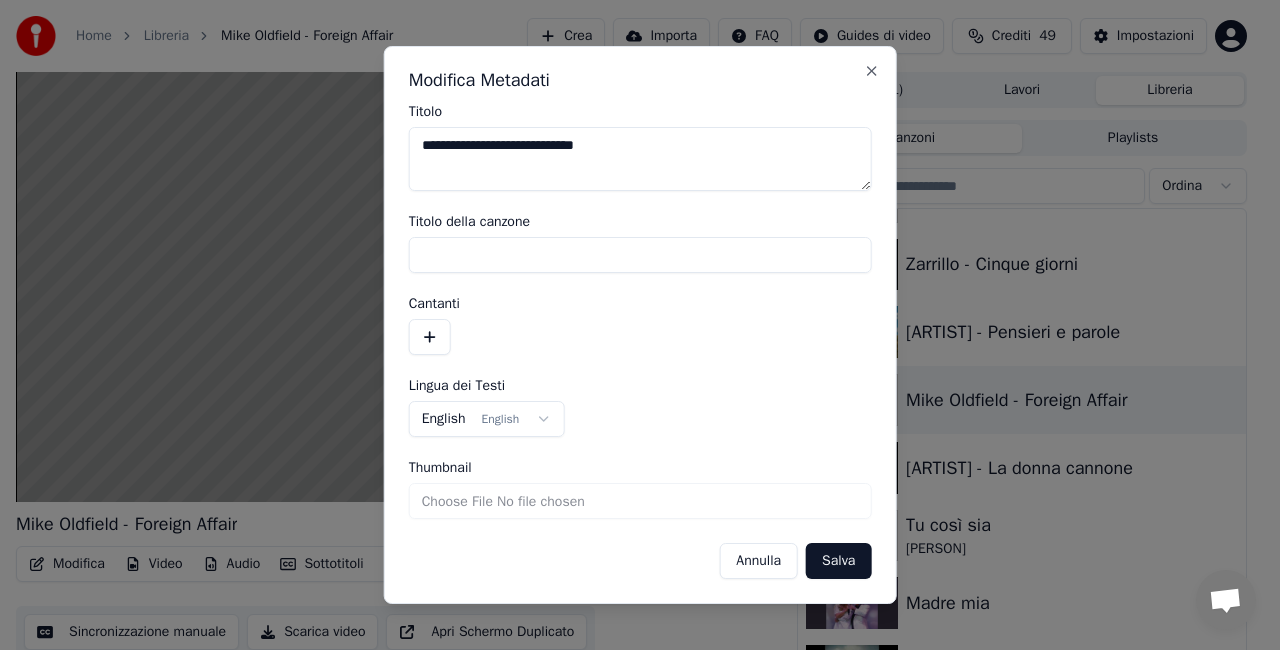 drag, startPoint x: 456, startPoint y: 145, endPoint x: 44, endPoint y: 196, distance: 415.14456 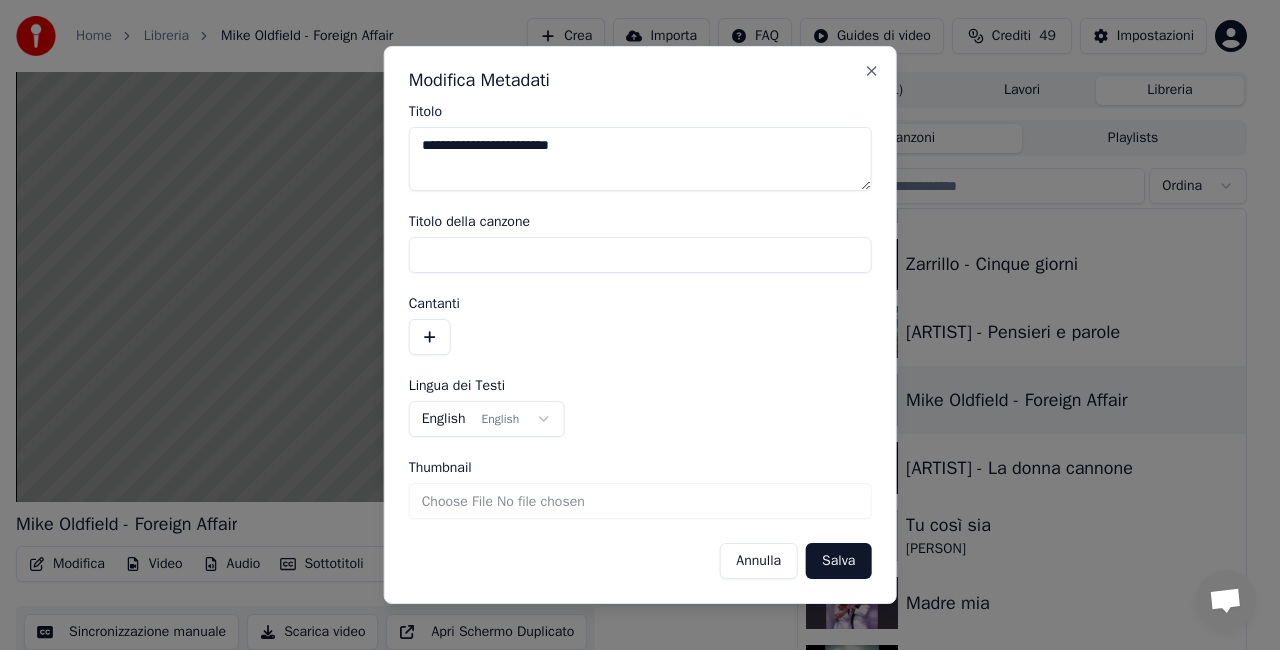 click on "**********" at bounding box center [640, 159] 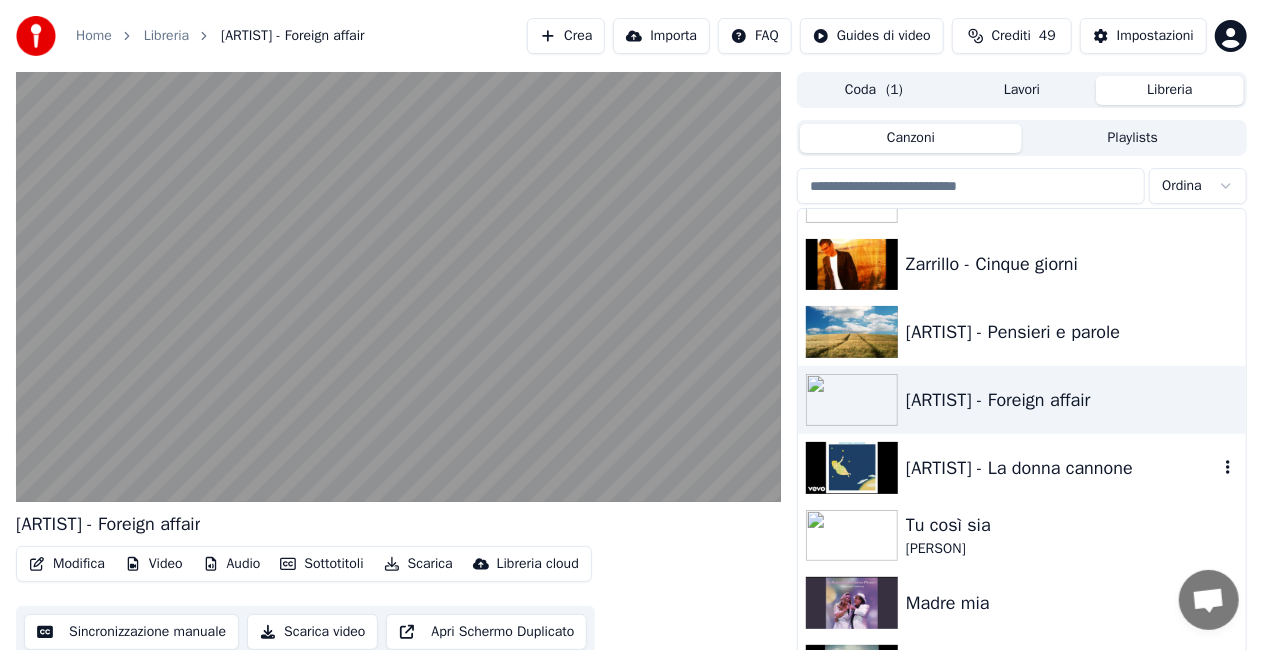 click on "[ARTIST] - La donna cannone" at bounding box center [1062, 468] 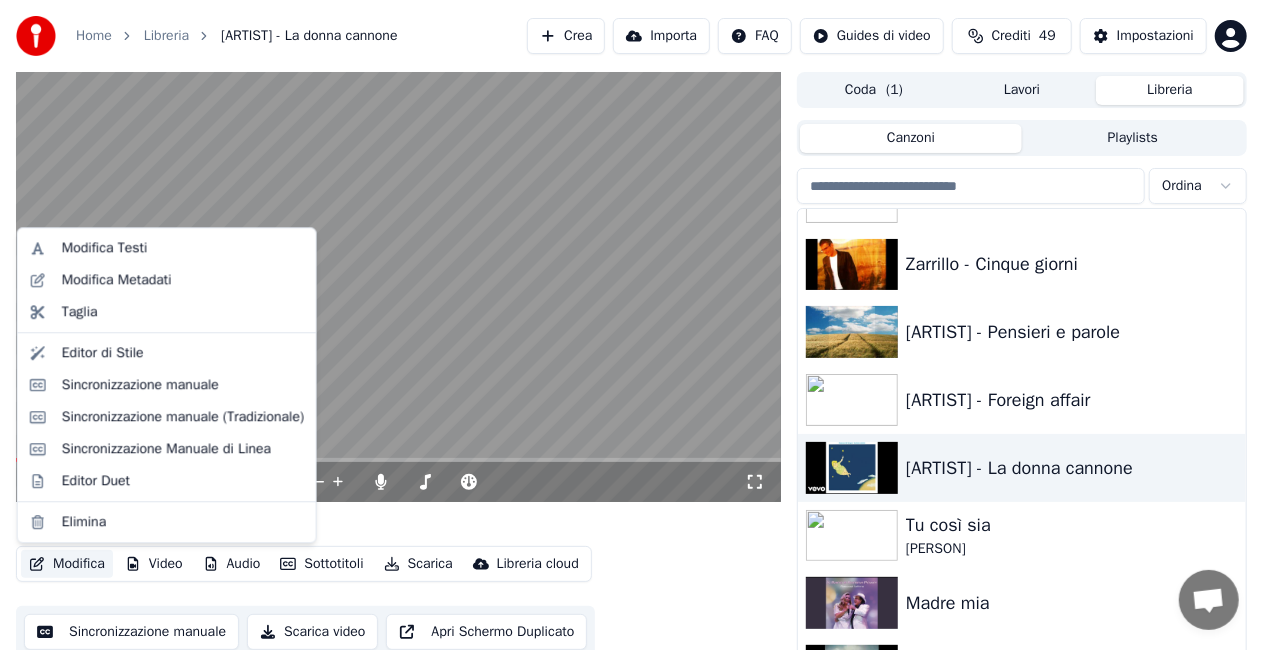 click on "Modifica" at bounding box center (67, 564) 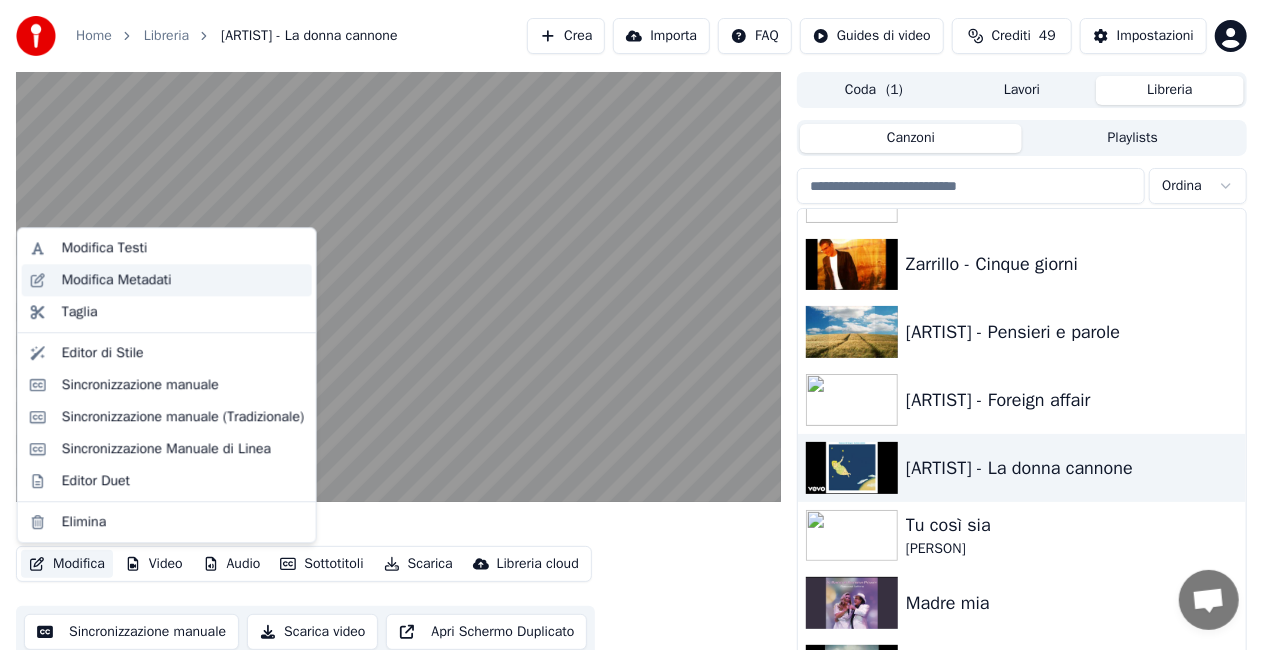 click on "Modifica Metadati" at bounding box center (183, 280) 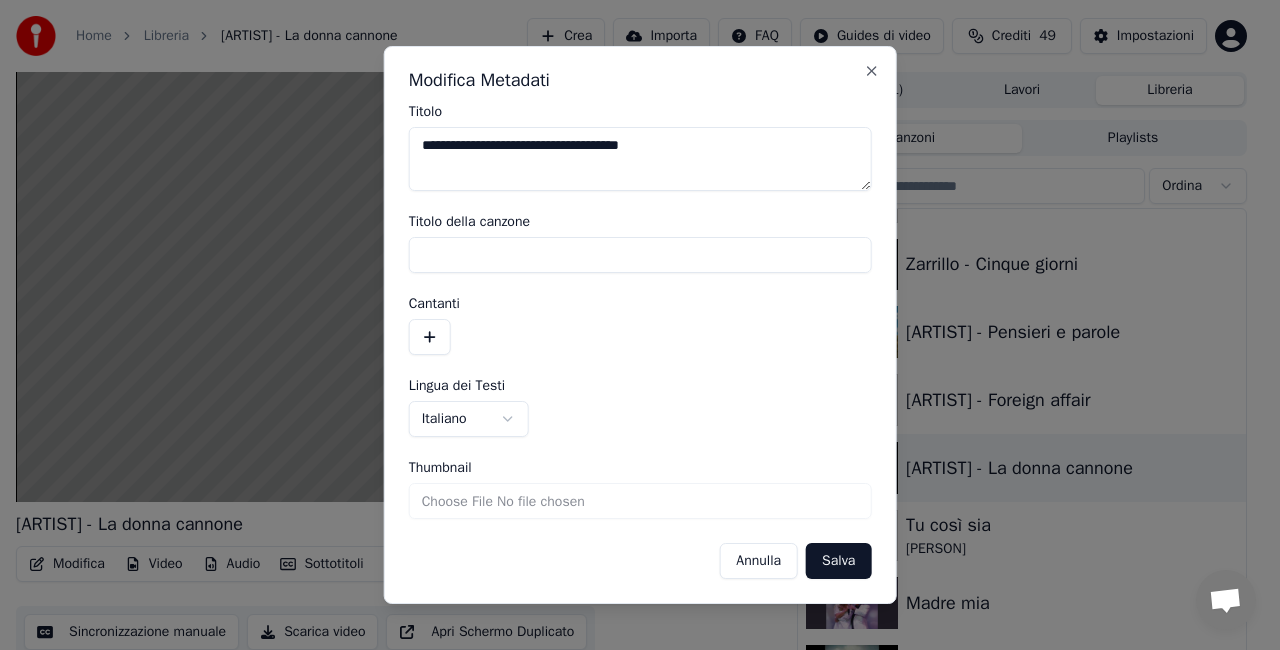 drag, startPoint x: 489, startPoint y: 148, endPoint x: 0, endPoint y: 244, distance: 498.33423 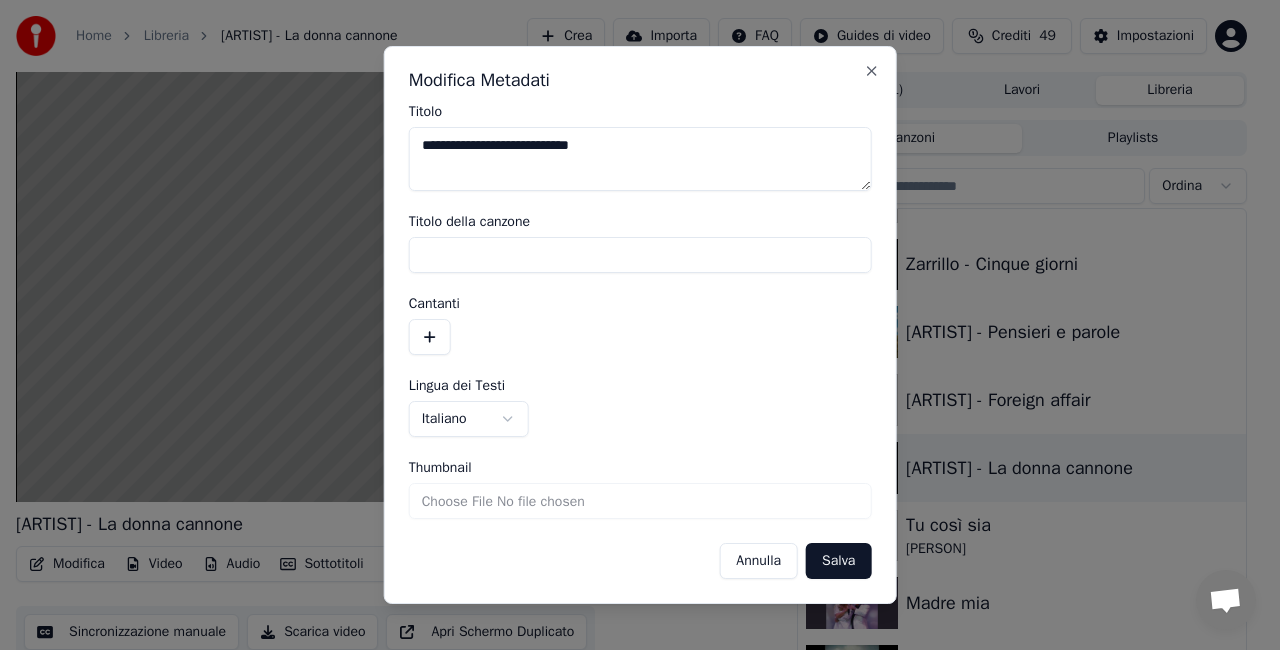 type on "**********" 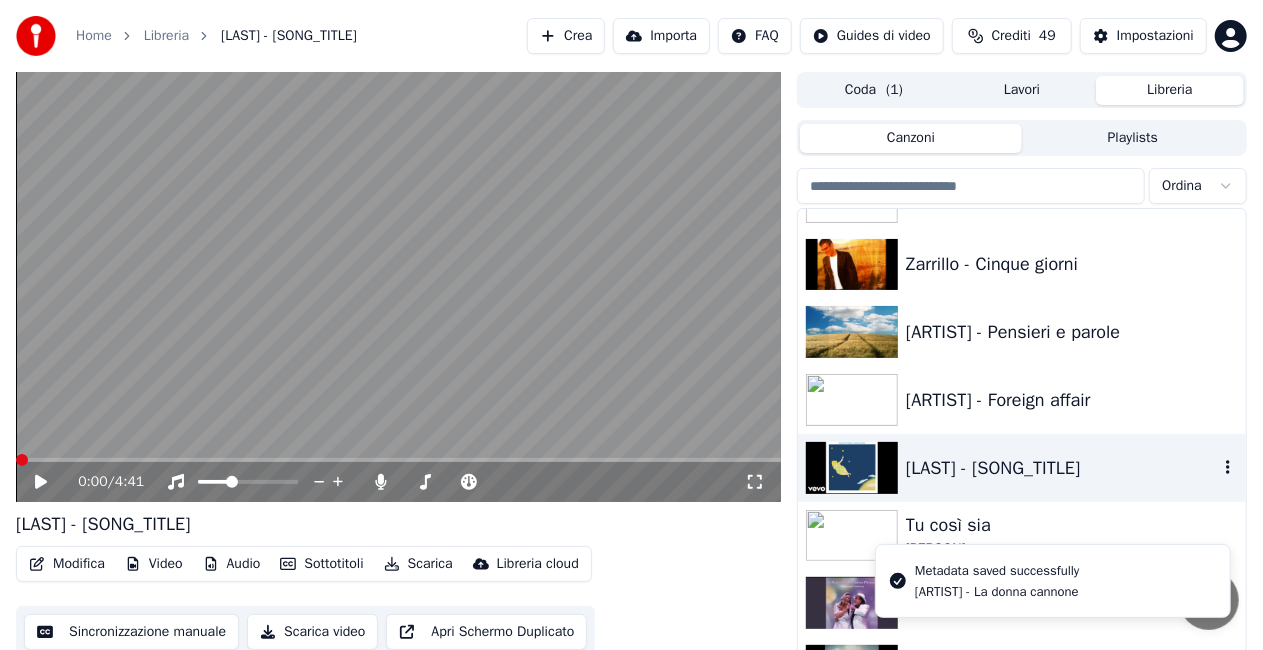 scroll, scrollTop: 14970, scrollLeft: 0, axis: vertical 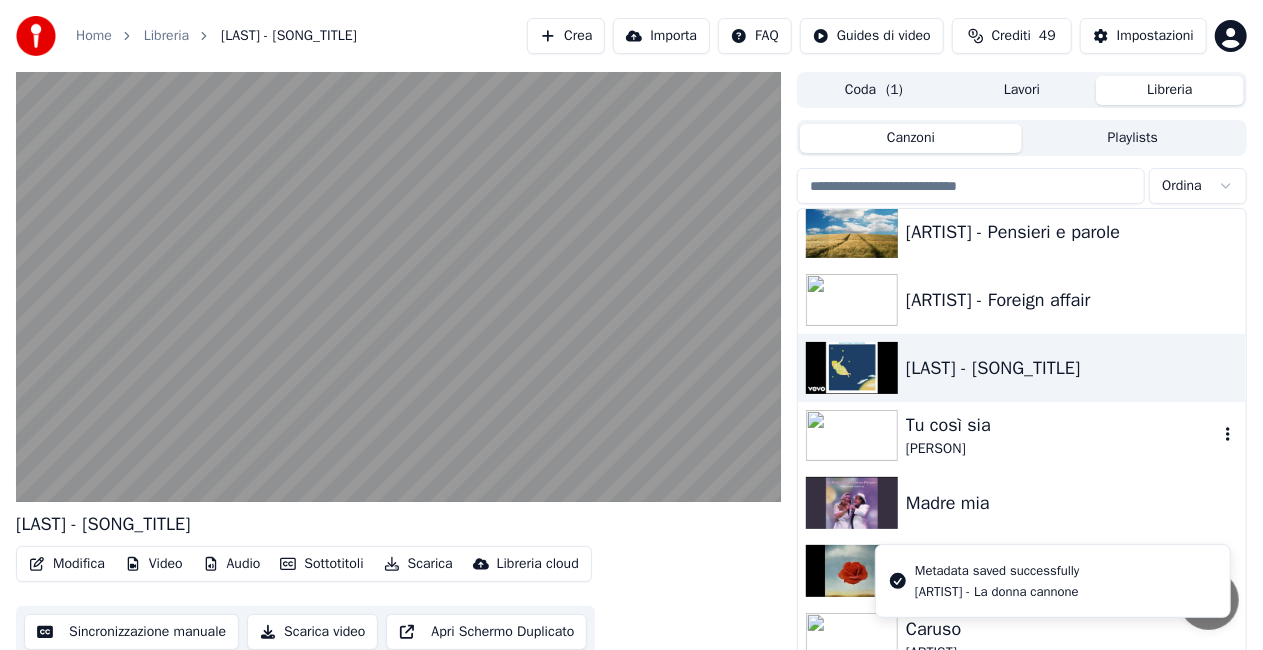 click on "Tu così sia" at bounding box center [1062, 425] 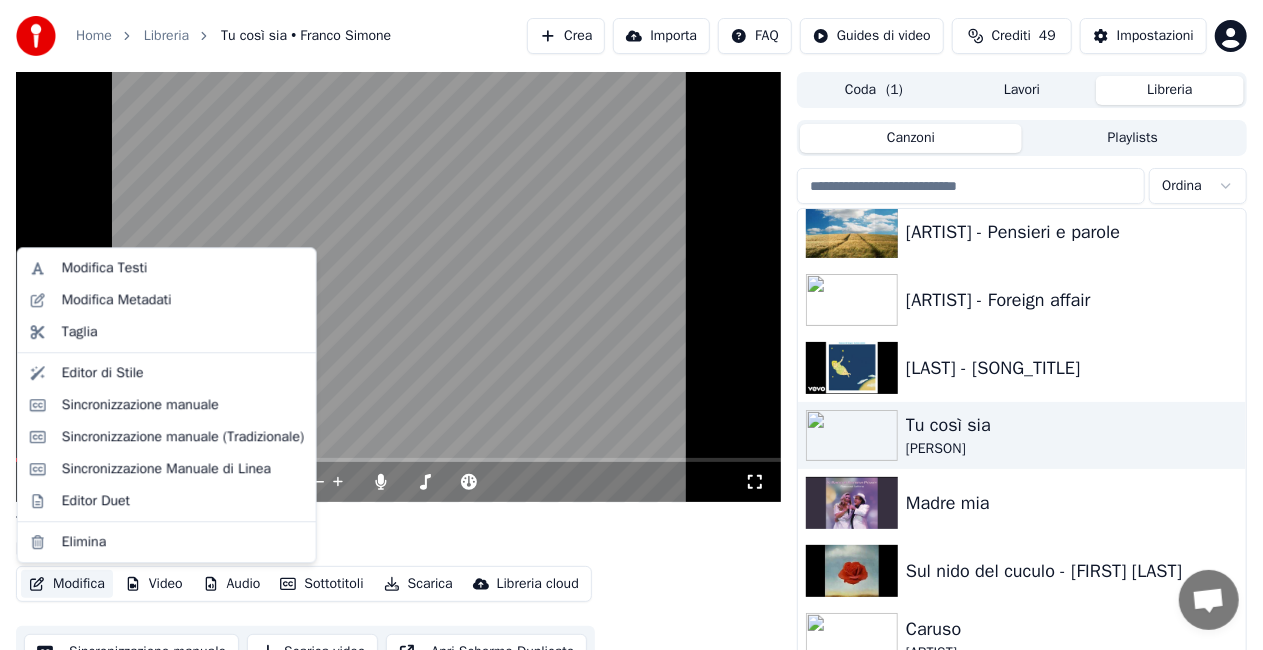 click on "Modifica" at bounding box center [67, 584] 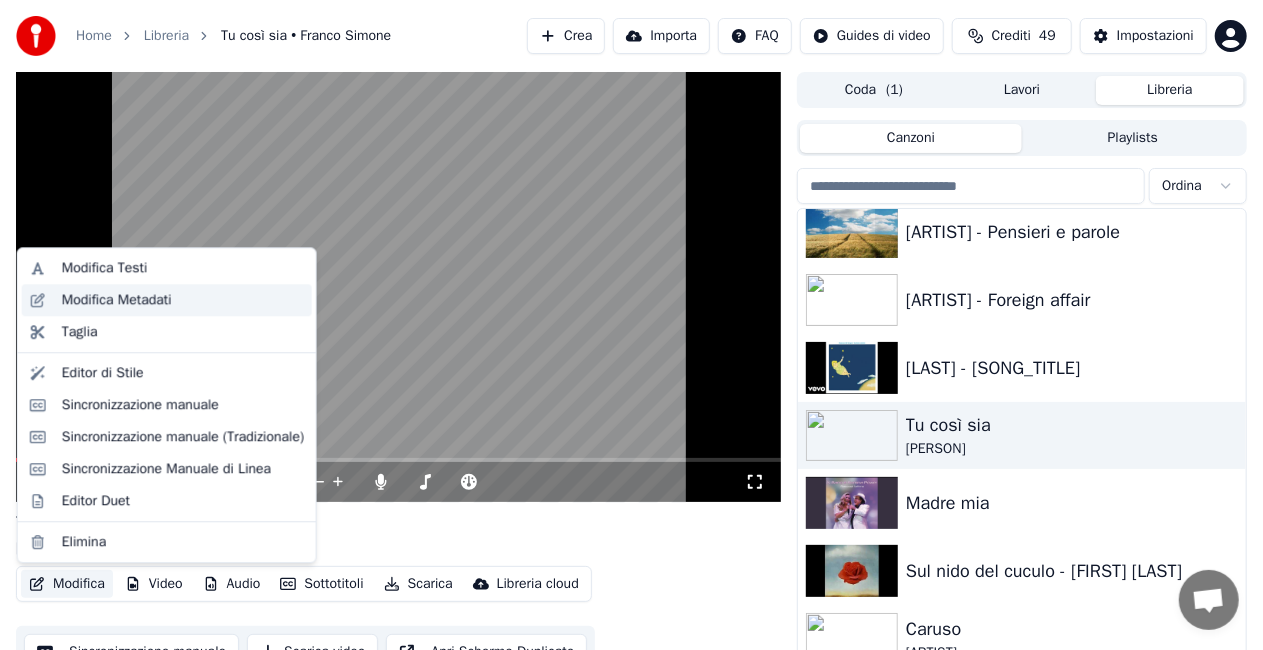 click on "Modifica Metadati" at bounding box center [117, 300] 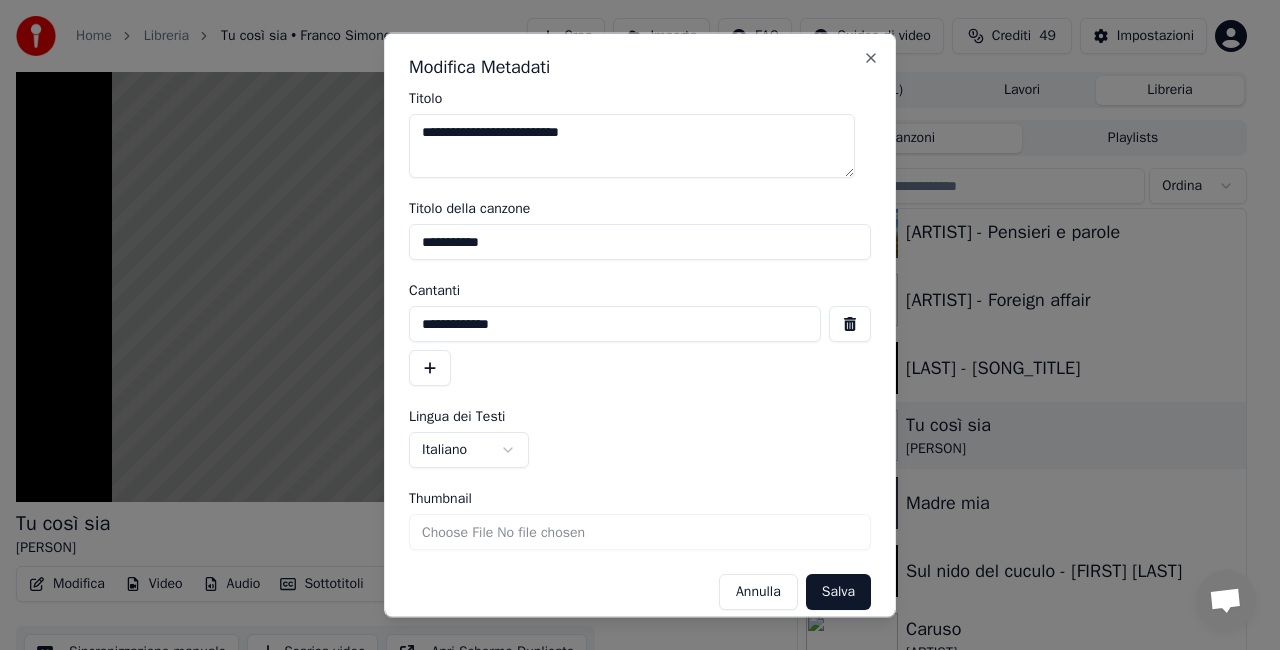 drag, startPoint x: 467, startPoint y: 132, endPoint x: 0, endPoint y: 262, distance: 484.75665 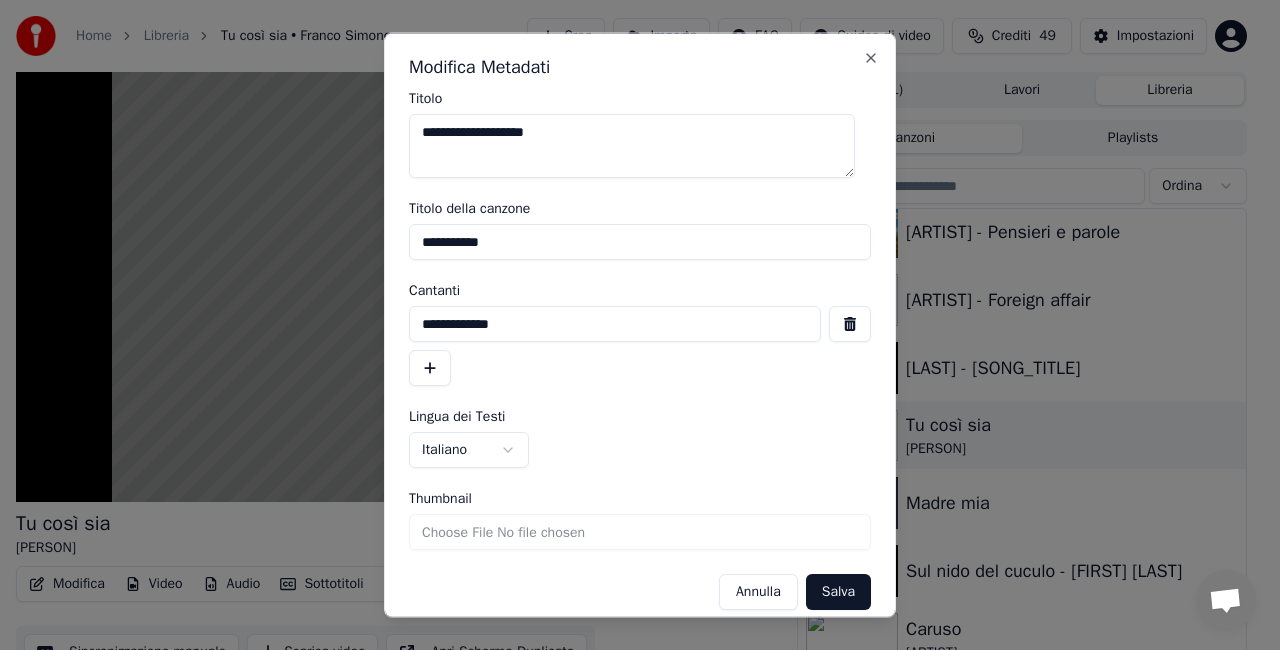type on "**********" 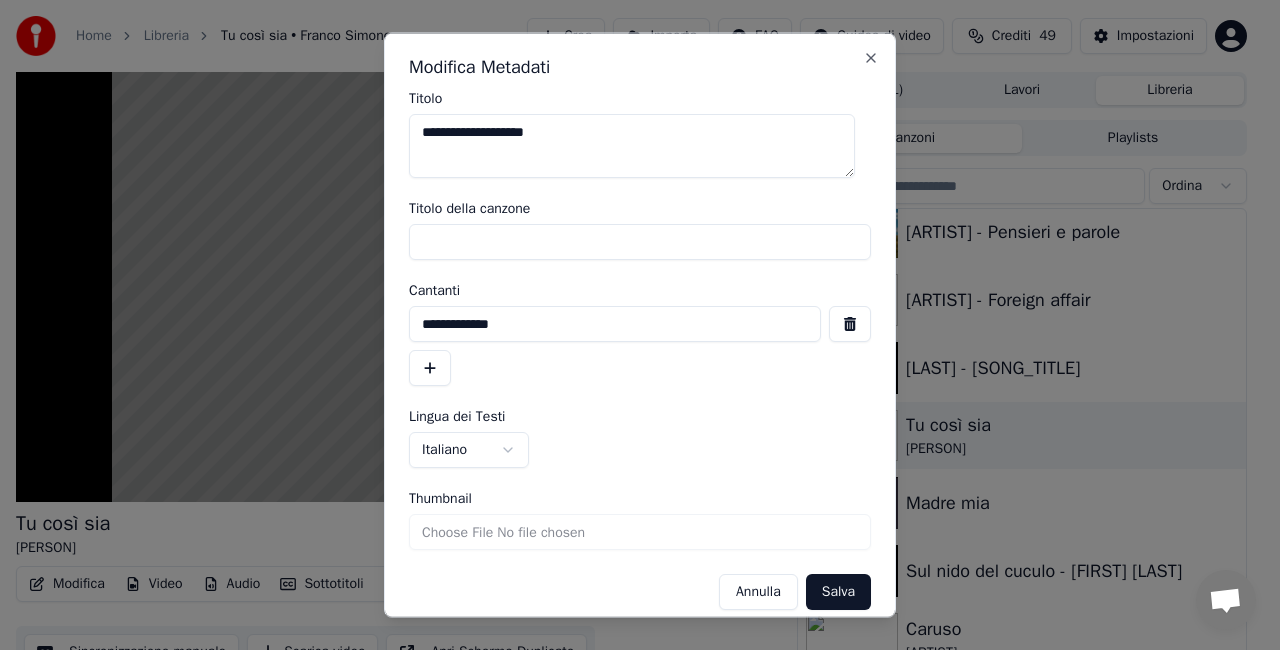 type 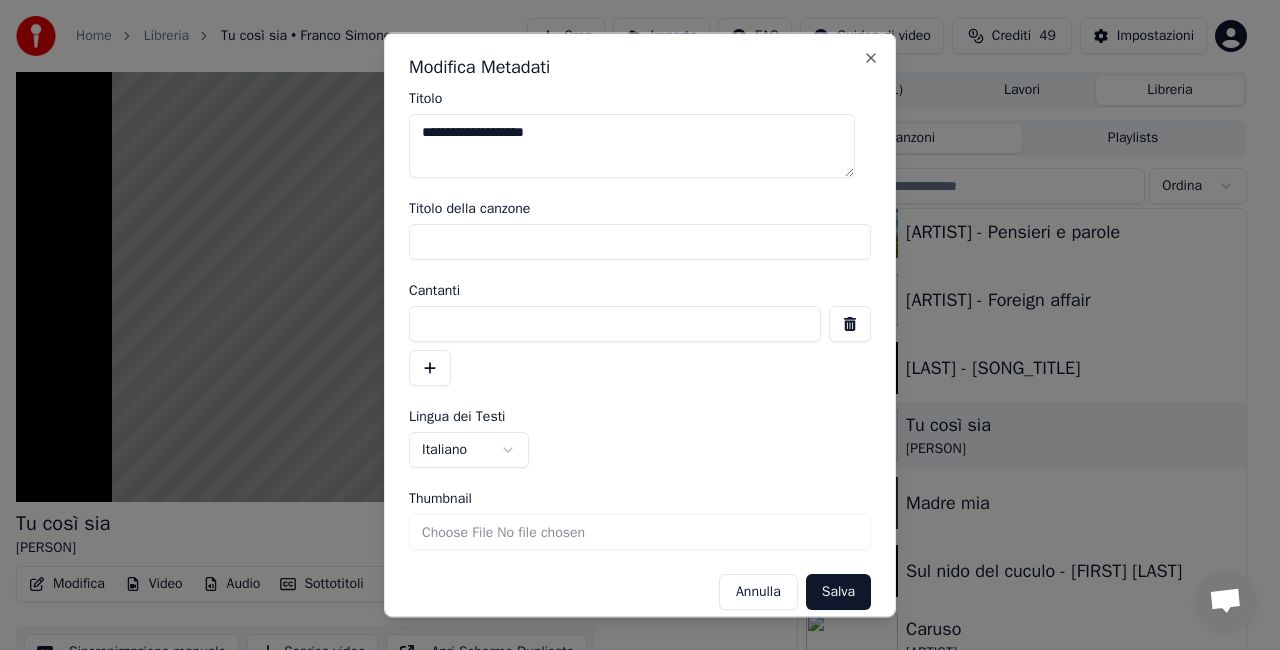 type 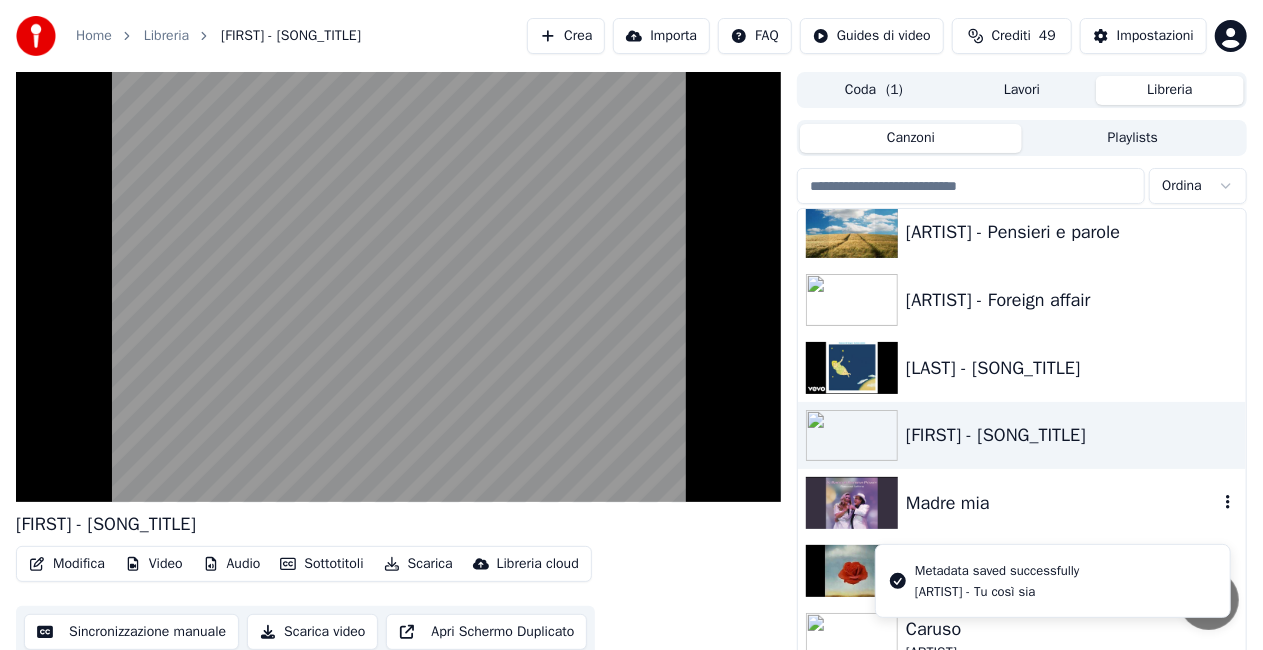 drag, startPoint x: 1020, startPoint y: 506, endPoint x: 1008, endPoint y: 490, distance: 20 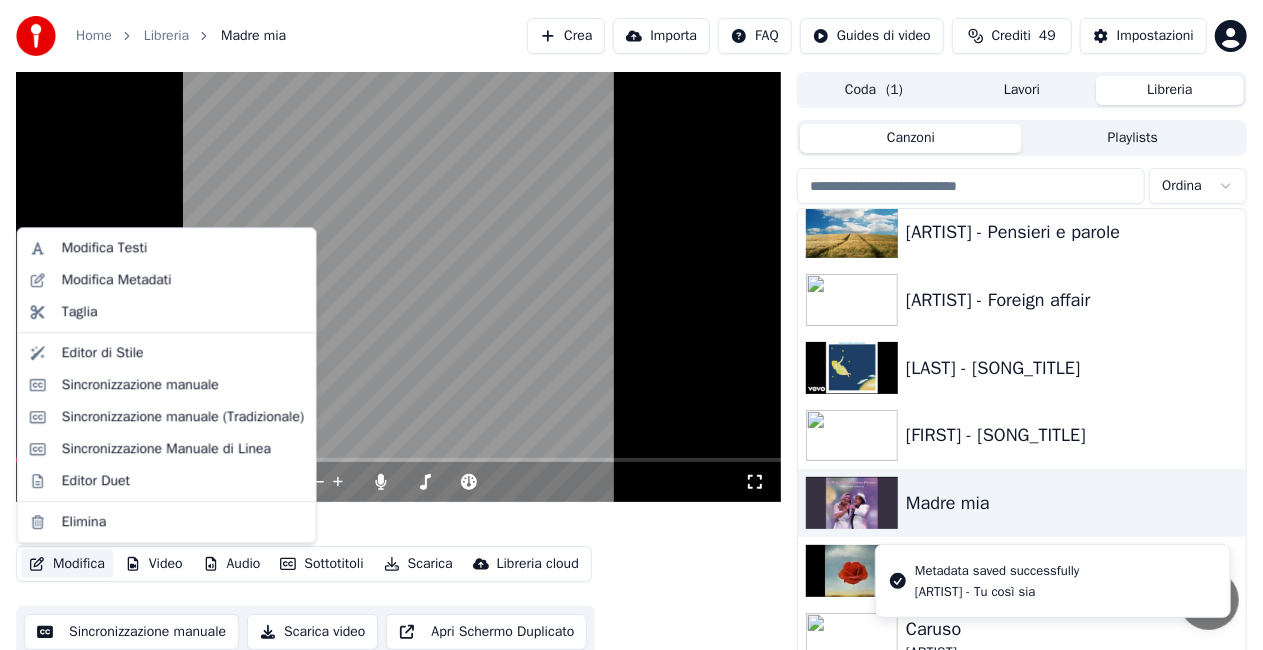 click on "Modifica" at bounding box center (67, 564) 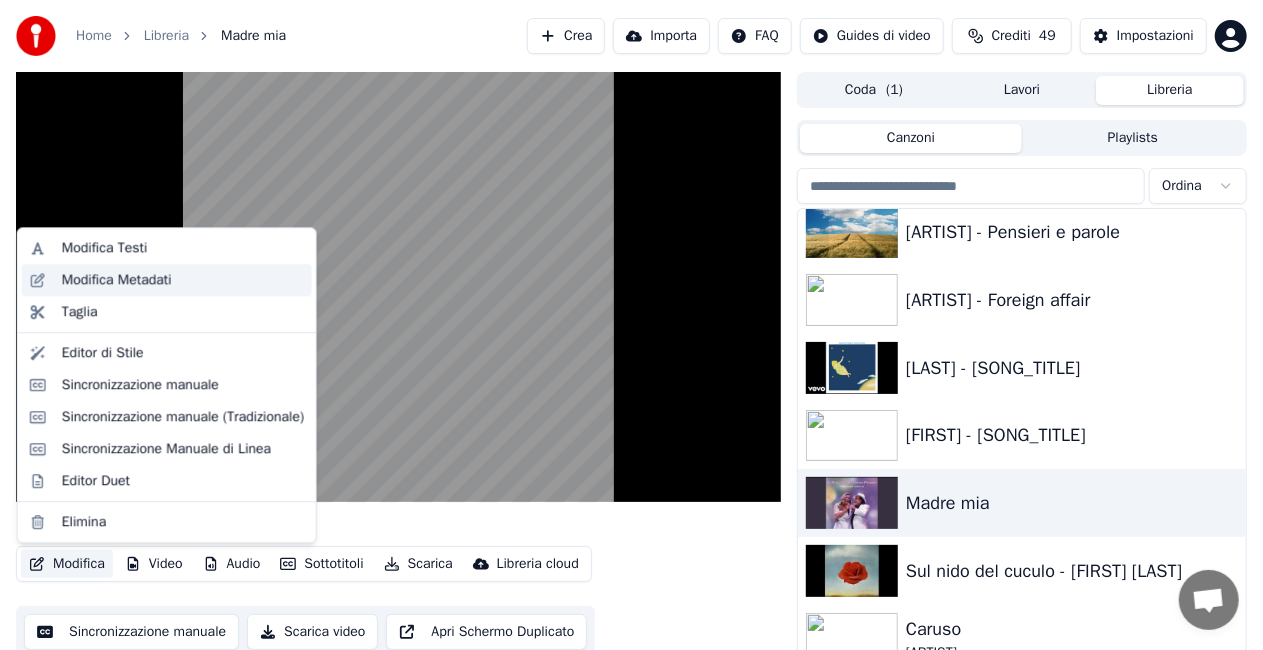 click on "Modifica Metadati" at bounding box center (183, 280) 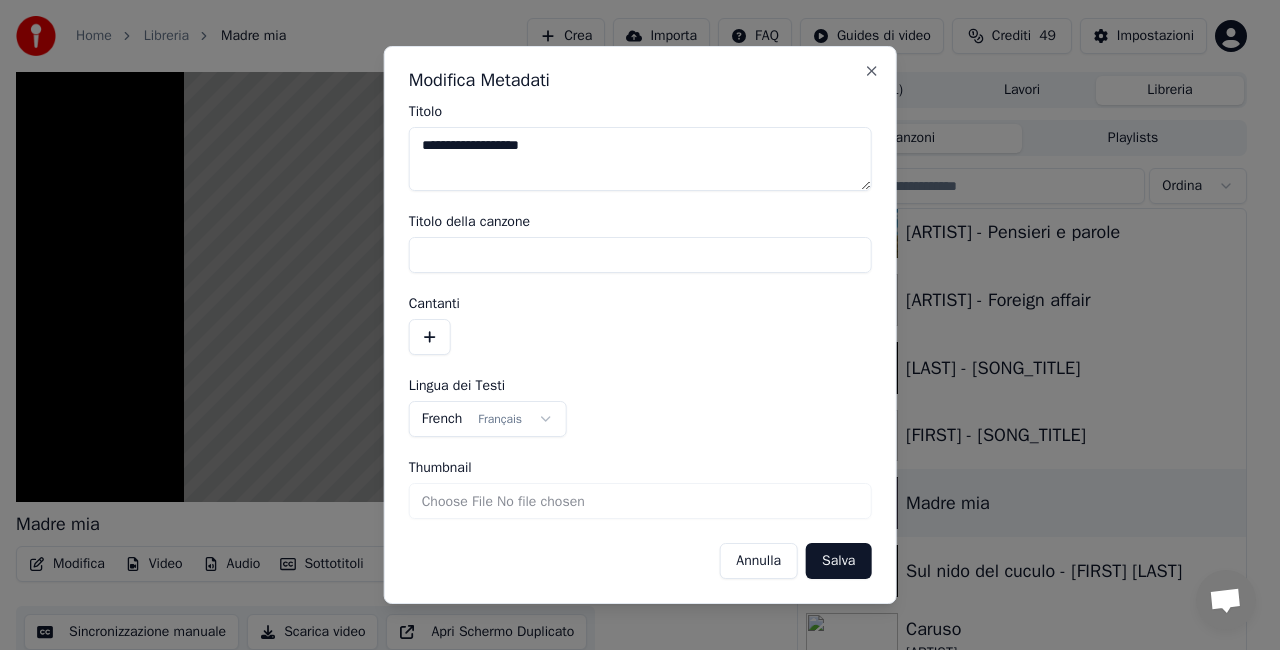 type on "**********" 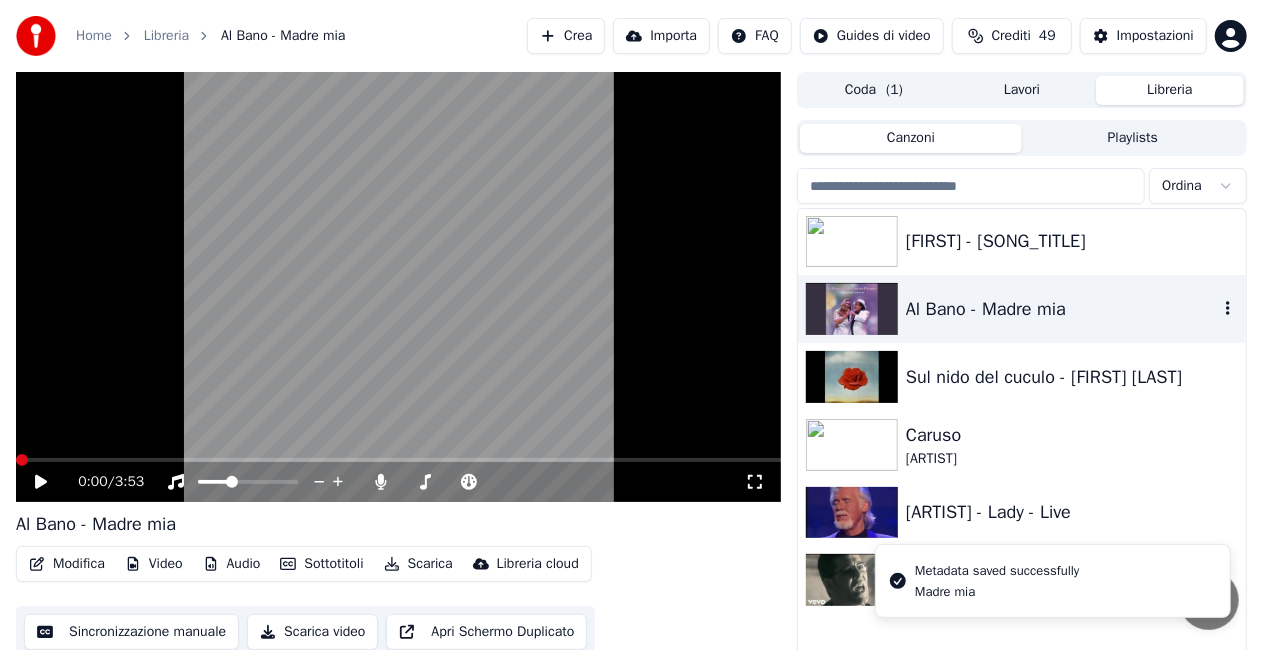 scroll, scrollTop: 15170, scrollLeft: 0, axis: vertical 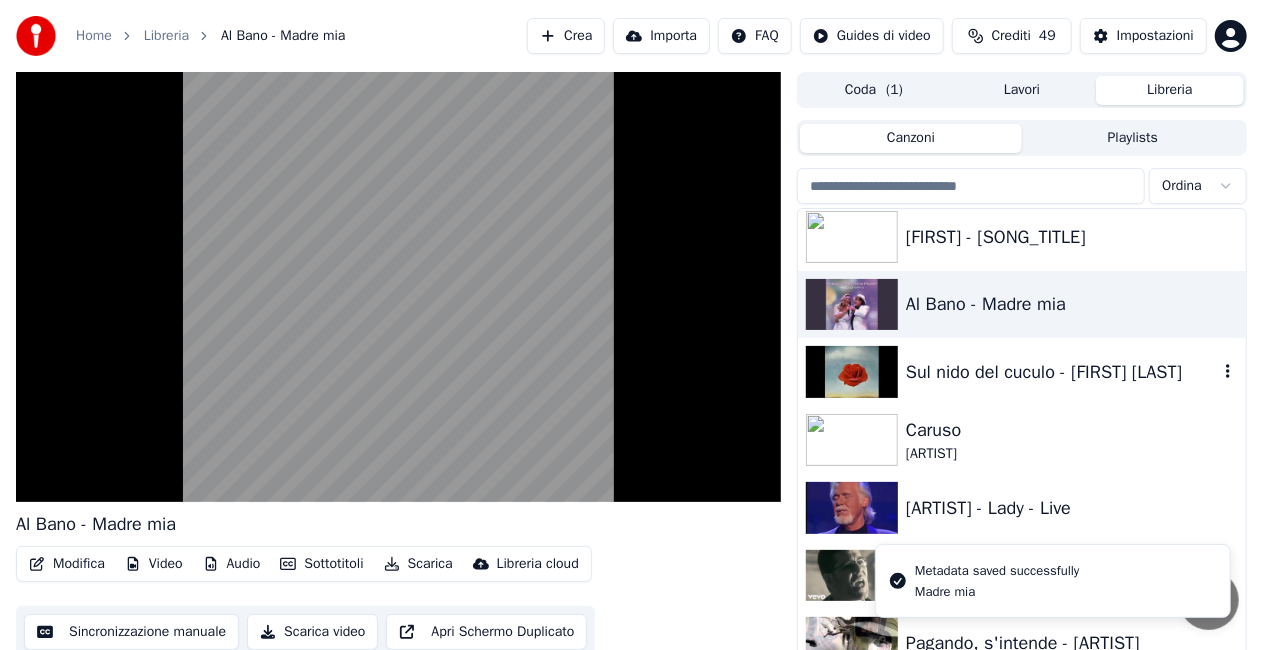 click on "Sul nido del cuculo - [FIRST] [LAST]" at bounding box center [1022, 372] 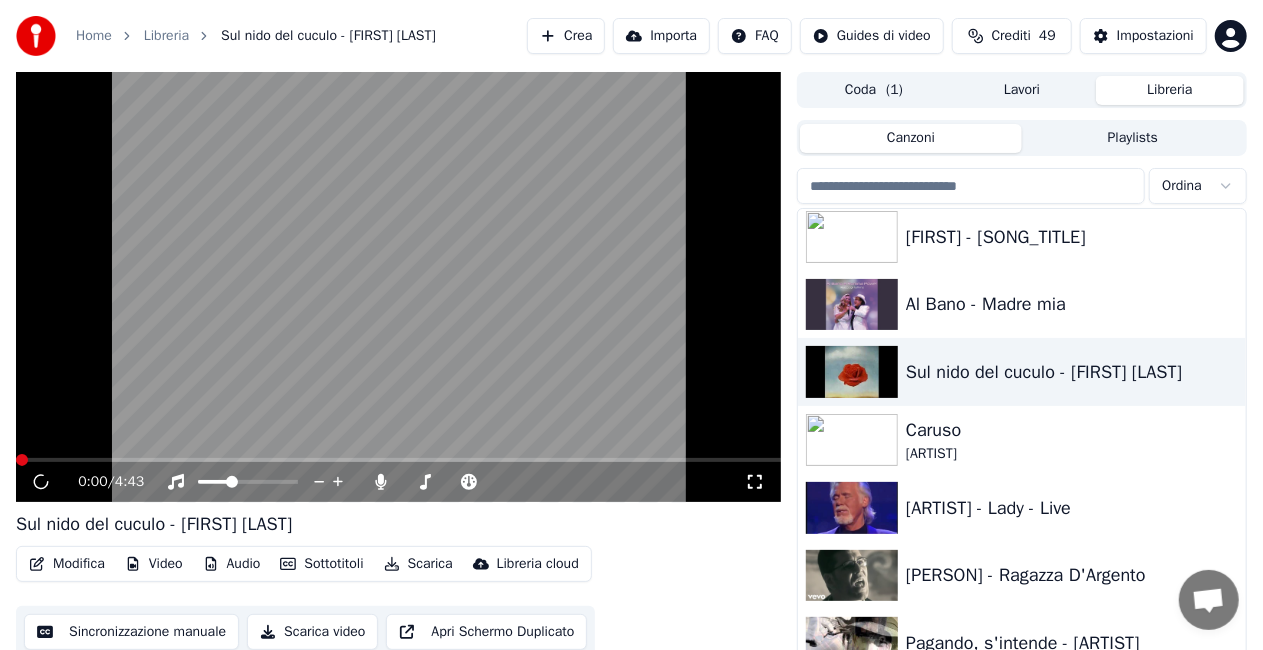 click on "Modifica" at bounding box center (67, 564) 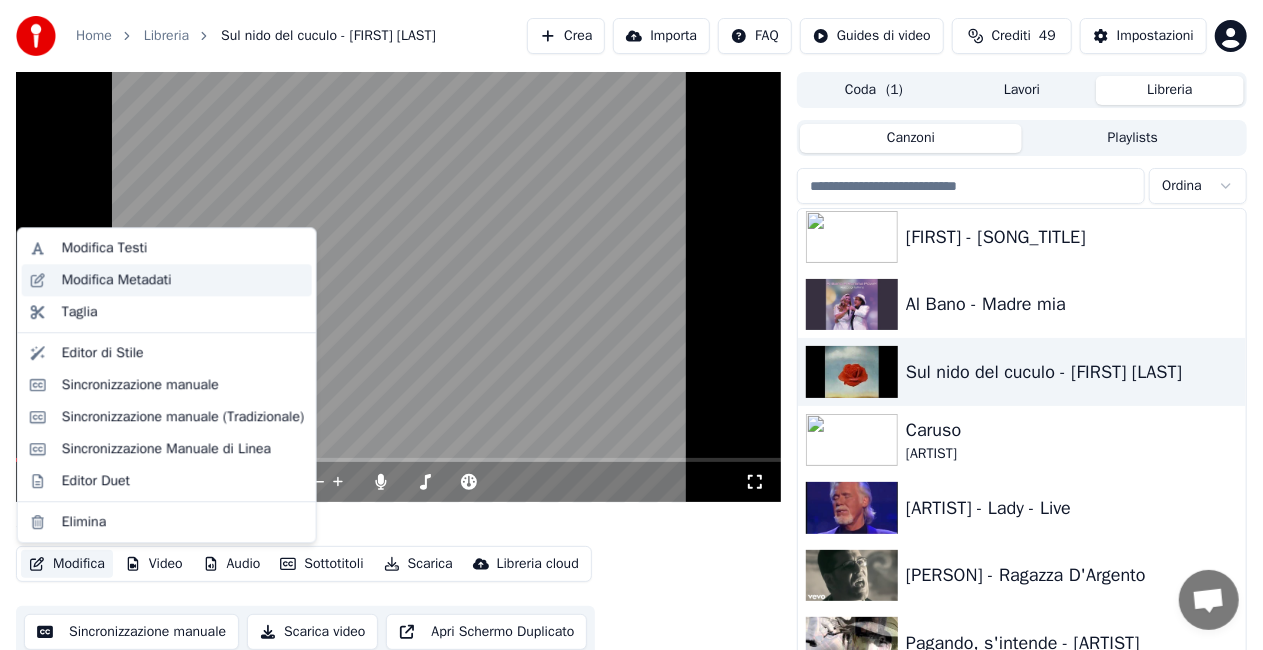 click on "Modifica Metadati" at bounding box center (167, 280) 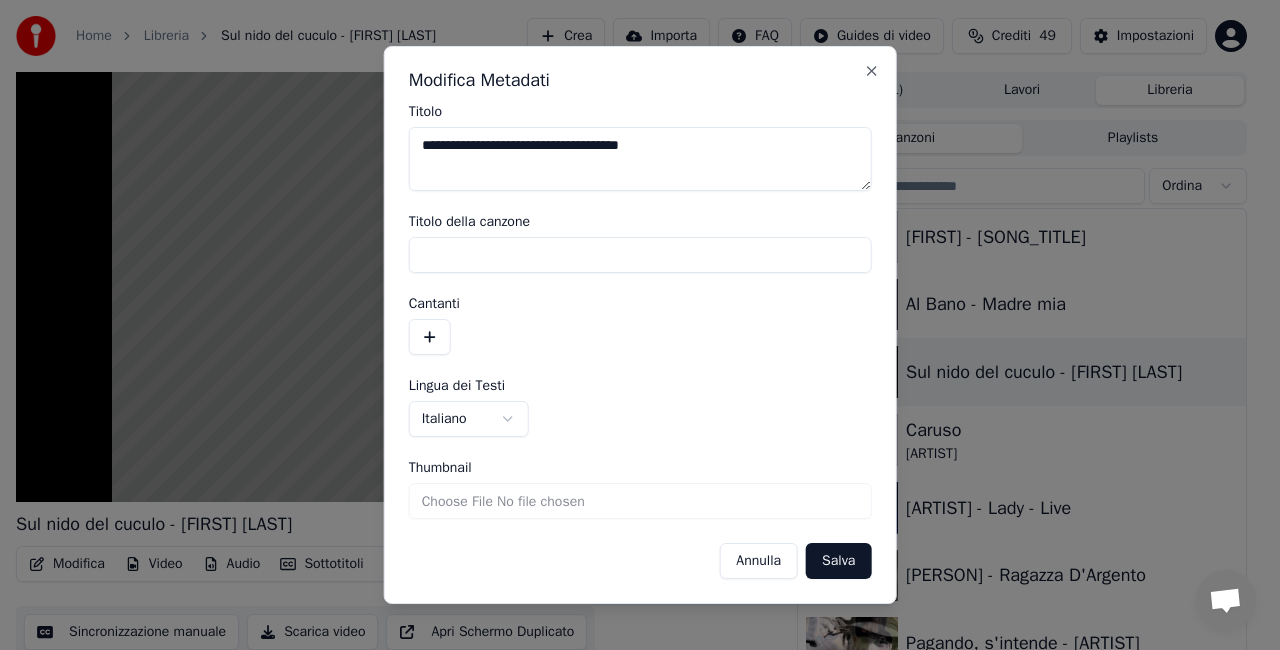 drag, startPoint x: 536, startPoint y: 156, endPoint x: 1268, endPoint y: 76, distance: 736.3586 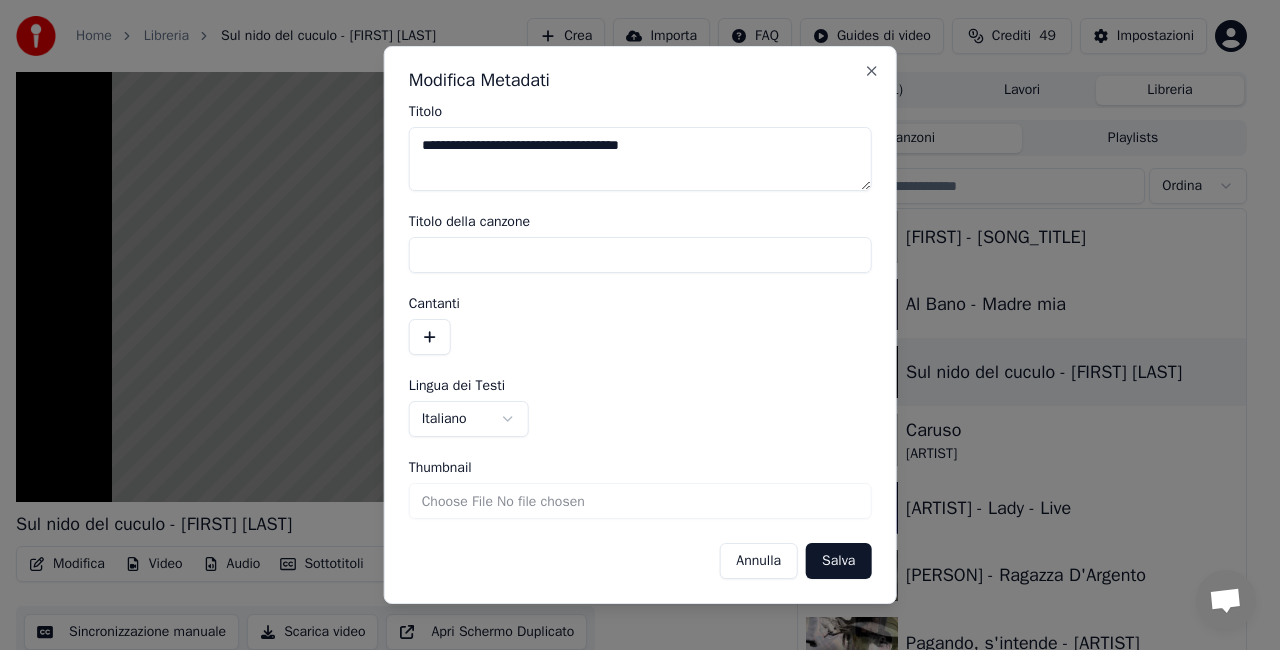 click on "**********" at bounding box center (631, 325) 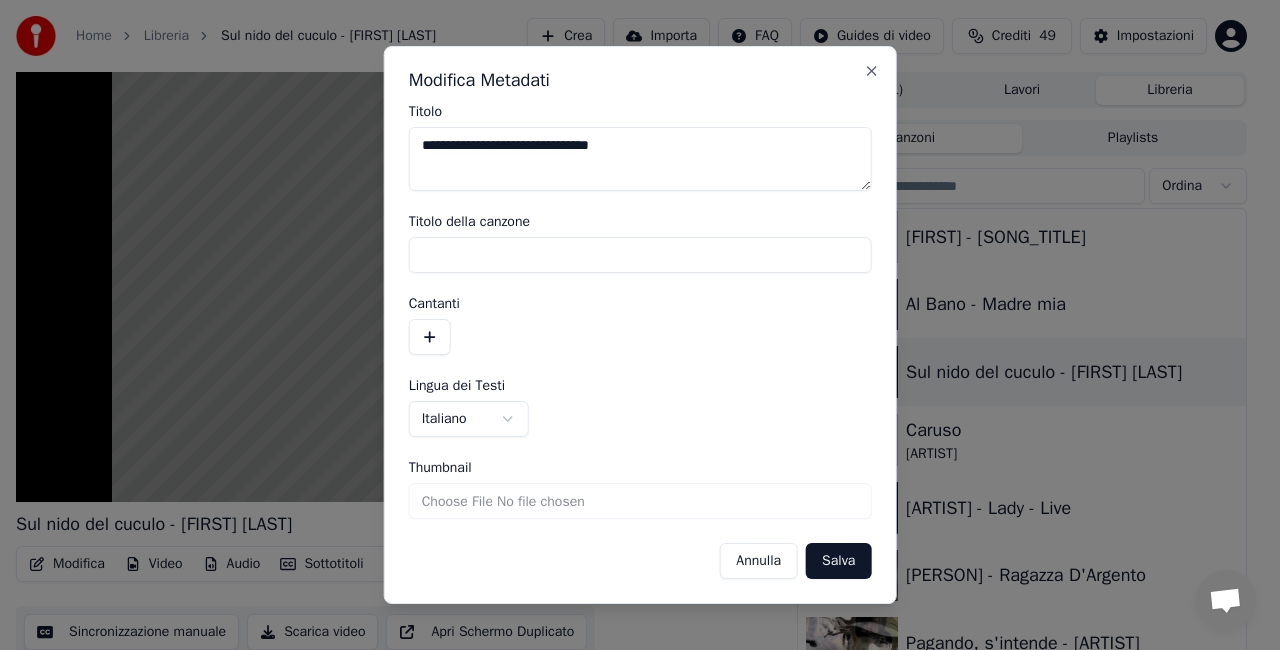 type on "**********" 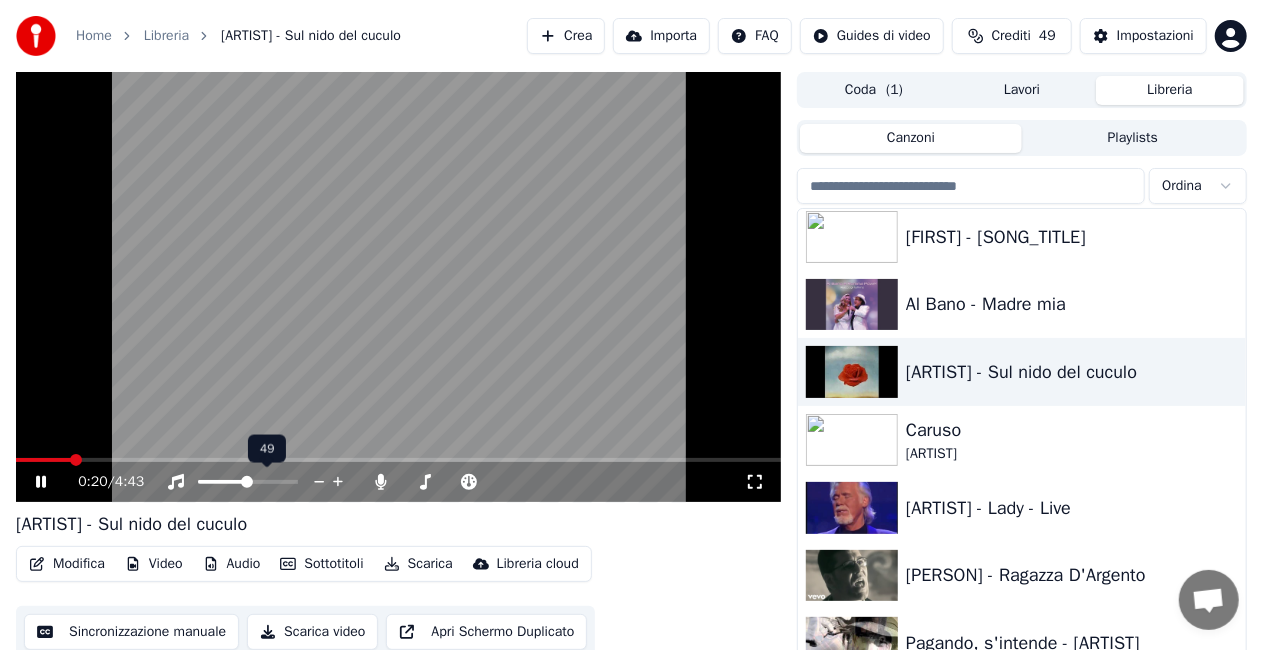 click at bounding box center (247, 482) 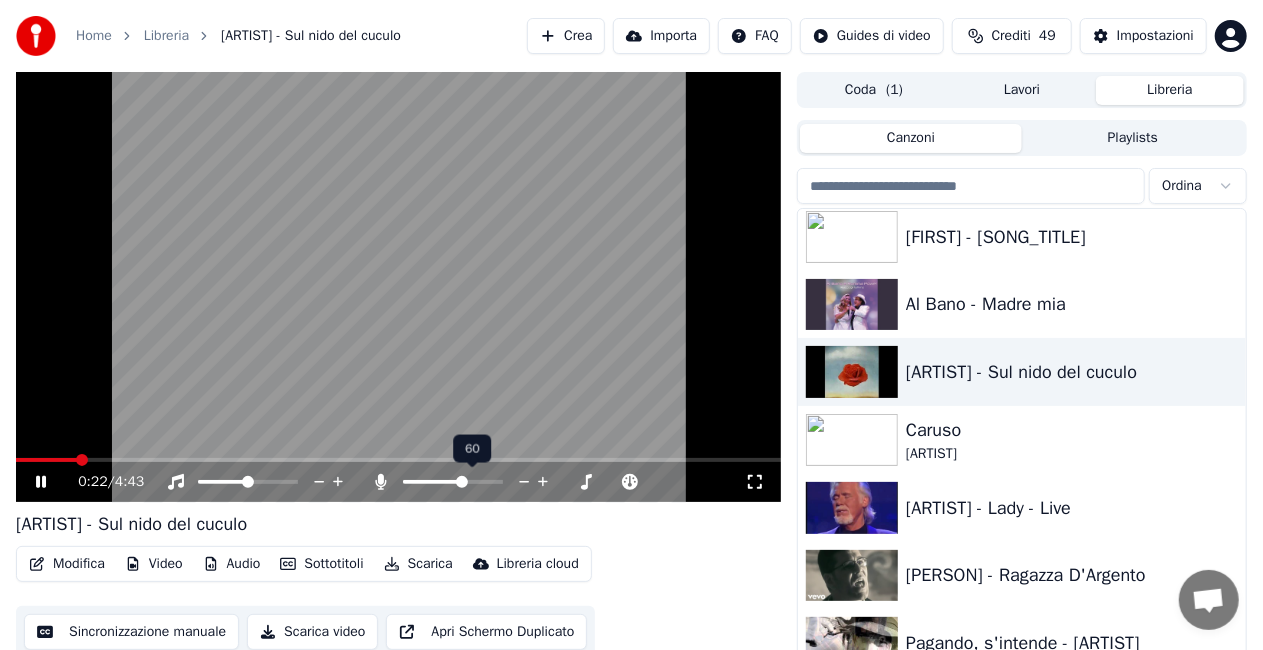 click at bounding box center (462, 482) 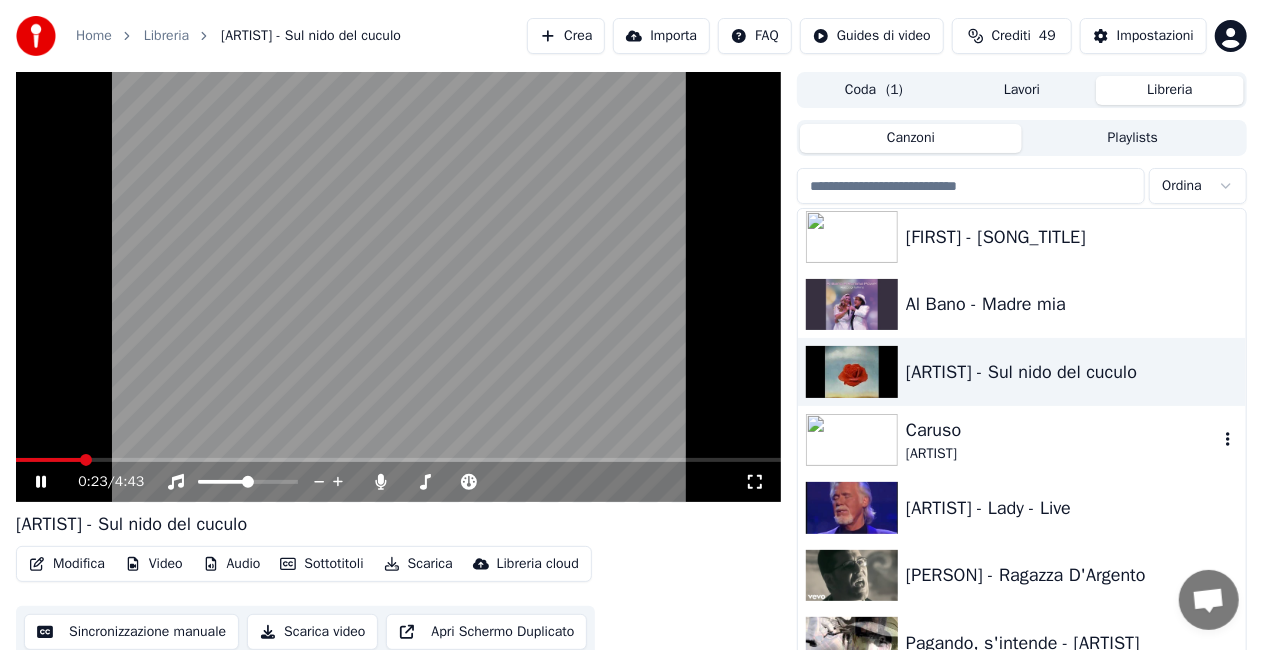 click on "Caruso" at bounding box center (1062, 430) 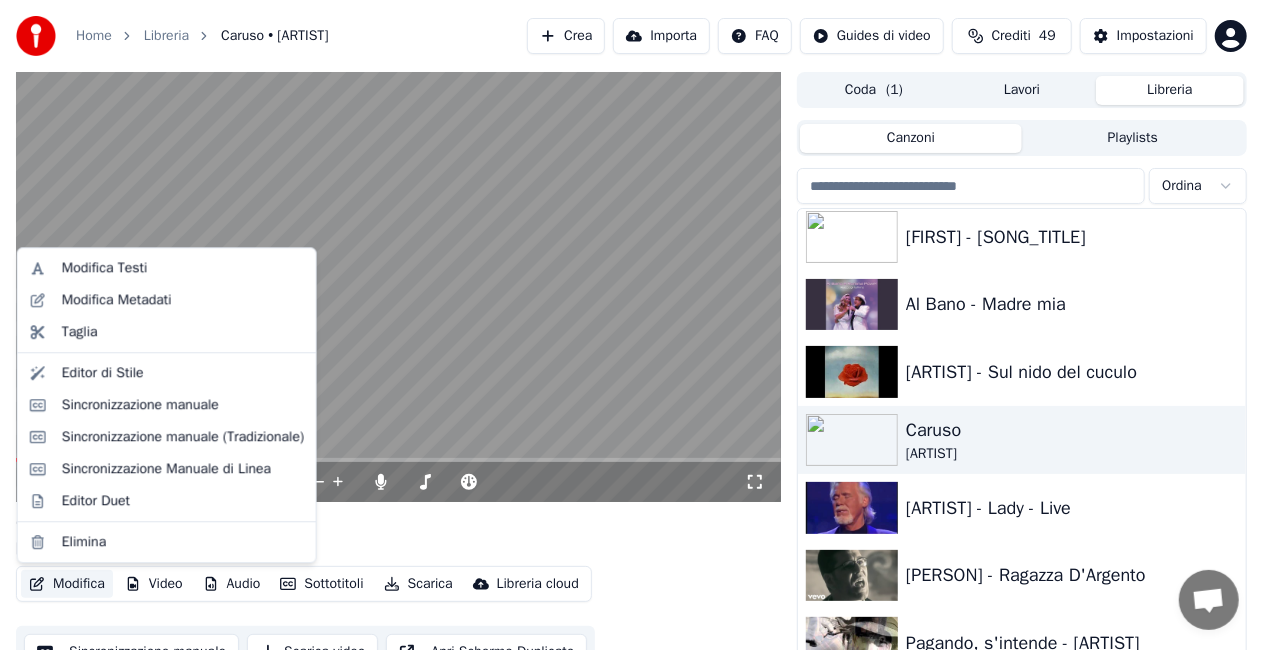 click on "Modifica" at bounding box center [67, 584] 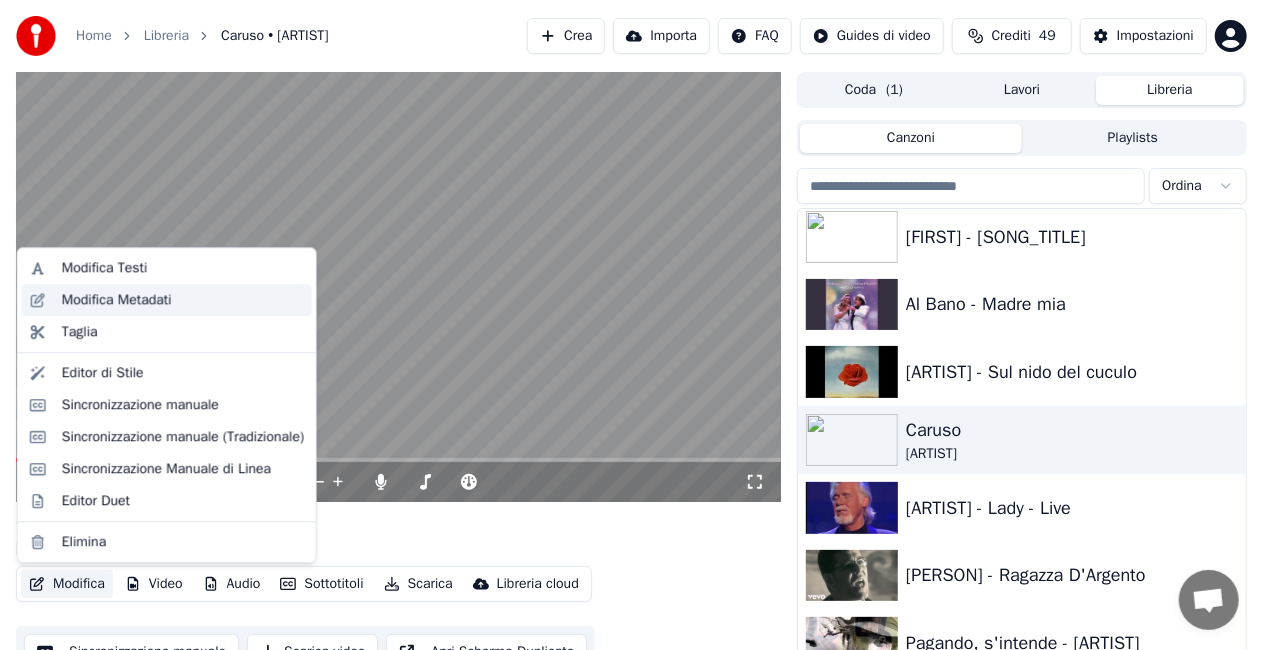 click on "Modifica Metadati" at bounding box center (167, 300) 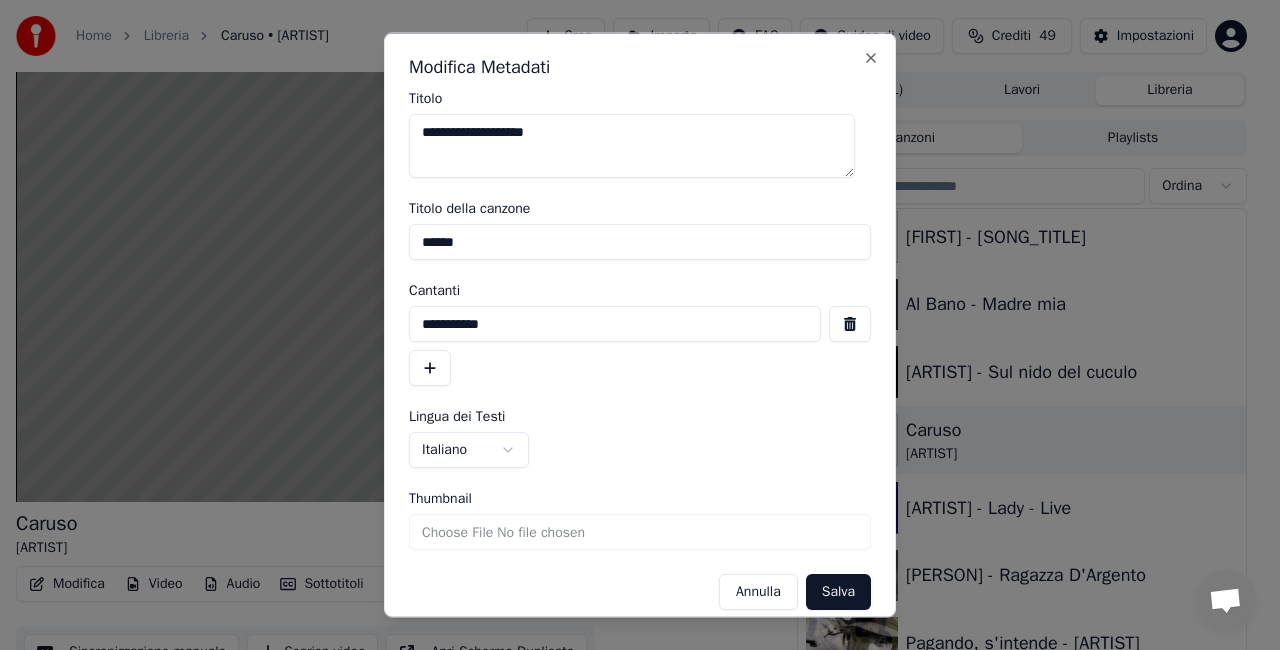 drag, startPoint x: 448, startPoint y: 134, endPoint x: 326, endPoint y: 129, distance: 122.10242 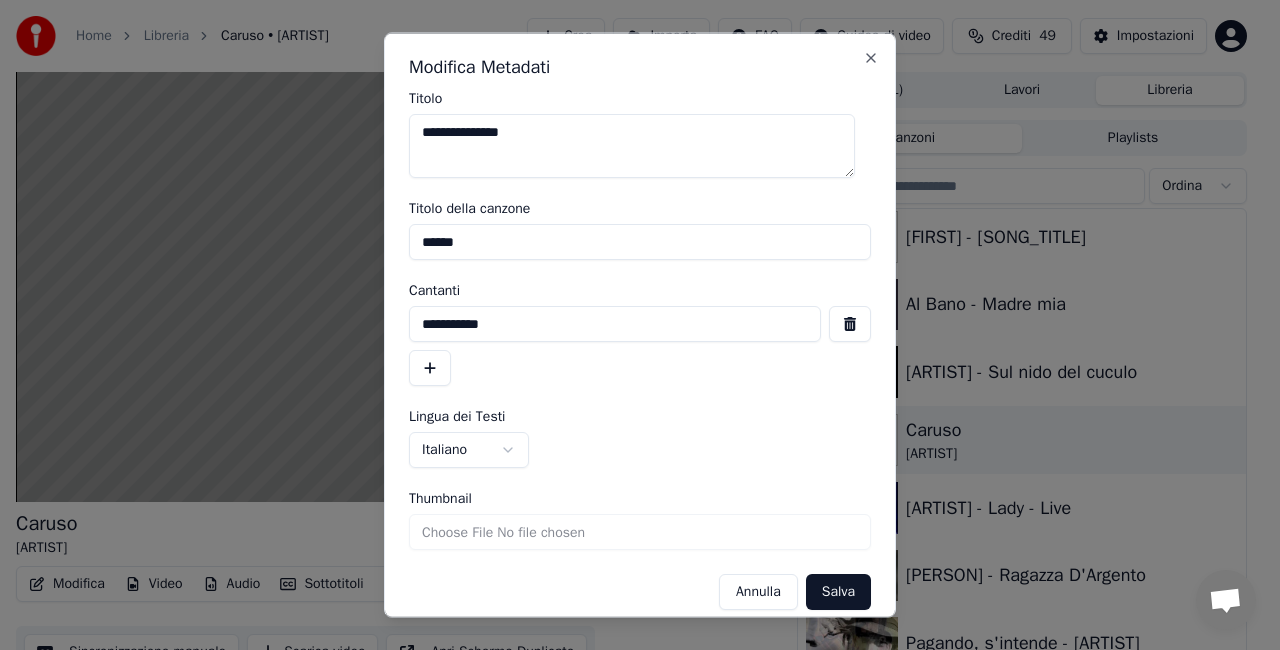 type on "**********" 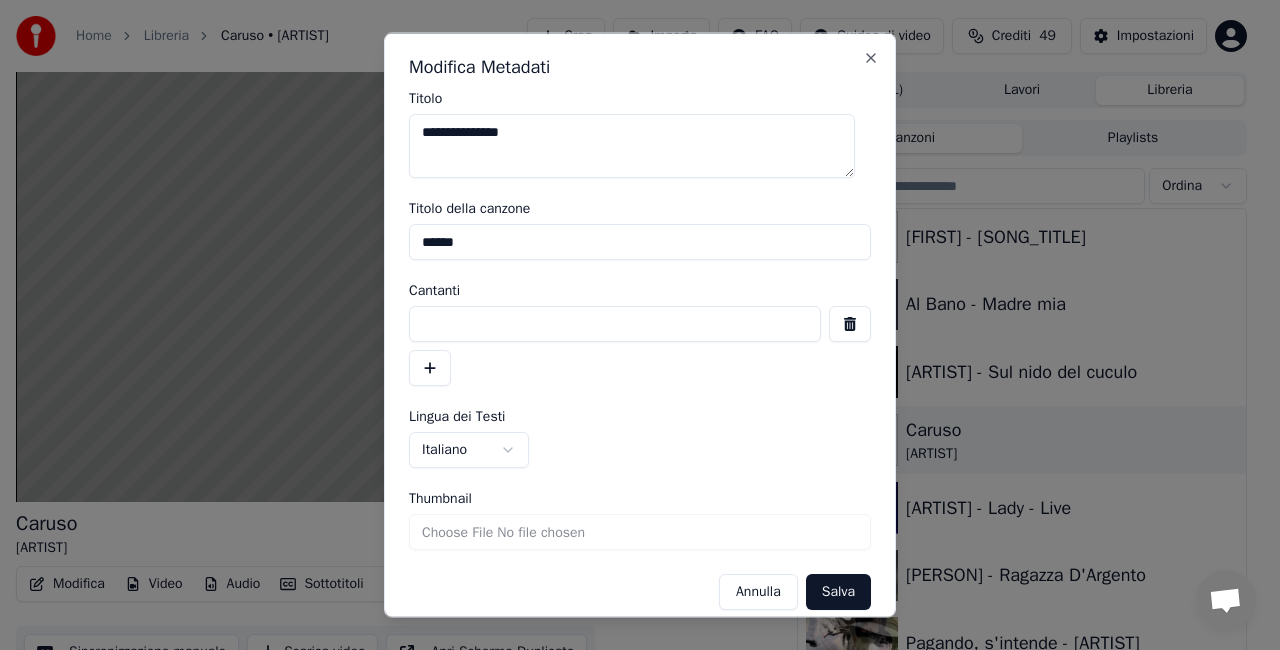 type 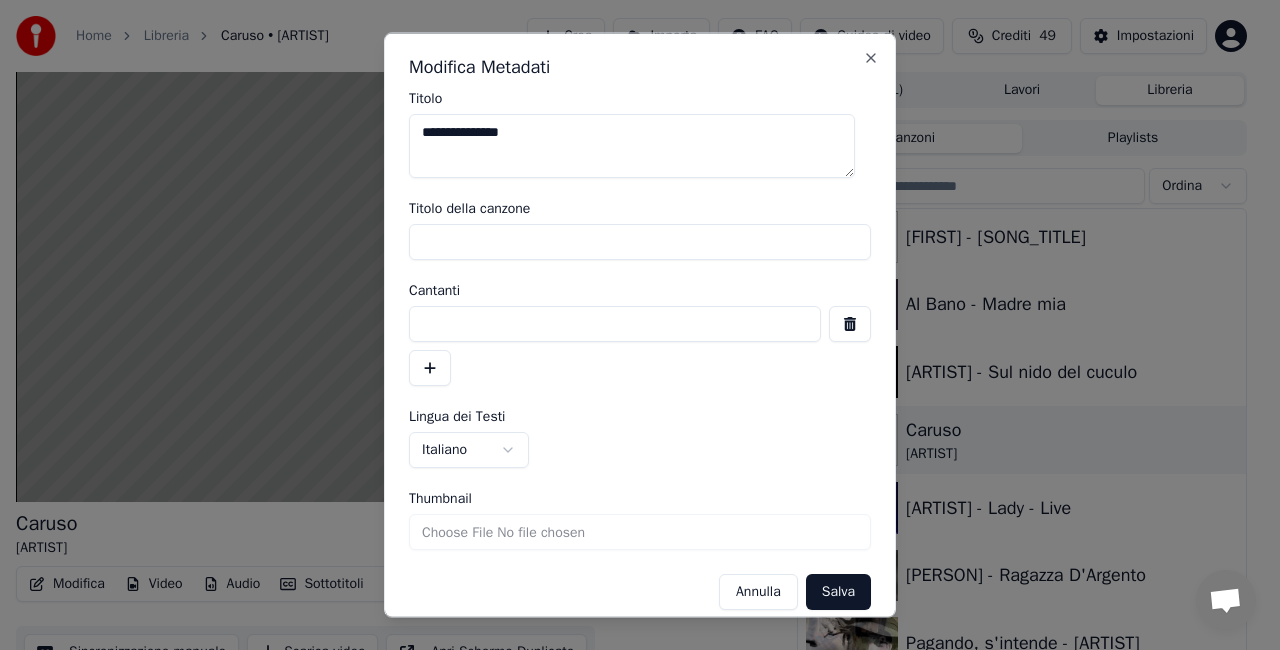 type 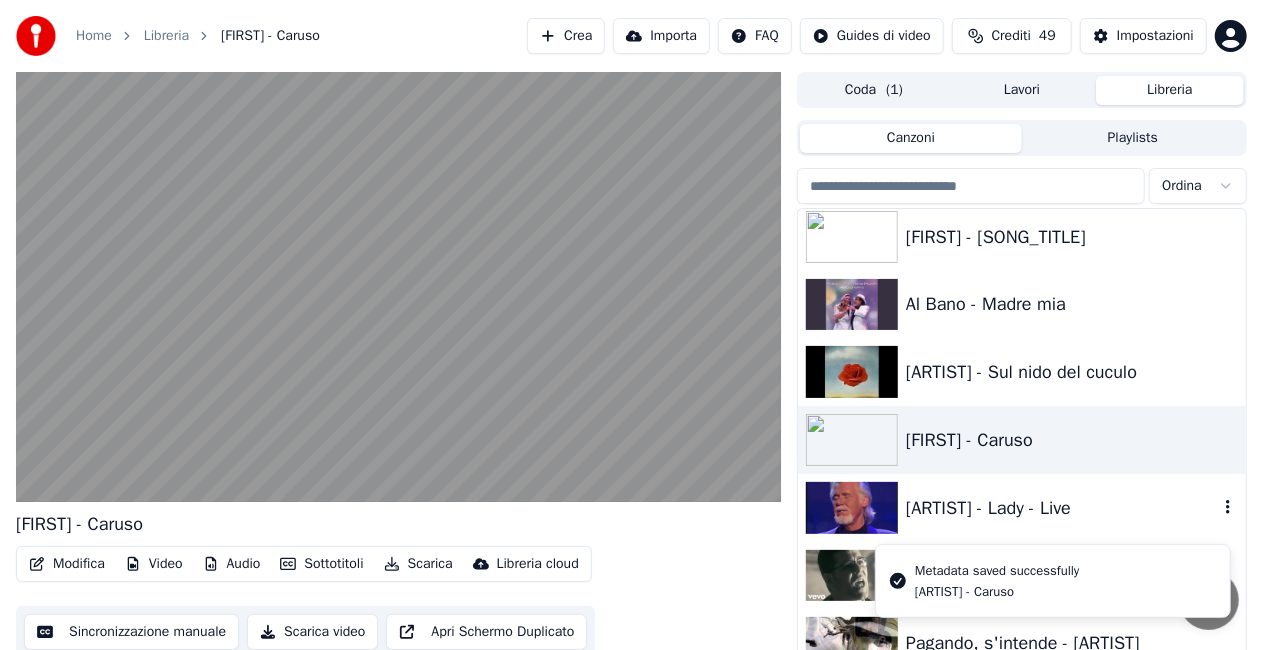 click on "[ARTIST] - Lady - Live" at bounding box center (1022, 508) 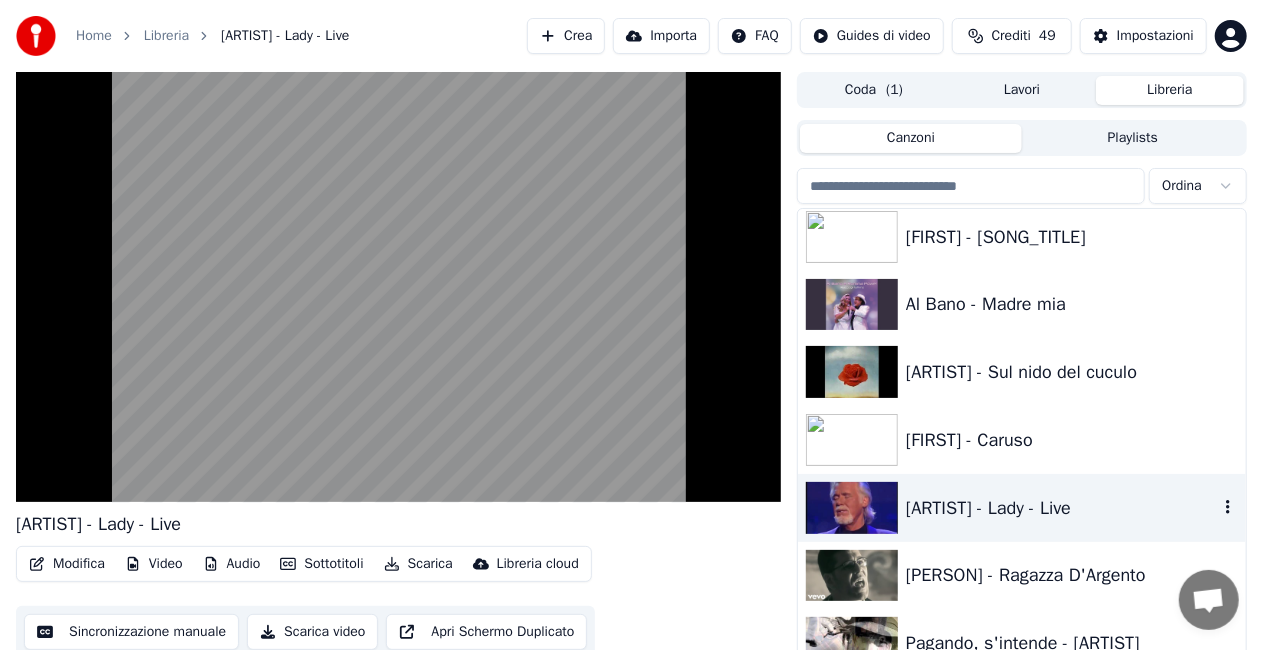 click on "[ARTIST] - Lady - Live" at bounding box center (1062, 508) 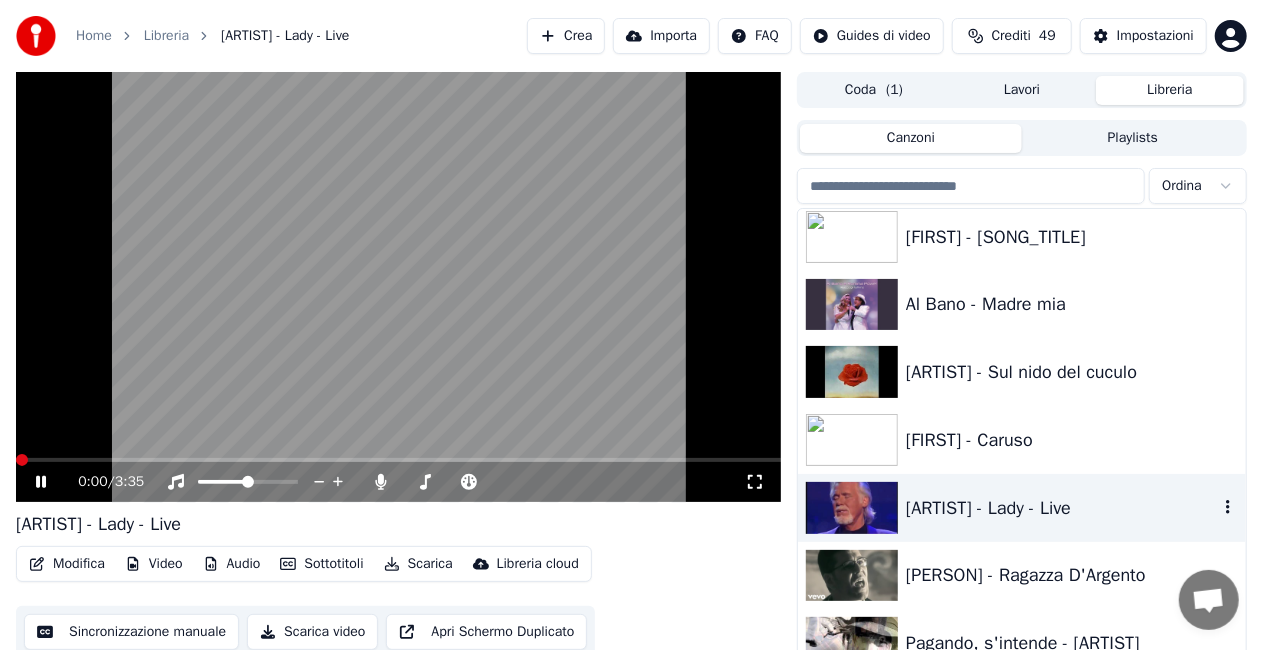 click on "[ARTIST] - Lady - Live" at bounding box center (1062, 508) 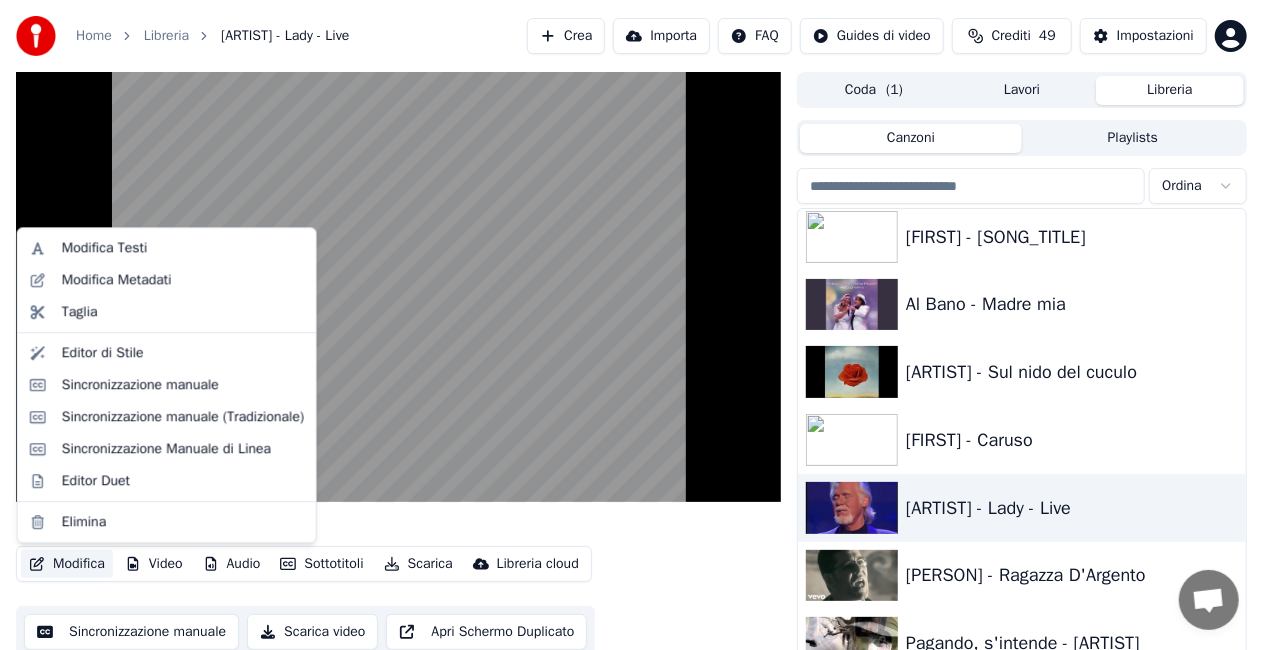 click on "Modifica" at bounding box center (67, 564) 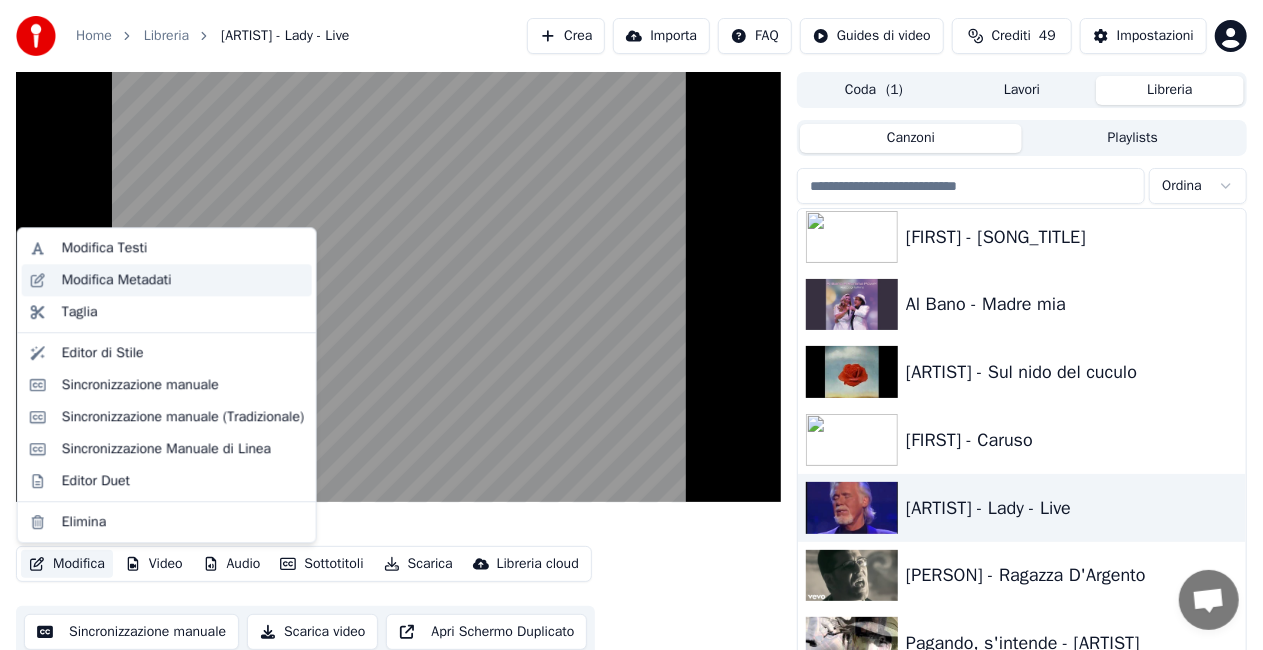 click on "Modifica Metadati" at bounding box center [117, 280] 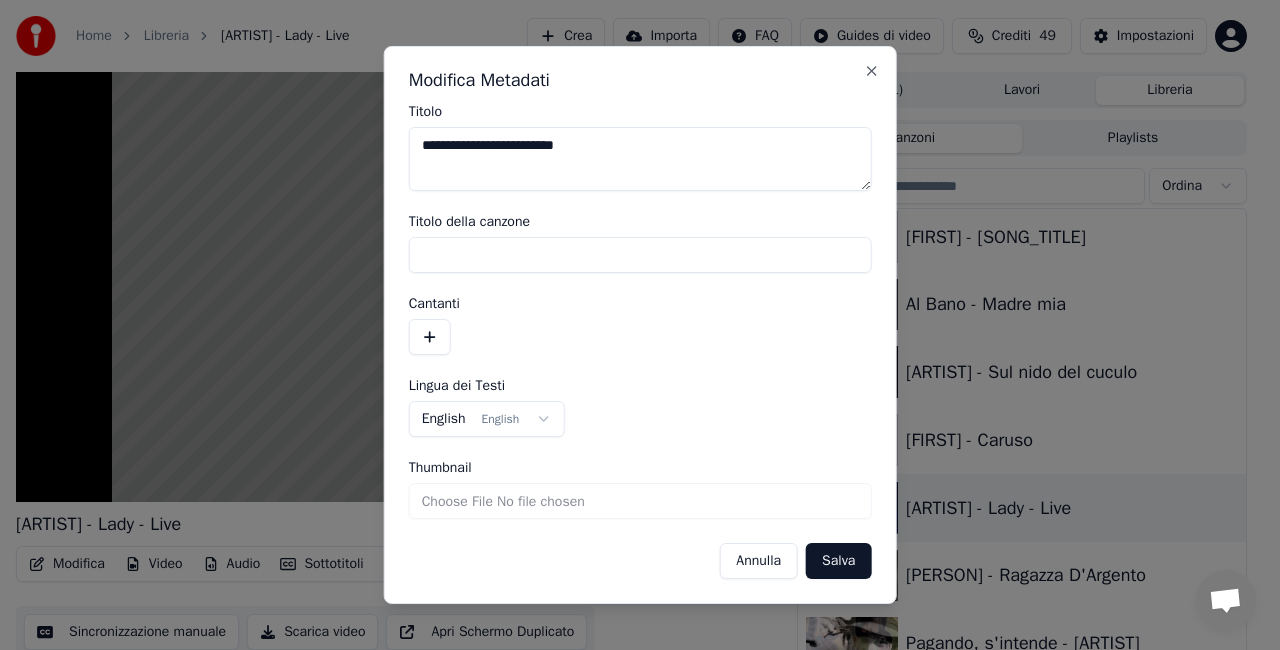 drag, startPoint x: 461, startPoint y: 151, endPoint x: 166, endPoint y: 202, distance: 299.376 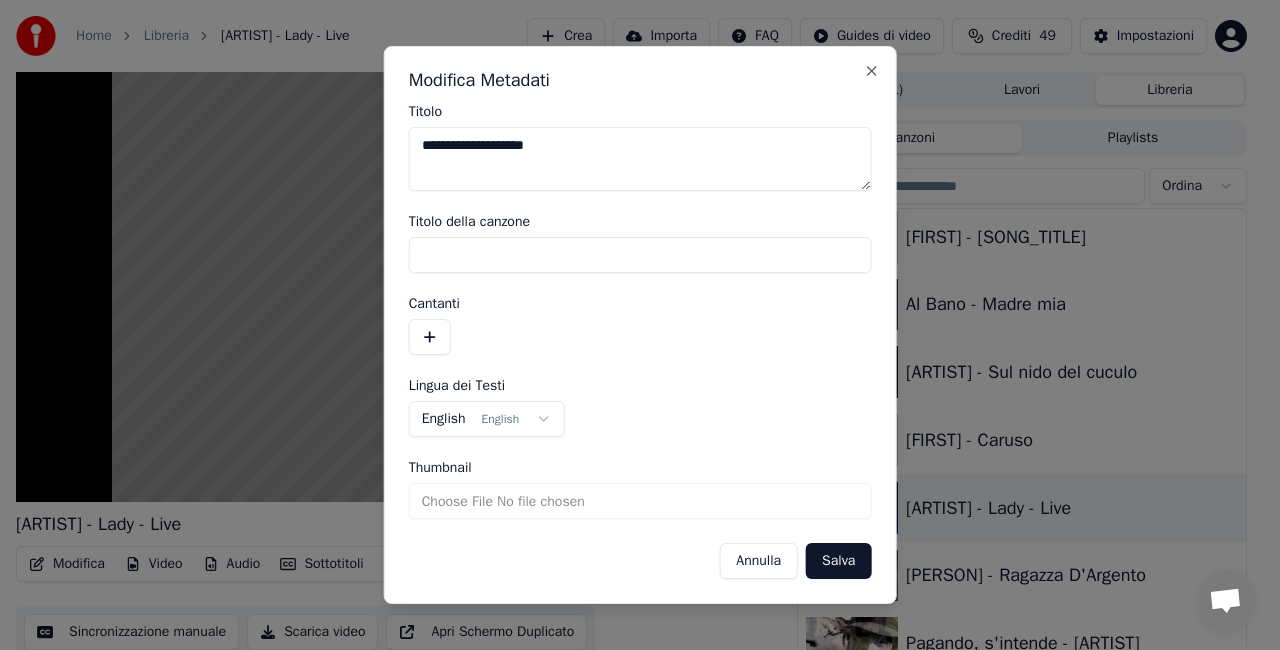 drag, startPoint x: 506, startPoint y: 145, endPoint x: 682, endPoint y: 136, distance: 176.22997 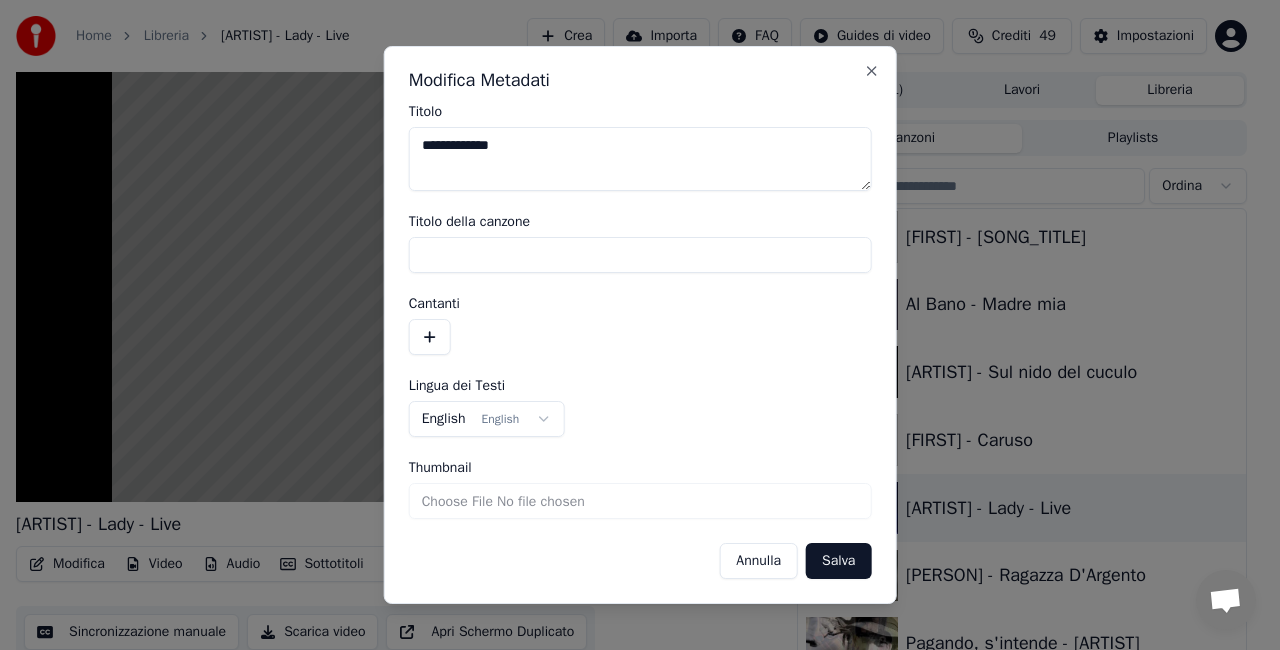 type on "**********" 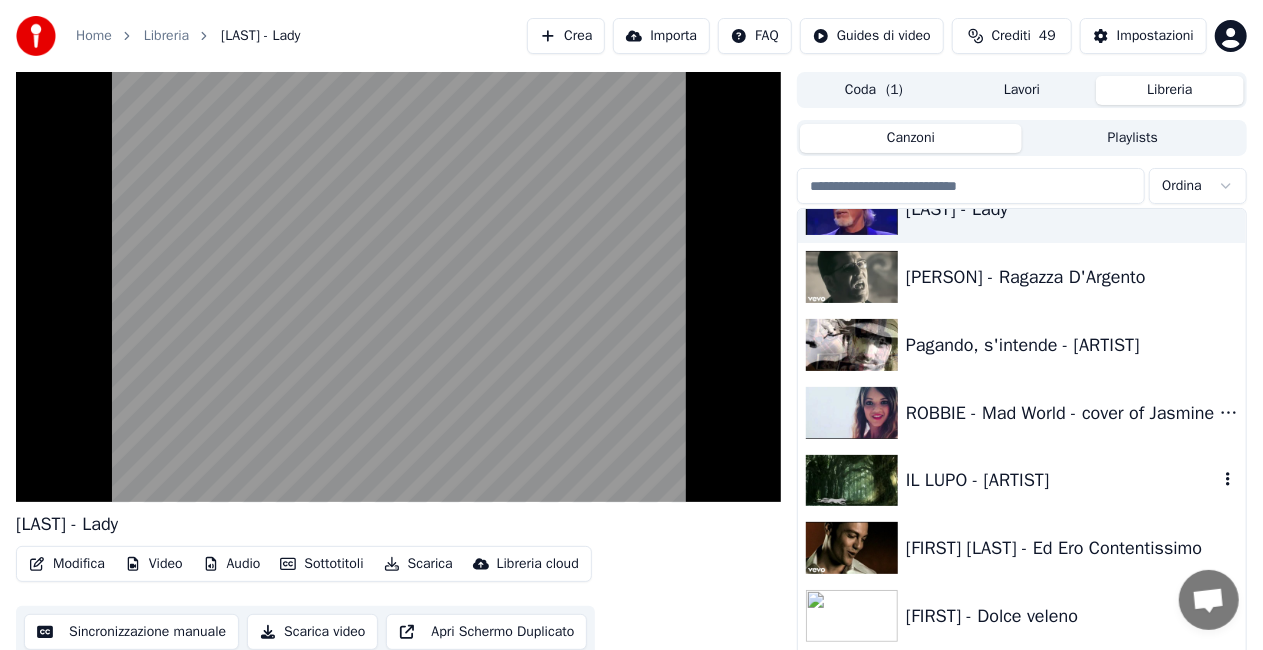 scroll, scrollTop: 15470, scrollLeft: 0, axis: vertical 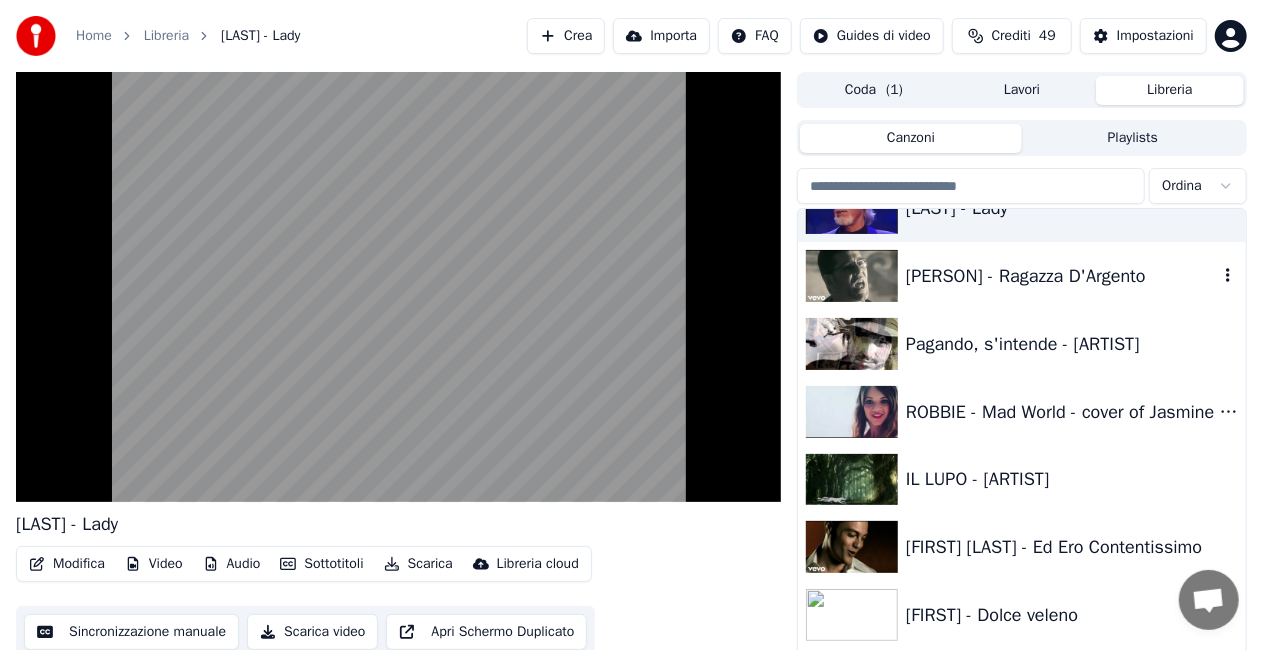 click on "[PERSON] - Ragazza D'Argento" at bounding box center (1062, 276) 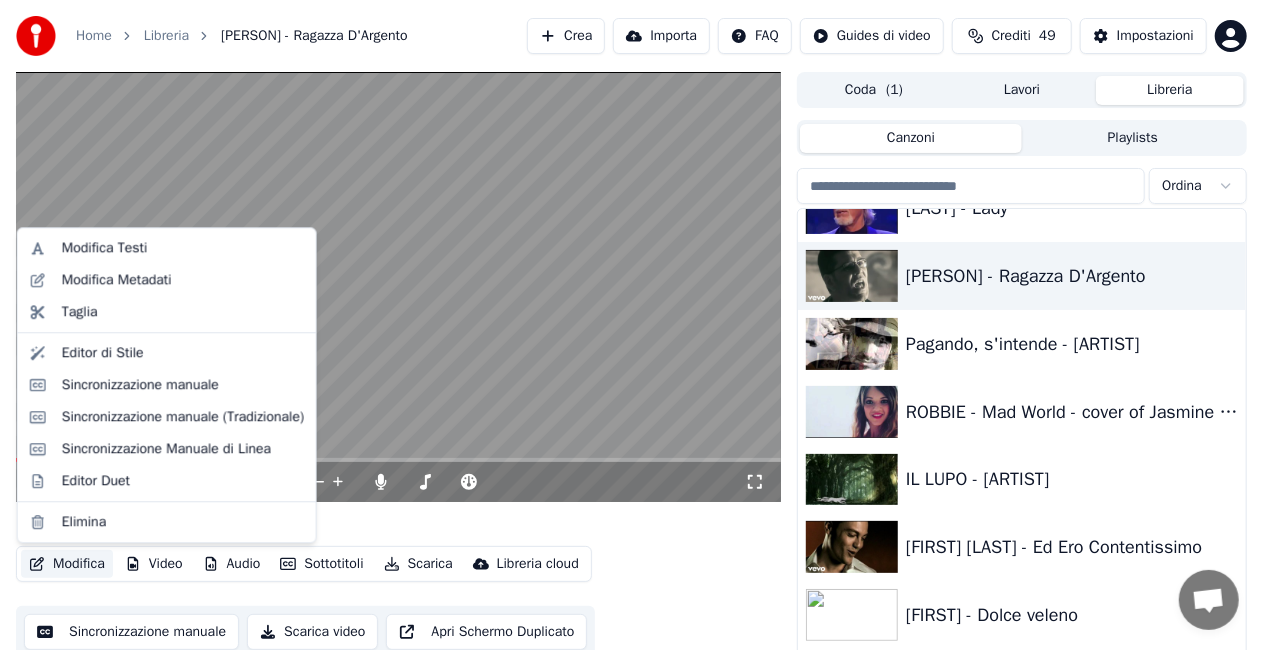 click on "Modifica" at bounding box center (67, 564) 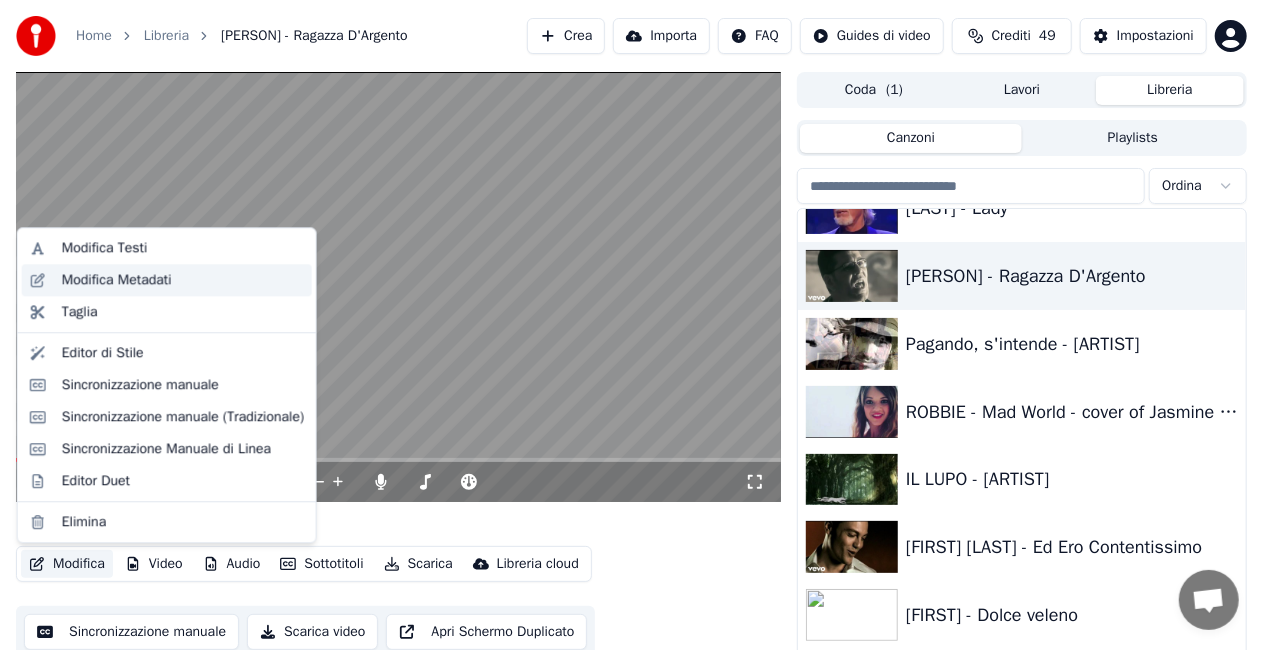 click on "Modifica Metadati" at bounding box center [117, 280] 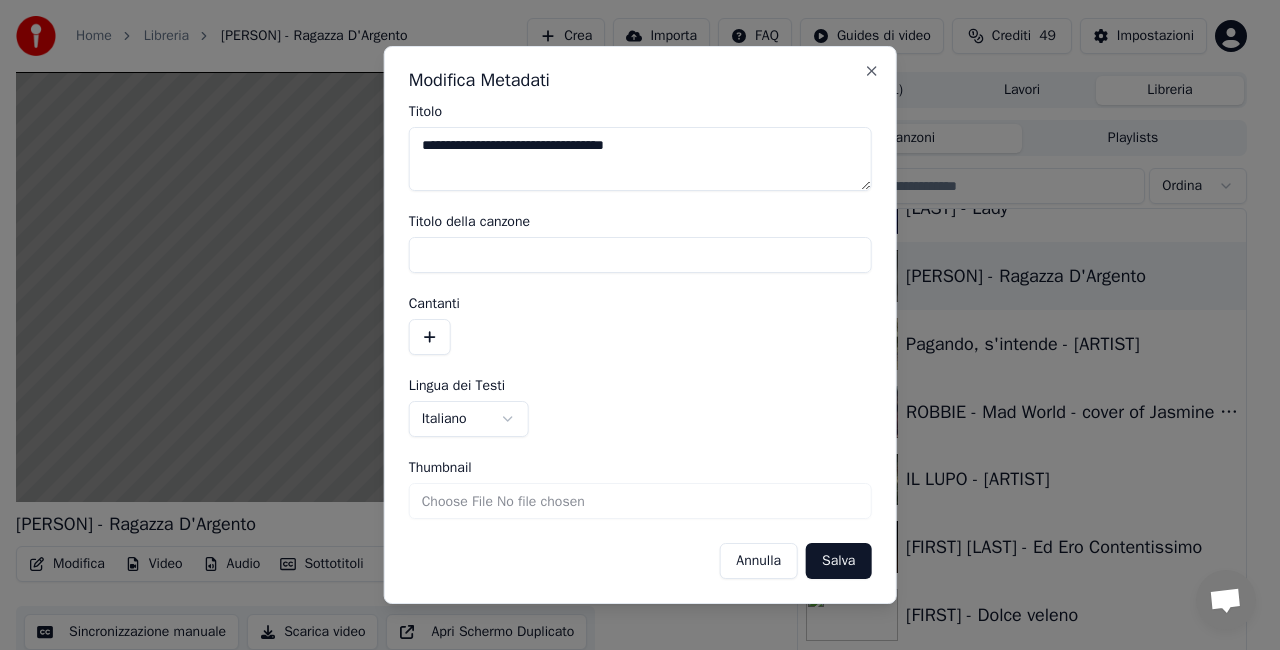 drag, startPoint x: 477, startPoint y: 140, endPoint x: 164, endPoint y: 200, distance: 318.6989 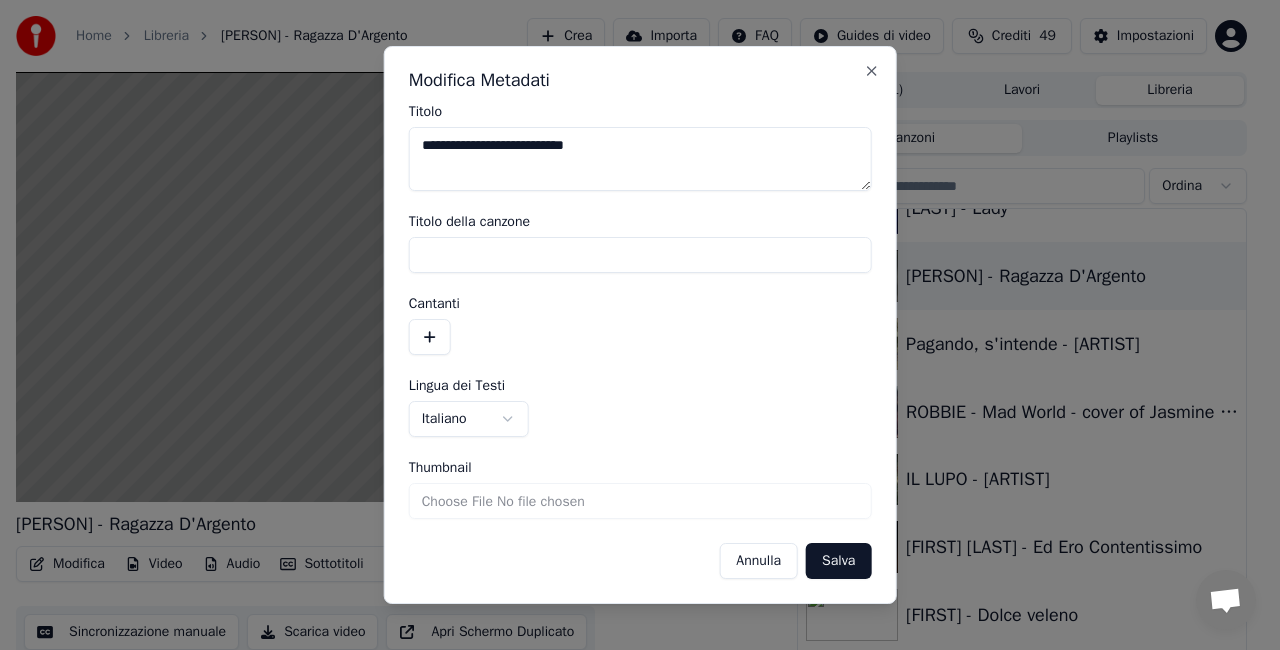 click on "**********" at bounding box center [640, 159] 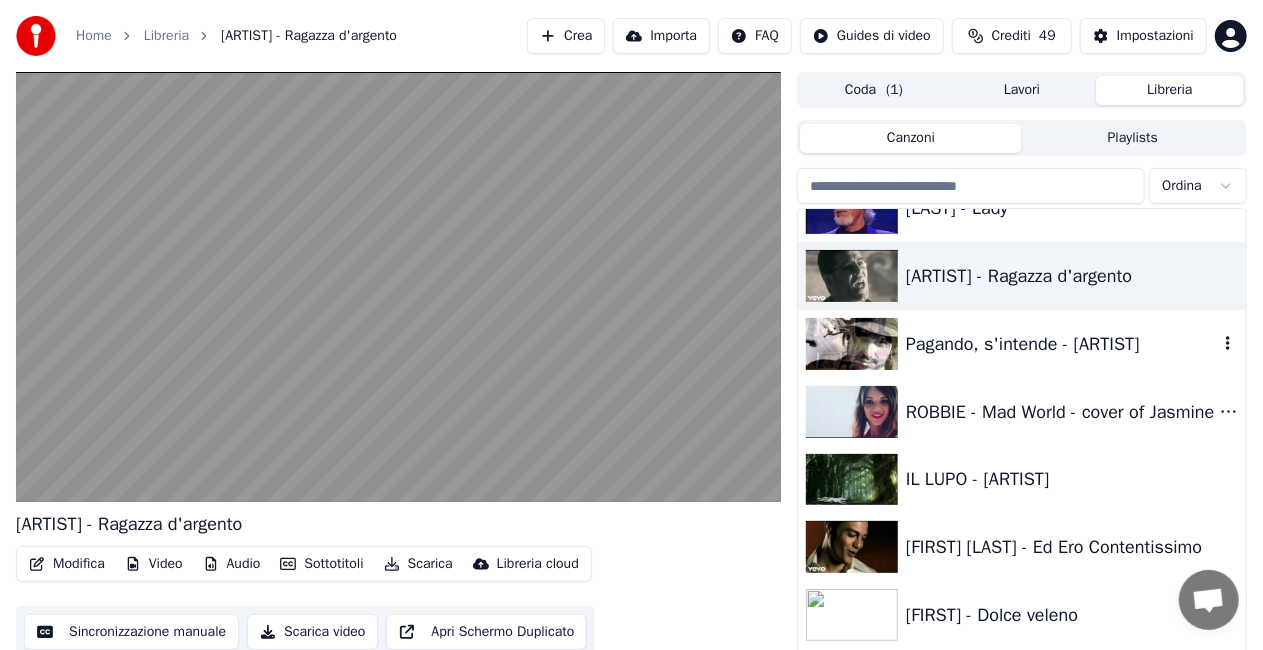 click on "Pagando, s'intende - [ARTIST]" at bounding box center [1062, 344] 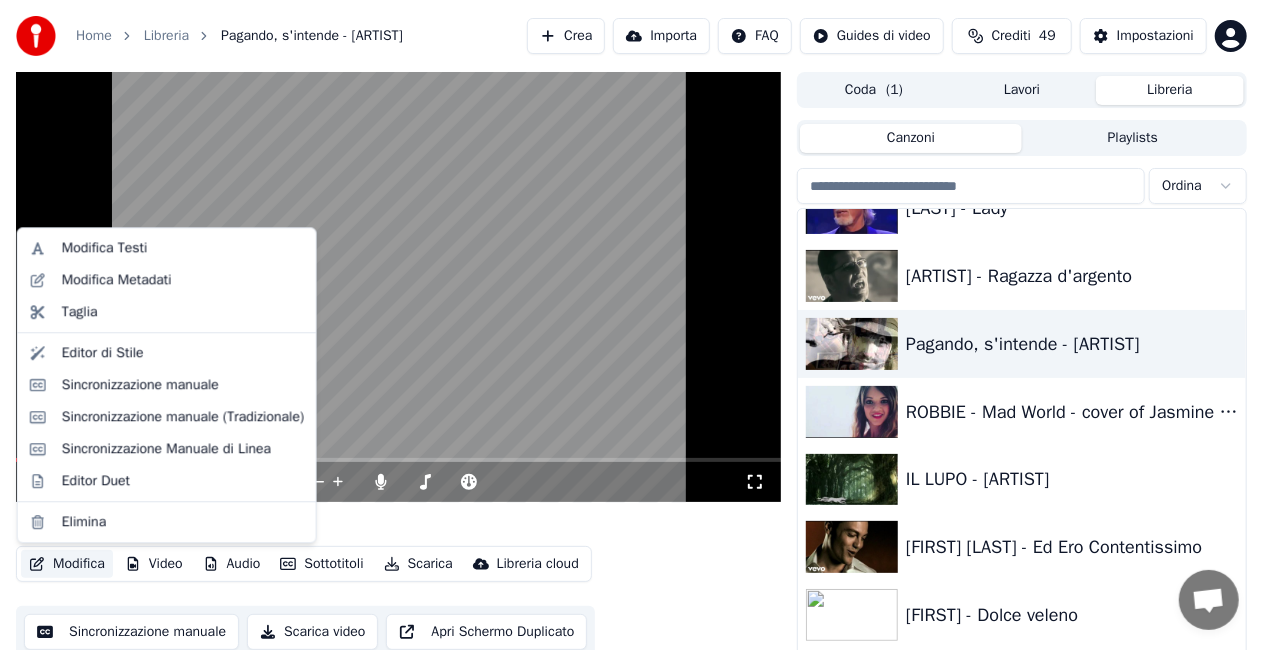 click on "Modifica" at bounding box center (67, 564) 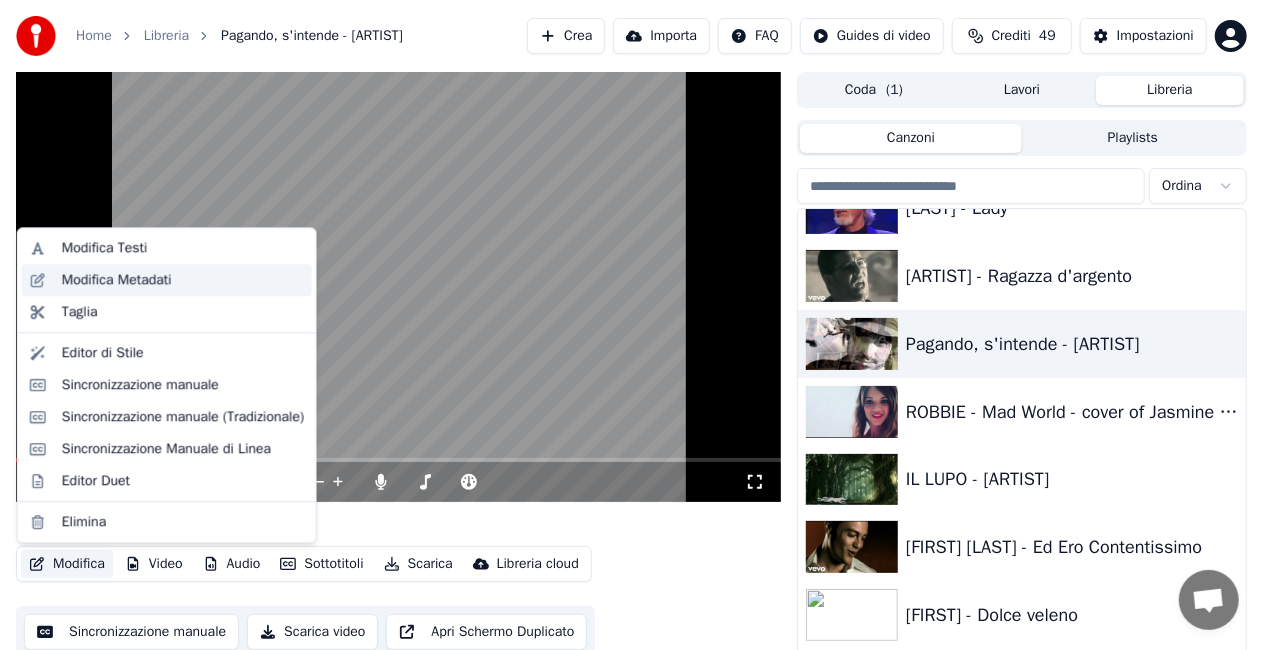 click on "Modifica Metadati" at bounding box center (117, 280) 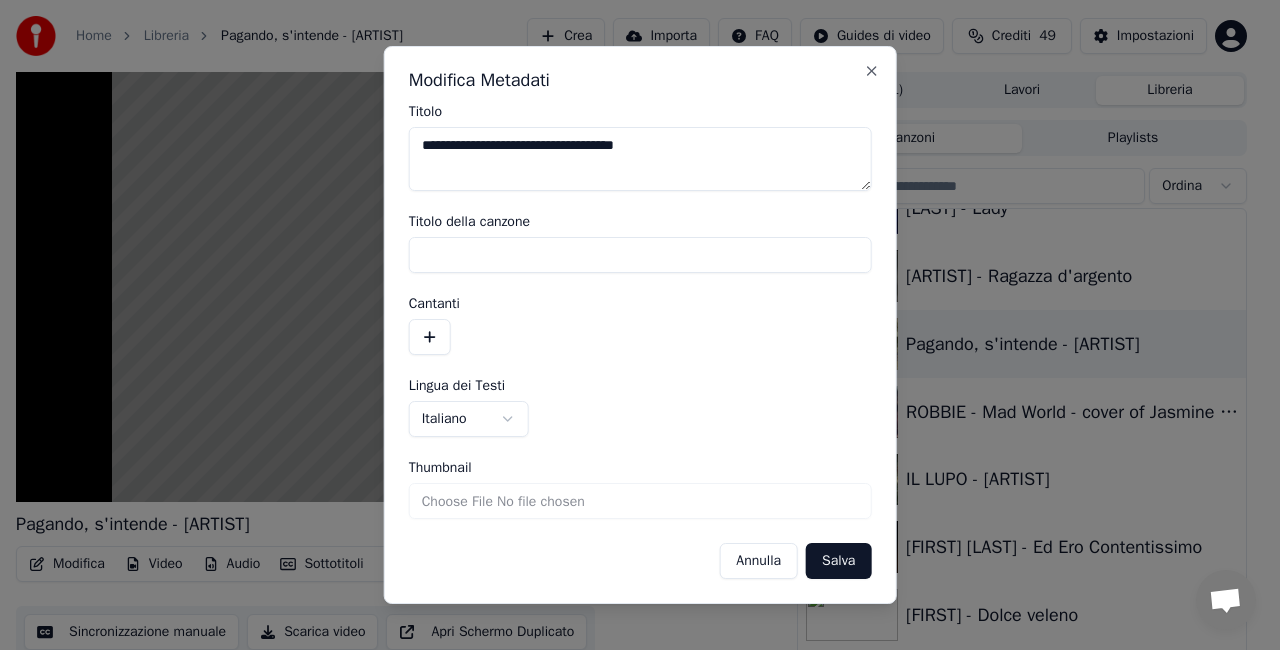 drag, startPoint x: 542, startPoint y: 148, endPoint x: 1249, endPoint y: 36, distance: 715.81635 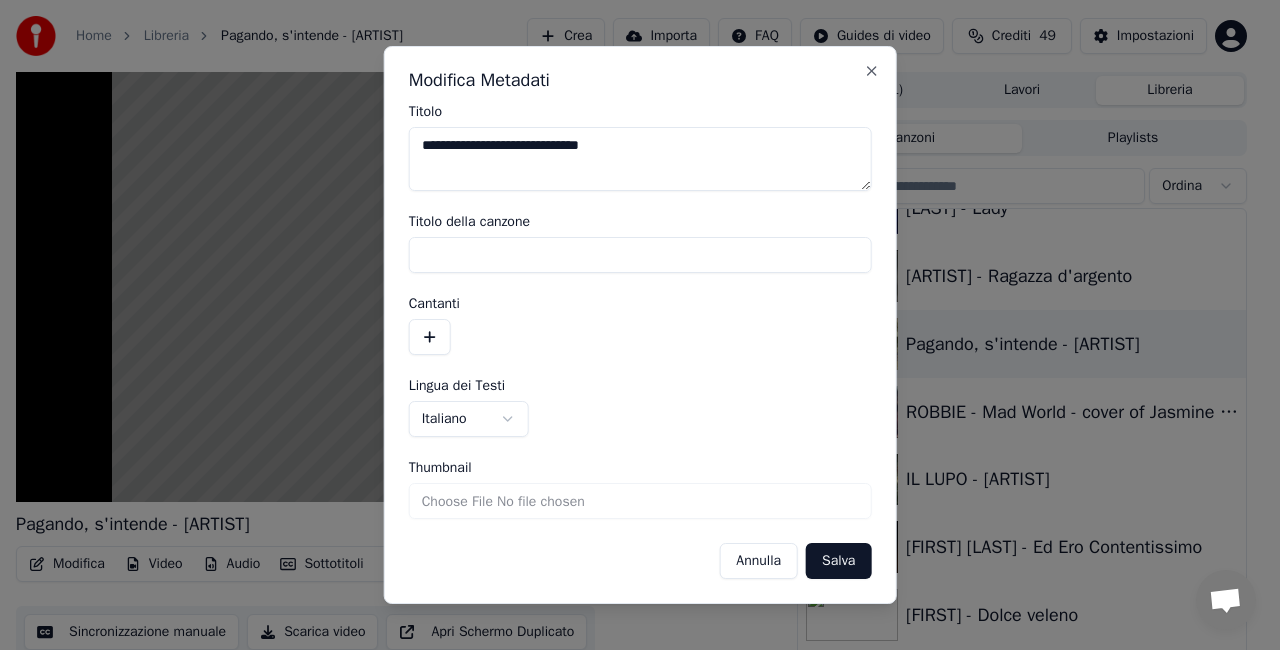 type on "**********" 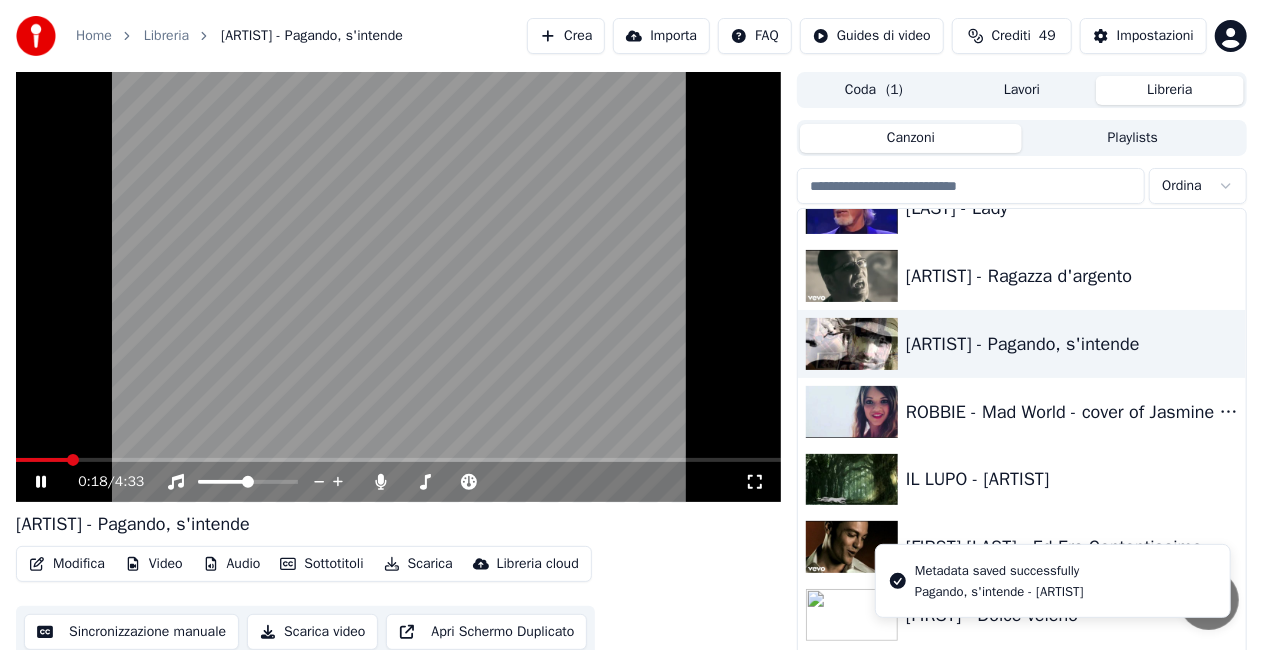 click at bounding box center (398, 287) 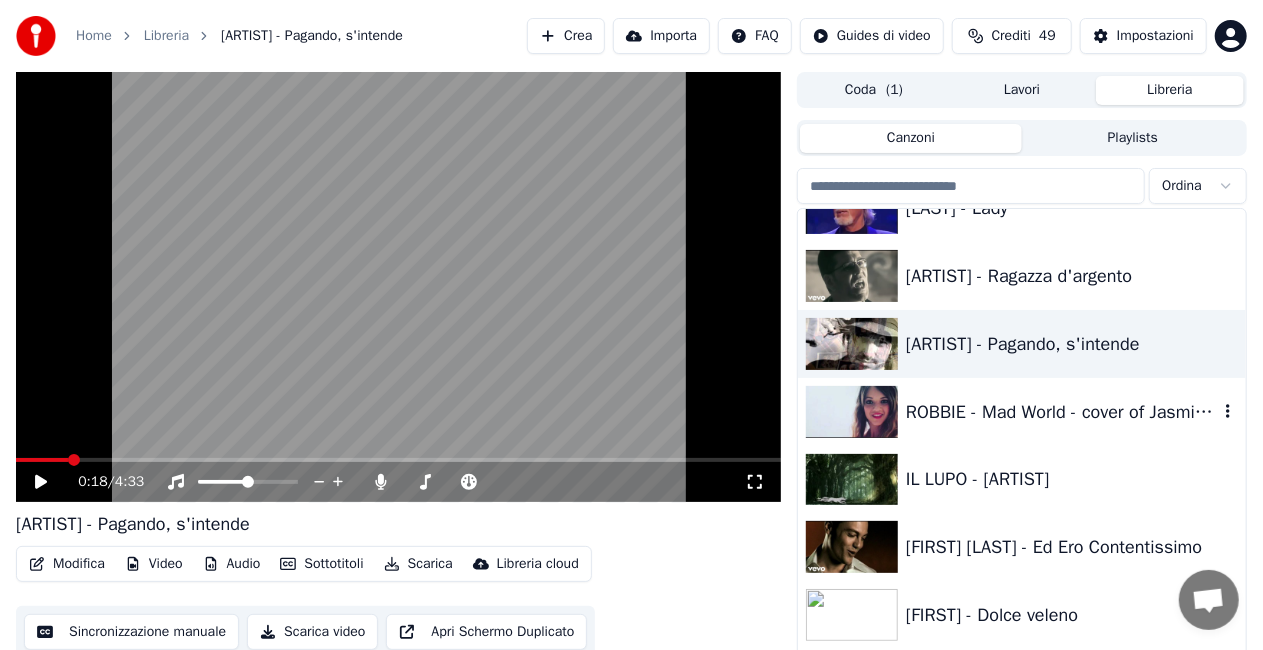 click on "ROBBIE - Mad World - cover of Jasmine Thompson - Mondo Folle" at bounding box center [1062, 412] 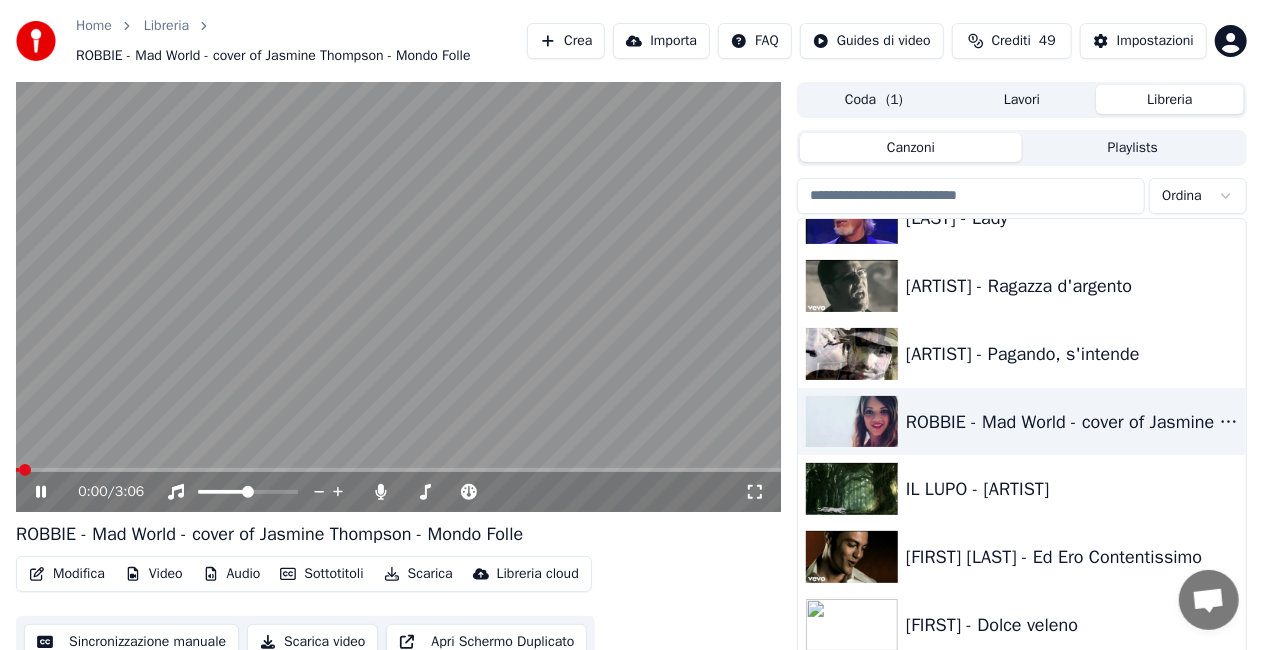 click 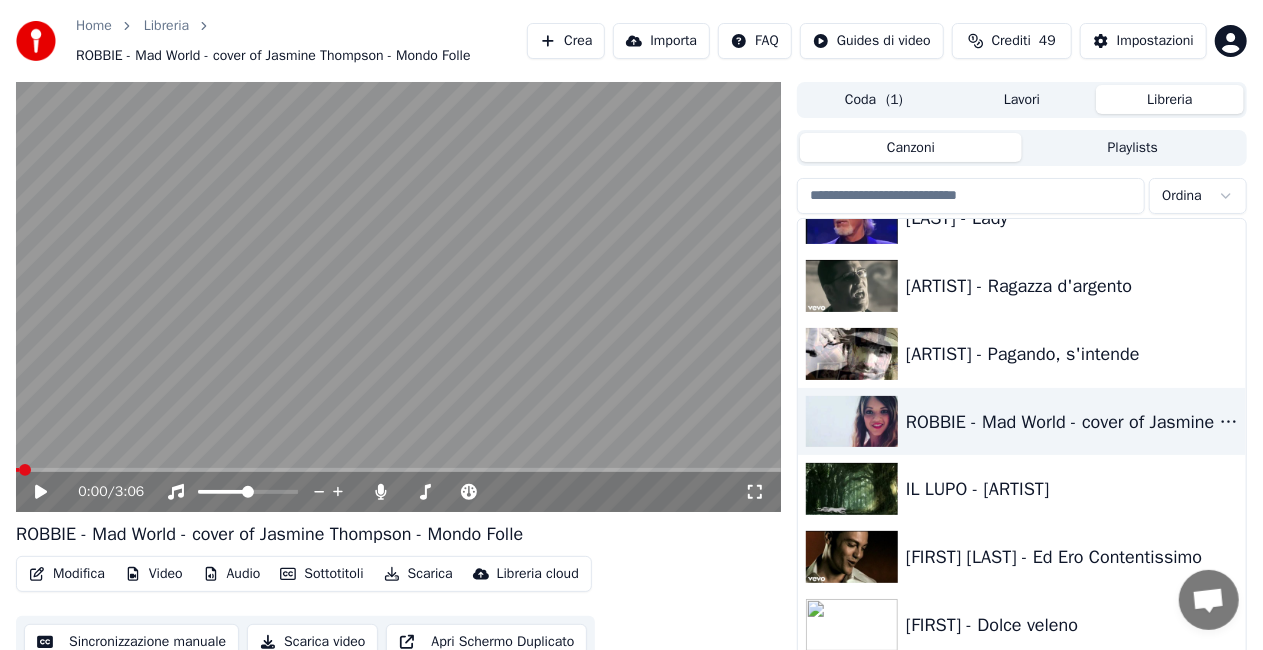 click on "Modifica" at bounding box center [67, 574] 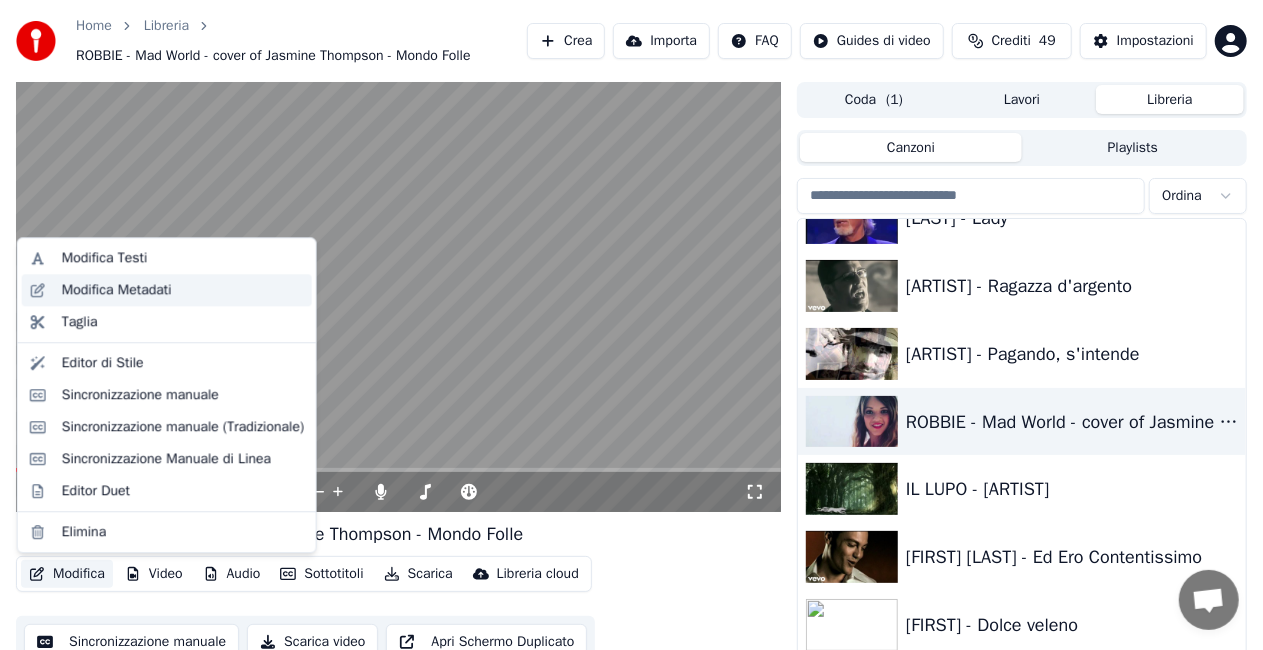 click on "Modifica Metadati" at bounding box center (117, 290) 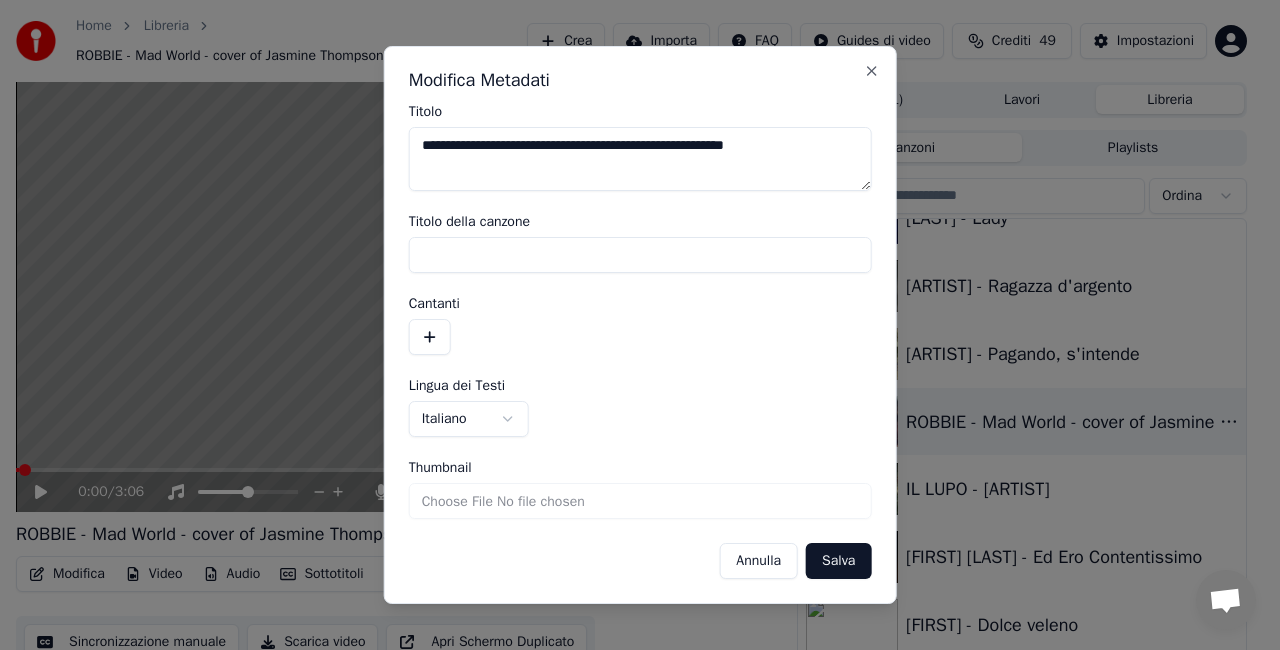 click on "**********" at bounding box center (640, 159) 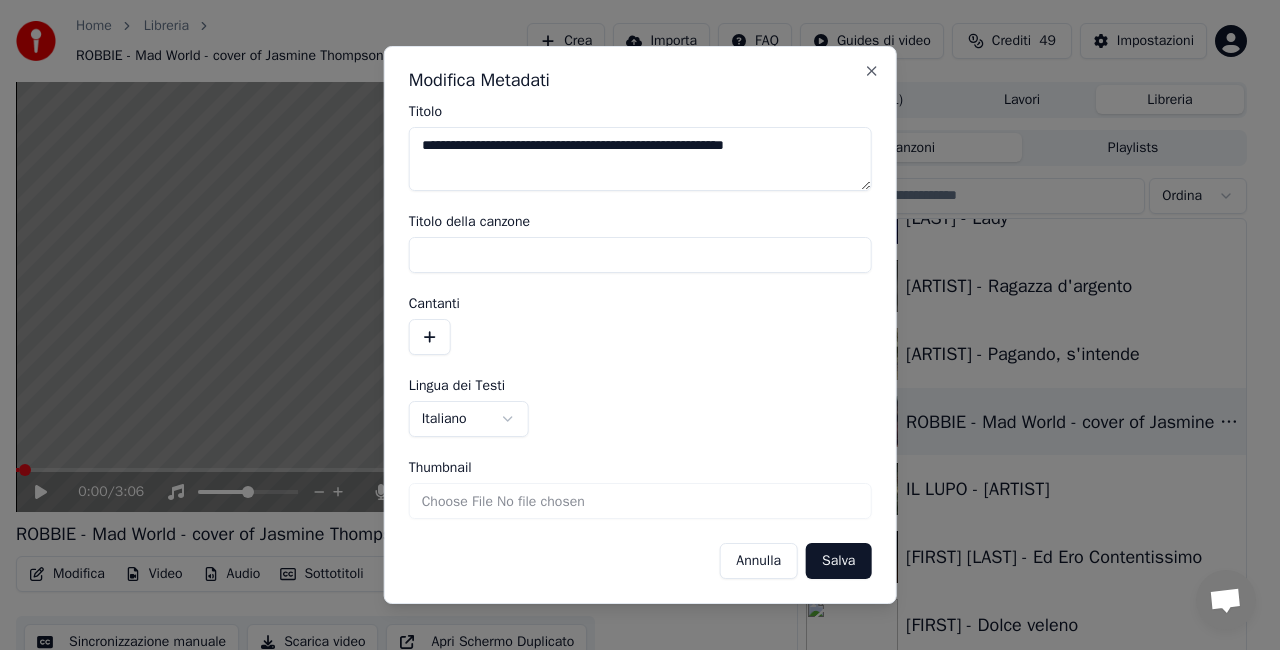 drag, startPoint x: 467, startPoint y: 148, endPoint x: 433, endPoint y: 146, distance: 34.058773 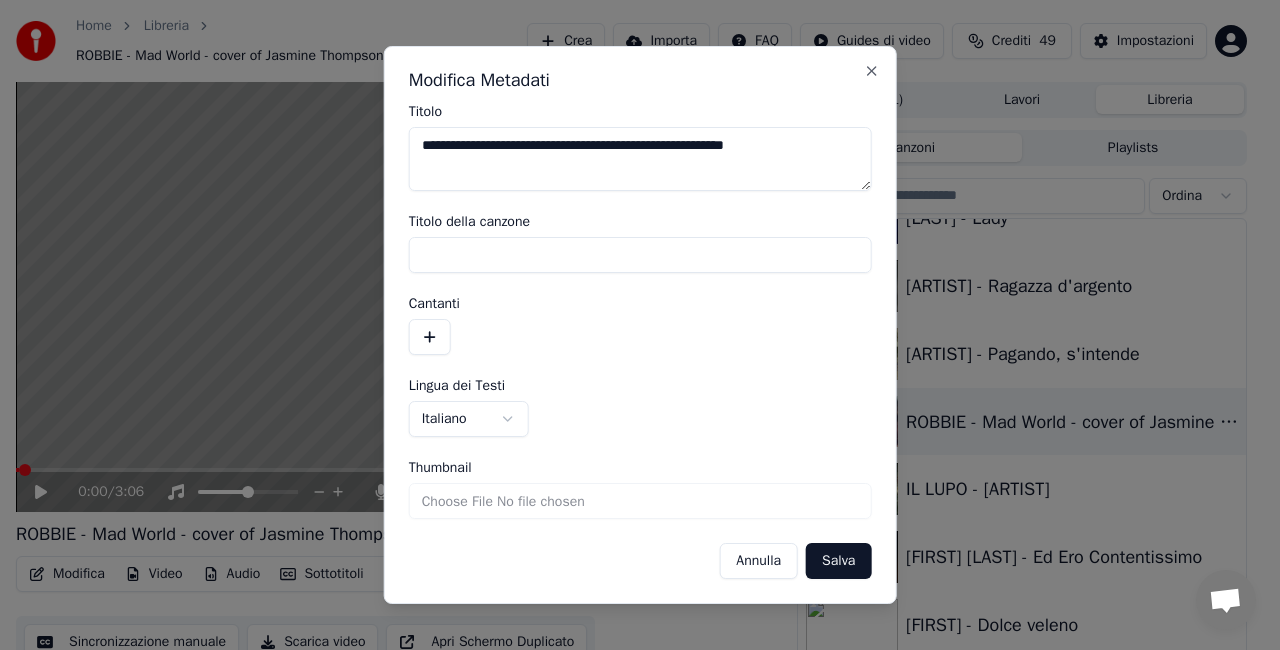 click on "**********" at bounding box center [640, 159] 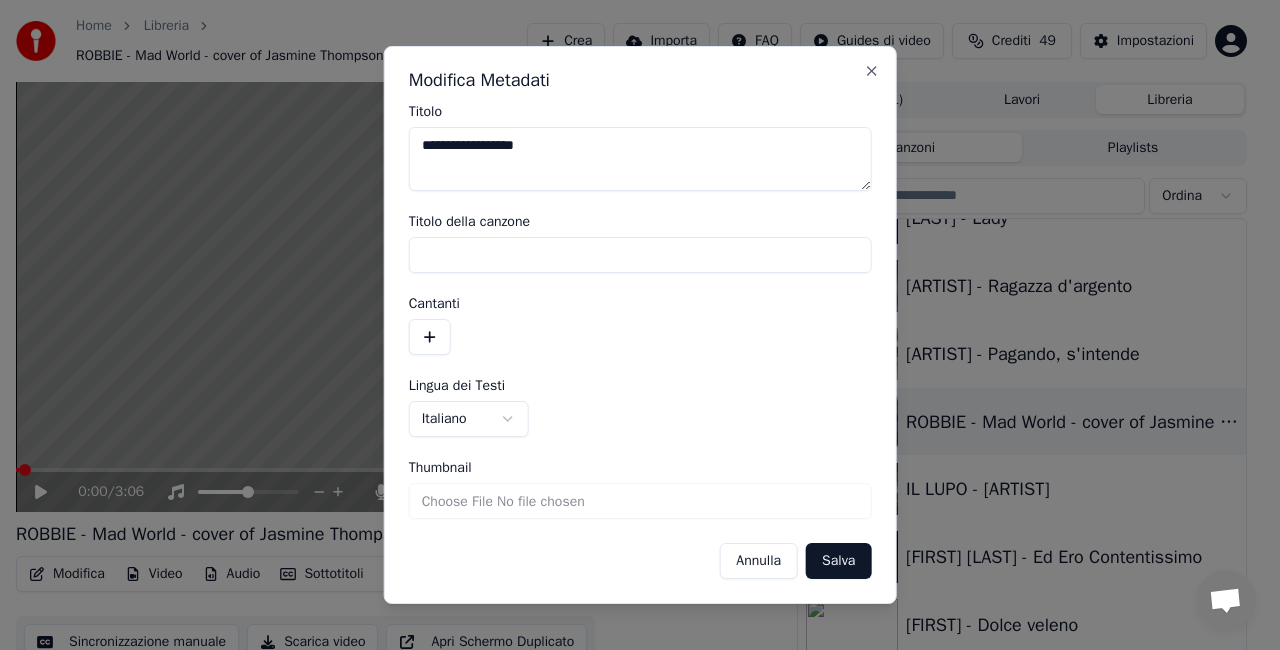 type on "**********" 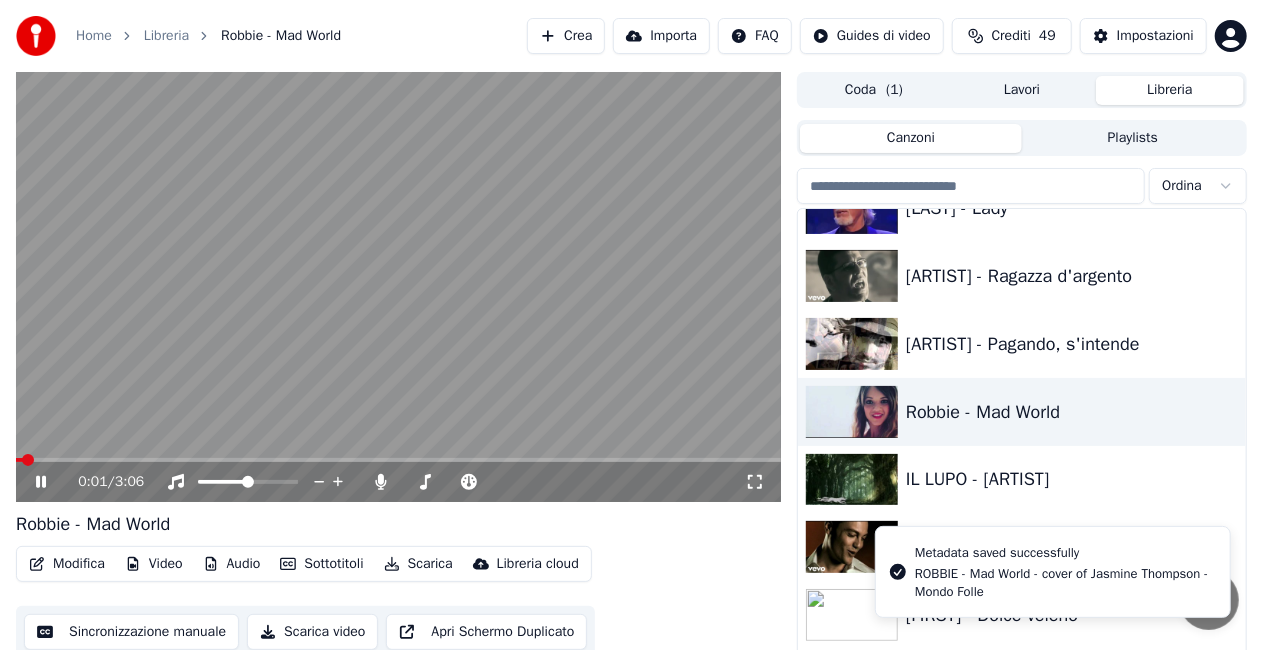 click on "0:01  /  3:06" at bounding box center (398, 482) 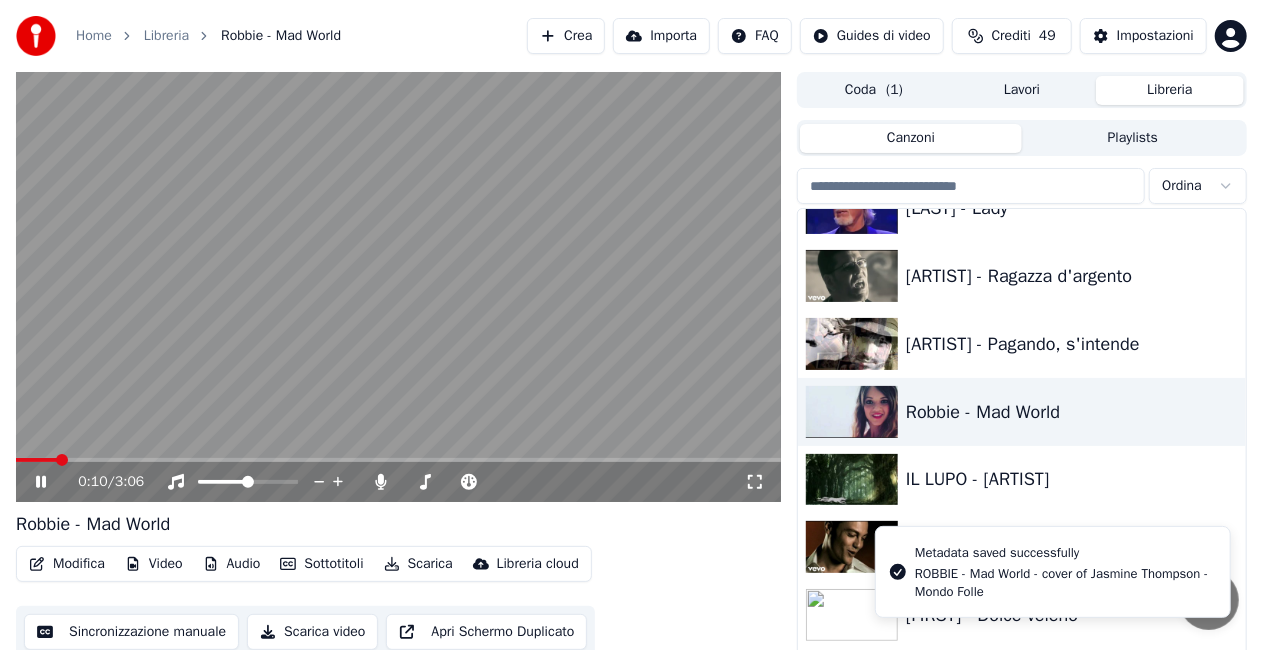 click at bounding box center (398, 460) 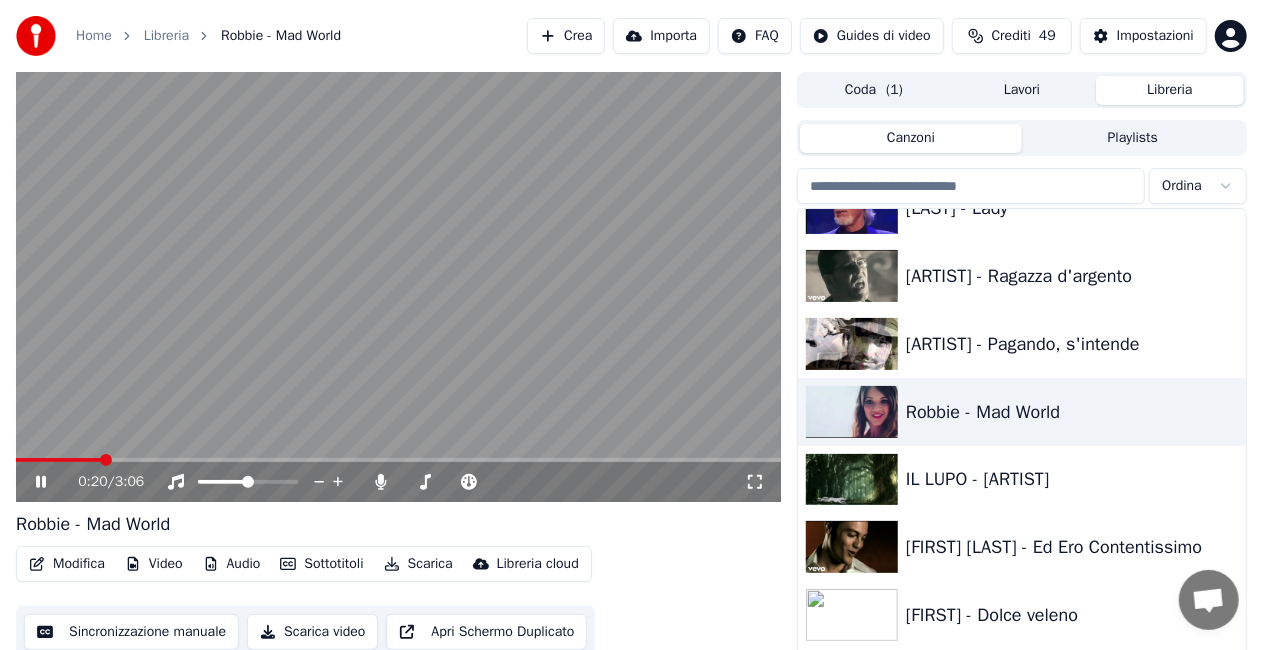 click 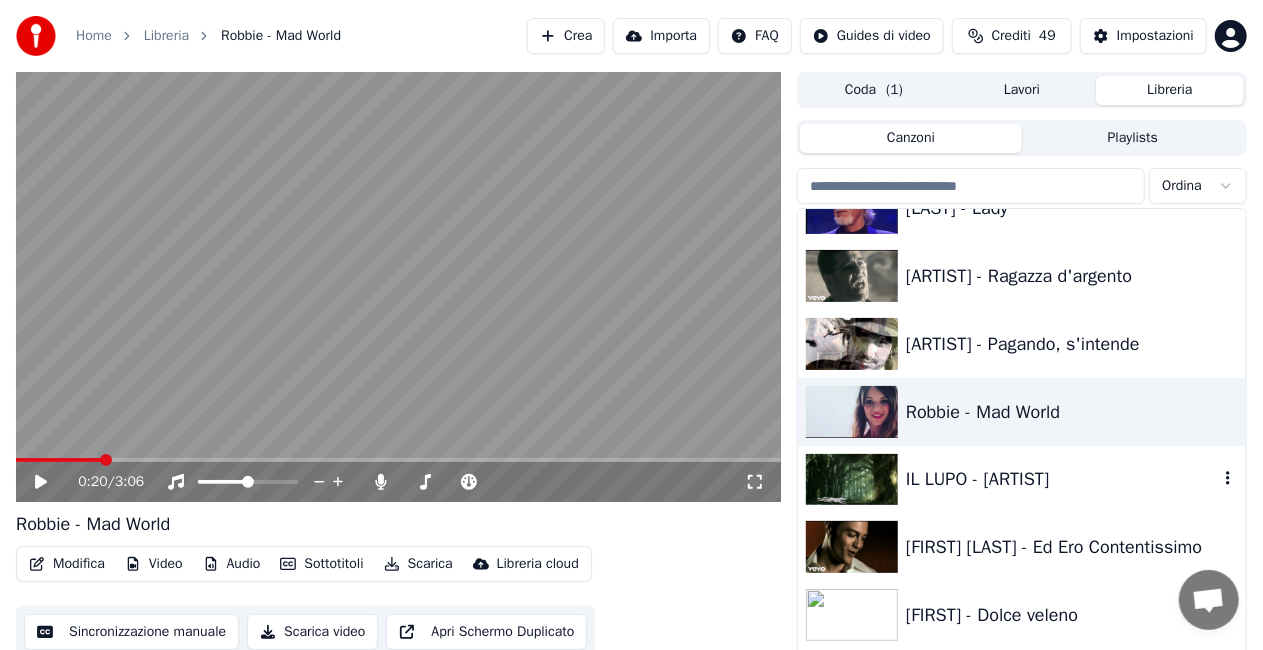 click on "IL LUPO - [ARTIST]" at bounding box center [1022, 480] 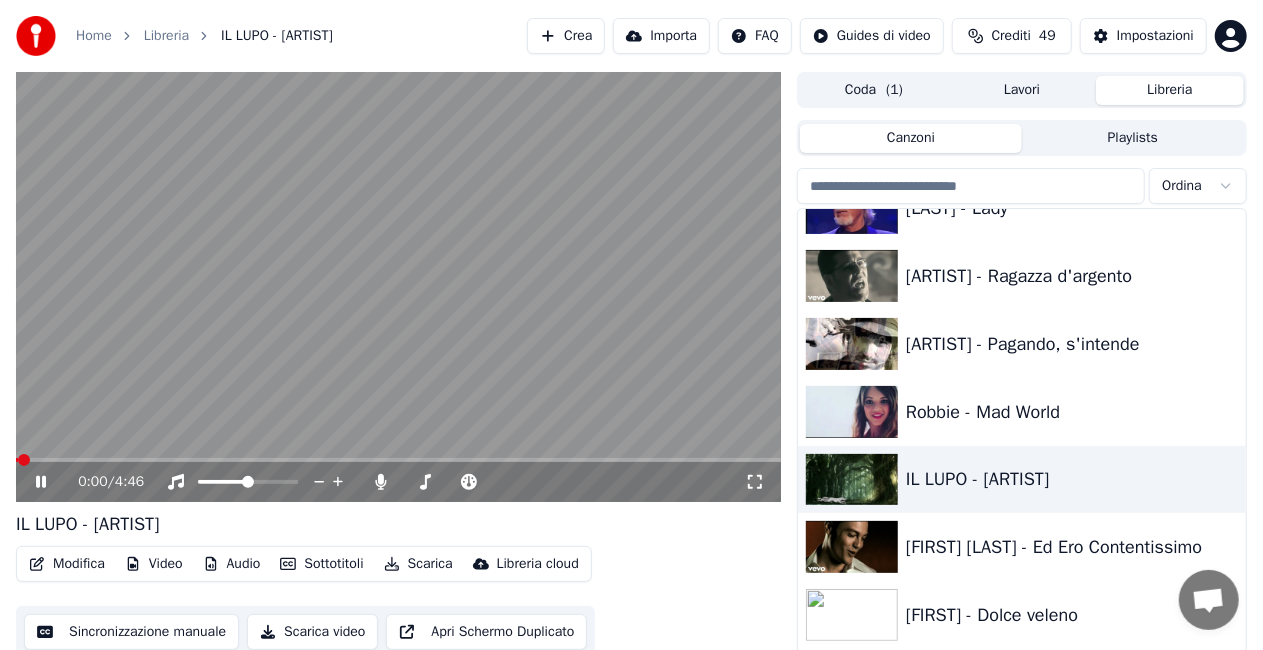click on "Modifica" at bounding box center [67, 564] 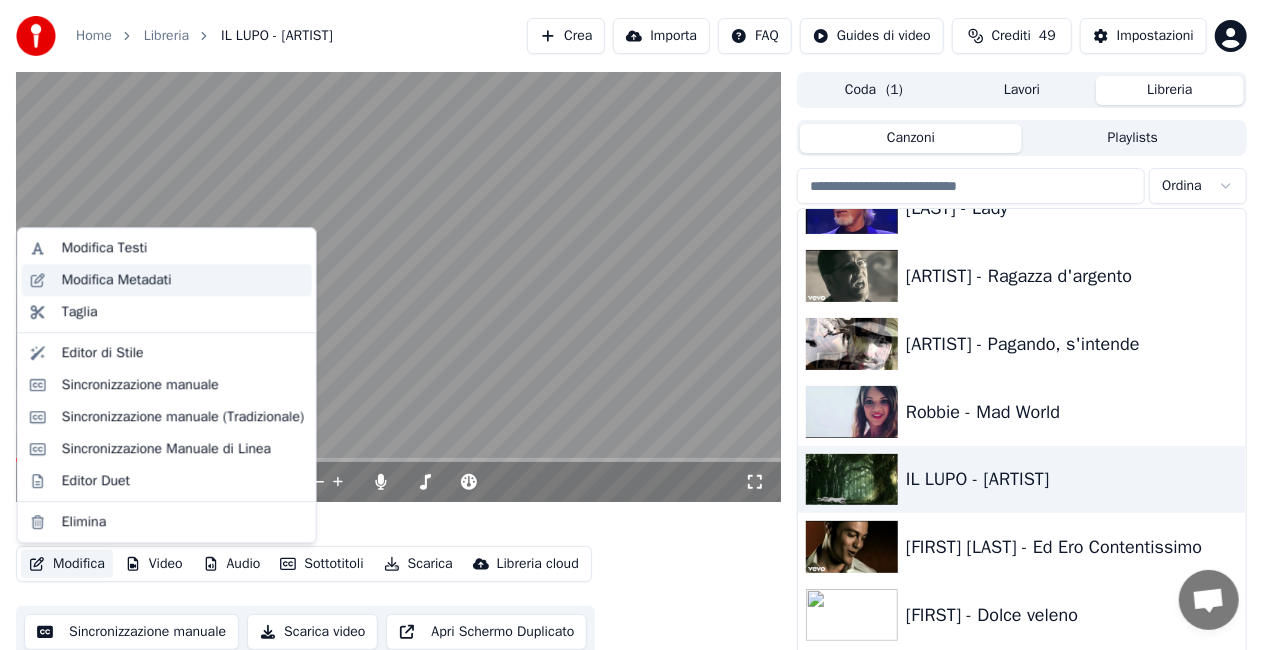 click on "Modifica Metadati" at bounding box center [117, 280] 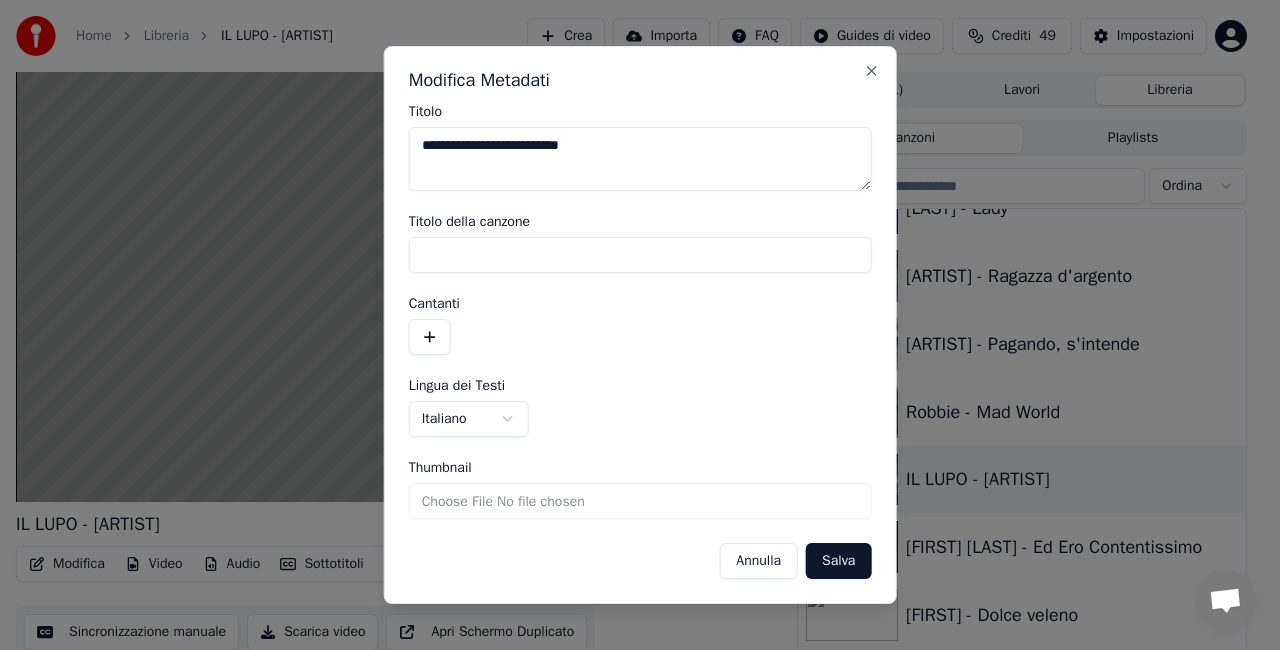 click on "**********" at bounding box center (640, 159) 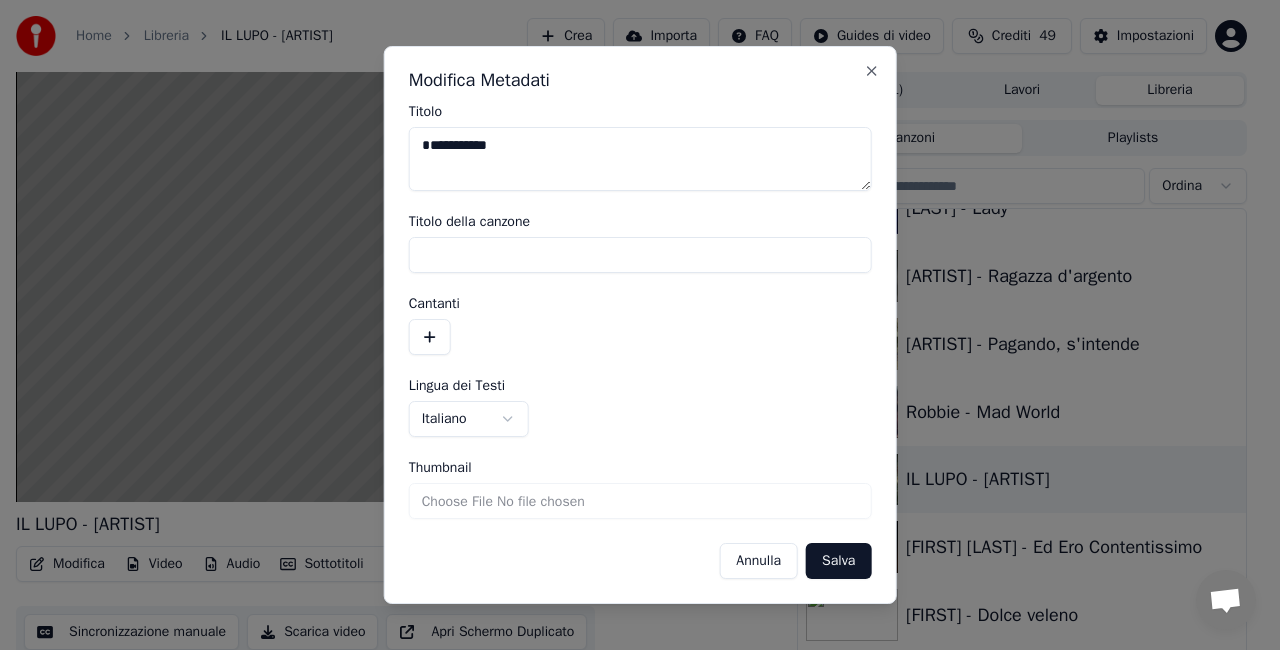 click on "**********" at bounding box center [640, 159] 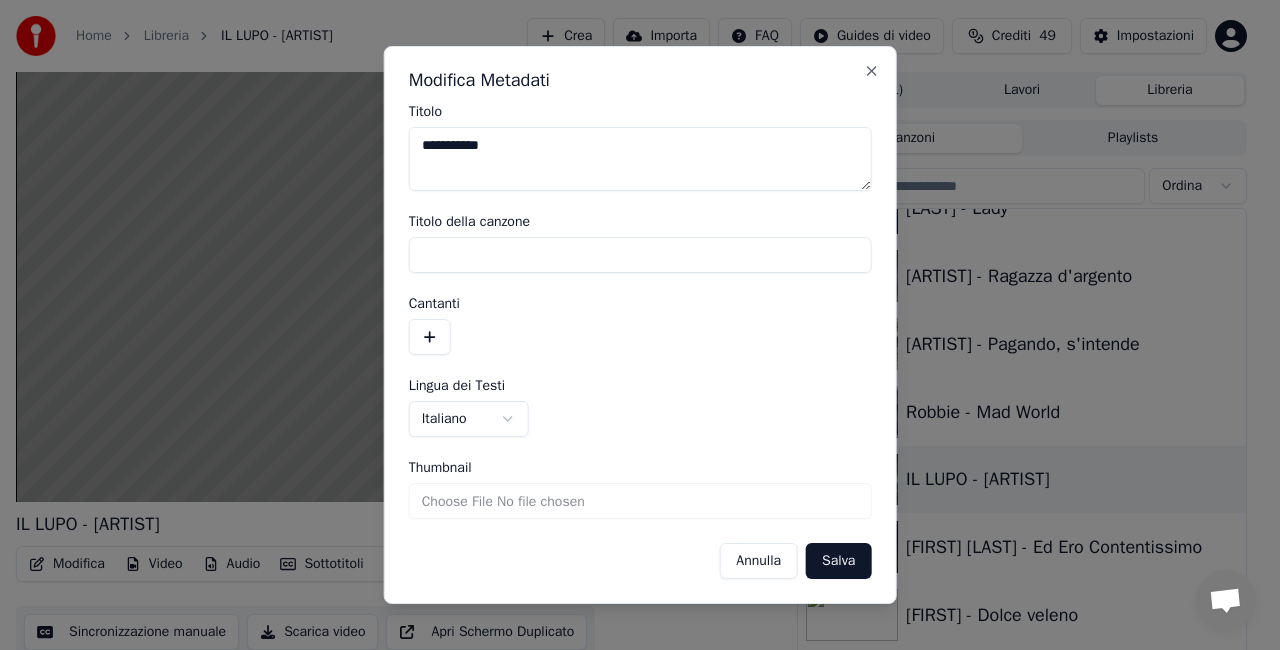 click on "**********" at bounding box center (640, 159) 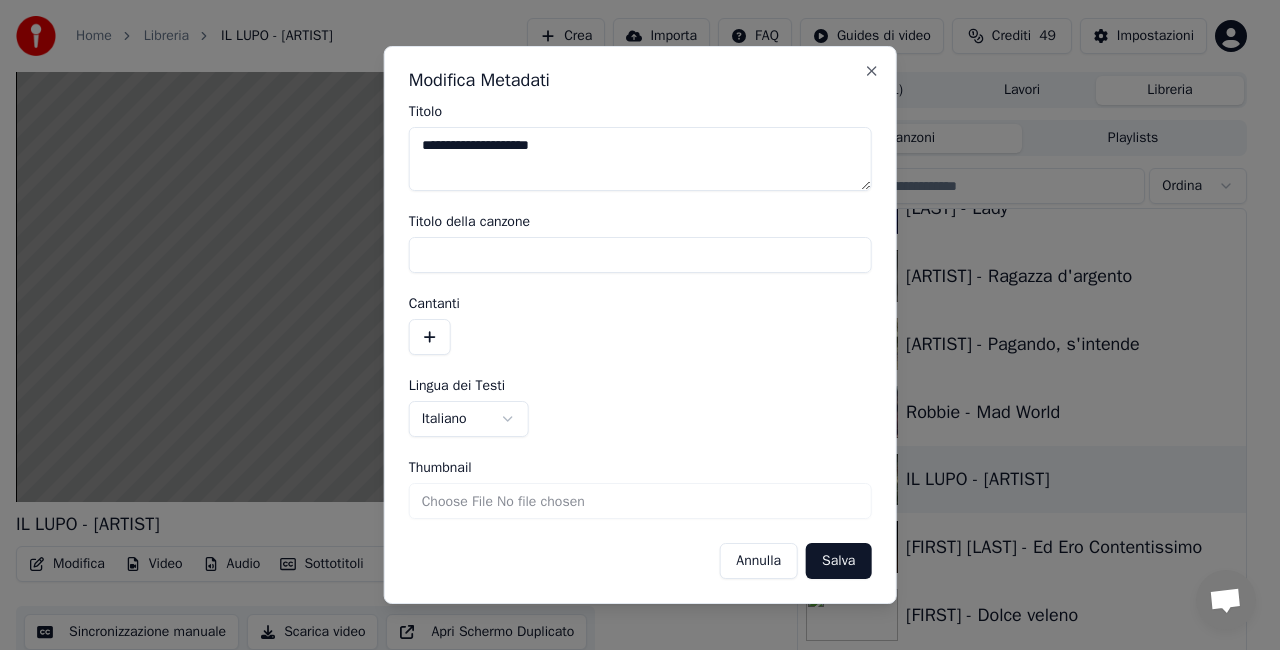 type on "**********" 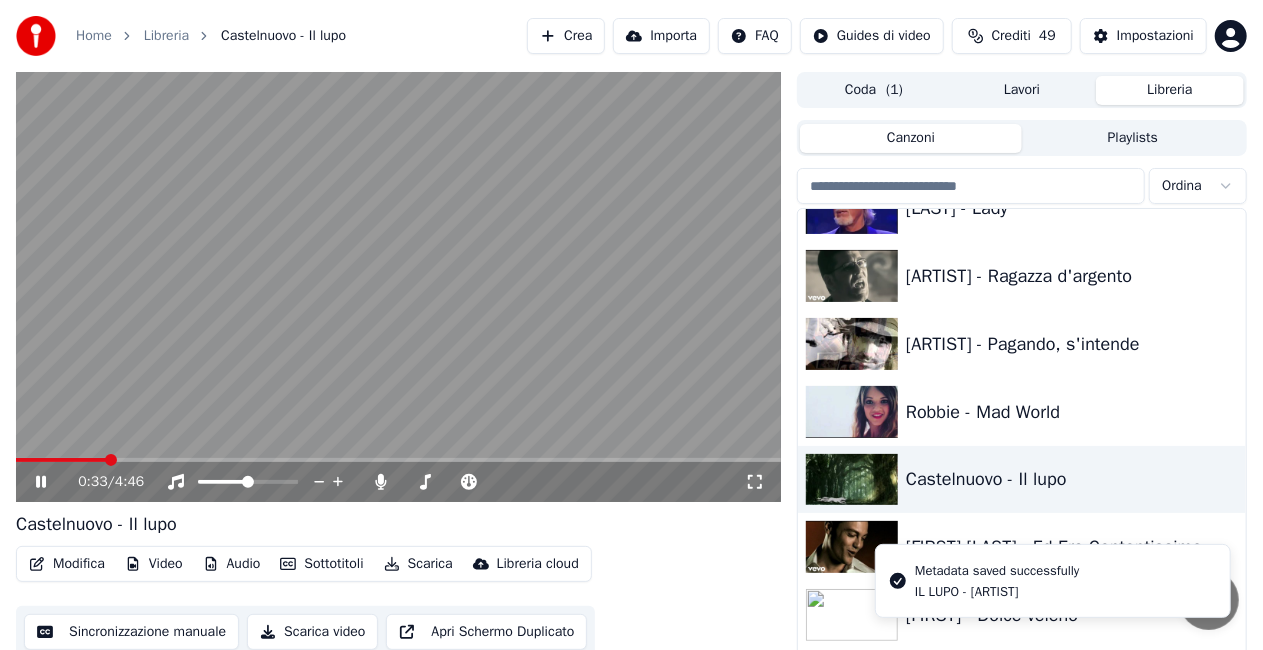 click at bounding box center [398, 287] 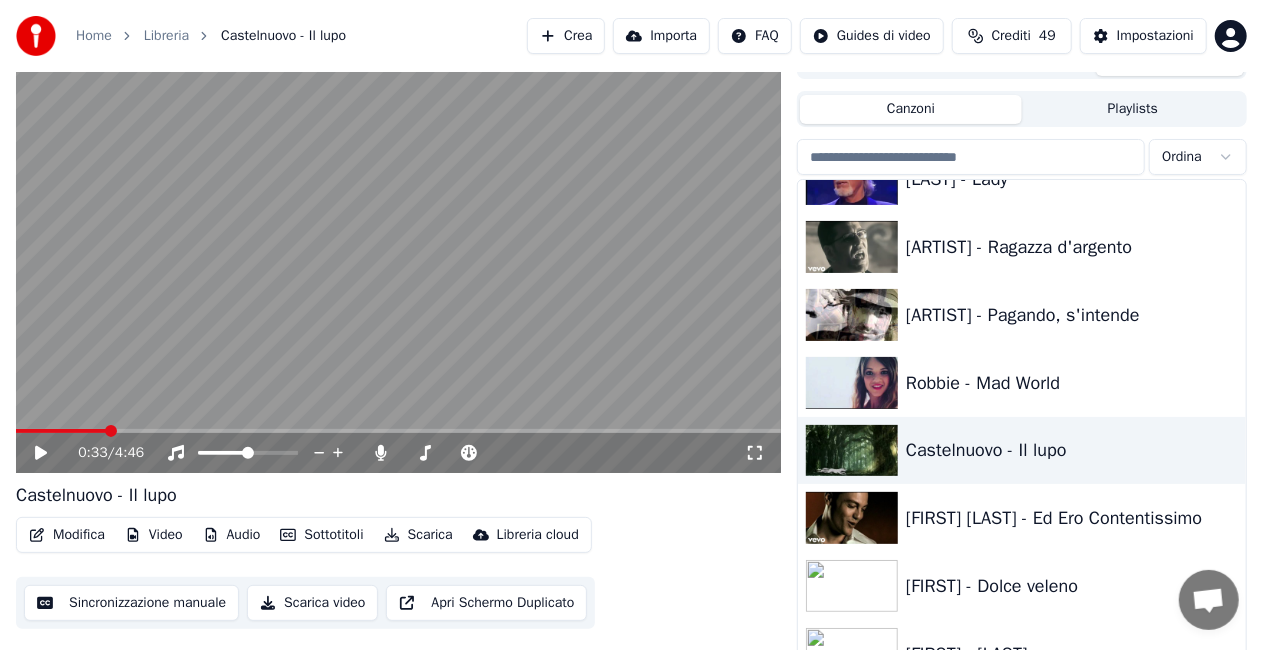 scroll, scrollTop: 45, scrollLeft: 0, axis: vertical 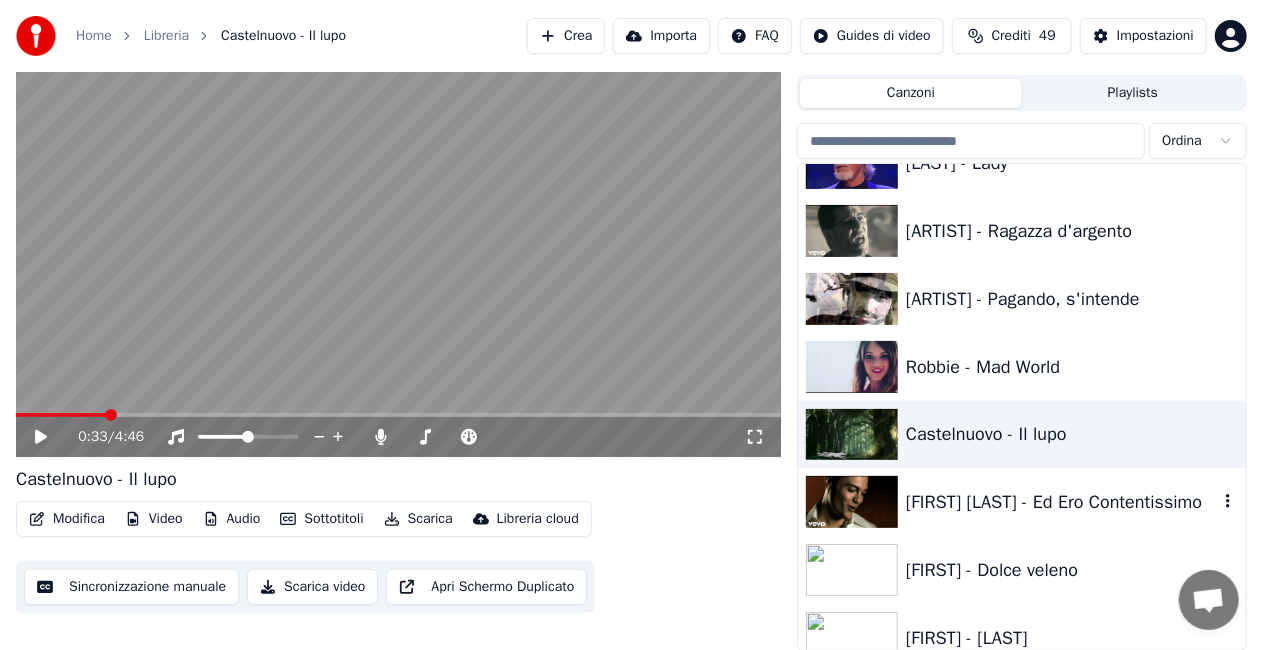 click on "[FIRST] [LAST] - Ed Ero Contentissimo" at bounding box center (1022, 502) 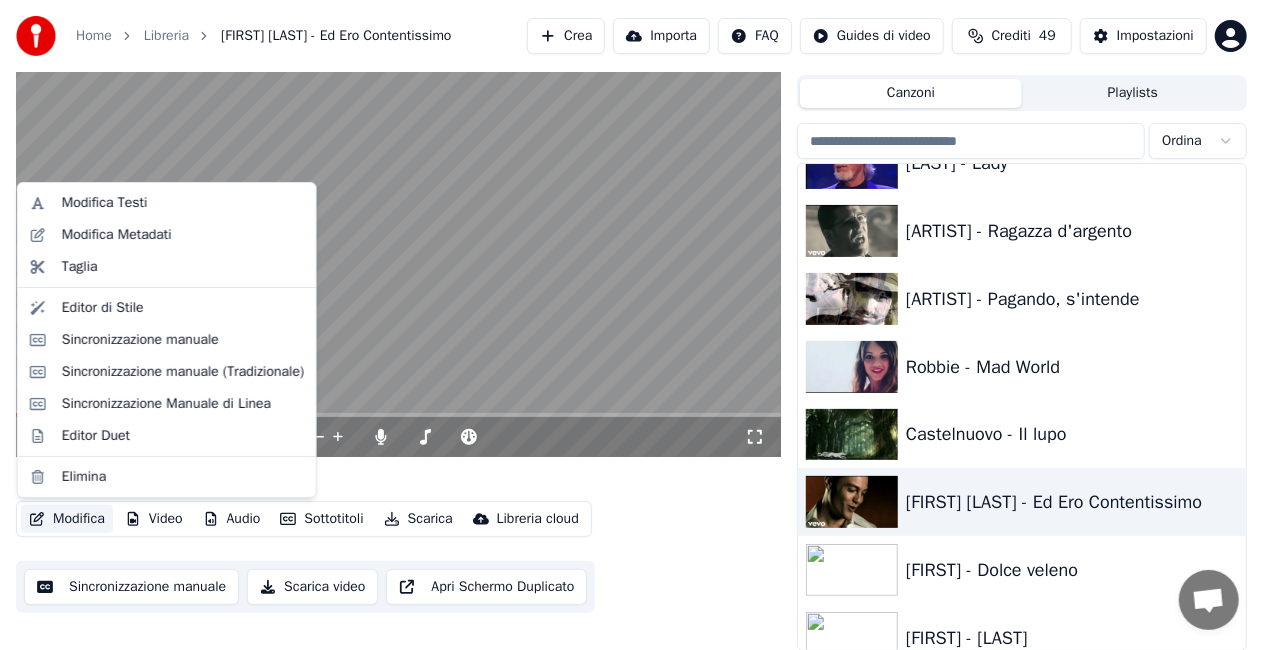 click on "Modifica" at bounding box center [67, 519] 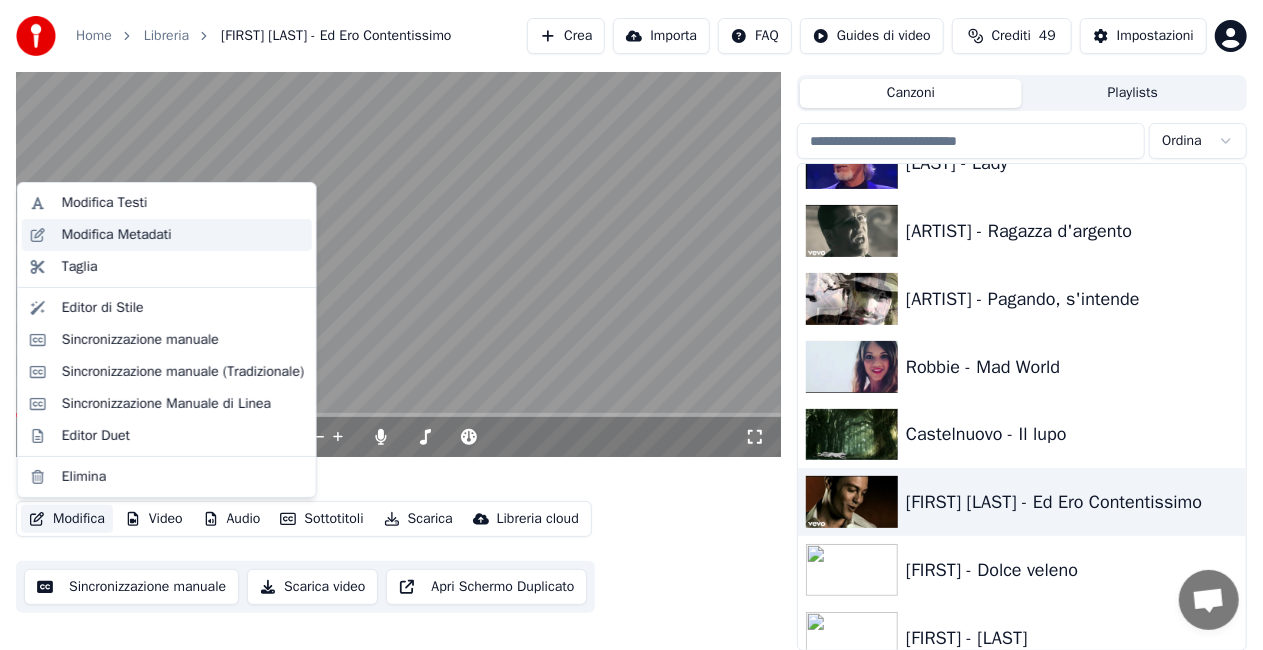click on "Modifica Metadati" at bounding box center (117, 235) 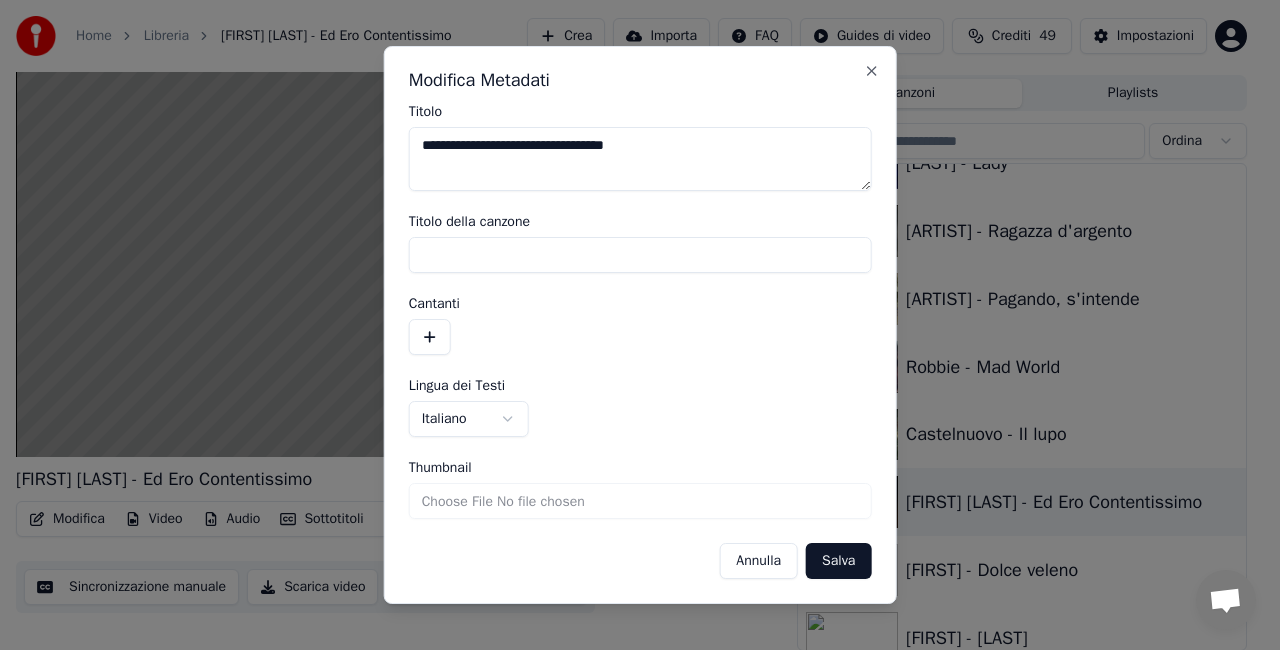 drag, startPoint x: 468, startPoint y: 147, endPoint x: 204, endPoint y: 213, distance: 272.12497 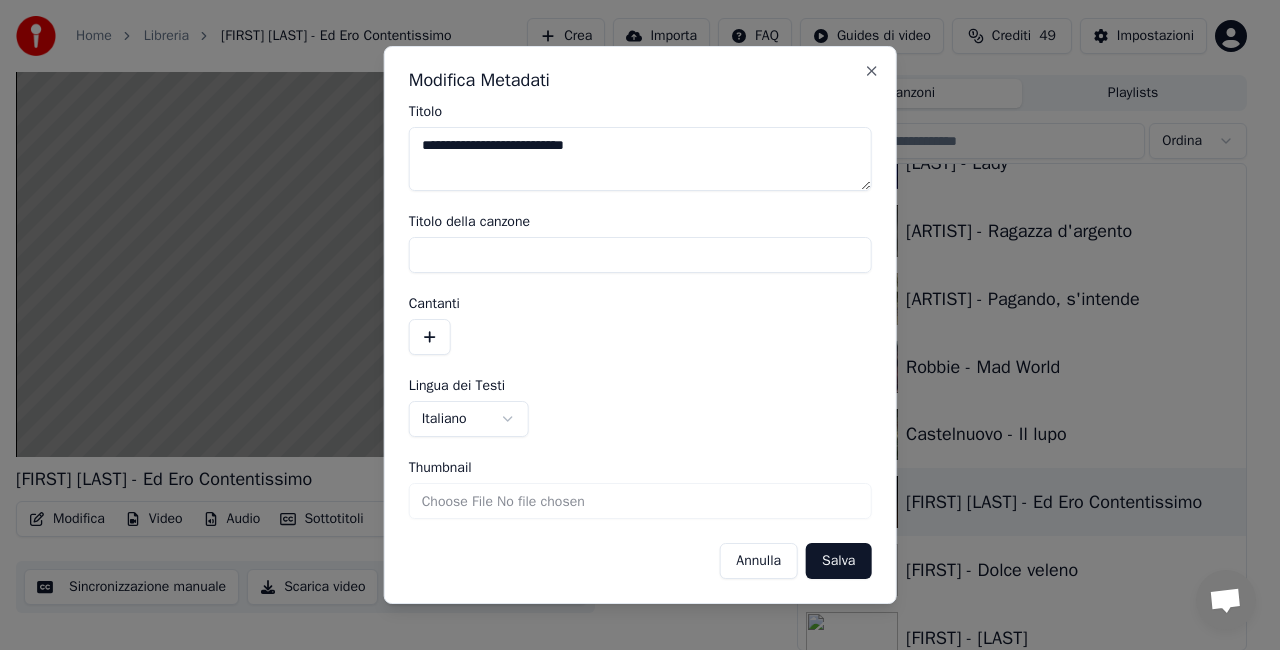 click on "**********" at bounding box center (640, 159) 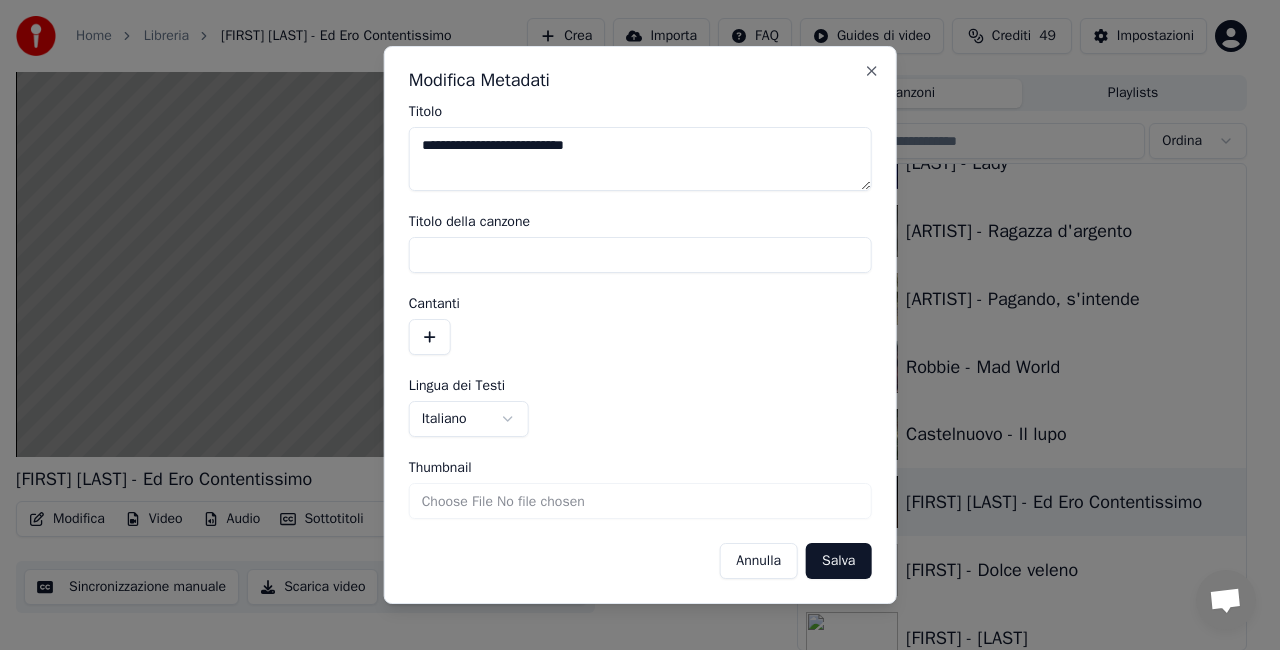 click on "Salva" at bounding box center [838, 561] 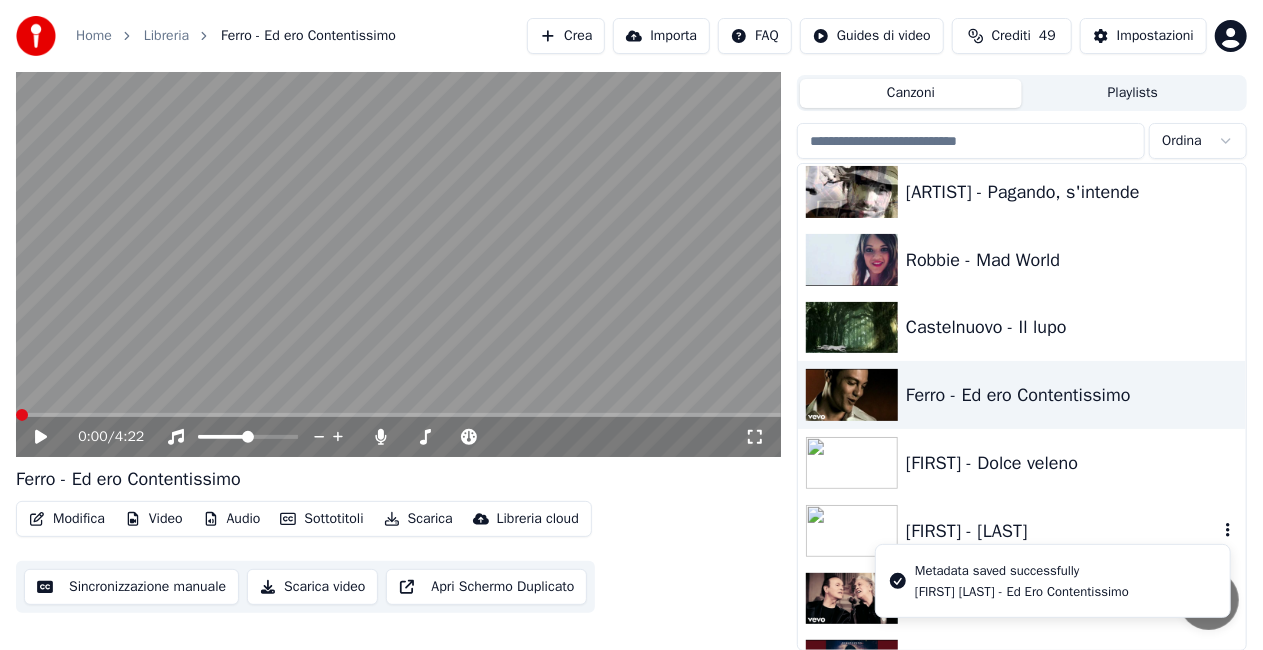 scroll, scrollTop: 15670, scrollLeft: 0, axis: vertical 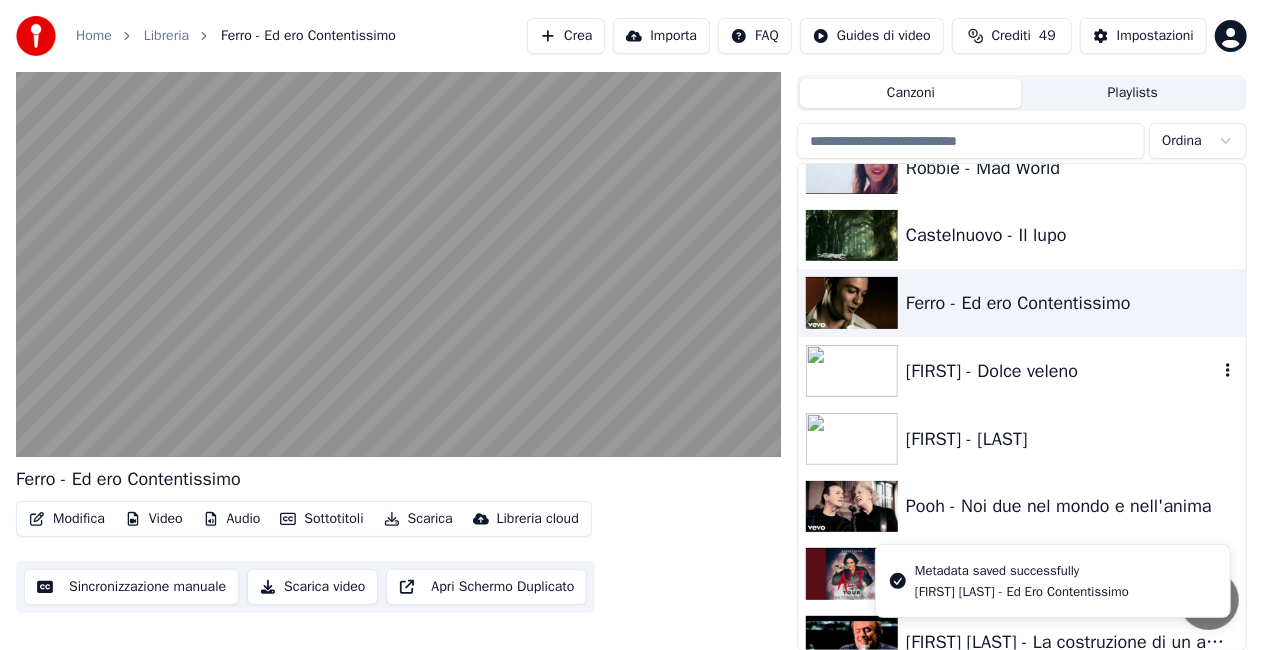 click on "[FIRST] - Dolce veleno" at bounding box center [1062, 371] 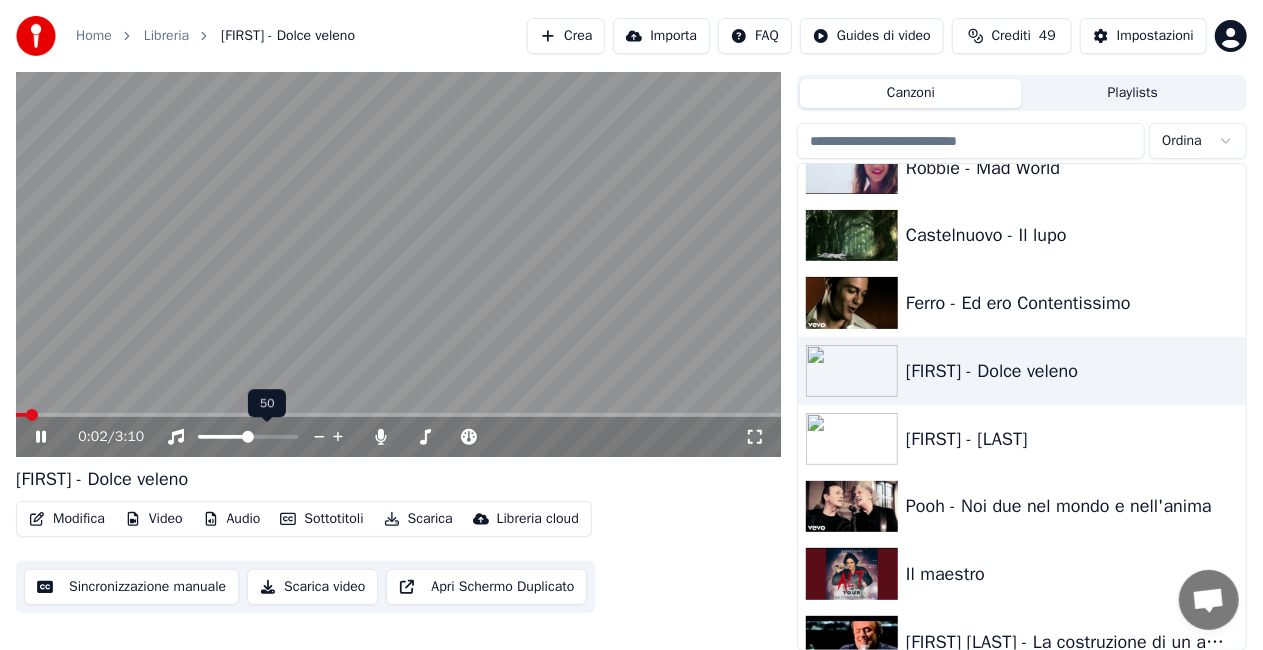 click at bounding box center (266, 437) 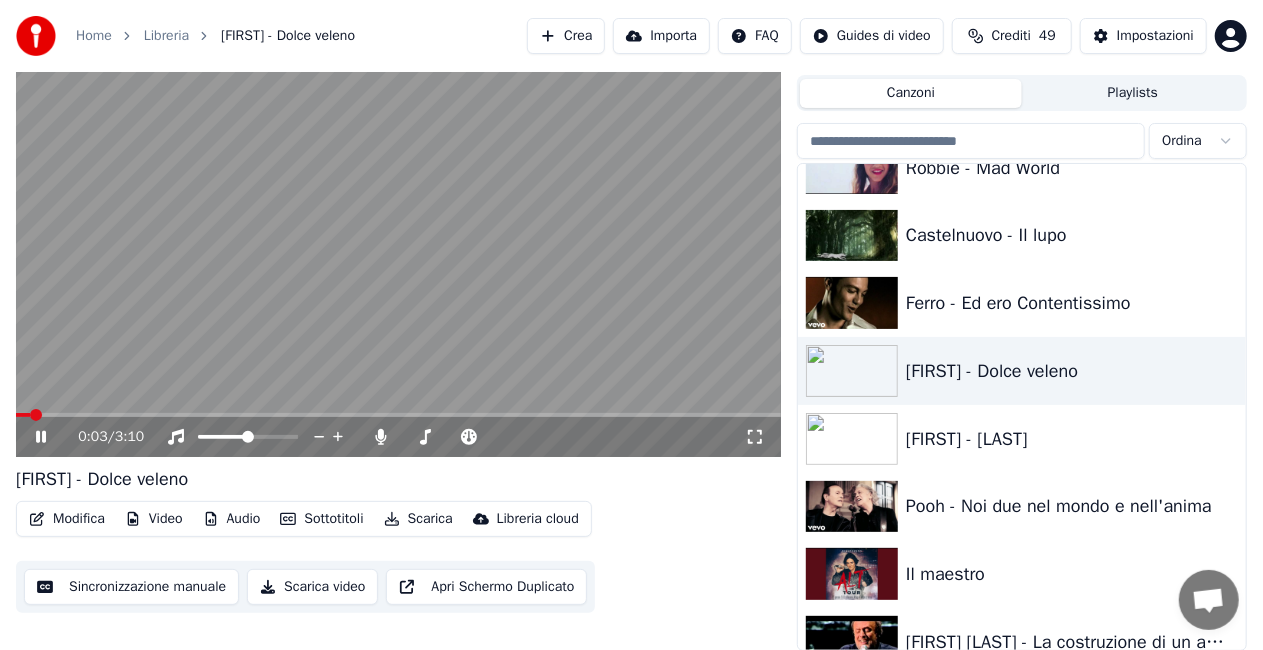click 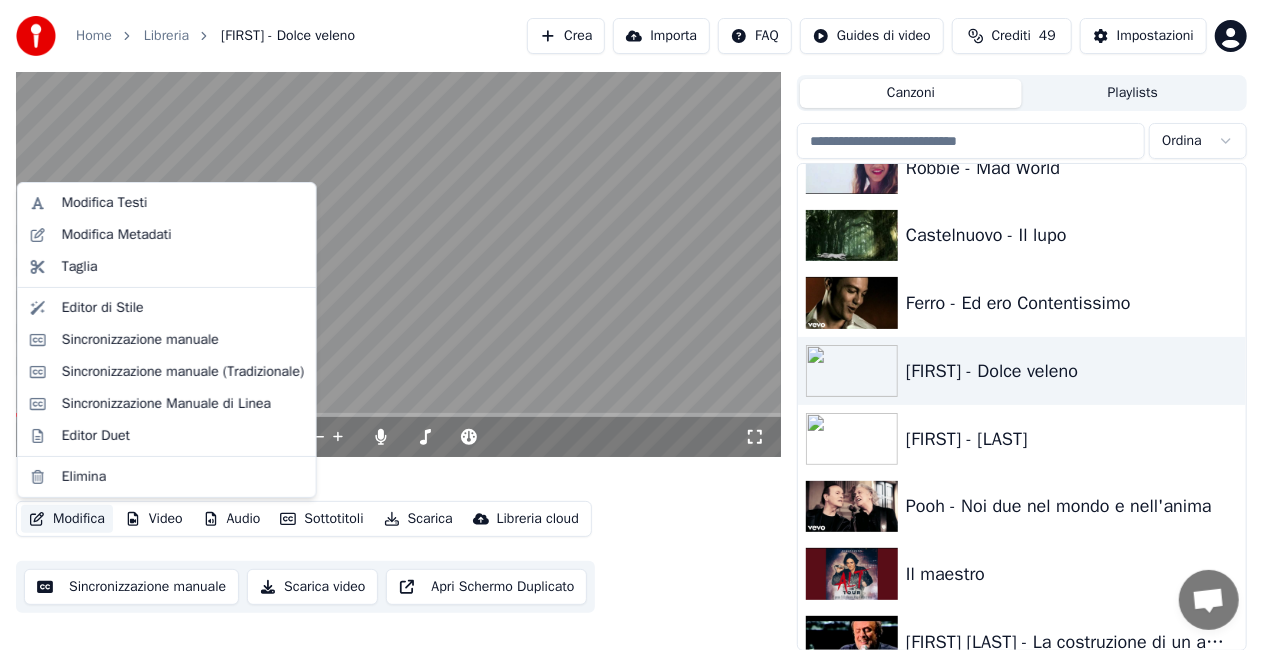 click on "Modifica" at bounding box center (67, 519) 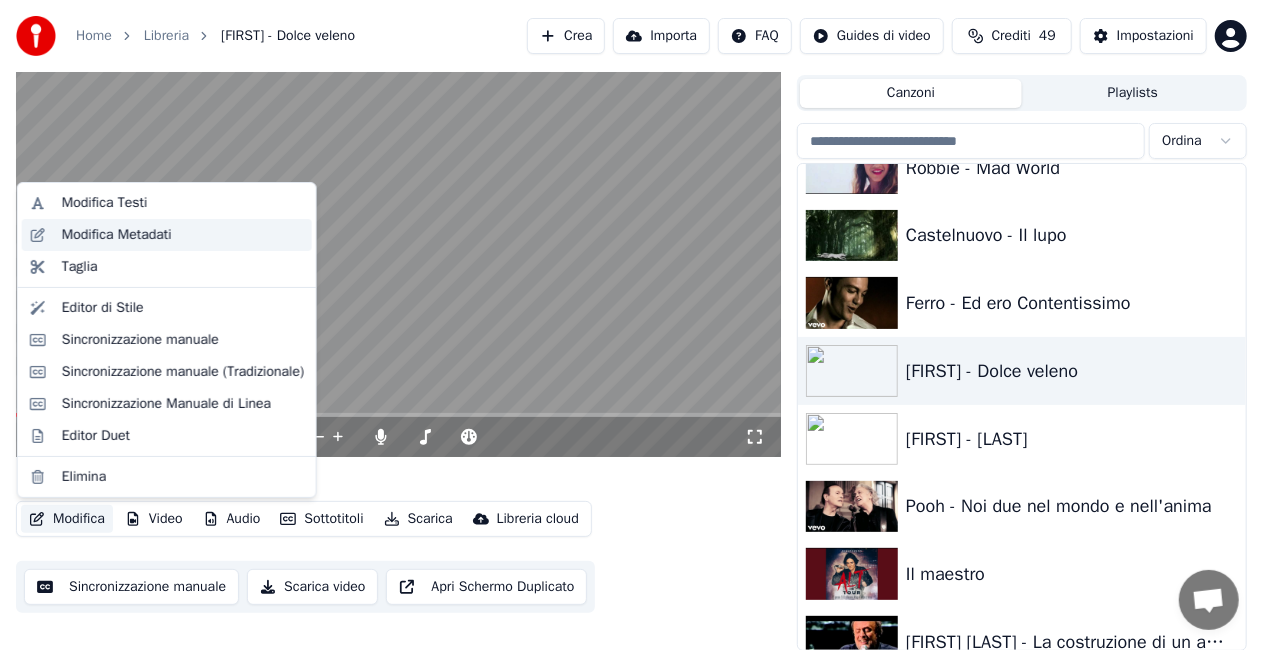 click on "Modifica Metadati" at bounding box center (167, 235) 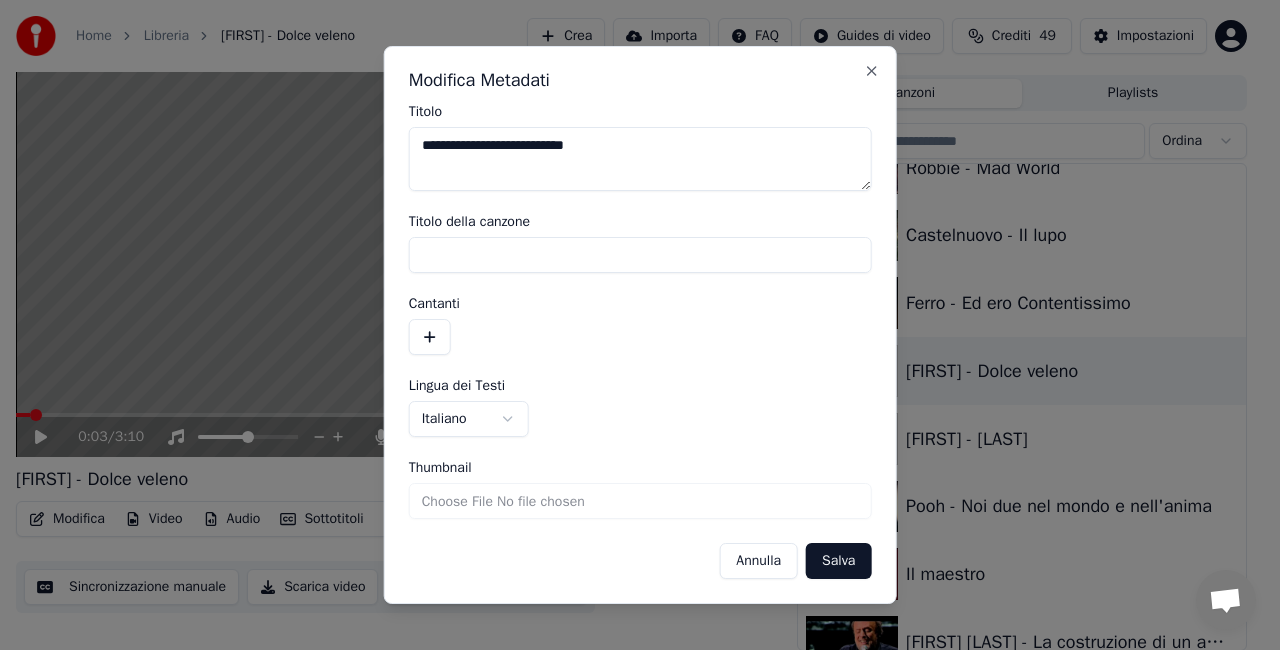 drag, startPoint x: 466, startPoint y: 149, endPoint x: 261, endPoint y: 204, distance: 212.24985 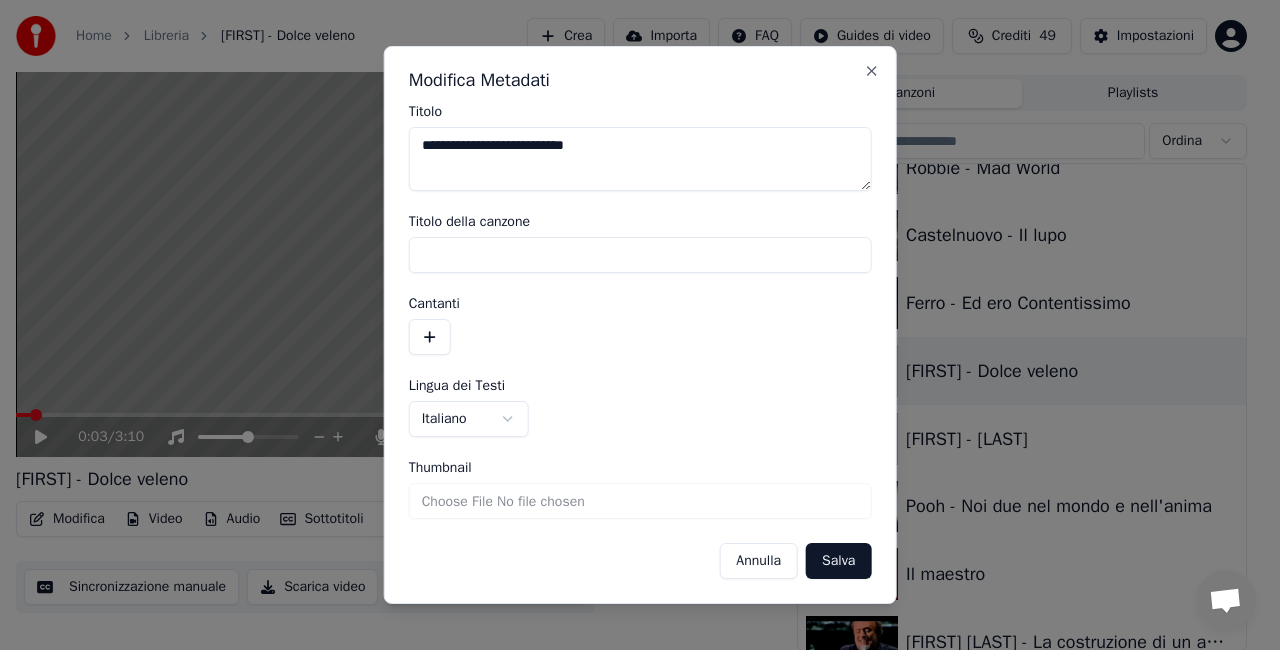 click on "**********" at bounding box center (631, 280) 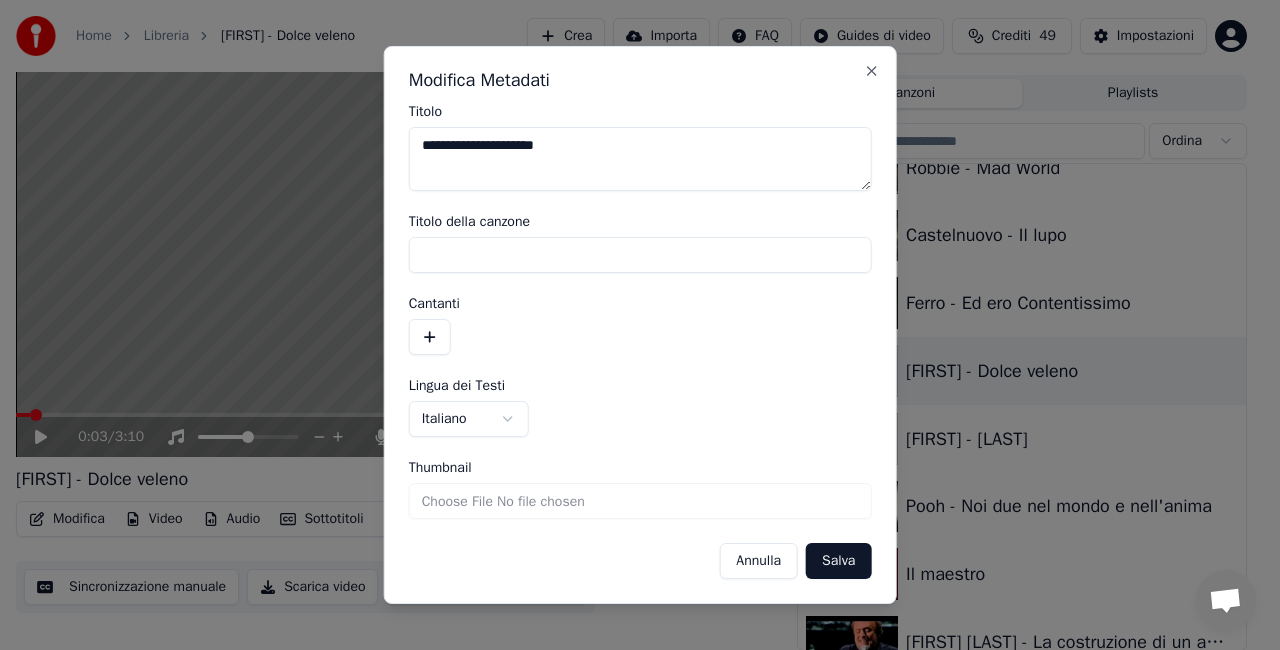 type on "**********" 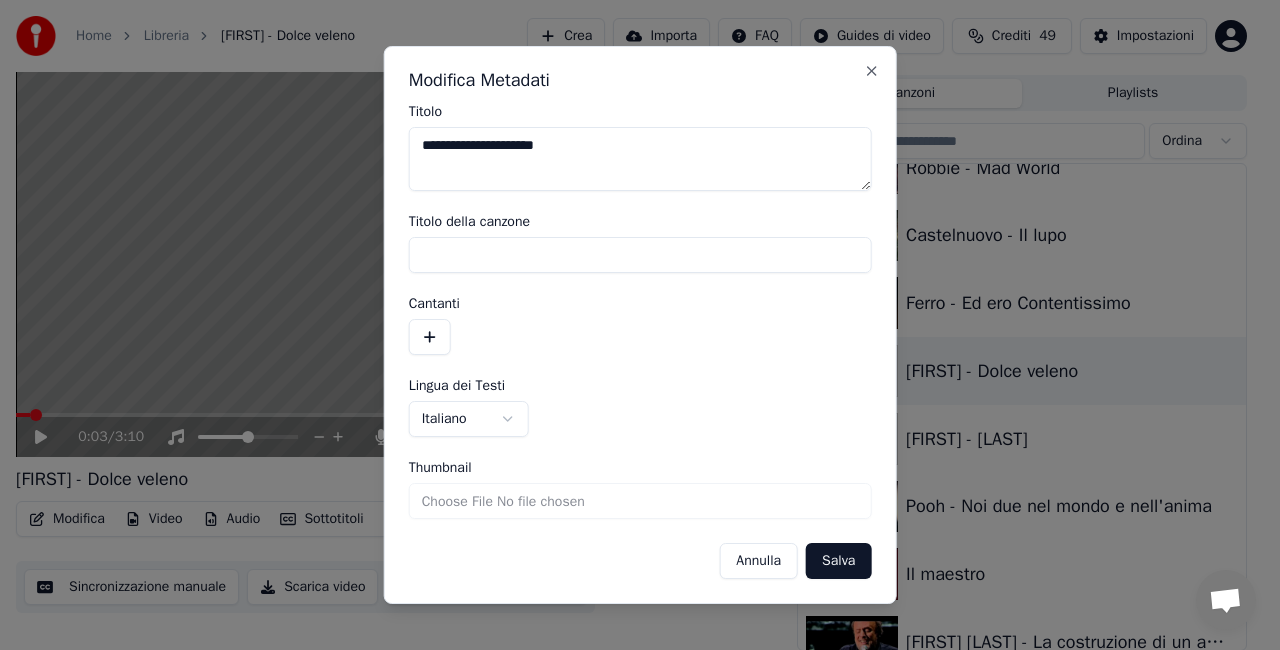 click on "Salva" at bounding box center [838, 561] 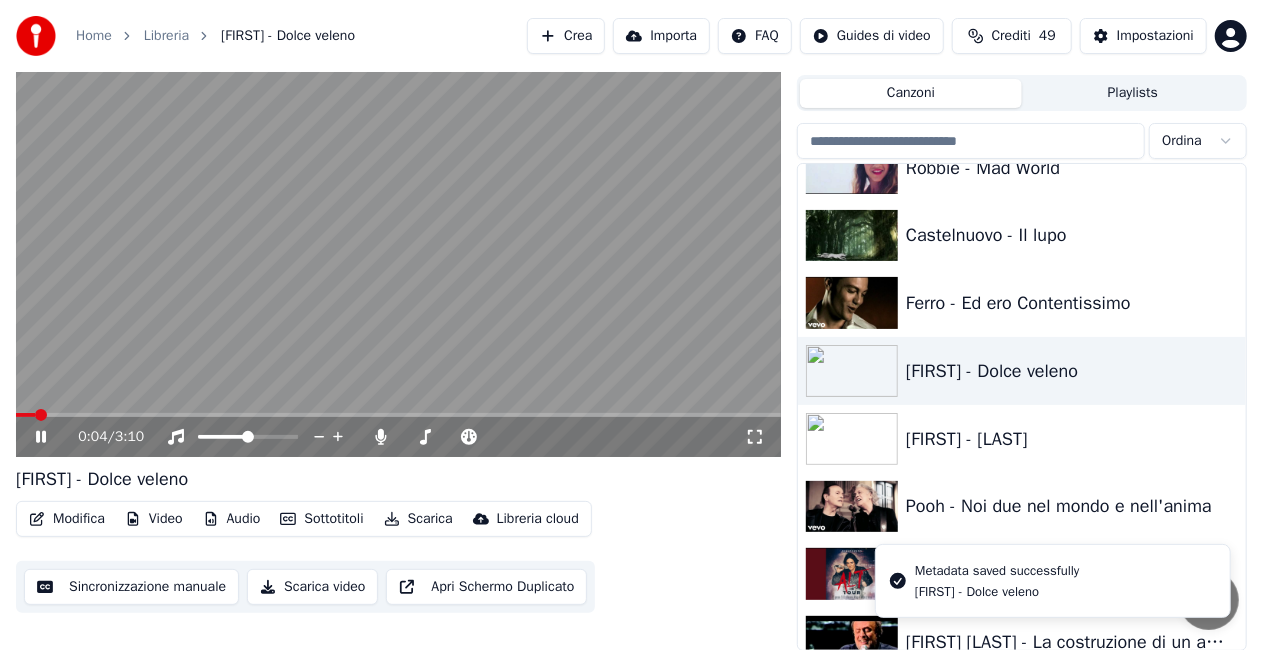 click at bounding box center (398, 242) 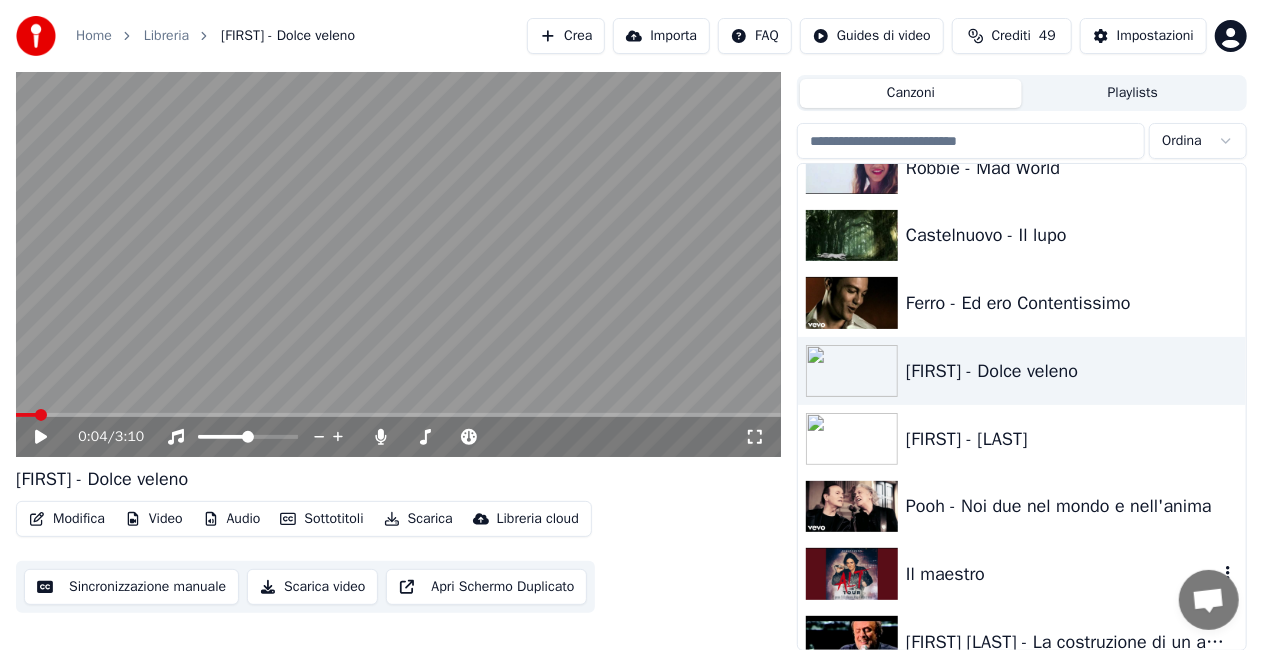 click on "Il maestro" at bounding box center [1022, 574] 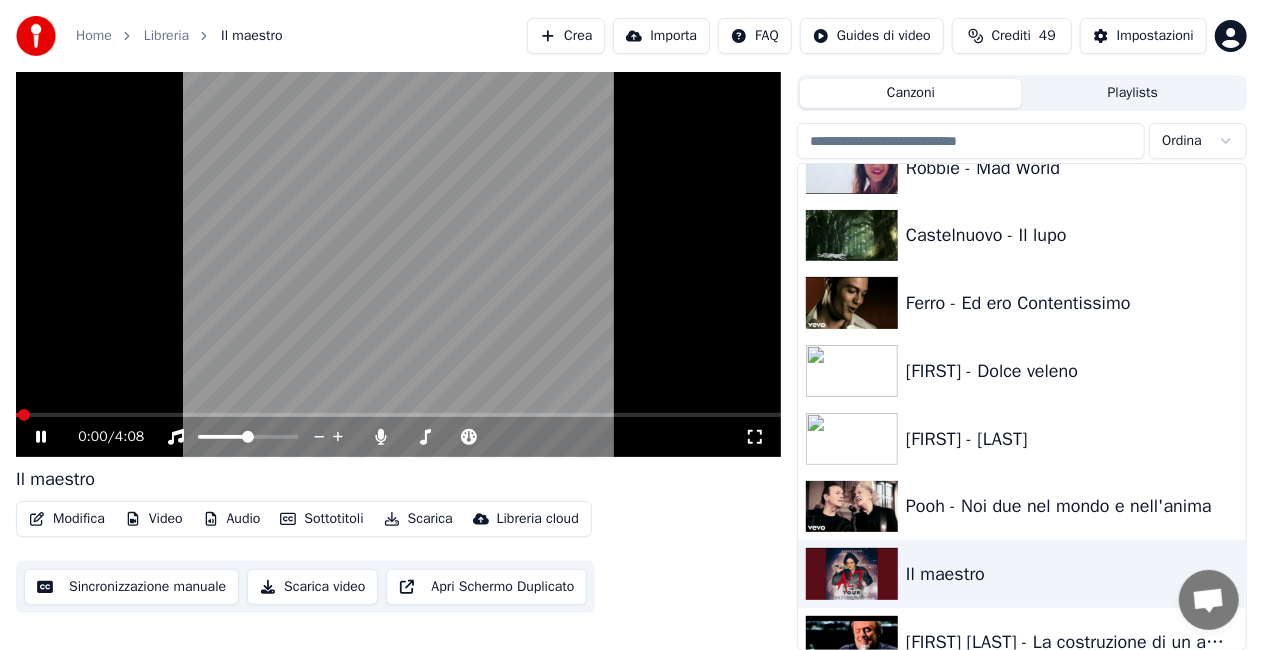 click 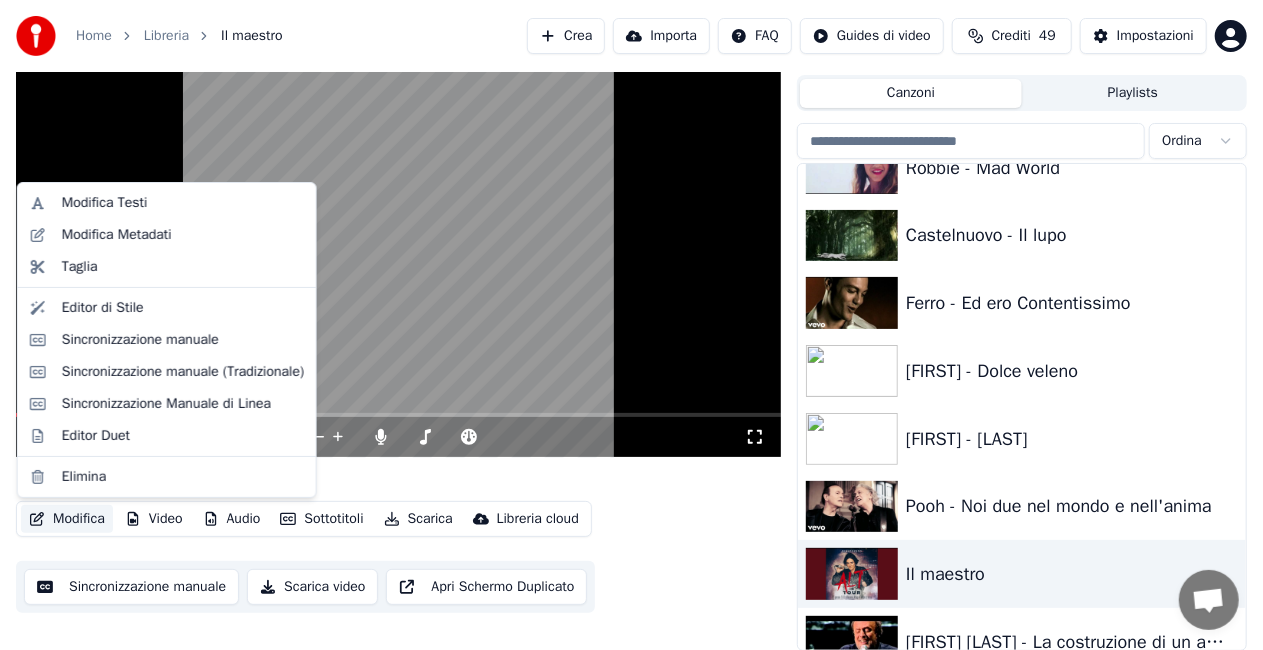 click on "Modifica" at bounding box center [67, 519] 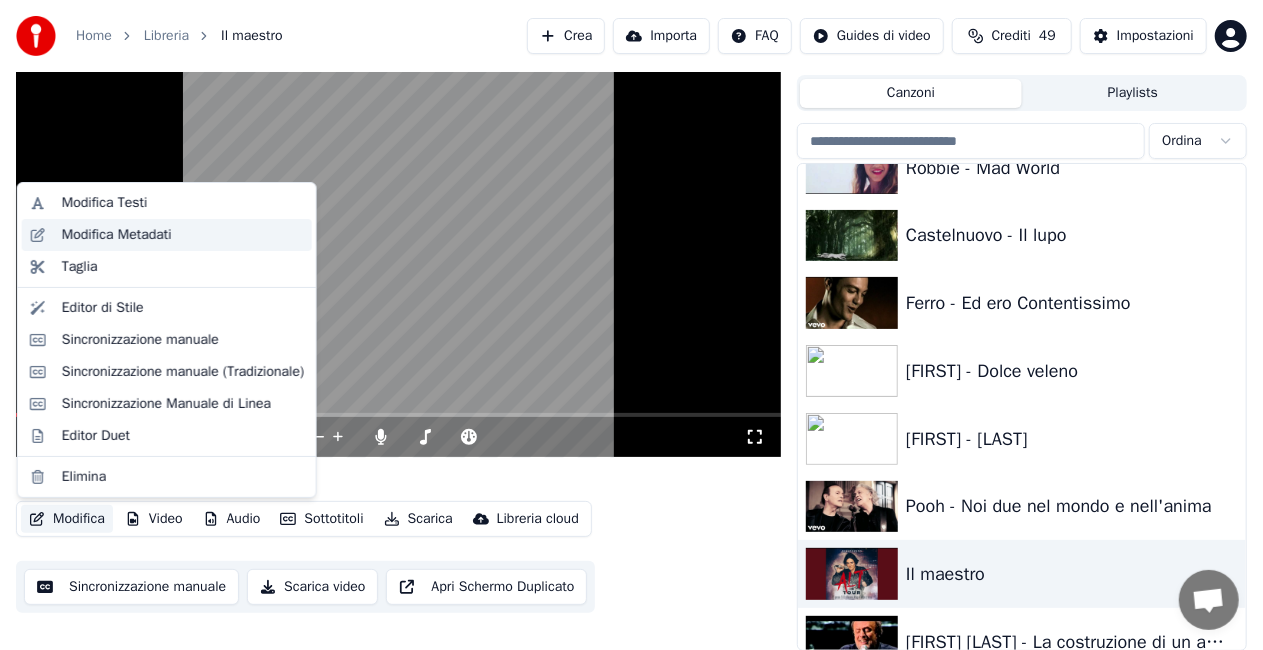 click on "Modifica Metadati" at bounding box center [117, 235] 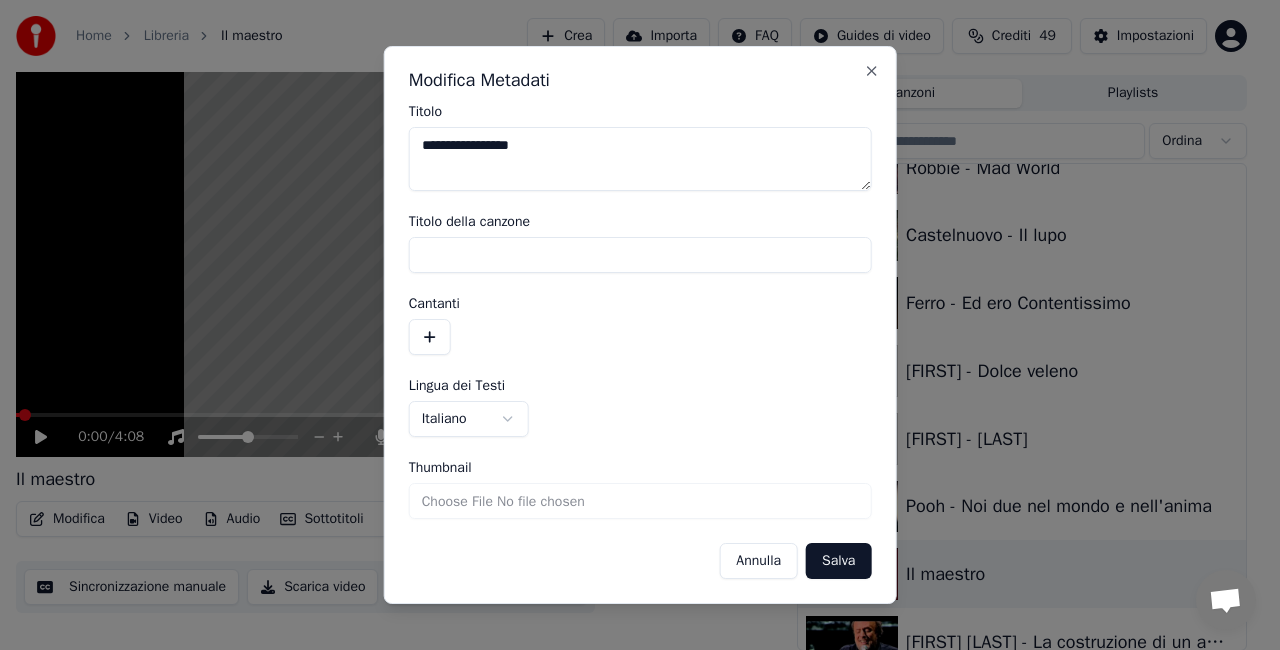 type on "**********" 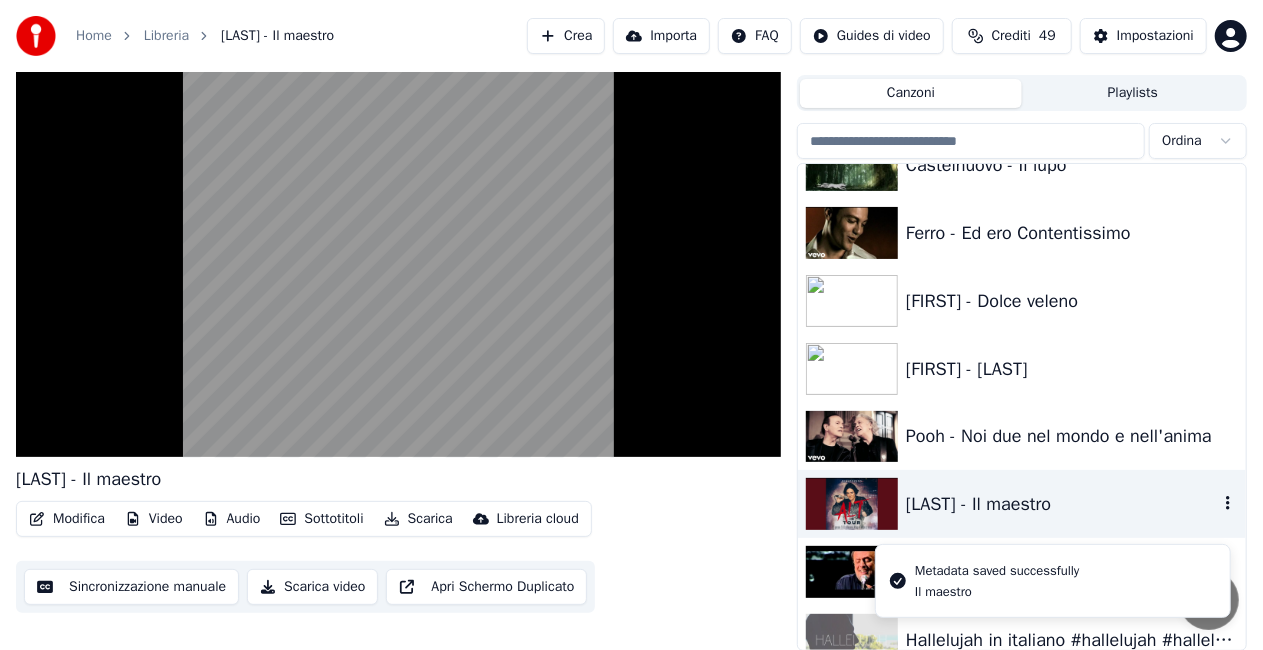 scroll, scrollTop: 15770, scrollLeft: 0, axis: vertical 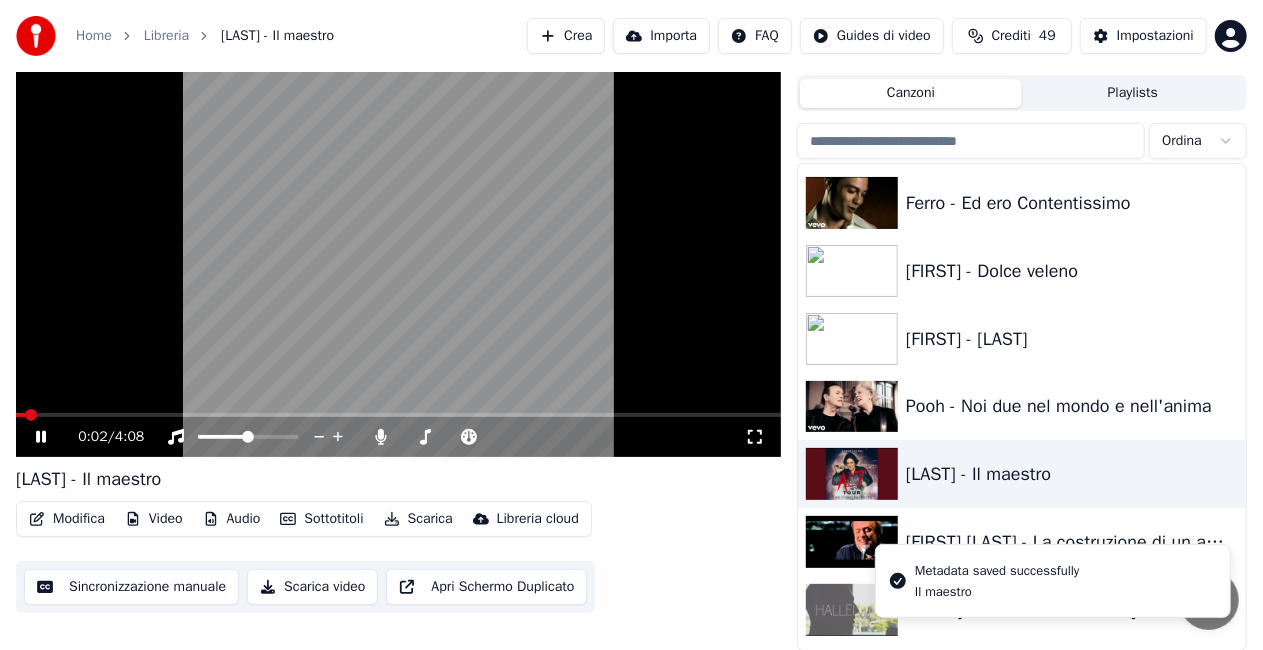 click at bounding box center [398, 242] 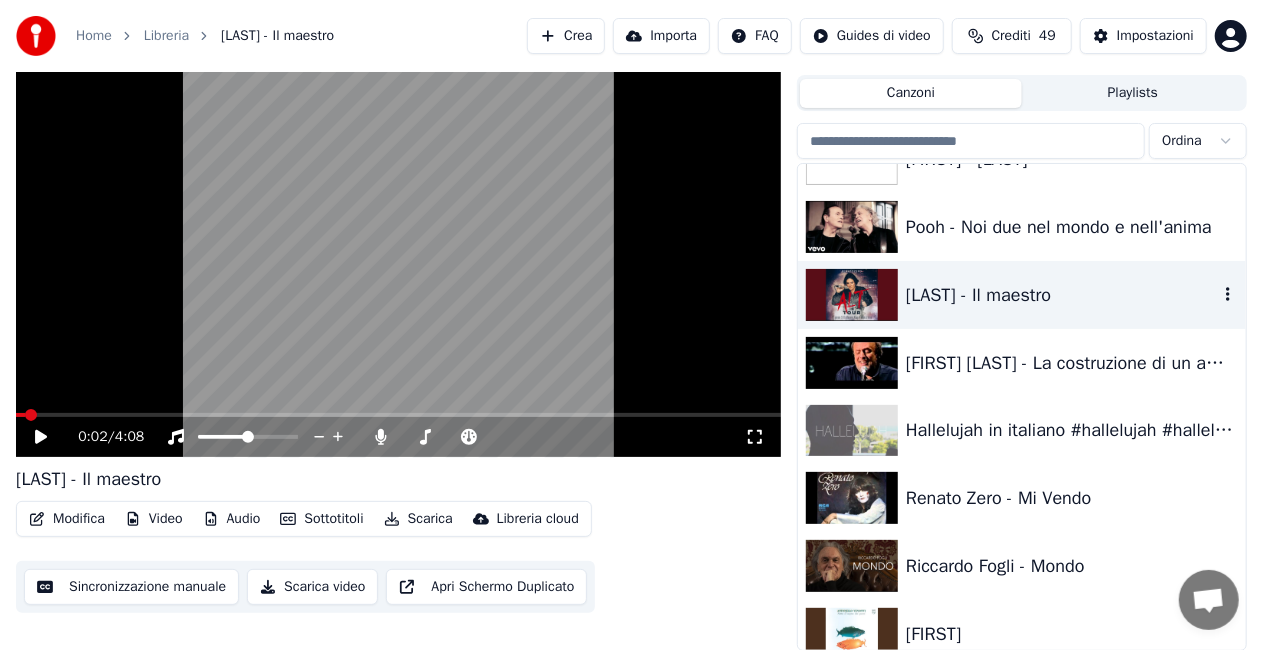 scroll, scrollTop: 15970, scrollLeft: 0, axis: vertical 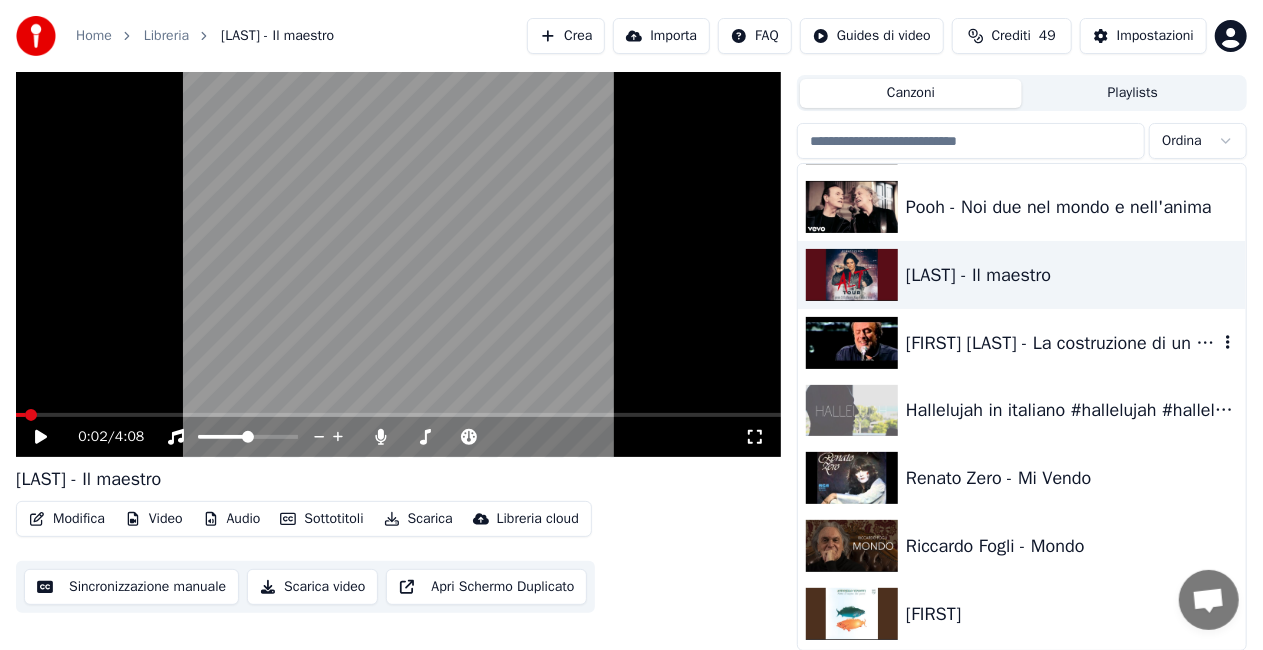 click on "[FIRST] [LAST] - La costruzione di un amore" at bounding box center [1062, 343] 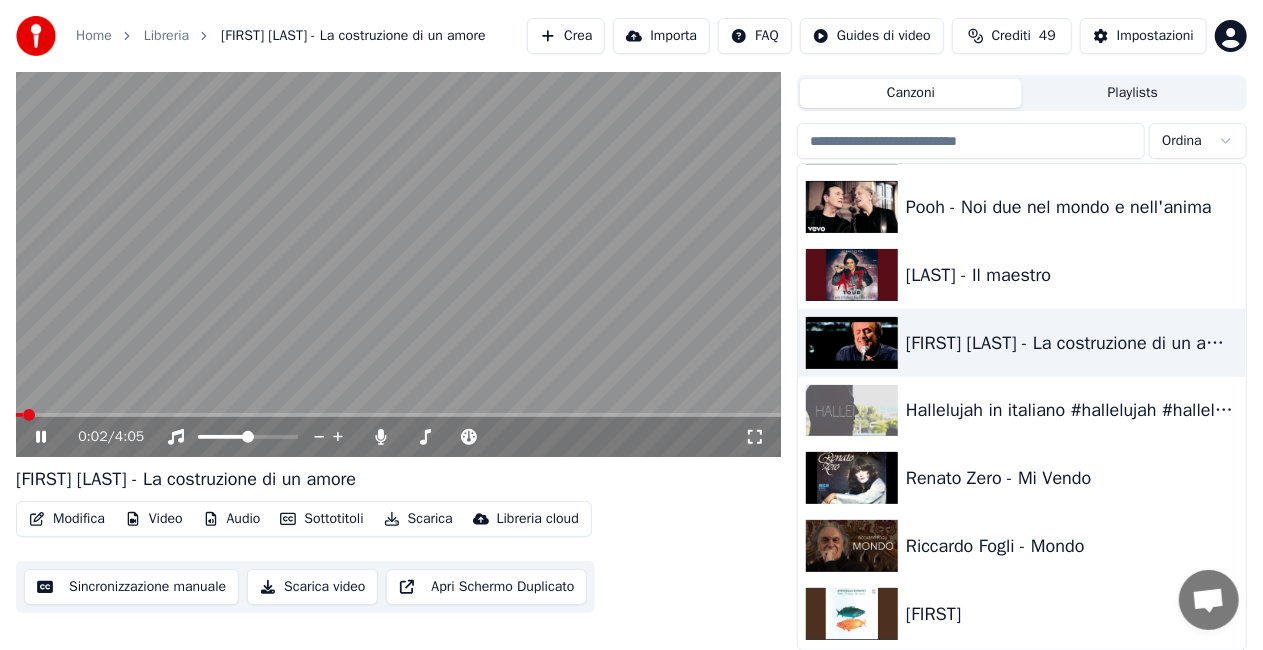 click 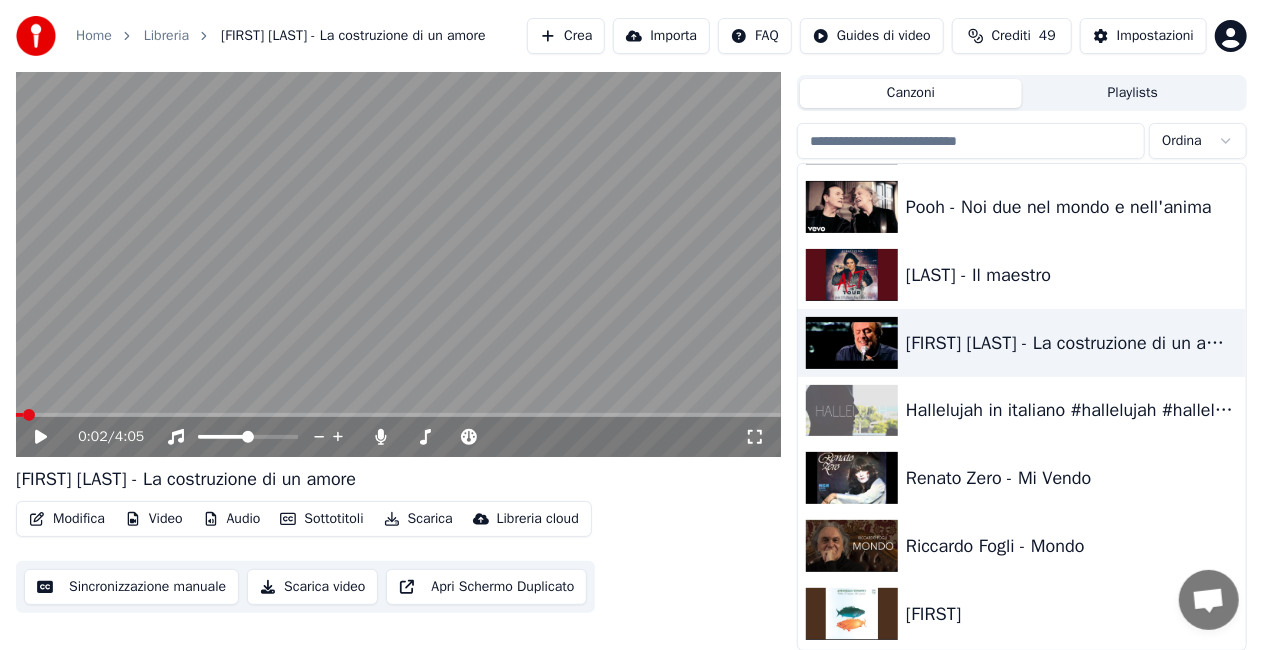 click on "Modifica" at bounding box center [67, 519] 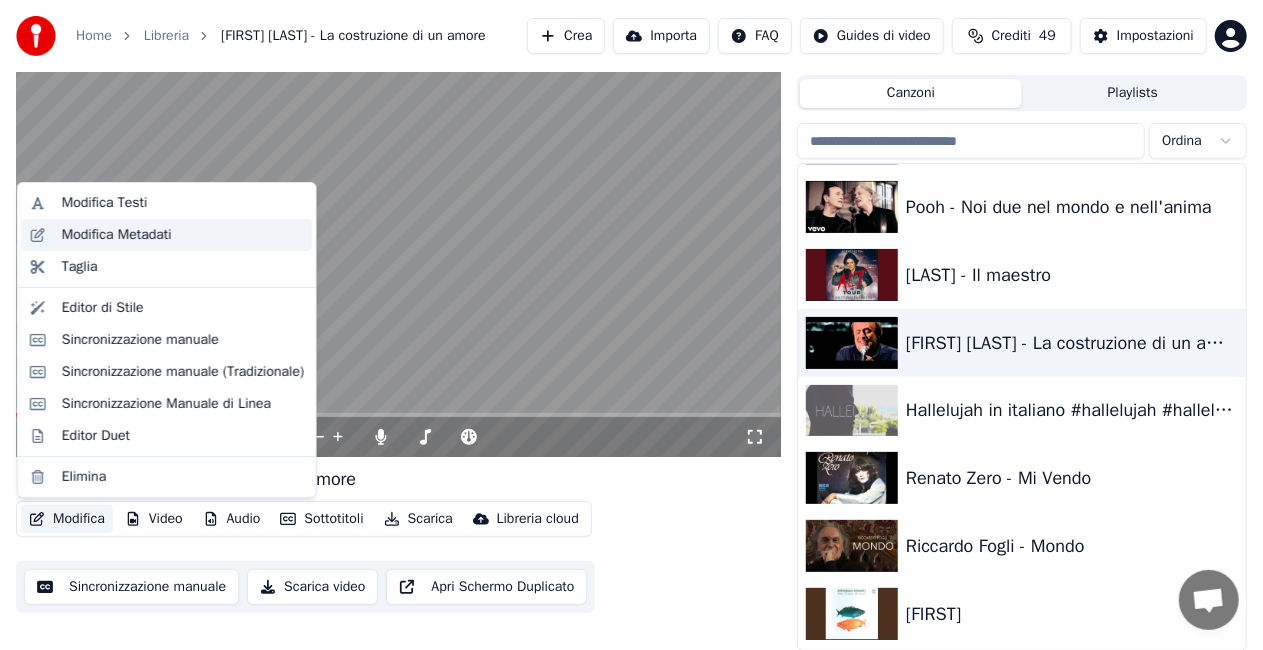 click on "Modifica Metadati" at bounding box center (117, 235) 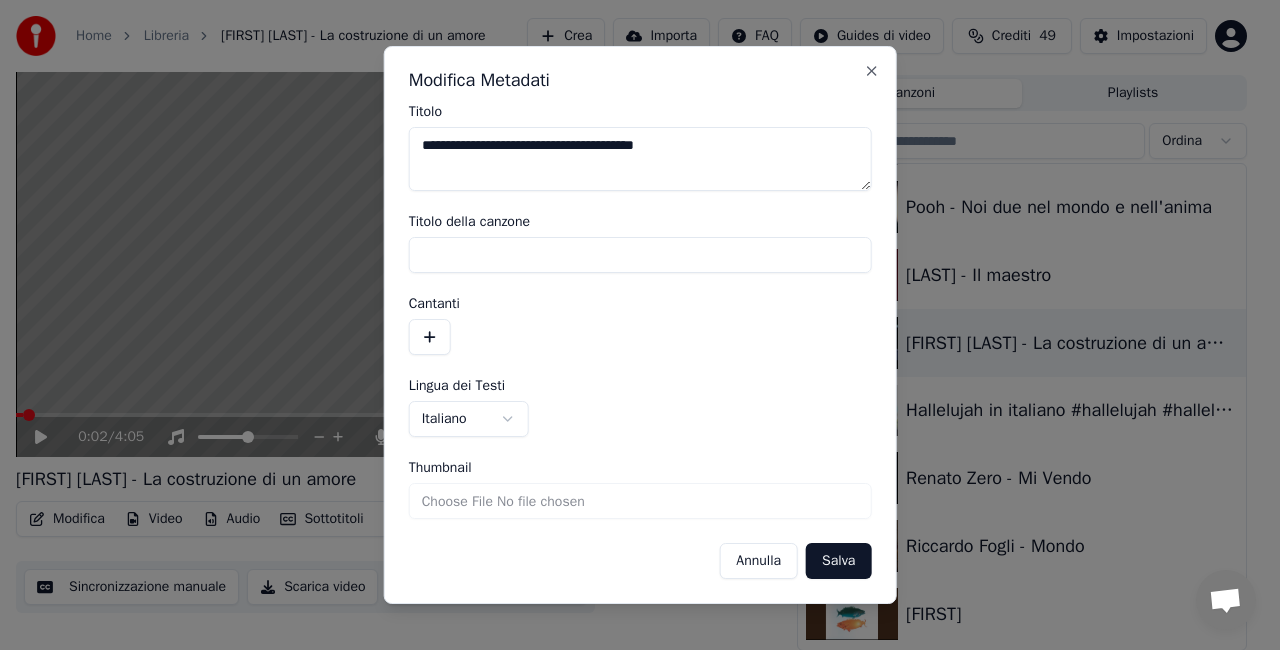 drag, startPoint x: 458, startPoint y: 150, endPoint x: 0, endPoint y: 284, distance: 477.20016 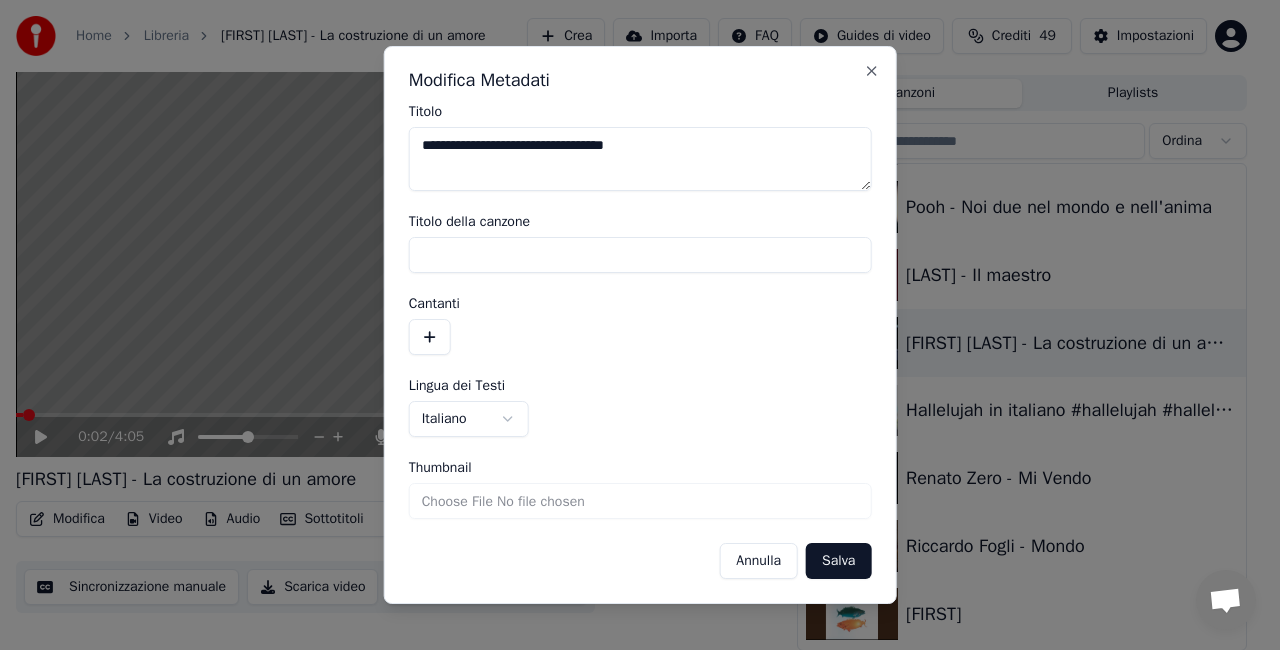 type on "**********" 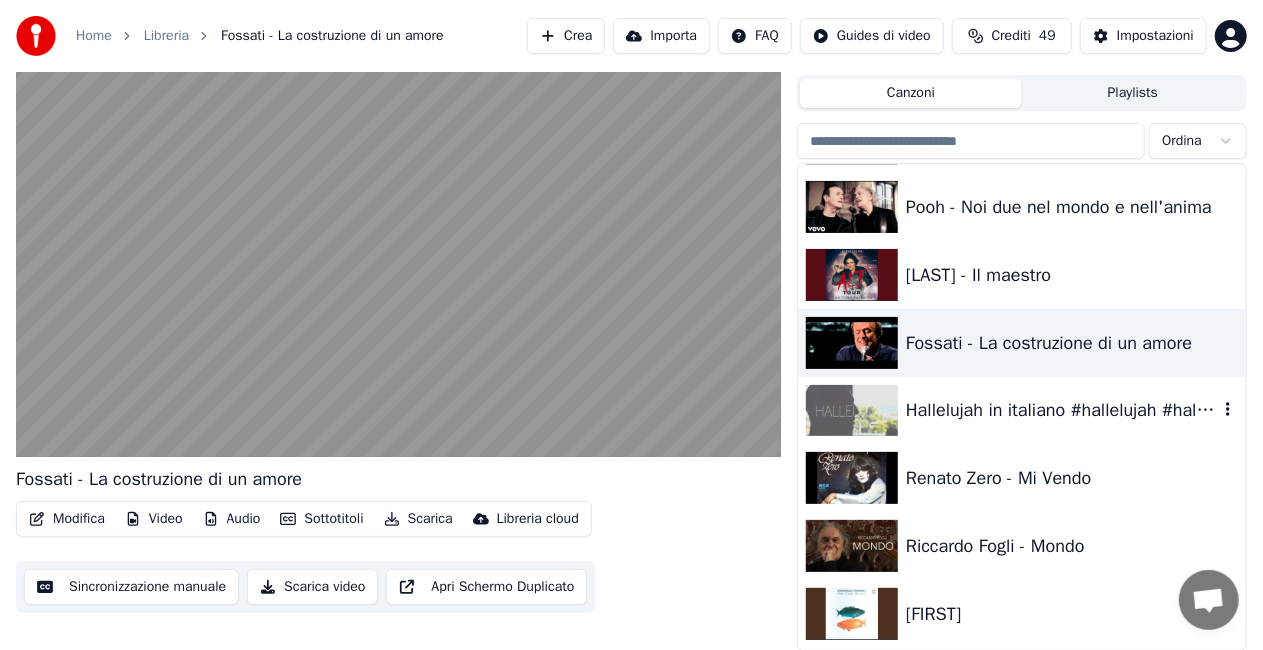 click on "Hallelujah in italiano #hallelujah #halleluia #alleluia #alleluja #halleluja" at bounding box center (1062, 410) 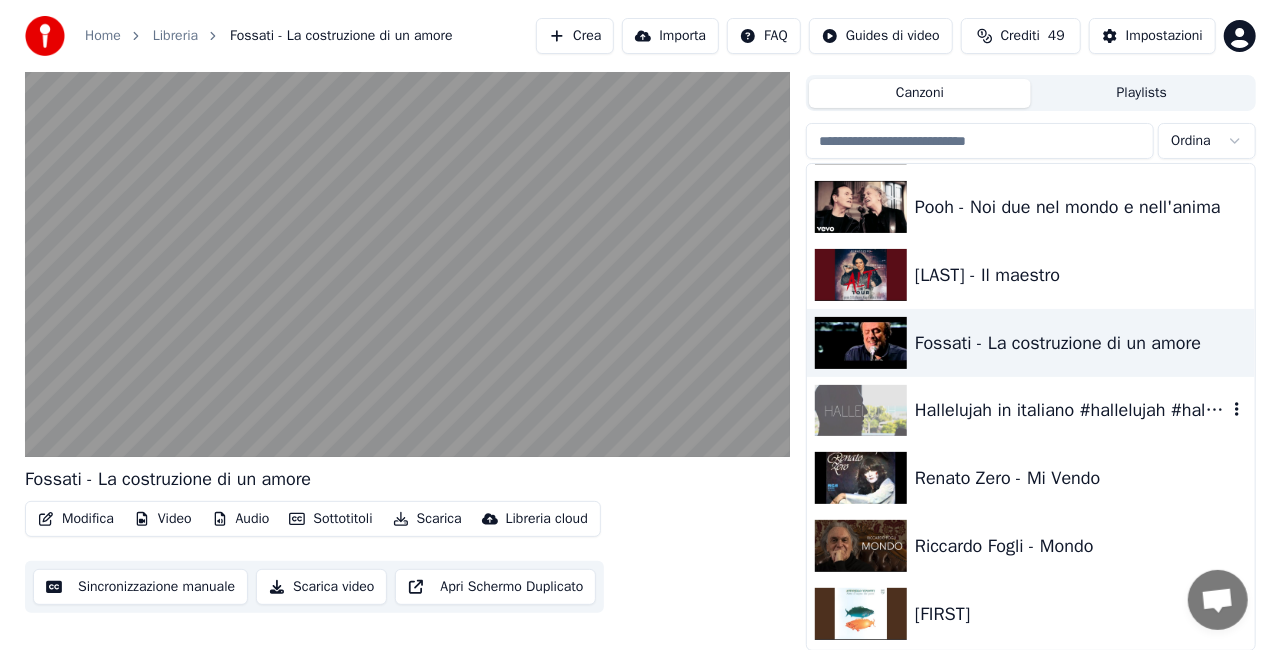 scroll, scrollTop: 55, scrollLeft: 0, axis: vertical 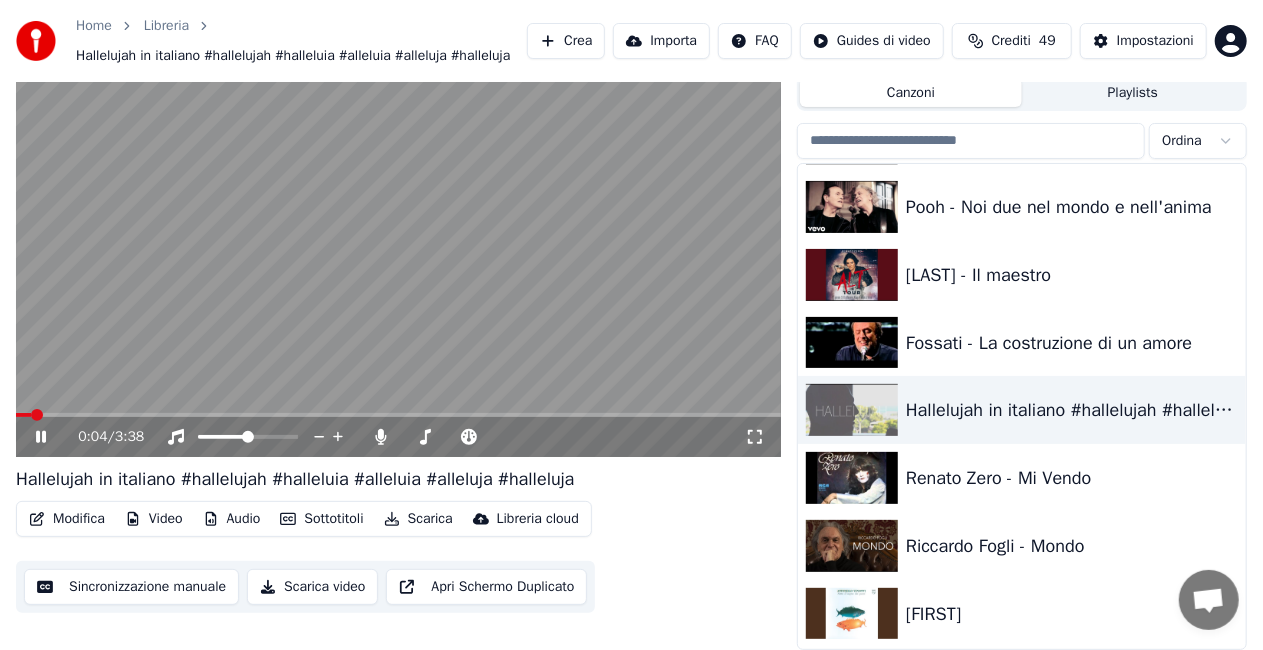 click 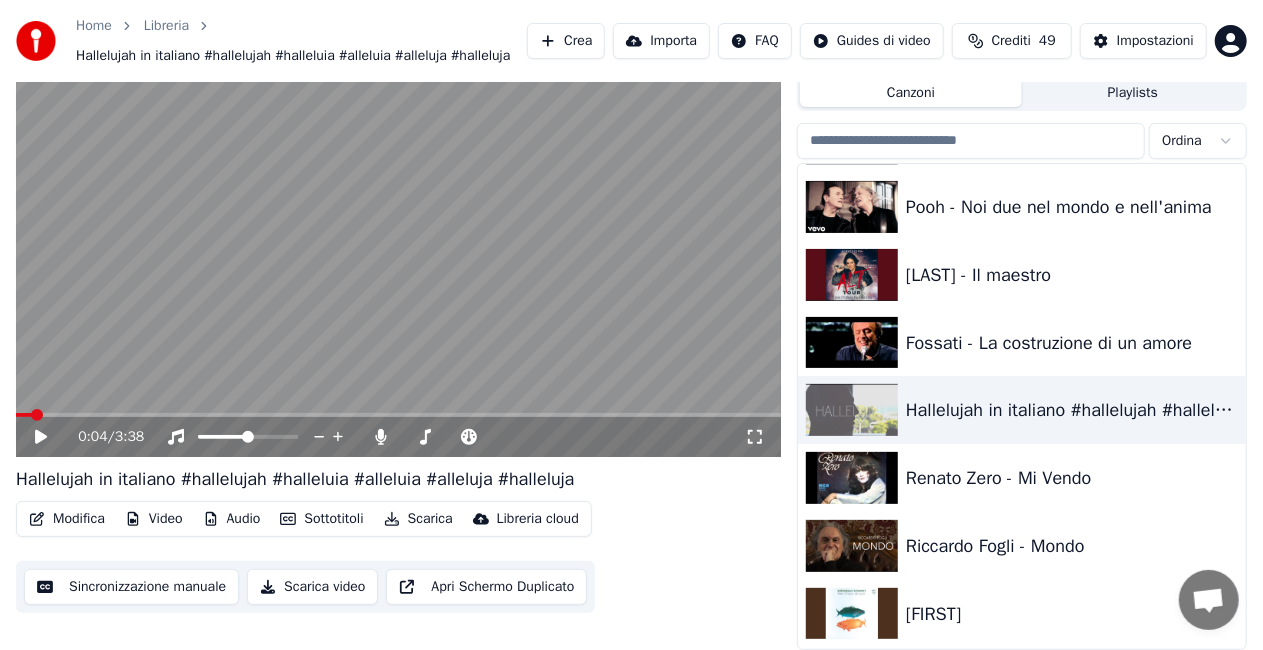 click on "Modifica" at bounding box center [67, 519] 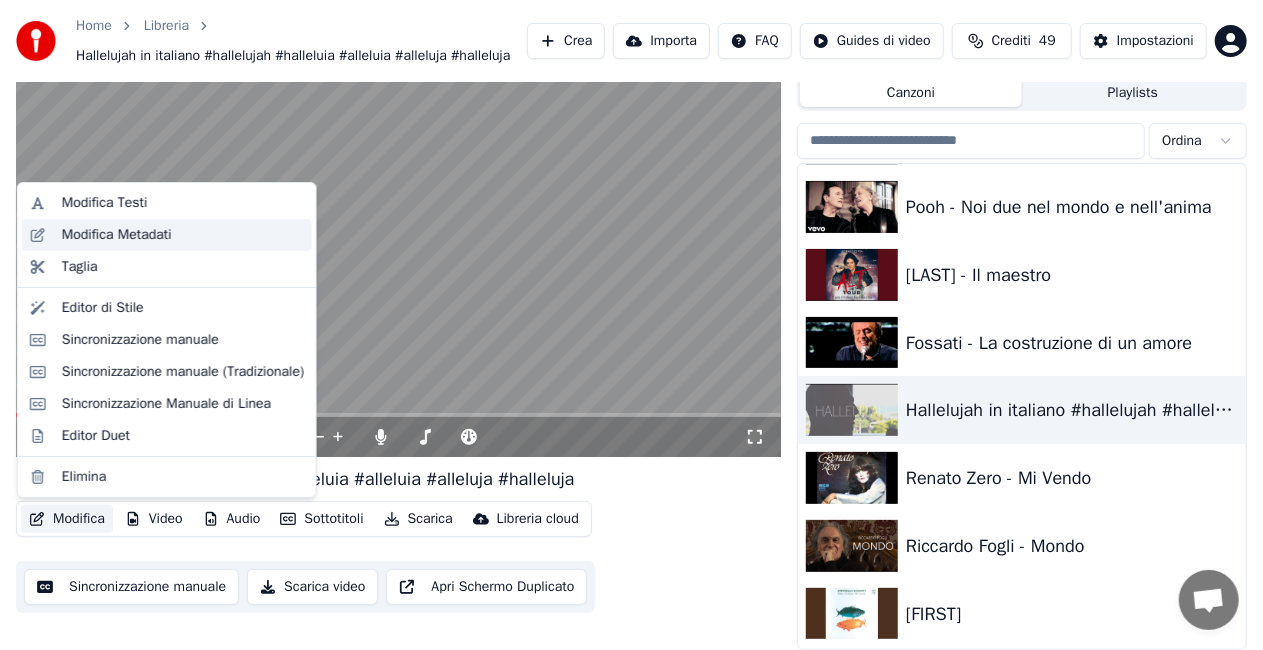 click on "Modifica Metadati" at bounding box center [117, 235] 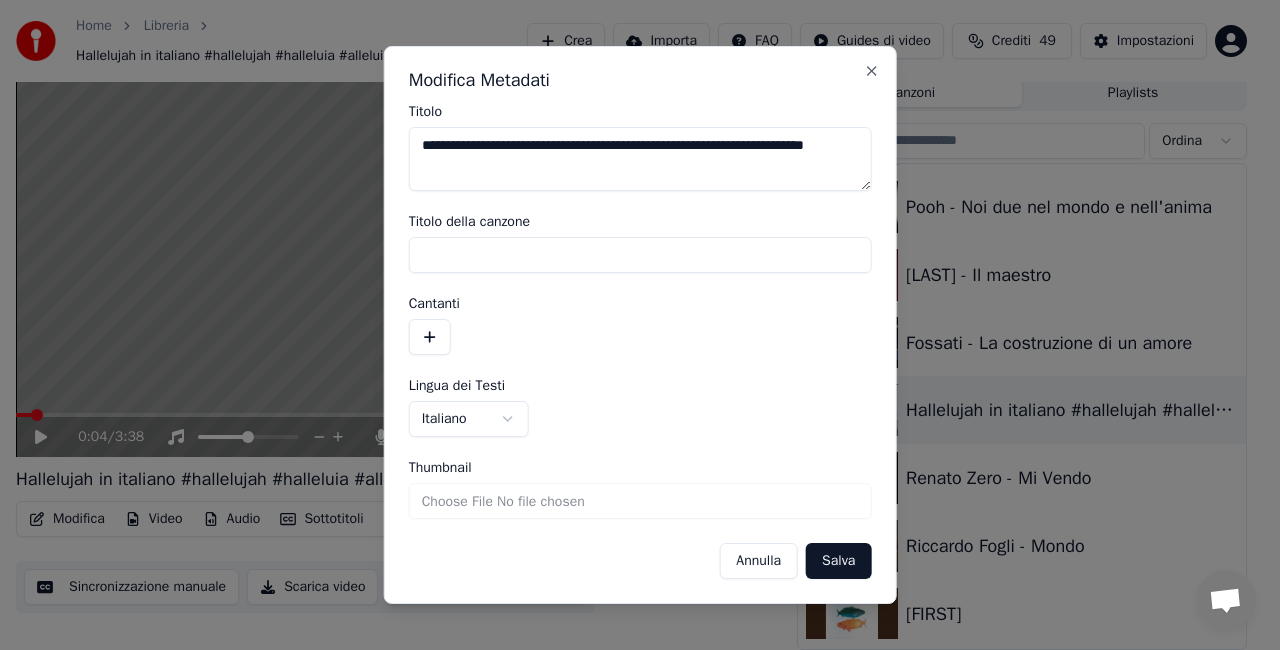 drag, startPoint x: 856, startPoint y: 150, endPoint x: 0, endPoint y: 258, distance: 862.7862 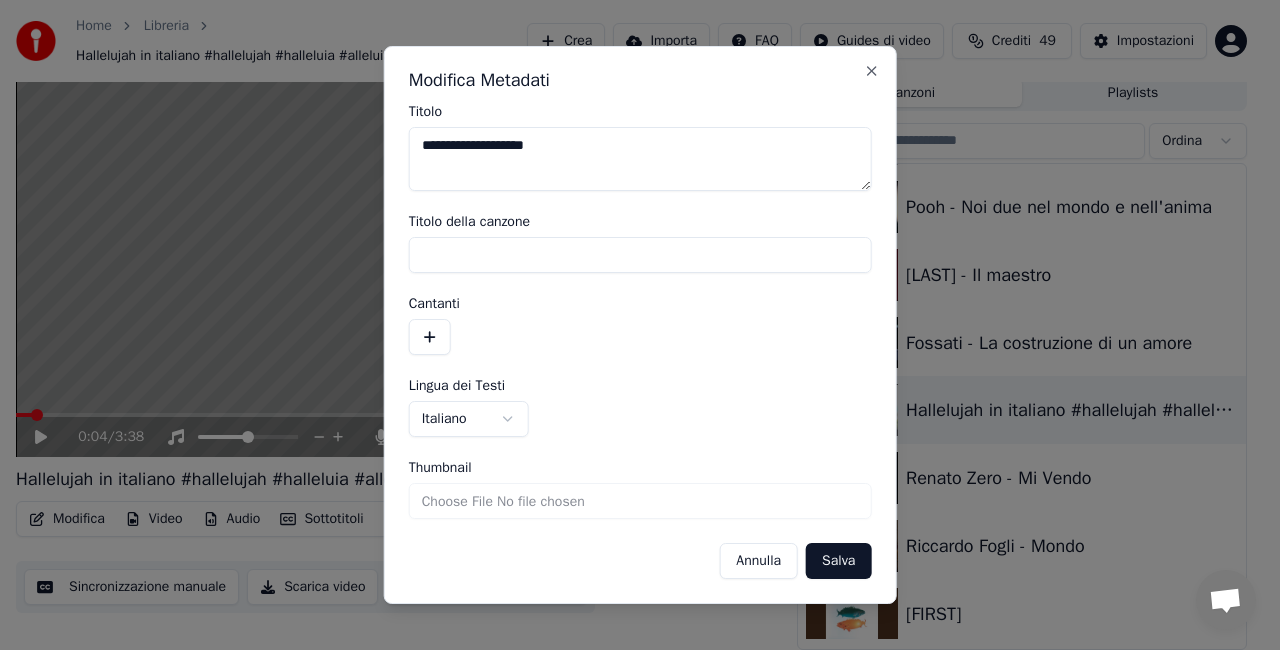 type on "**********" 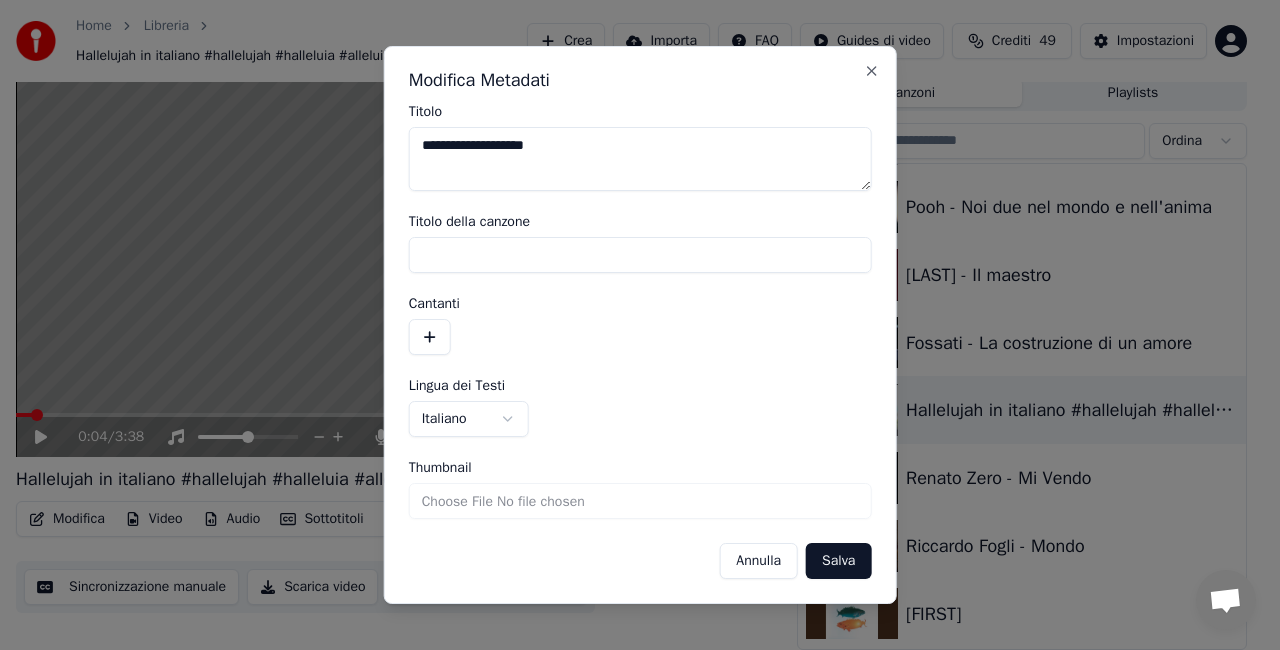 click on "Salva" at bounding box center [838, 561] 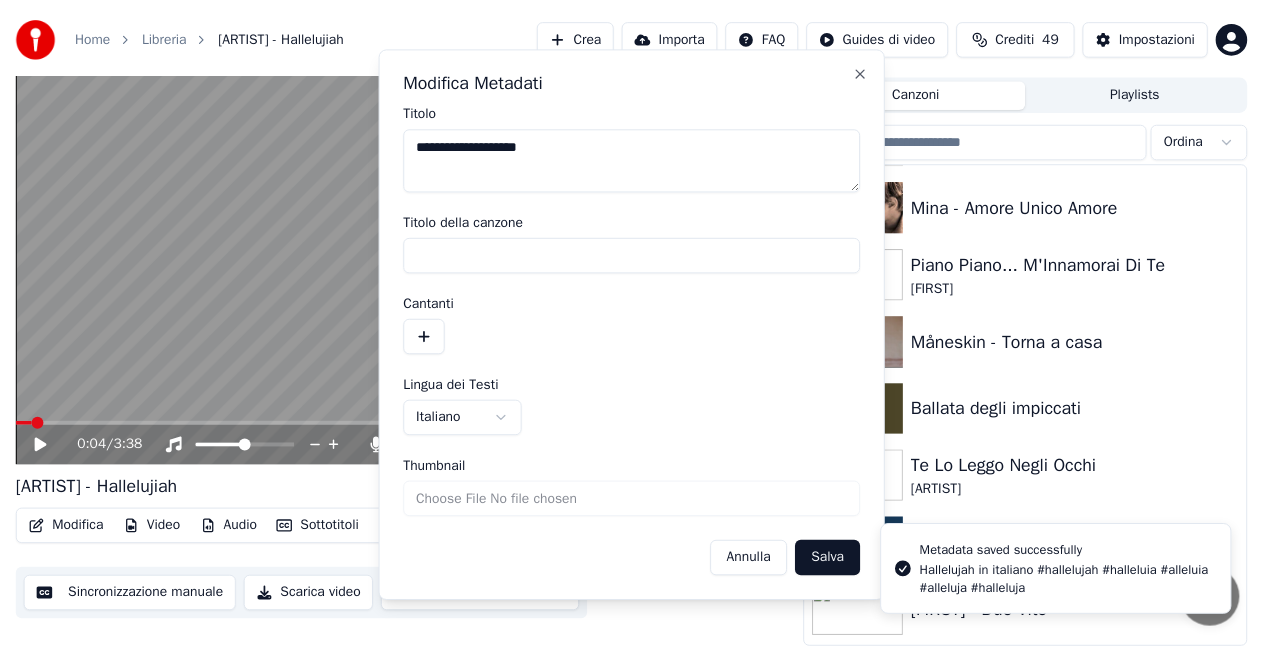 scroll, scrollTop: 45, scrollLeft: 0, axis: vertical 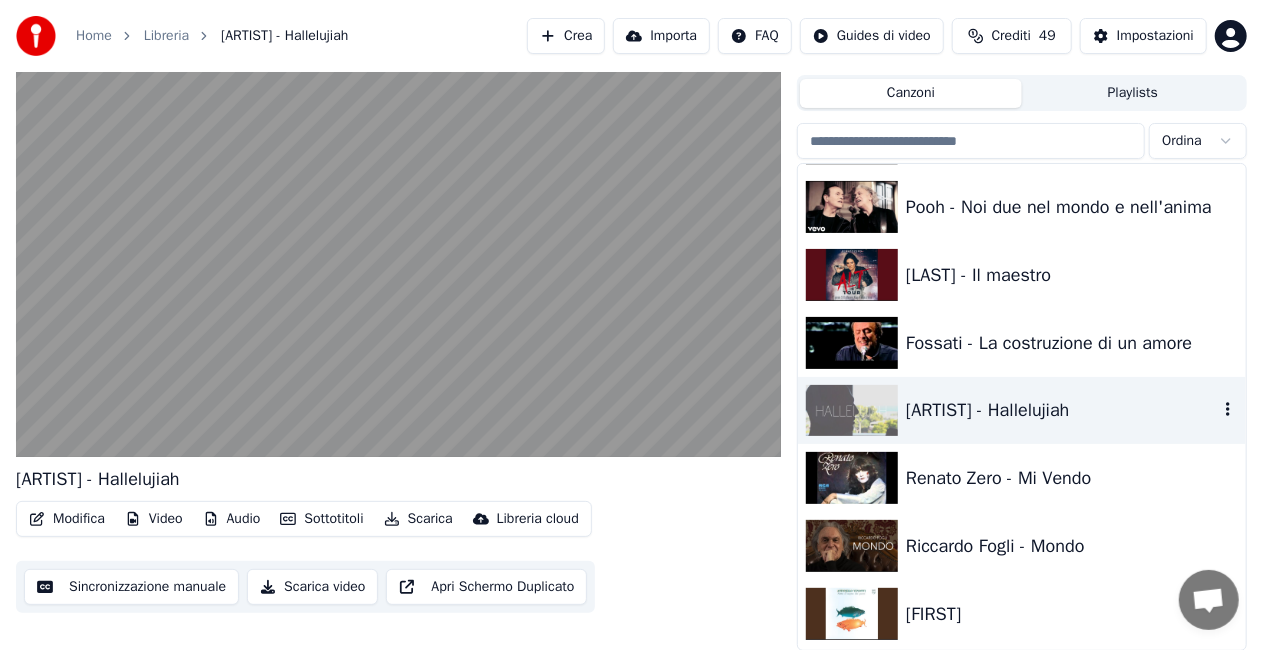 click on "[ARTIST] - Hallelujiah" at bounding box center (1062, 410) 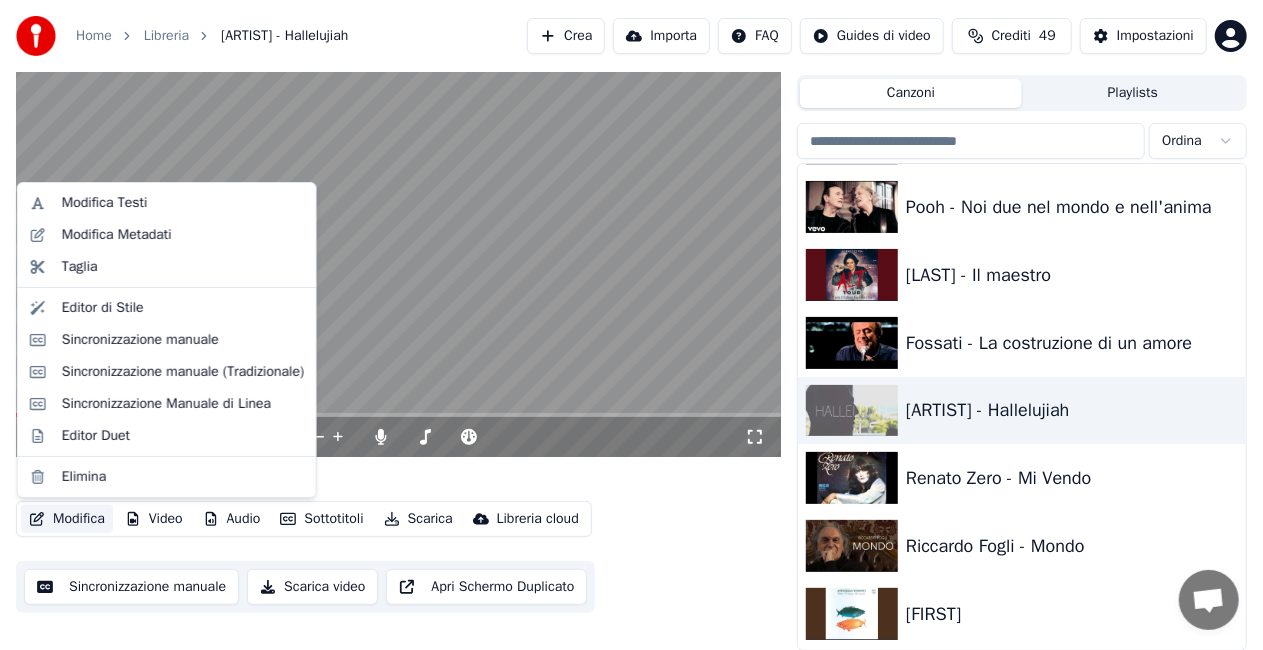 click on "Modifica" at bounding box center [67, 519] 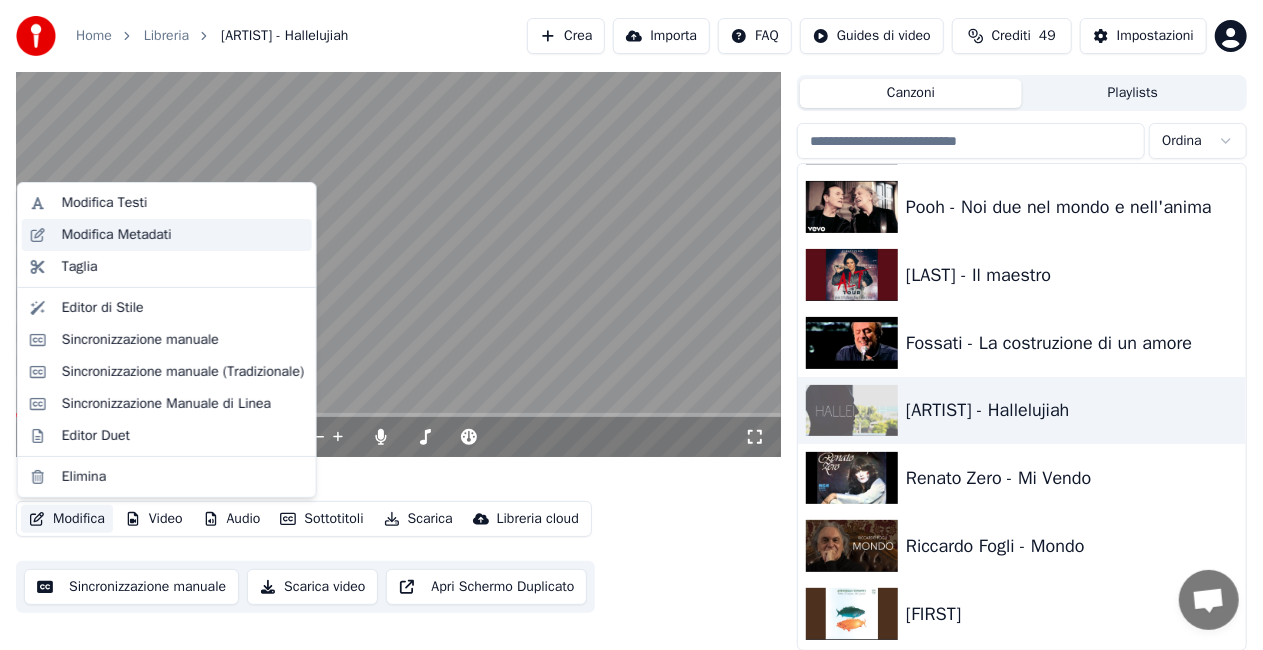 click on "Modifica Metadati" at bounding box center [117, 235] 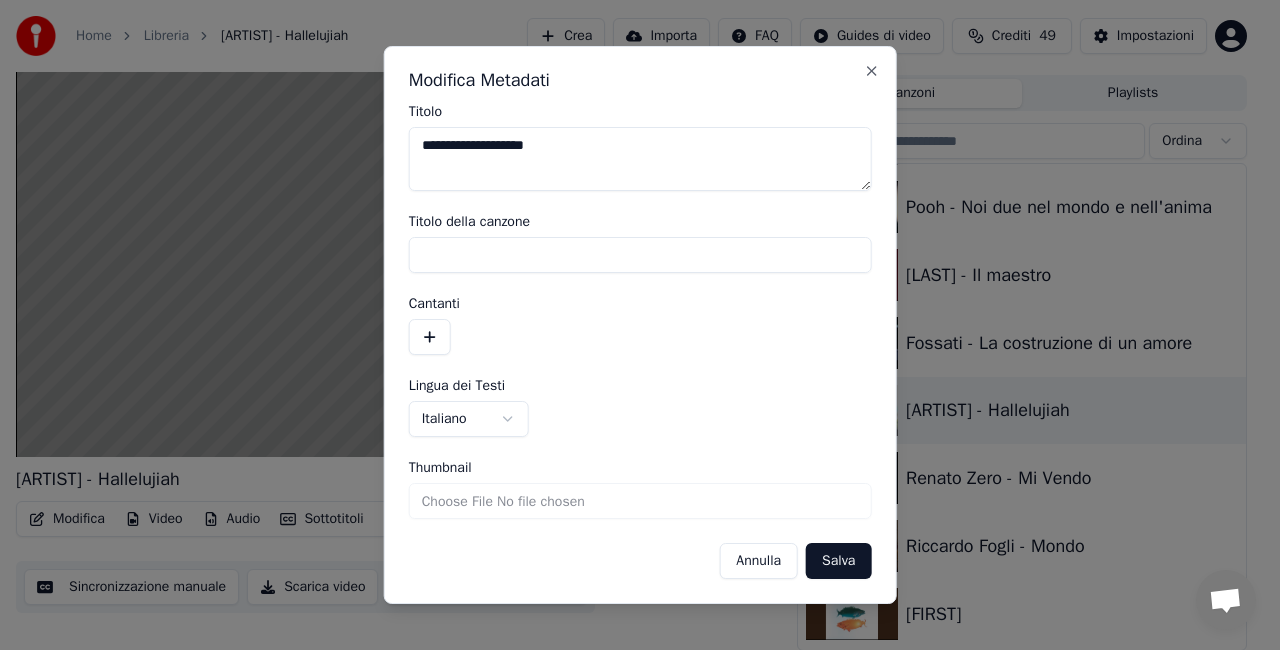 click on "**********" at bounding box center (640, 159) 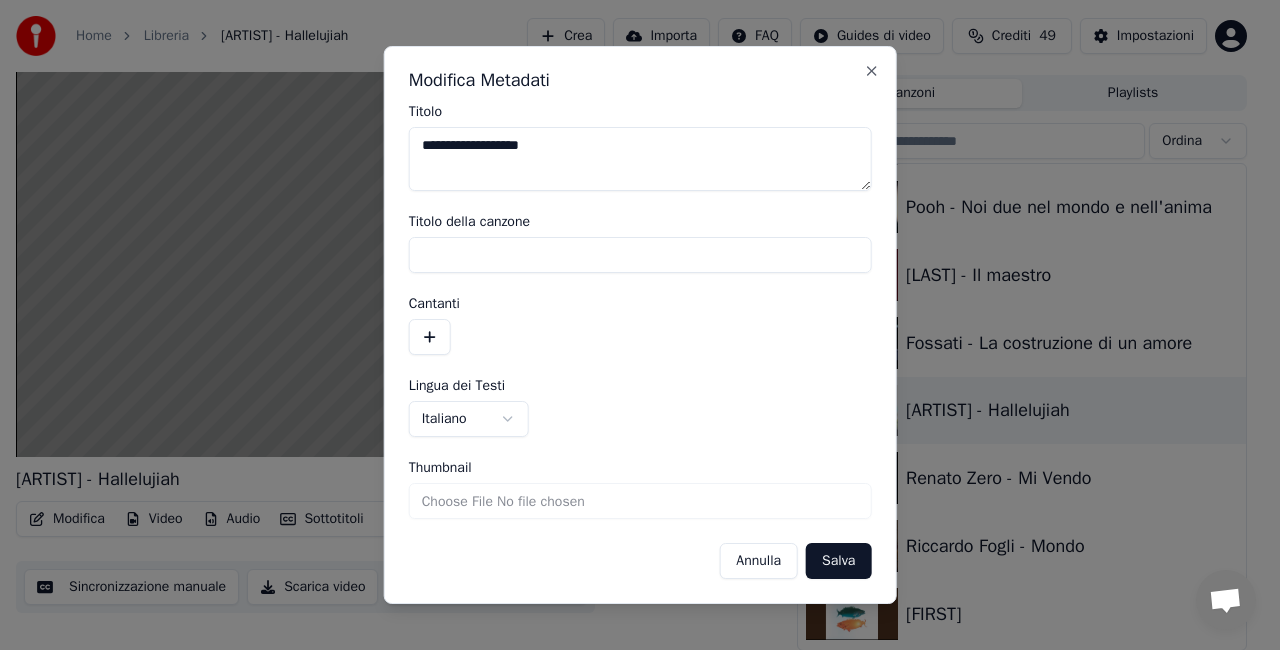 type on "**********" 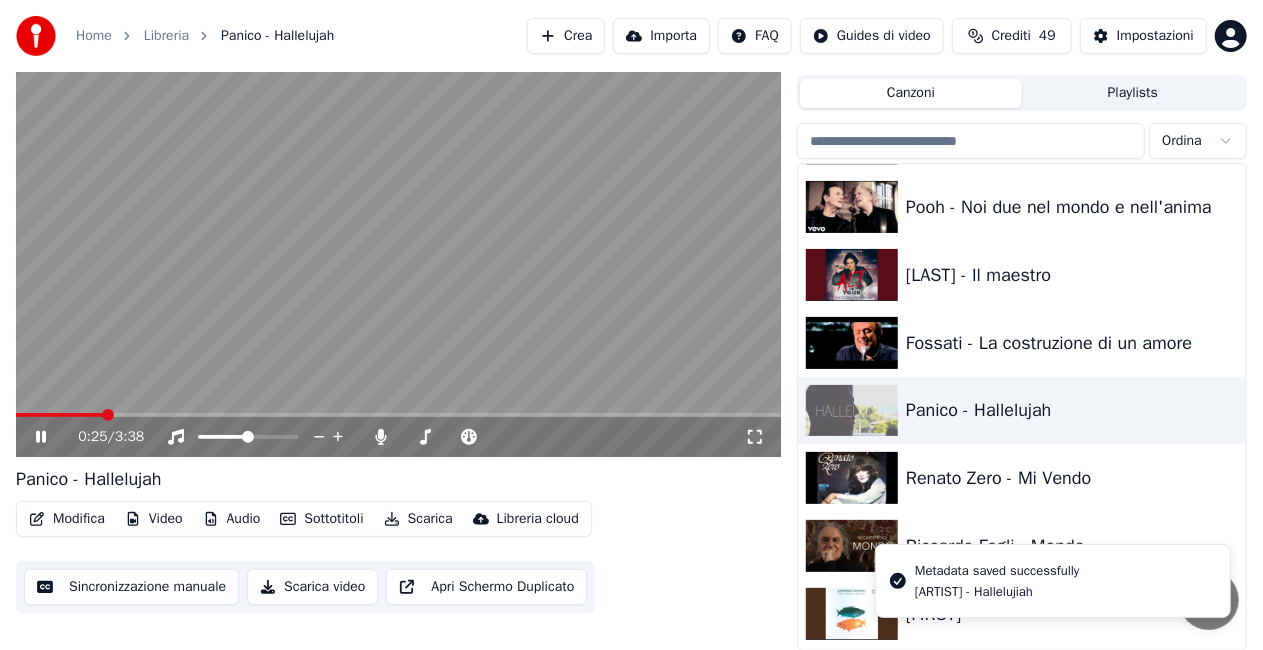 click at bounding box center [398, 242] 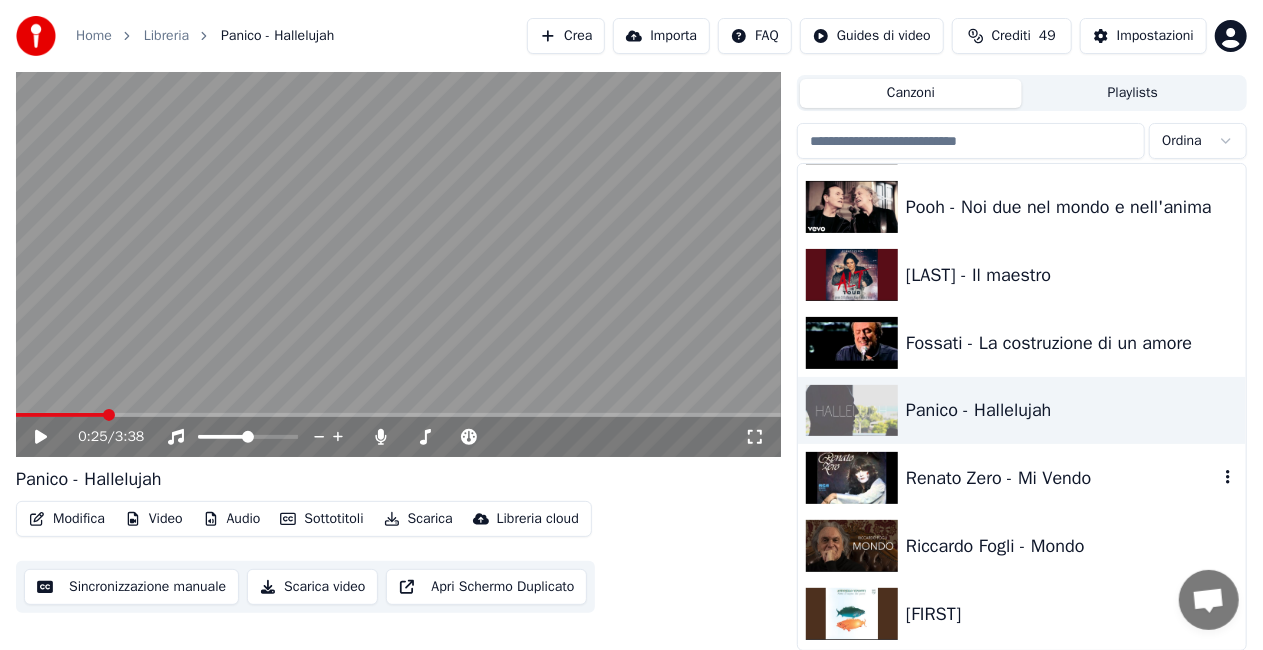 click on "Renato Zero - Mi Vendo" at bounding box center [1022, 478] 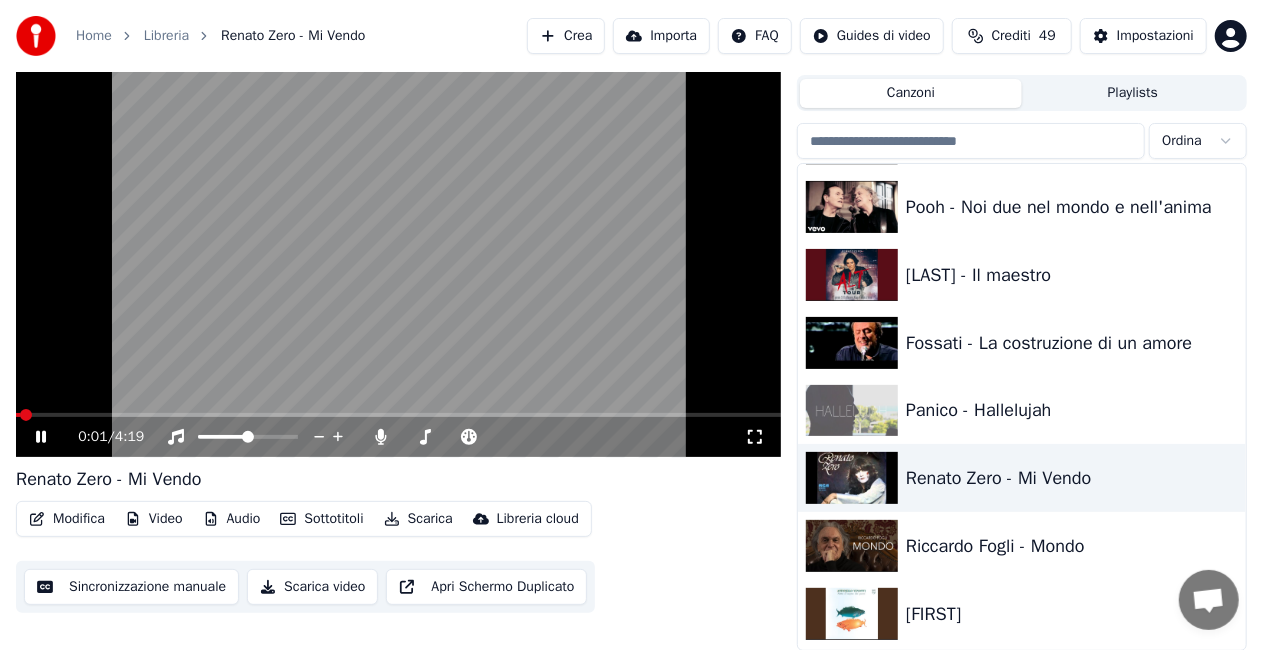 click 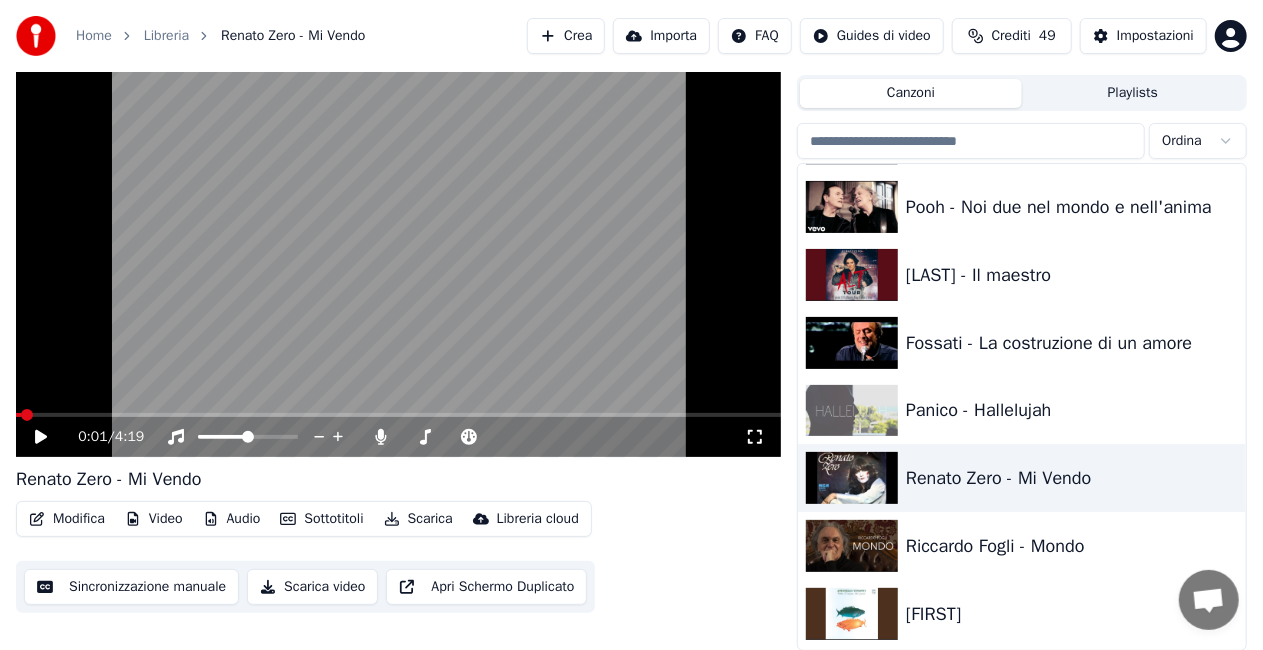 click on "Modifica" at bounding box center (67, 519) 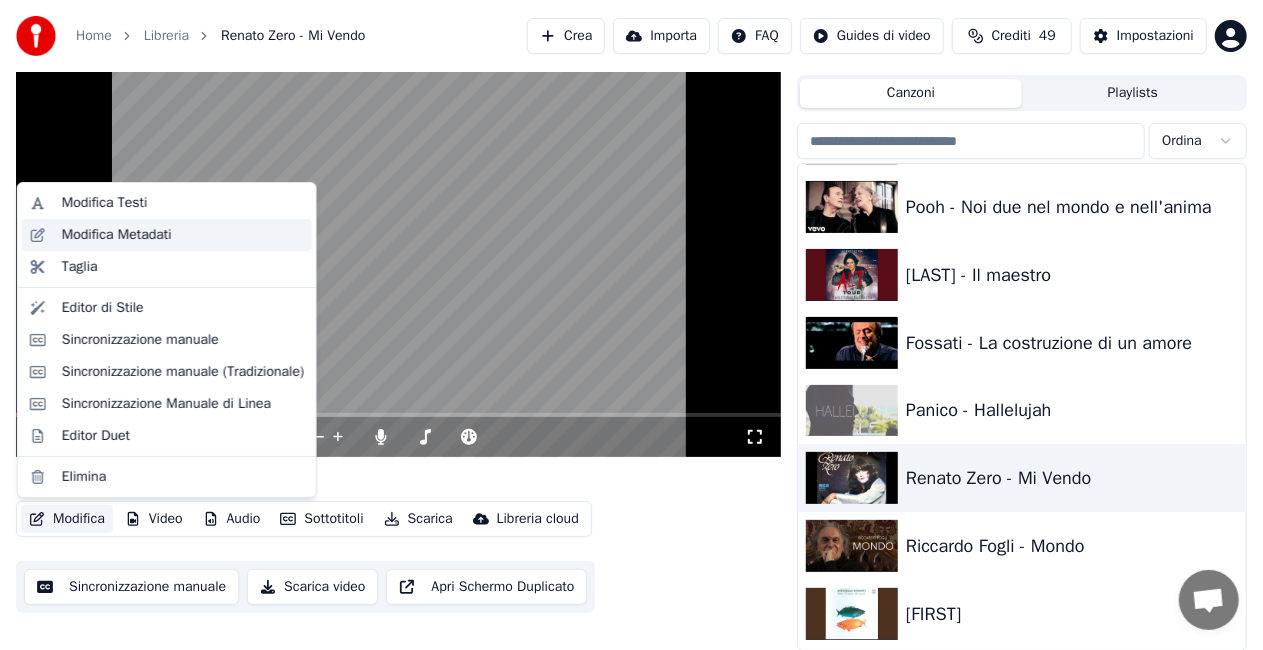 click on "Modifica Metadati" at bounding box center [117, 235] 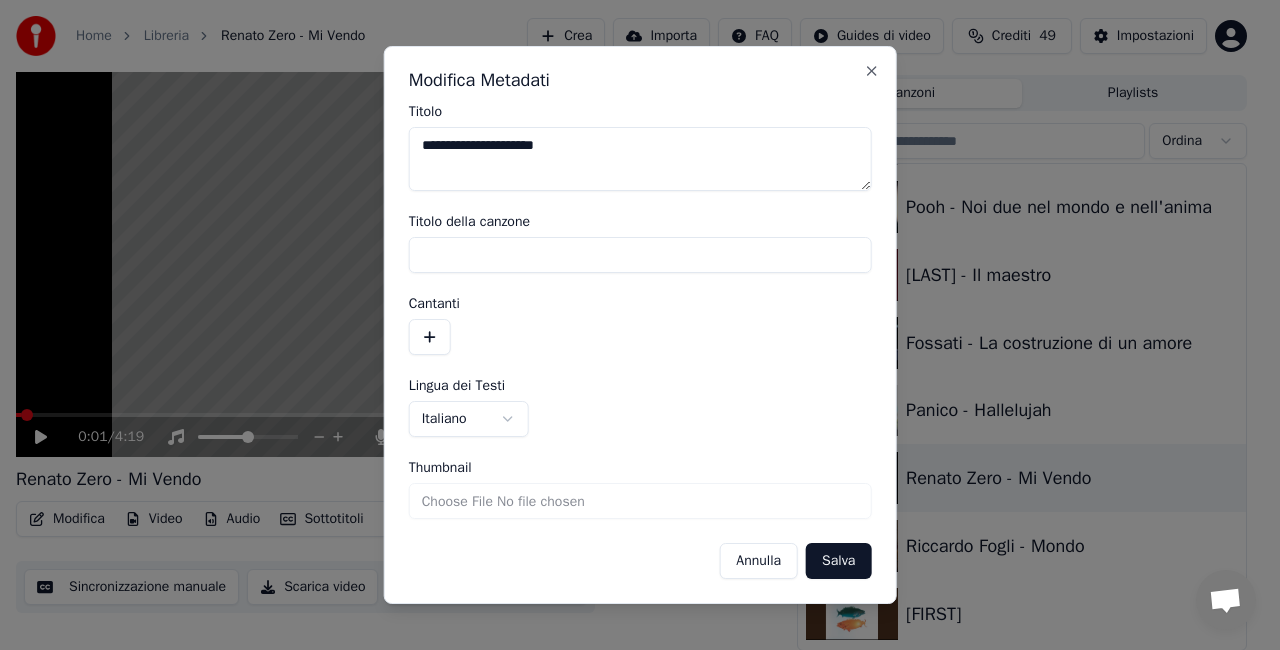 drag, startPoint x: 468, startPoint y: 149, endPoint x: 219, endPoint y: 171, distance: 249.97 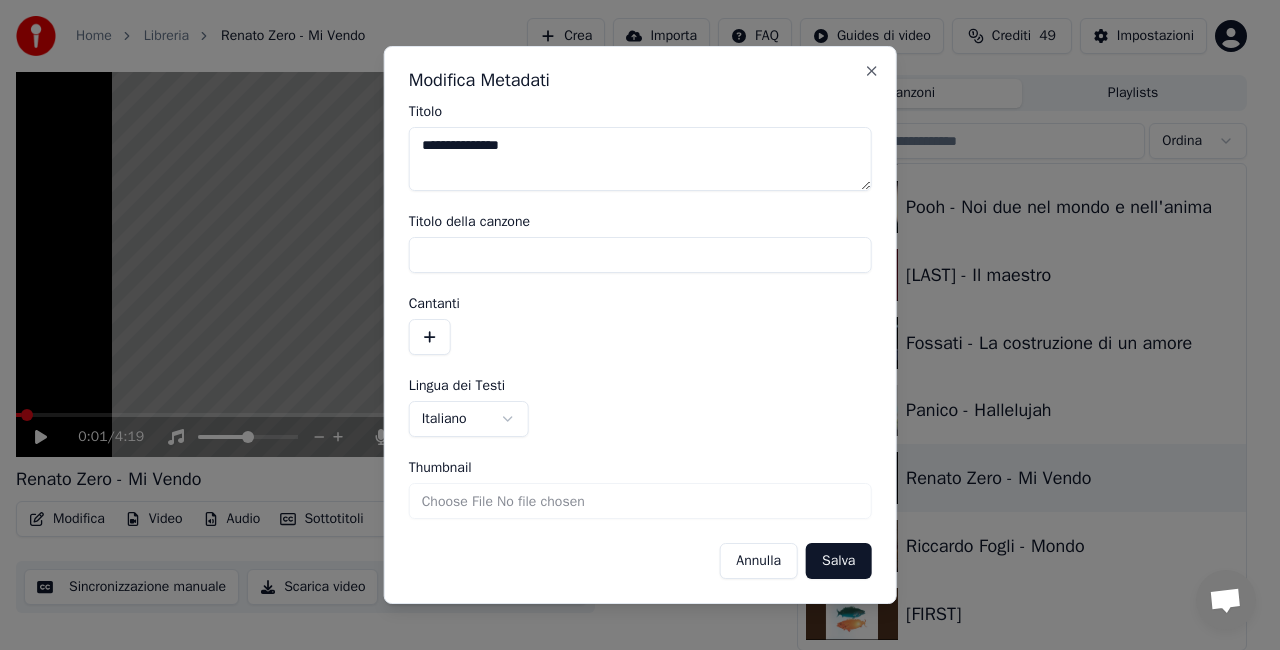 click on "**********" at bounding box center [640, 159] 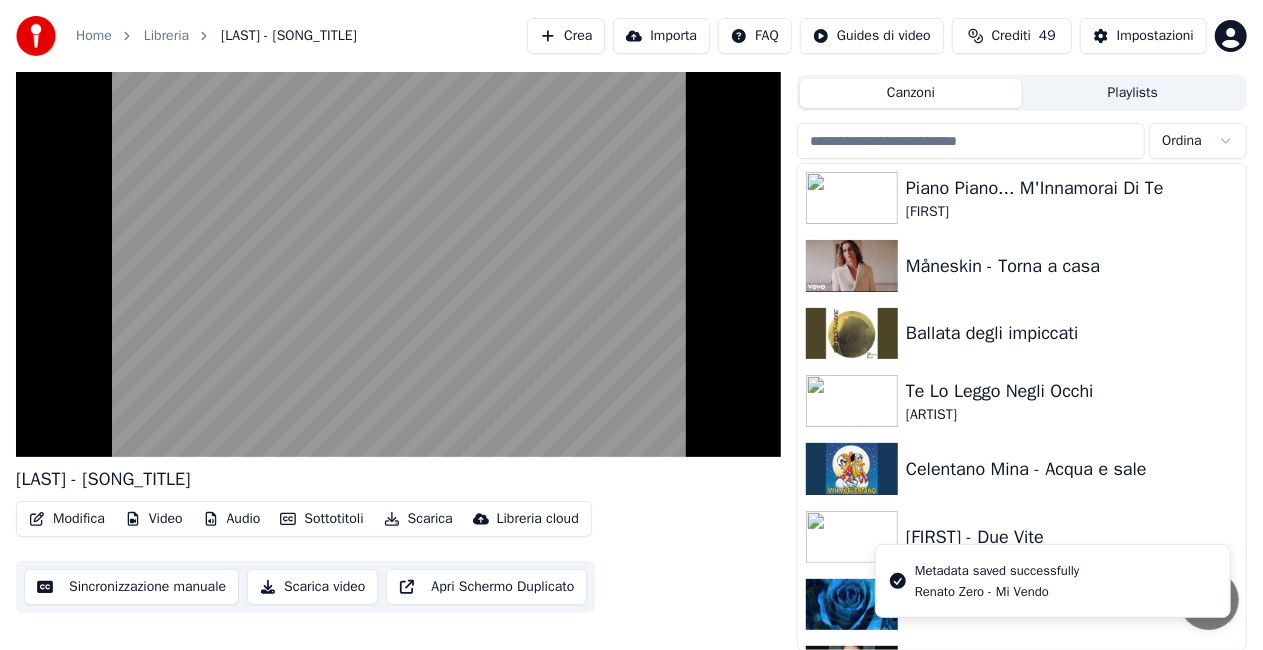 scroll, scrollTop: 16070, scrollLeft: 0, axis: vertical 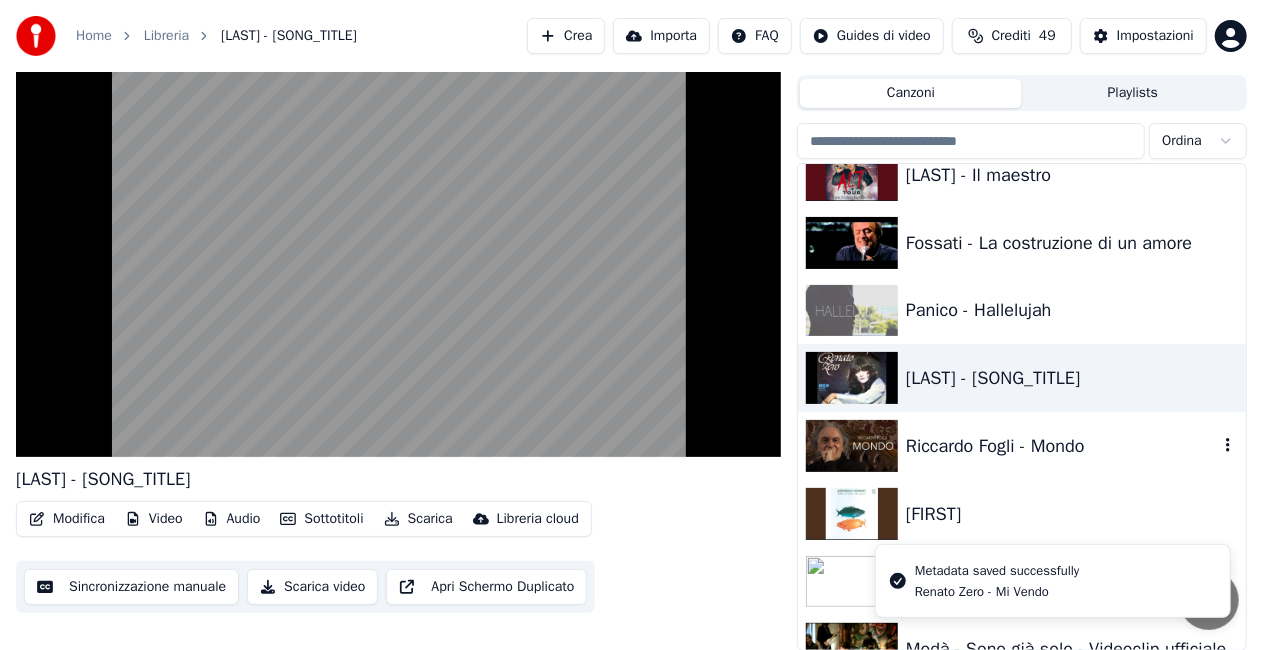 click on "Riccardo Fogli - Mondo" at bounding box center (1062, 446) 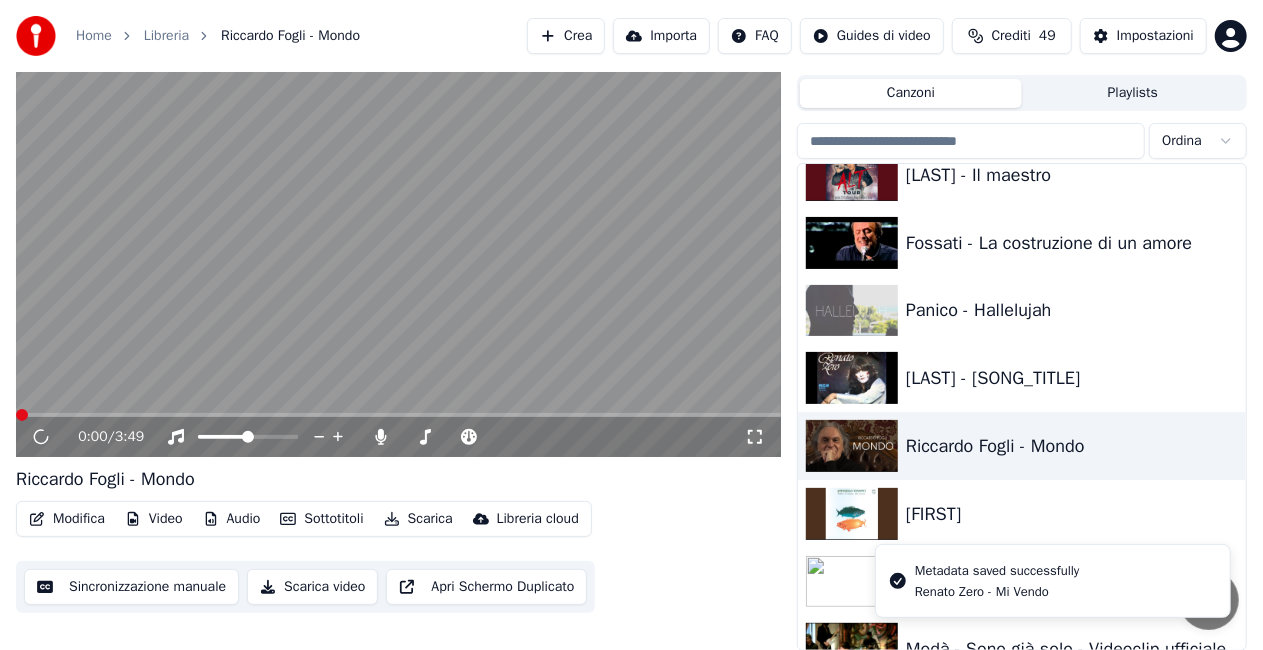 click at bounding box center [398, 242] 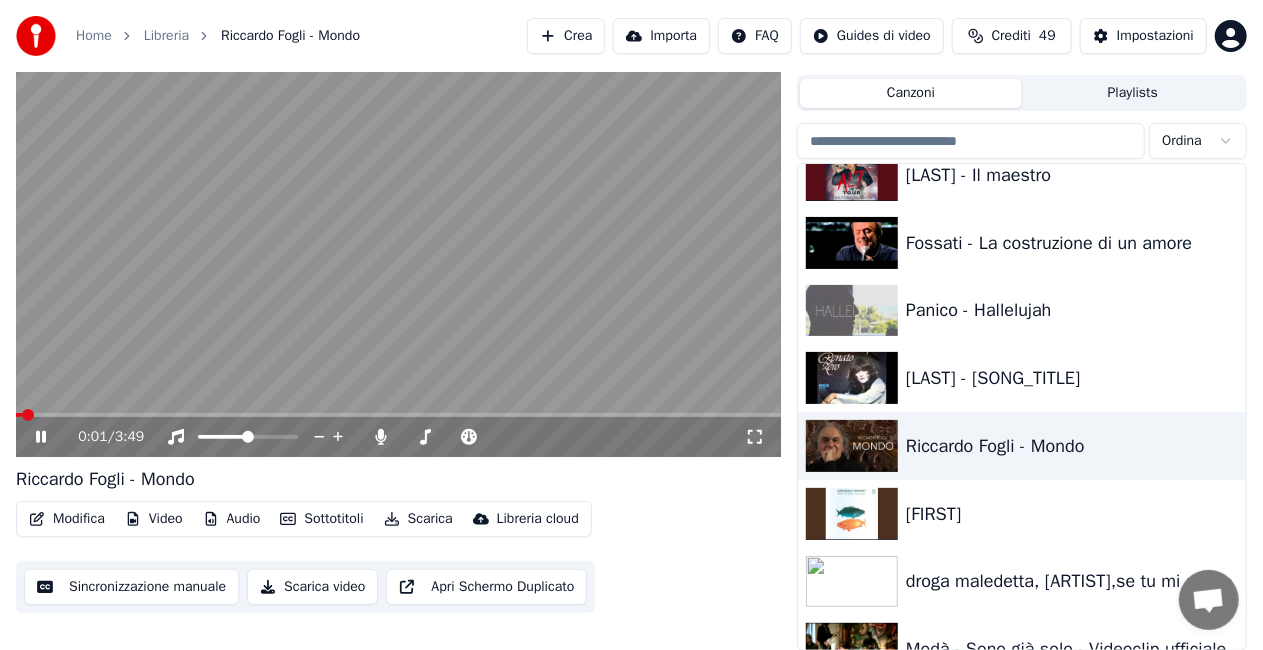 click 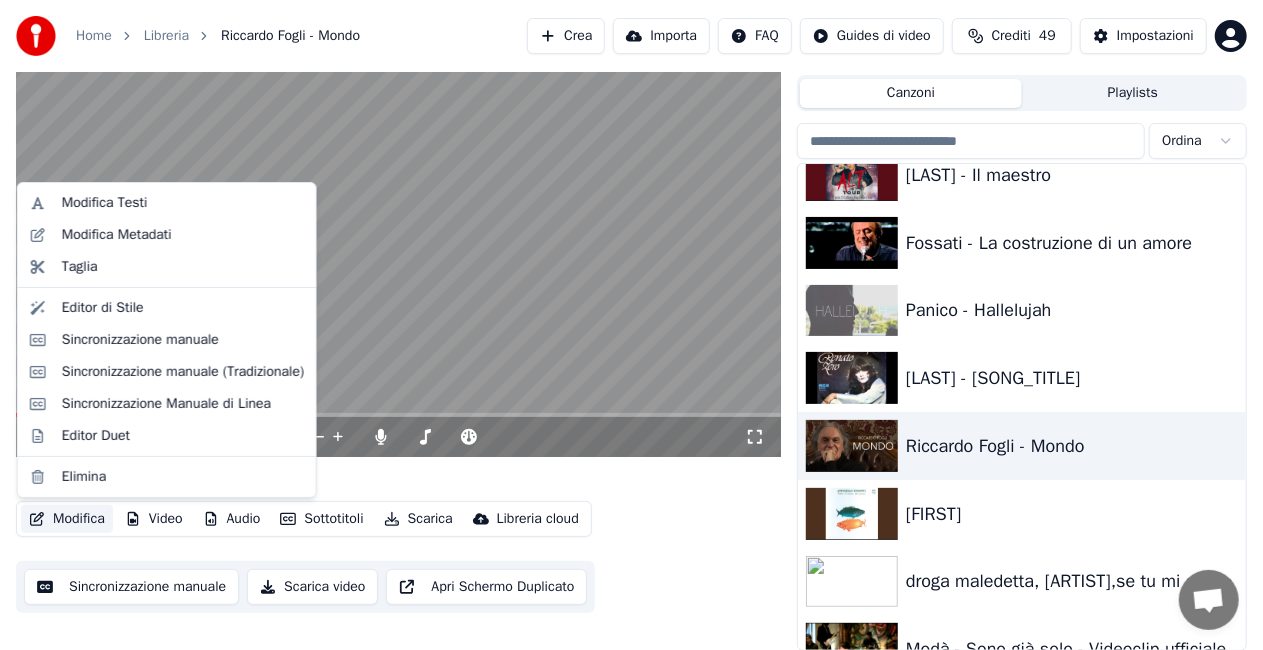 click on "Modifica" at bounding box center (67, 519) 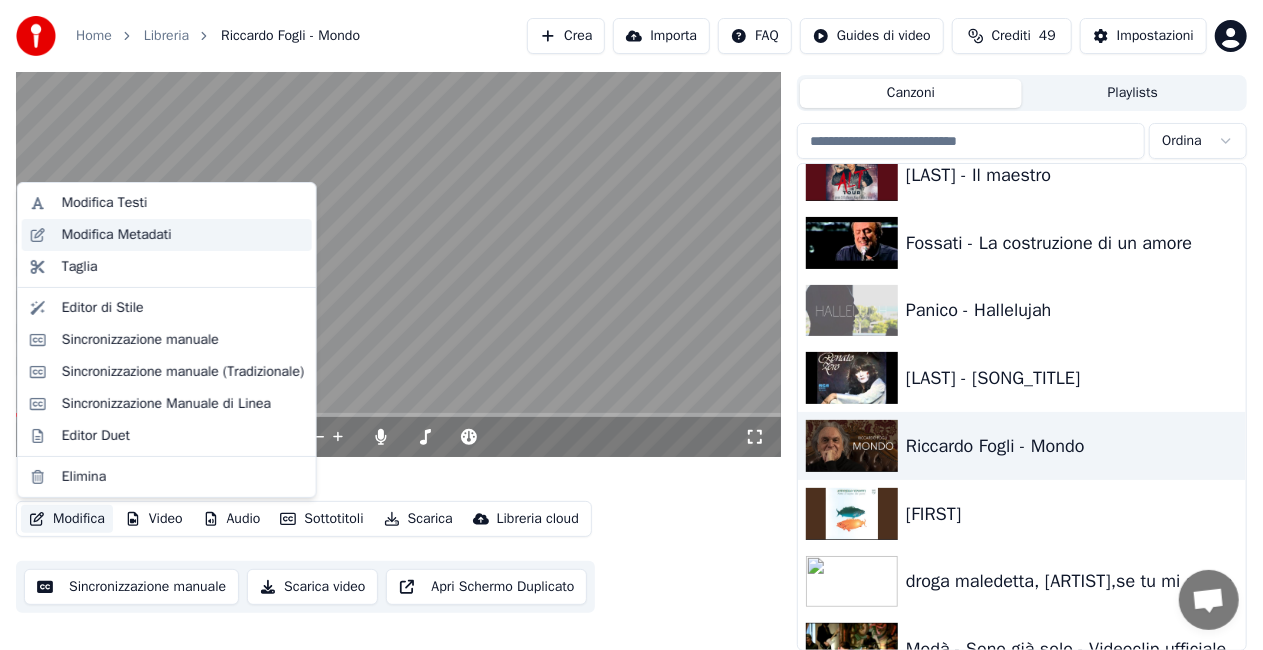 click on "Modifica Metadati" at bounding box center [183, 235] 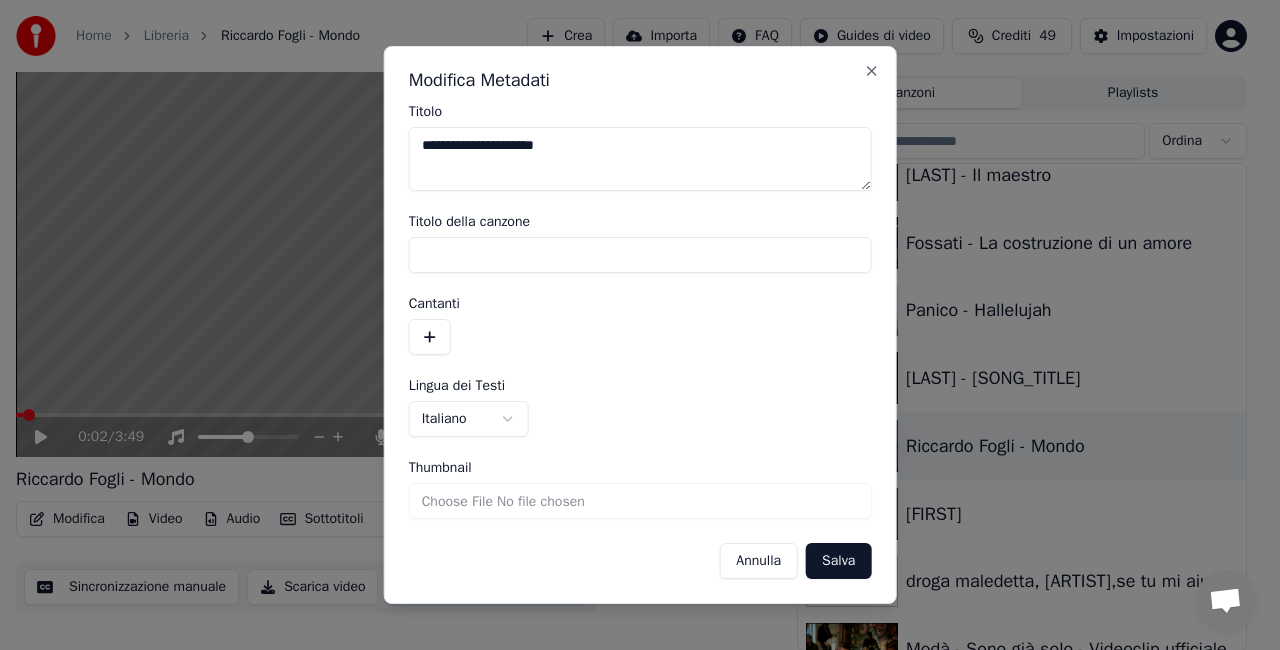 drag, startPoint x: 480, startPoint y: 144, endPoint x: 278, endPoint y: 182, distance: 205.54318 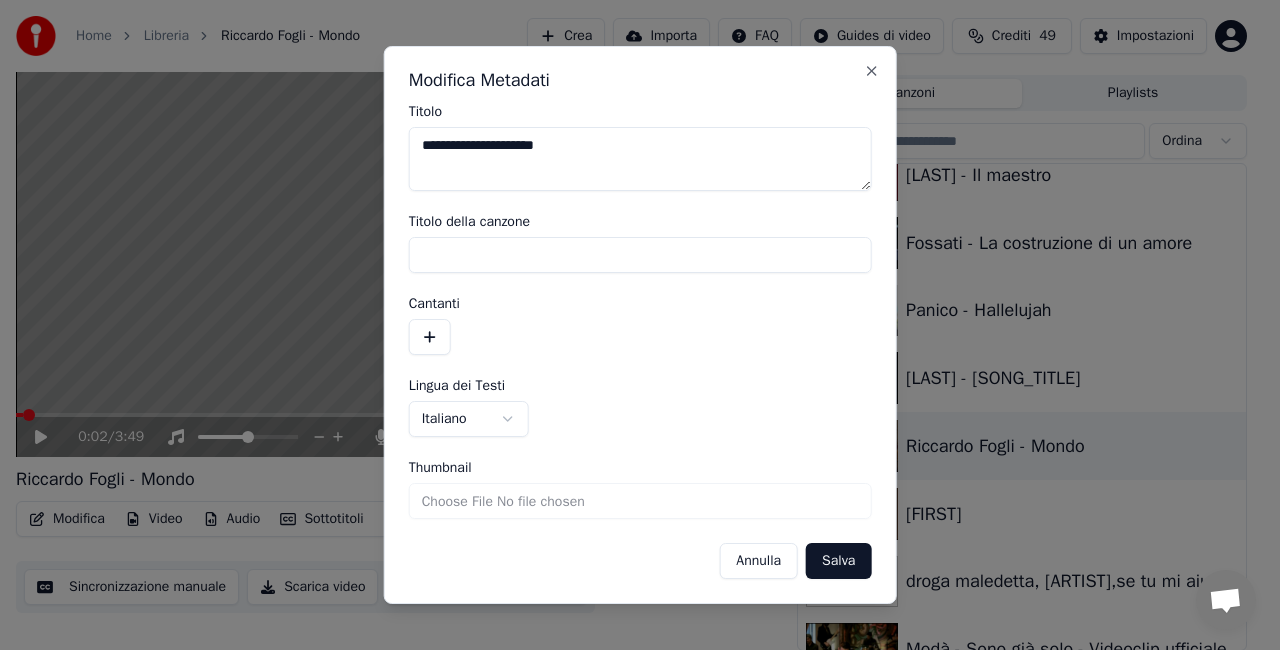 click on "**********" at bounding box center [631, 280] 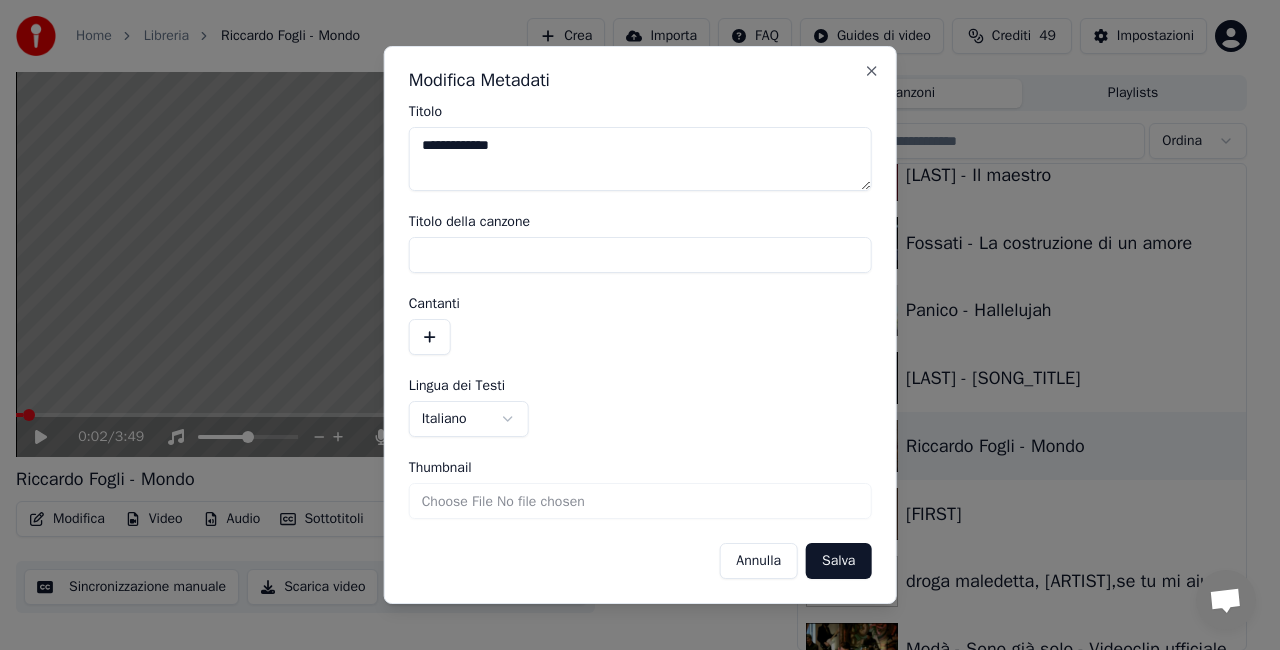 type on "**********" 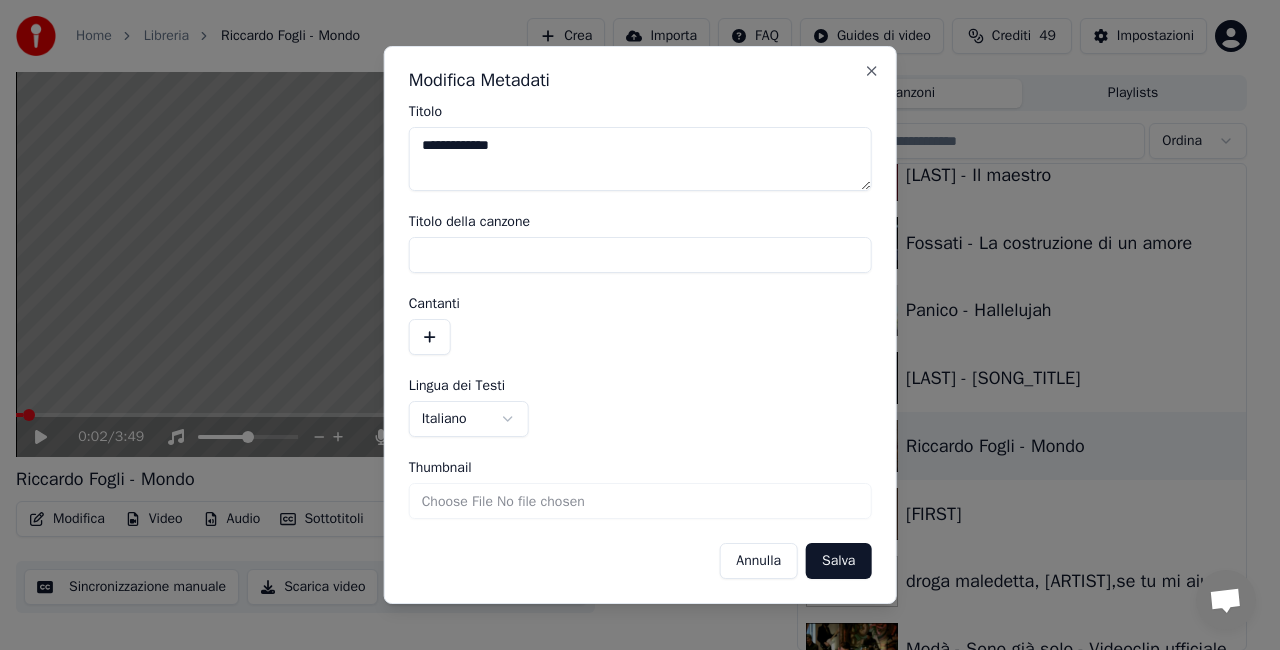 click on "Salva" at bounding box center (838, 561) 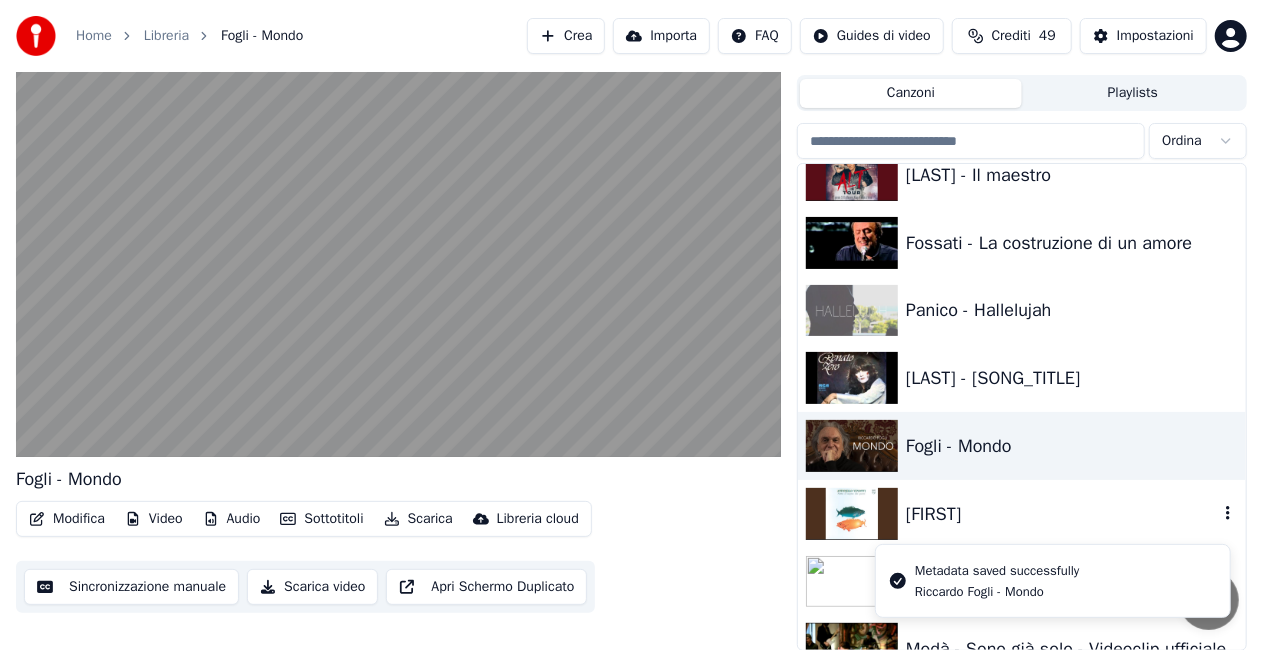 click on "[FIRST]" at bounding box center [1062, 514] 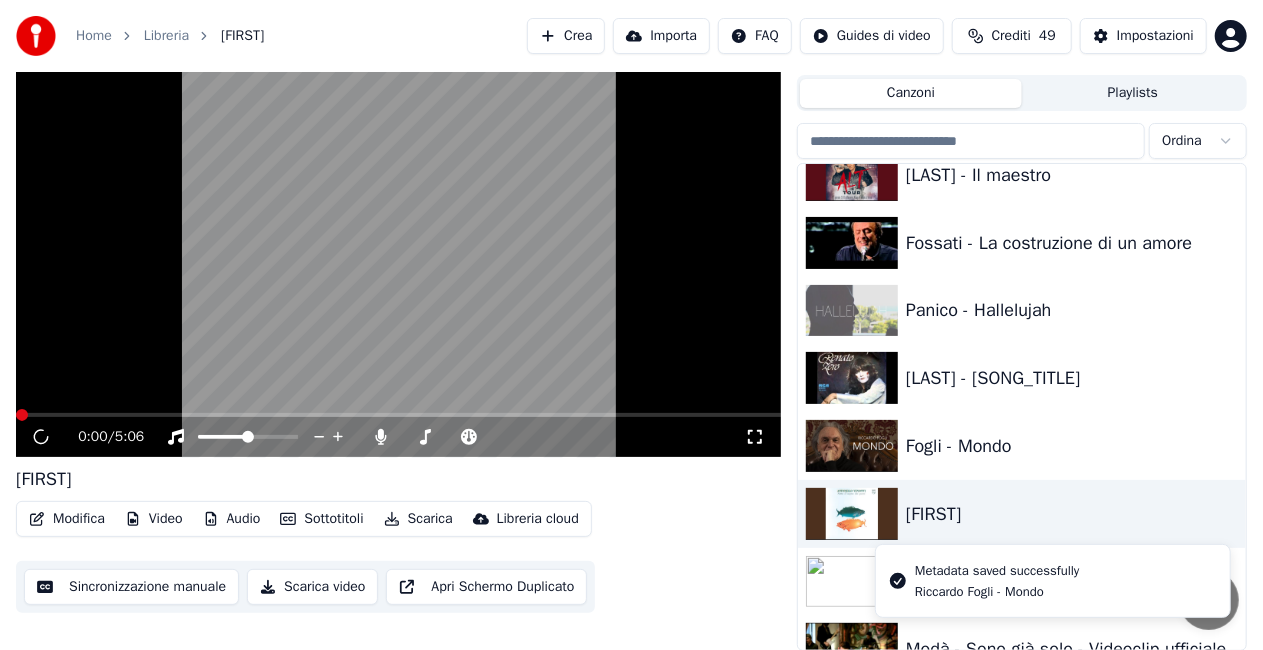click at bounding box center (398, 242) 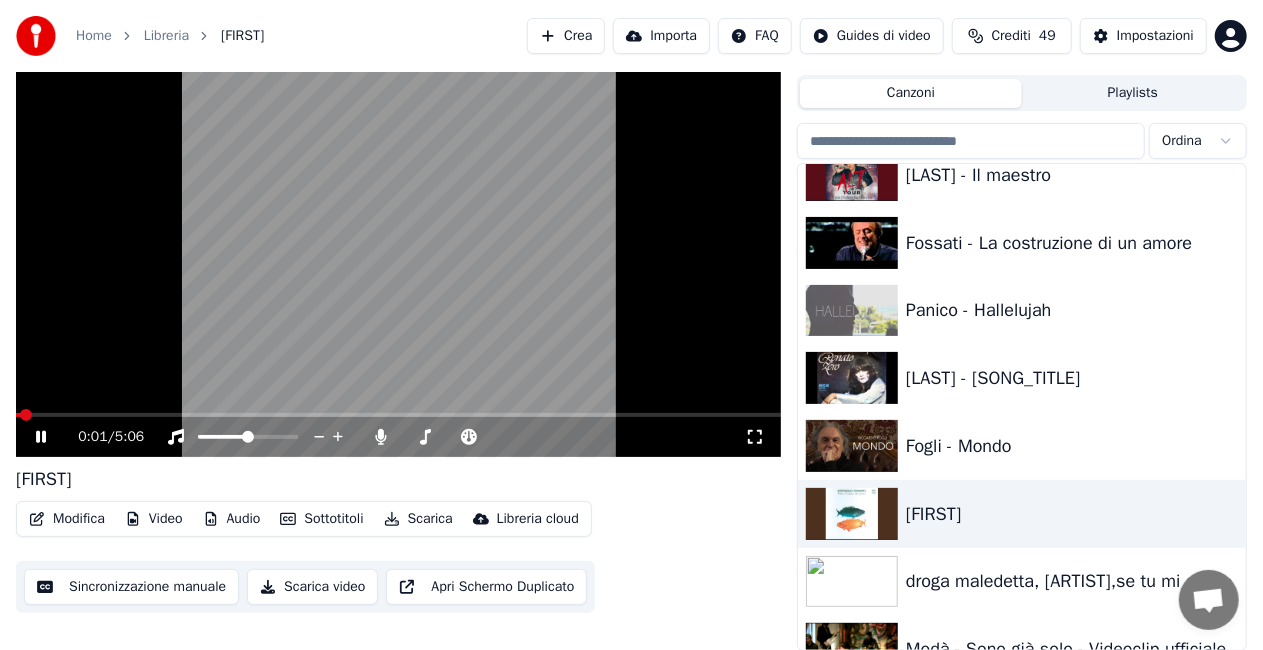 click at bounding box center [398, 242] 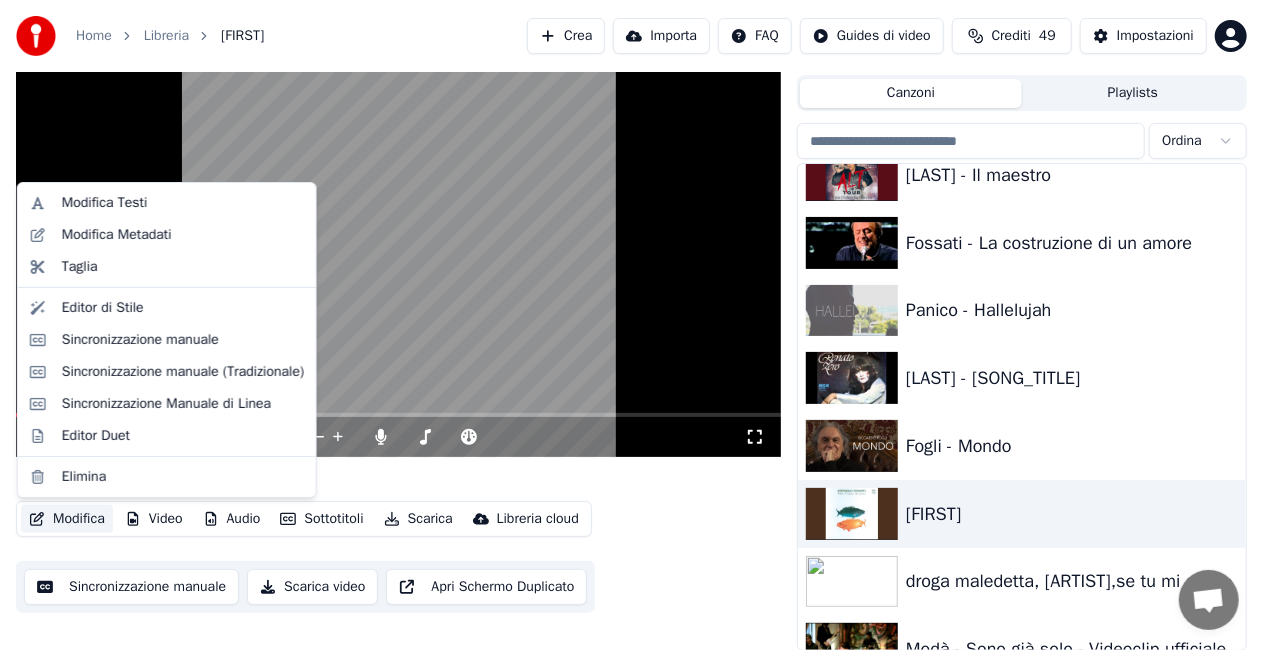 click on "Modifica" at bounding box center [67, 519] 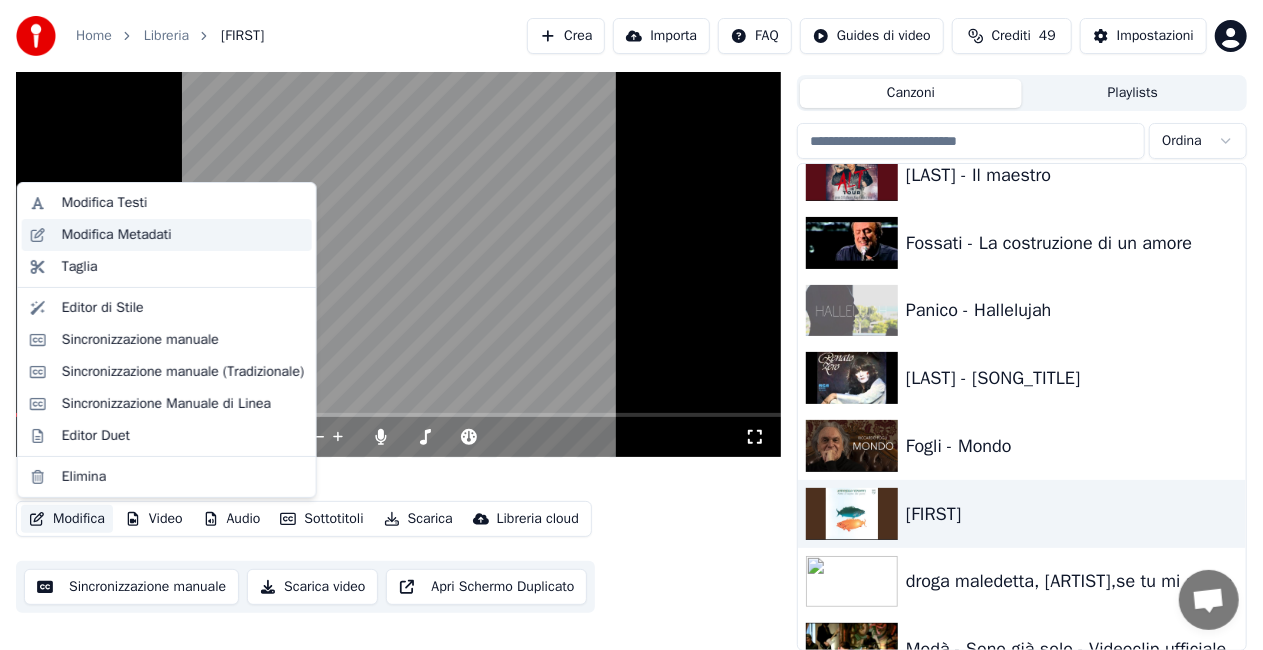 click on "Modifica Metadati" at bounding box center [117, 235] 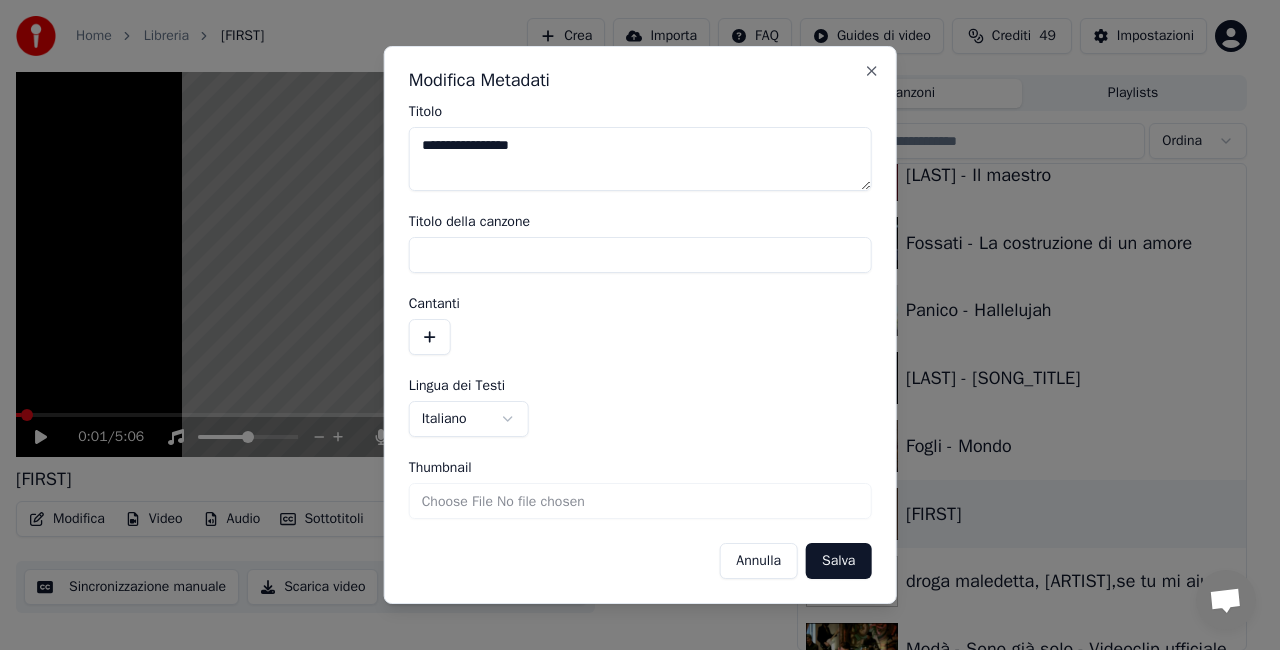 type on "**********" 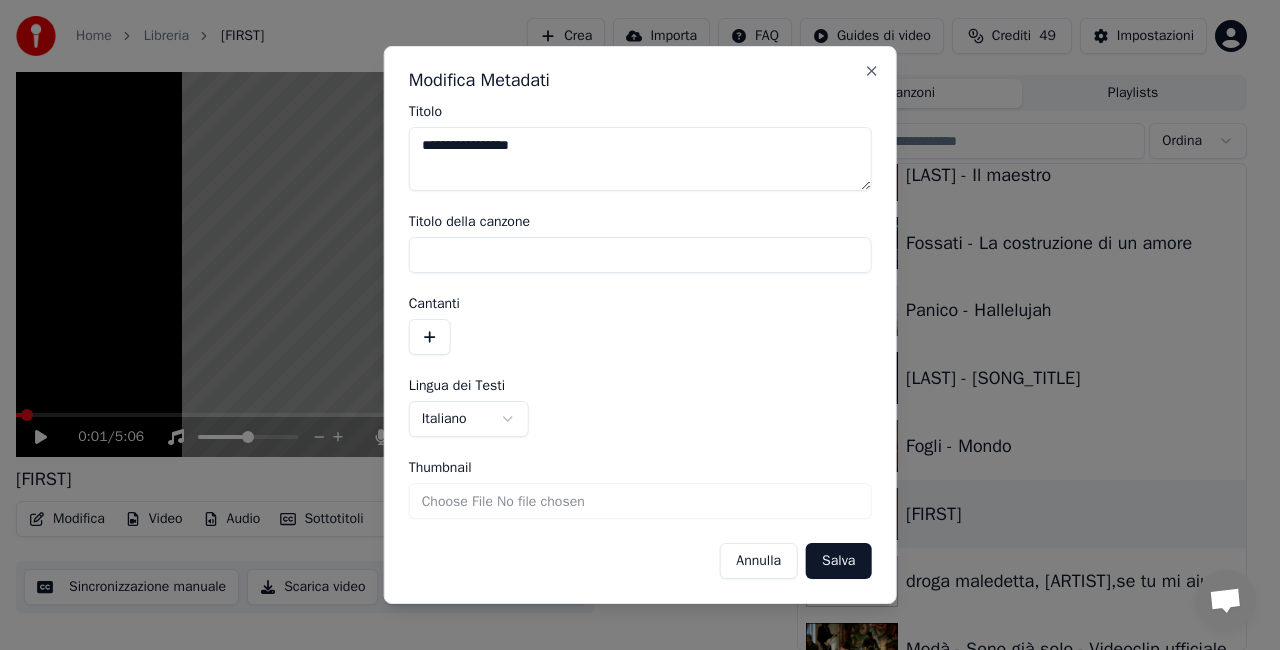 click on "Salva" at bounding box center [838, 561] 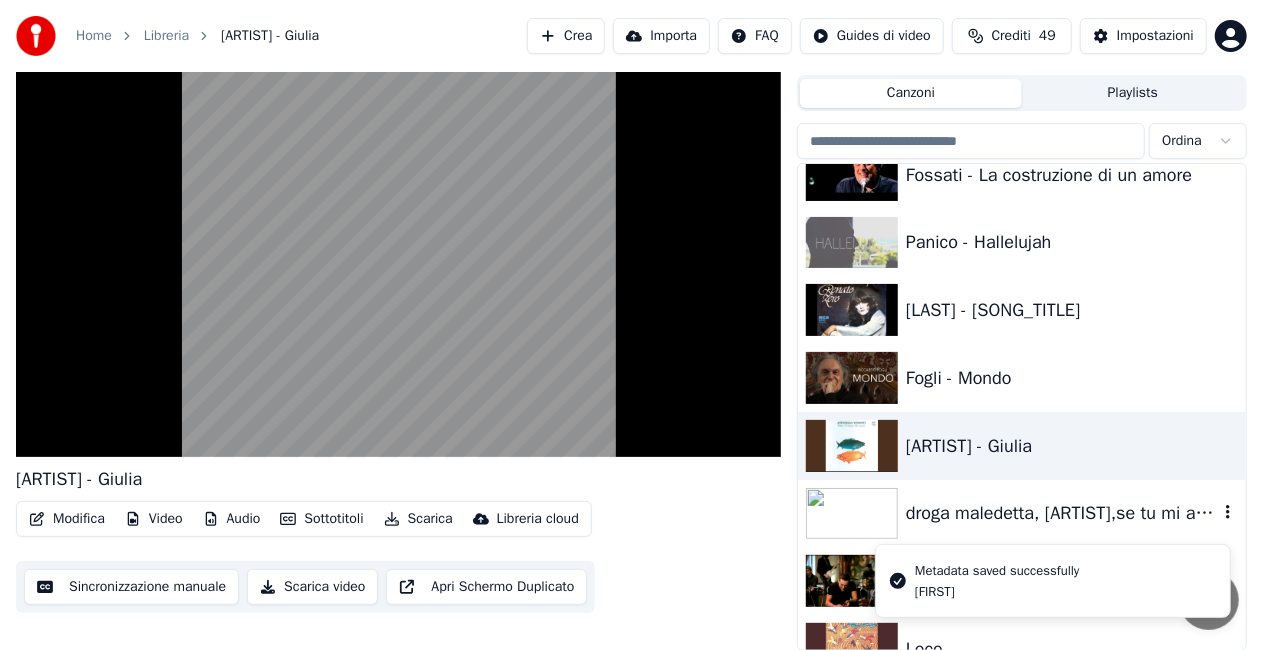 scroll, scrollTop: 16170, scrollLeft: 0, axis: vertical 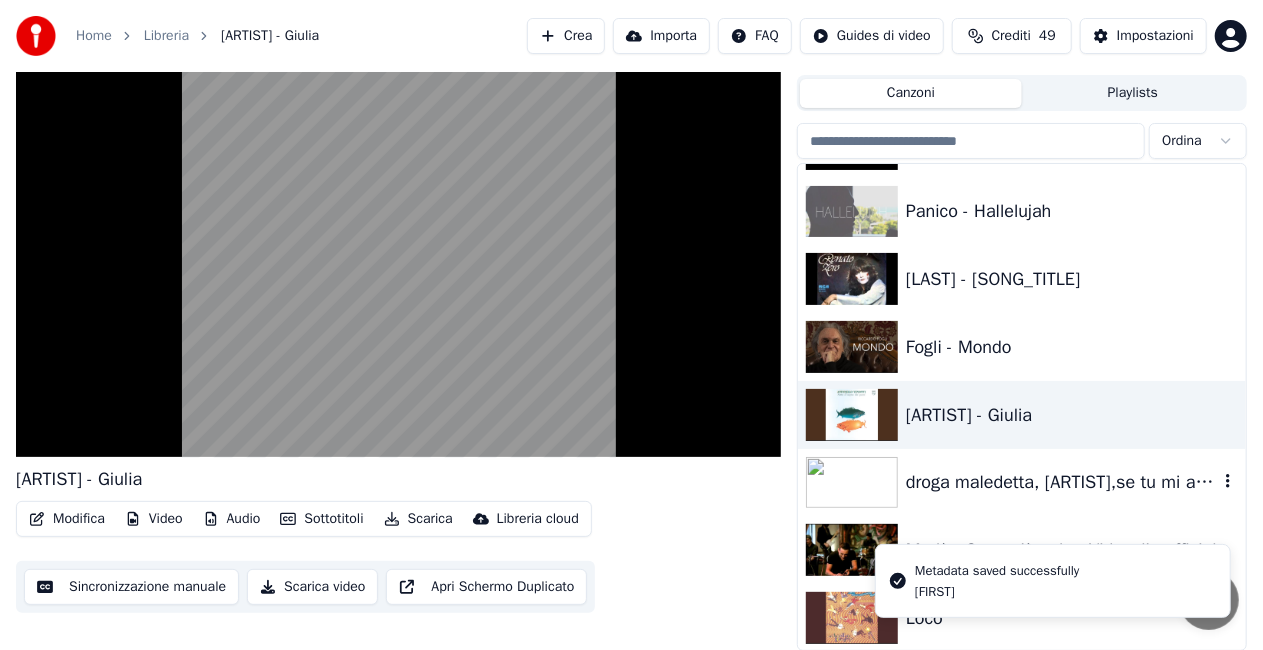 click on "droga maledetta, [ARTIST],se tu mi aiuterai" at bounding box center (1062, 482) 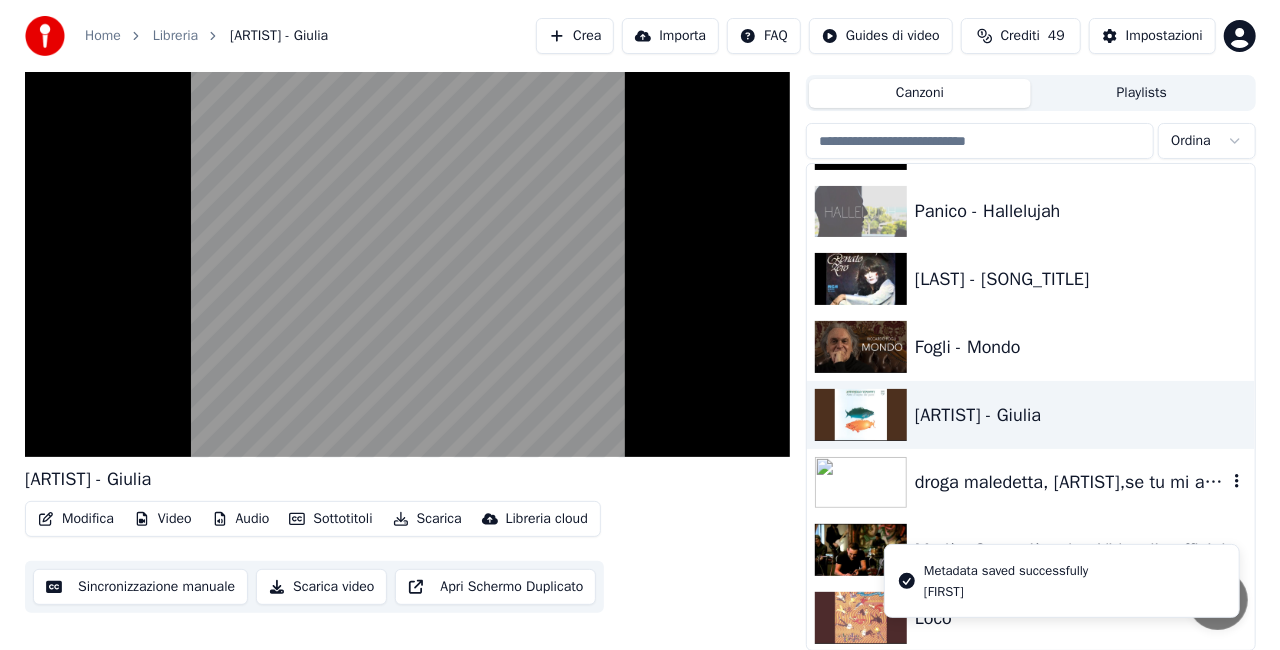 scroll, scrollTop: 55, scrollLeft: 0, axis: vertical 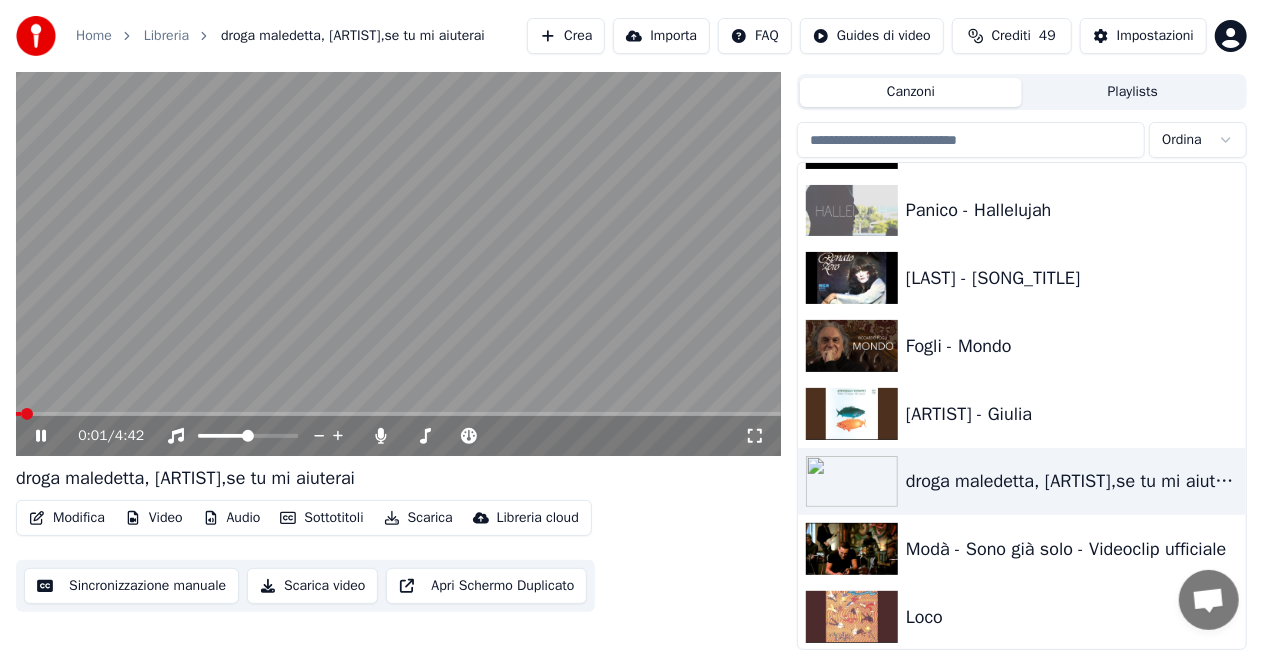 click 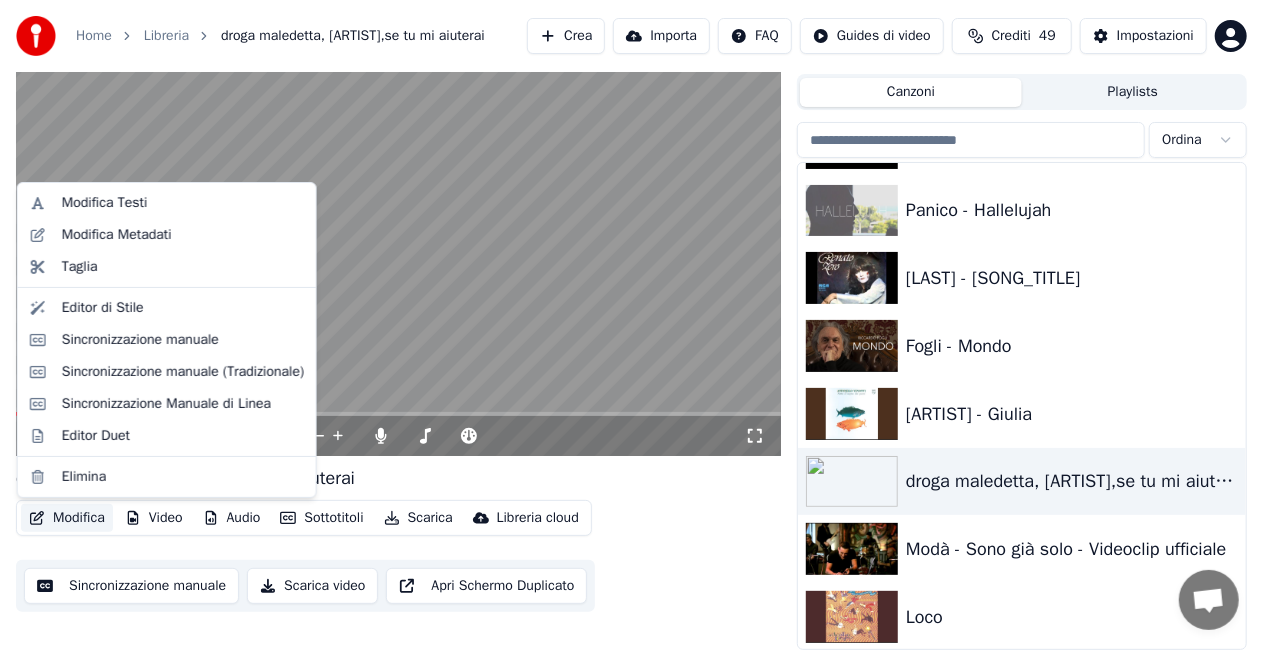 click on "Modifica" at bounding box center [67, 518] 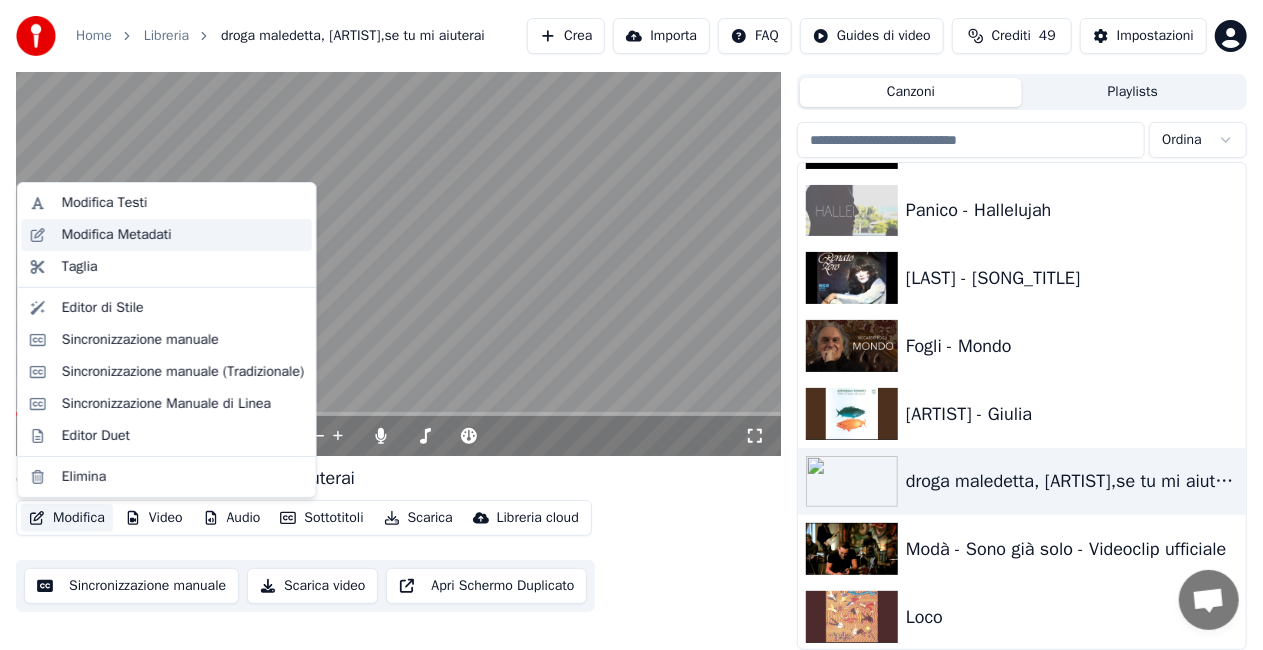 click on "Modifica Metadati" at bounding box center (117, 235) 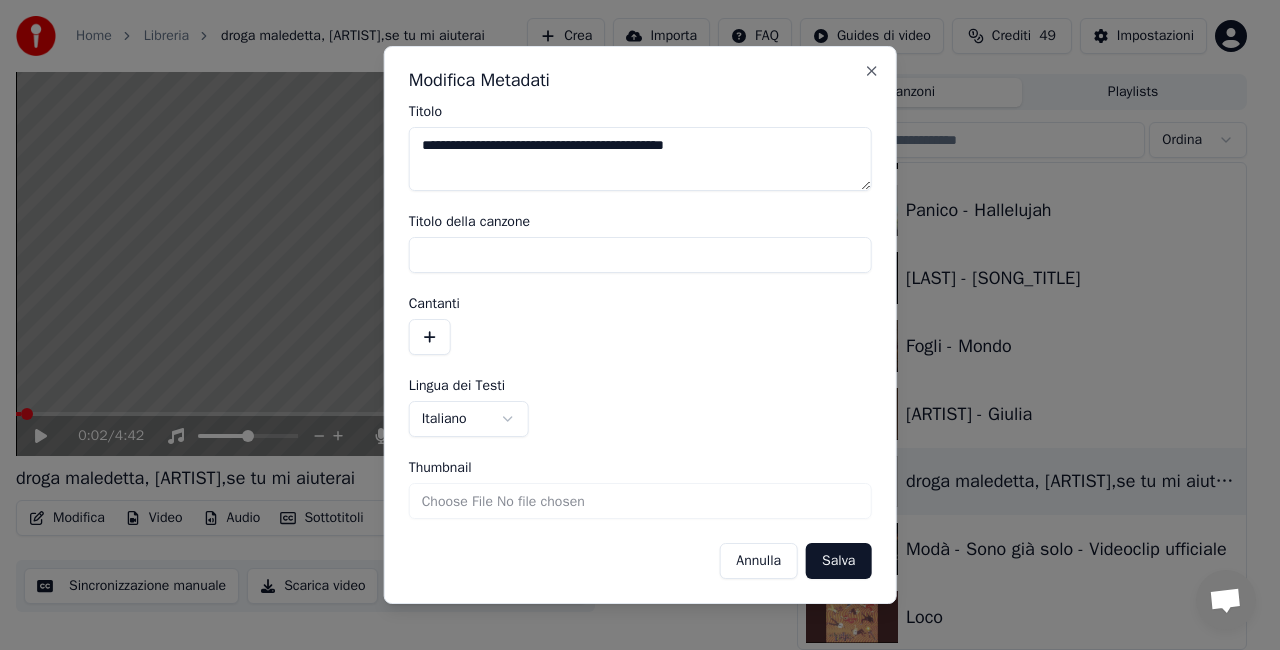 drag, startPoint x: 534, startPoint y: 152, endPoint x: 1220, endPoint y: 148, distance: 686.01166 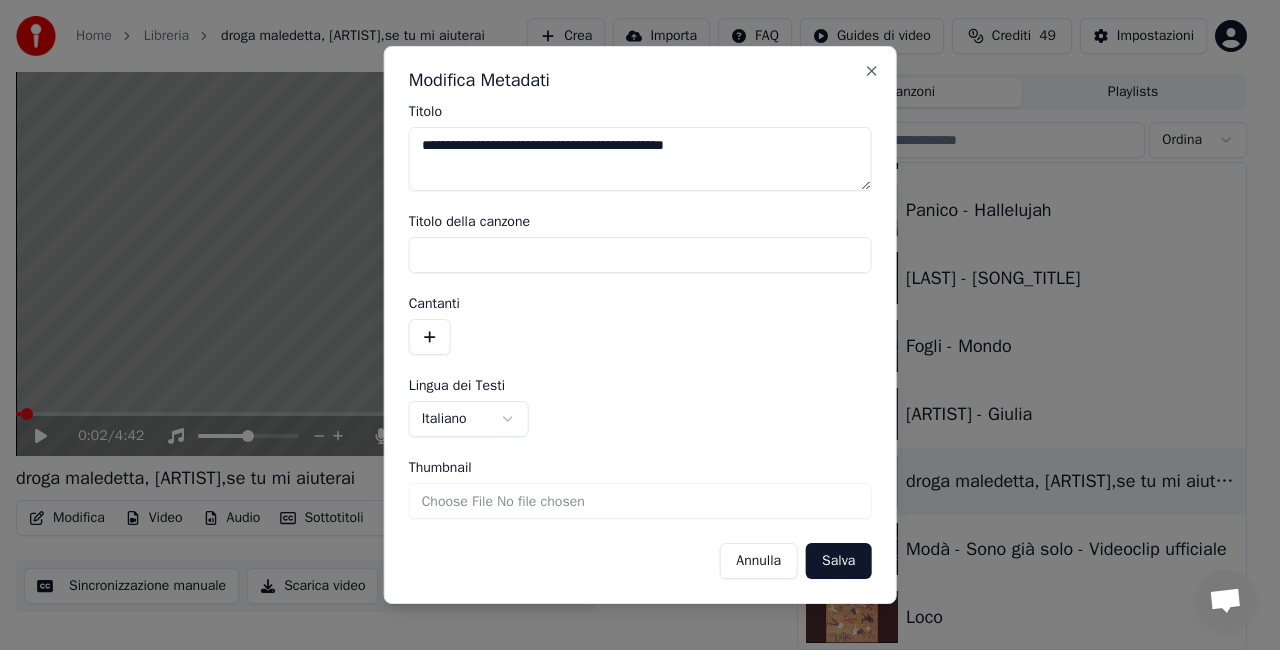 click on "**********" at bounding box center [631, 279] 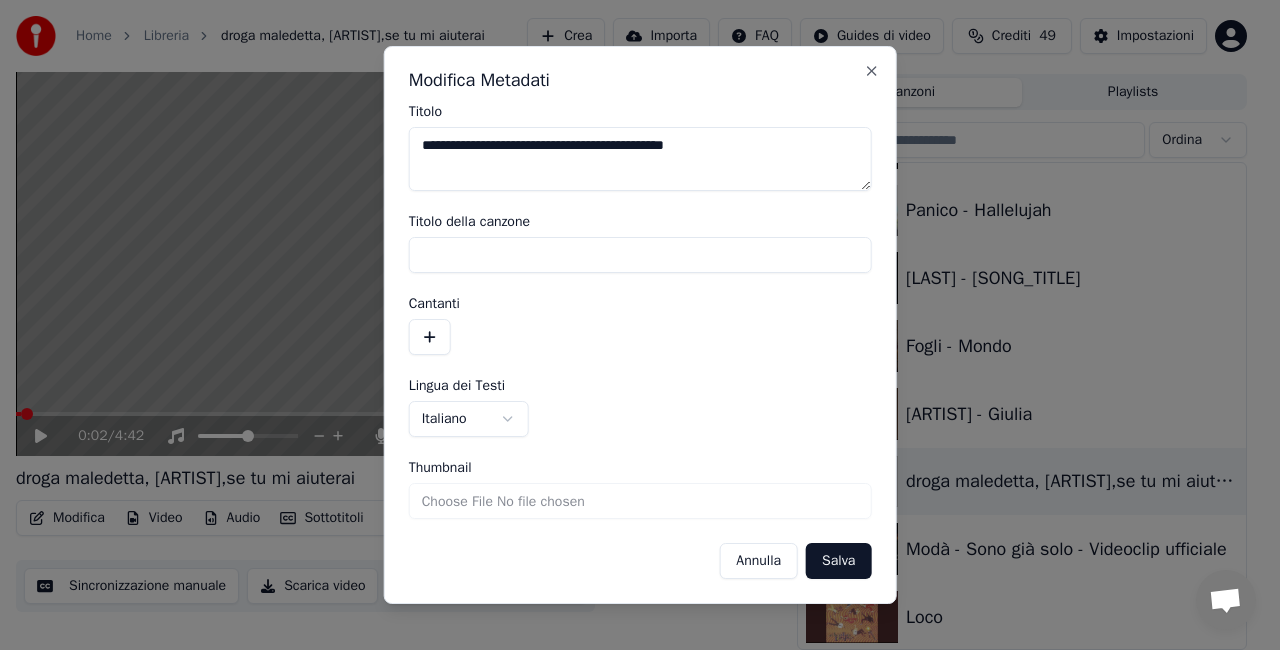 click on "**********" at bounding box center [640, 159] 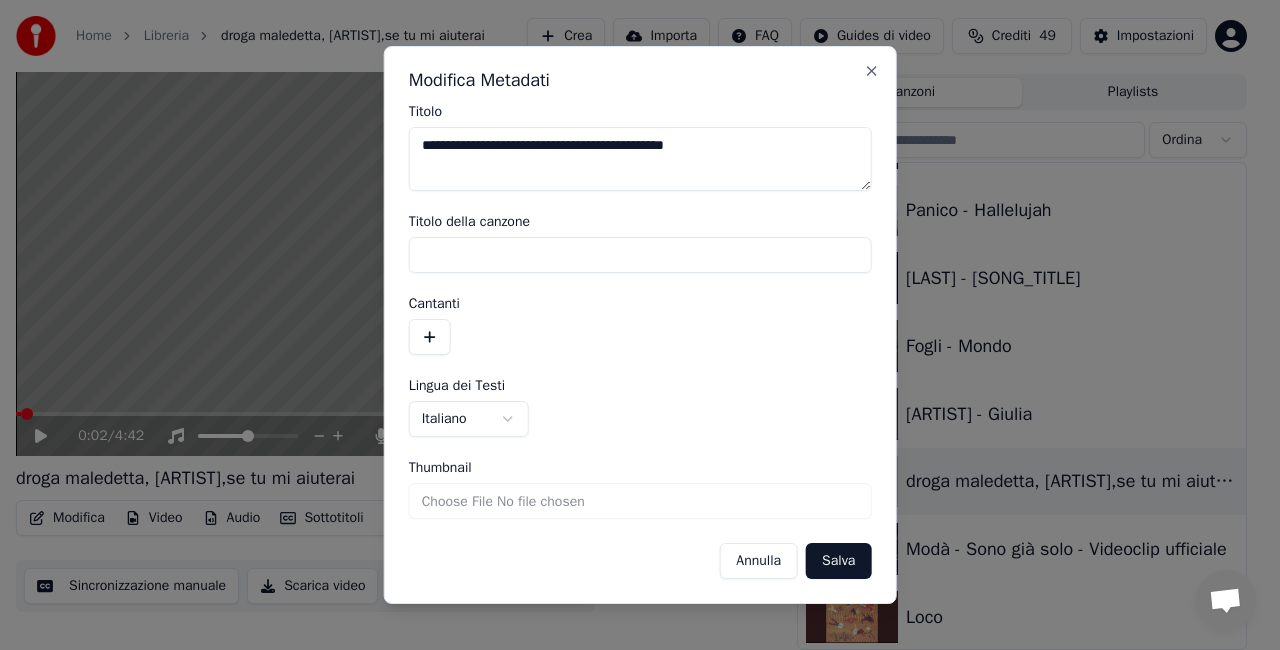 click on "**********" at bounding box center [631, 279] 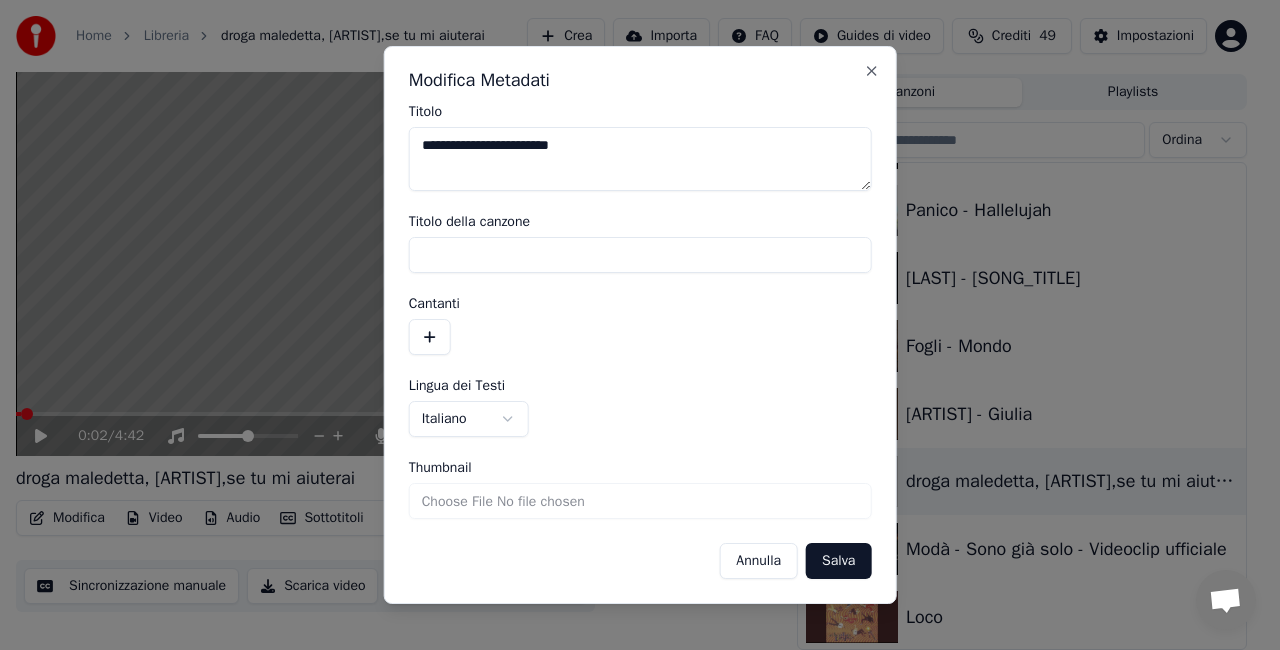 type on "**********" 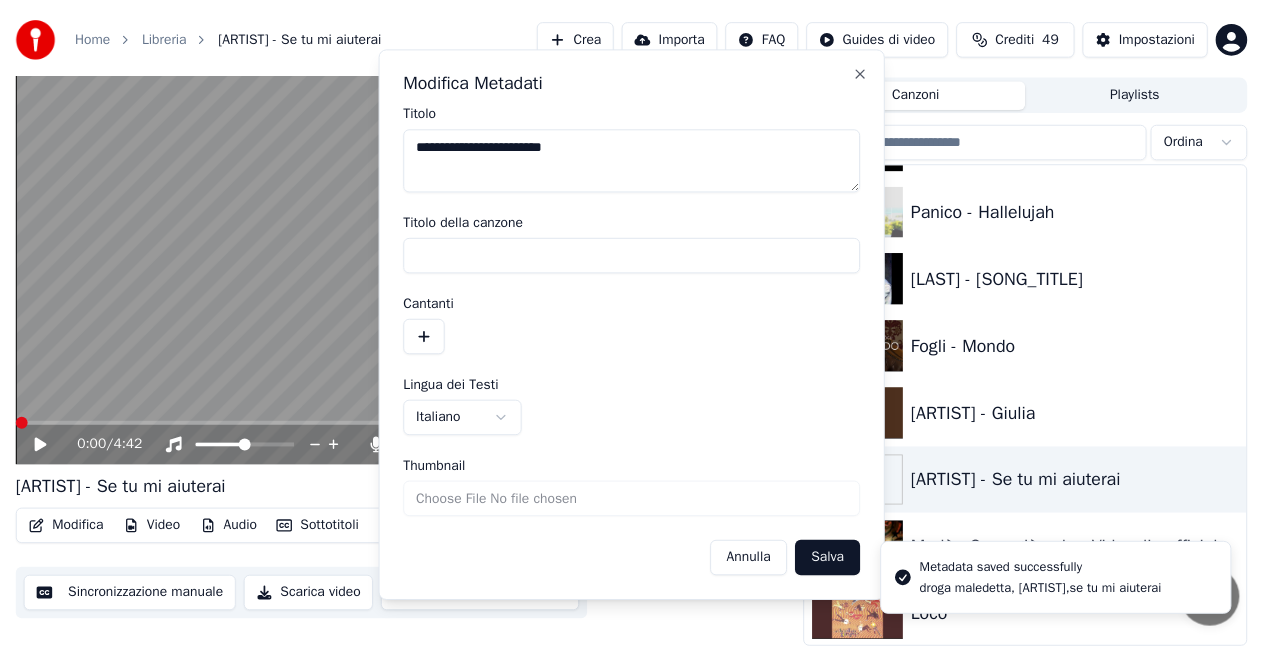 scroll, scrollTop: 45, scrollLeft: 0, axis: vertical 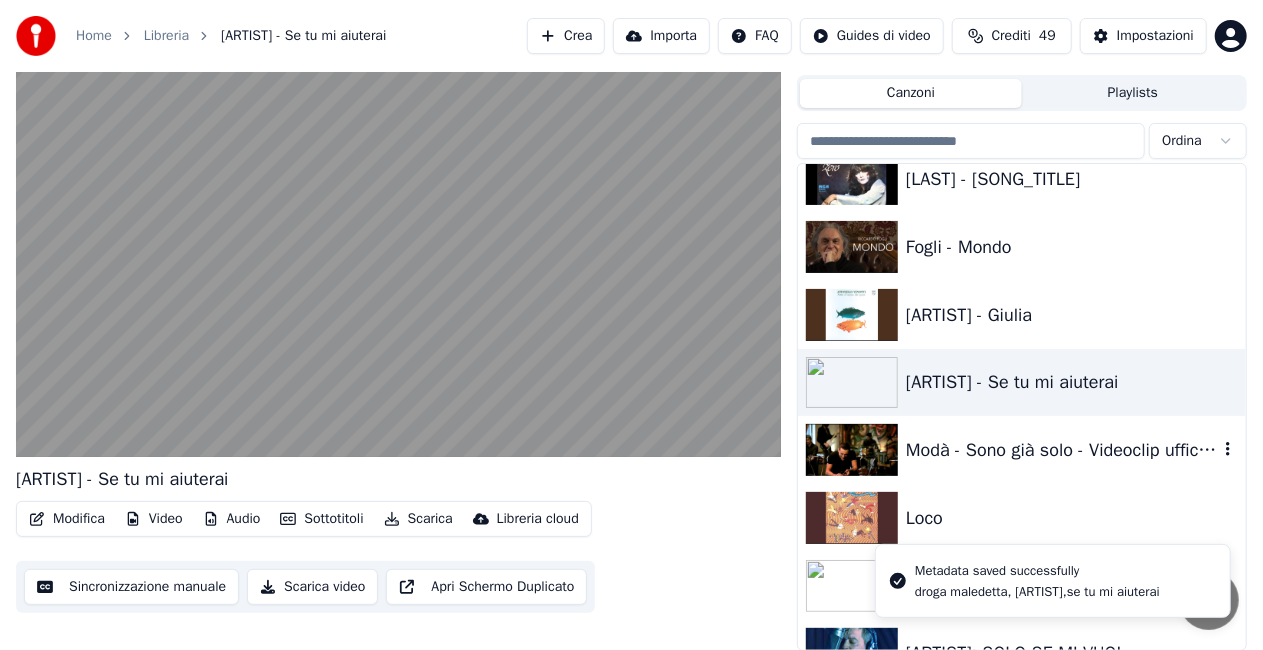 click on "Modà - Sono già solo - Videoclip ufficiale" at bounding box center (1022, 450) 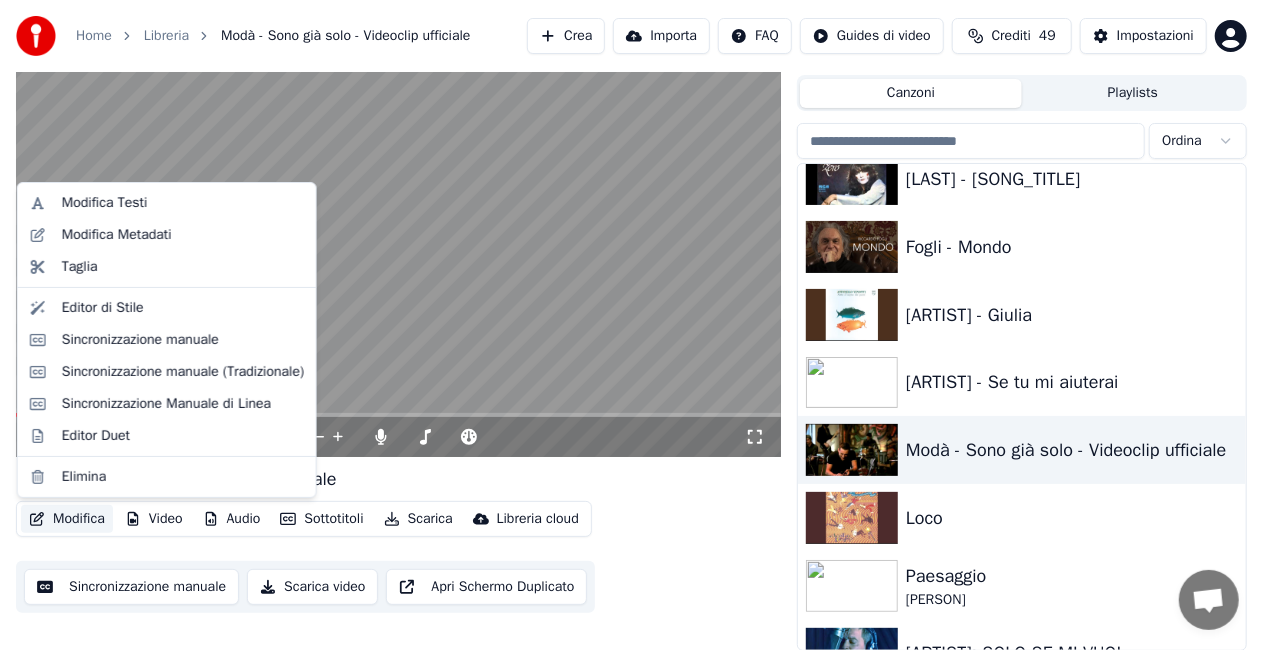 click on "Modifica" at bounding box center [67, 519] 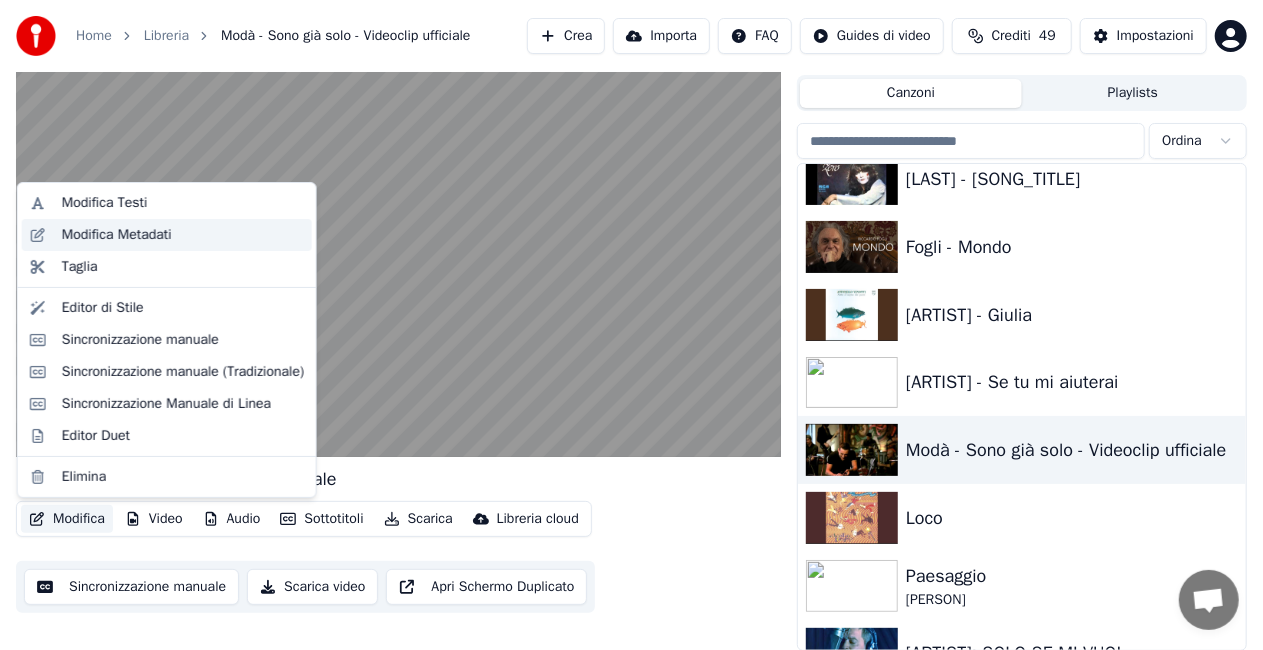 click on "Modifica Metadati" at bounding box center (167, 235) 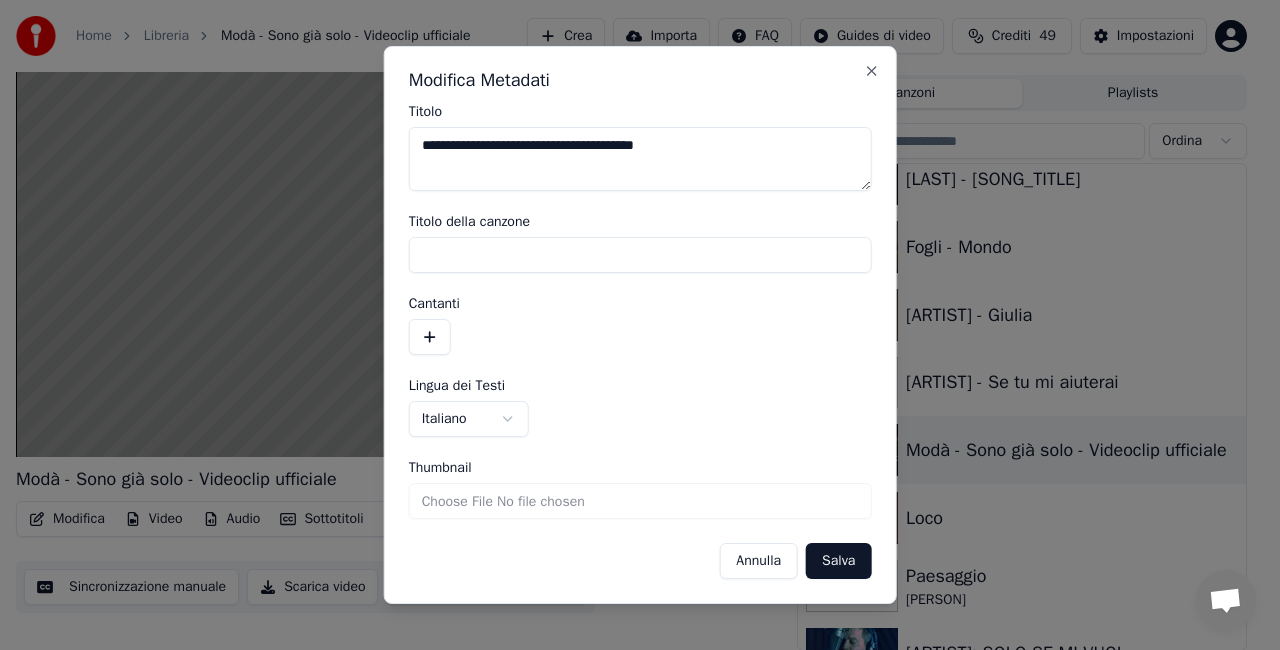 drag, startPoint x: 556, startPoint y: 148, endPoint x: 978, endPoint y: 68, distance: 429.51602 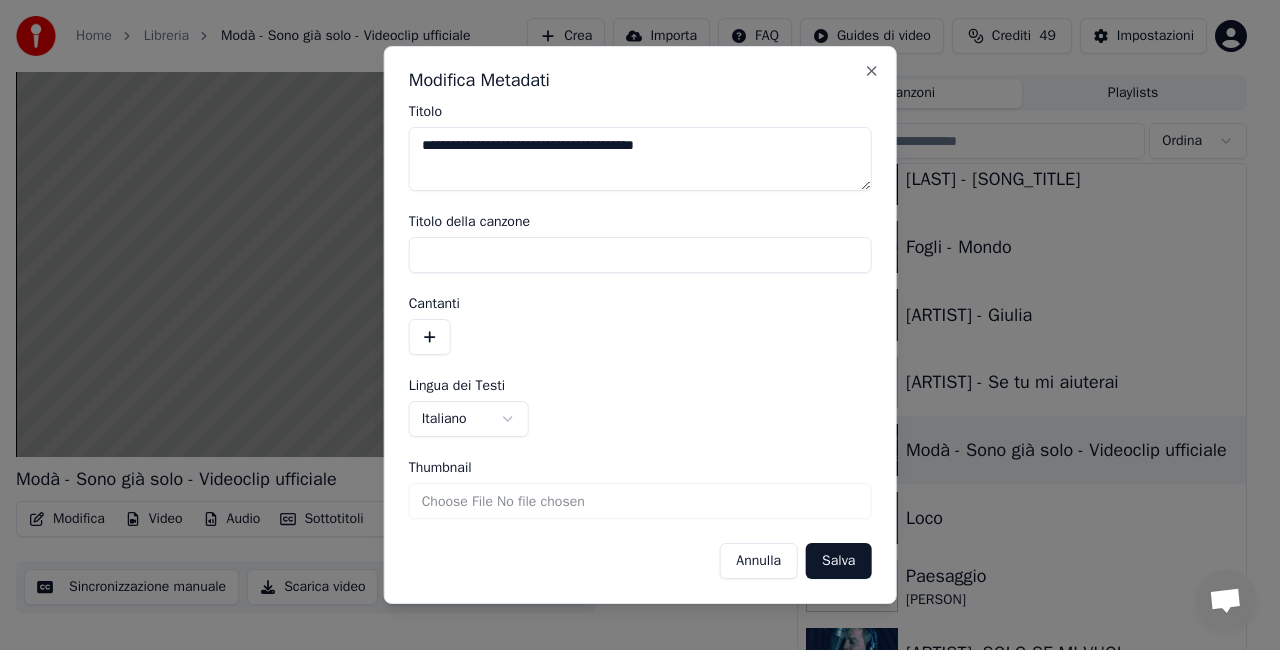 click on "**********" at bounding box center (631, 280) 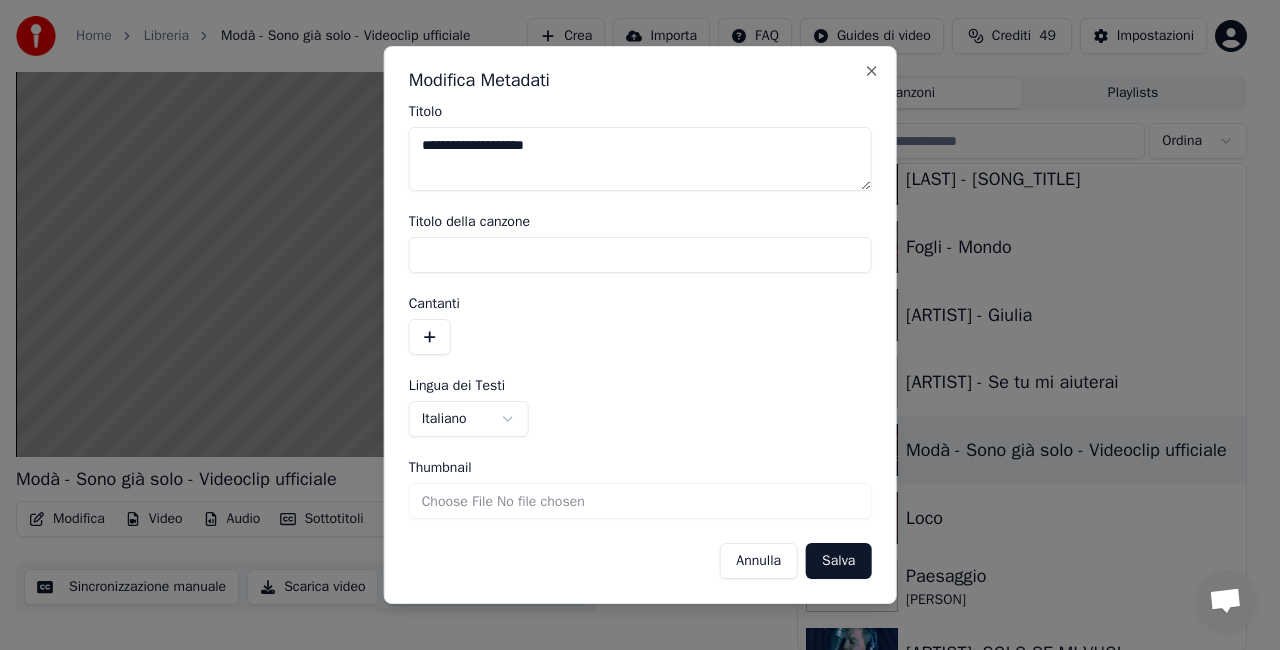 type on "**********" 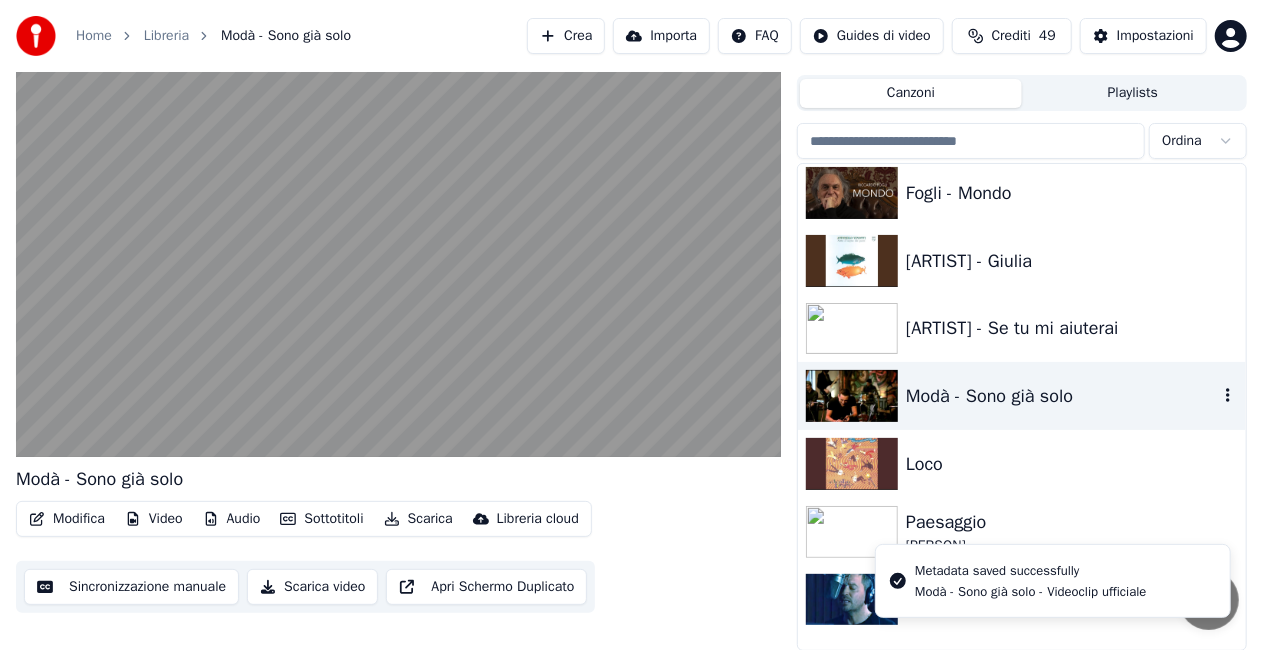 scroll, scrollTop: 16370, scrollLeft: 0, axis: vertical 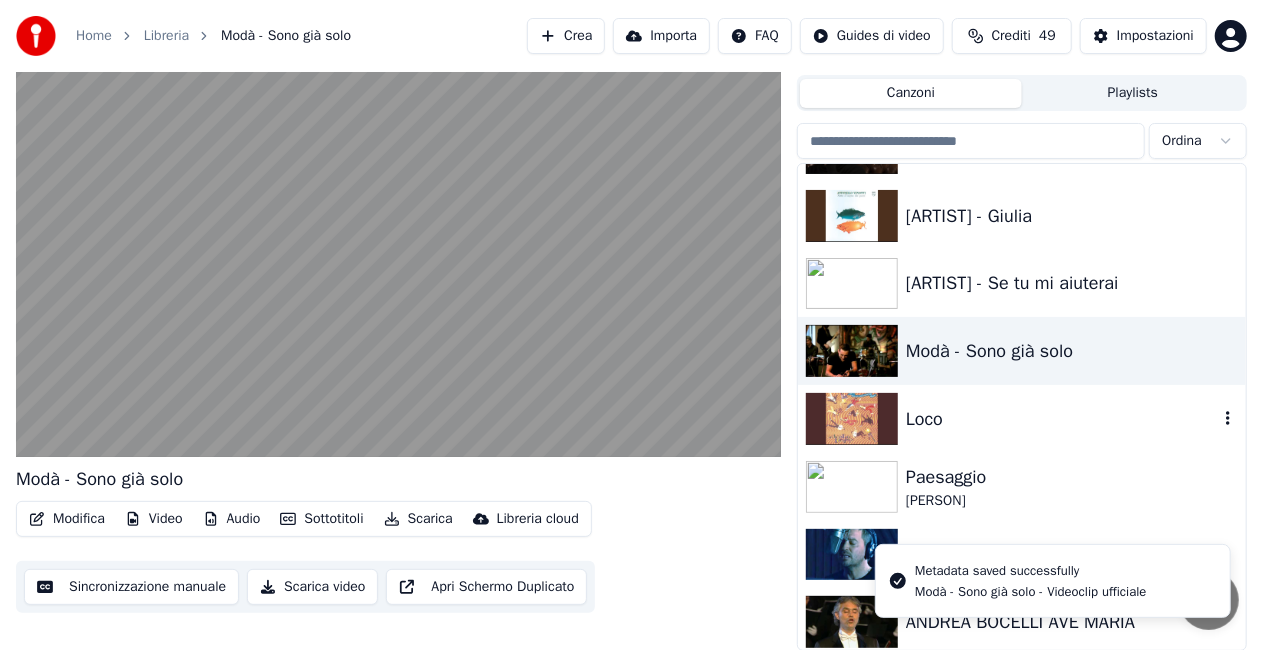 click on "Loco" at bounding box center [1062, 419] 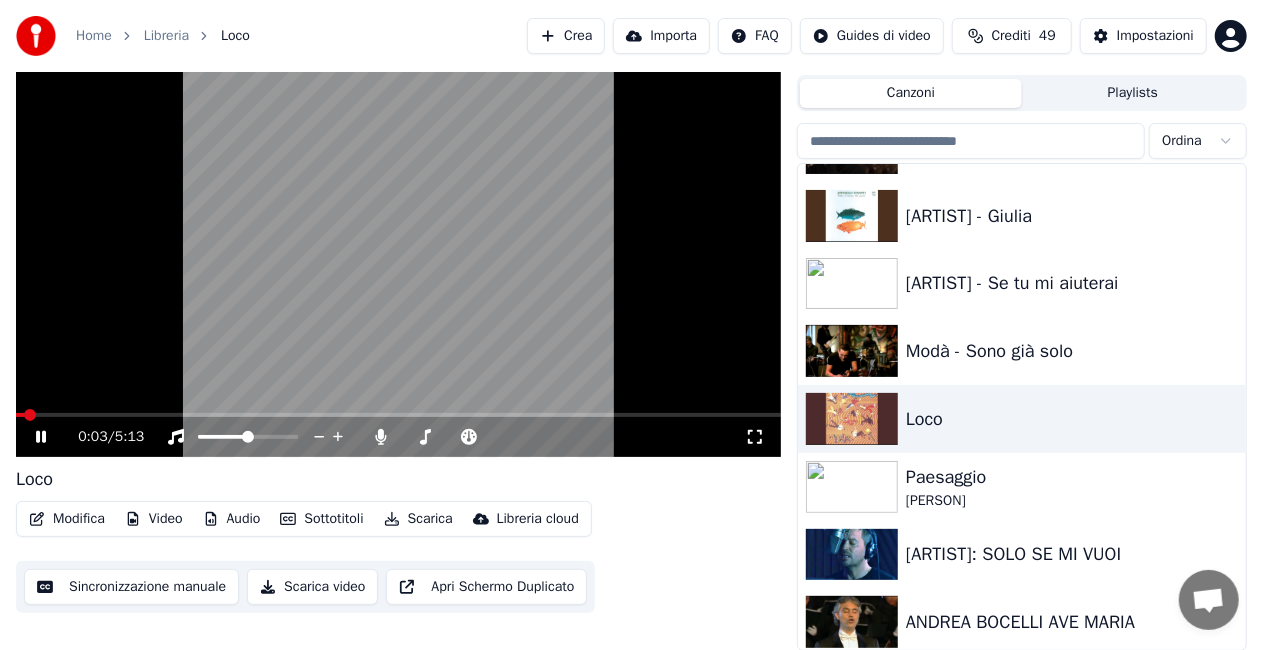 click 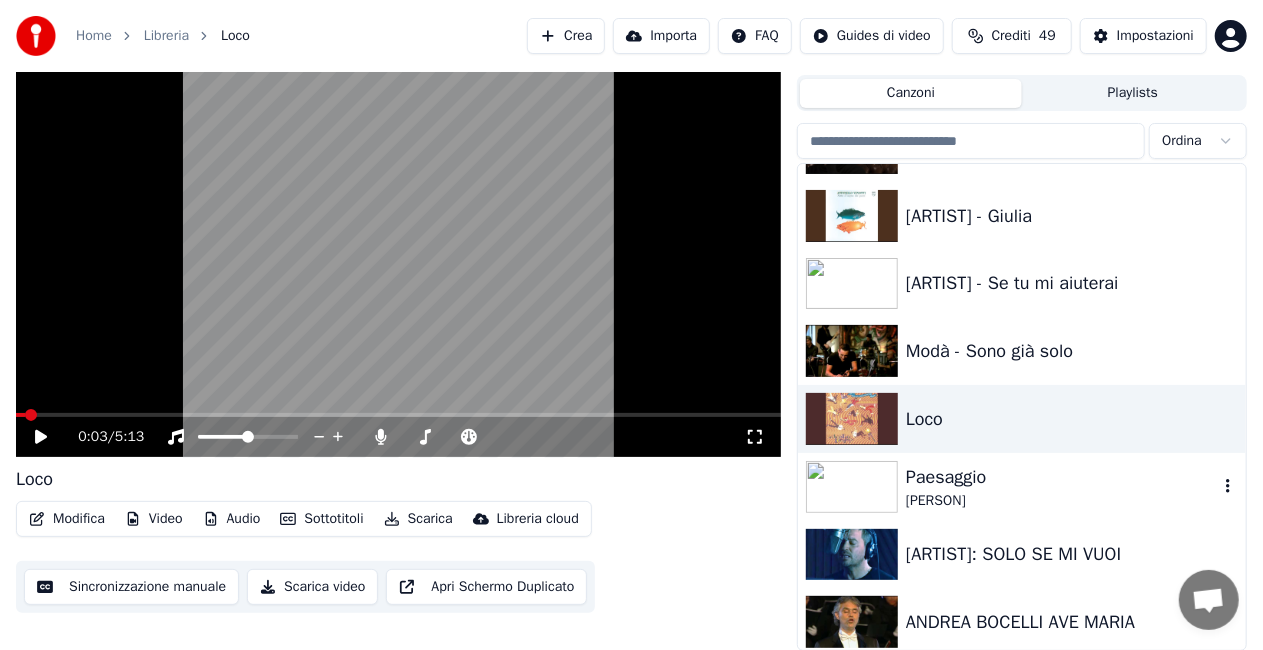 click on "[PERSON]" at bounding box center [1062, 501] 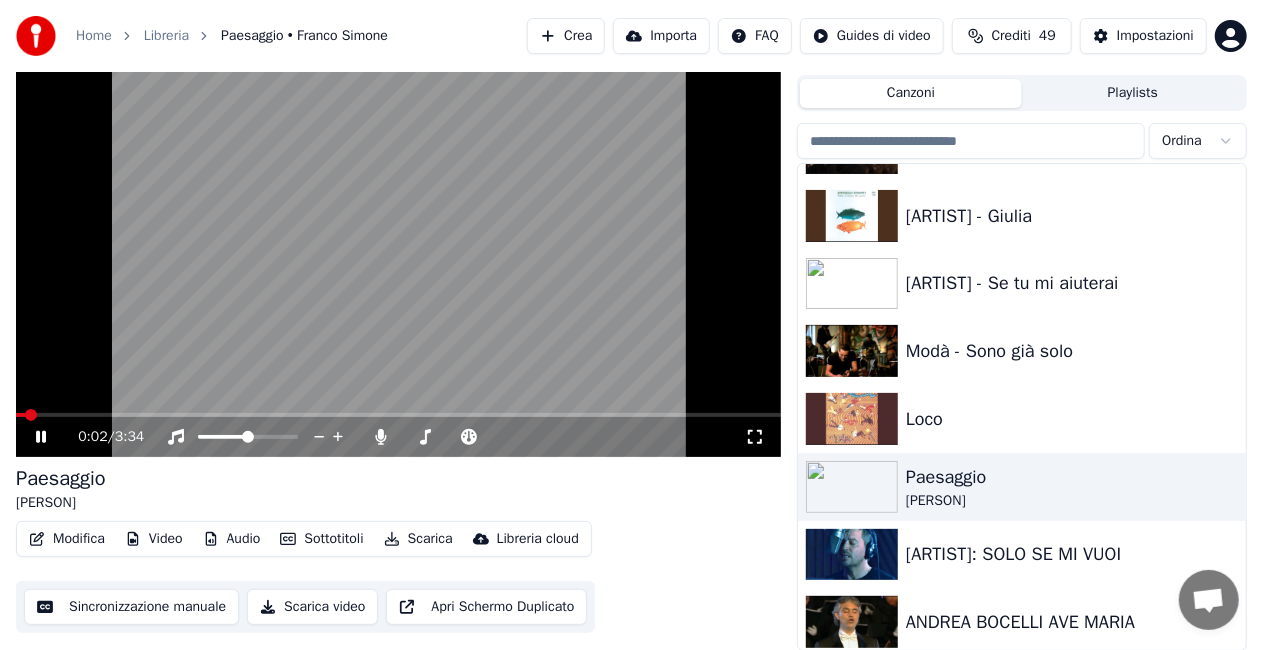 click 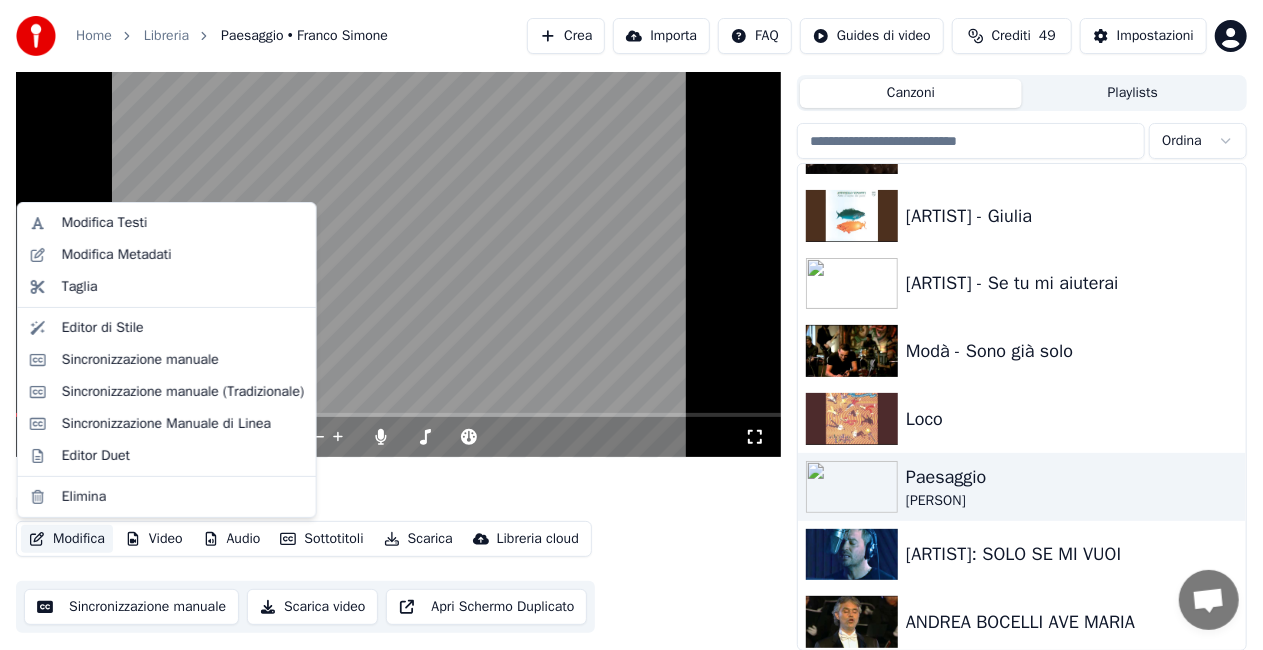 click on "Modifica" at bounding box center (67, 539) 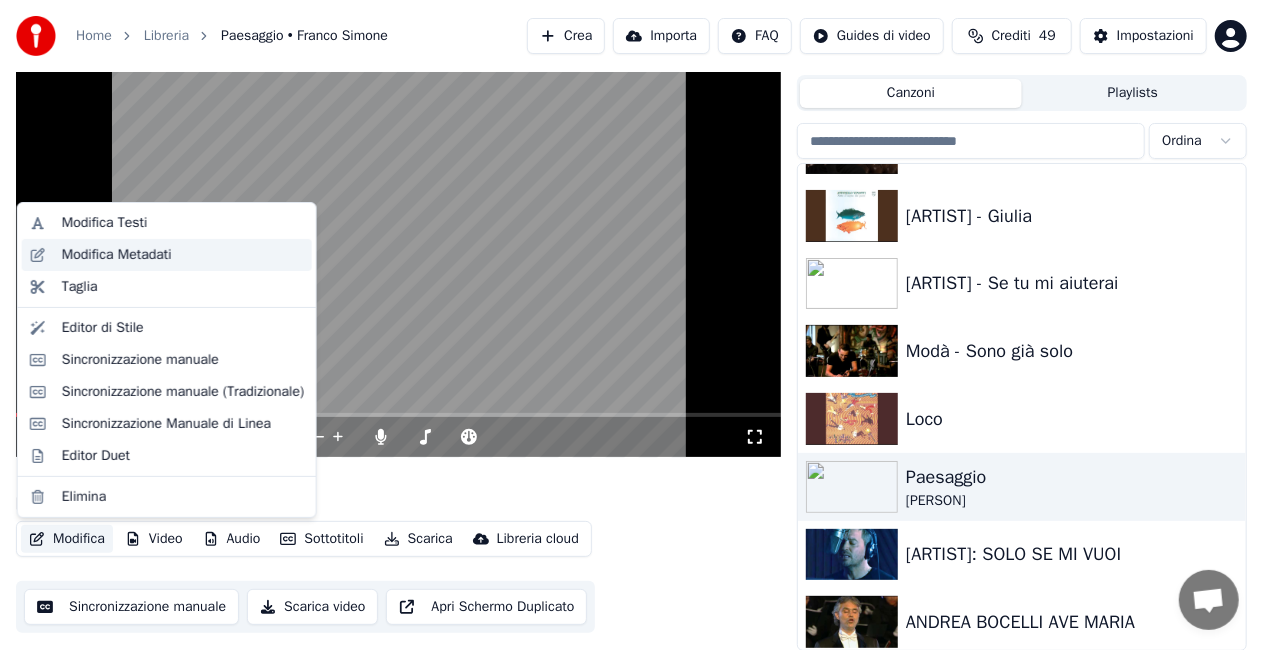 click on "Modifica Metadati" at bounding box center (117, 255) 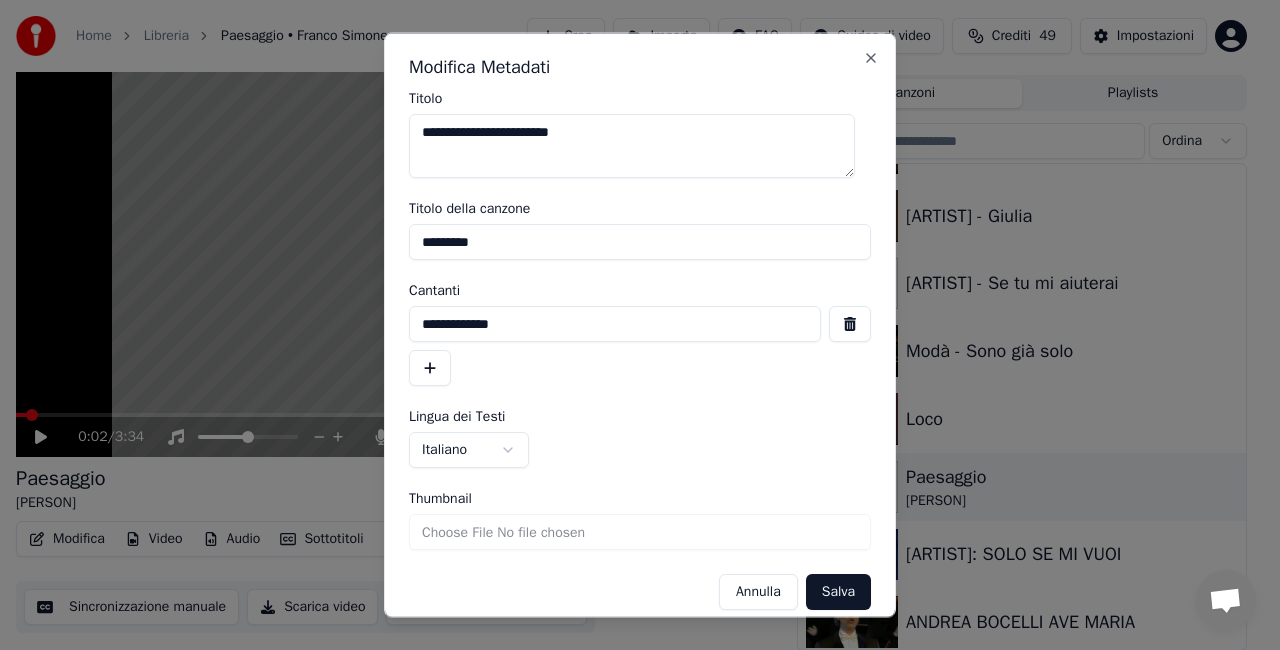 drag, startPoint x: 485, startPoint y: 131, endPoint x: 1279, endPoint y: -23, distance: 808.79663 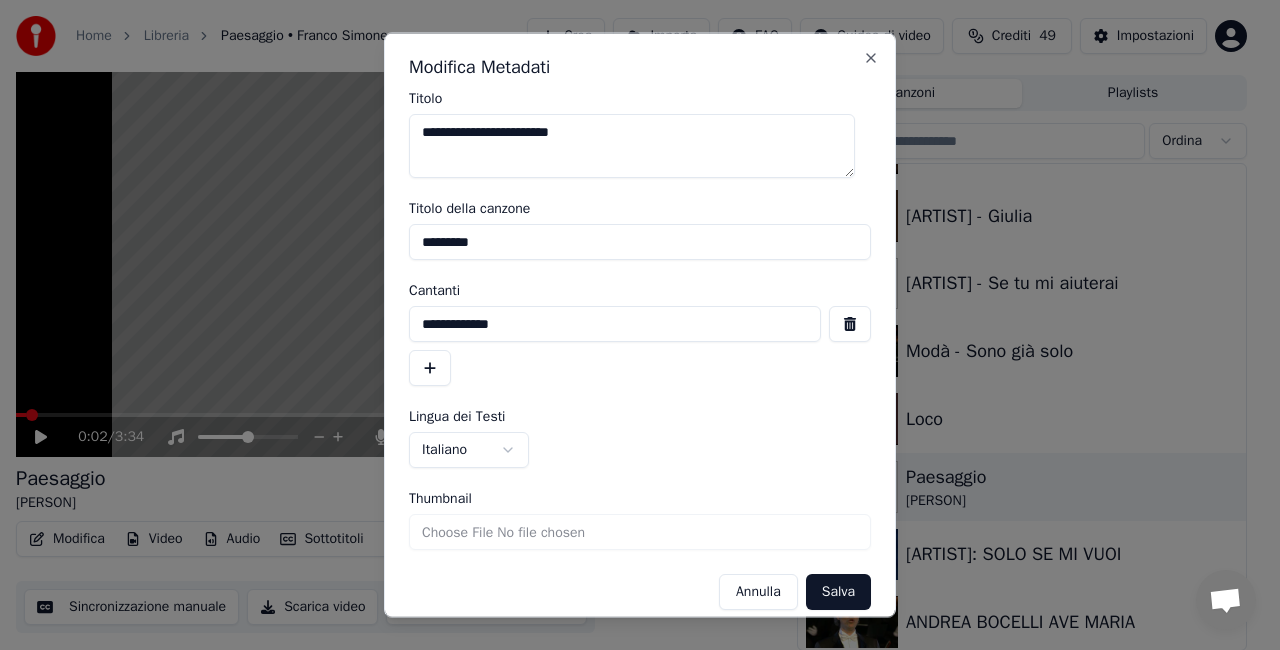 click on "**********" at bounding box center (640, 280) 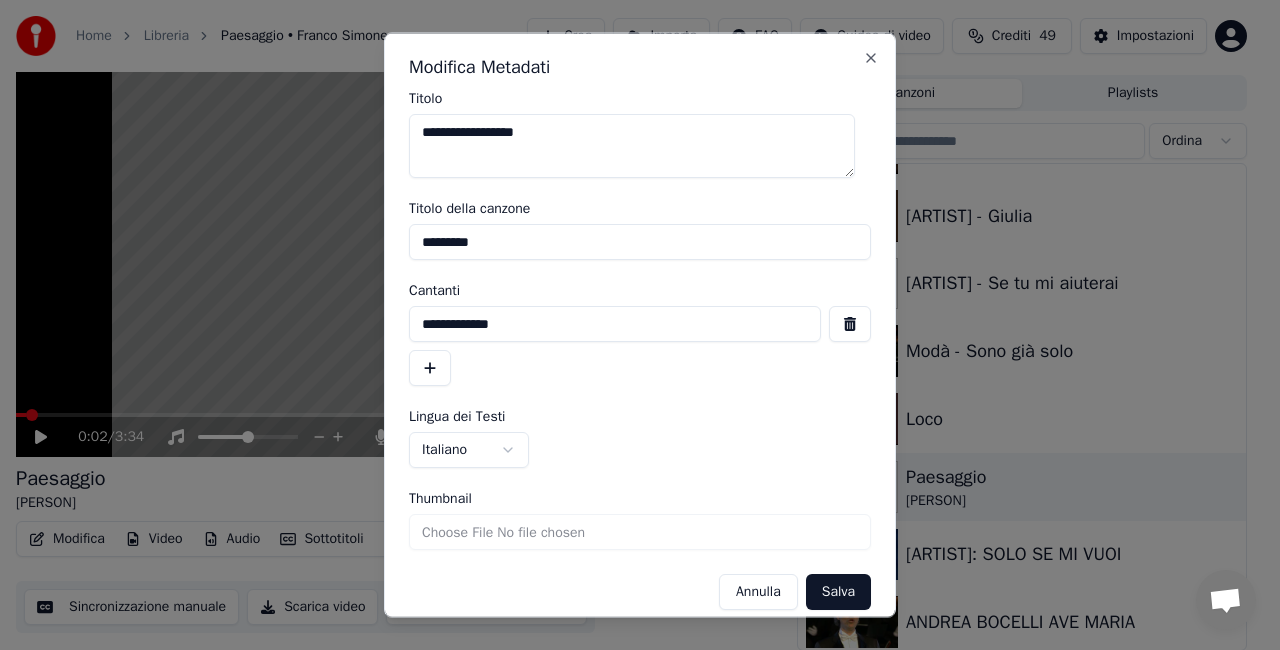 type on "**********" 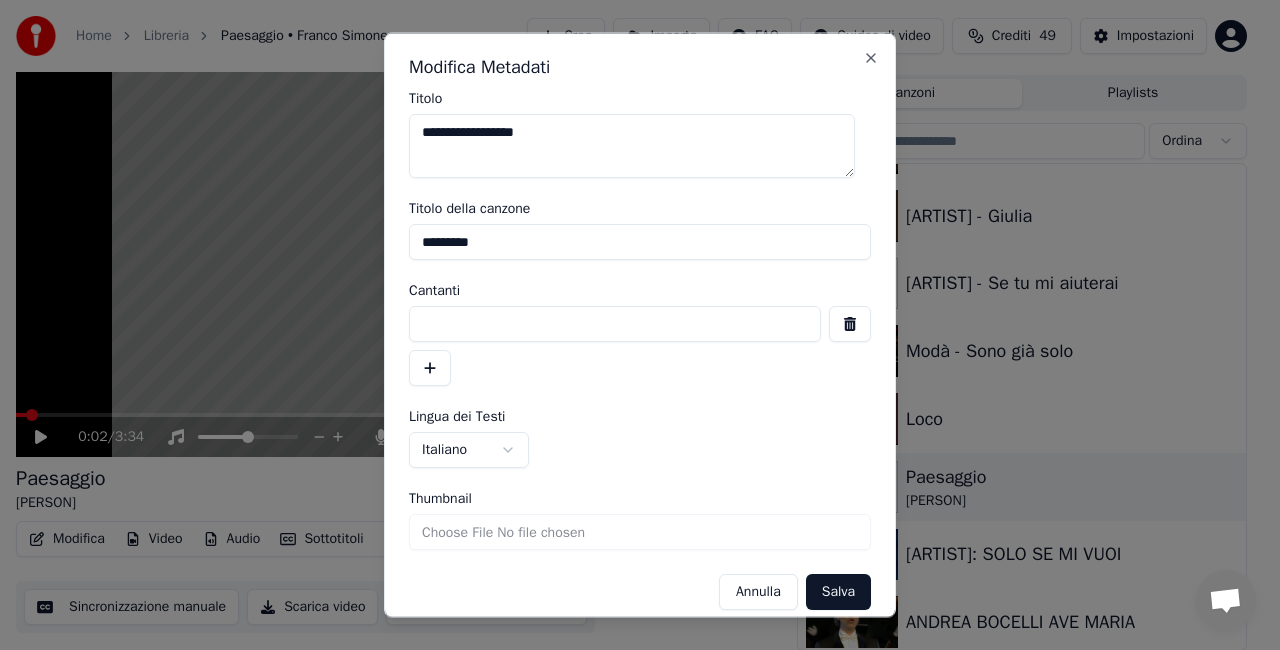 type 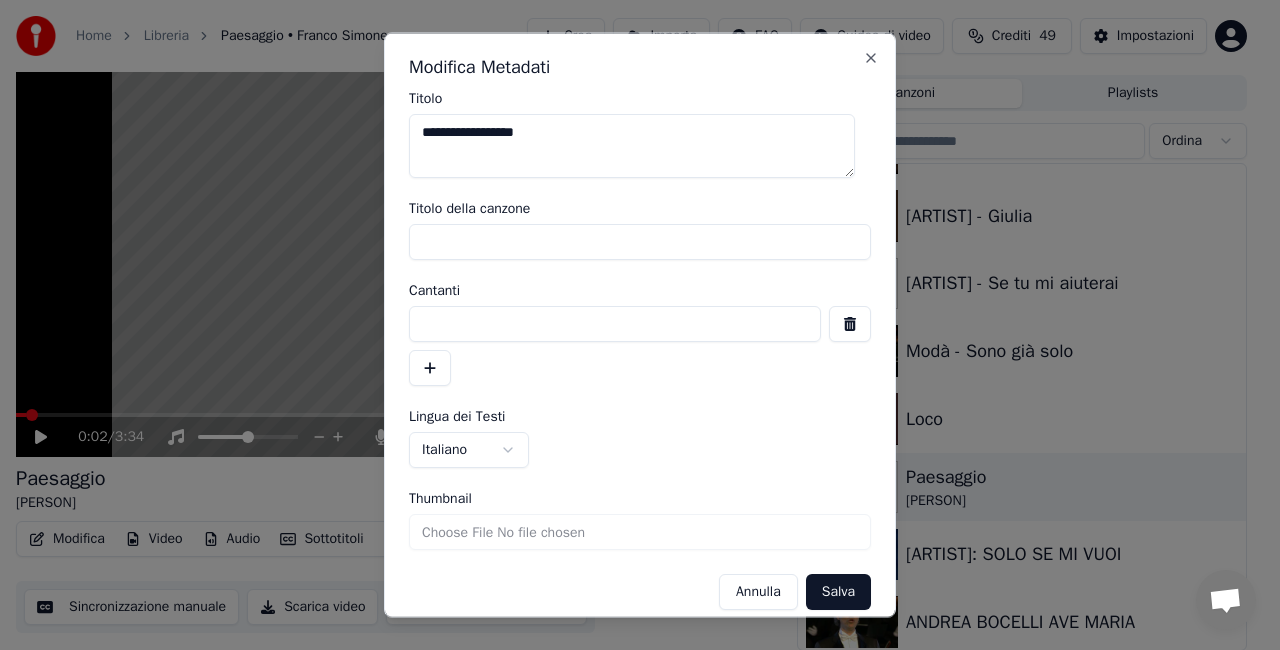 type 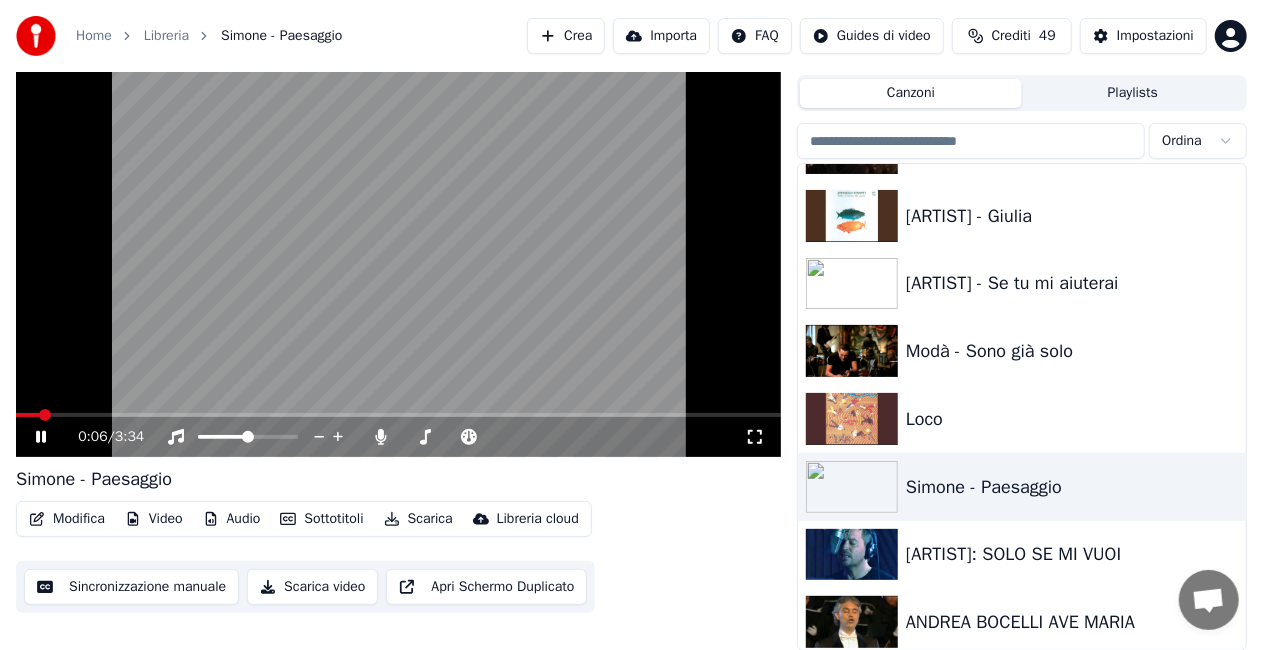 click at bounding box center (398, 242) 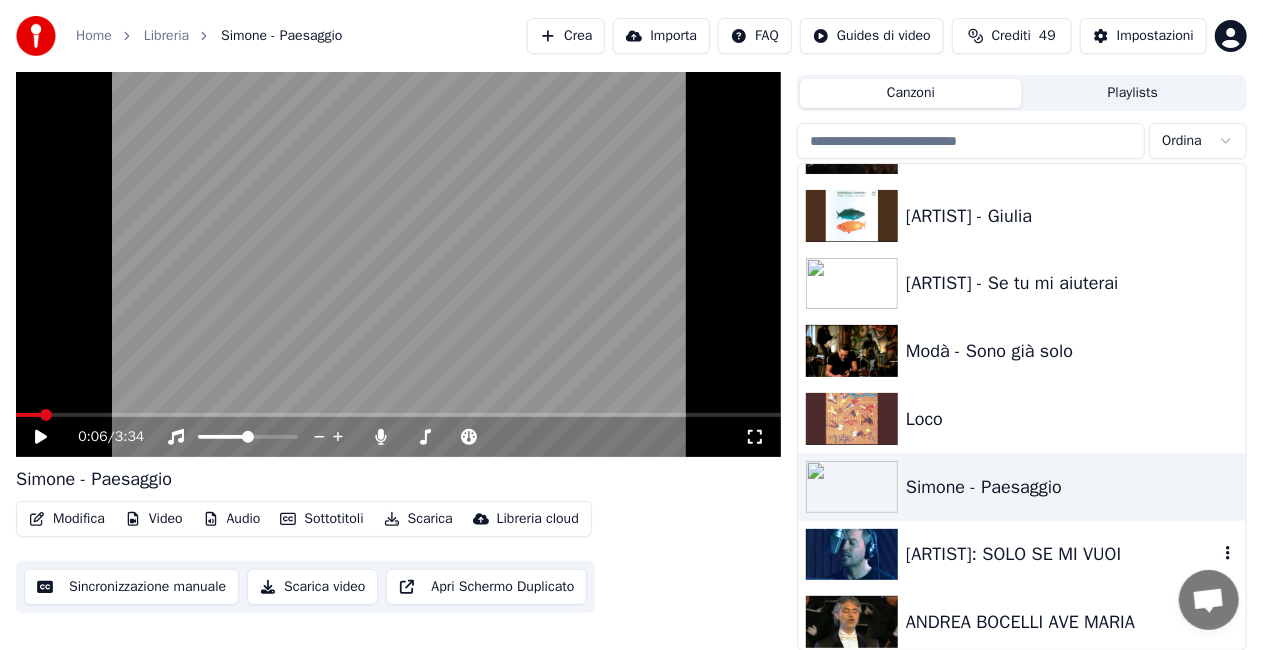 click on "[ARTIST]: SOLO SE MI VUOI" at bounding box center (1022, 555) 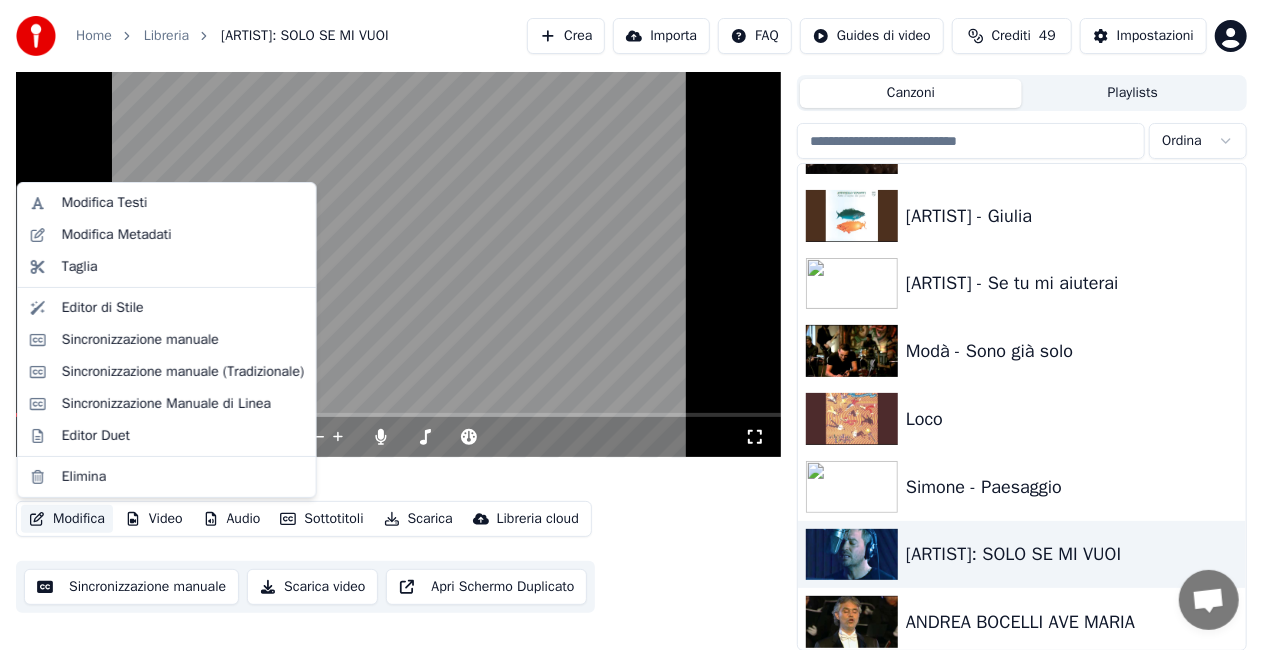 click on "Modifica" at bounding box center [67, 519] 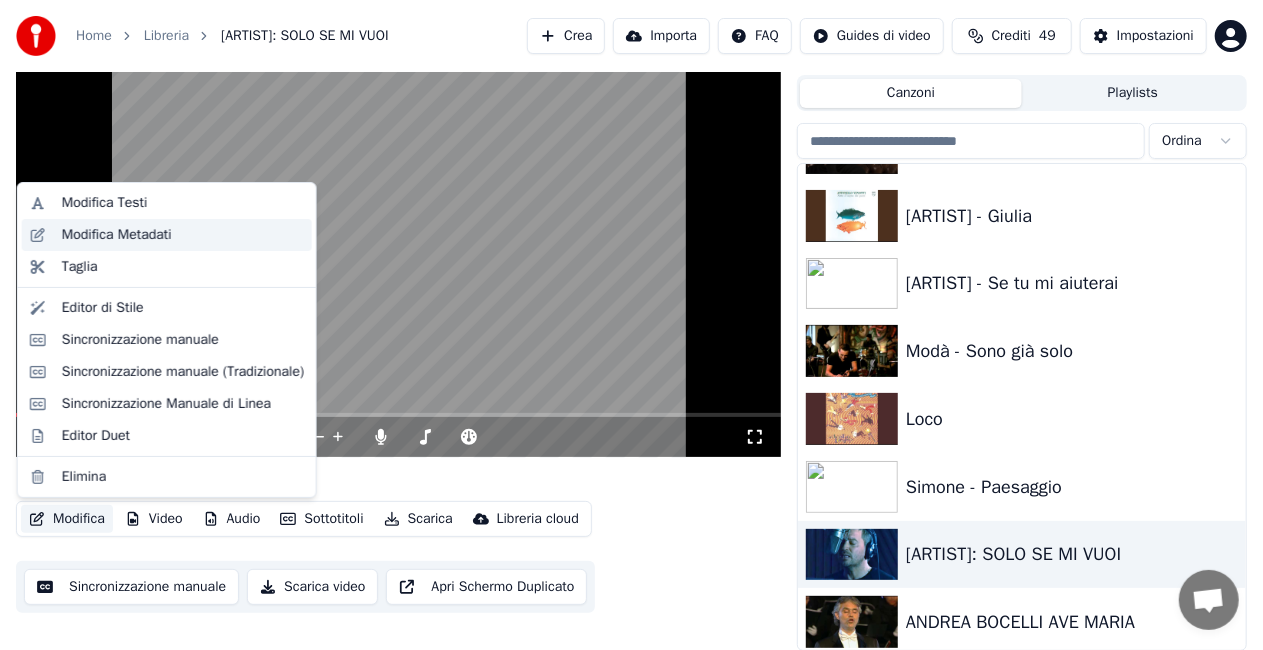 click on "Modifica Metadati" at bounding box center (167, 235) 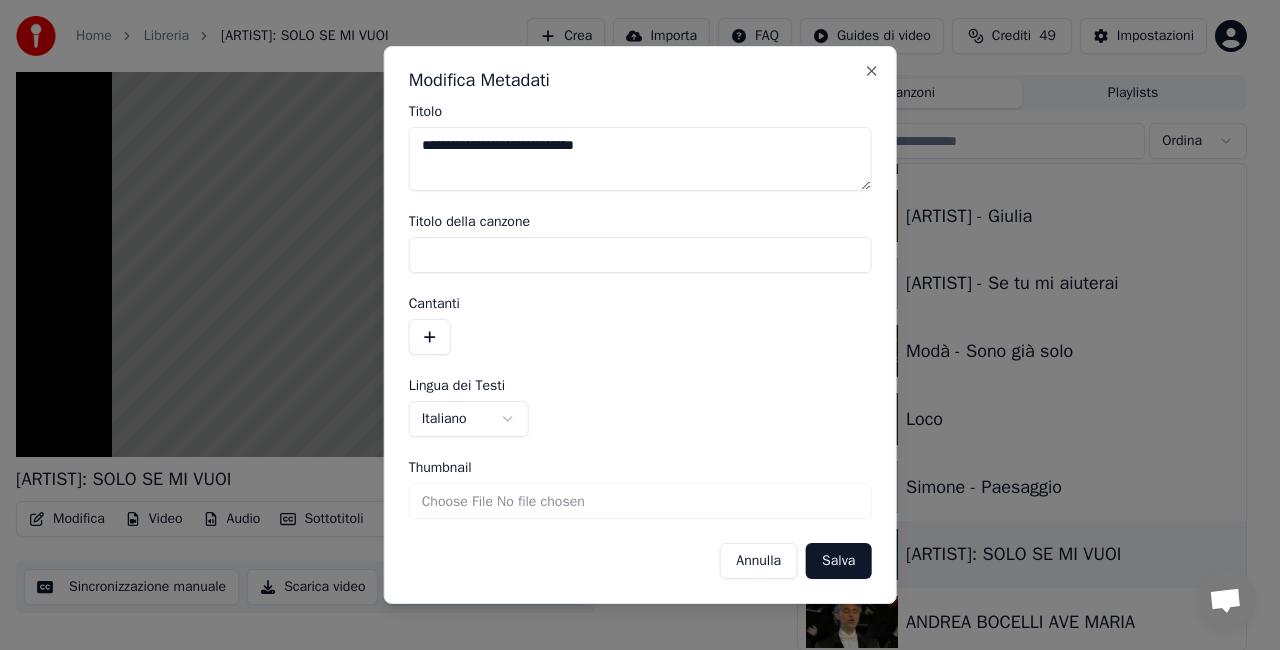 drag, startPoint x: 470, startPoint y: 150, endPoint x: 0, endPoint y: 292, distance: 490.9827 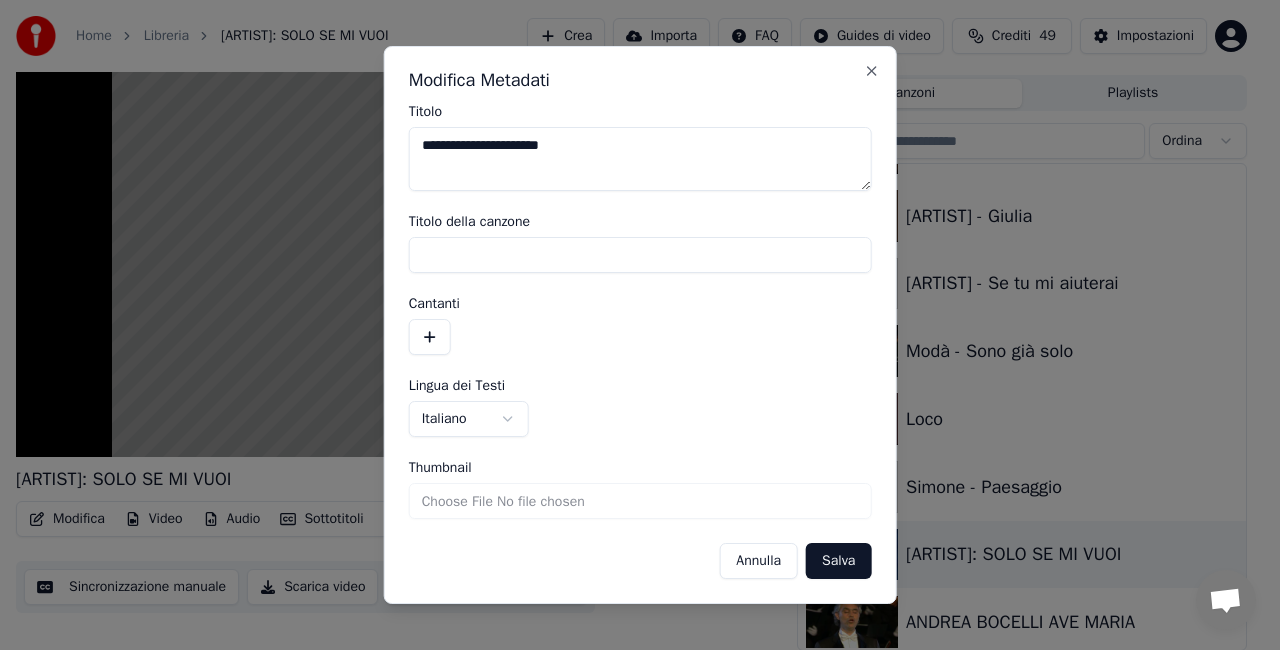 drag, startPoint x: 468, startPoint y: 140, endPoint x: 733, endPoint y: 134, distance: 265.0679 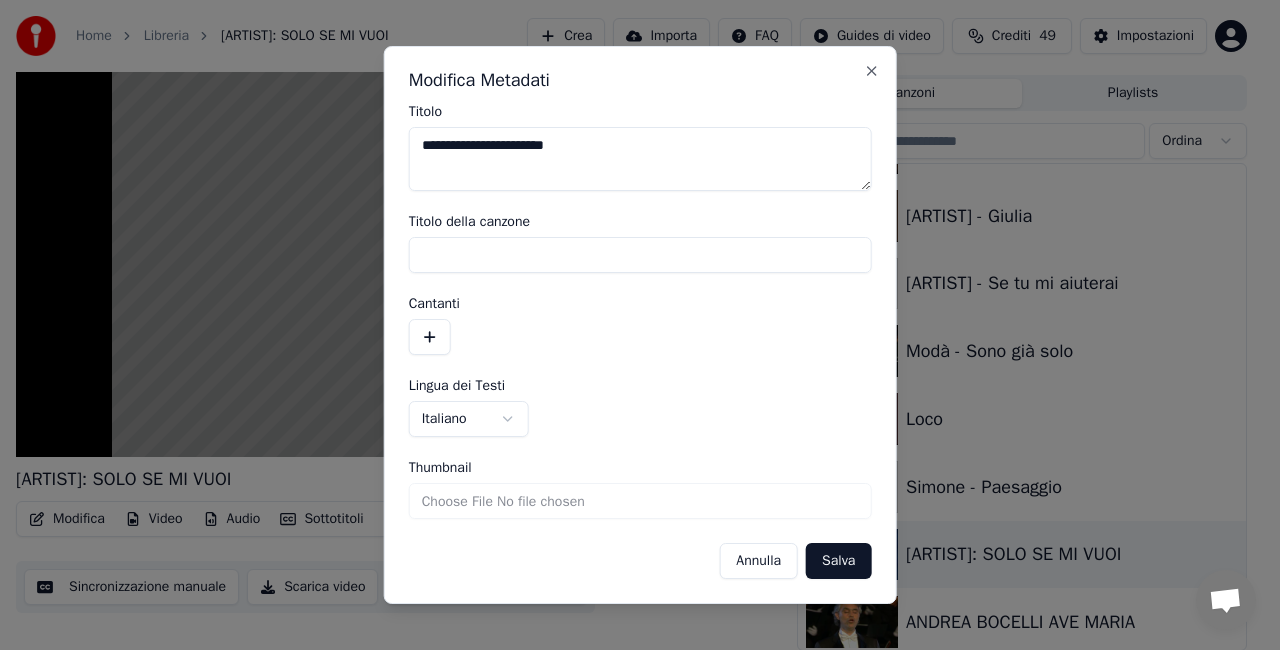 type on "**********" 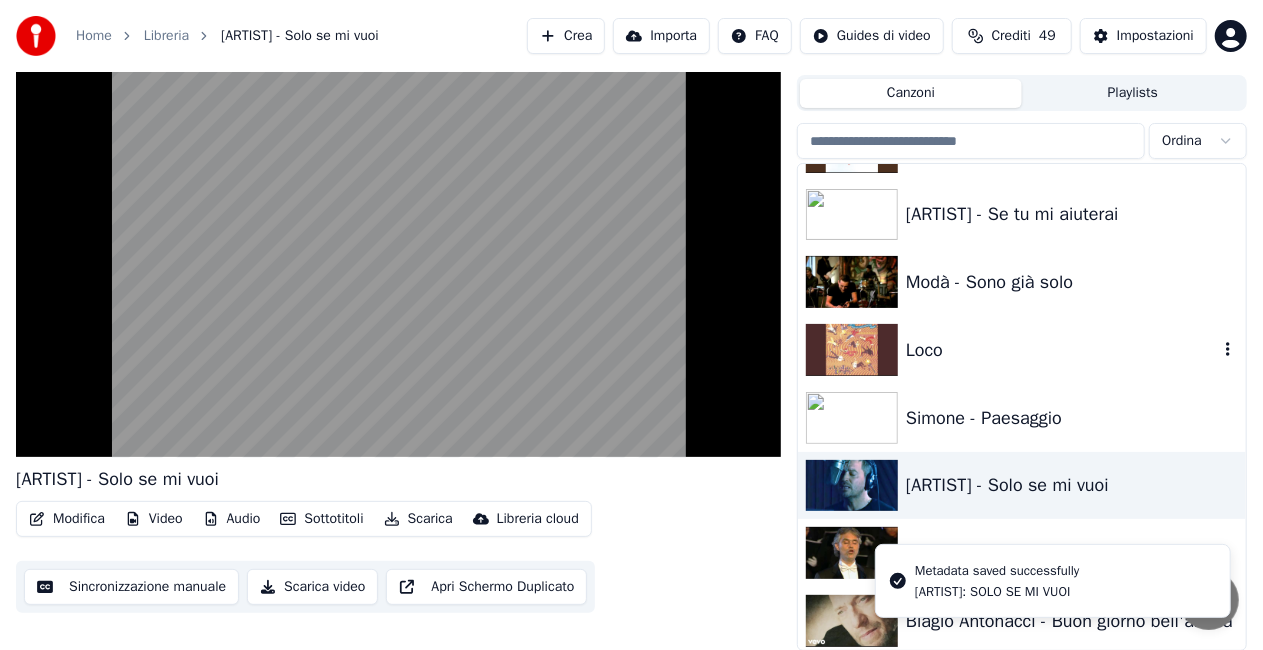 scroll, scrollTop: 16470, scrollLeft: 0, axis: vertical 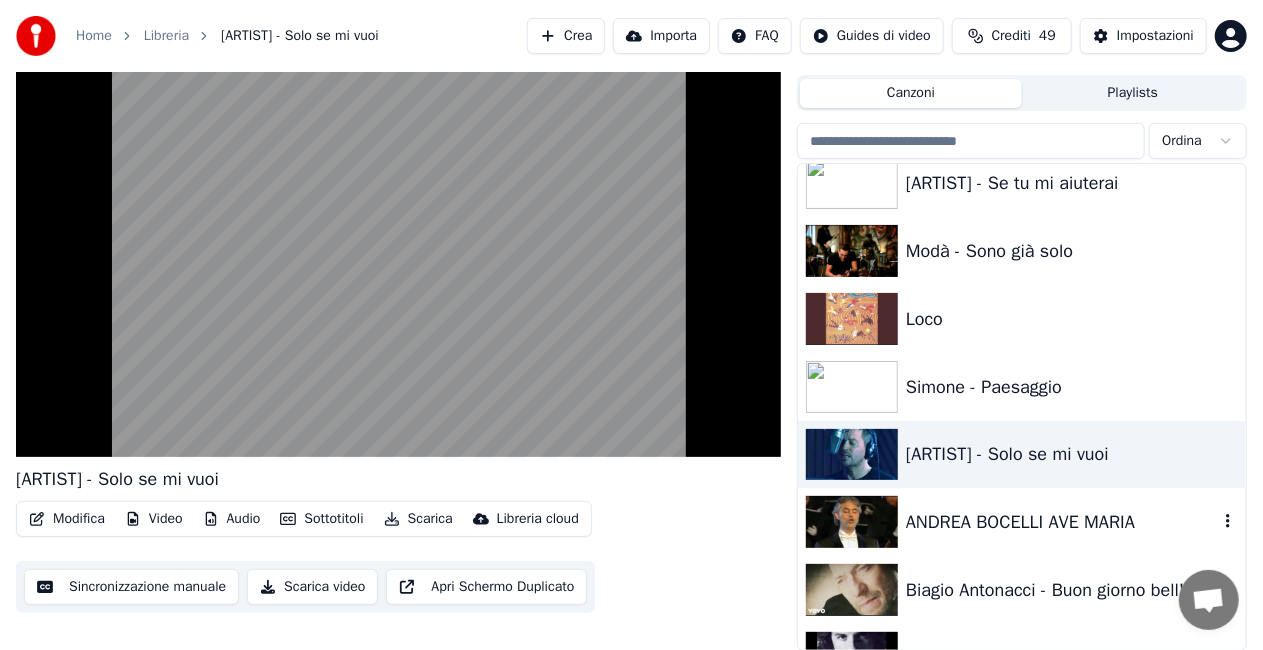 click on "ANDREA BOCELLI AVE MARIA" at bounding box center (1062, 522) 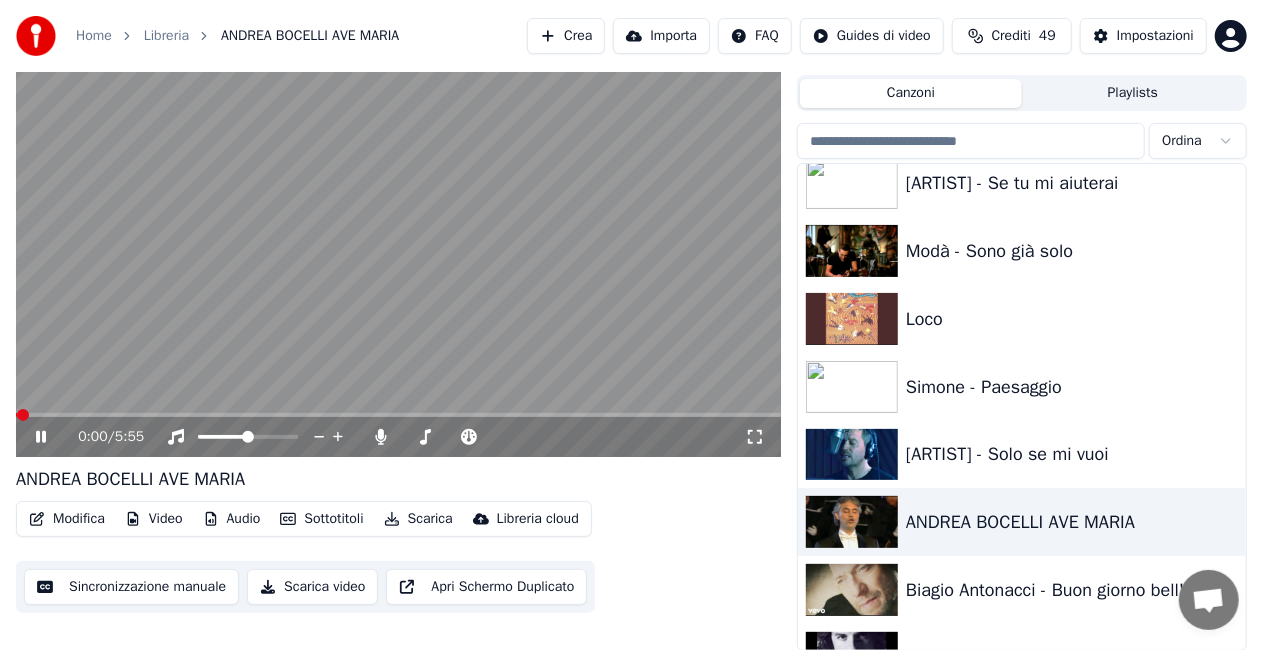 click 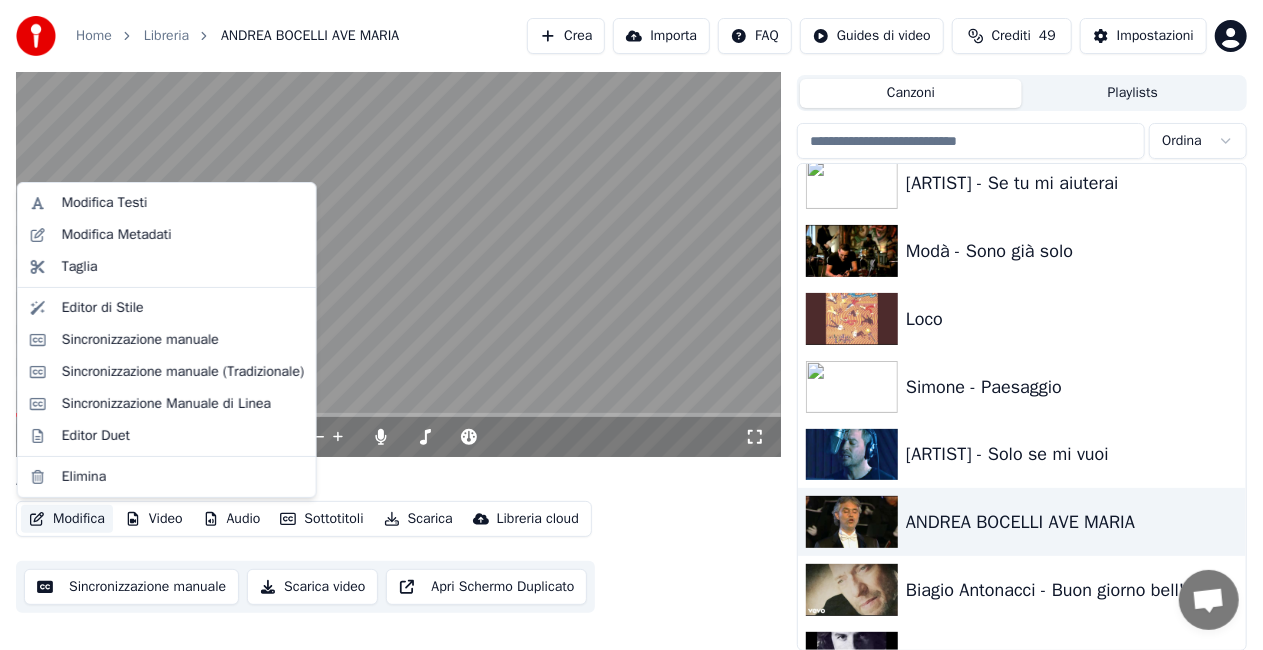 click on "Modifica" at bounding box center (67, 519) 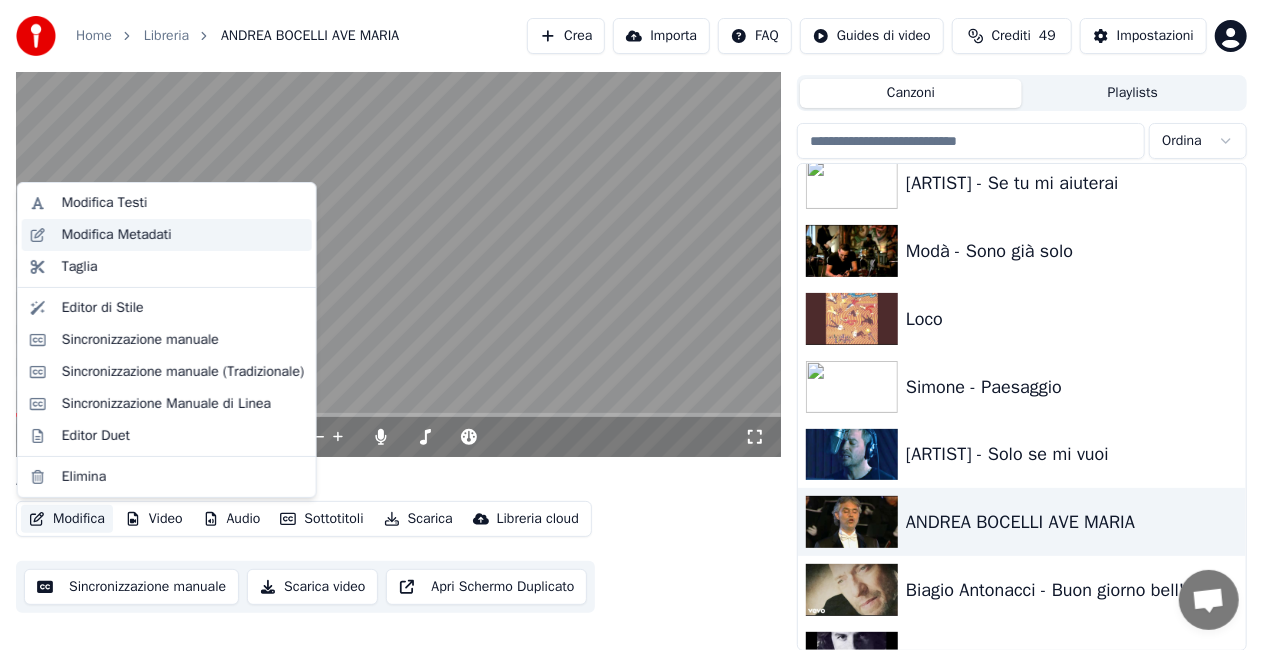 click on "Modifica Metadati" at bounding box center [117, 235] 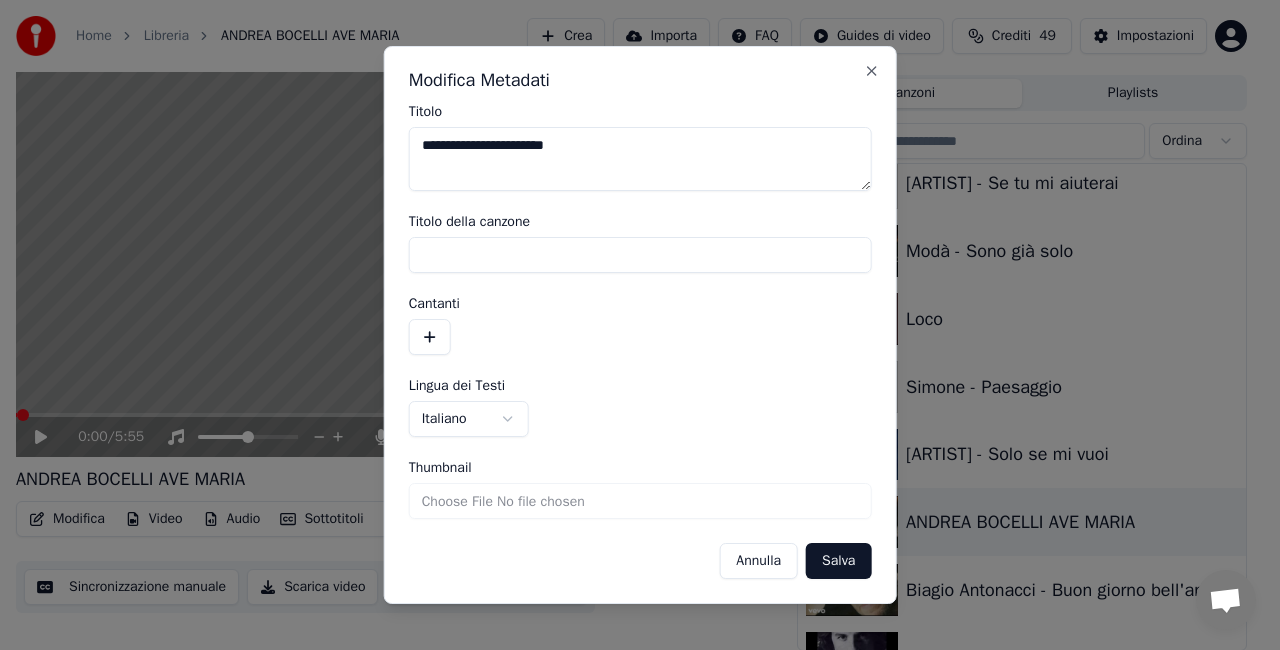 drag, startPoint x: 477, startPoint y: 144, endPoint x: 0, endPoint y: 203, distance: 480.635 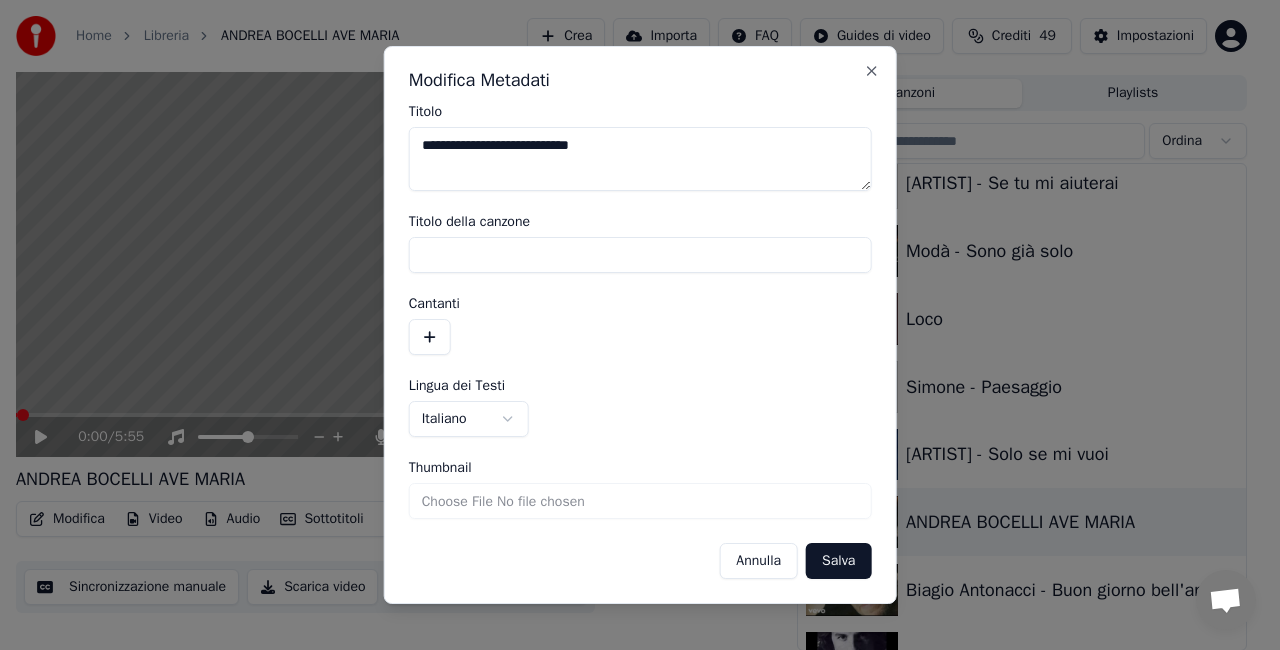 click on "**********" at bounding box center (640, 159) 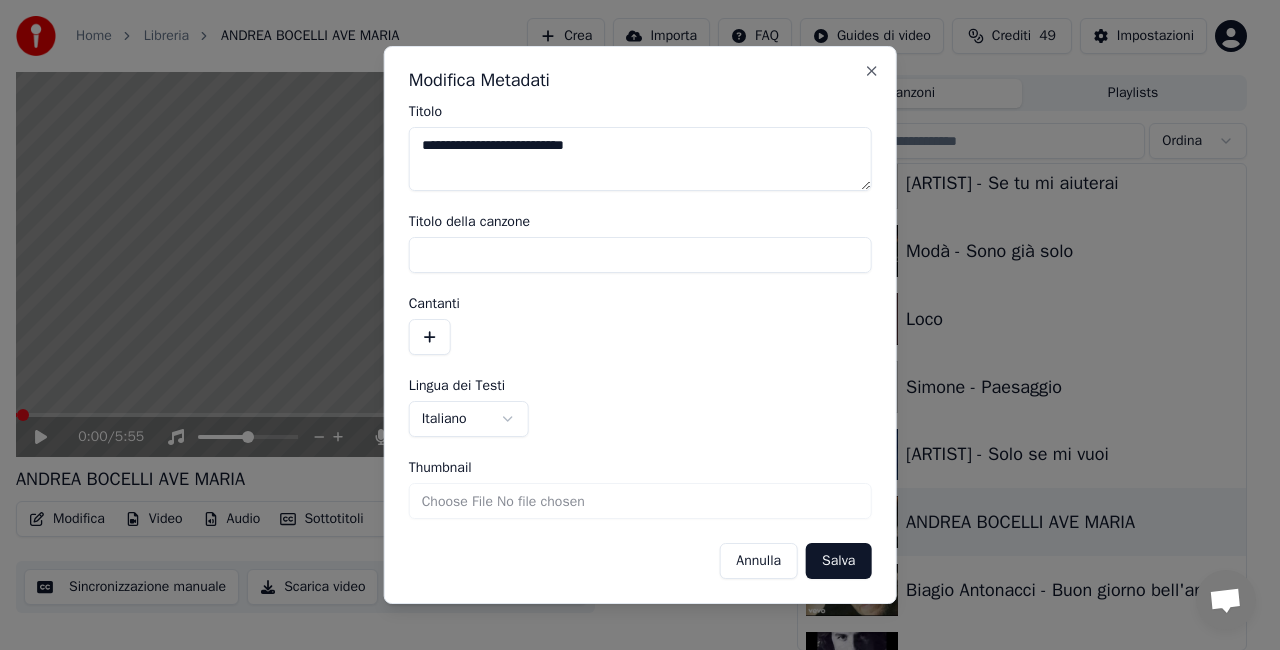 drag, startPoint x: 536, startPoint y: 153, endPoint x: 1098, endPoint y: 78, distance: 566.98236 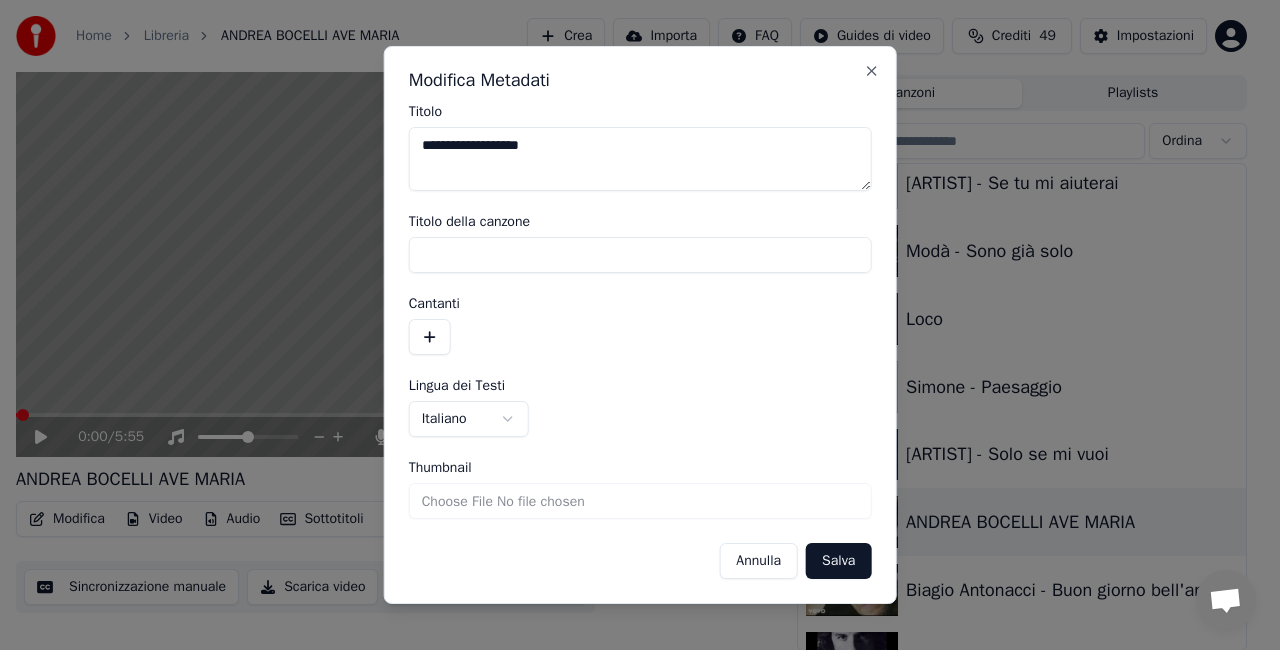 type on "**********" 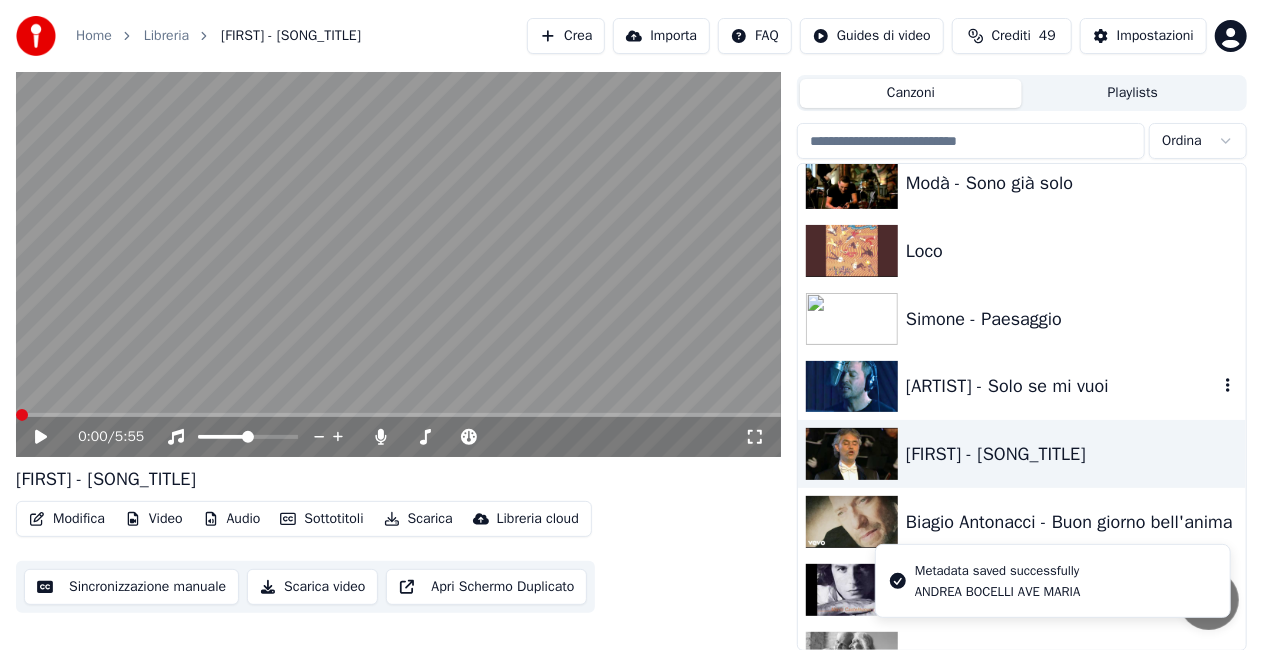 scroll, scrollTop: 16570, scrollLeft: 0, axis: vertical 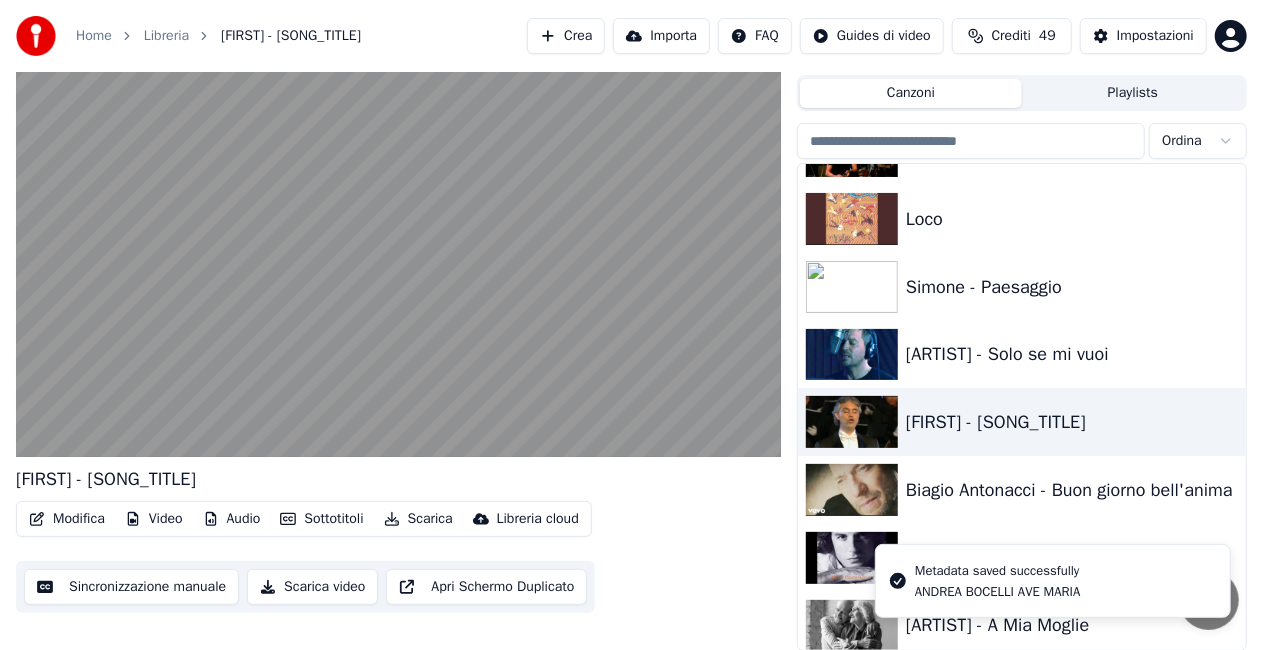 click on "Modifica" at bounding box center (67, 519) 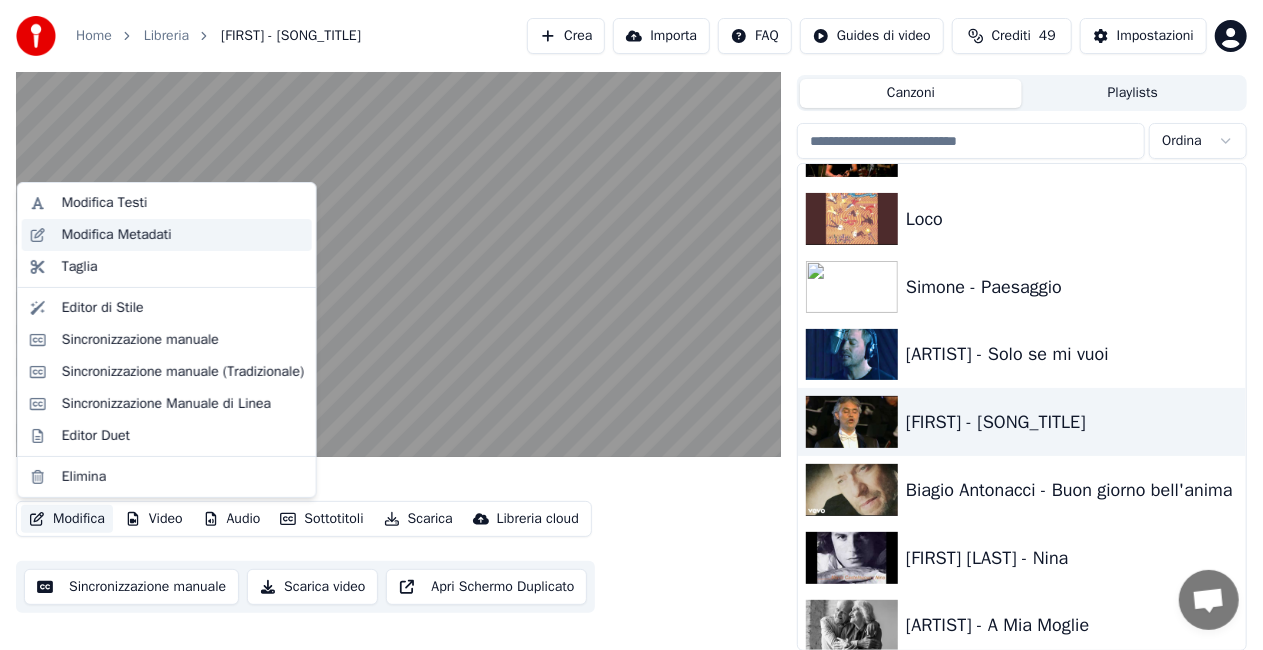 click on "Modifica Metadati" at bounding box center (183, 235) 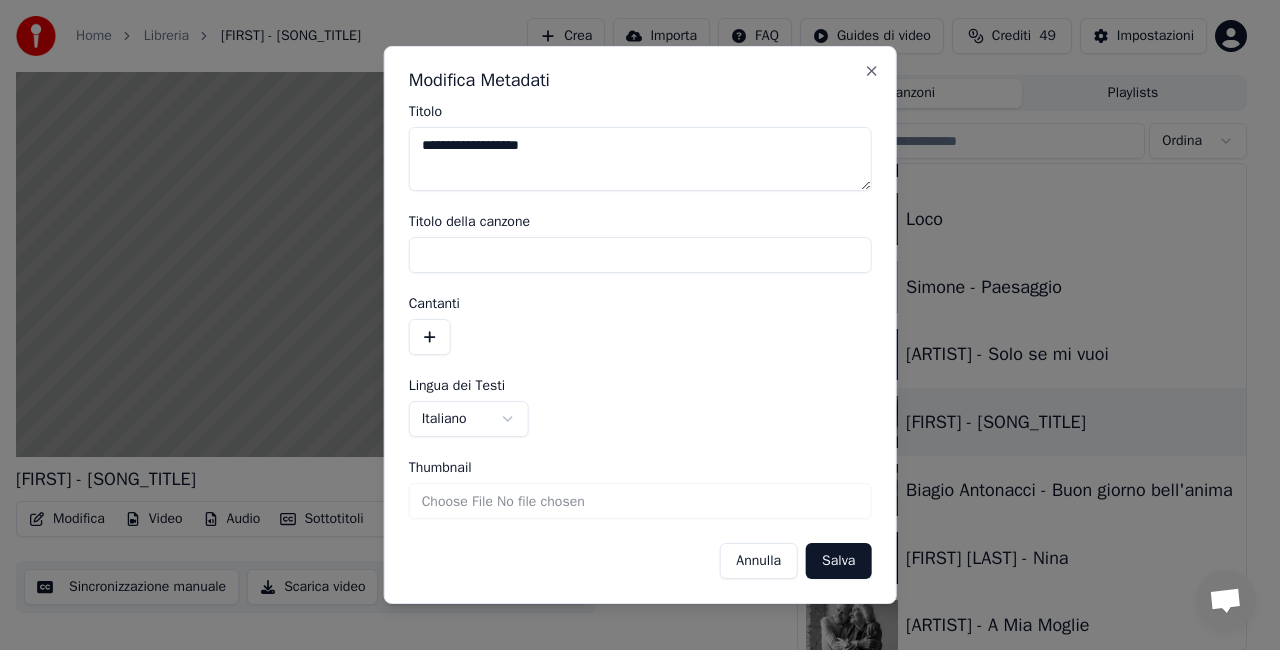 click on "**********" at bounding box center [640, 159] 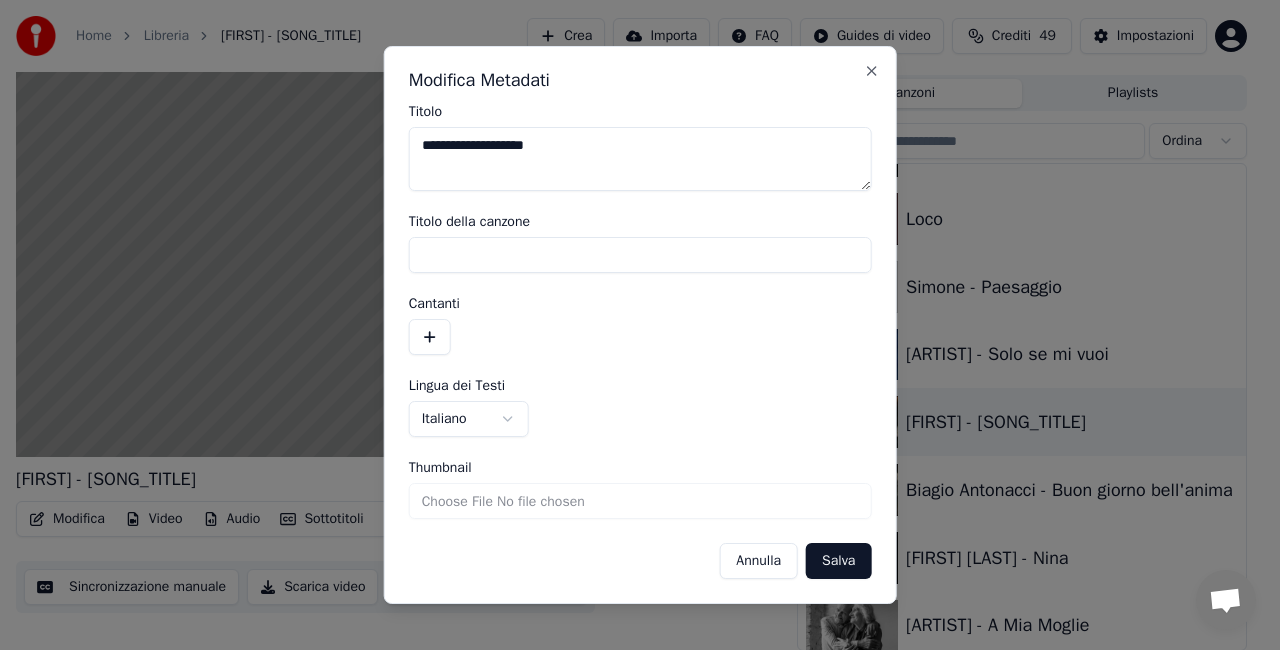 type on "**********" 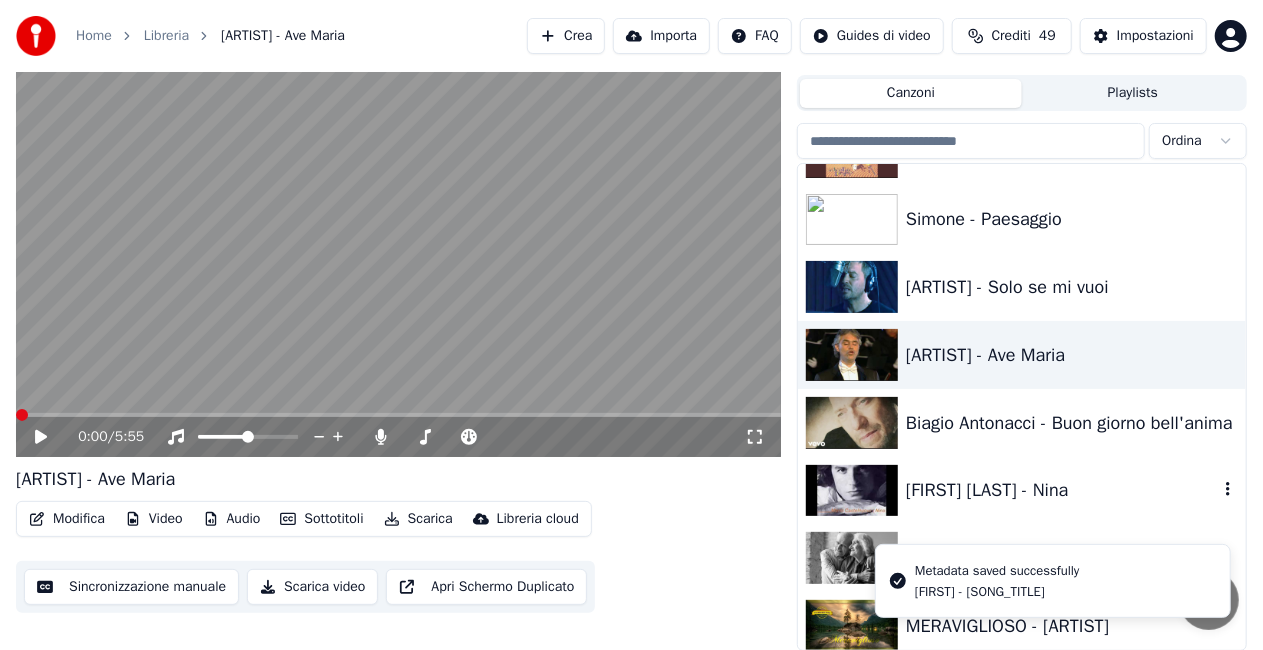 scroll, scrollTop: 16670, scrollLeft: 0, axis: vertical 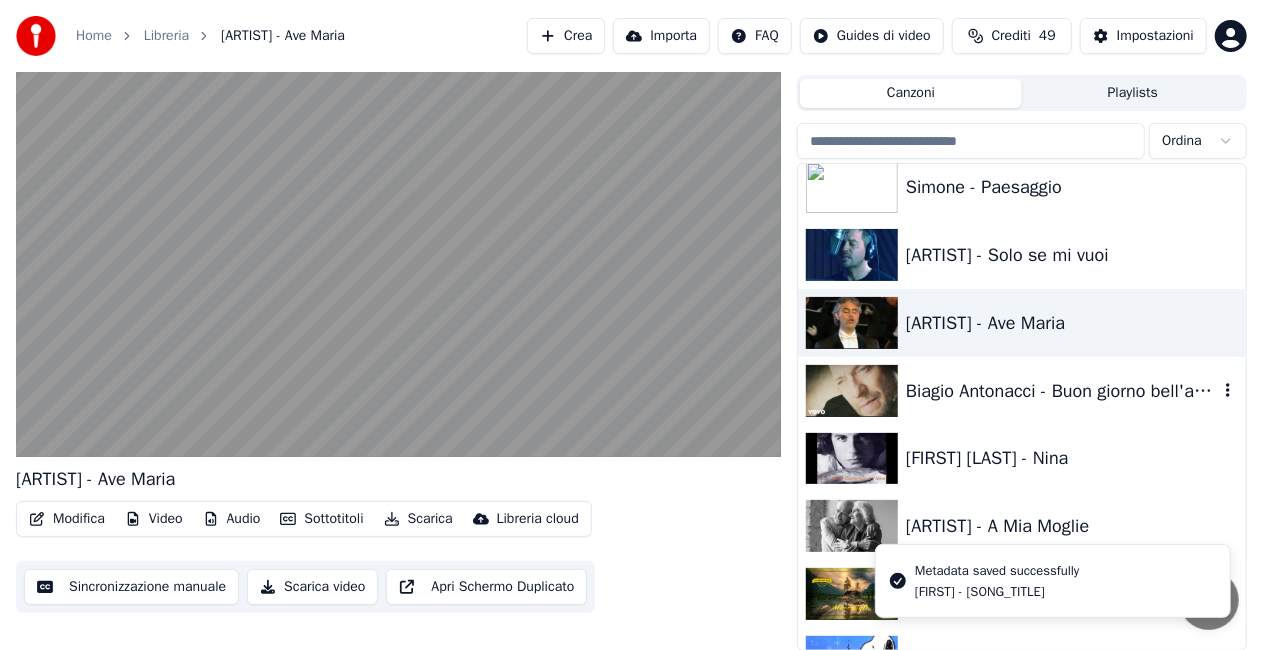 click on "Biagio Antonacci - Buon giorno bell'anima" at bounding box center [1062, 391] 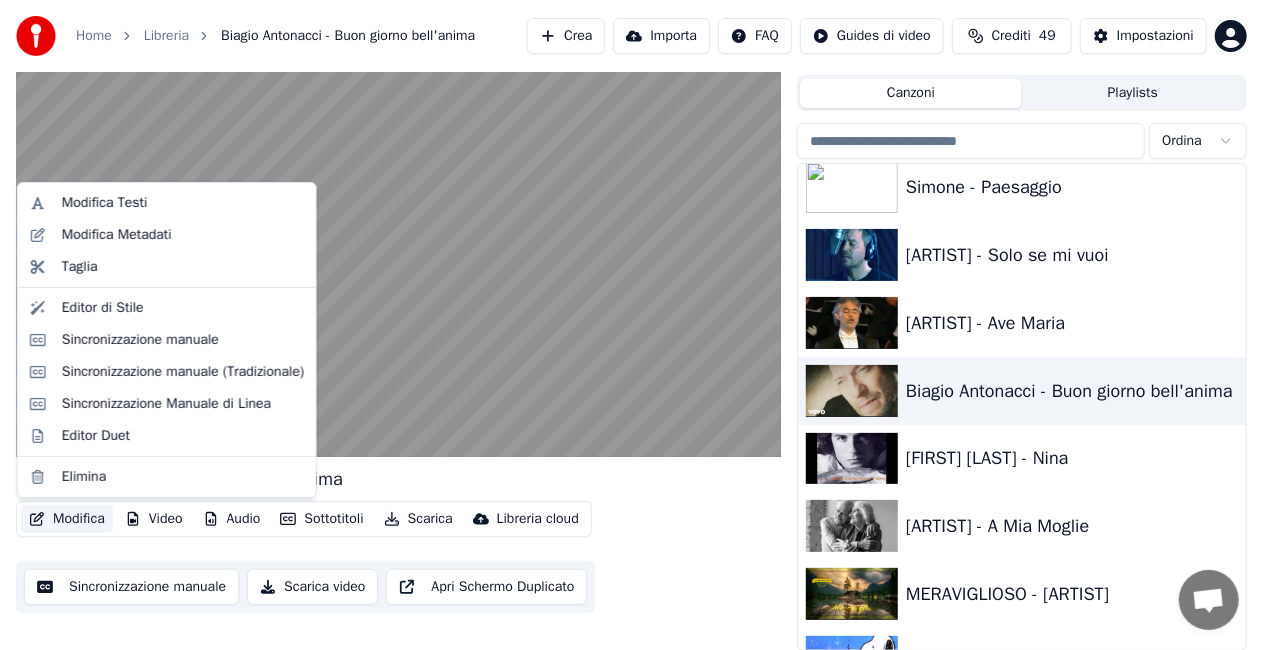 click on "Modifica" at bounding box center (67, 519) 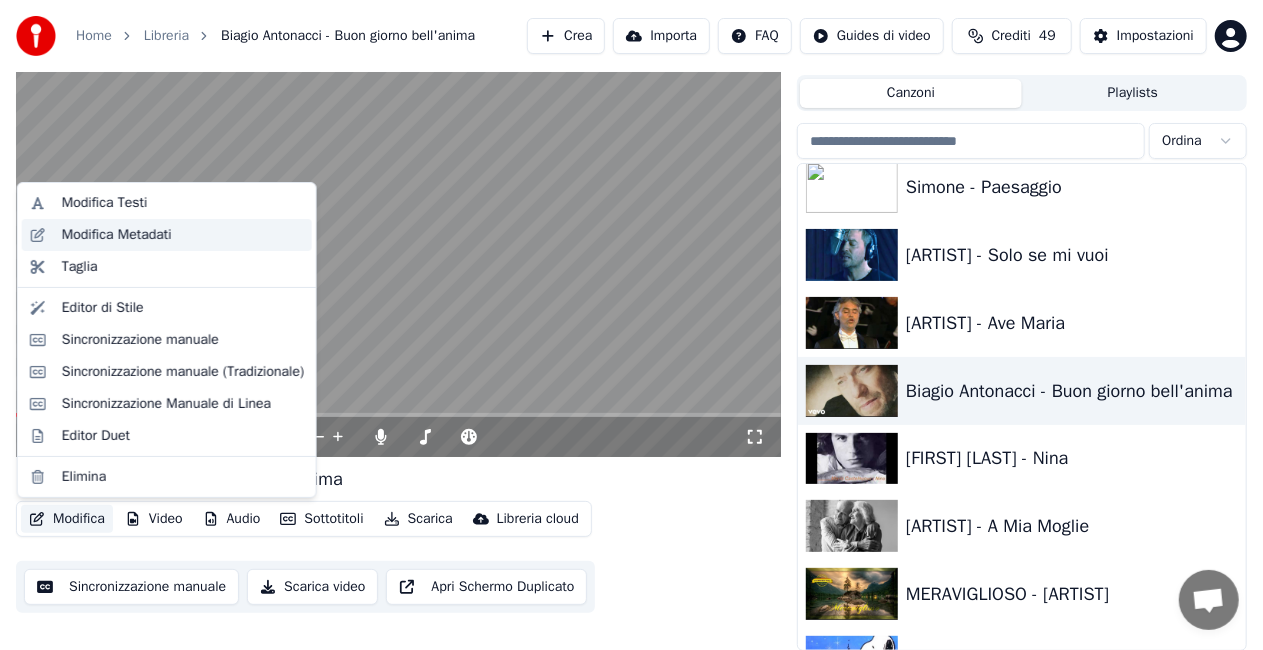 click on "Modifica Metadati" at bounding box center [183, 235] 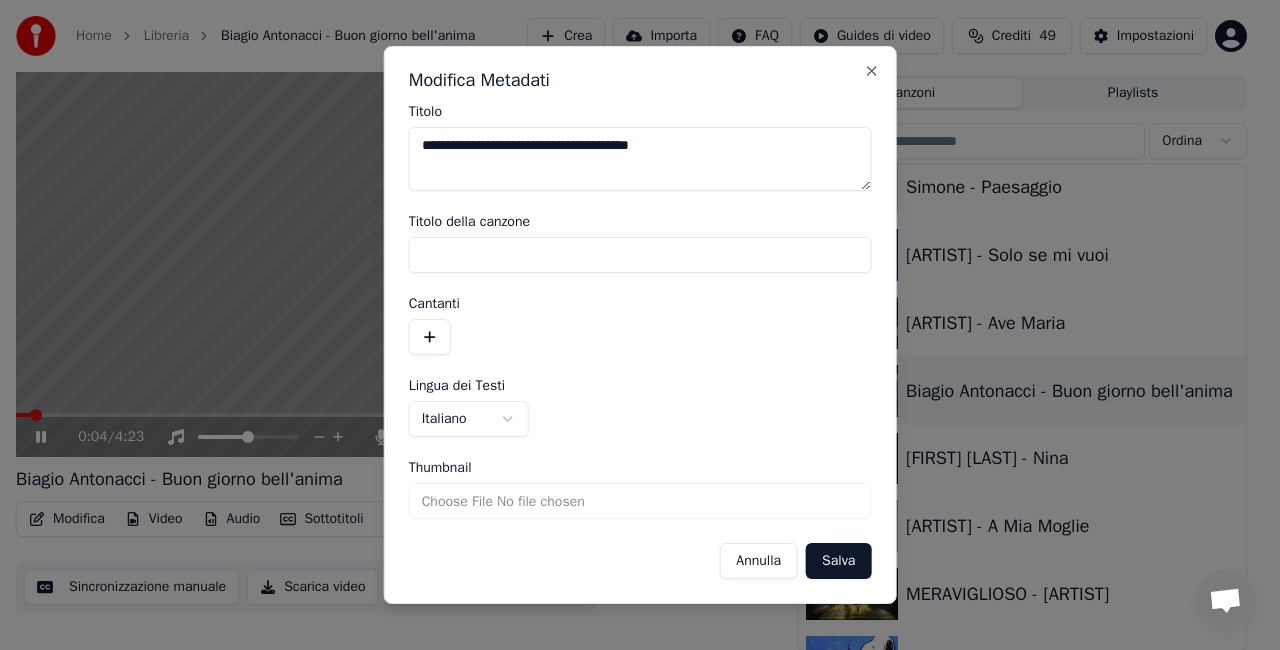 drag, startPoint x: 466, startPoint y: 146, endPoint x: 0, endPoint y: 259, distance: 479.50494 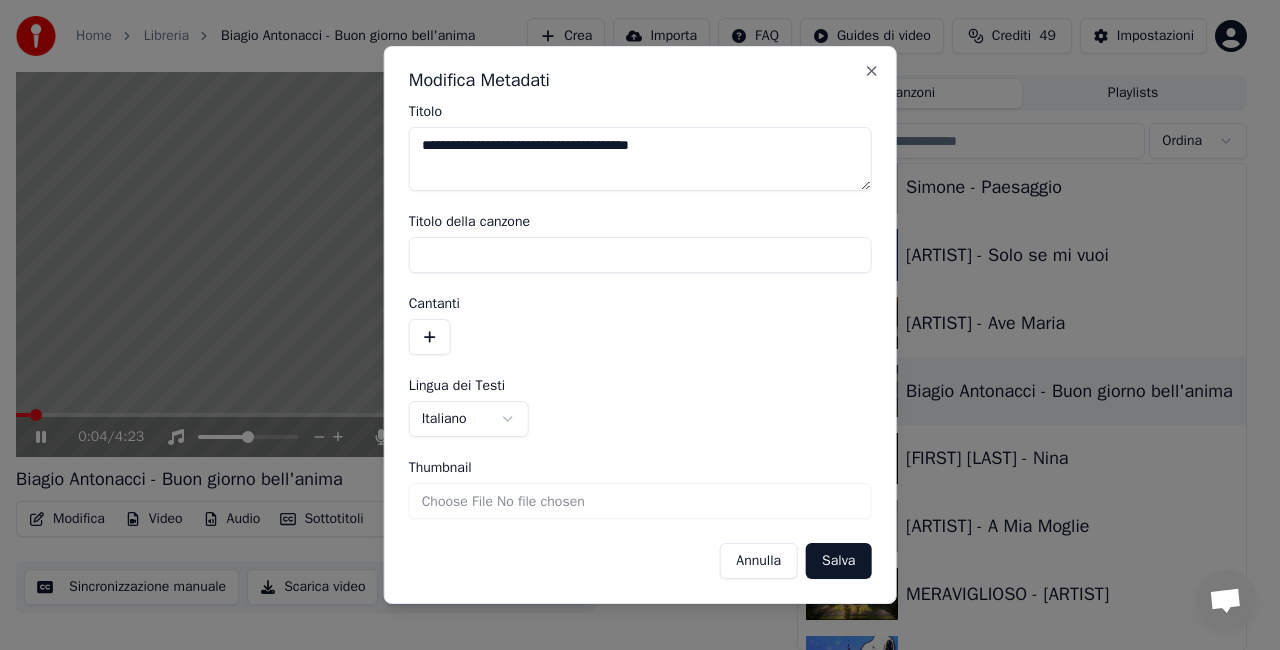 click on "**********" at bounding box center [631, 280] 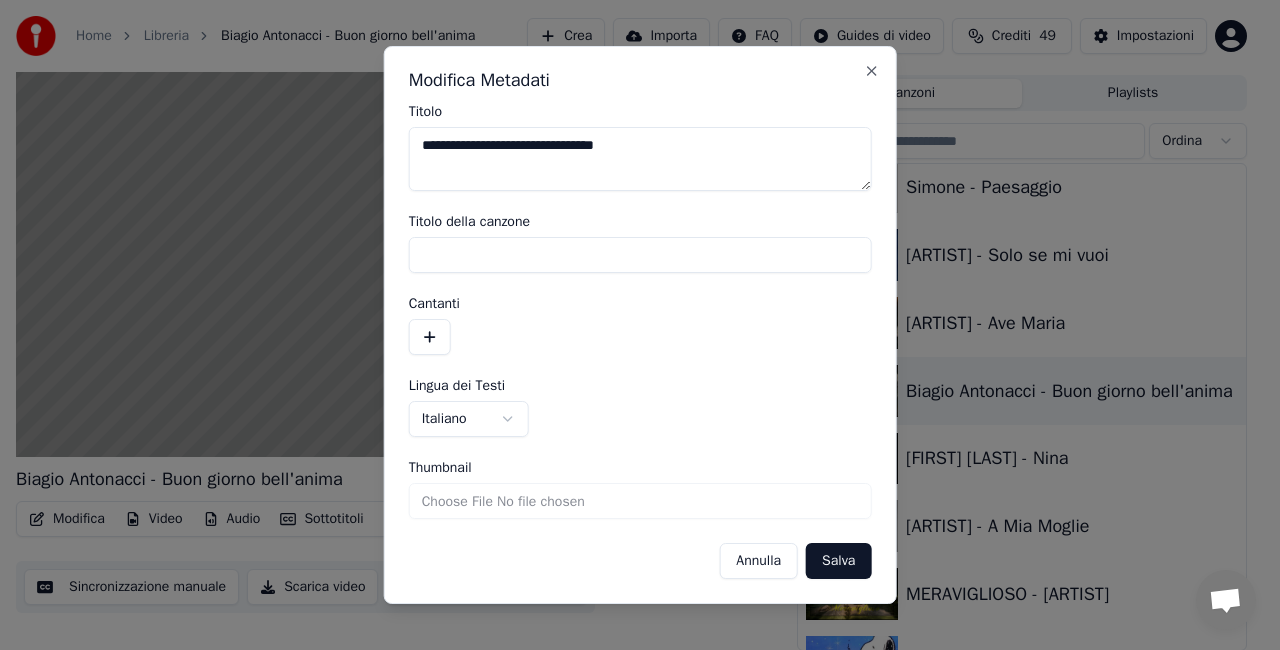 type on "**********" 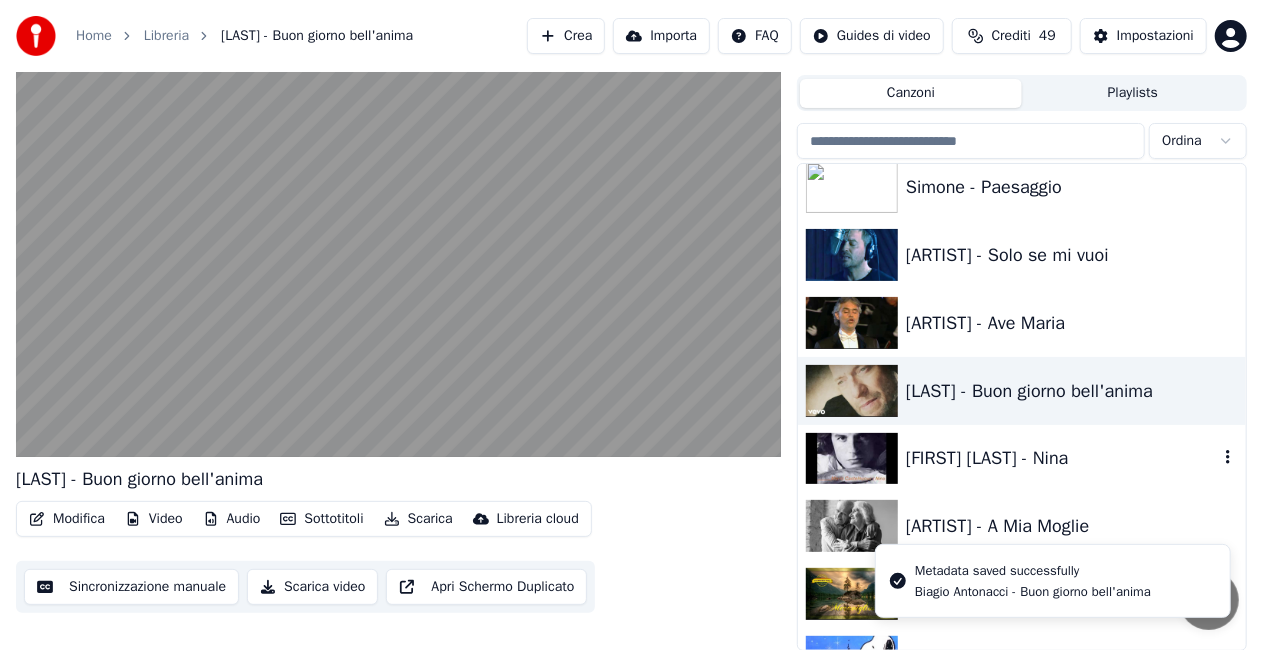 click on "[FIRST] [LAST] - Nina" at bounding box center (1062, 458) 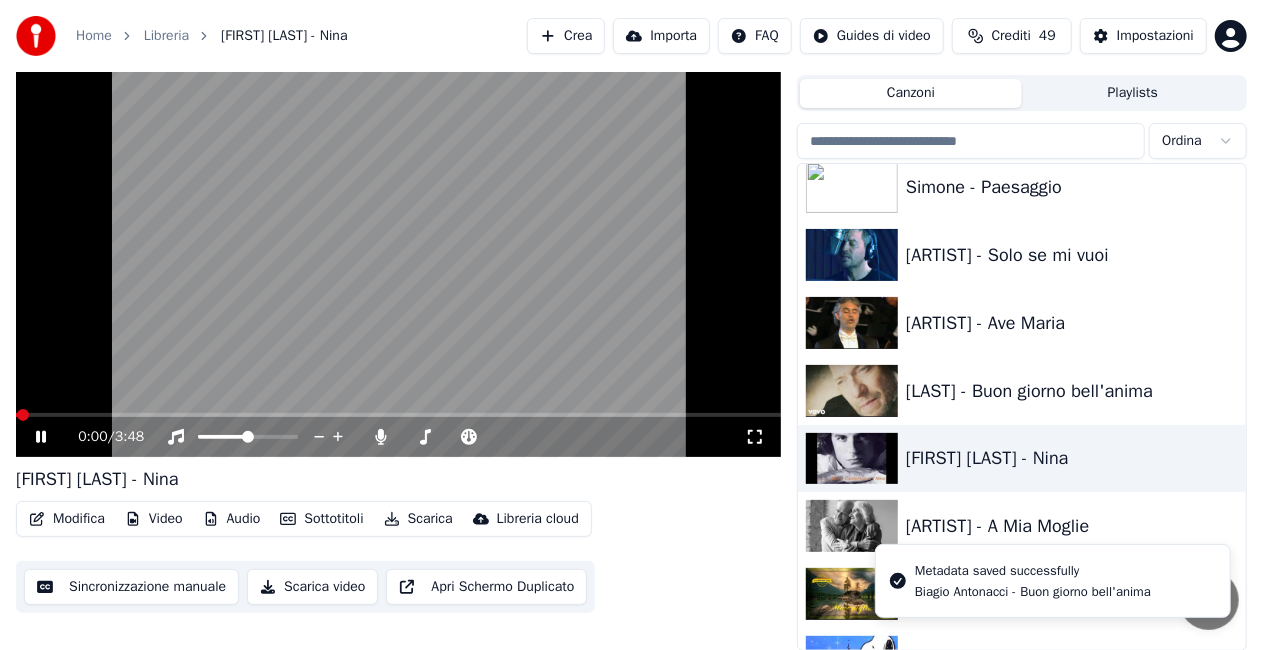 click on "Modifica" at bounding box center (67, 519) 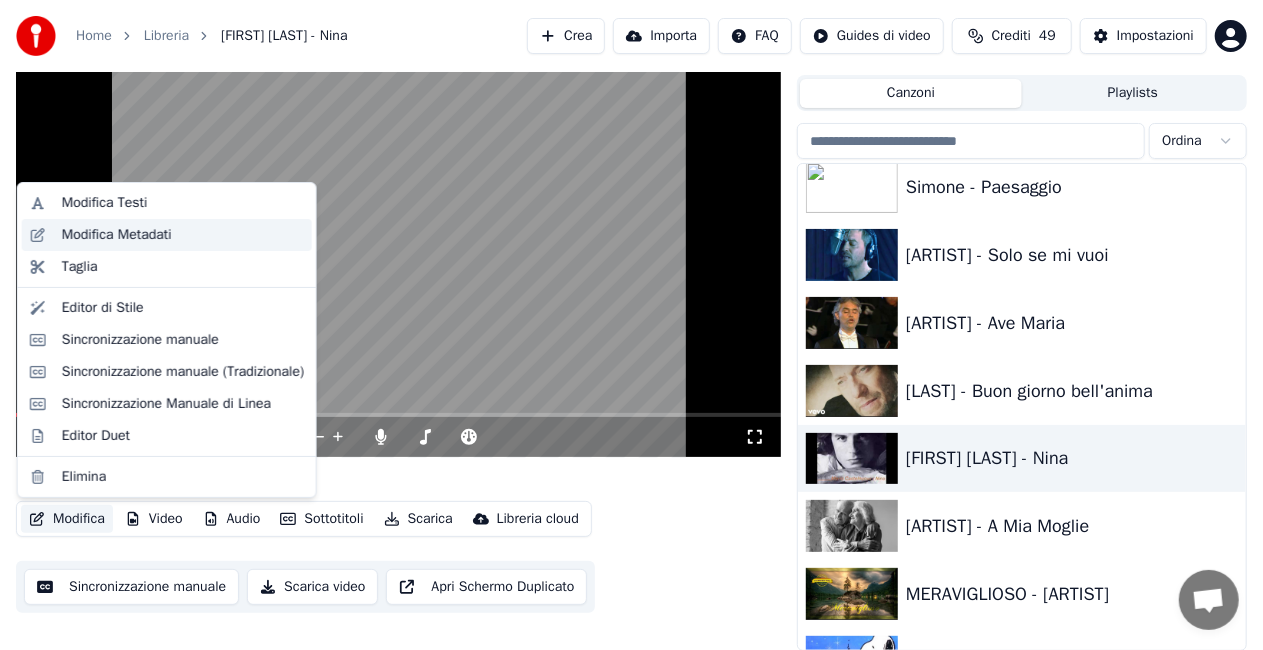 click on "Modifica Metadati" at bounding box center [183, 235] 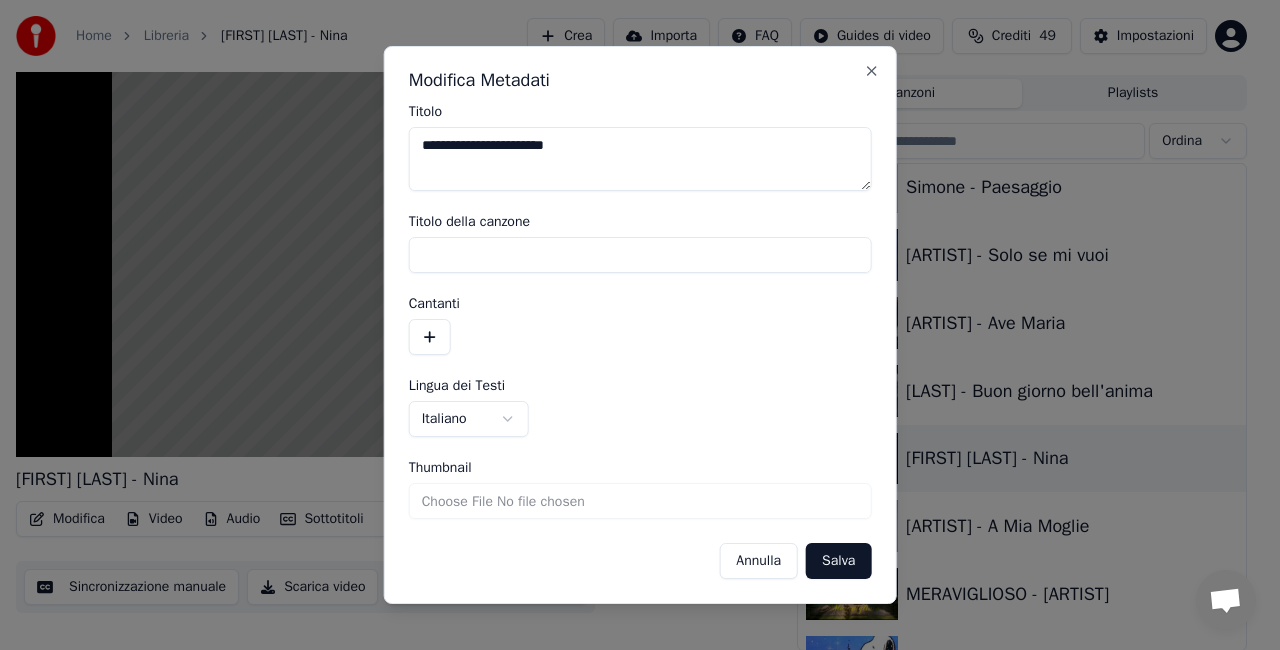 drag, startPoint x: 462, startPoint y: 145, endPoint x: 200, endPoint y: 174, distance: 263.60007 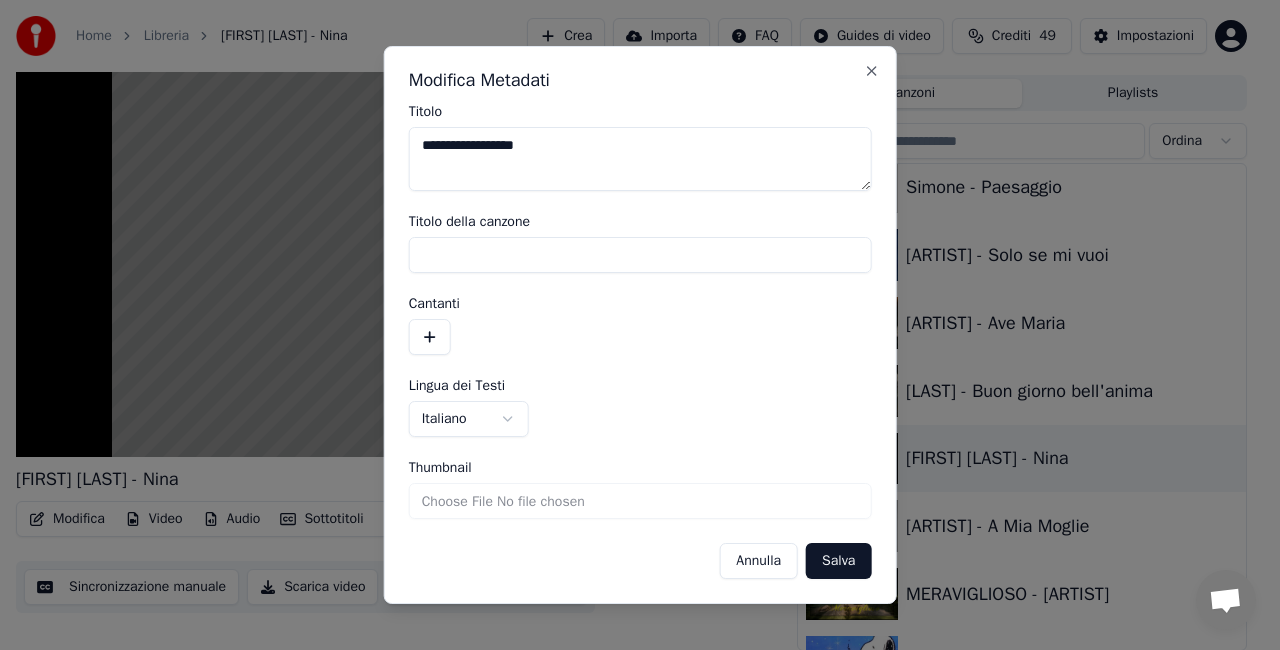 type on "**********" 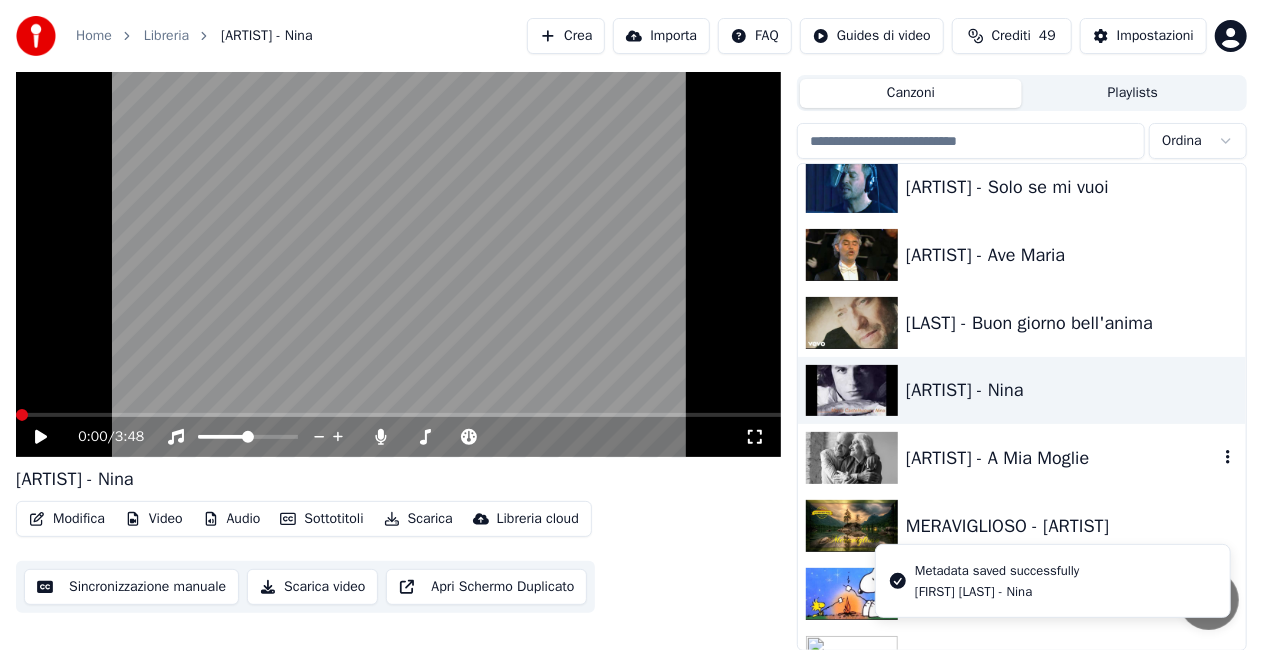 scroll, scrollTop: 16770, scrollLeft: 0, axis: vertical 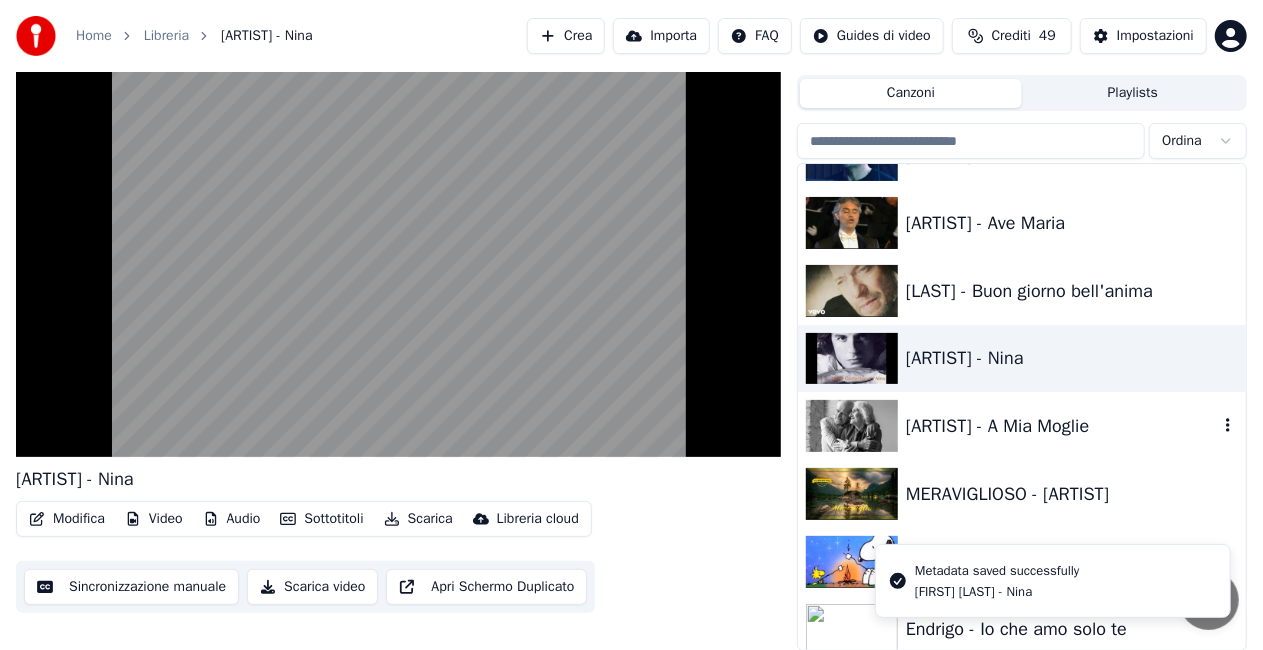 click on "[ARTIST] - A Mia Moglie" at bounding box center (1062, 426) 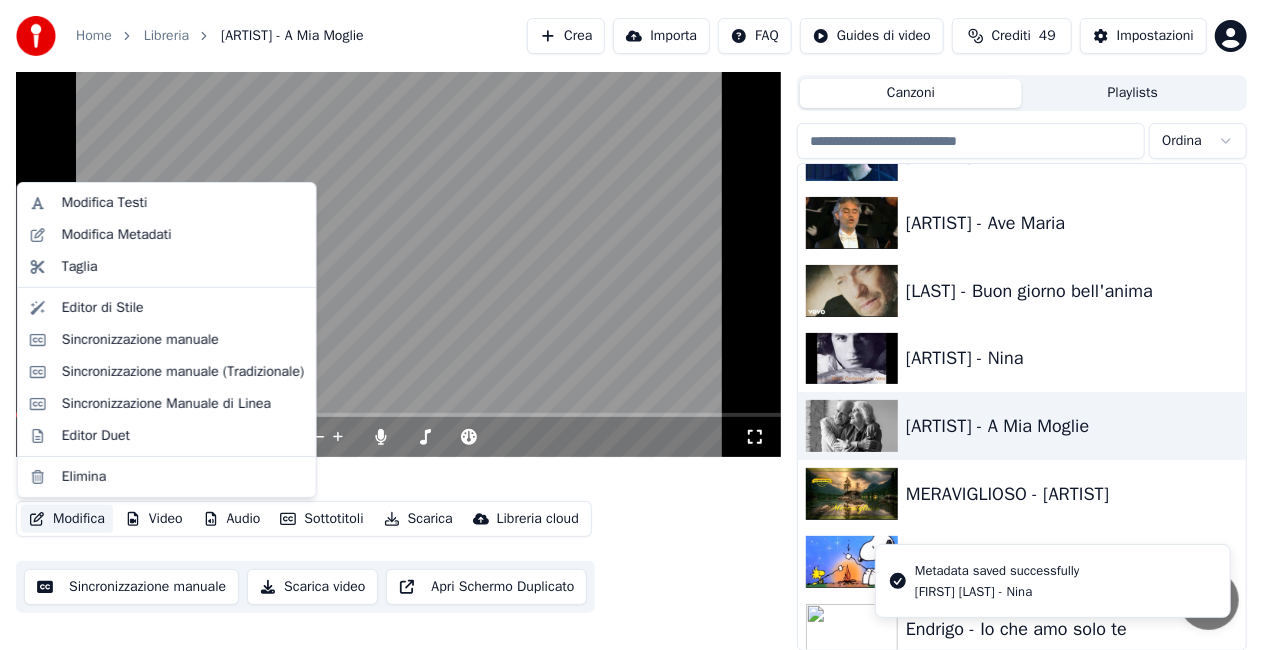 click on "Modifica" at bounding box center (67, 519) 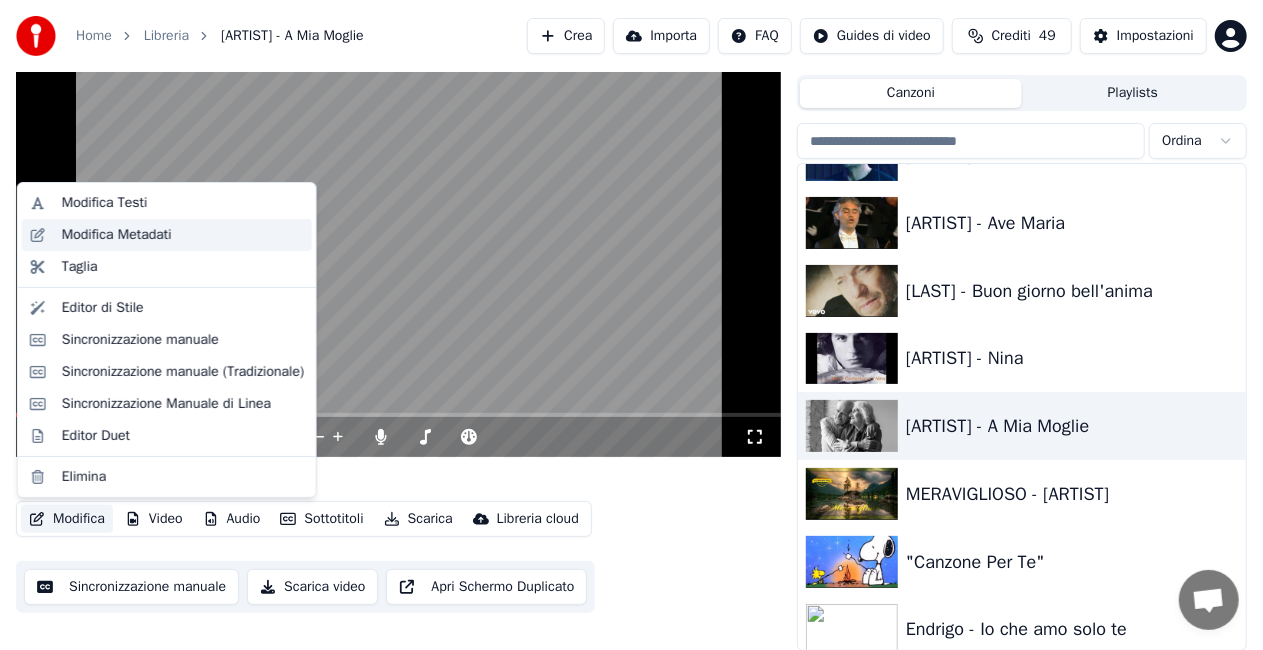 click on "Modifica Metadati" at bounding box center [117, 235] 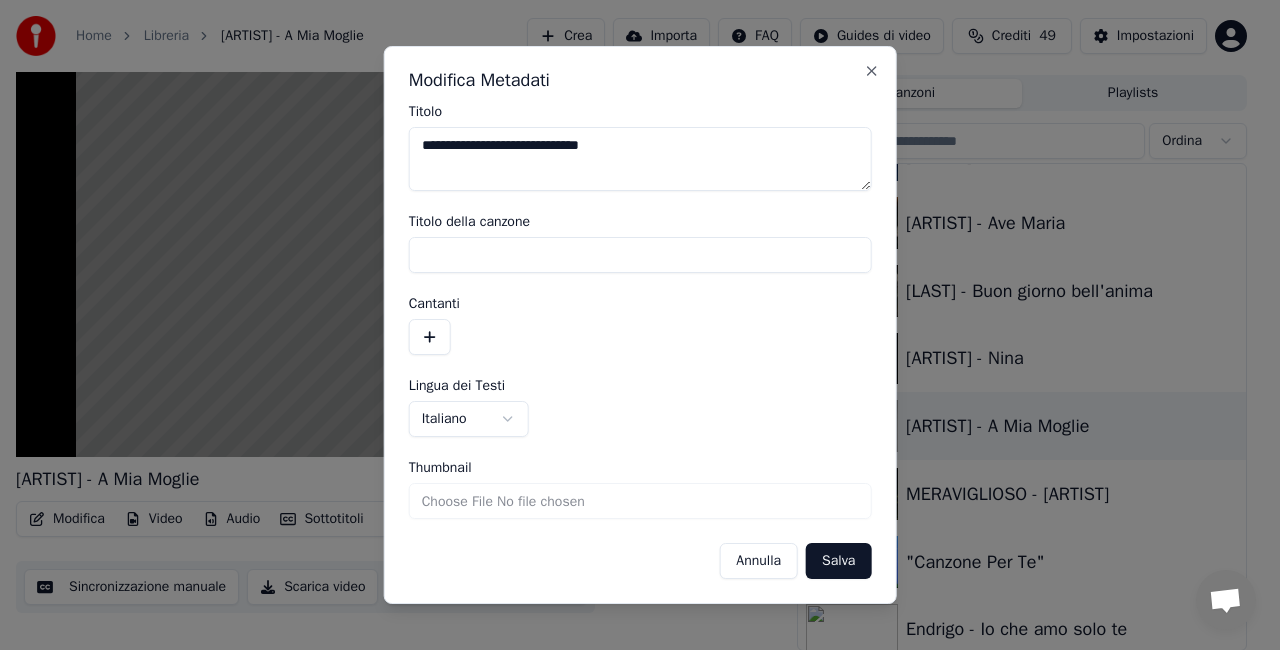 drag, startPoint x: 473, startPoint y: 147, endPoint x: 174, endPoint y: 209, distance: 305.36044 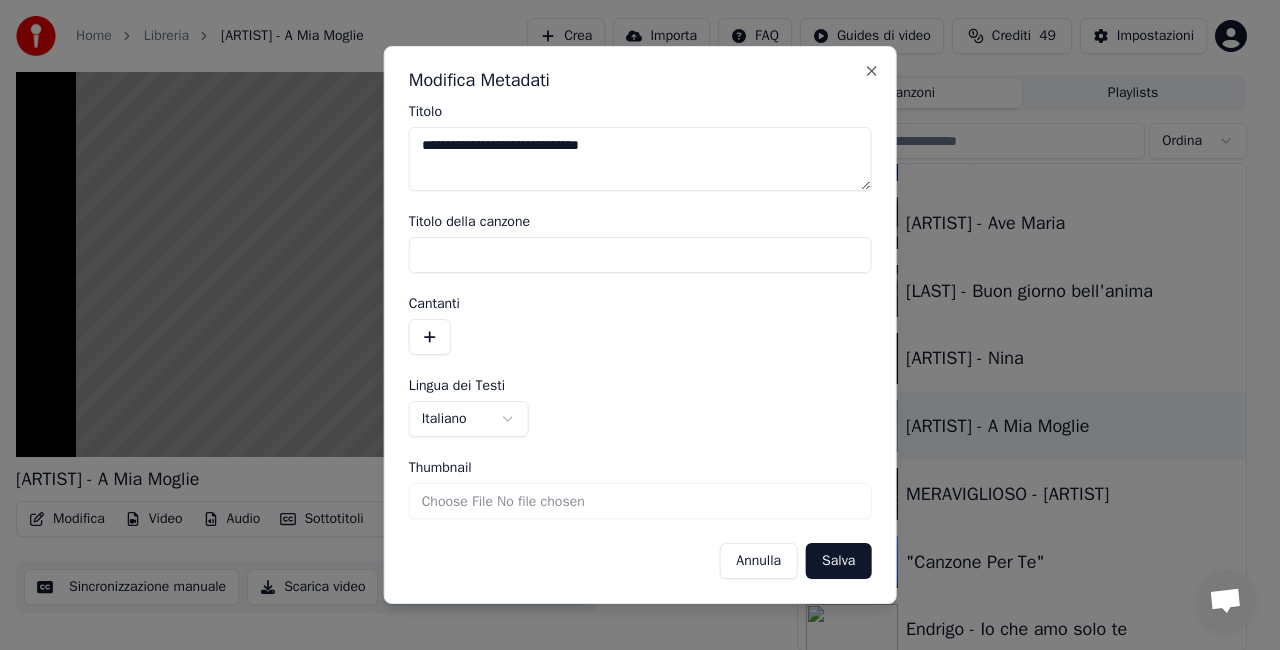 click on "**********" at bounding box center [631, 280] 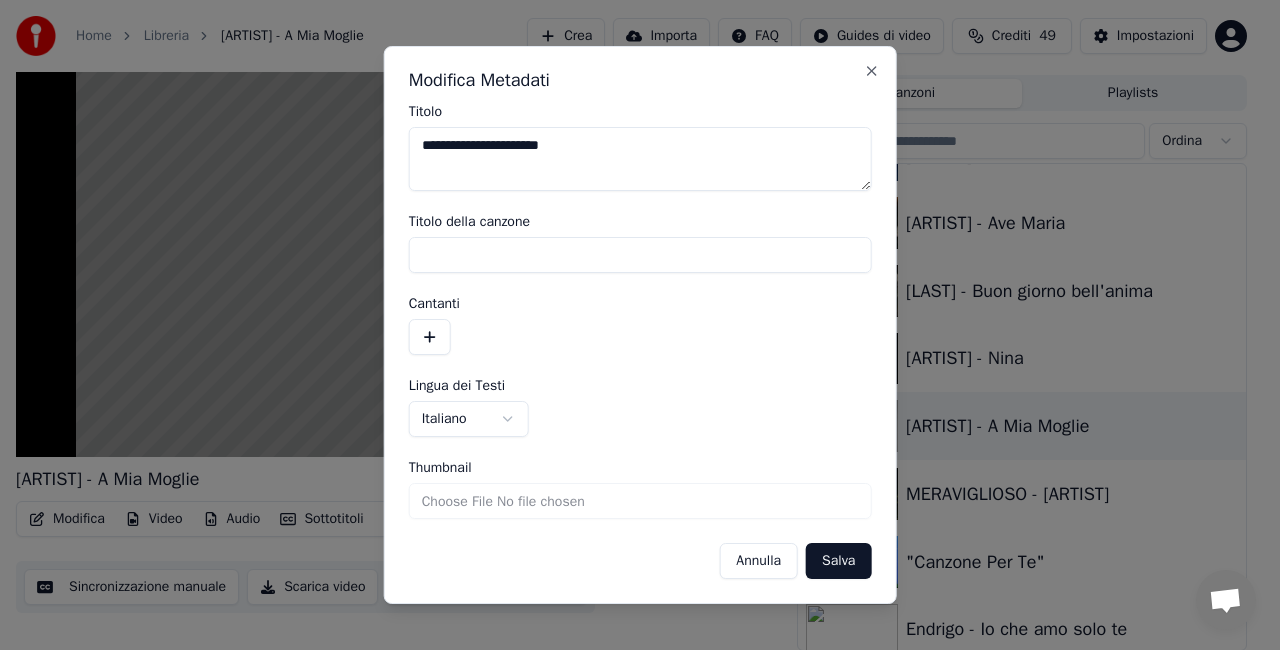 click on "**********" at bounding box center [640, 159] 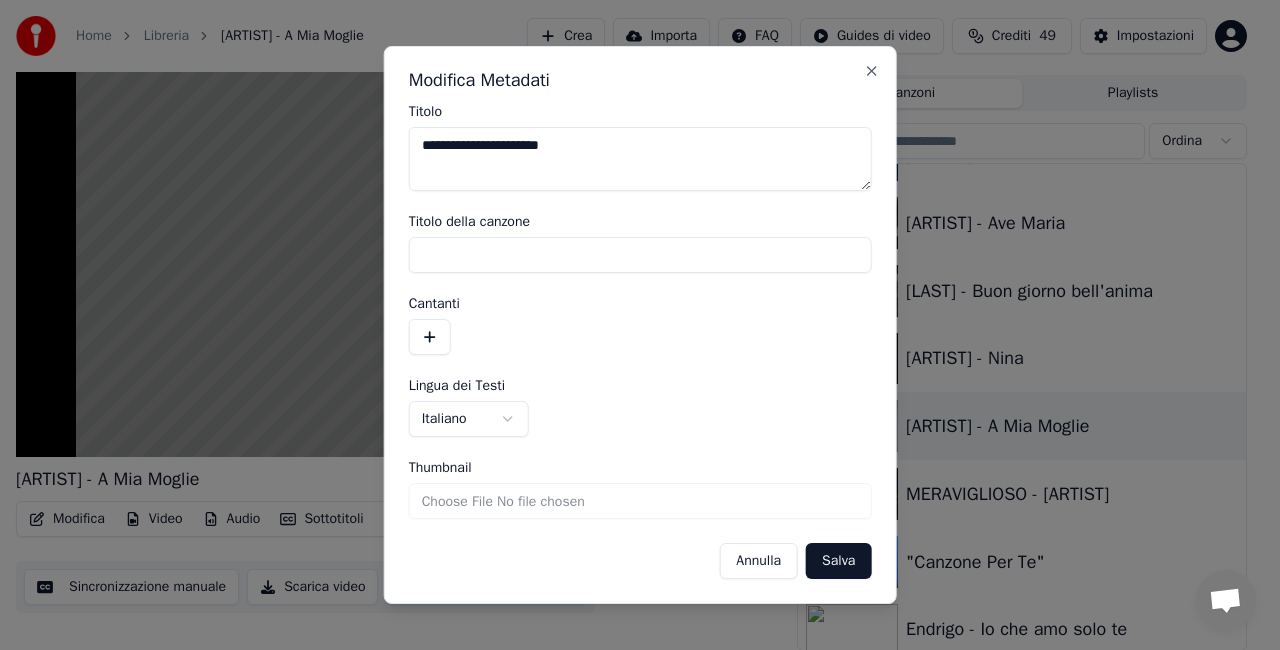 click on "Salva" at bounding box center [838, 561] 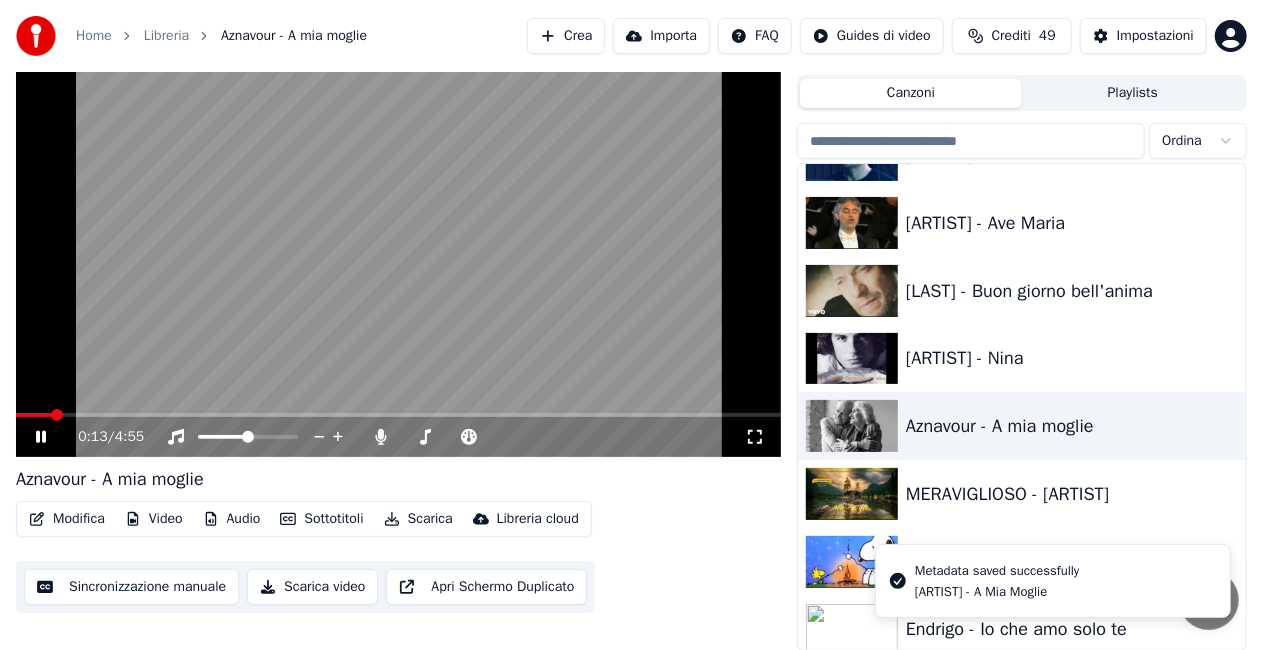 click 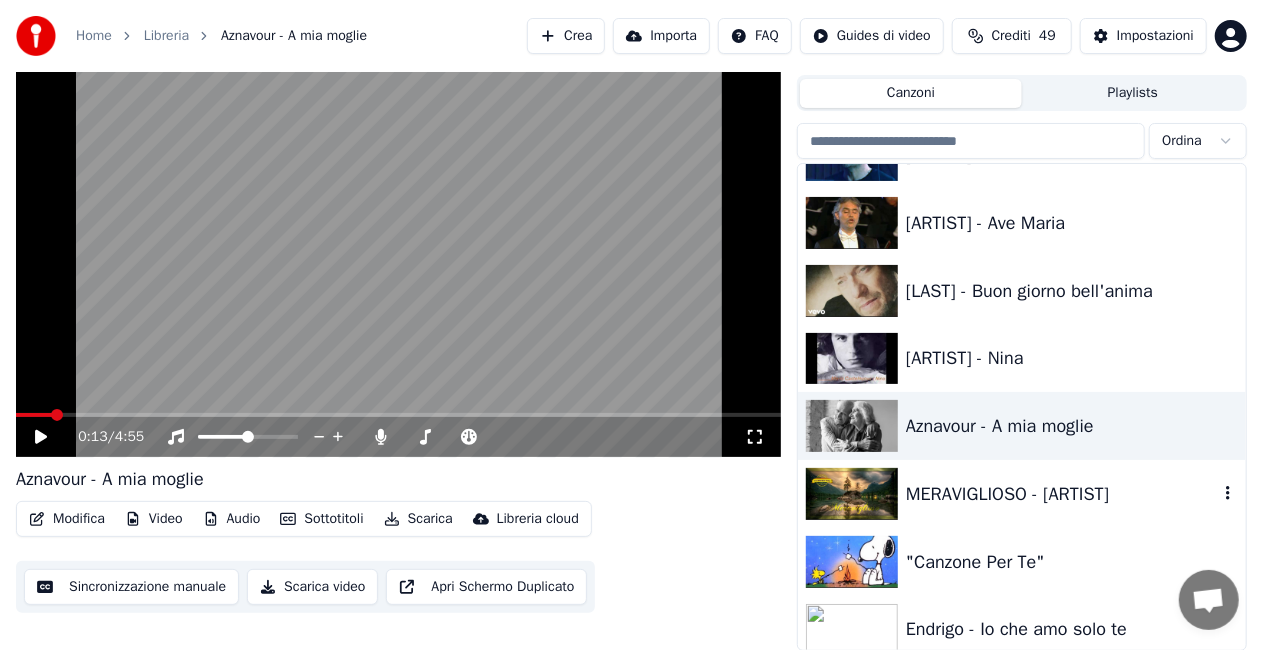 click on "MERAVIGLIOSO - [ARTIST]" at bounding box center (1022, 494) 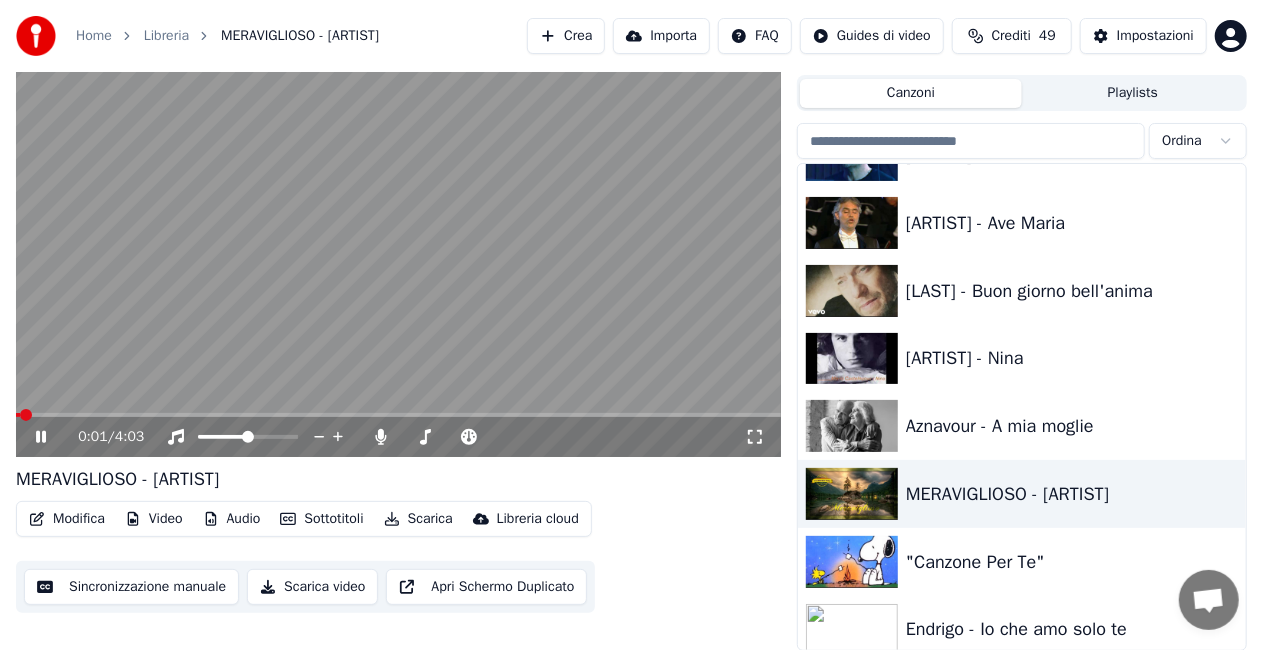 click 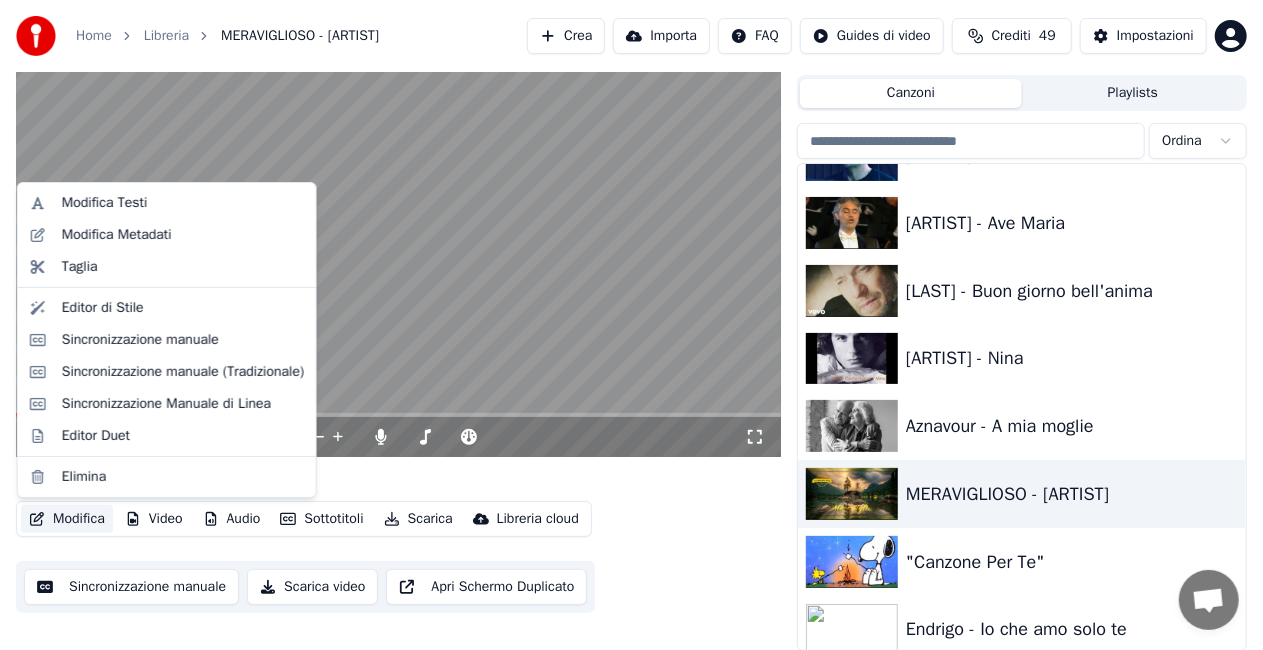 click on "Modifica" at bounding box center [67, 519] 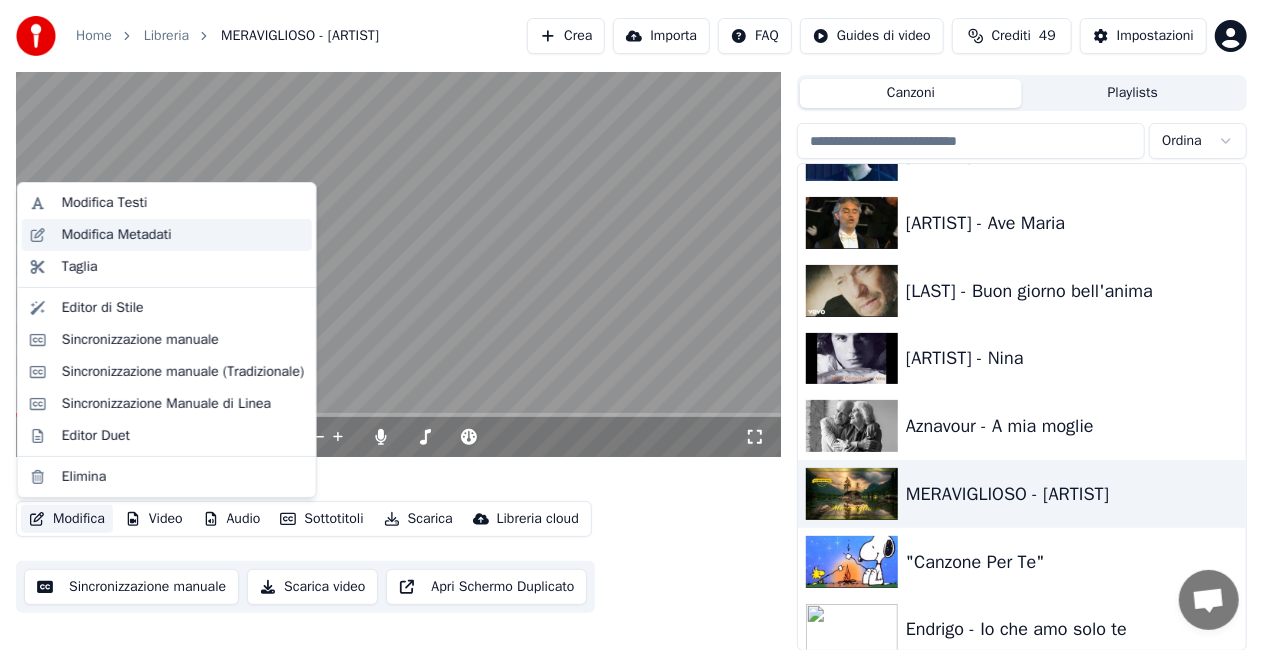 click on "Modifica Metadati" at bounding box center (117, 235) 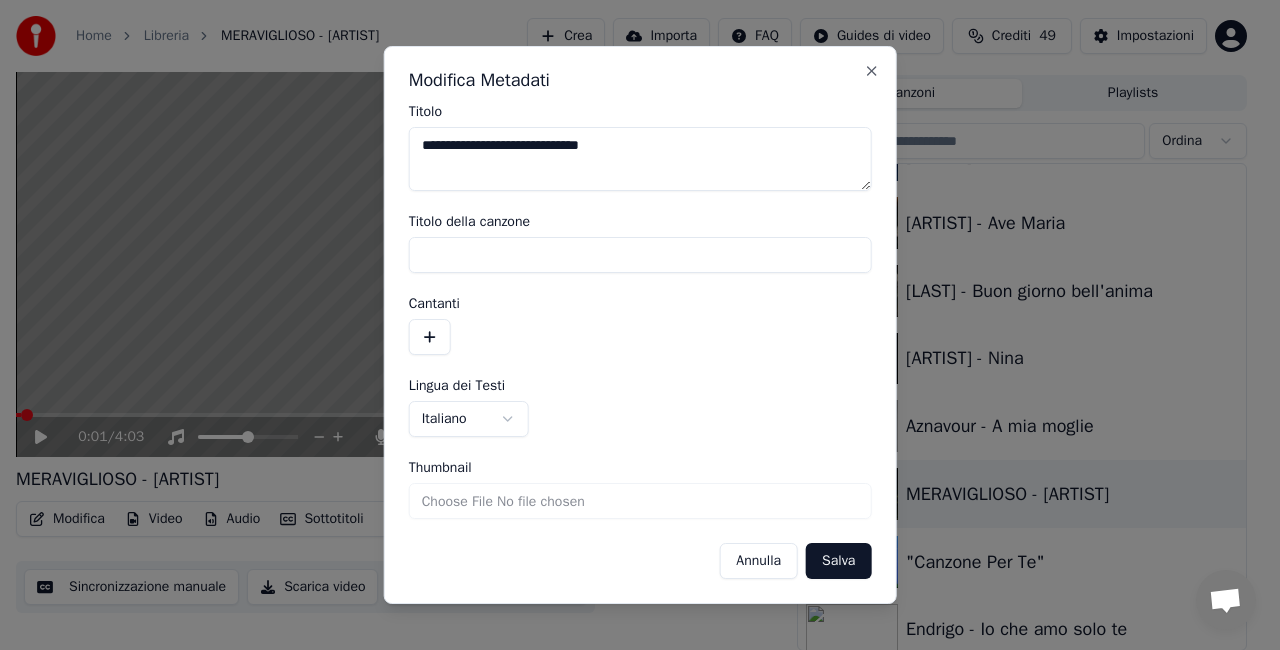 drag, startPoint x: 596, startPoint y: 143, endPoint x: 0, endPoint y: 242, distance: 604.1664 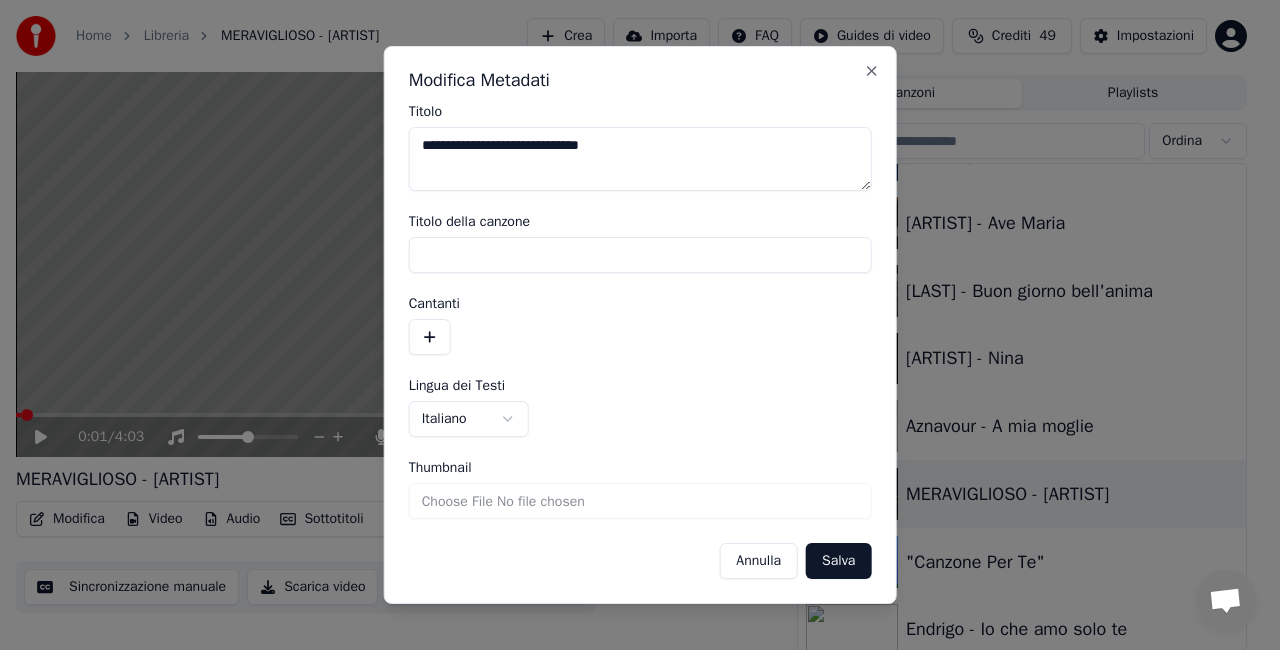 click on "**********" at bounding box center (631, 280) 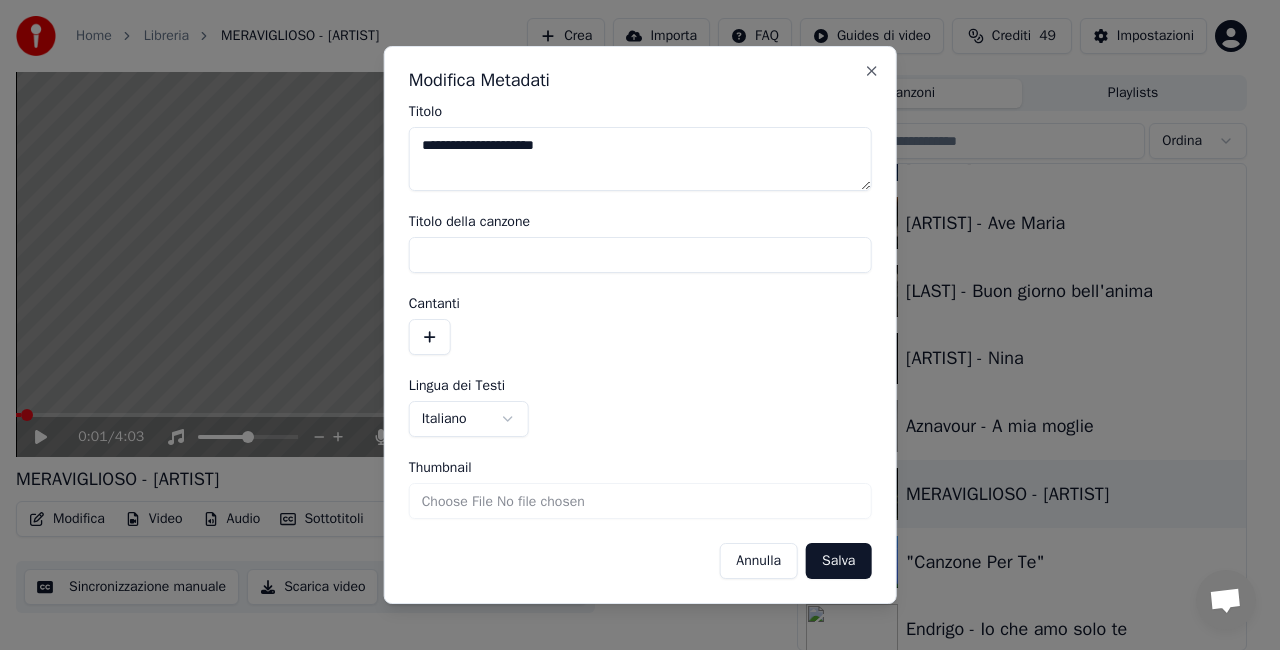 type on "**********" 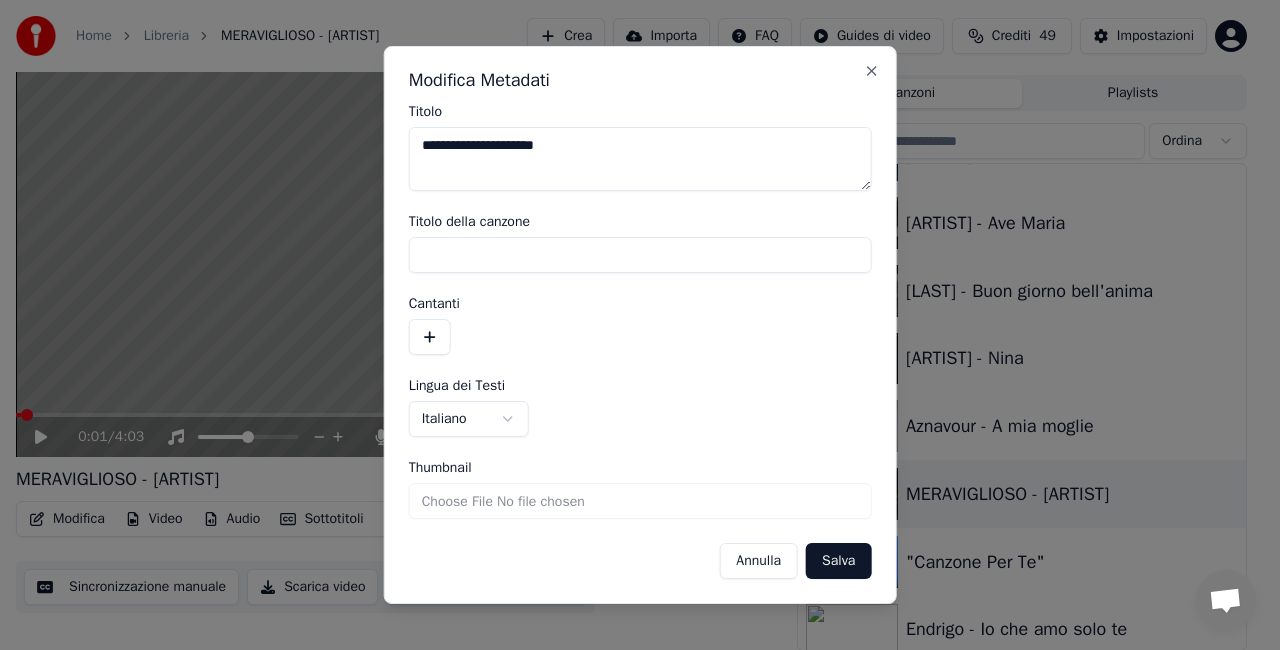 click on "Salva" at bounding box center [838, 561] 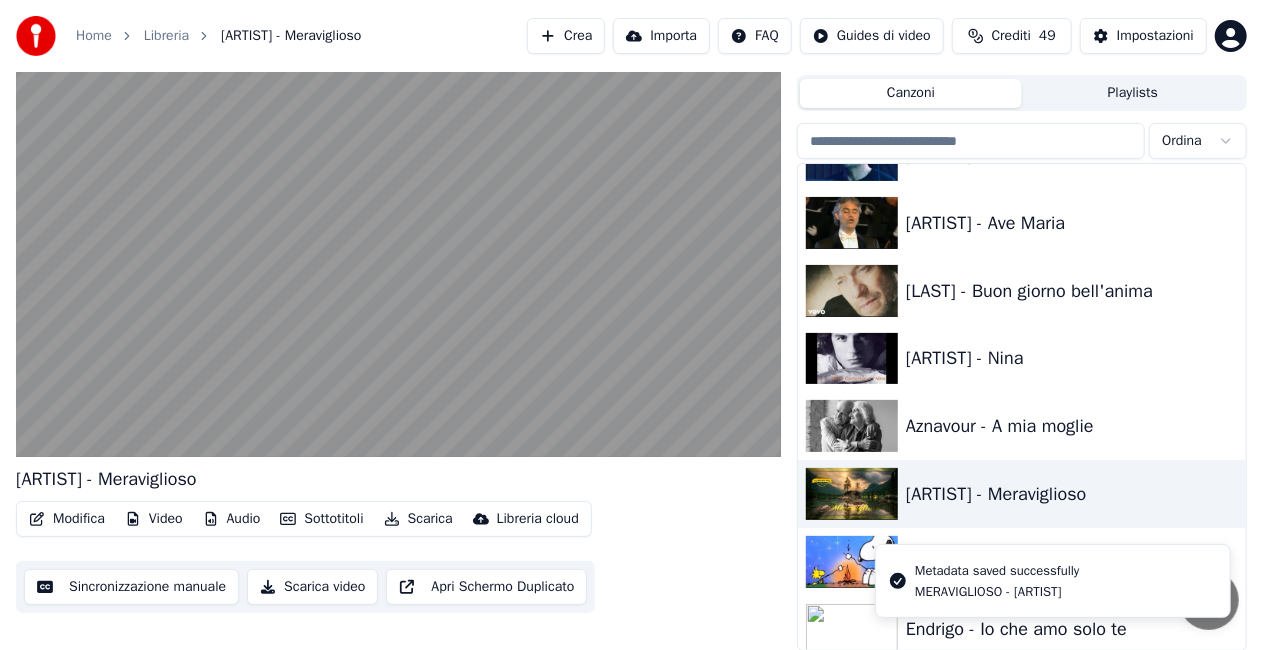 scroll, scrollTop: 16870, scrollLeft: 0, axis: vertical 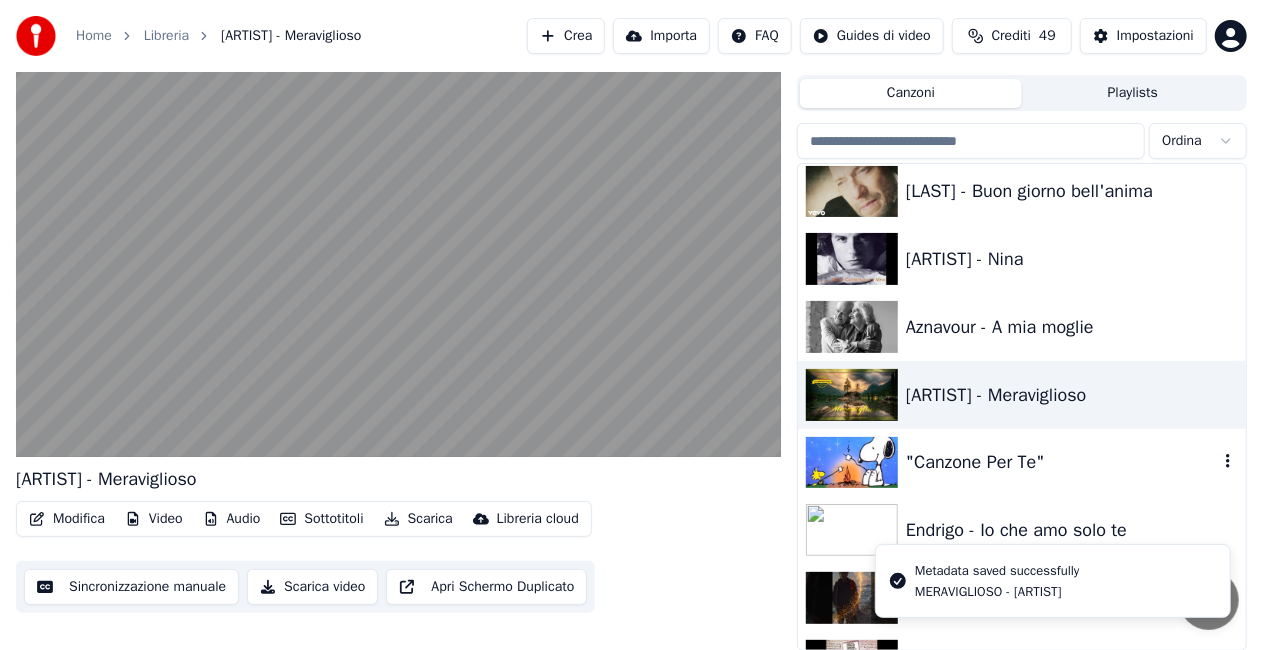 click on ""Canzone Per Te"" at bounding box center [1062, 462] 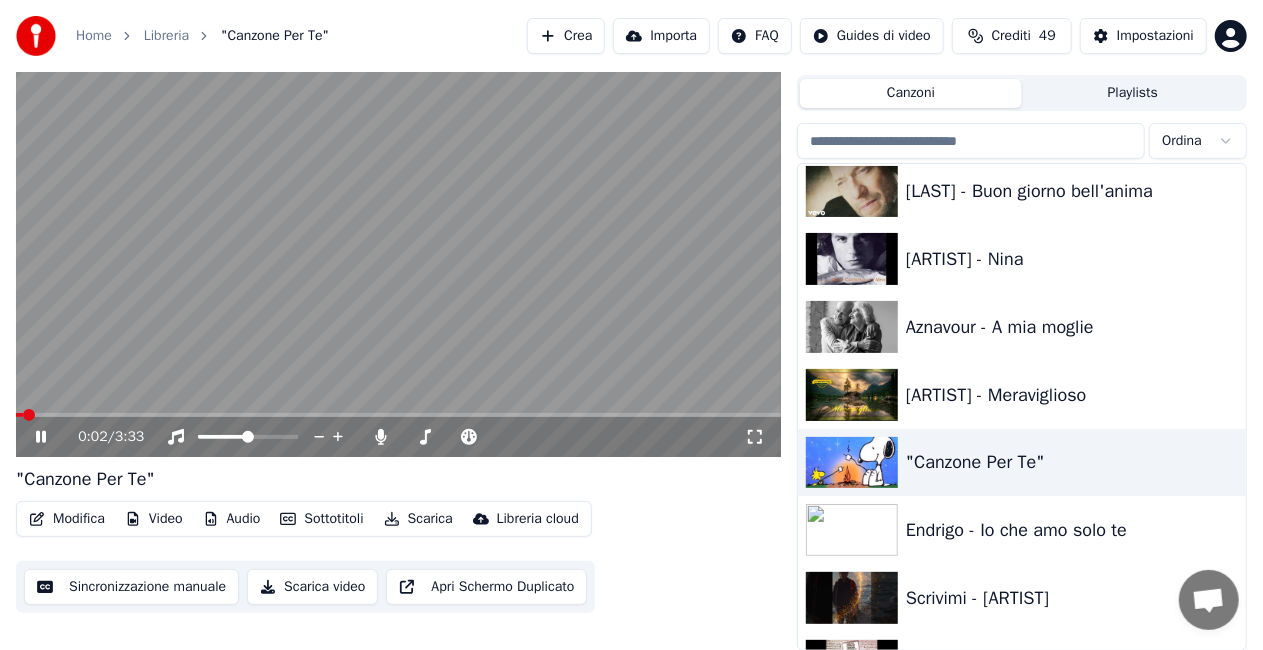 click 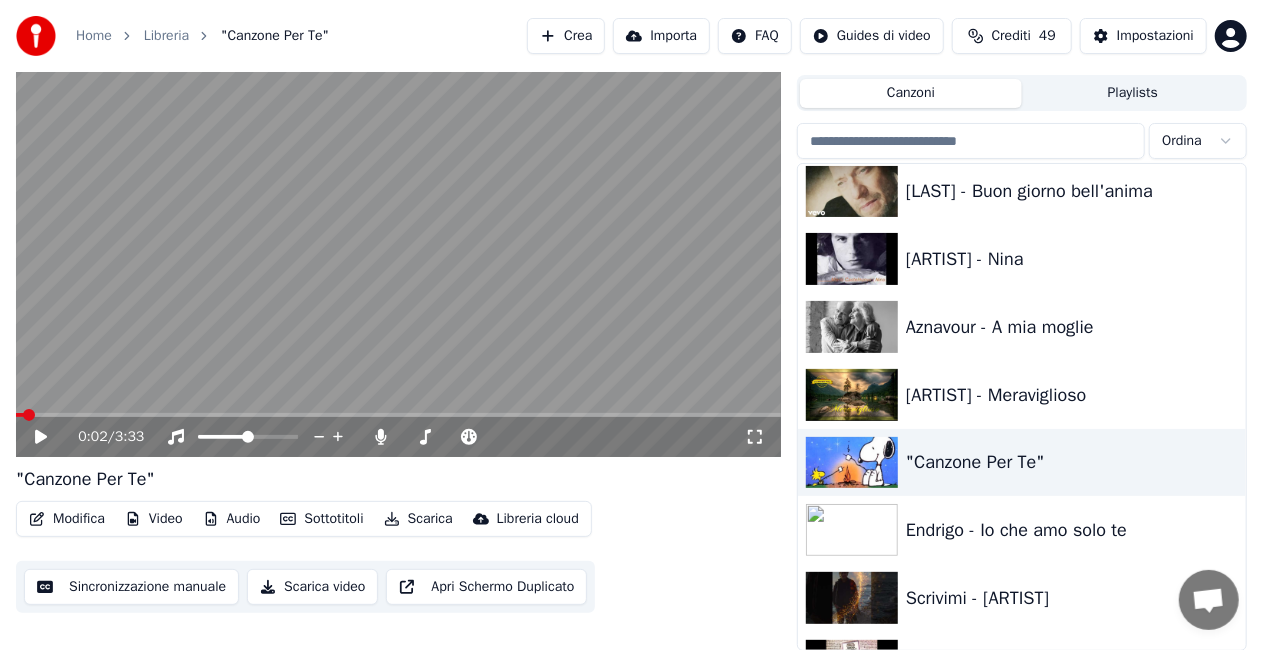 click on "Modifica" at bounding box center (67, 519) 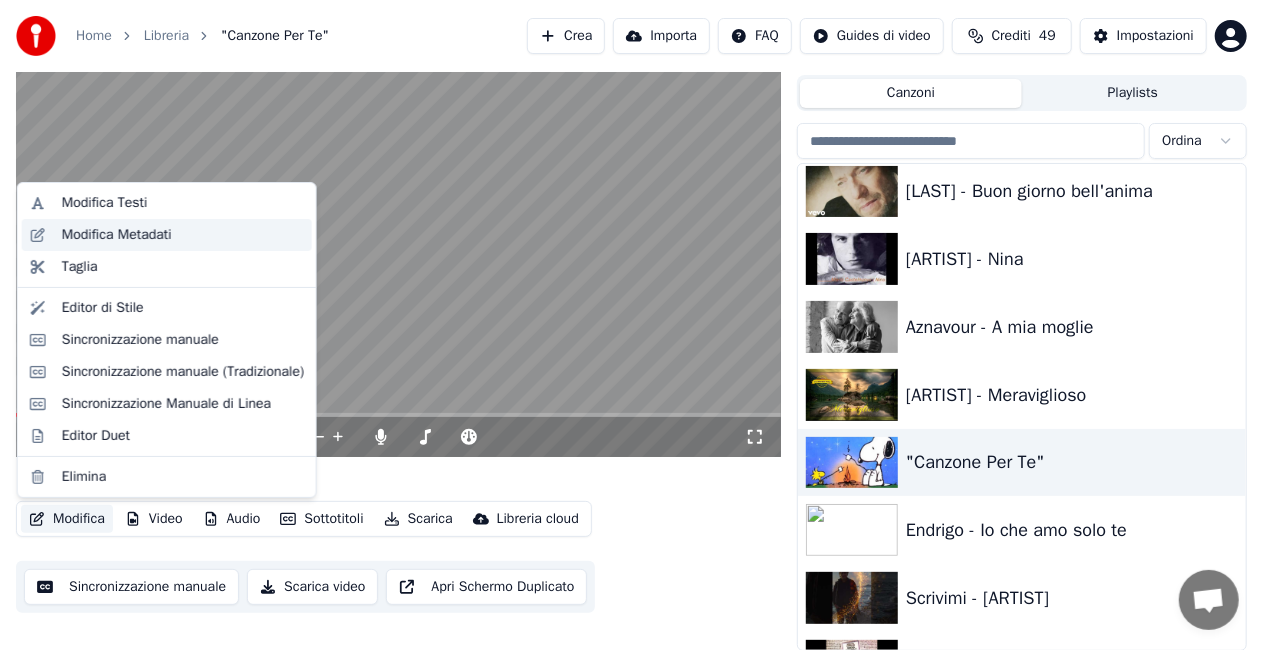 click on "Modifica Metadati" at bounding box center [117, 235] 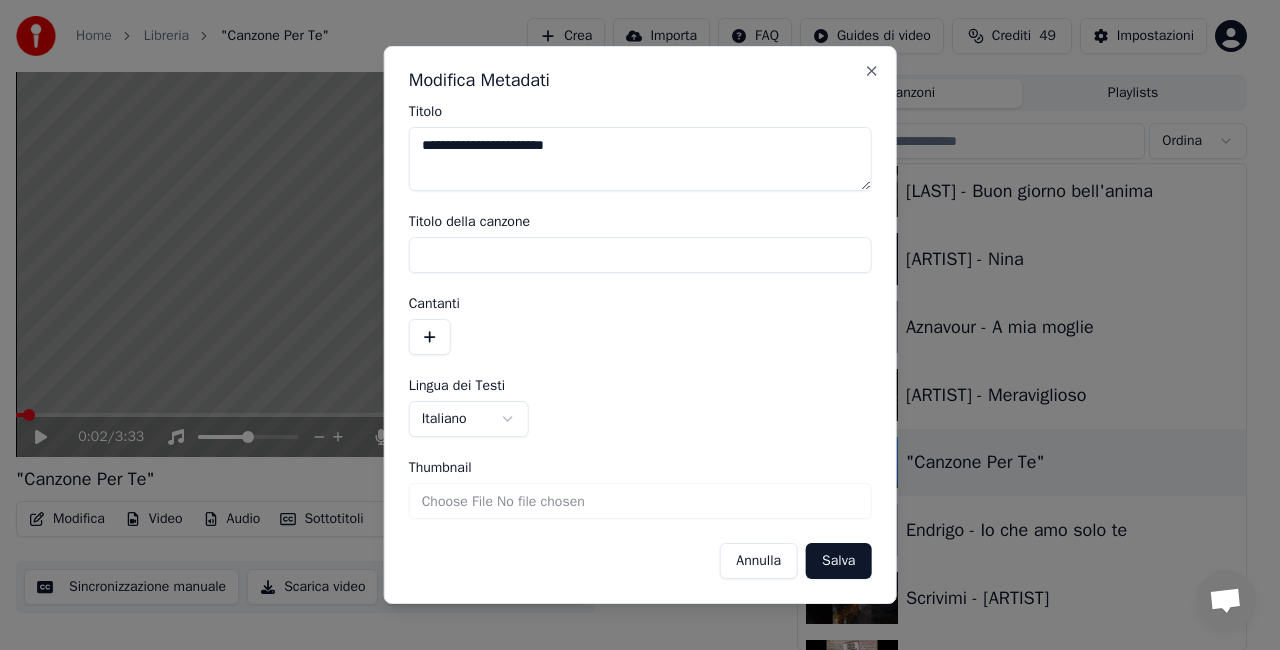 type on "**********" 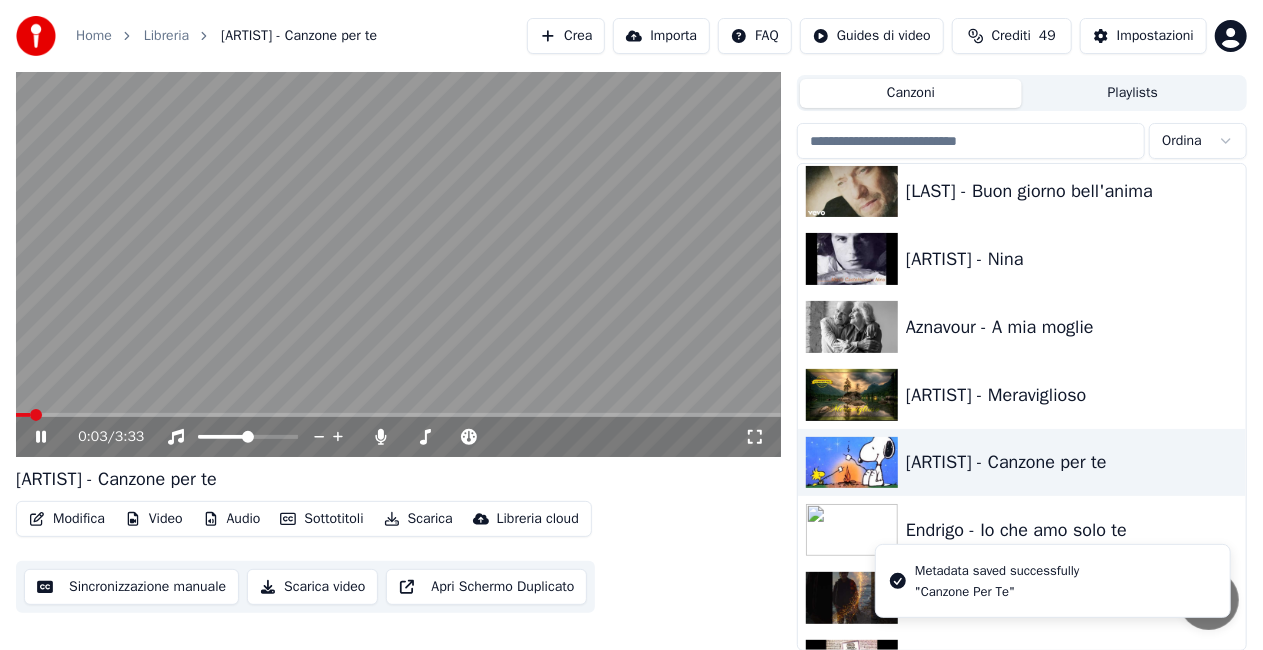 click 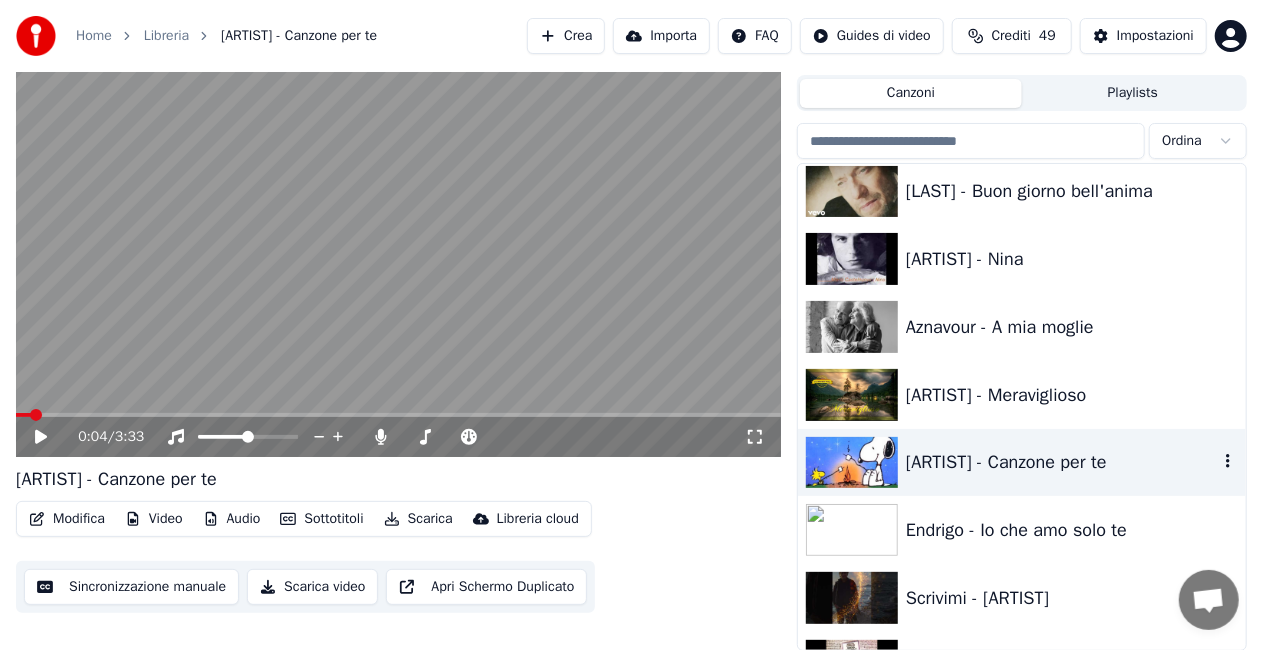 scroll, scrollTop: 16970, scrollLeft: 0, axis: vertical 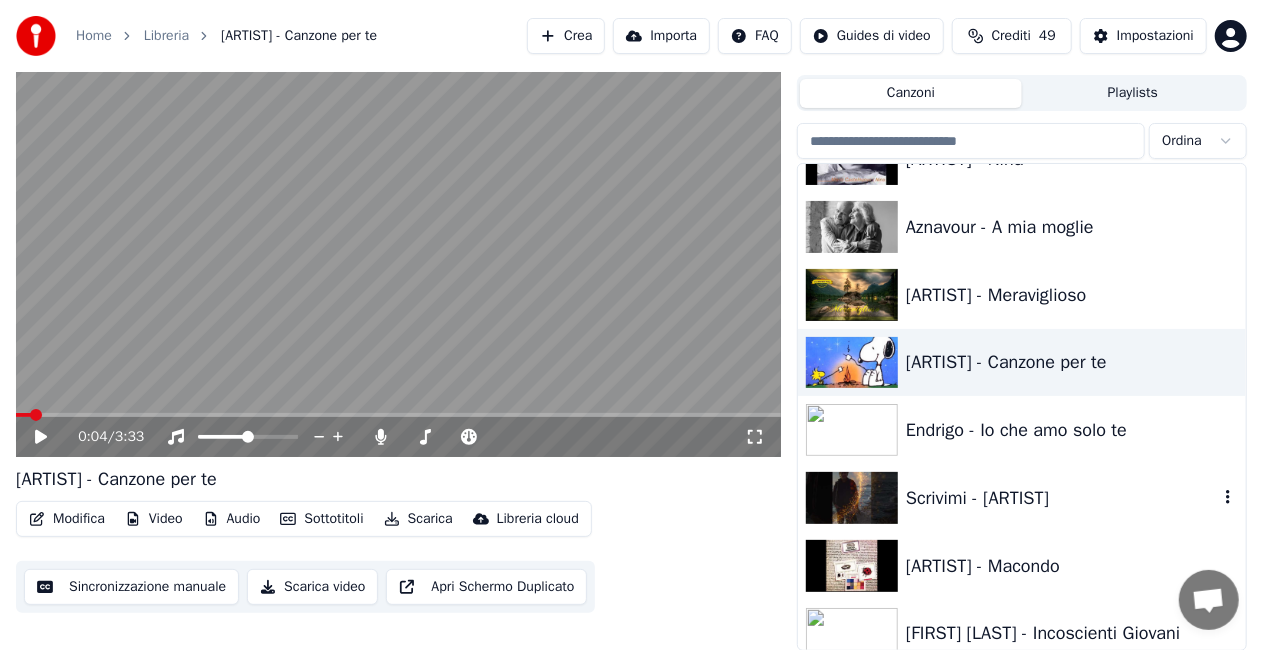 click on "Scrivimi - [ARTIST]" at bounding box center [1062, 498] 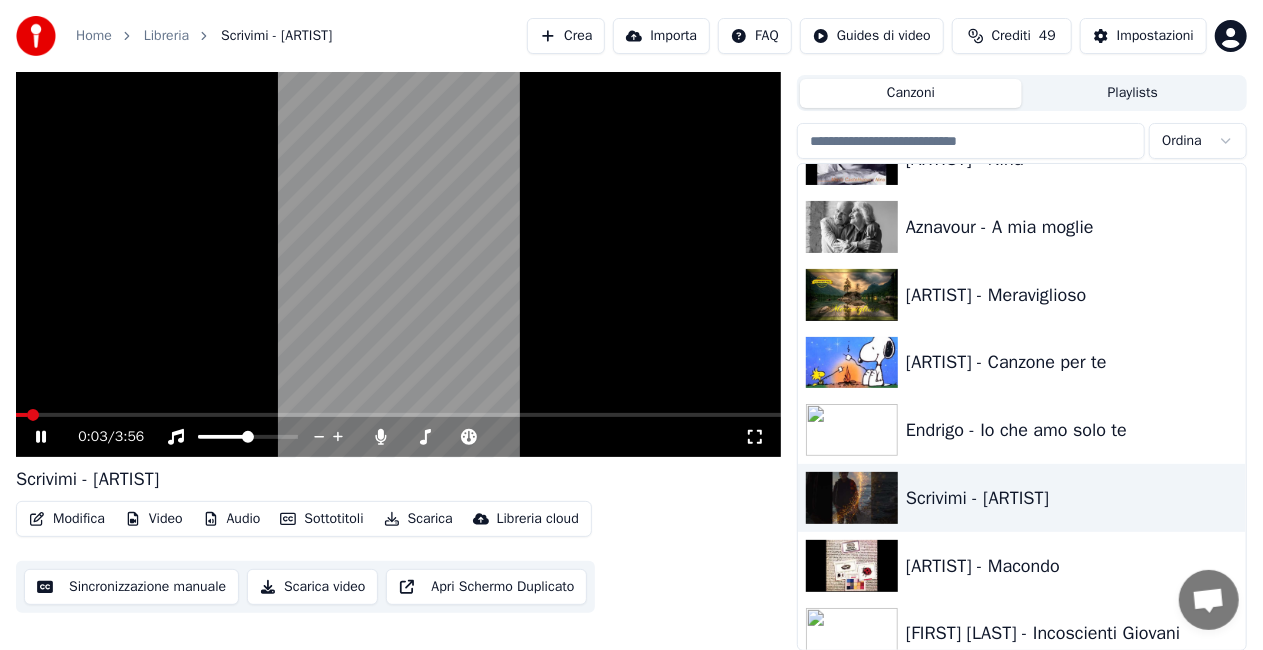 click 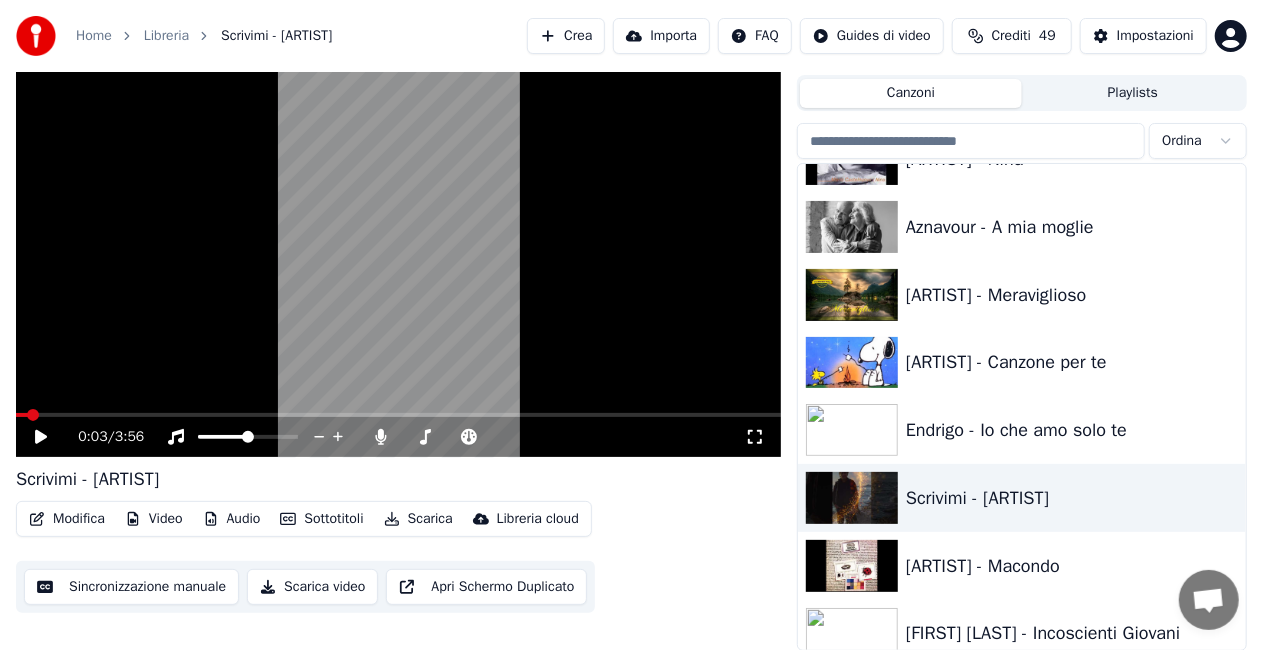 click on "Modifica" at bounding box center (67, 519) 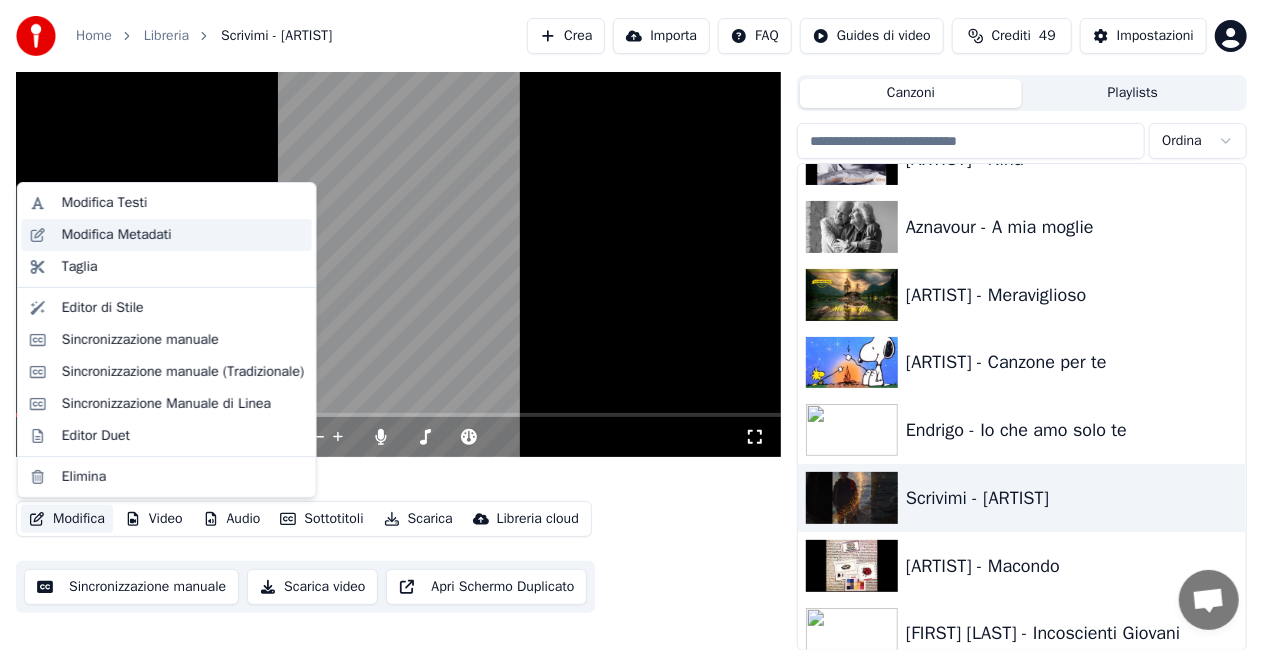 click on "Modifica Metadati" at bounding box center (183, 235) 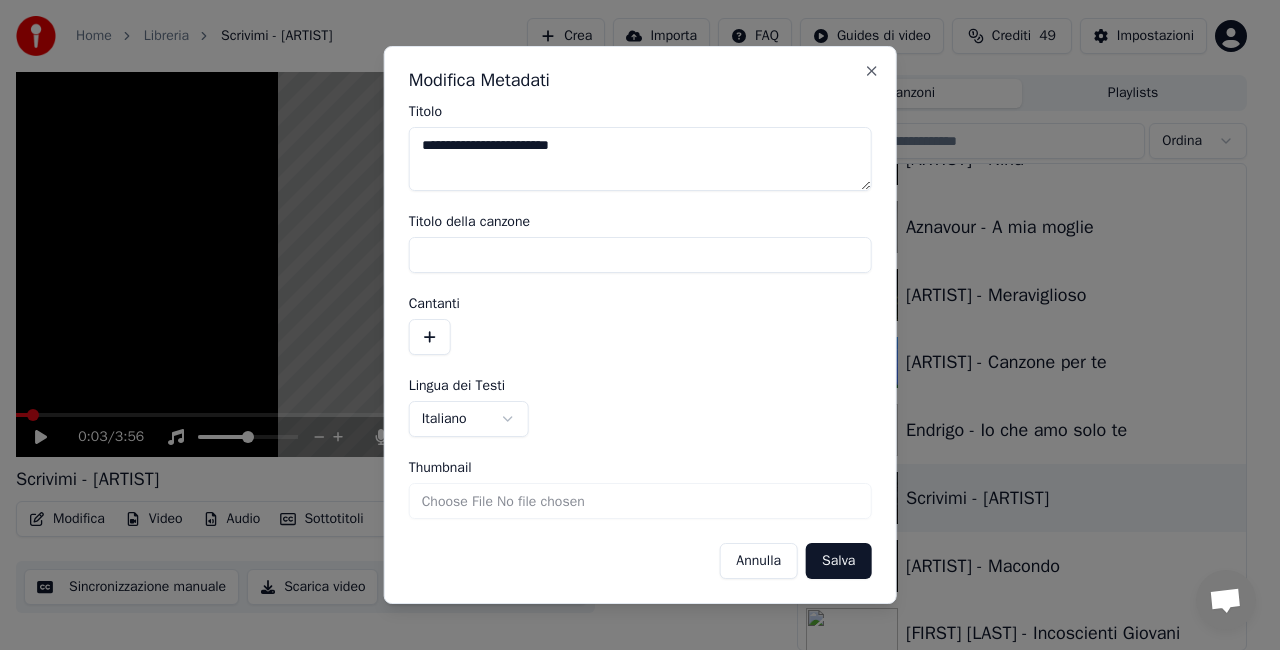 drag, startPoint x: 515, startPoint y: 147, endPoint x: 0, endPoint y: 329, distance: 546.2133 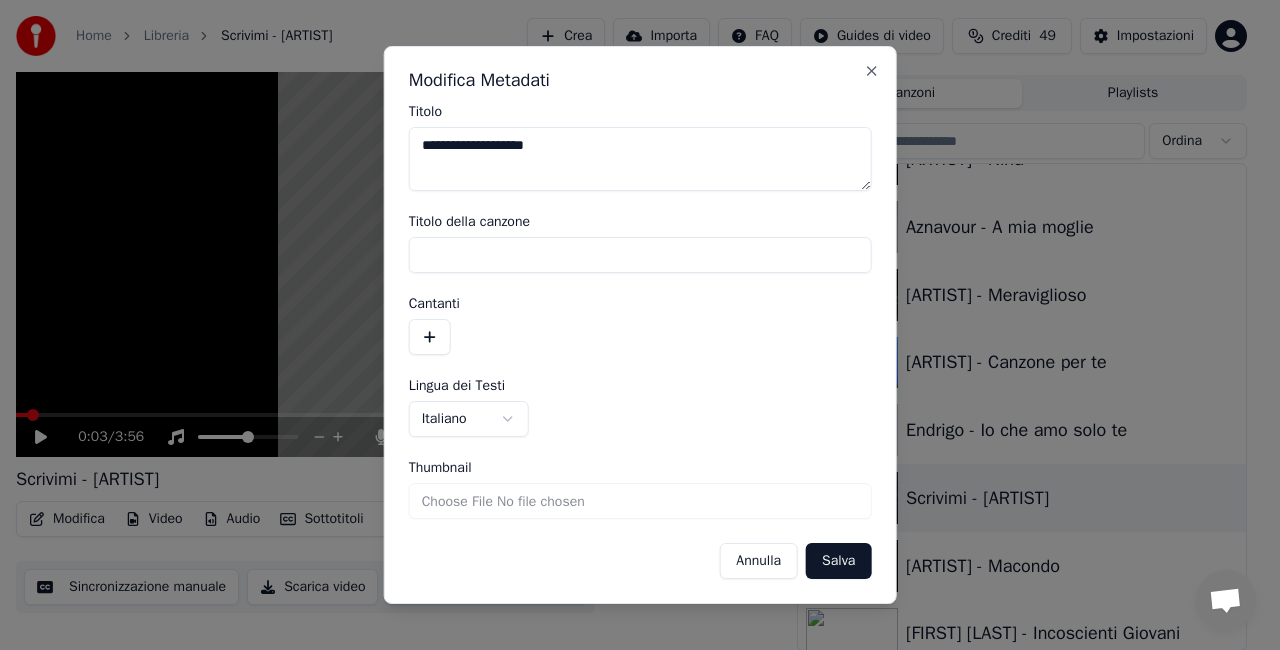 type on "**********" 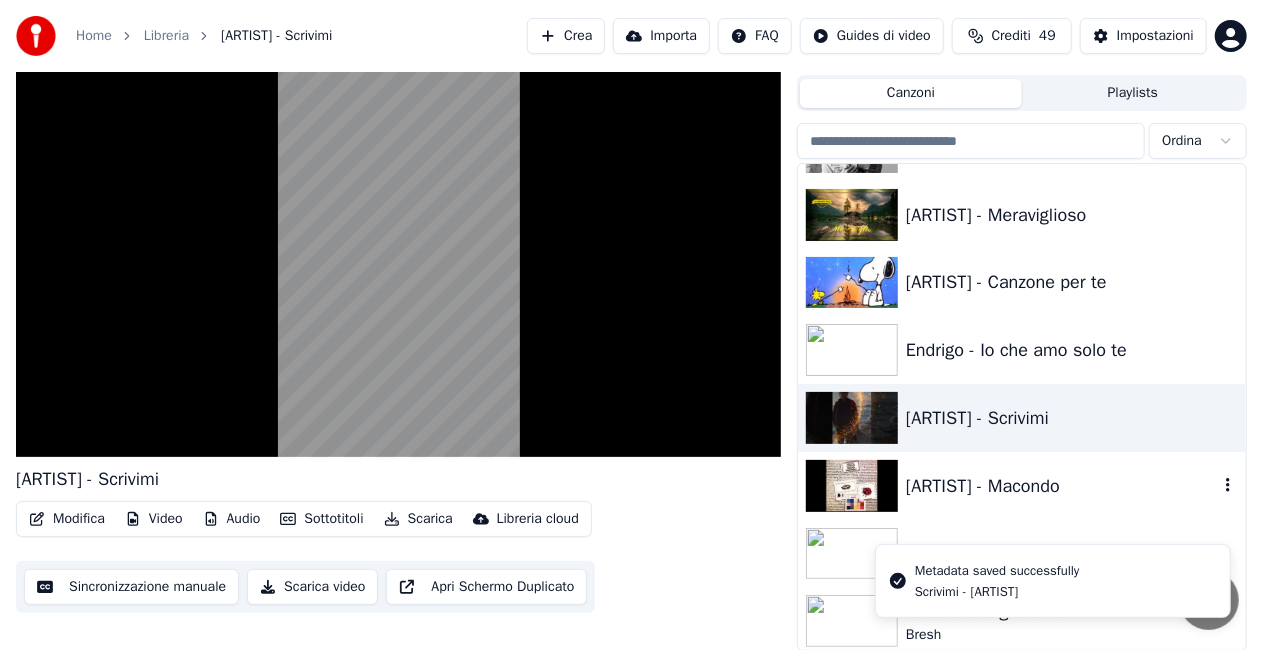 scroll, scrollTop: 17070, scrollLeft: 0, axis: vertical 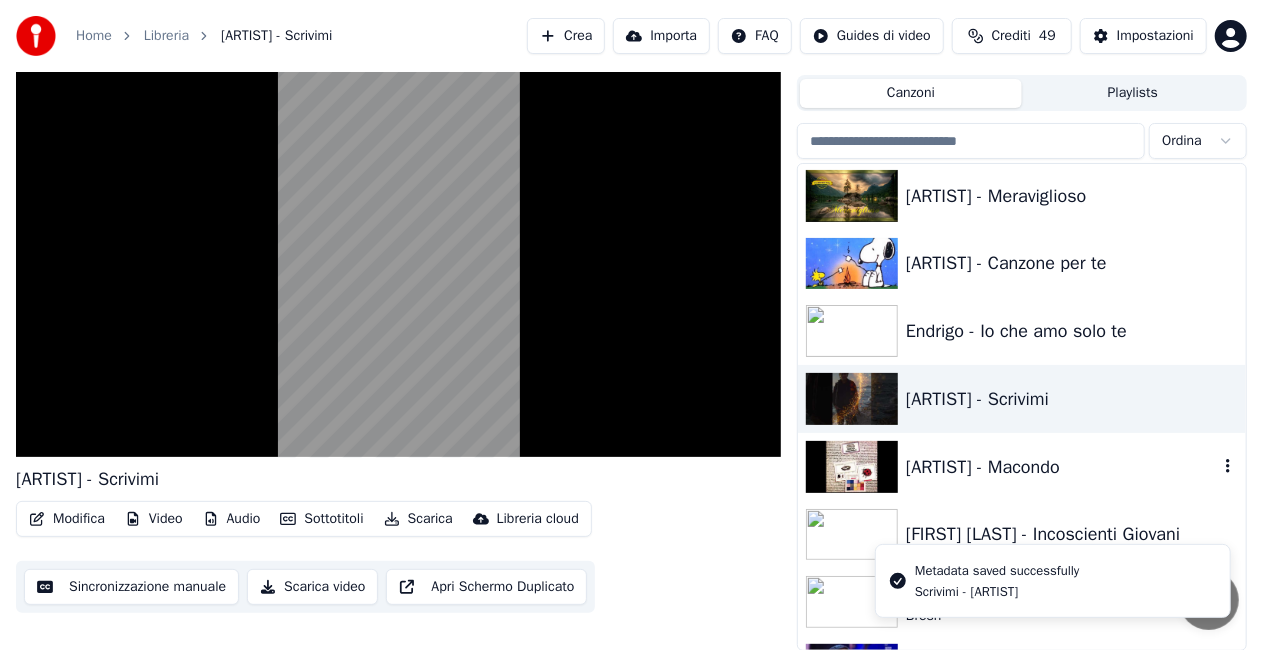 click on "[ARTIST] - Macondo" at bounding box center [1062, 467] 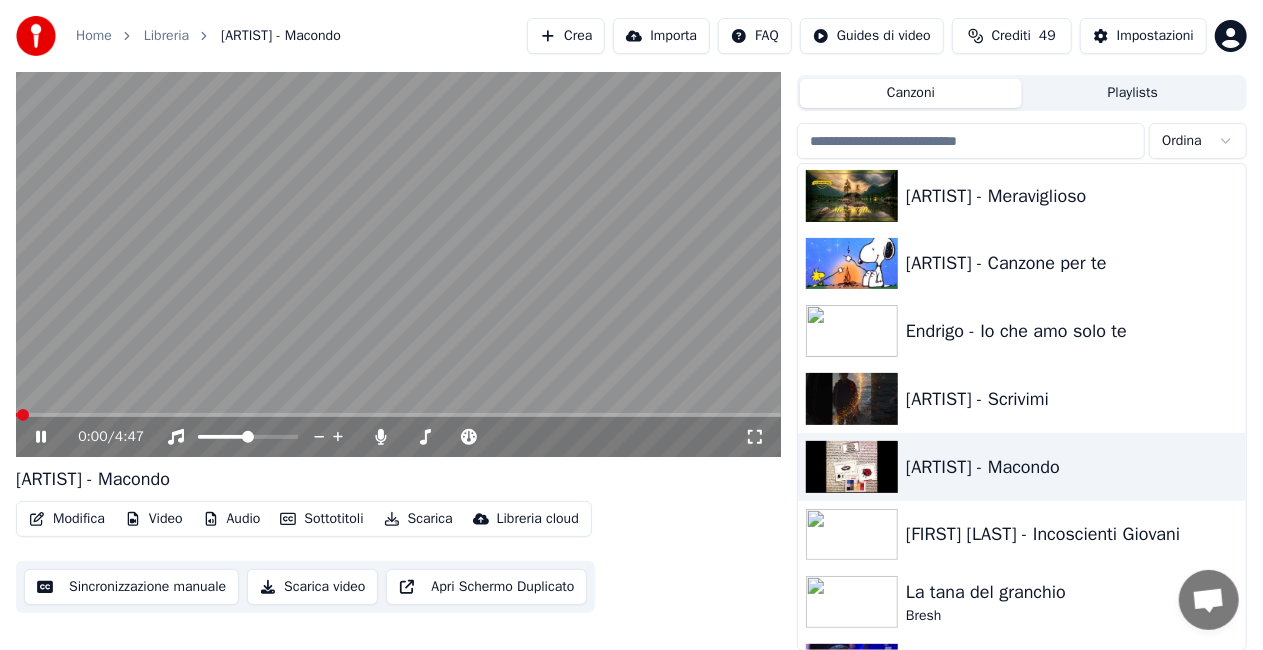 click 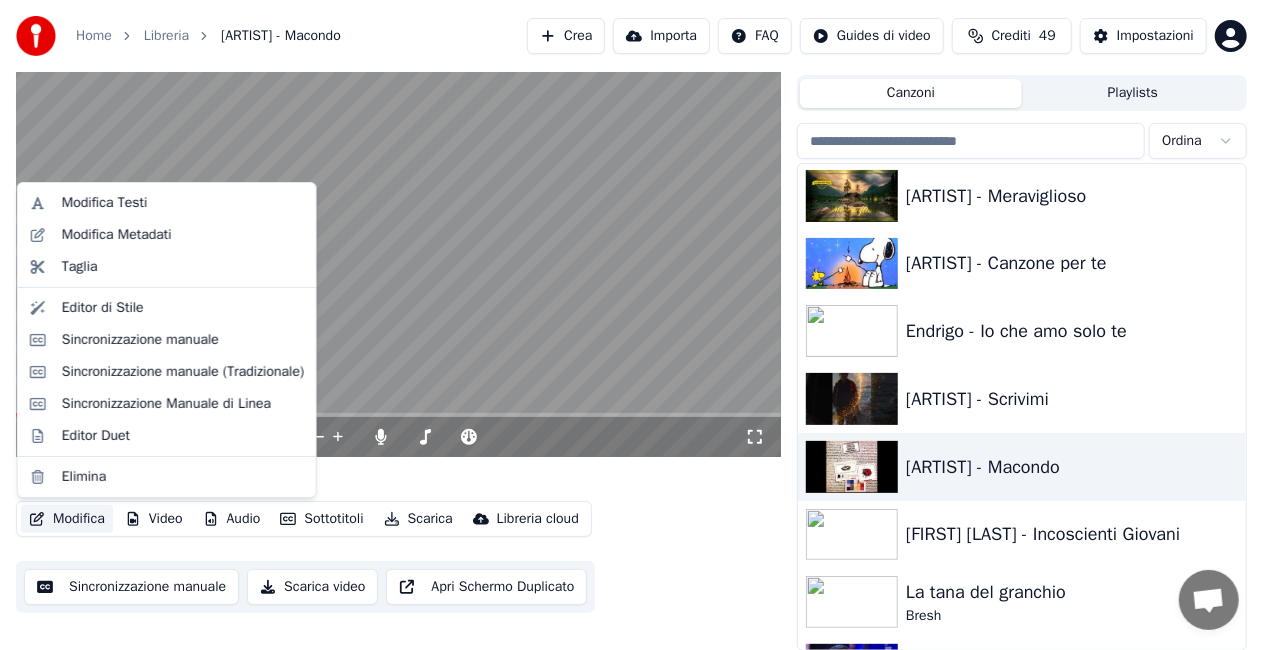 click on "Modifica" at bounding box center [67, 519] 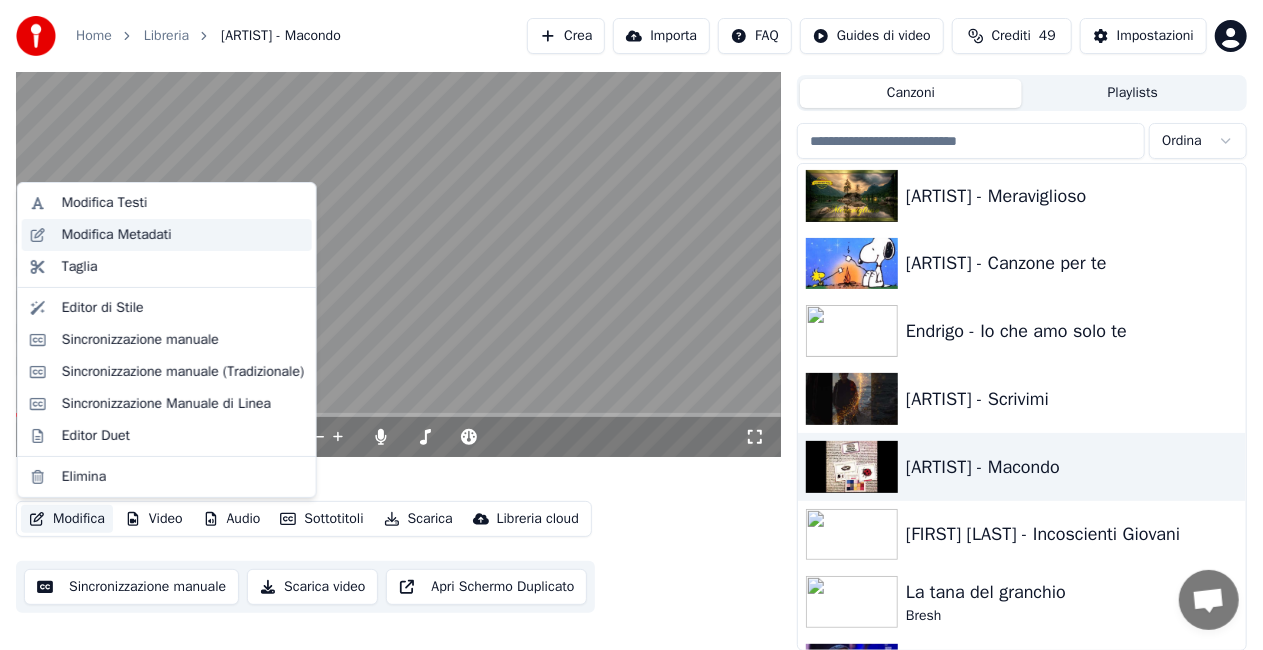 click on "Modifica Metadati" at bounding box center [117, 235] 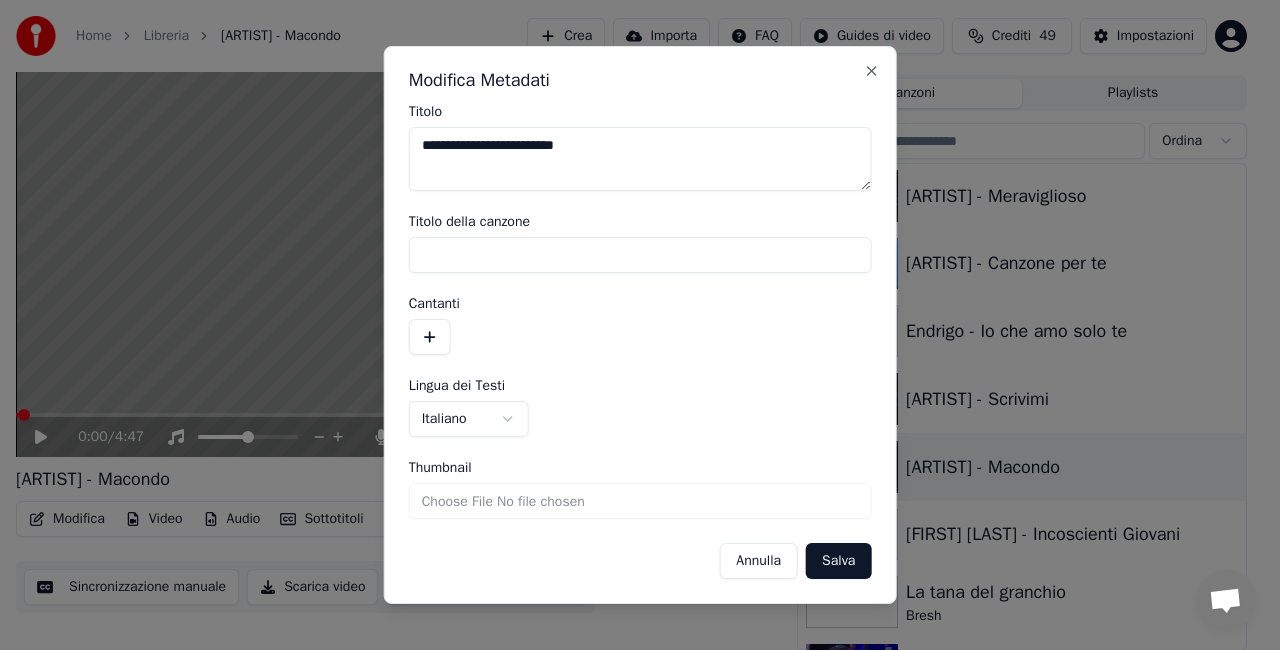drag, startPoint x: 472, startPoint y: 151, endPoint x: 192, endPoint y: 156, distance: 280.04465 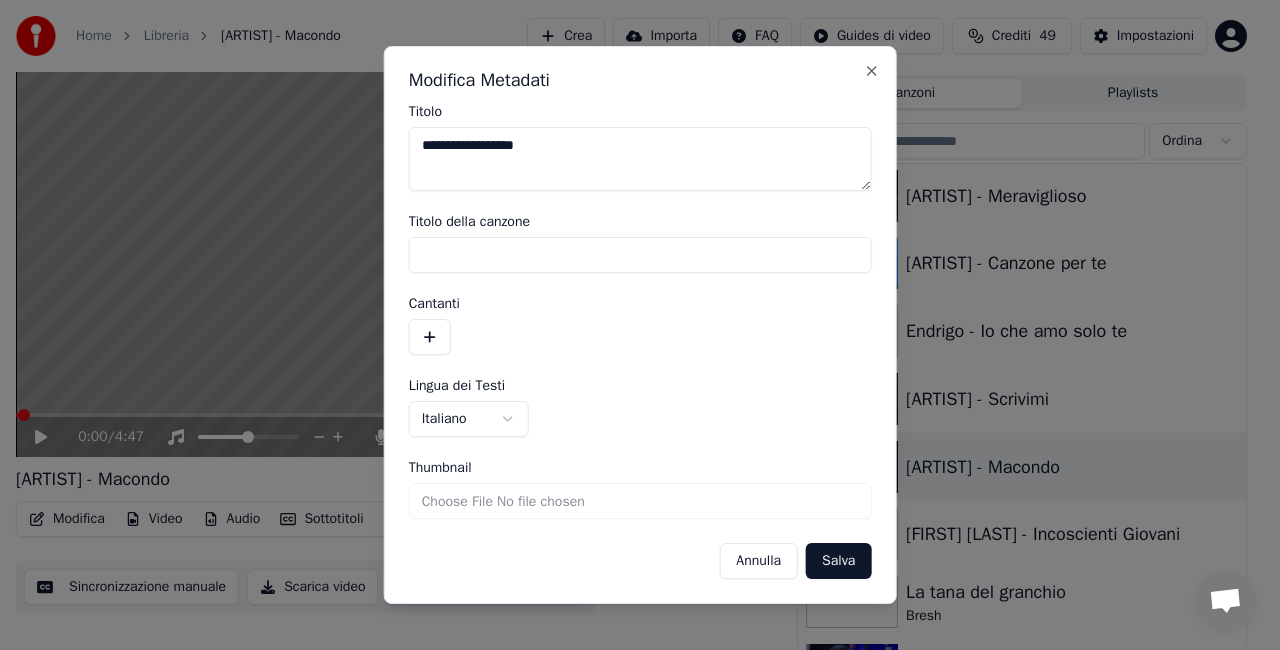 type on "**********" 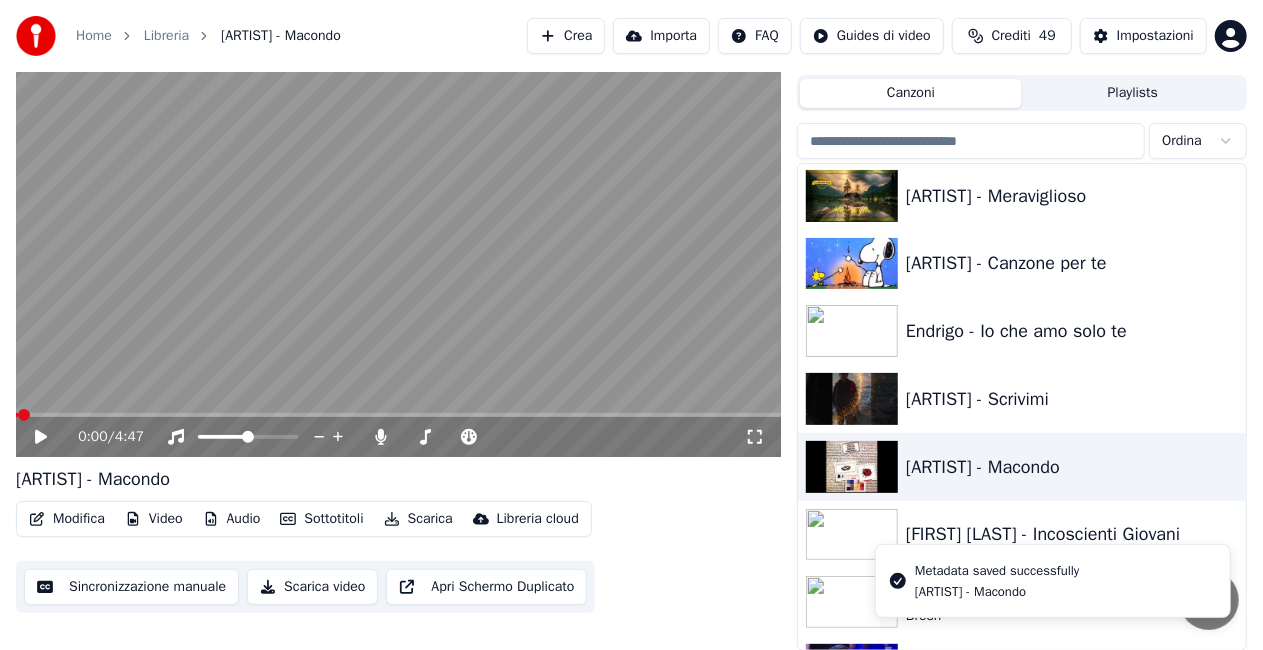 scroll, scrollTop: 17170, scrollLeft: 0, axis: vertical 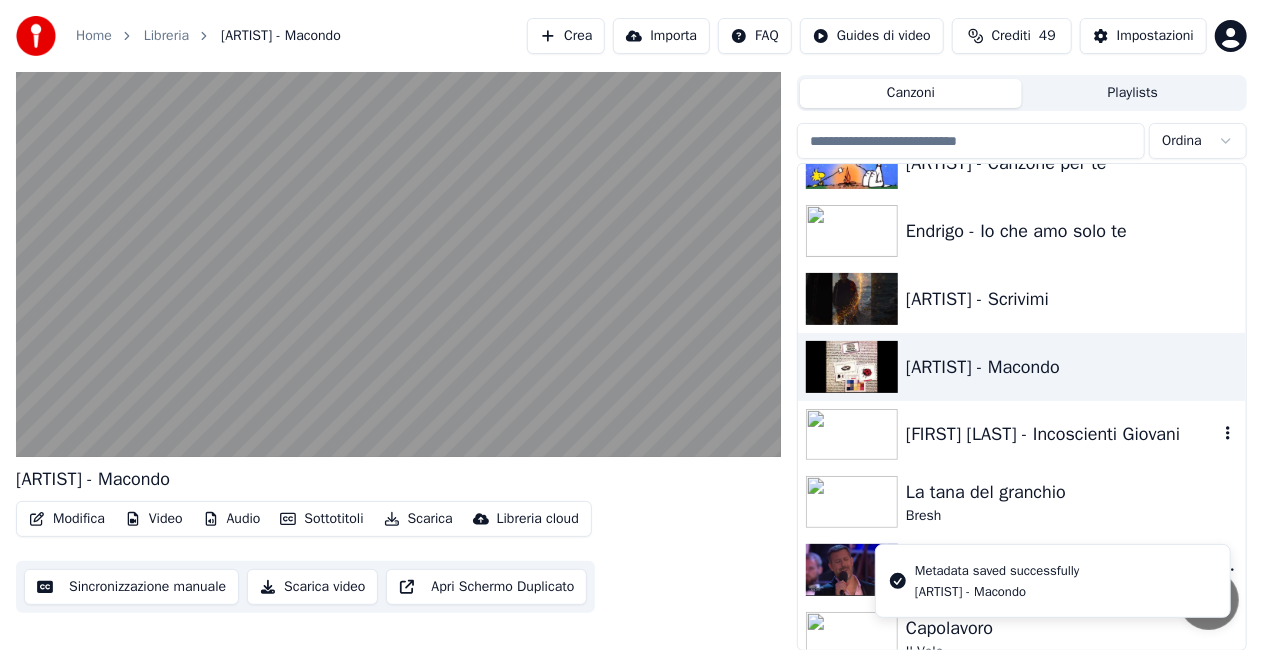 click on "[FIRST] [LAST] - Incoscienti Giovani" at bounding box center (1062, 434) 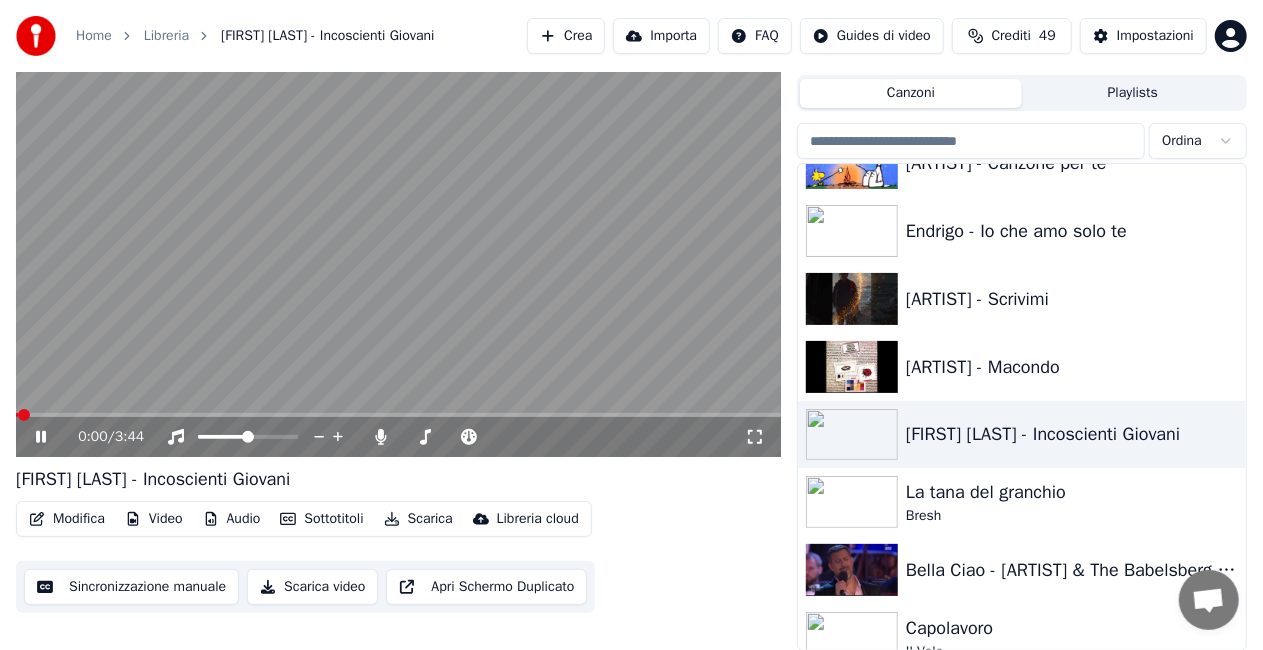 click 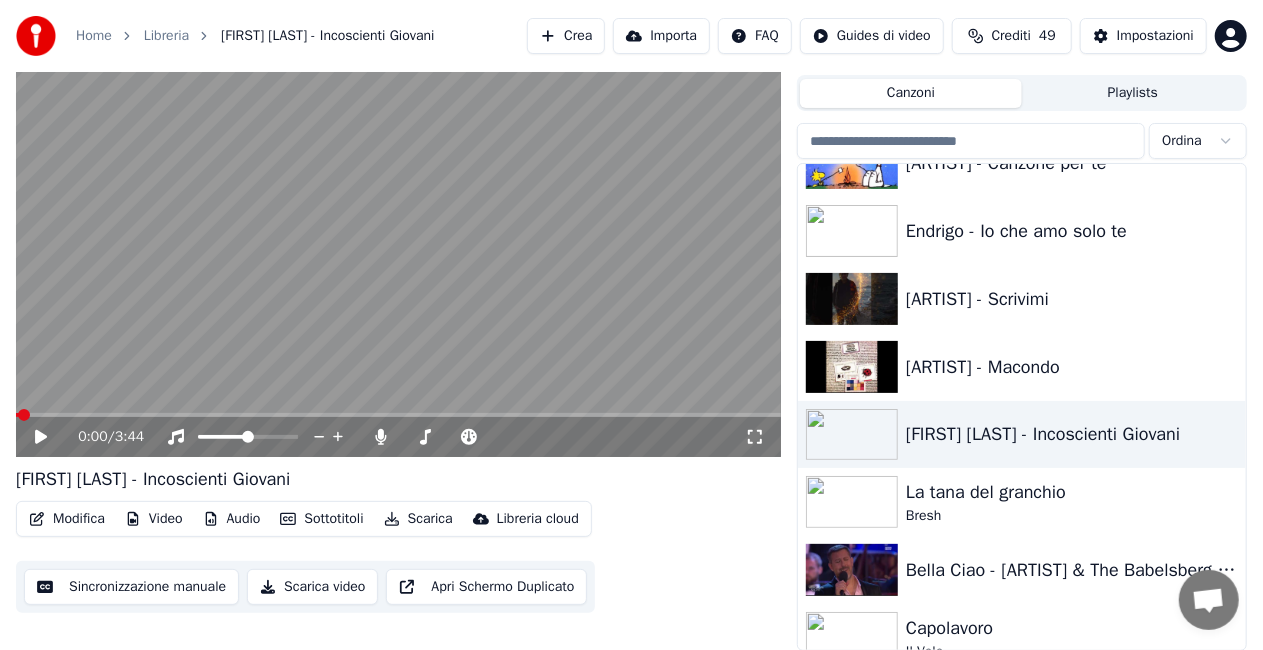 click on "Modifica" at bounding box center (67, 519) 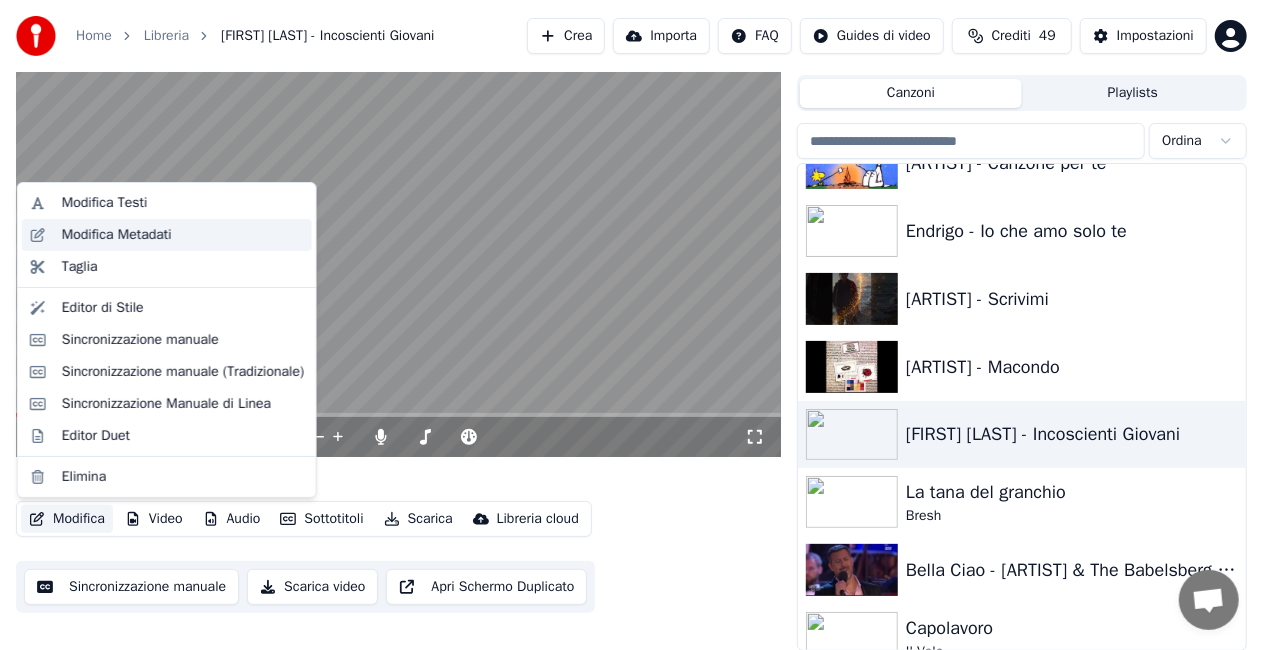 click on "Modifica Metadati" at bounding box center [117, 235] 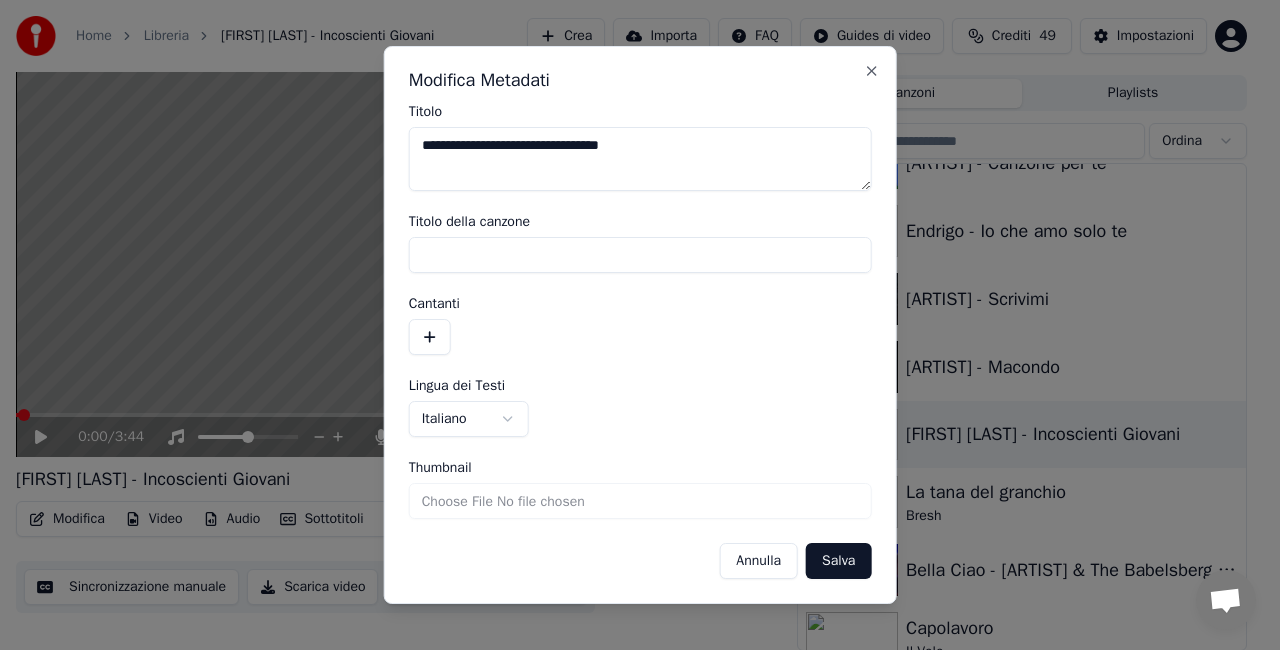 drag, startPoint x: 464, startPoint y: 149, endPoint x: 212, endPoint y: 204, distance: 257.93216 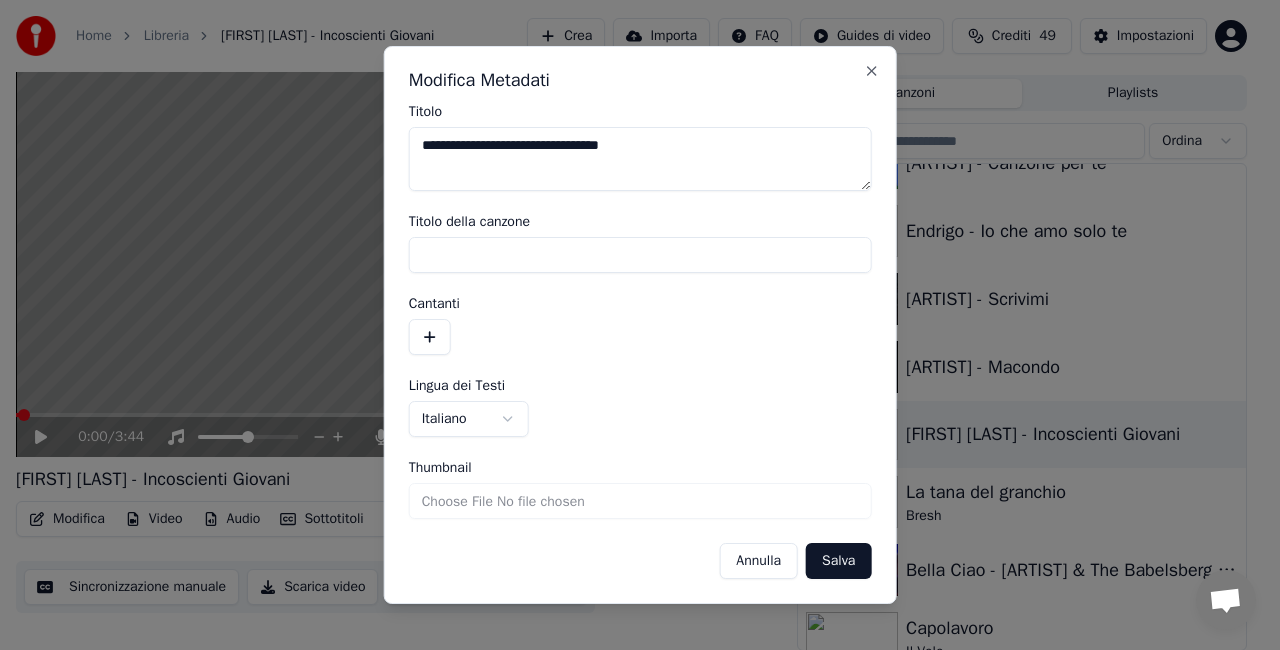 click on "**********" at bounding box center (631, 280) 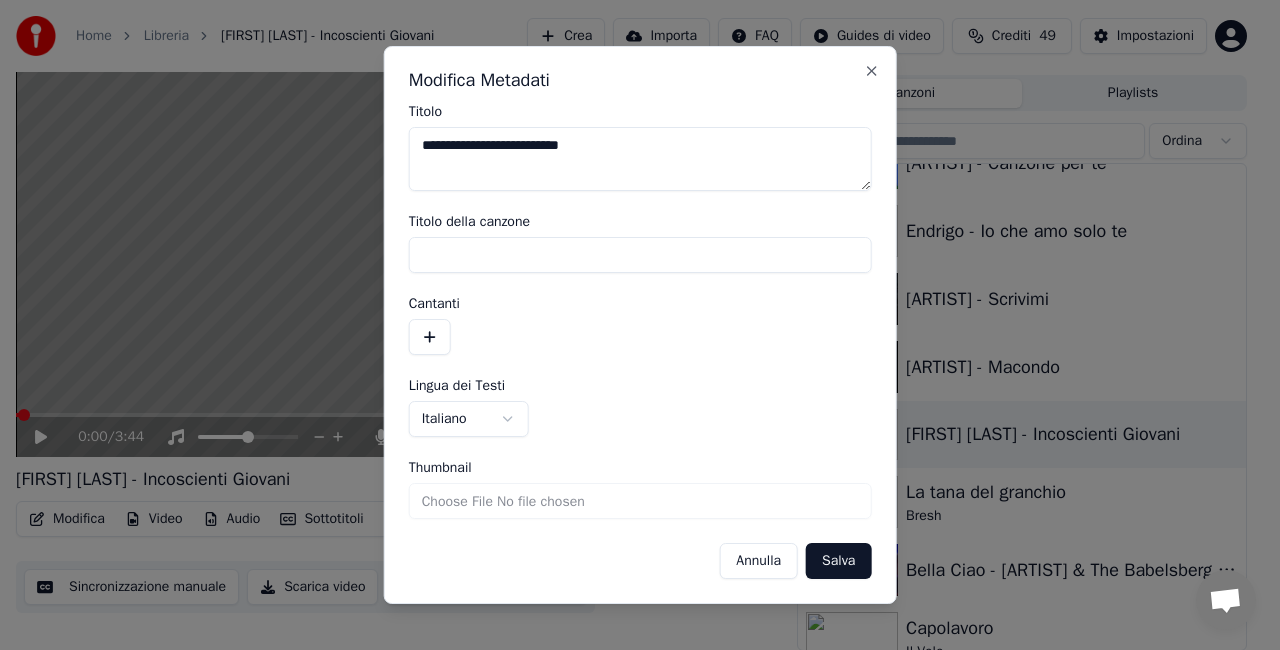 click on "**********" at bounding box center (640, 159) 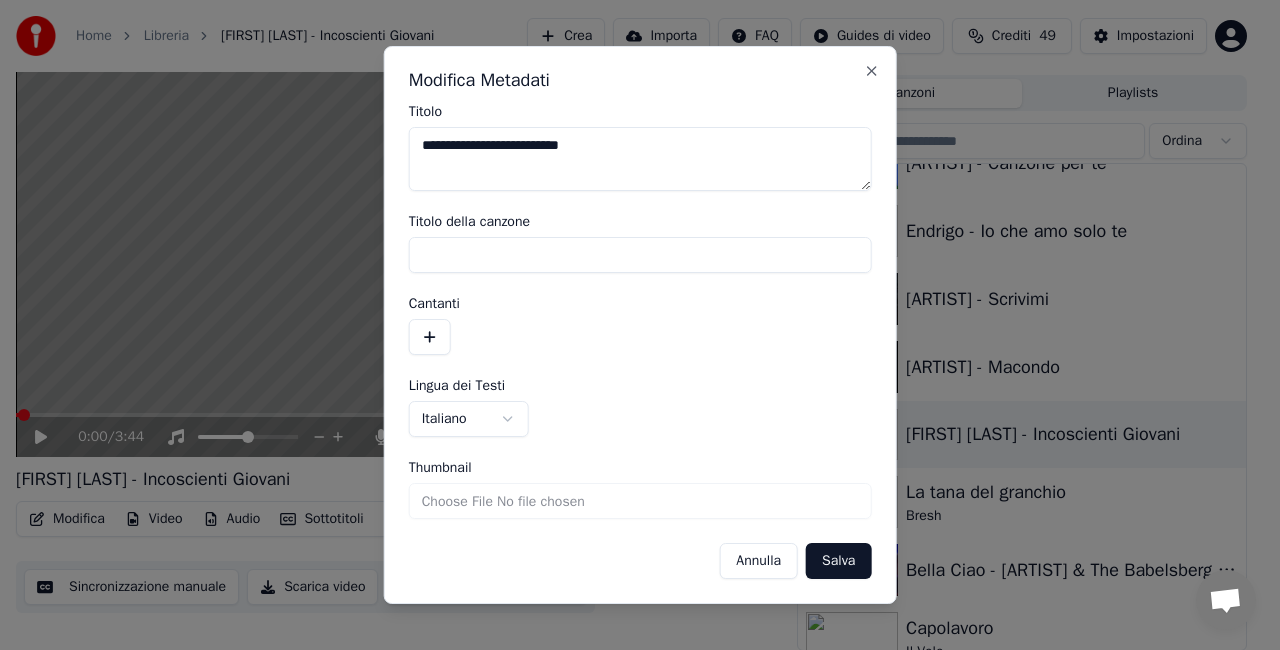 click on "Salva" at bounding box center [838, 561] 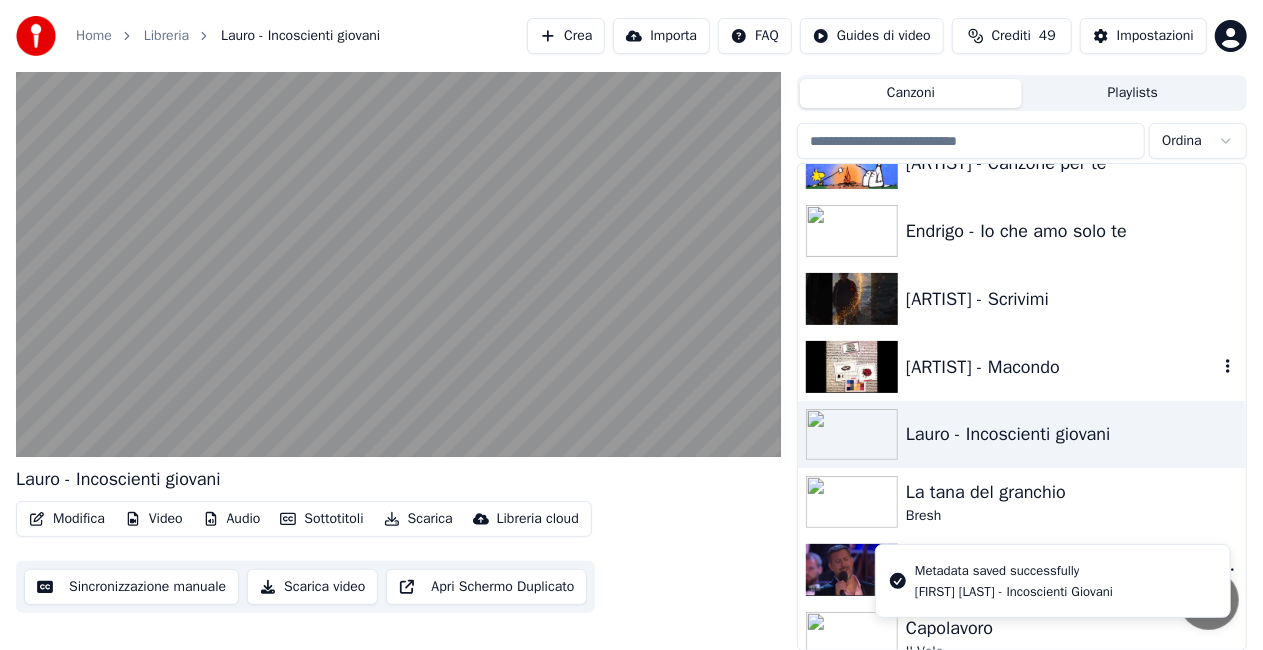 scroll, scrollTop: 17270, scrollLeft: 0, axis: vertical 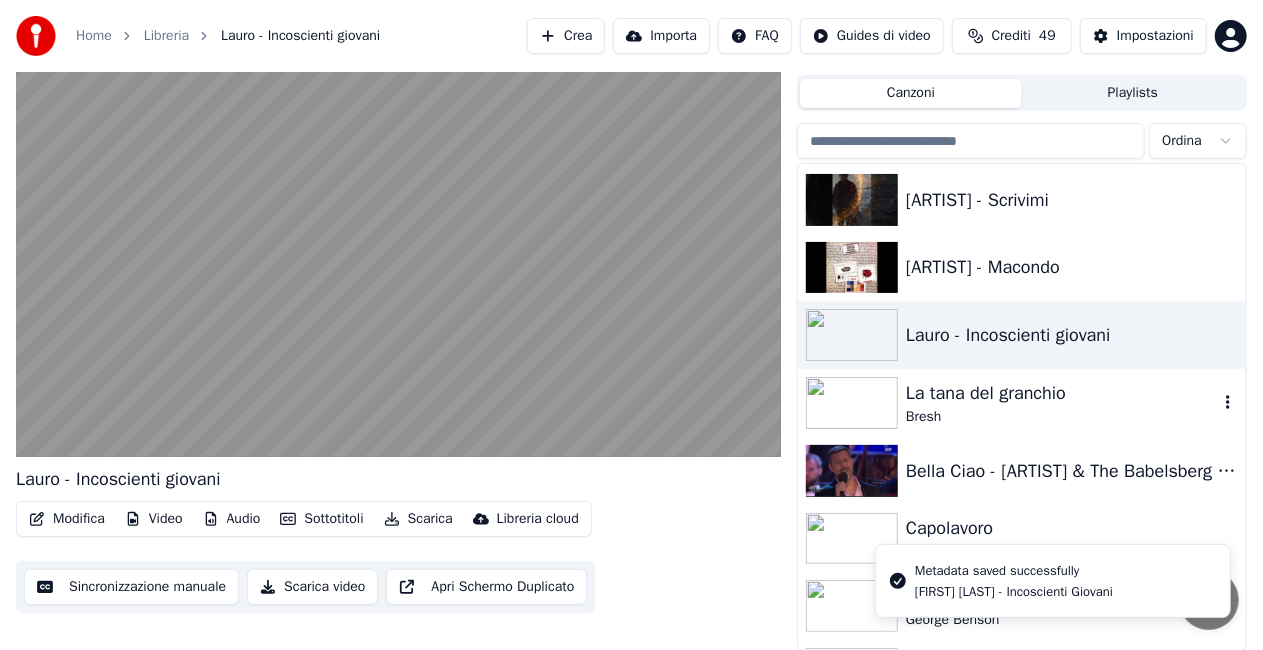 click on "La tana del granchio" at bounding box center [1062, 393] 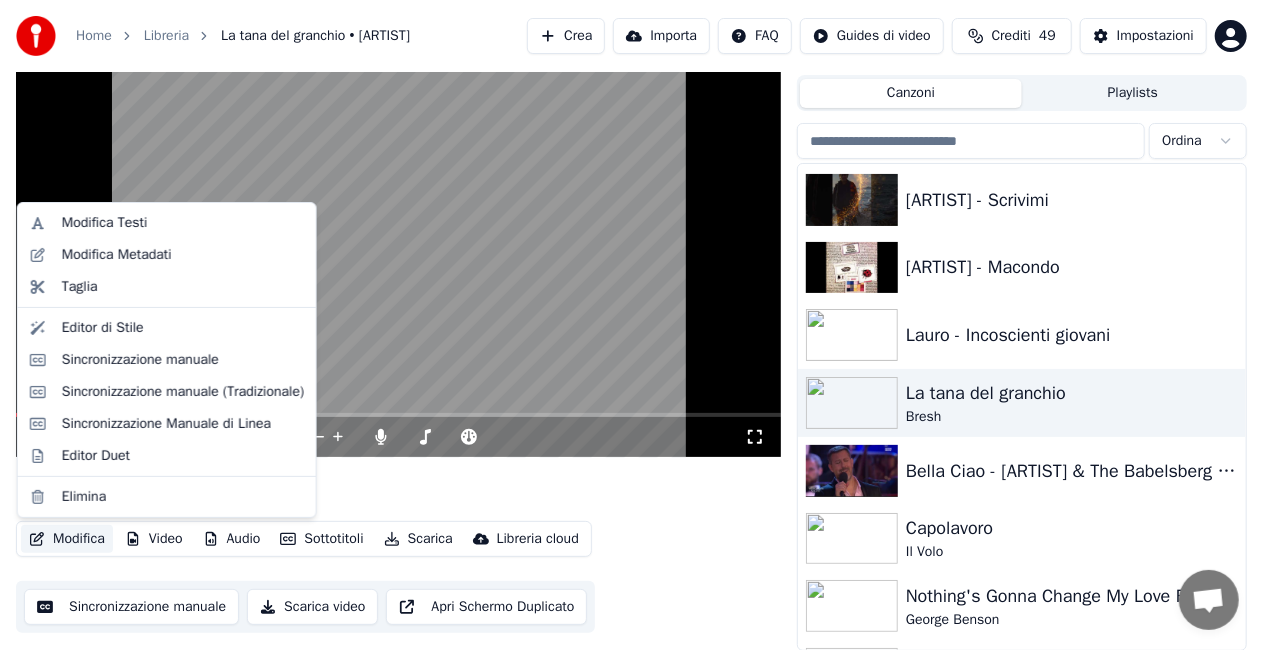 click on "Modifica" at bounding box center (67, 539) 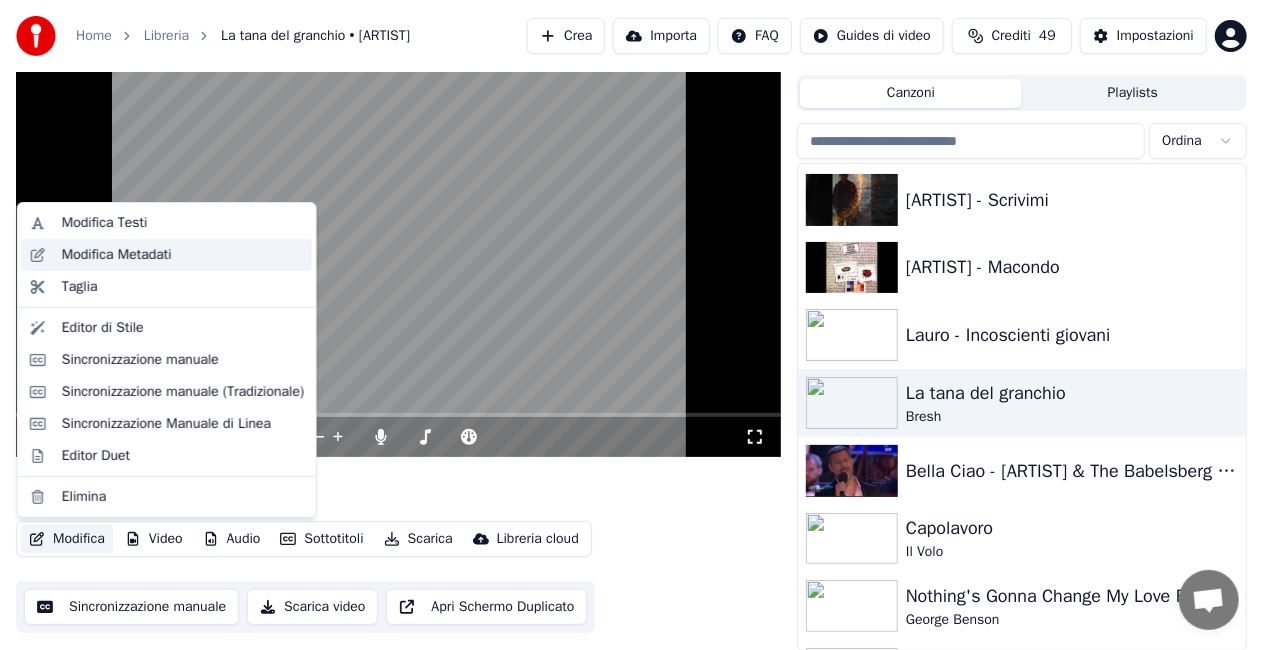 click on "Modifica Metadati" at bounding box center [117, 255] 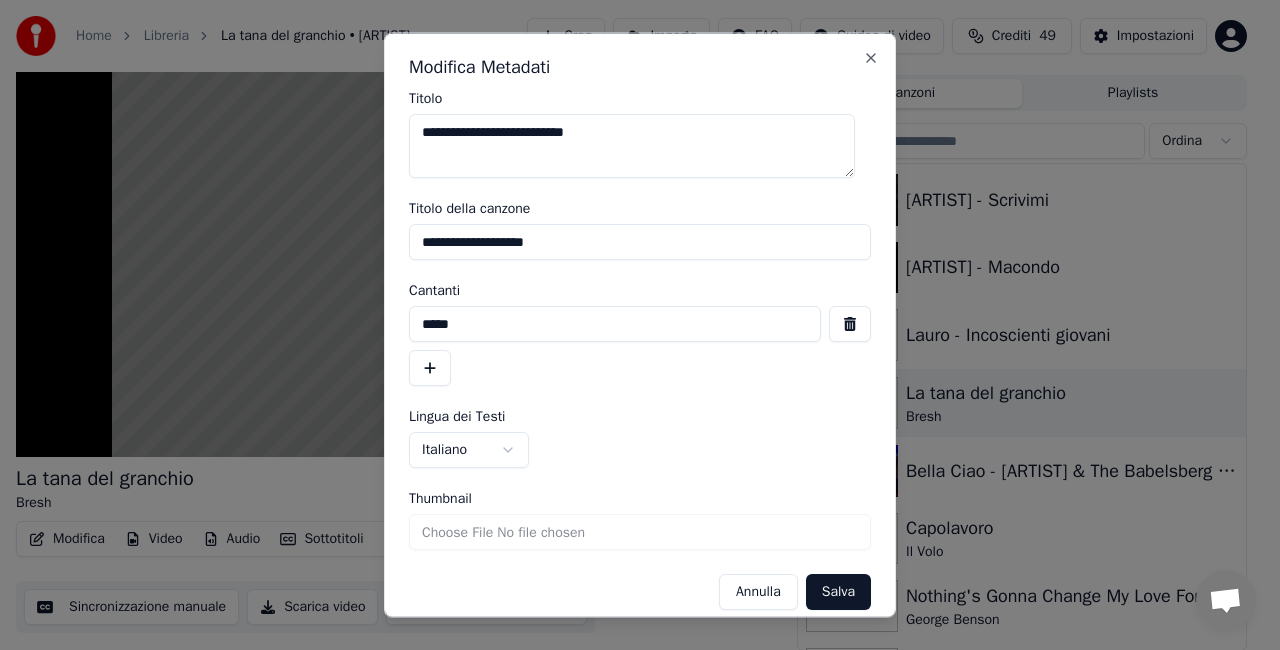 drag, startPoint x: 584, startPoint y: 242, endPoint x: 0, endPoint y: 337, distance: 591.67645 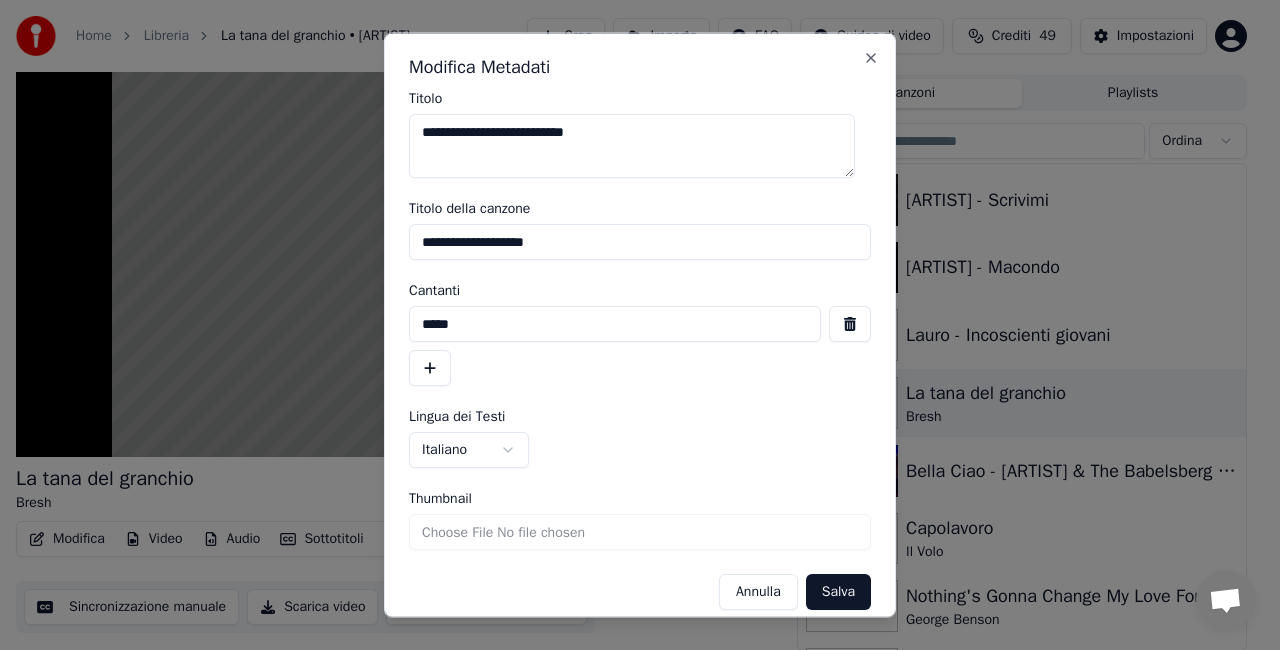 click on "**********" at bounding box center (631, 280) 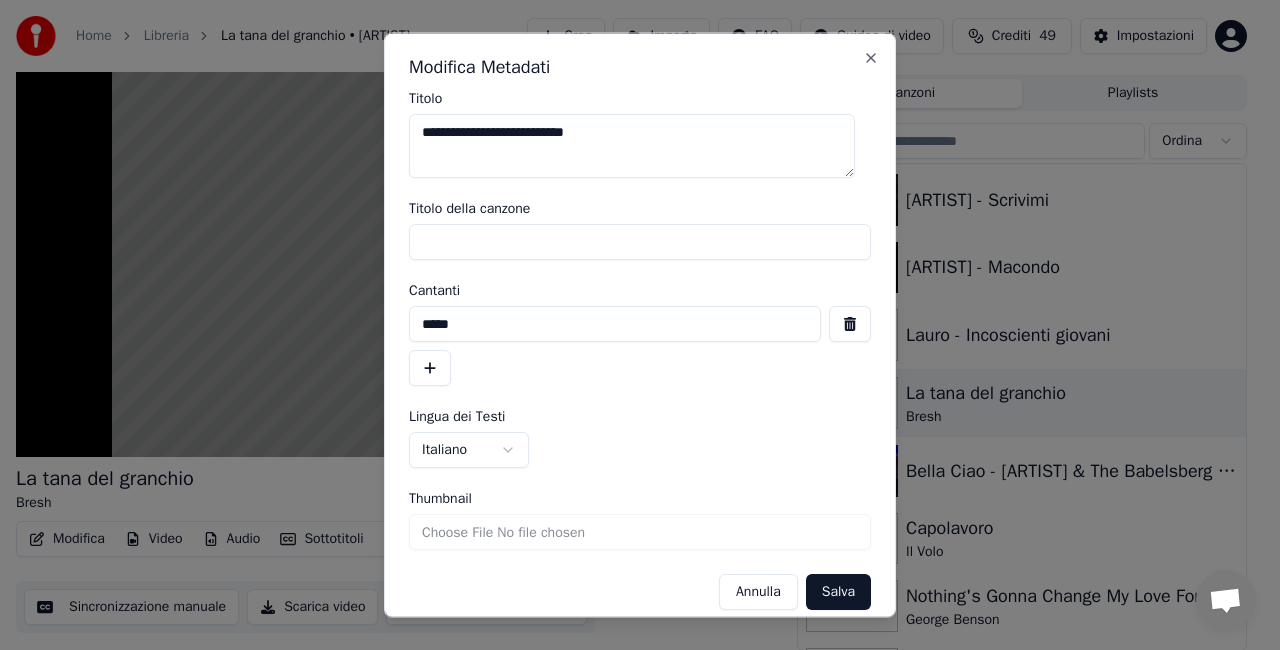 type 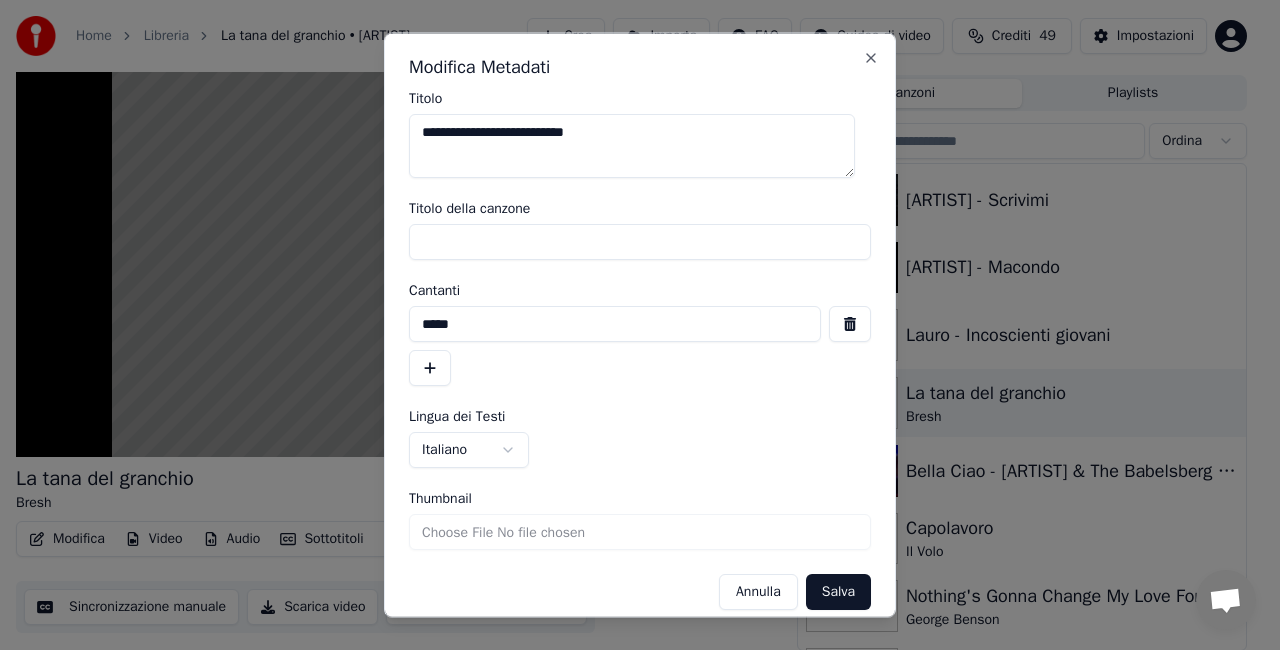 drag, startPoint x: 464, startPoint y: 327, endPoint x: 287, endPoint y: 328, distance: 177.00282 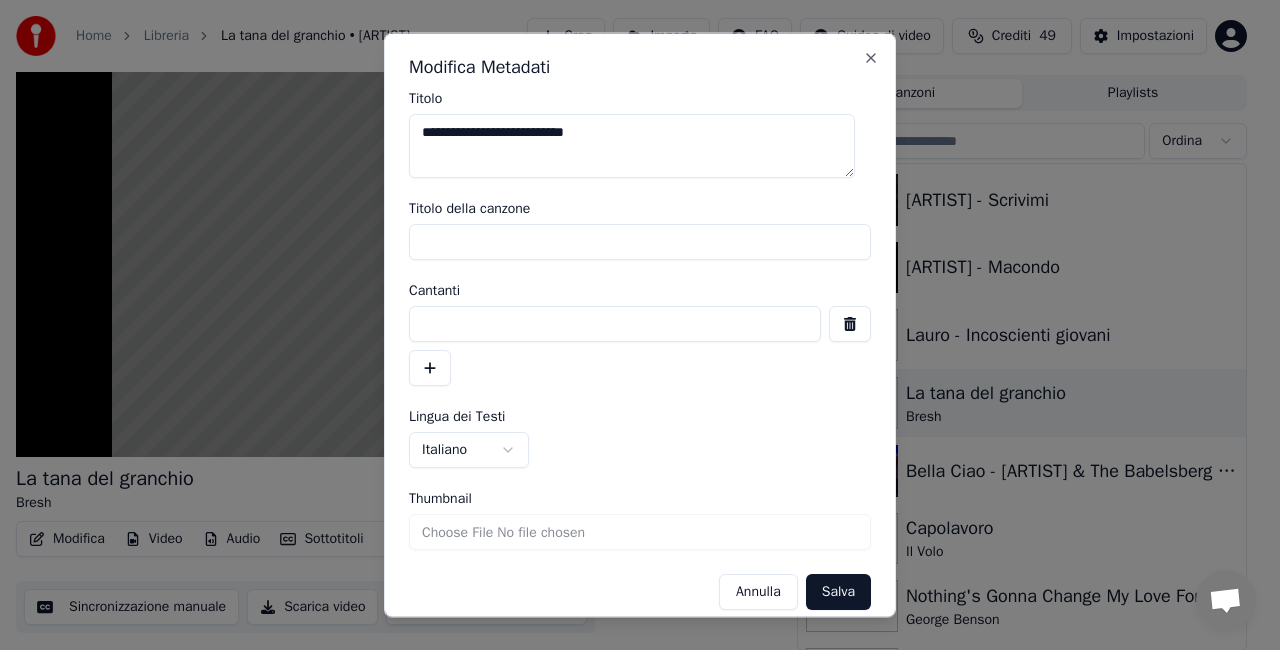 type 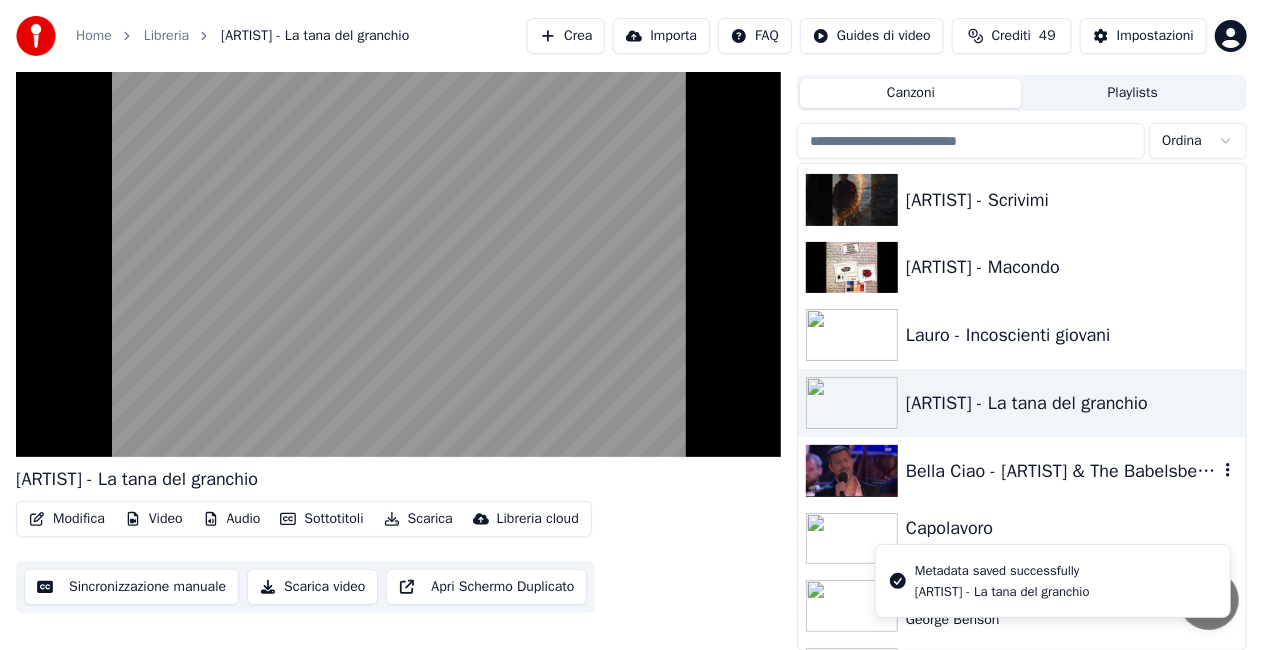 click on "Bella Ciao - [ARTIST] & The Babelsberg Film Orchestra" at bounding box center [1062, 471] 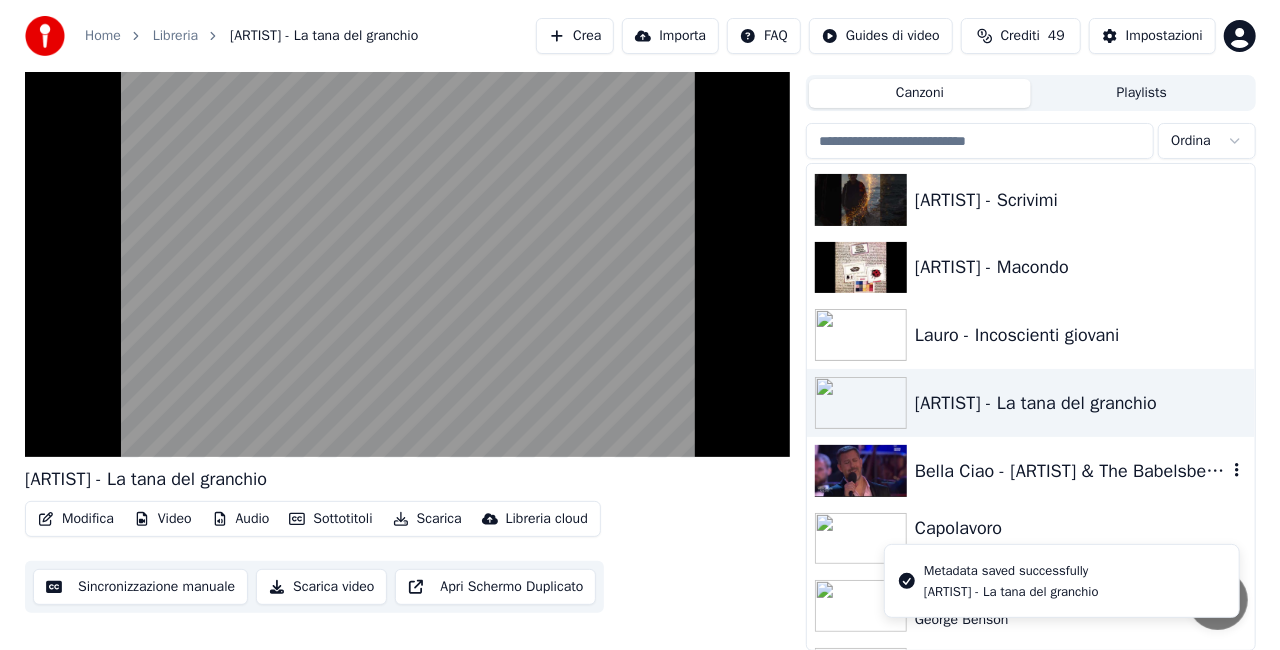scroll, scrollTop: 55, scrollLeft: 0, axis: vertical 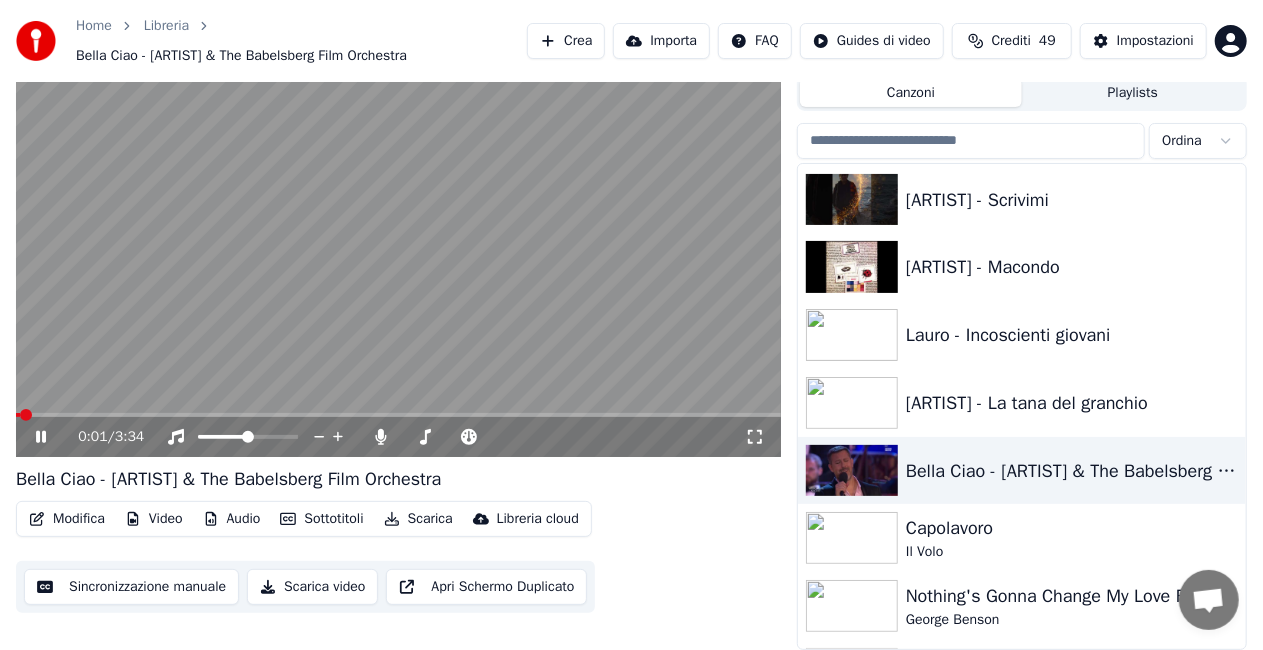 click 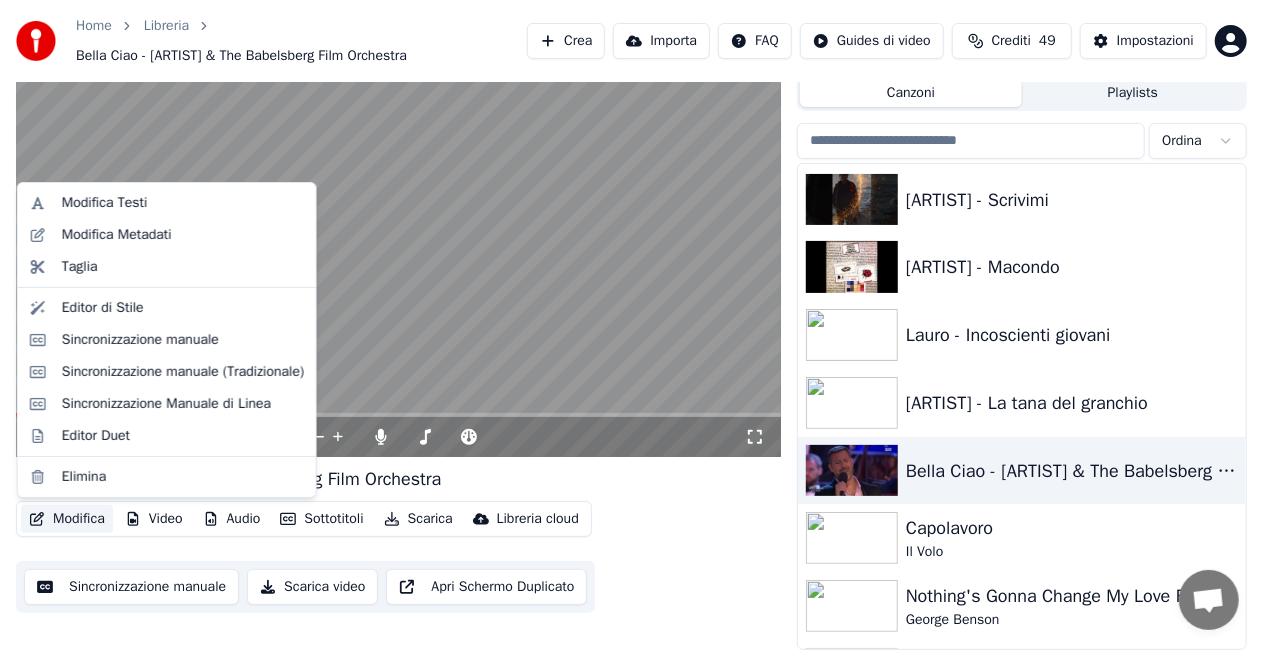 click on "Modifica" at bounding box center (67, 519) 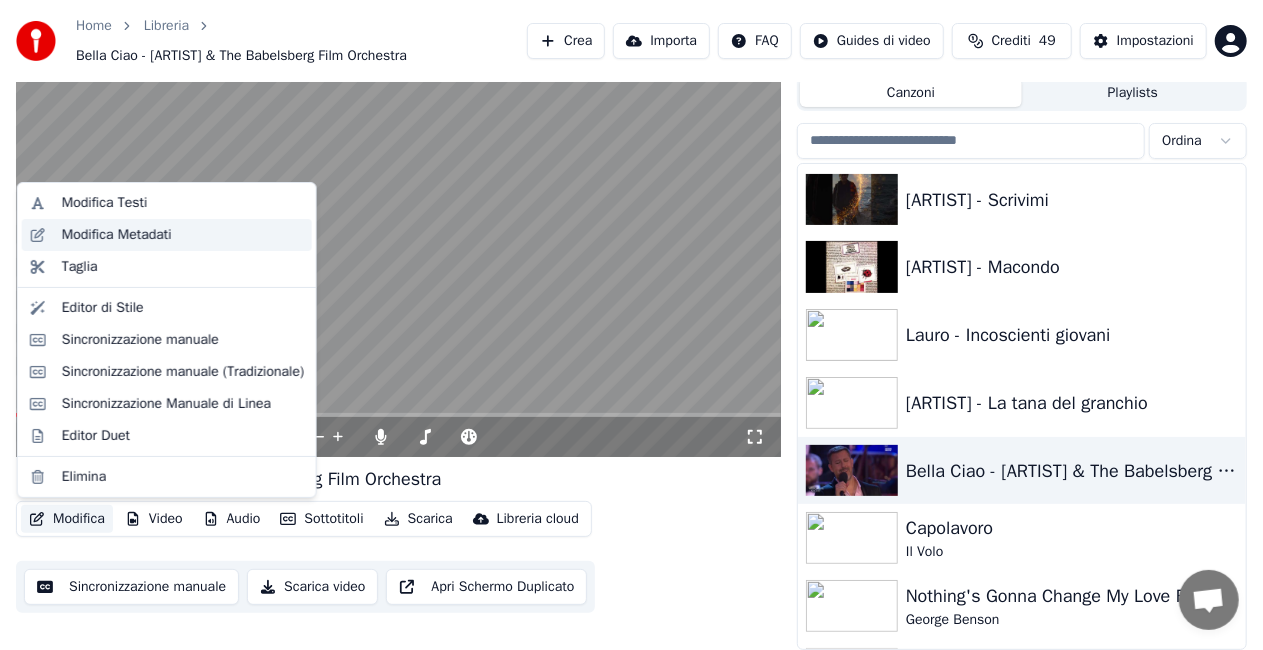 click on "Modifica Metadati" at bounding box center [117, 235] 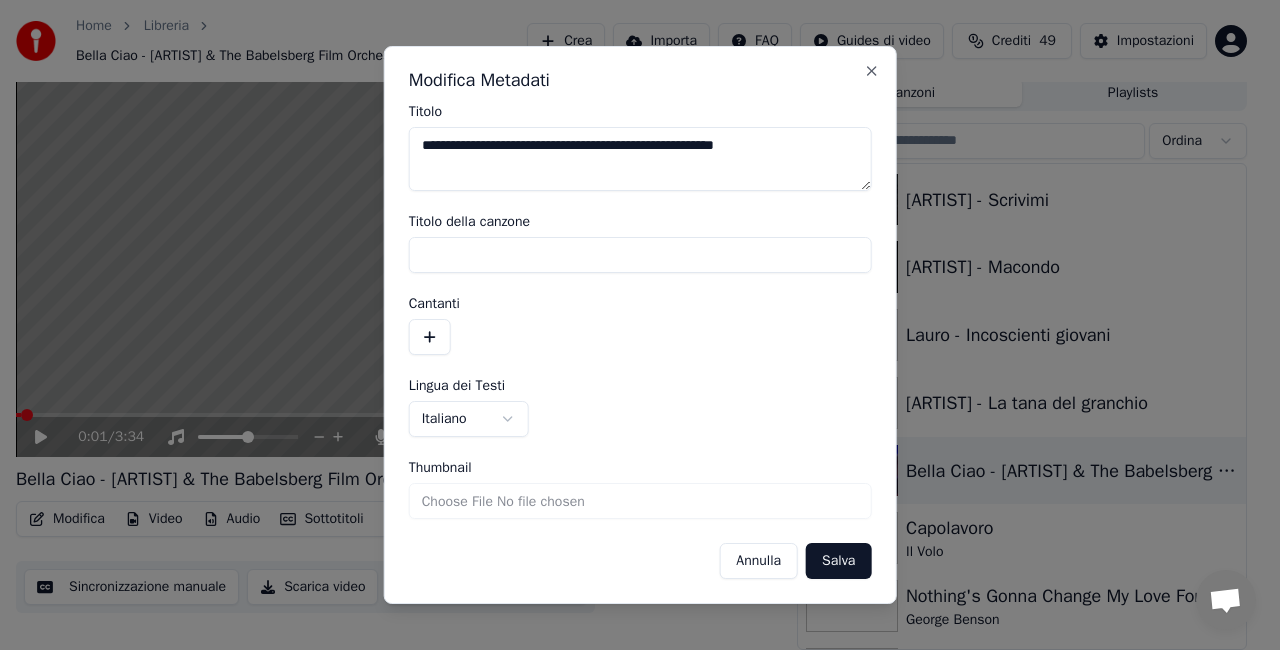 drag, startPoint x: 532, startPoint y: 140, endPoint x: 334, endPoint y: 160, distance: 199.00754 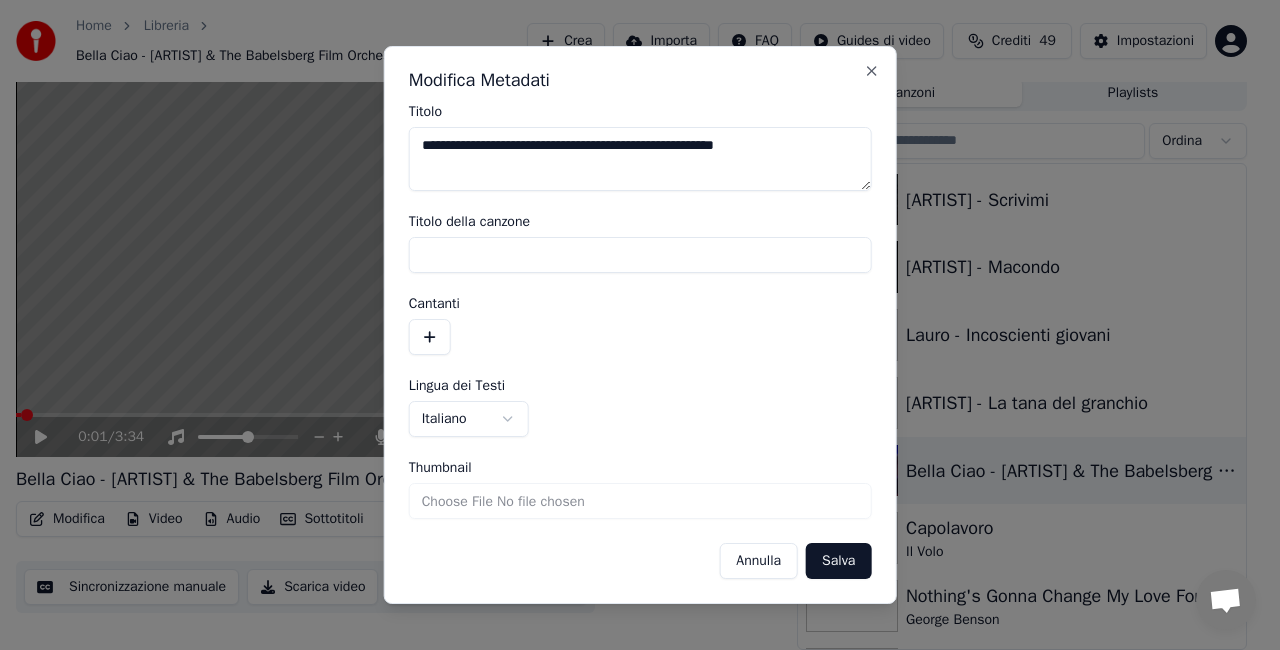 click on "**********" at bounding box center (631, 270) 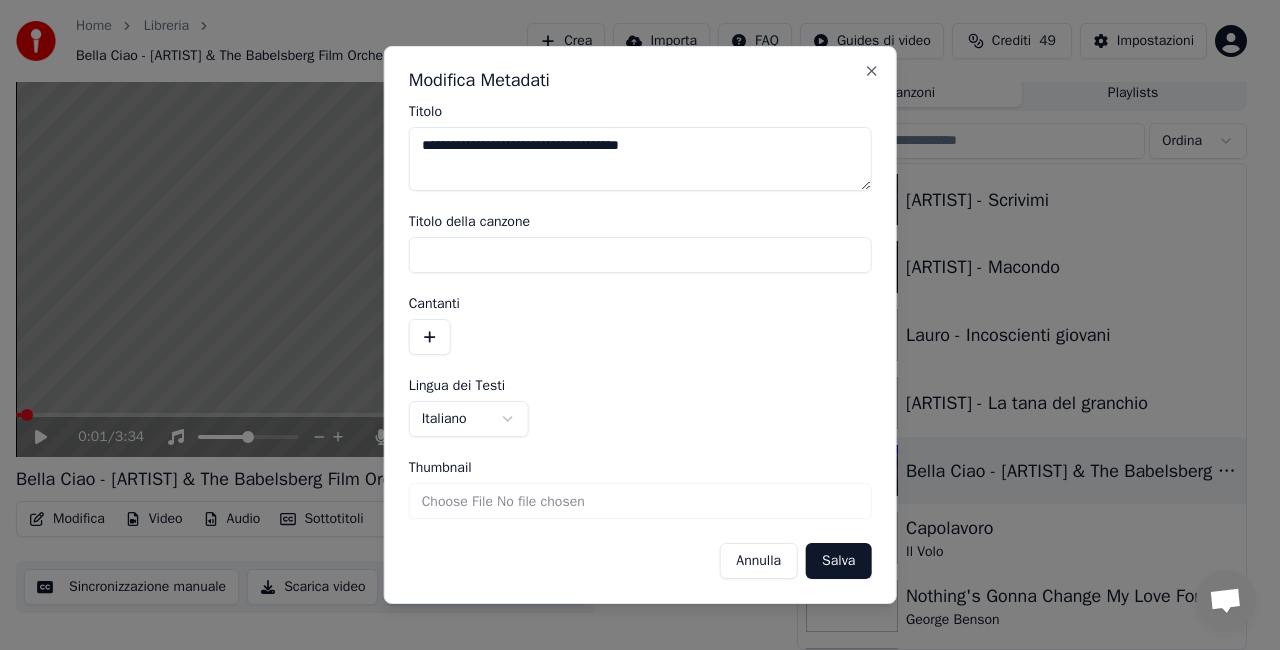 drag, startPoint x: 471, startPoint y: 144, endPoint x: 911, endPoint y: 104, distance: 441.81445 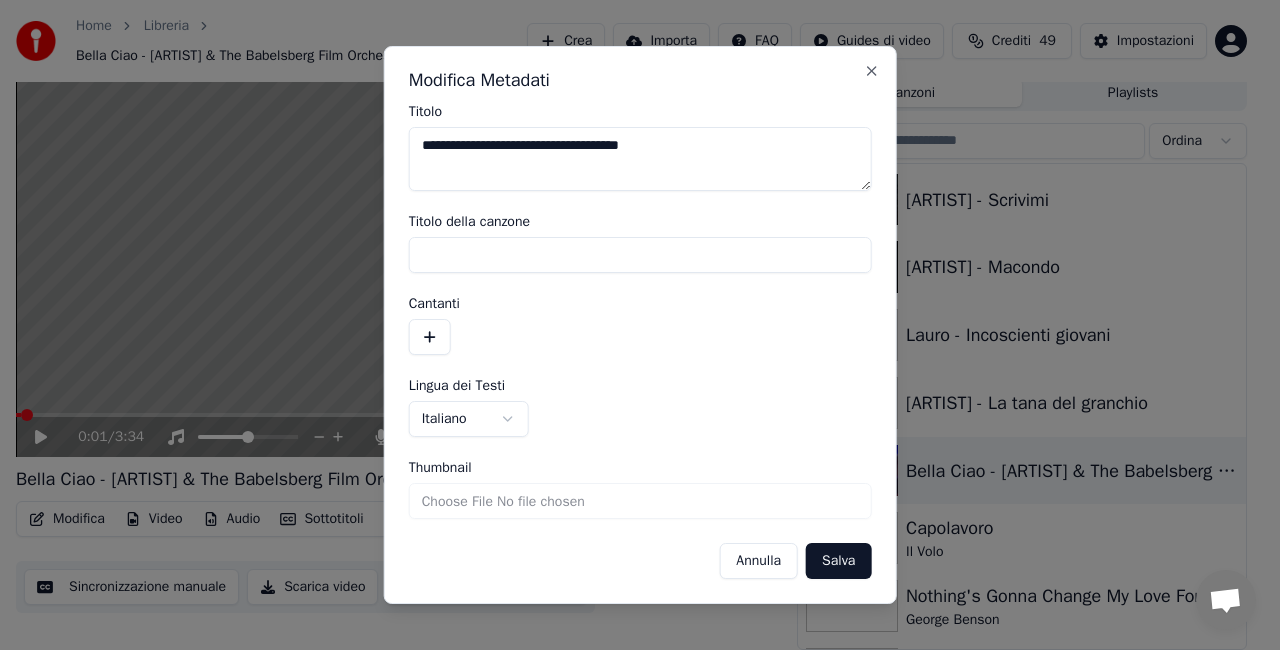 click on "**********" at bounding box center [640, 325] 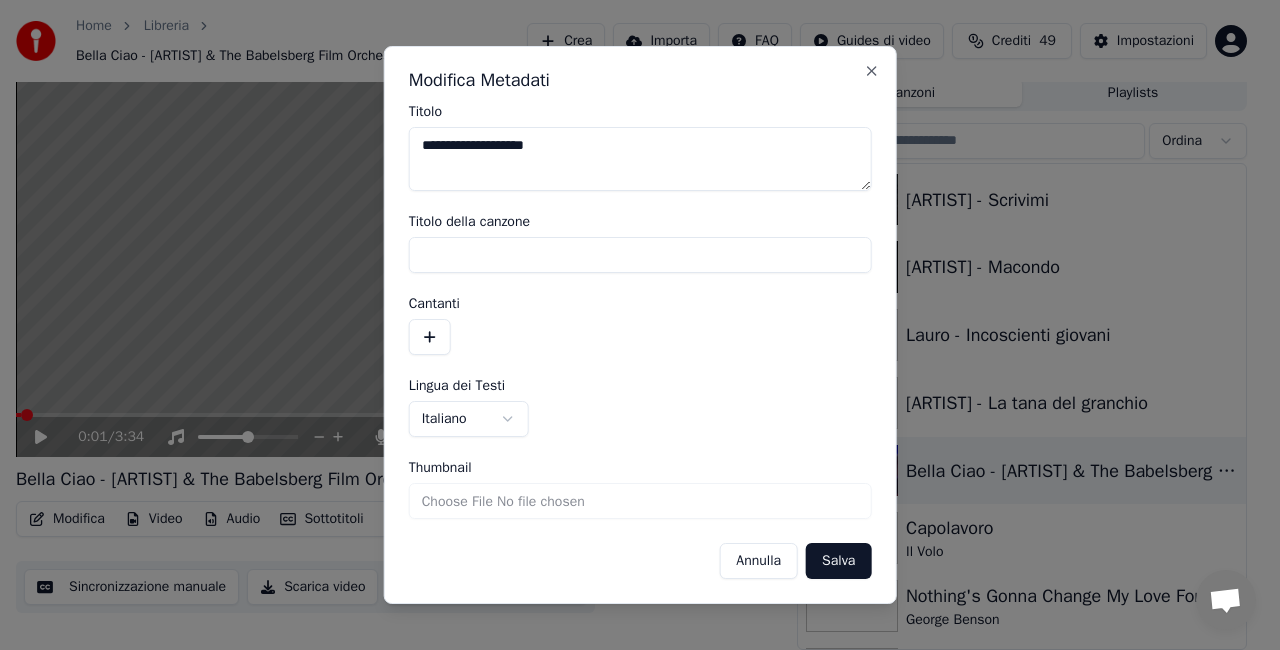 type on "**********" 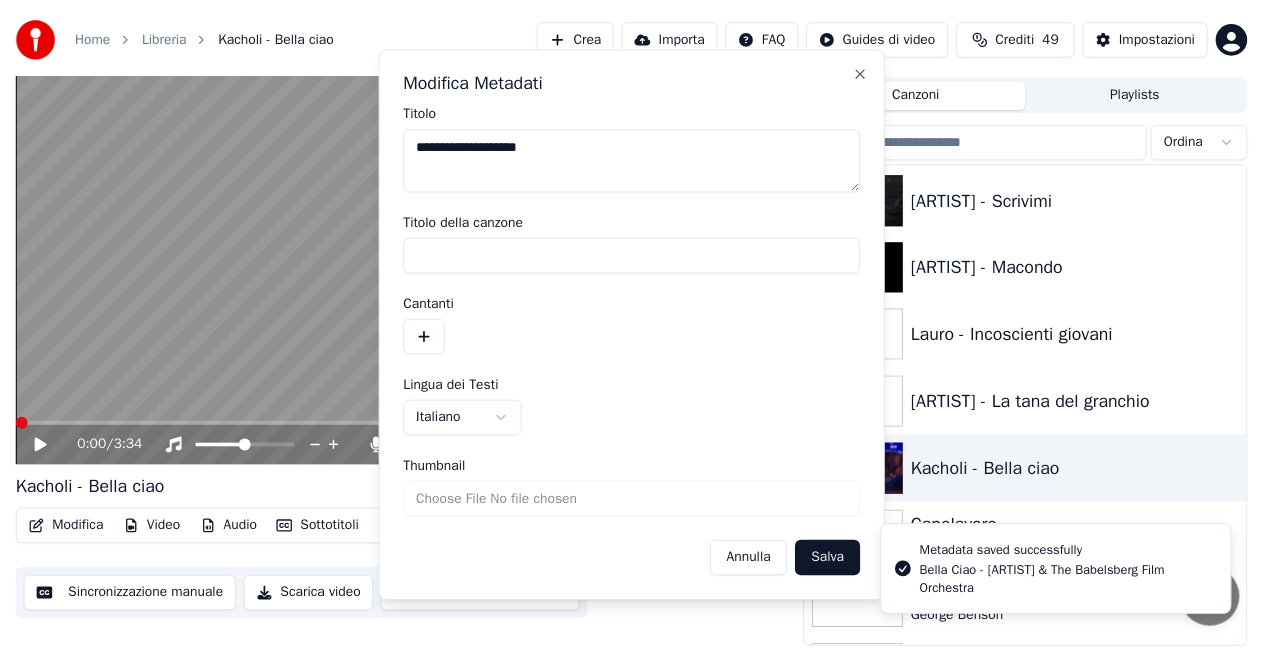 scroll, scrollTop: 45, scrollLeft: 0, axis: vertical 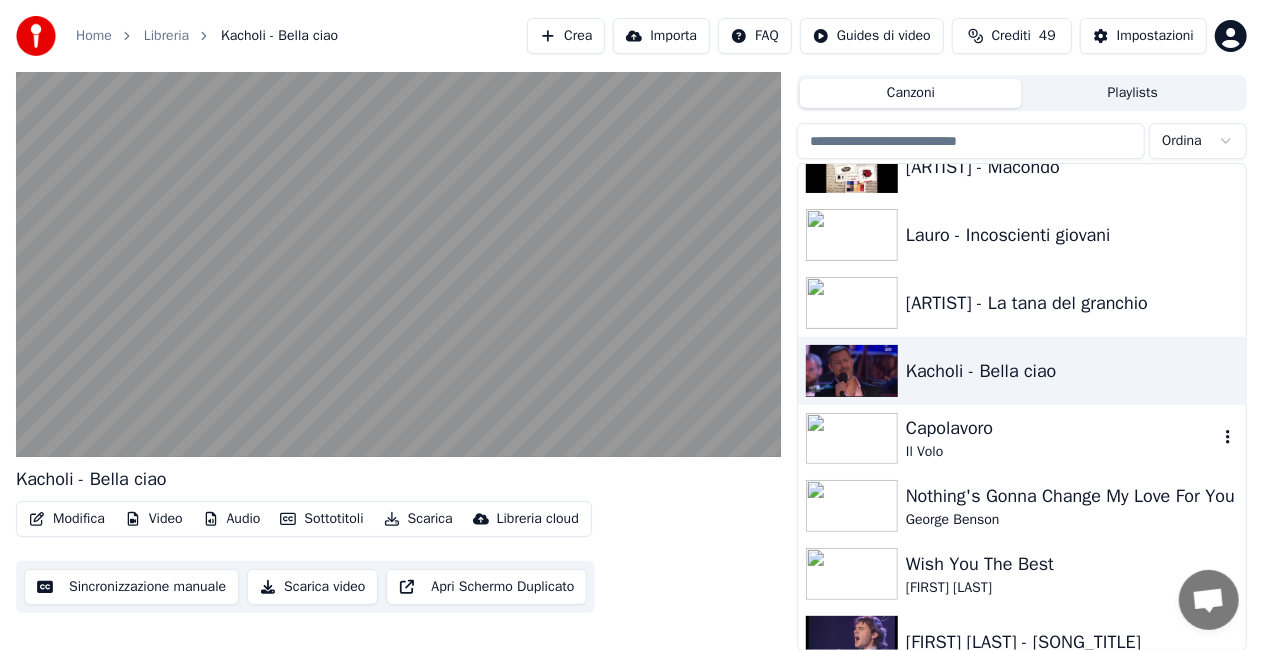 click on "Capolavoro" at bounding box center [1062, 428] 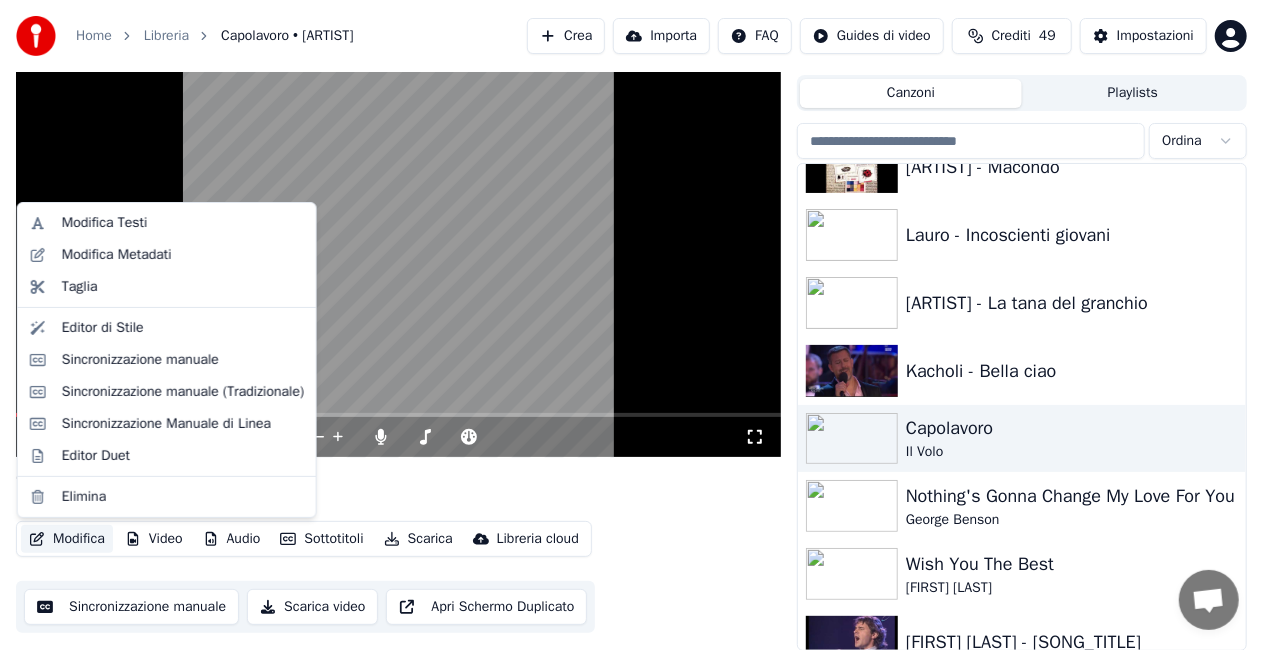 click on "Modifica" at bounding box center [67, 539] 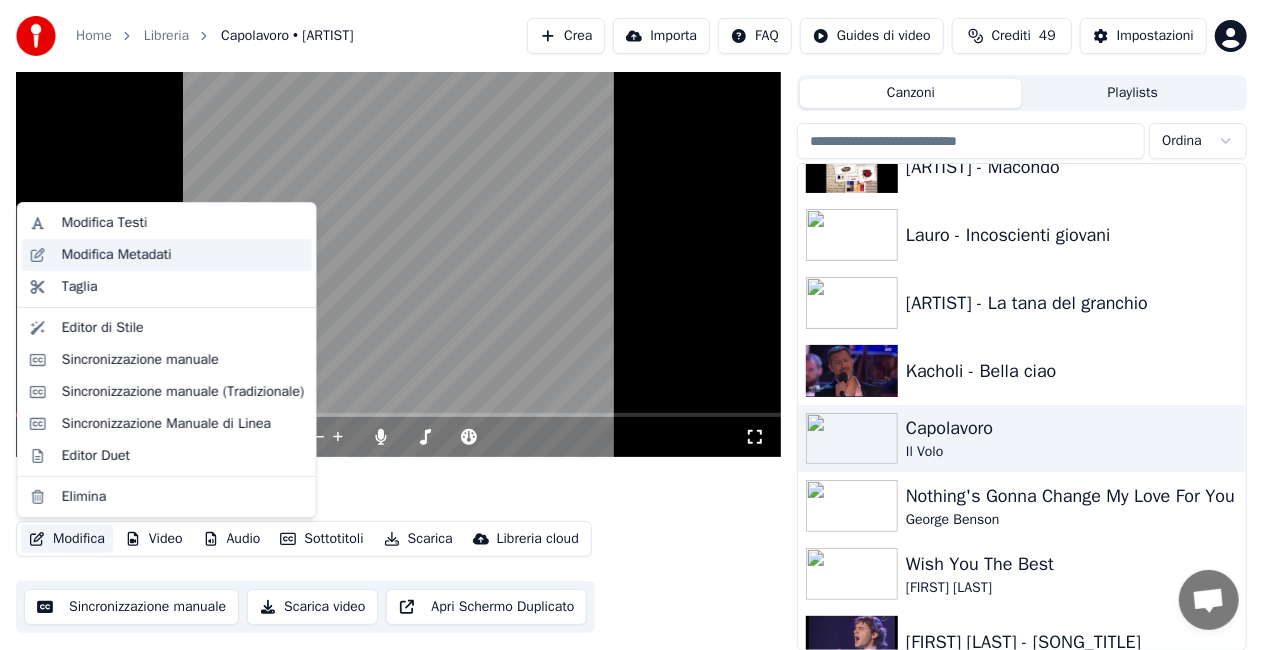 click on "Modifica Metadati" at bounding box center [117, 255] 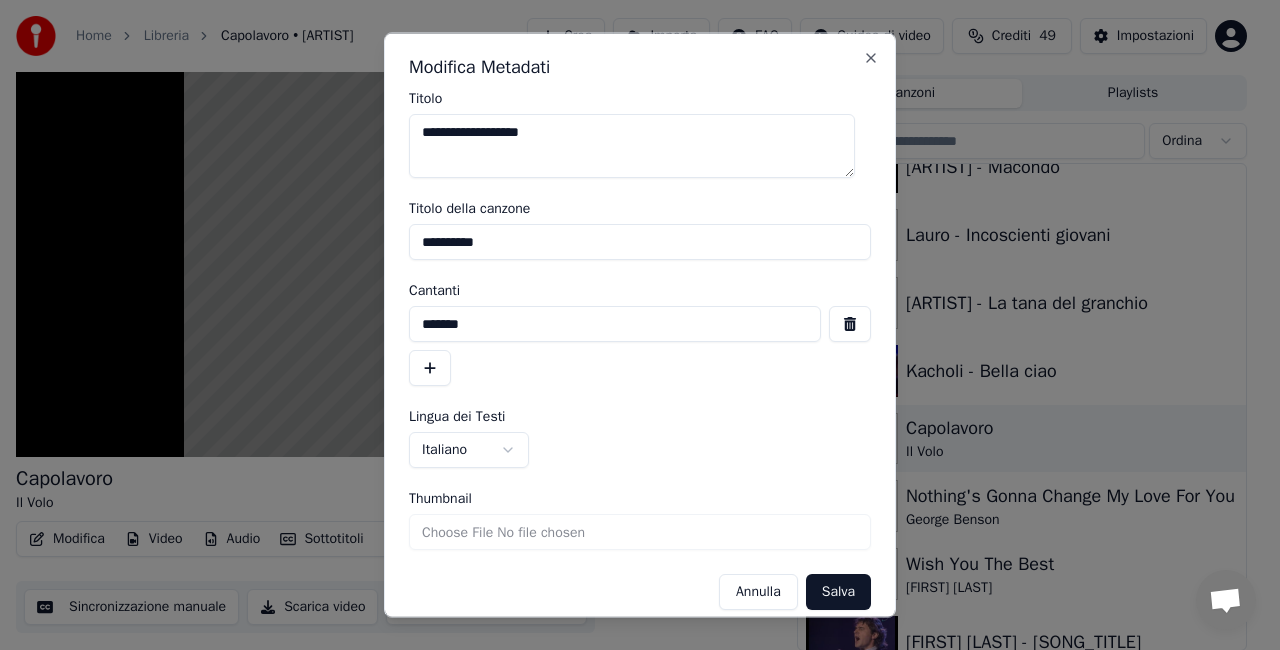 drag, startPoint x: 501, startPoint y: 242, endPoint x: 96, endPoint y: 266, distance: 405.71048 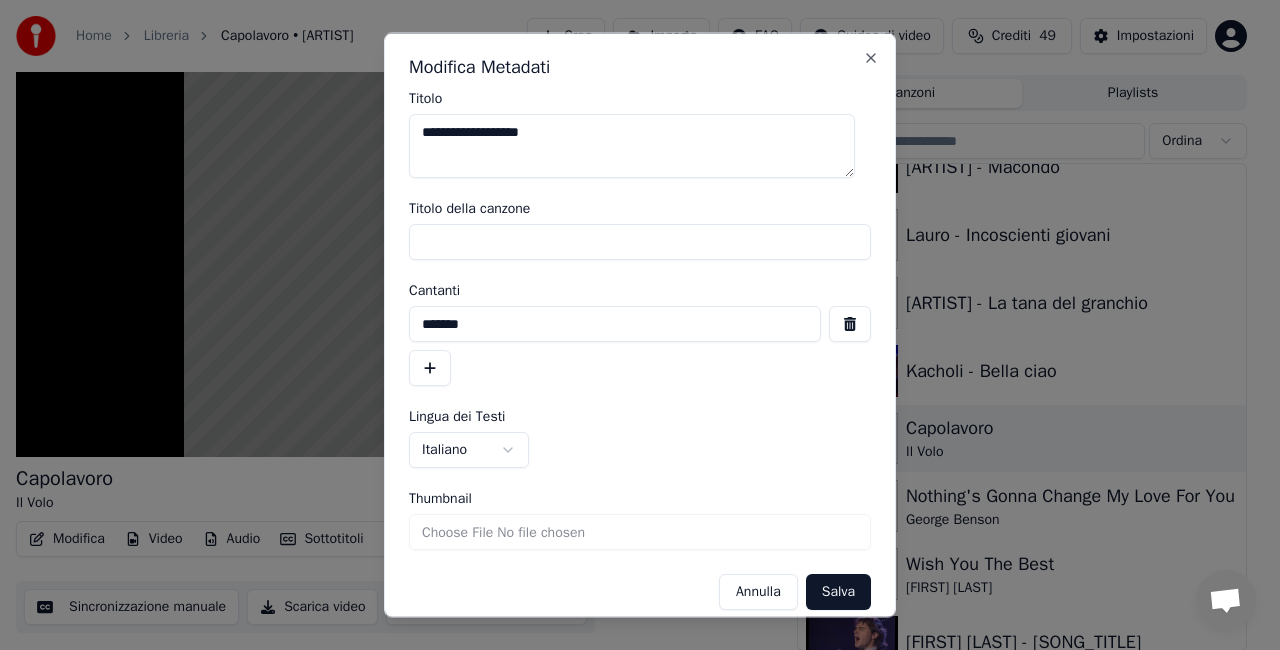 type 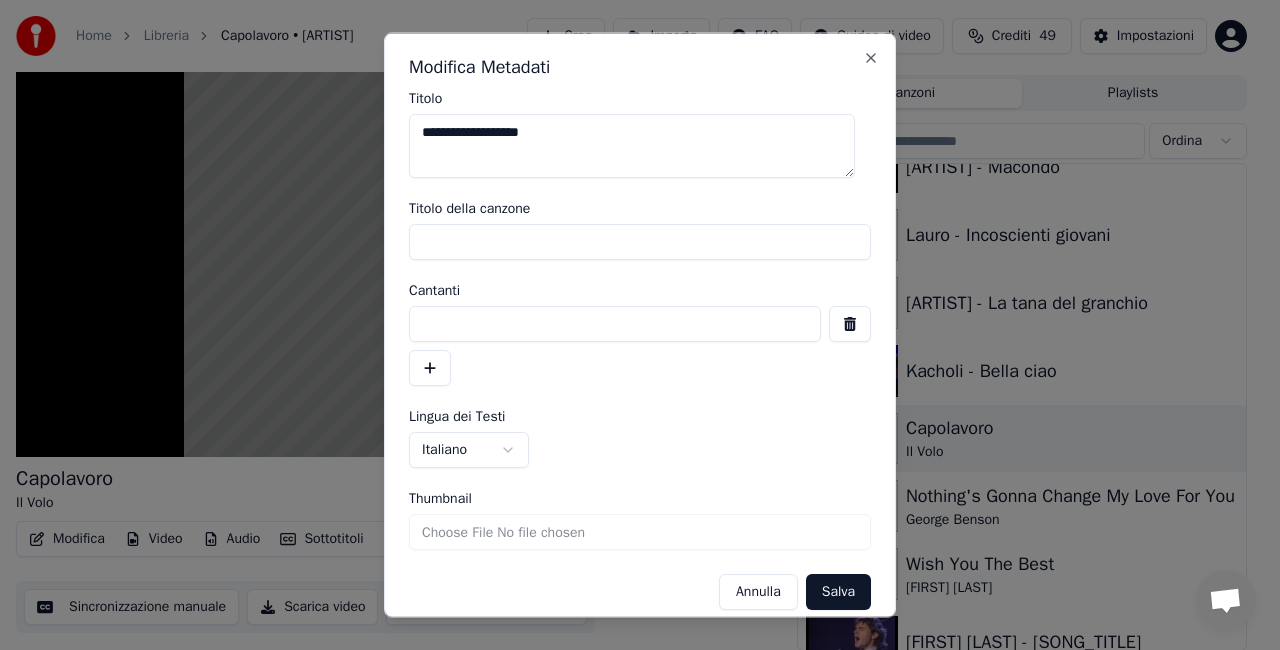 type 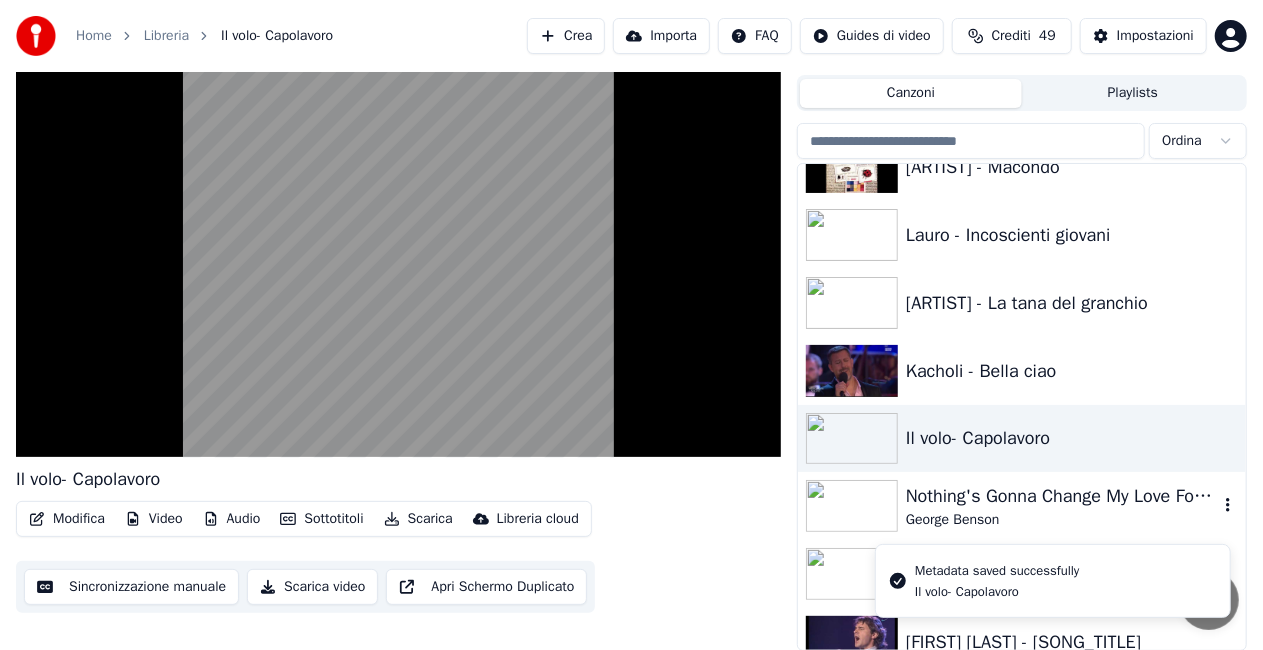 click on "Nothing's Gonna Change My Love For You" at bounding box center (1062, 496) 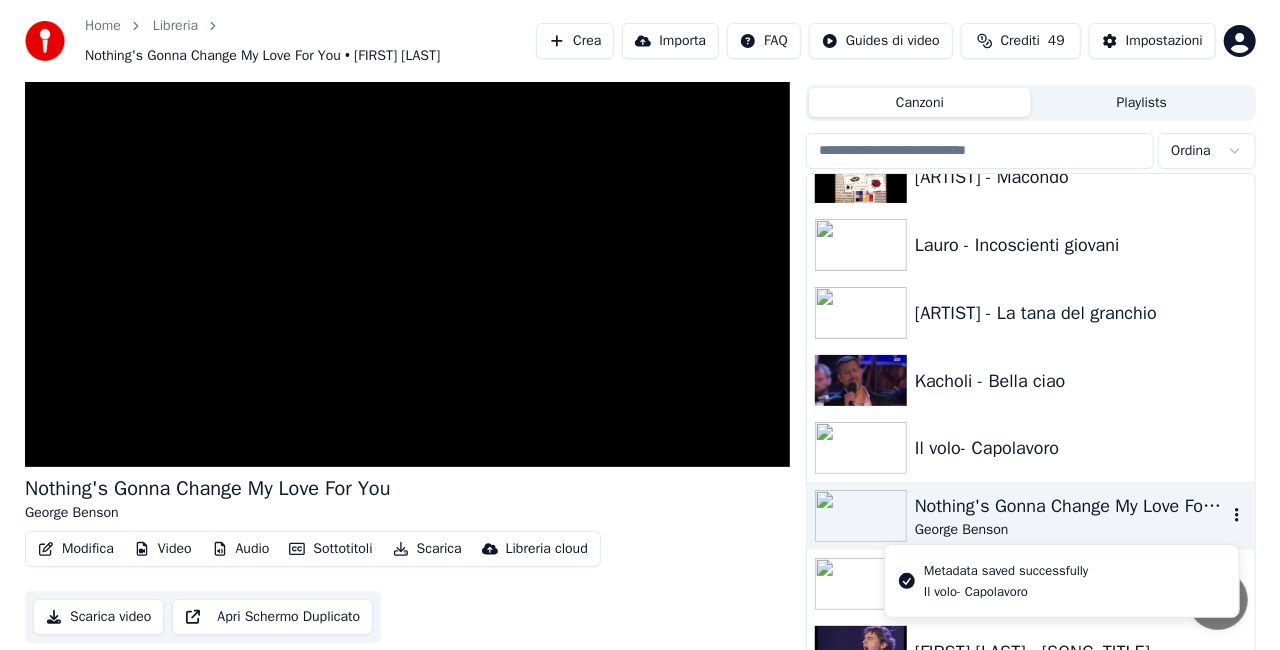 scroll, scrollTop: 55, scrollLeft: 0, axis: vertical 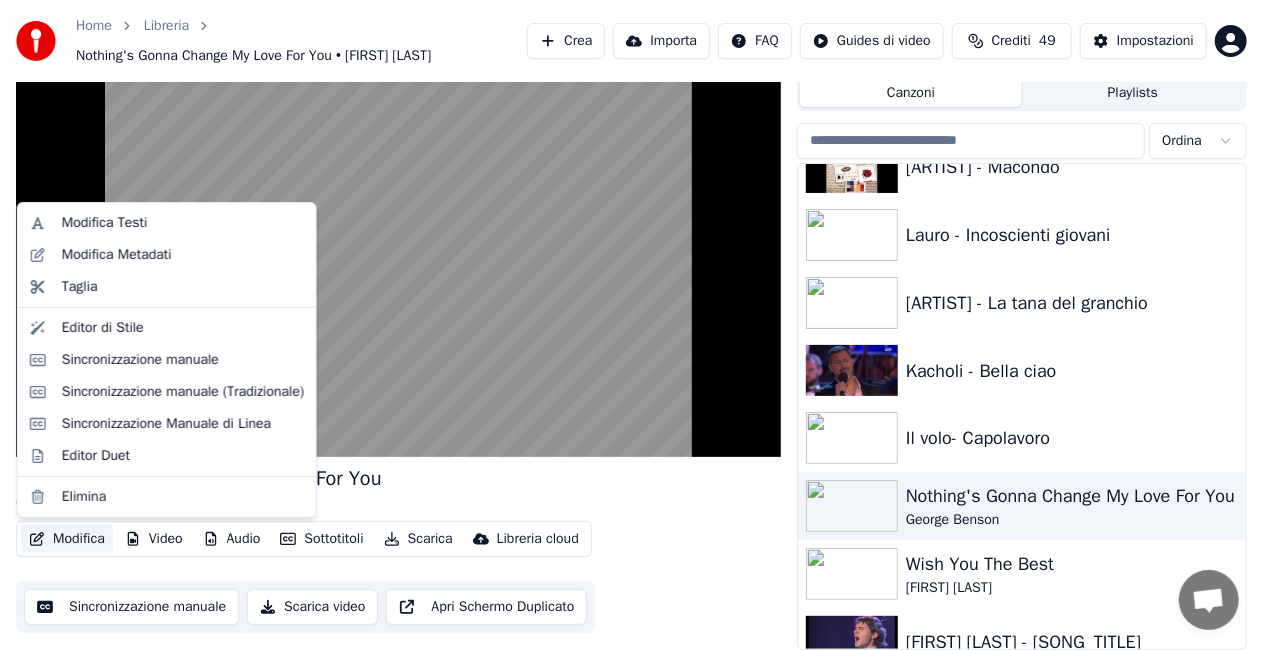 click on "Modifica" at bounding box center (67, 539) 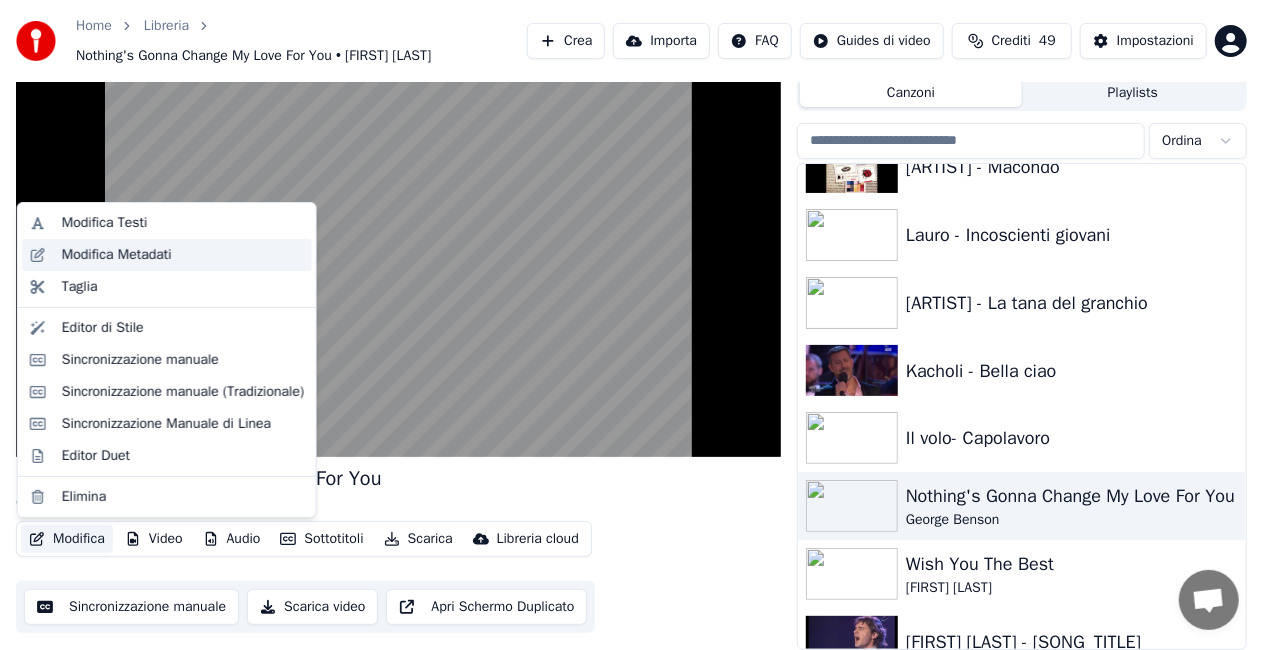 click on "Modifica Metadati" at bounding box center [117, 255] 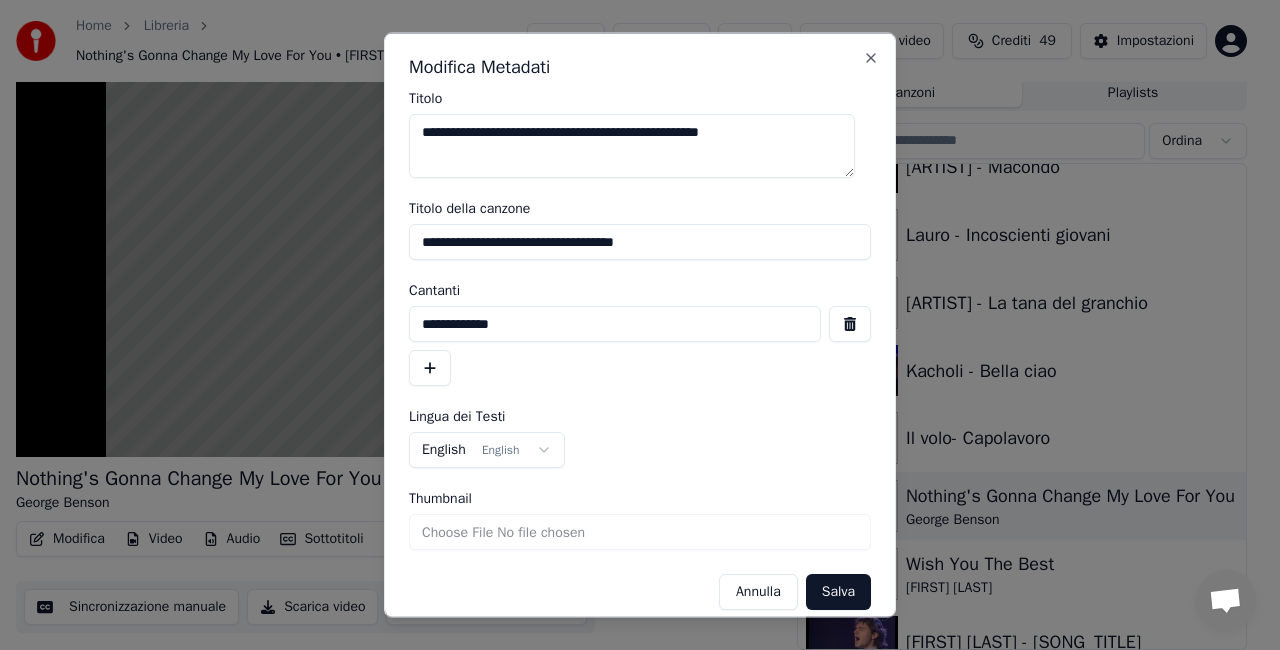 drag, startPoint x: 686, startPoint y: 132, endPoint x: 939, endPoint y: 119, distance: 253.33377 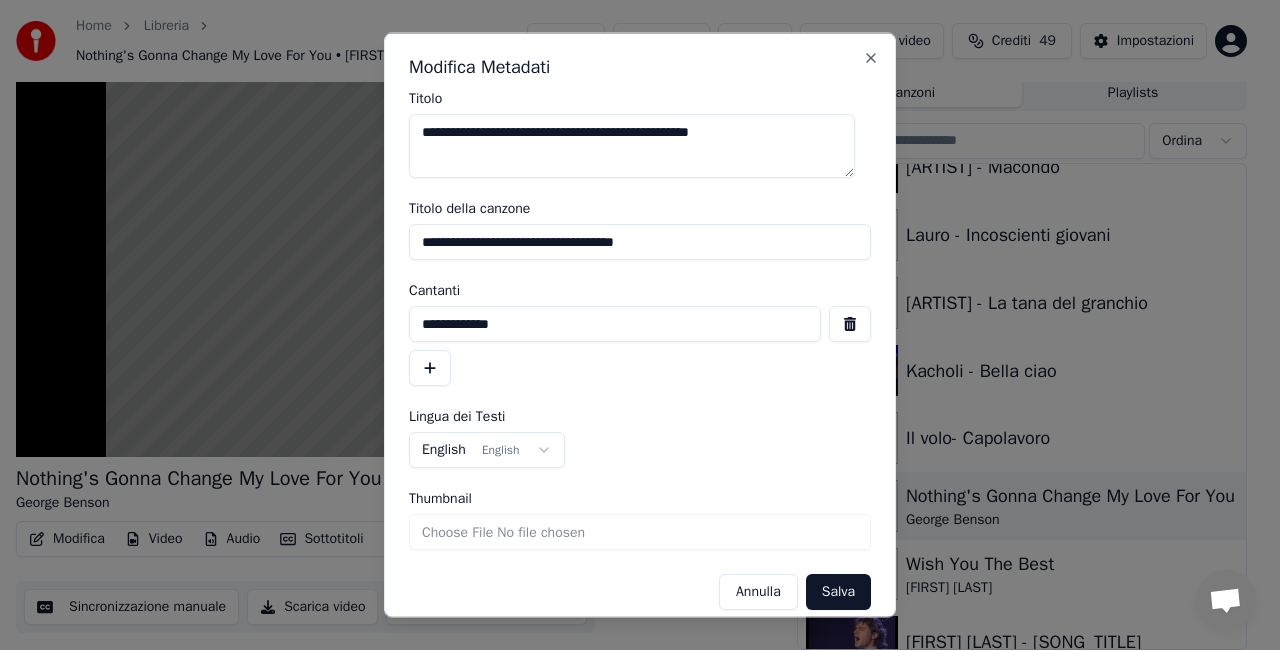 drag, startPoint x: 679, startPoint y: 128, endPoint x: 892, endPoint y: 115, distance: 213.39635 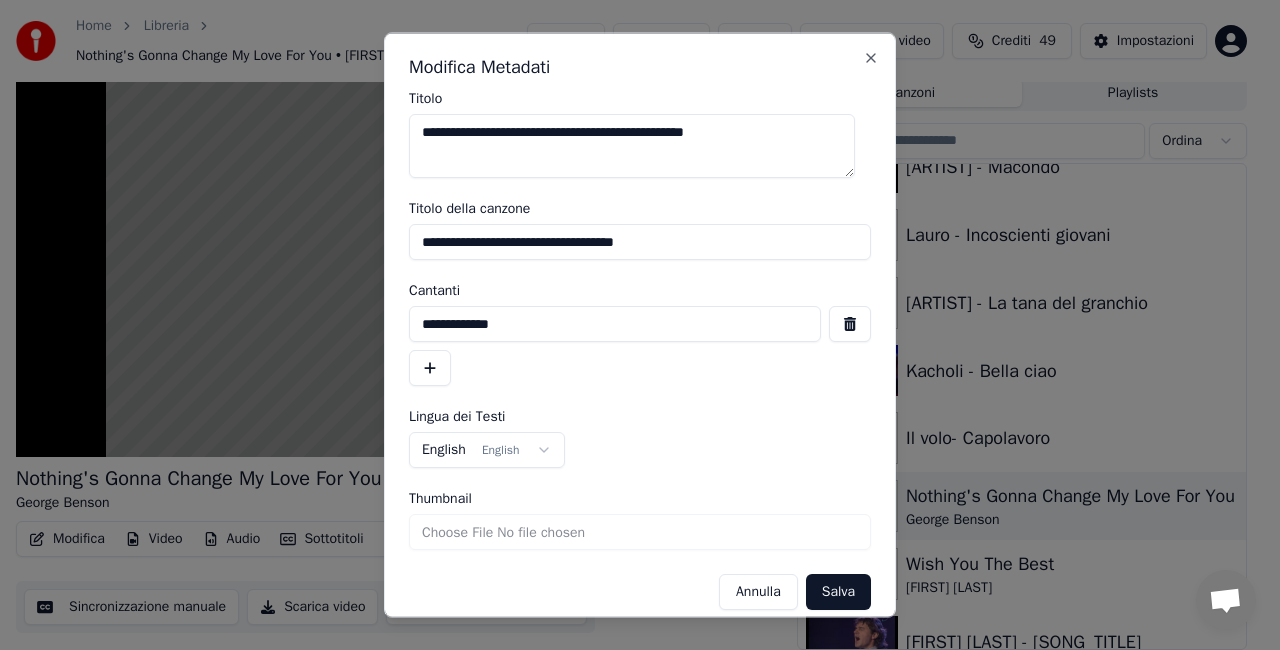 click on "**********" at bounding box center (632, 146) 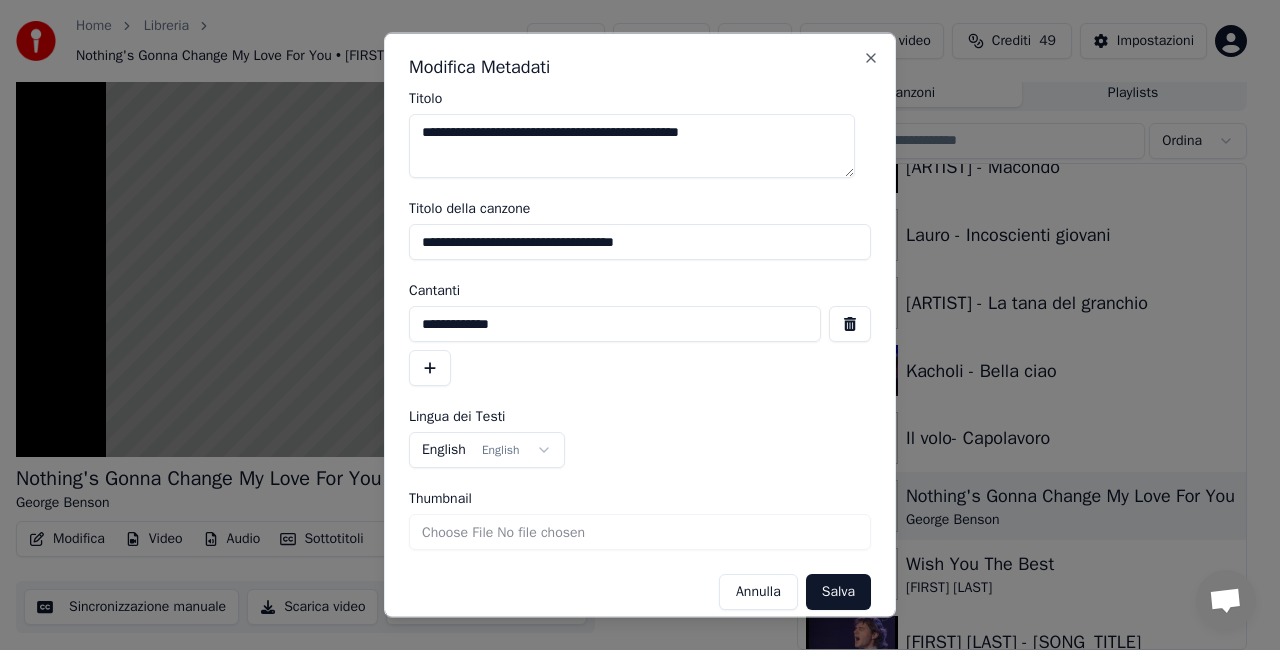 click on "**********" at bounding box center (632, 146) 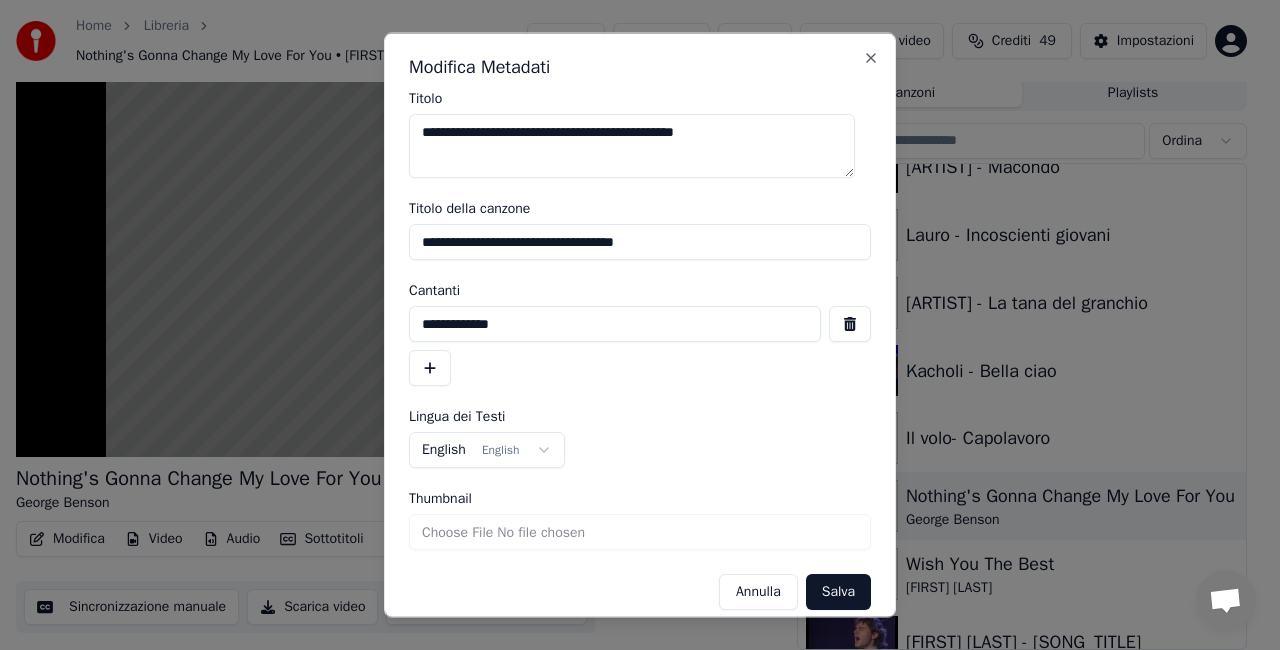 type on "**********" 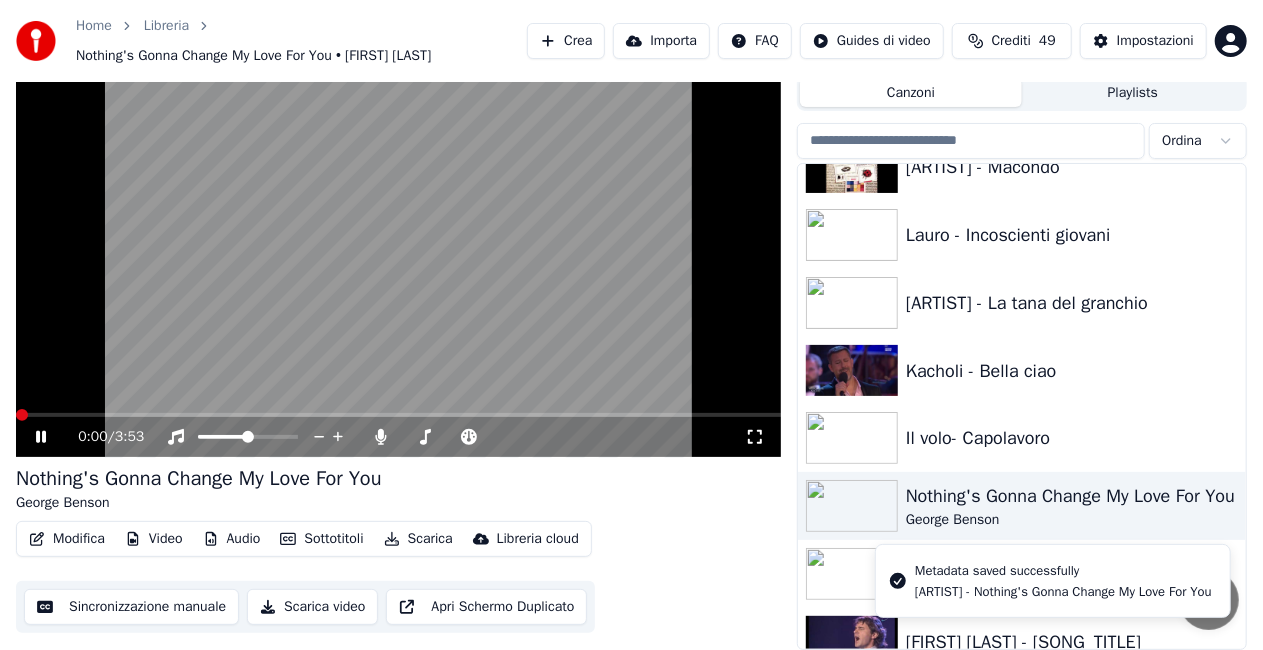 click 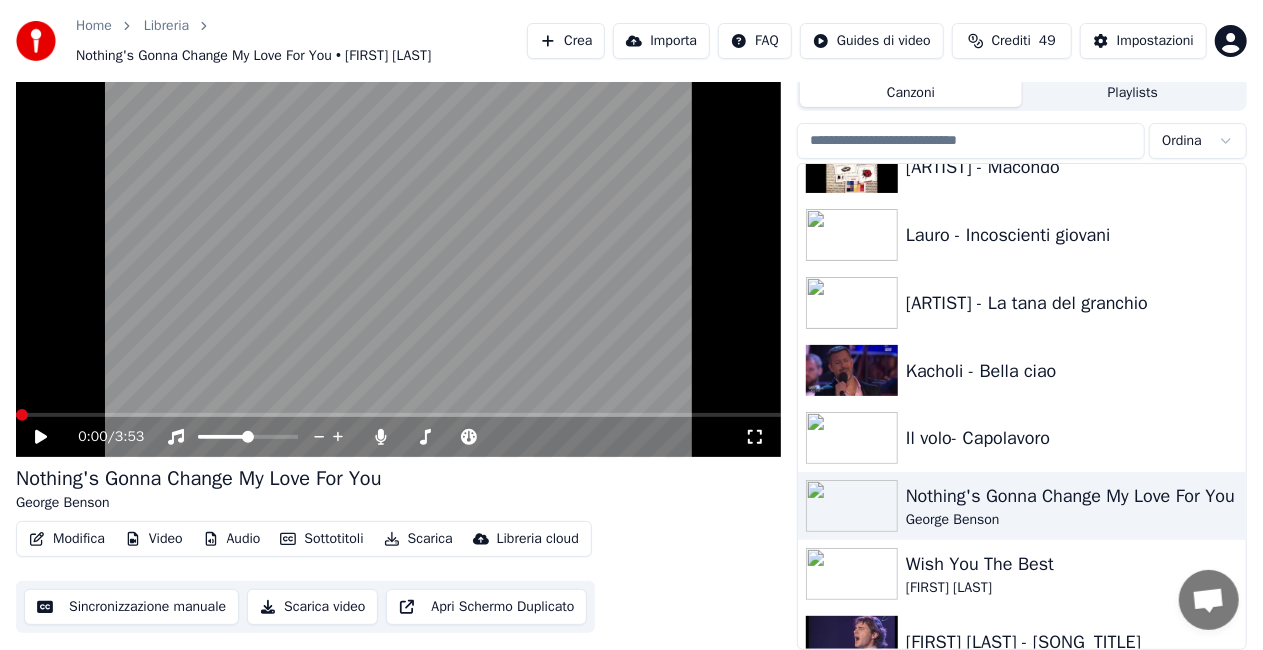 click on "Modifica" at bounding box center [67, 539] 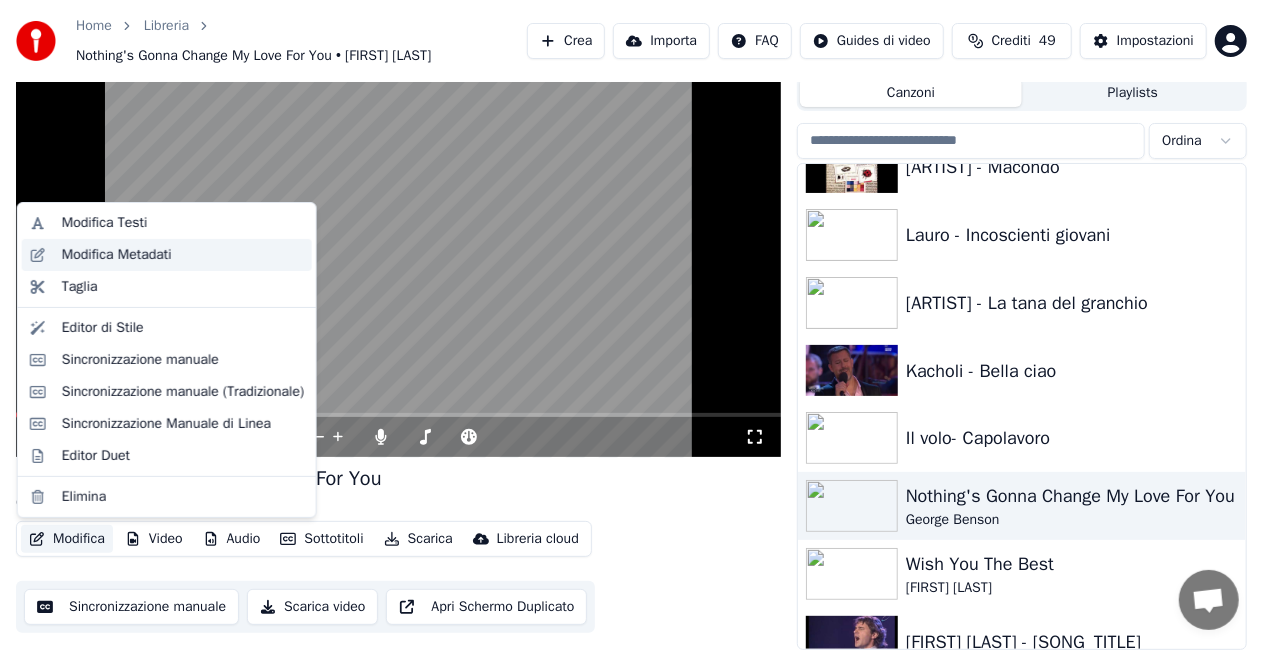 click on "Modifica Metadati" at bounding box center (167, 255) 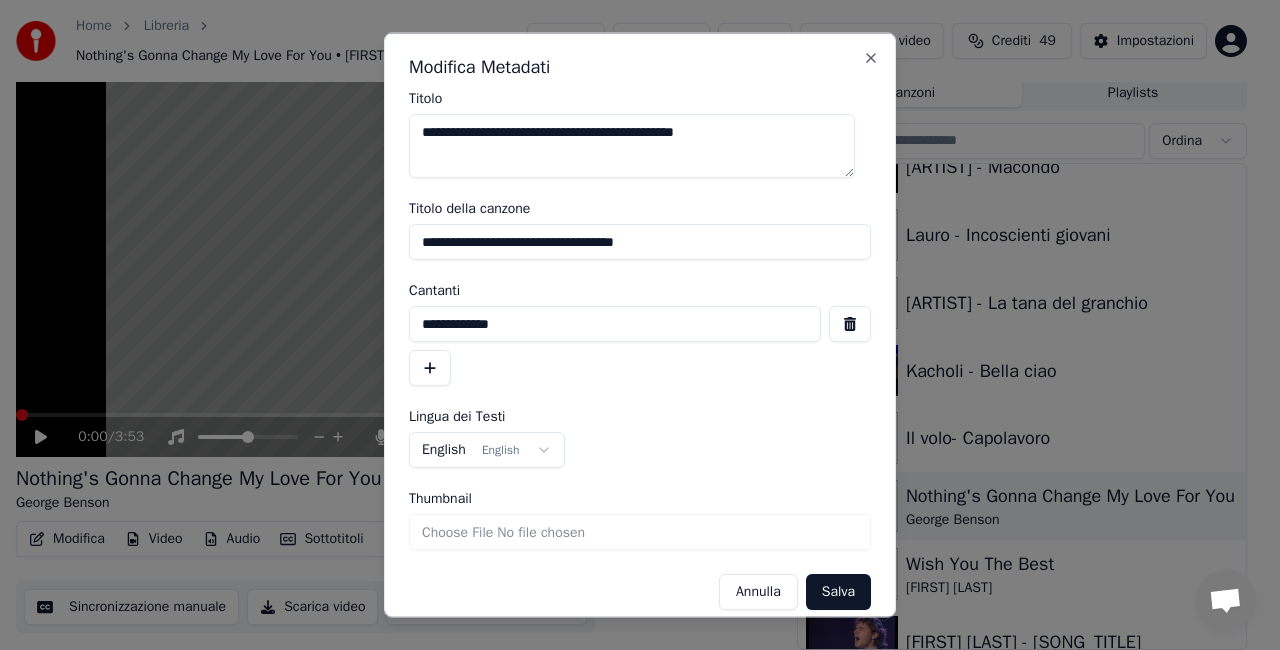 drag, startPoint x: 469, startPoint y: 133, endPoint x: 233, endPoint y: 126, distance: 236.10379 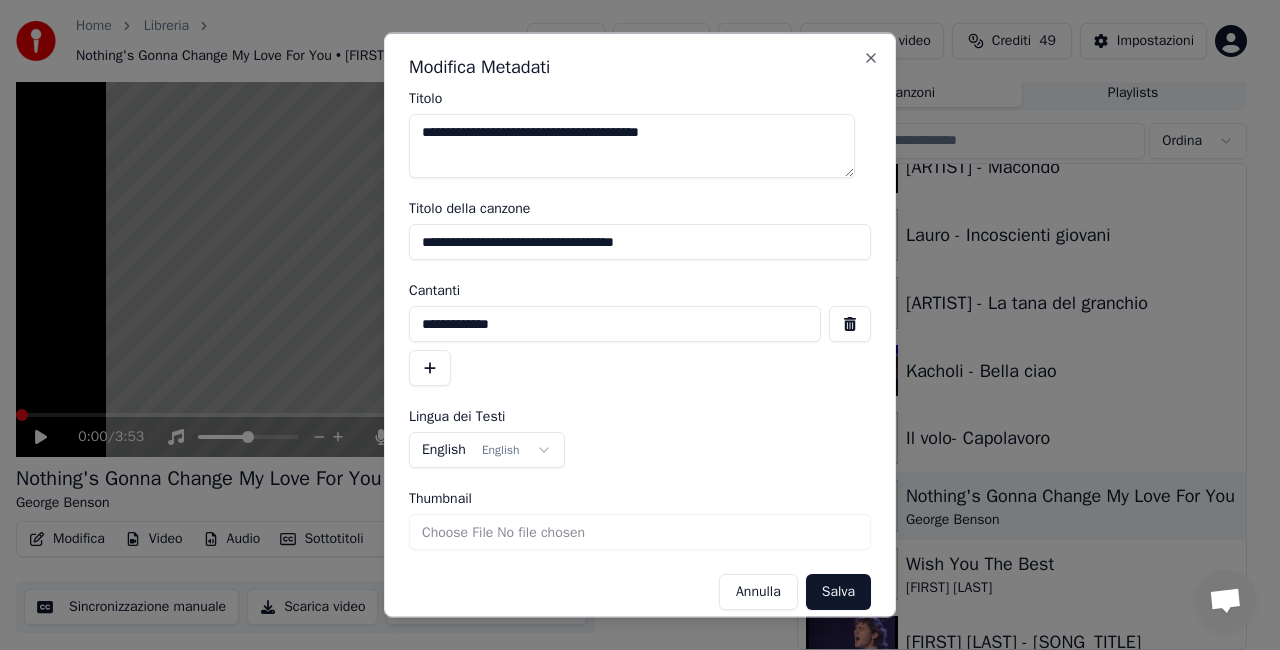 click on "**********" at bounding box center [632, 146] 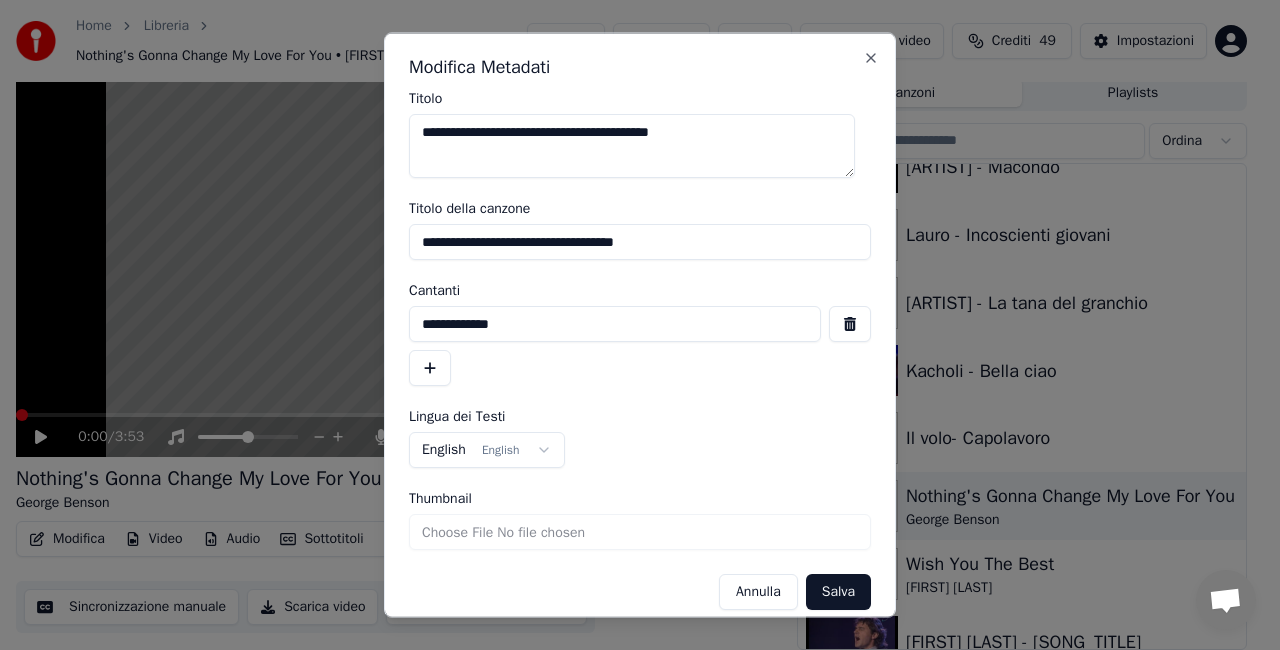 click on "**********" at bounding box center (632, 146) 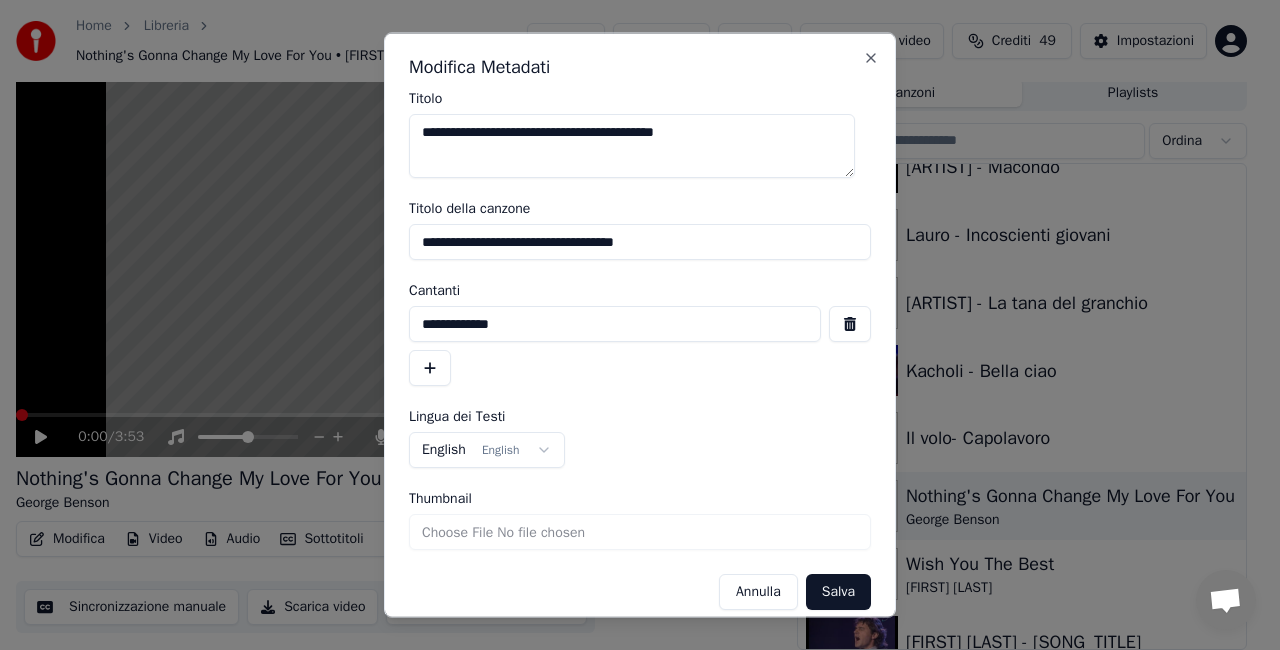 type on "**********" 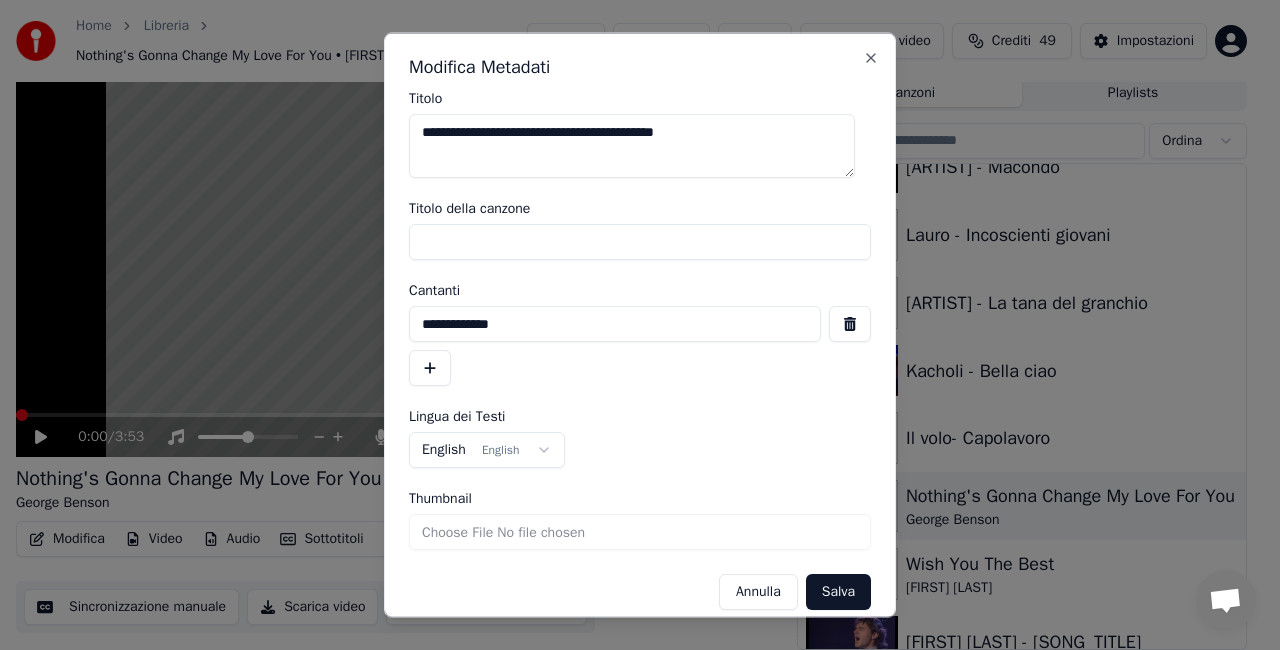 type 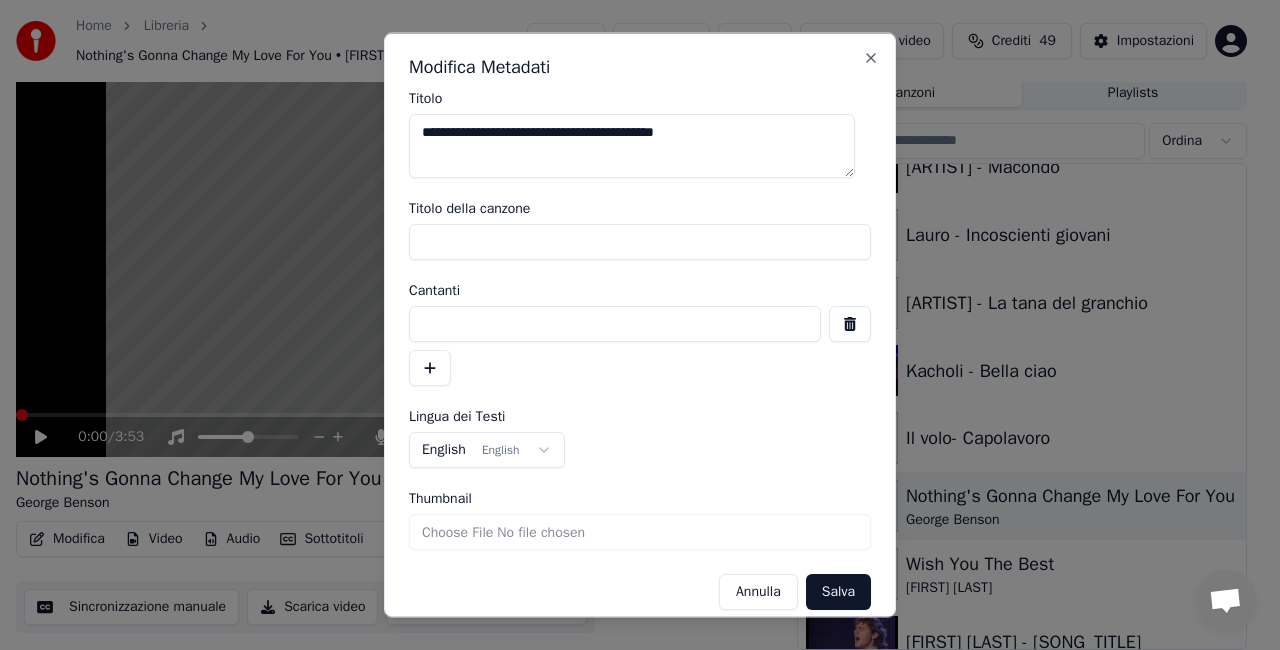 type 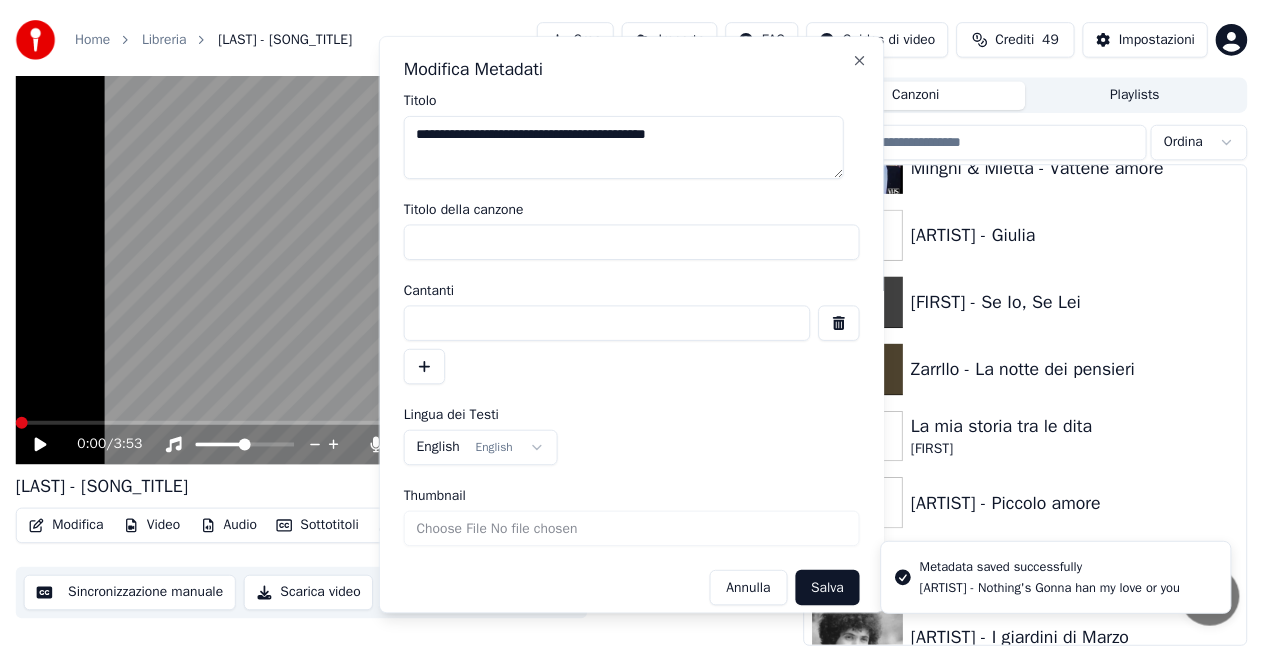 scroll, scrollTop: 45, scrollLeft: 0, axis: vertical 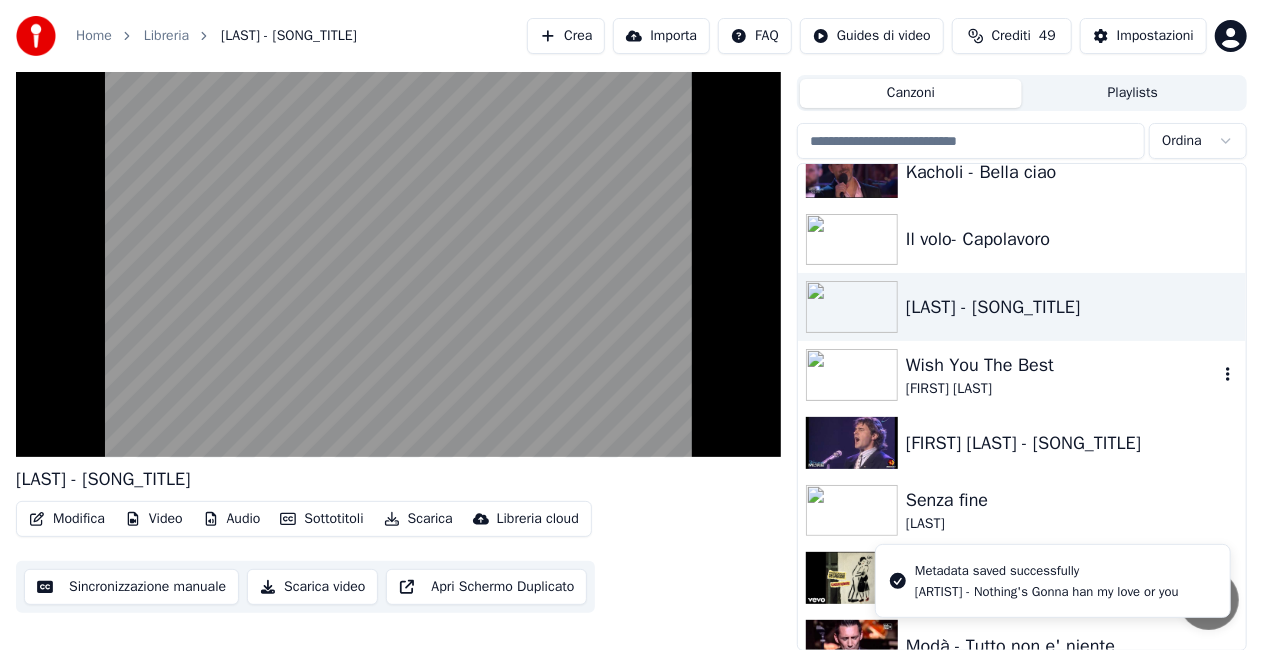 click on "[FIRST] [LAST]" at bounding box center (1062, 389) 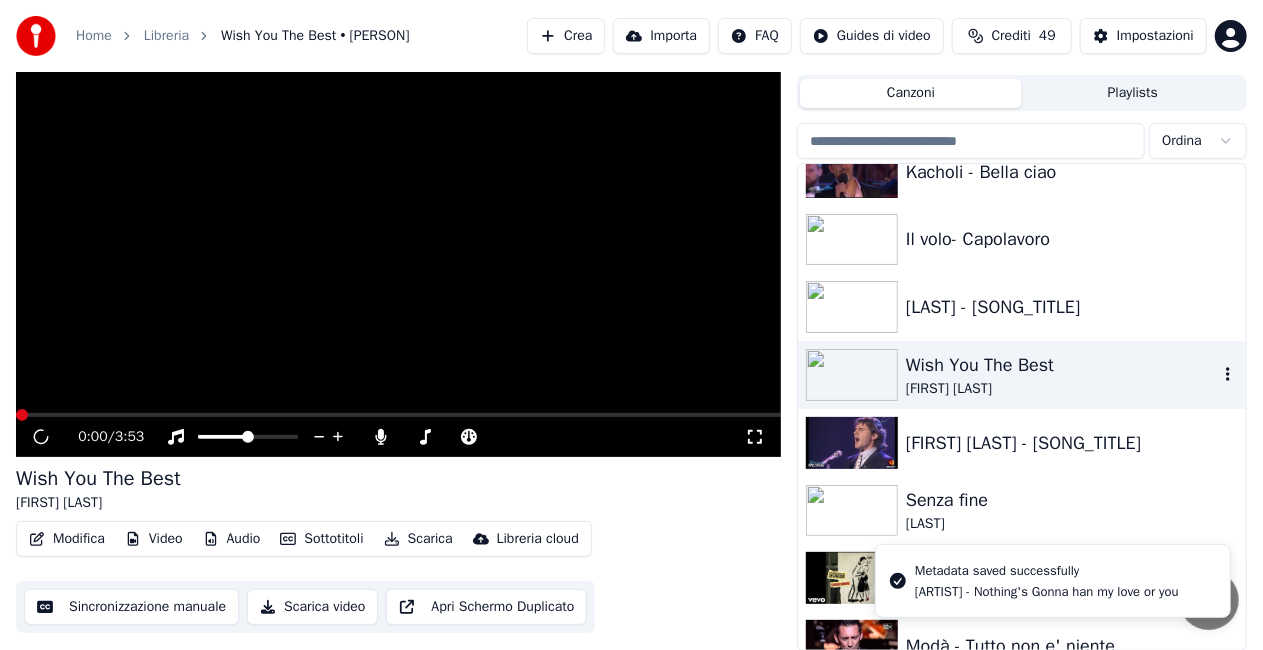scroll, scrollTop: 35, scrollLeft: 0, axis: vertical 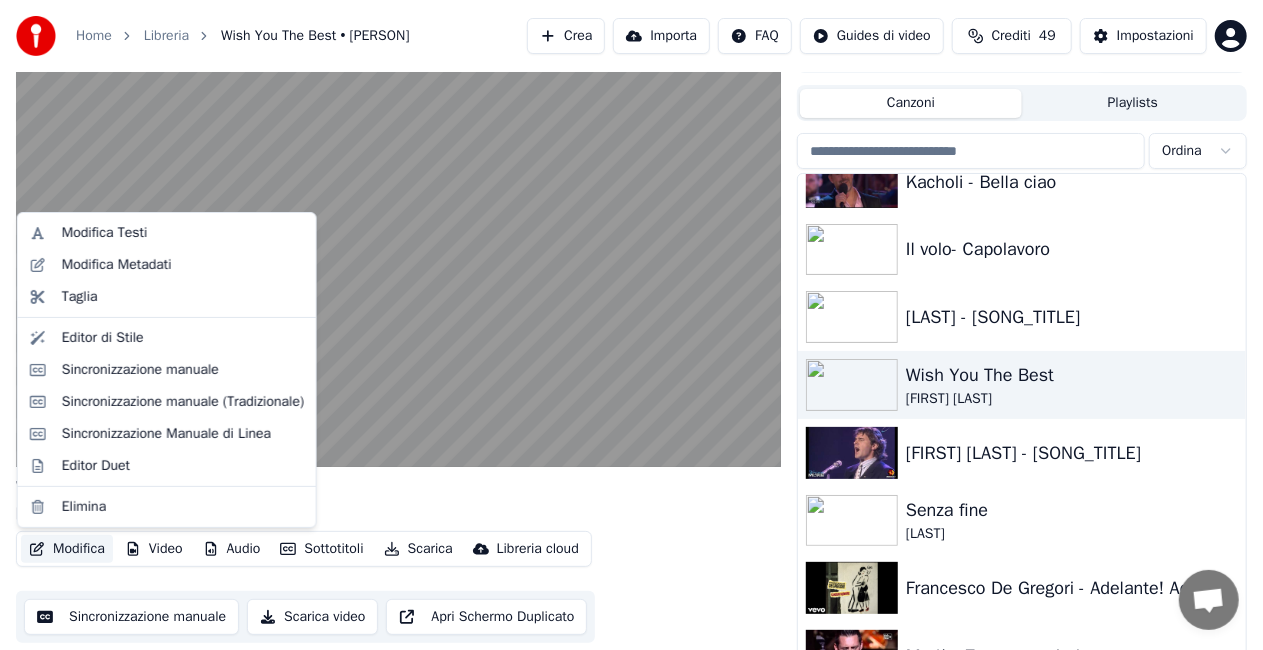 click on "Modifica" at bounding box center [67, 549] 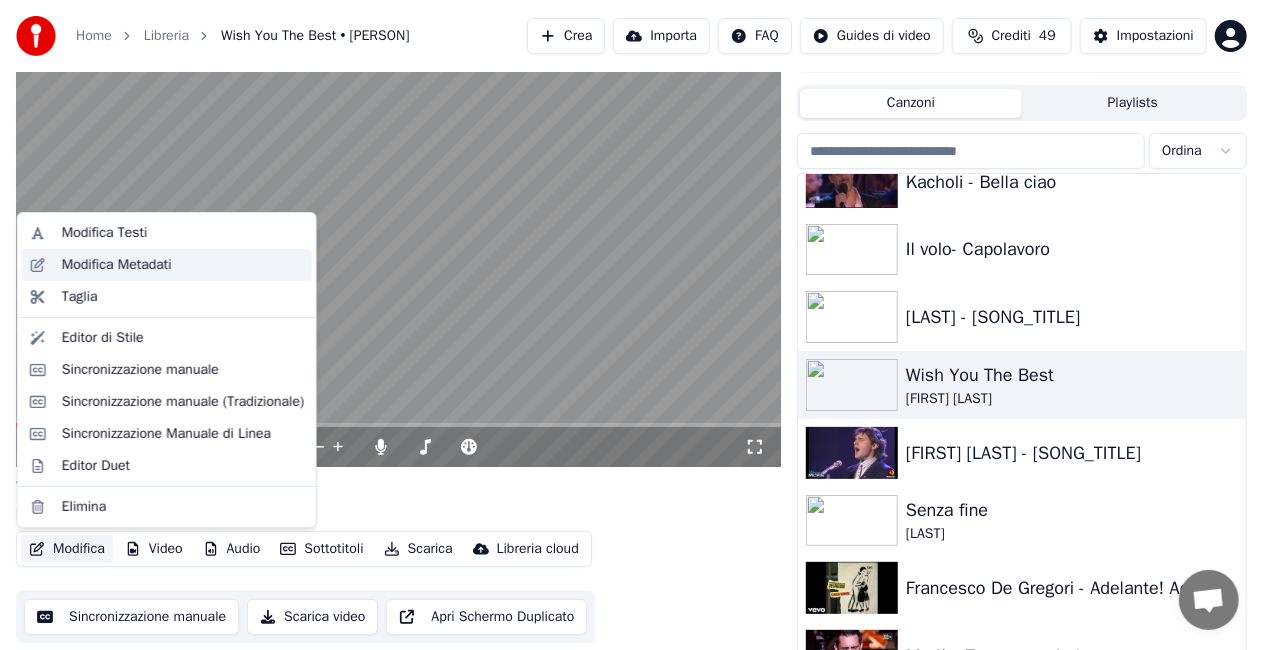 click on "Modifica Metadati" at bounding box center (117, 265) 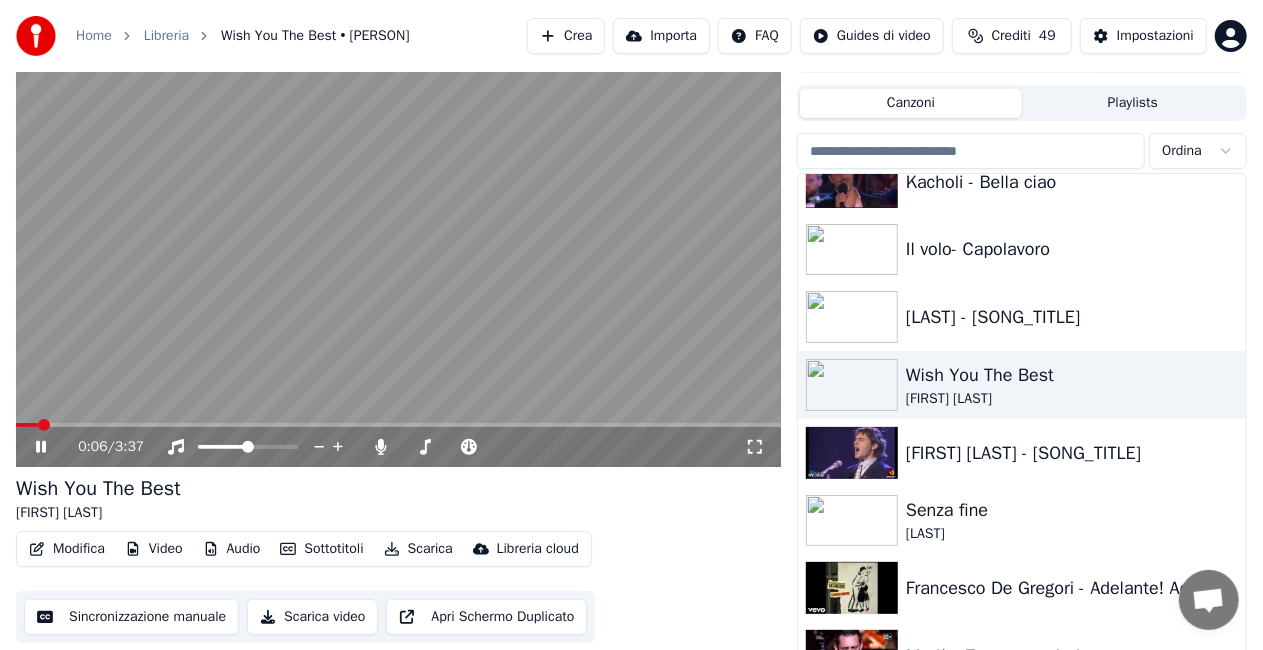 click at bounding box center [398, 252] 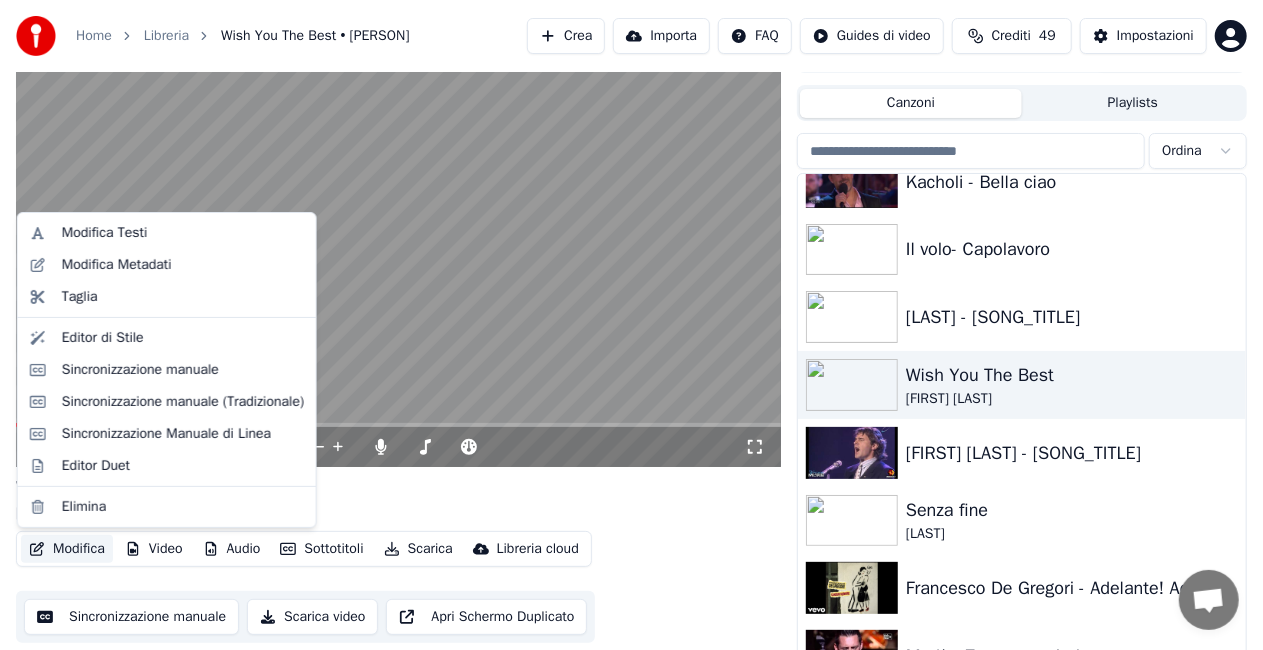 click on "Modifica" at bounding box center (67, 549) 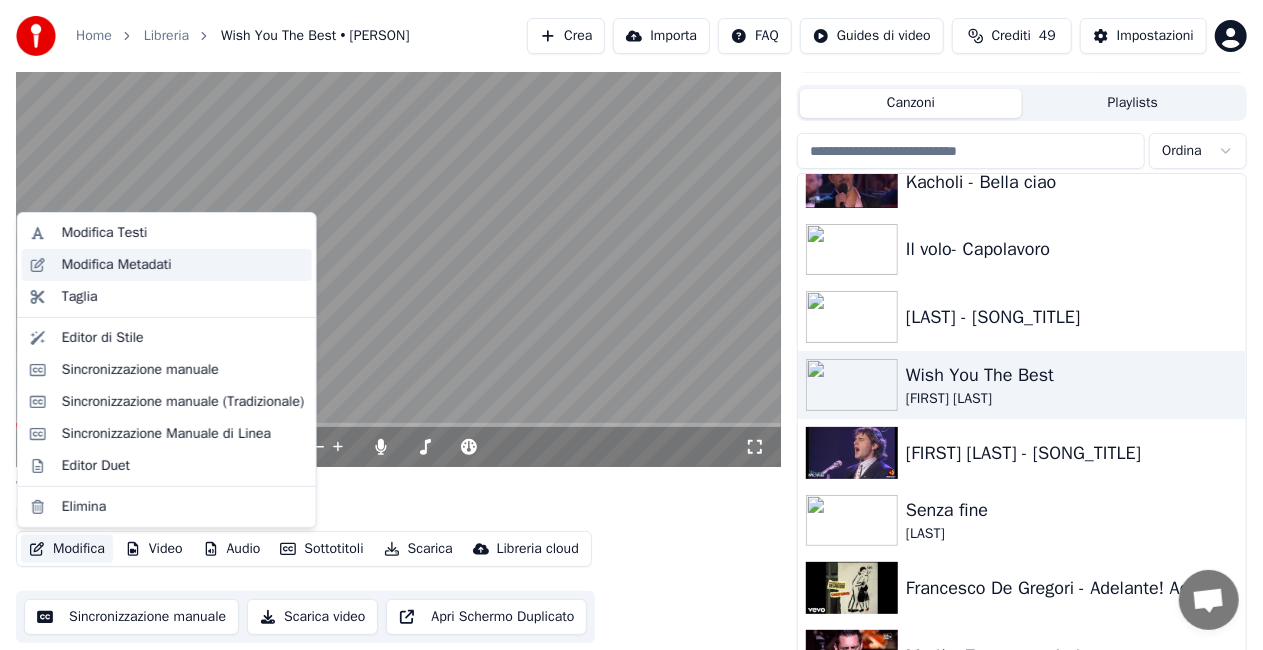 click on "Modifica Metadati" at bounding box center [167, 265] 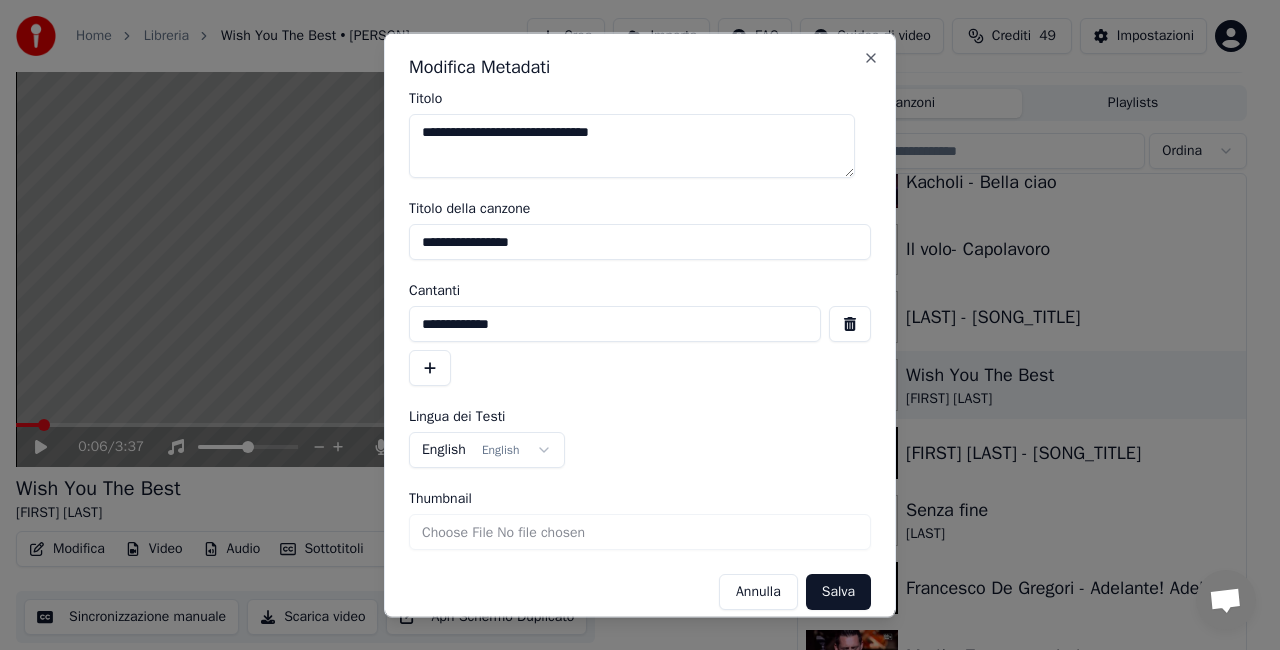 drag, startPoint x: 460, startPoint y: 134, endPoint x: 202, endPoint y: 160, distance: 259.30676 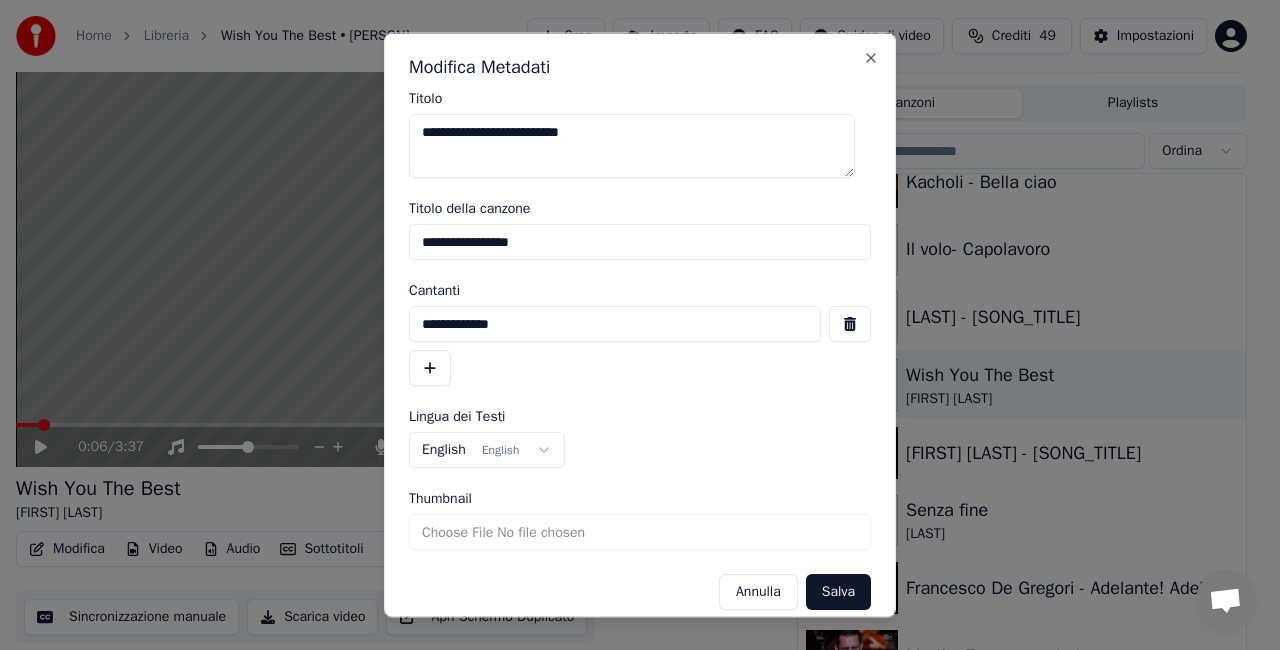 click on "**********" at bounding box center (632, 146) 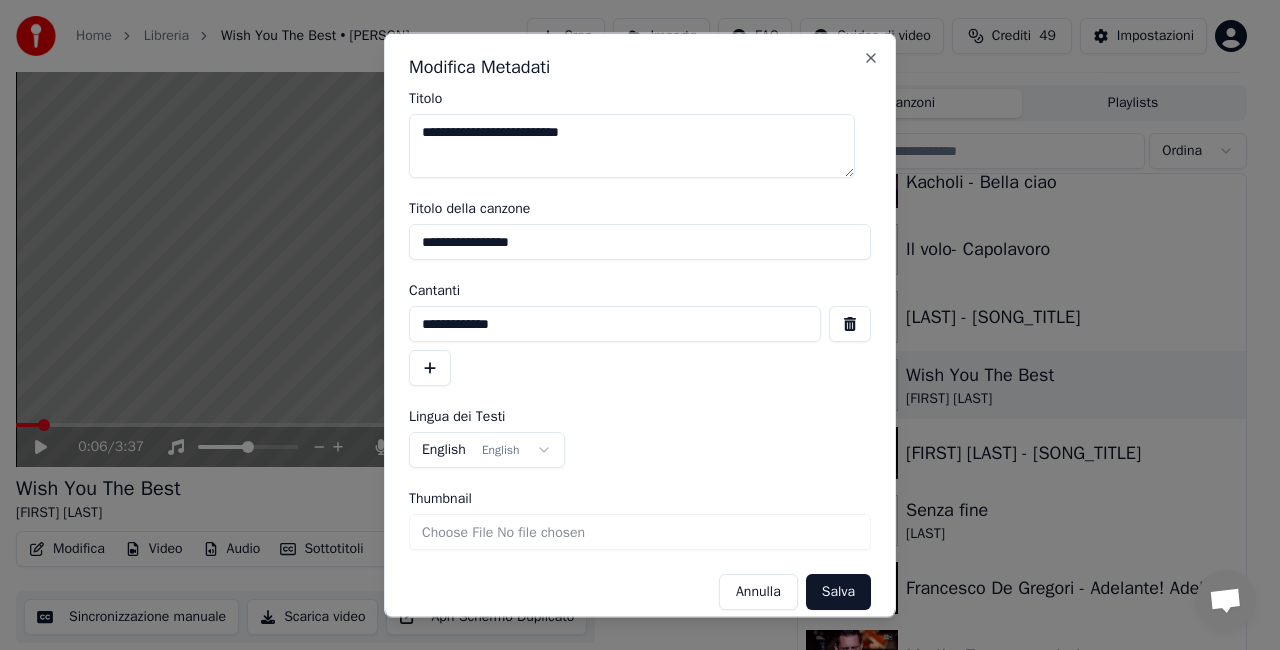 drag, startPoint x: 544, startPoint y: 130, endPoint x: 558, endPoint y: 140, distance: 17.20465 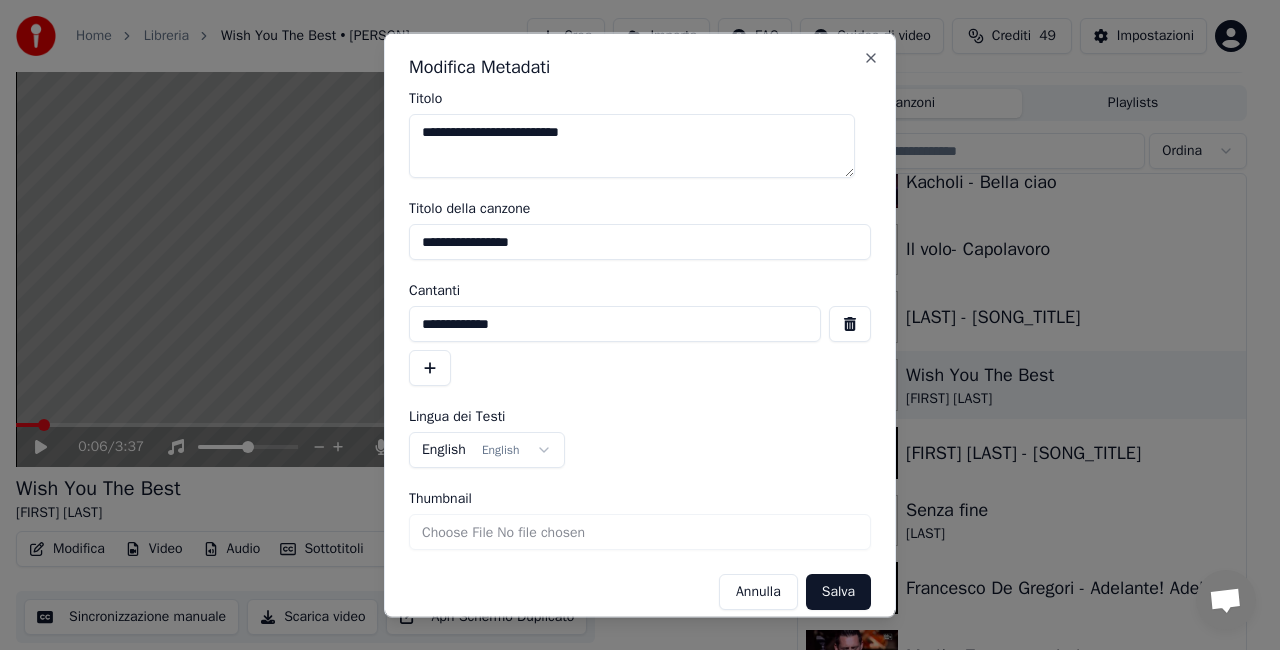click on "**********" at bounding box center [632, 146] 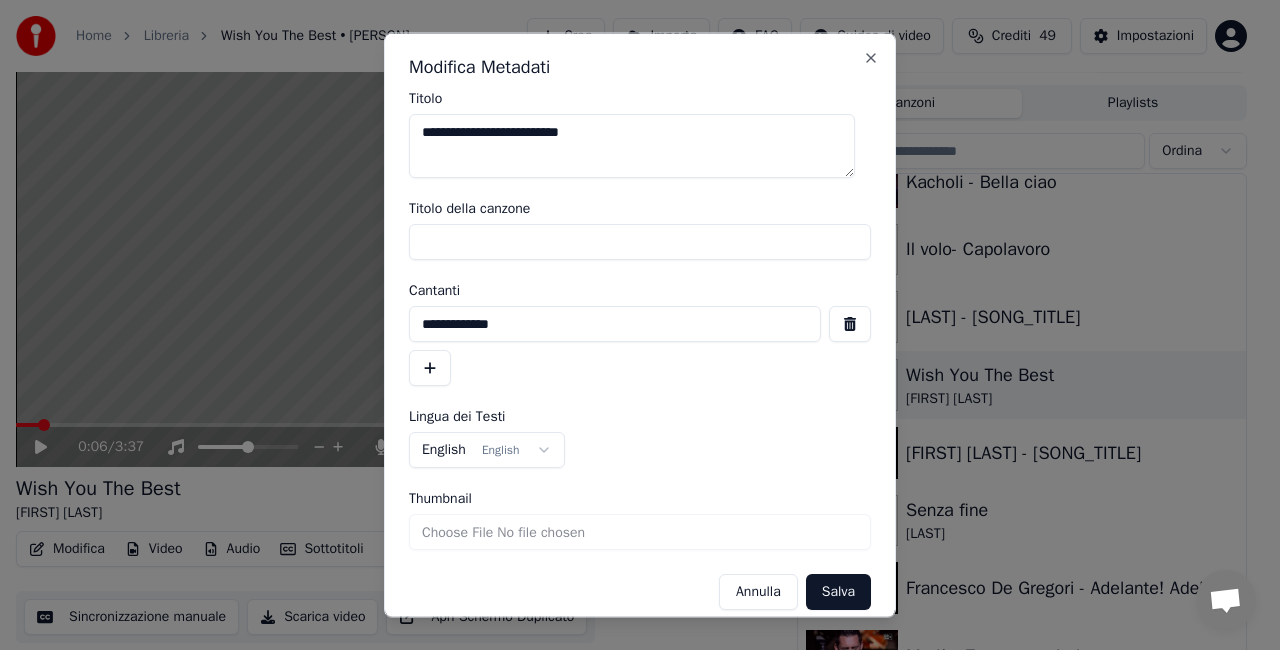 type 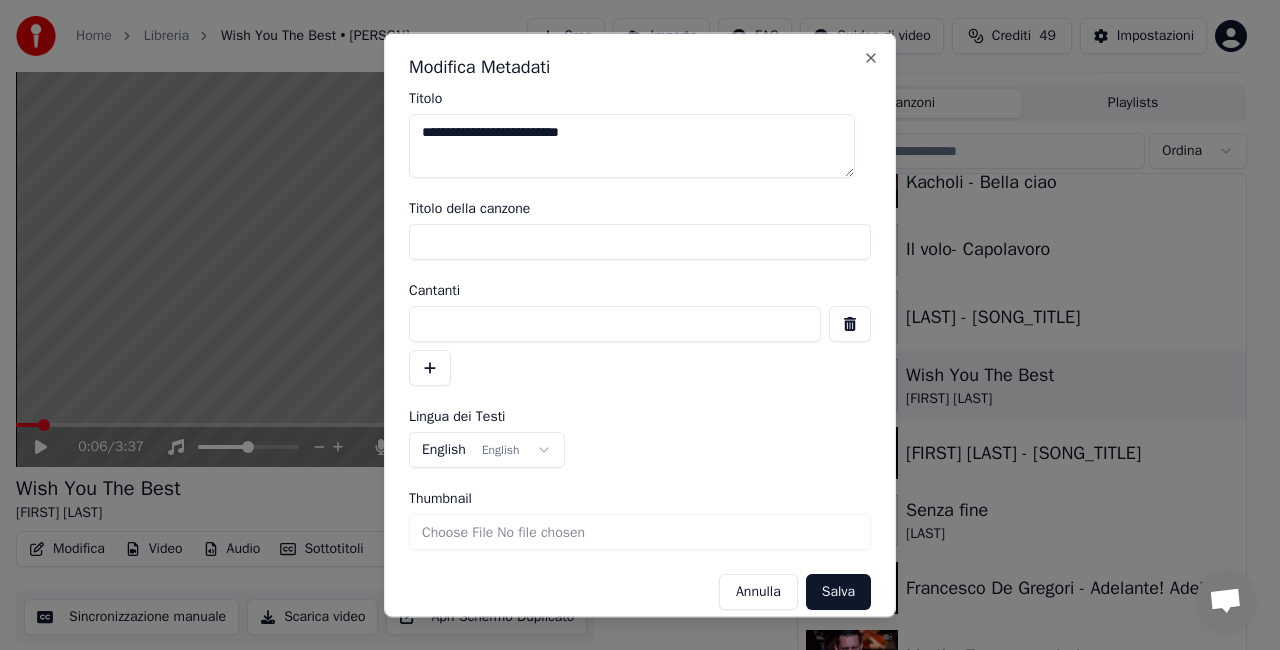 type 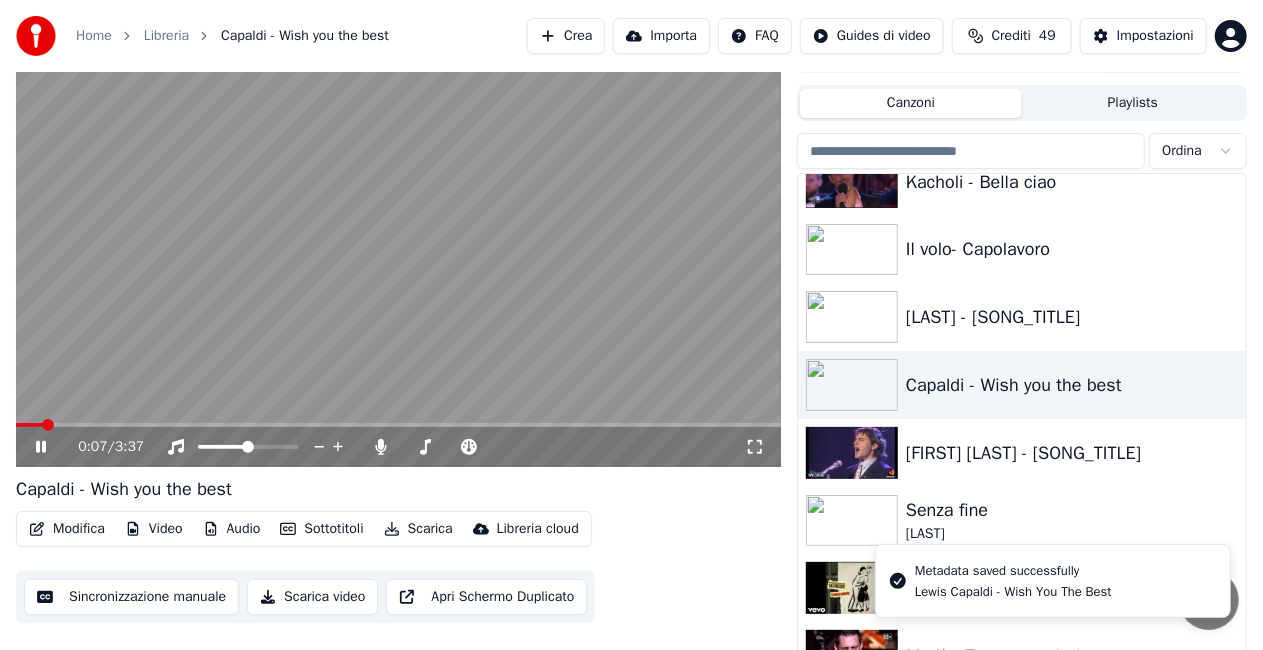 click at bounding box center (398, 252) 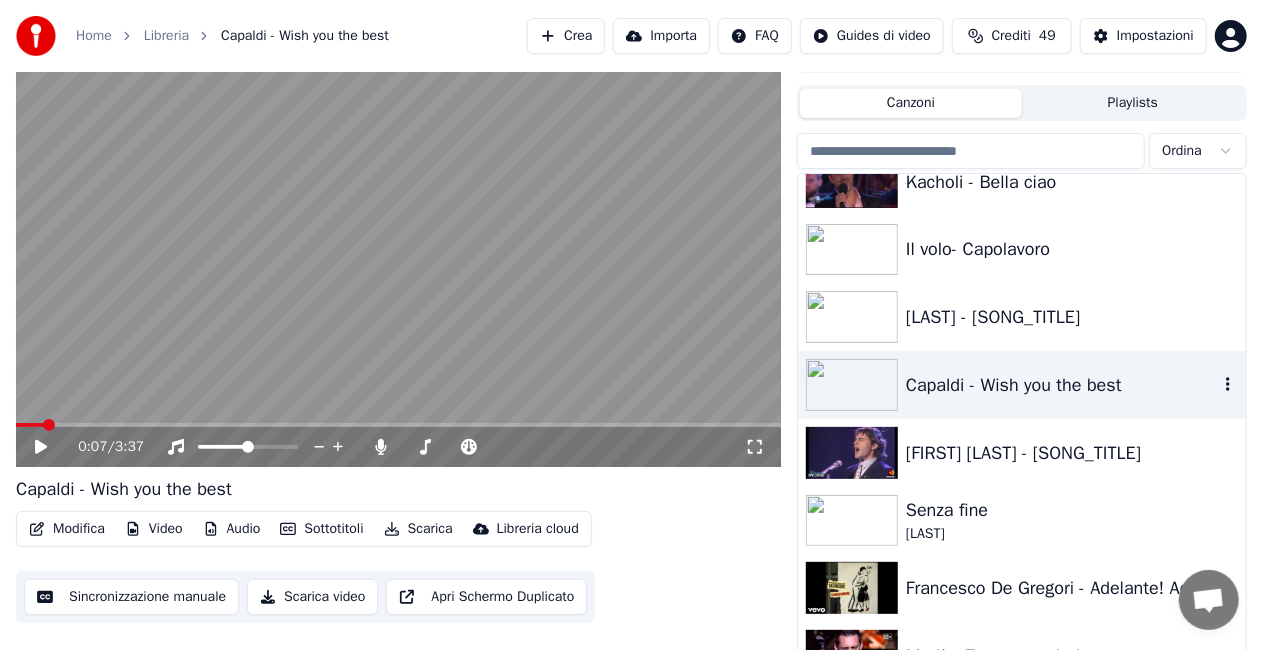 click on "Capaldi - Wish you the best" at bounding box center [1022, 385] 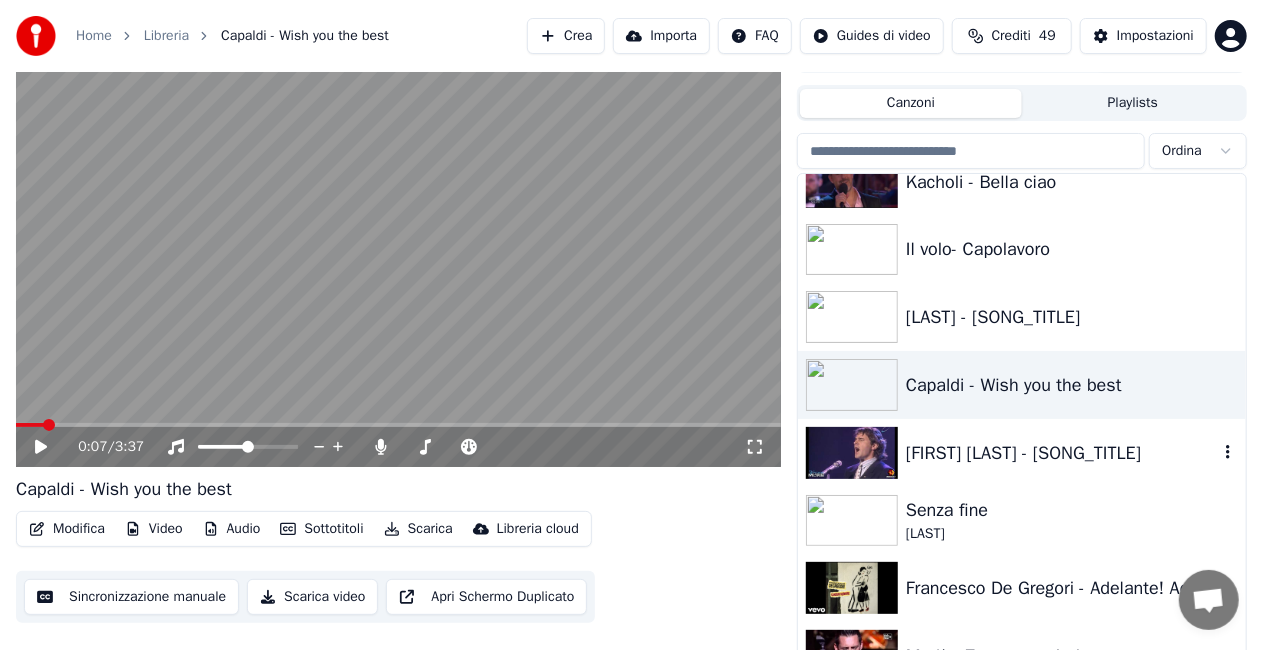 click on "[FIRST] [LAST] - [SONG_TITLE]" at bounding box center [1062, 453] 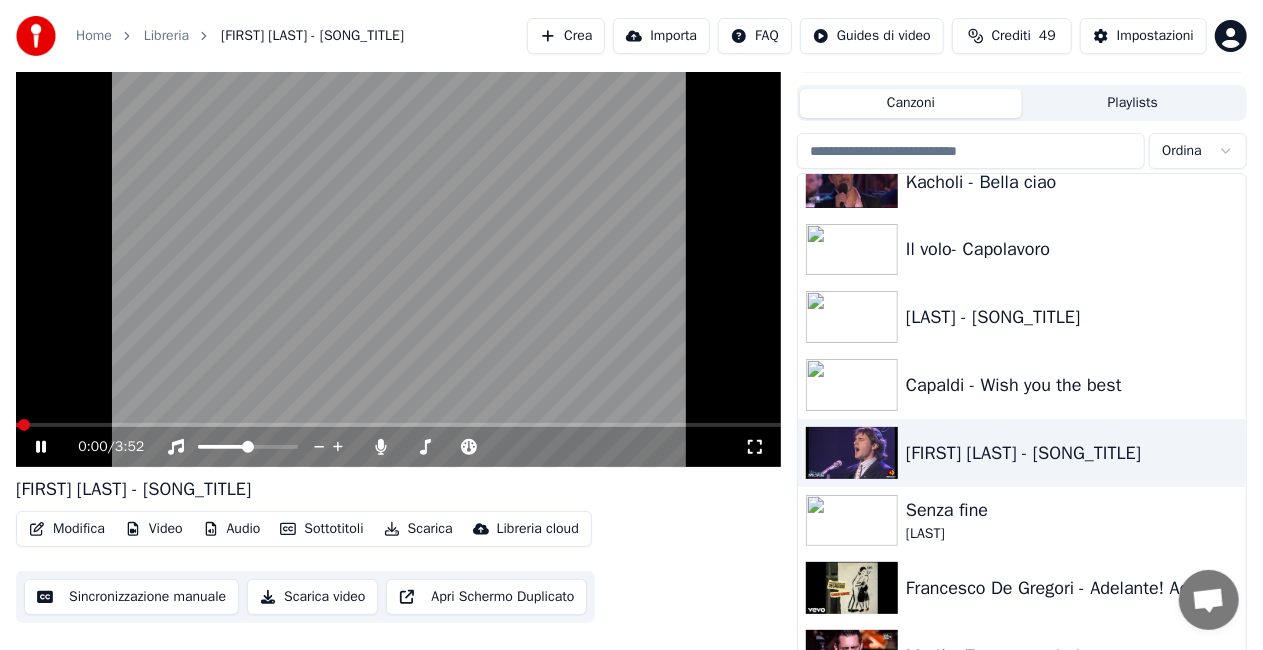 click on "0:00  /  3:52" at bounding box center [398, 447] 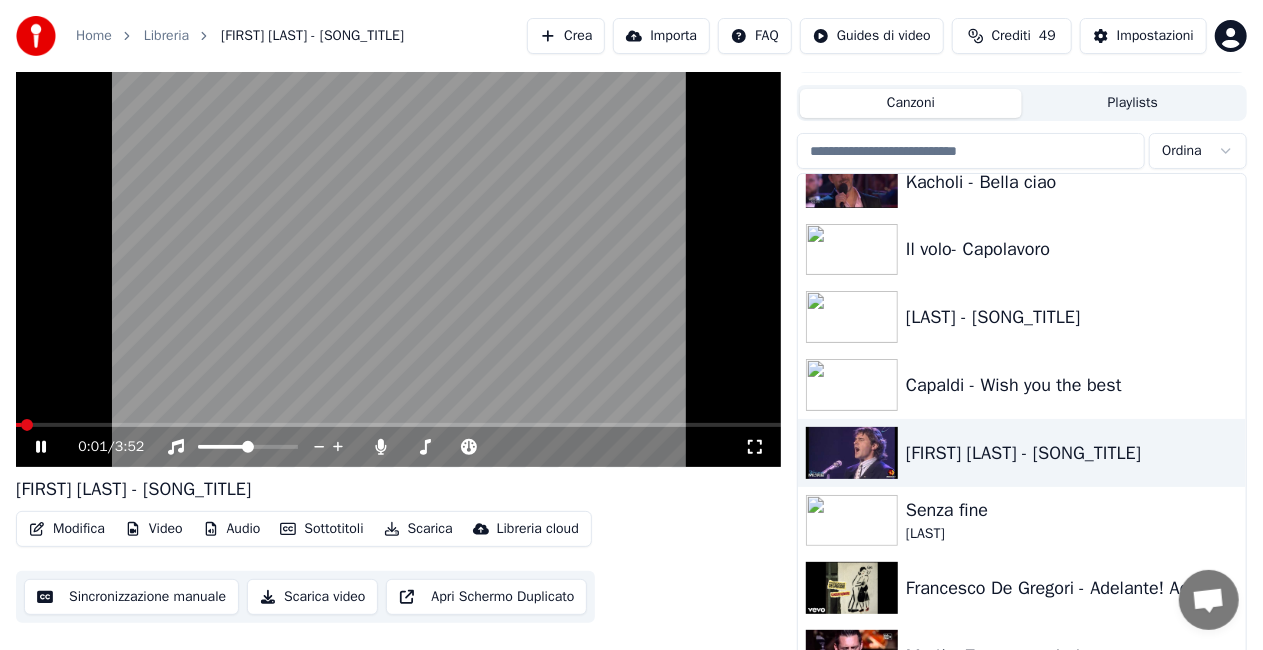 click on "0:01  /  3:52" at bounding box center (398, 447) 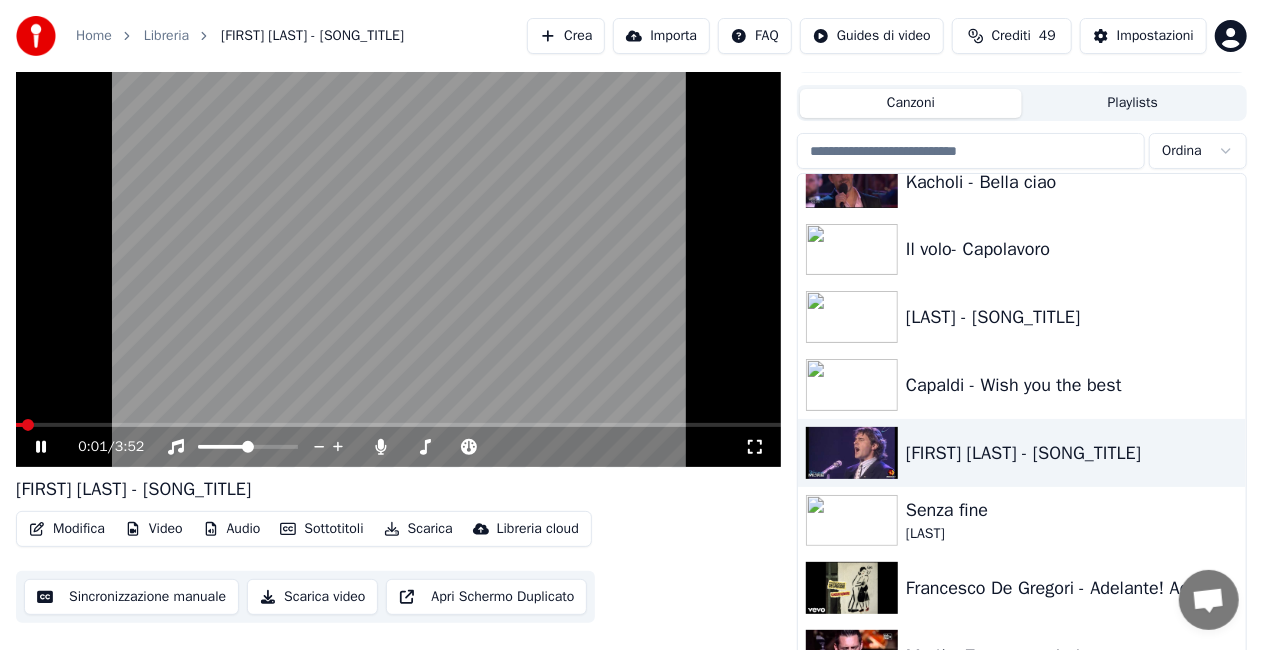 click 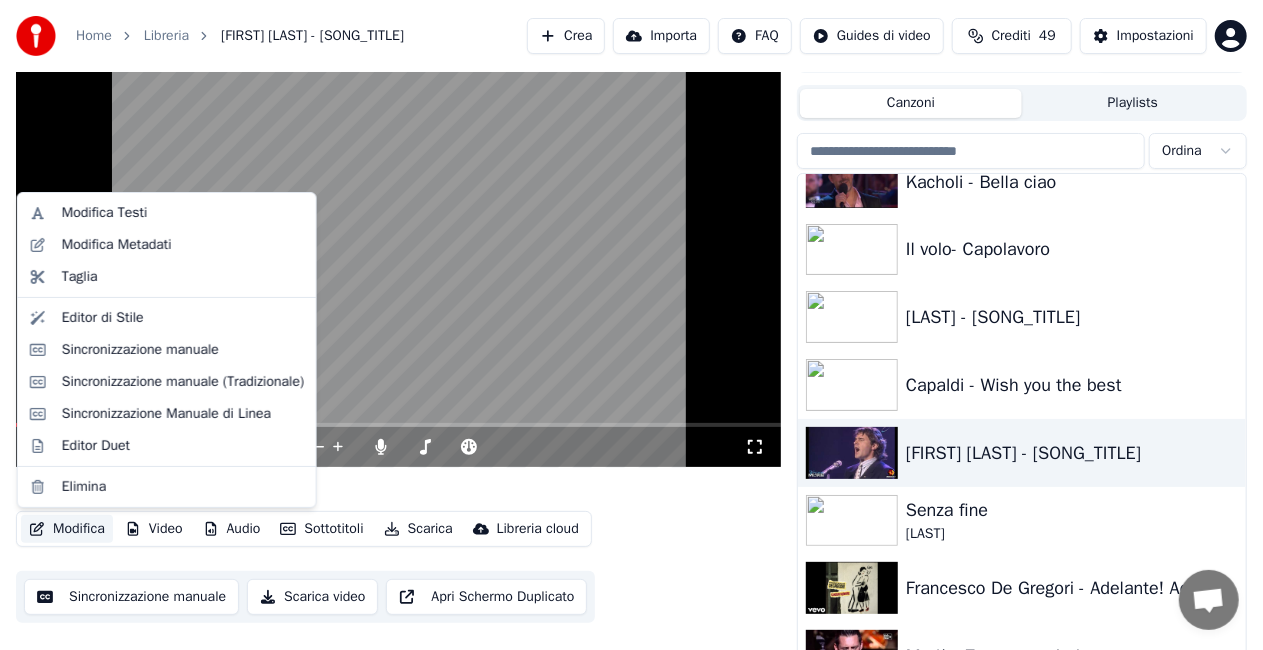 click on "Modifica" at bounding box center (67, 529) 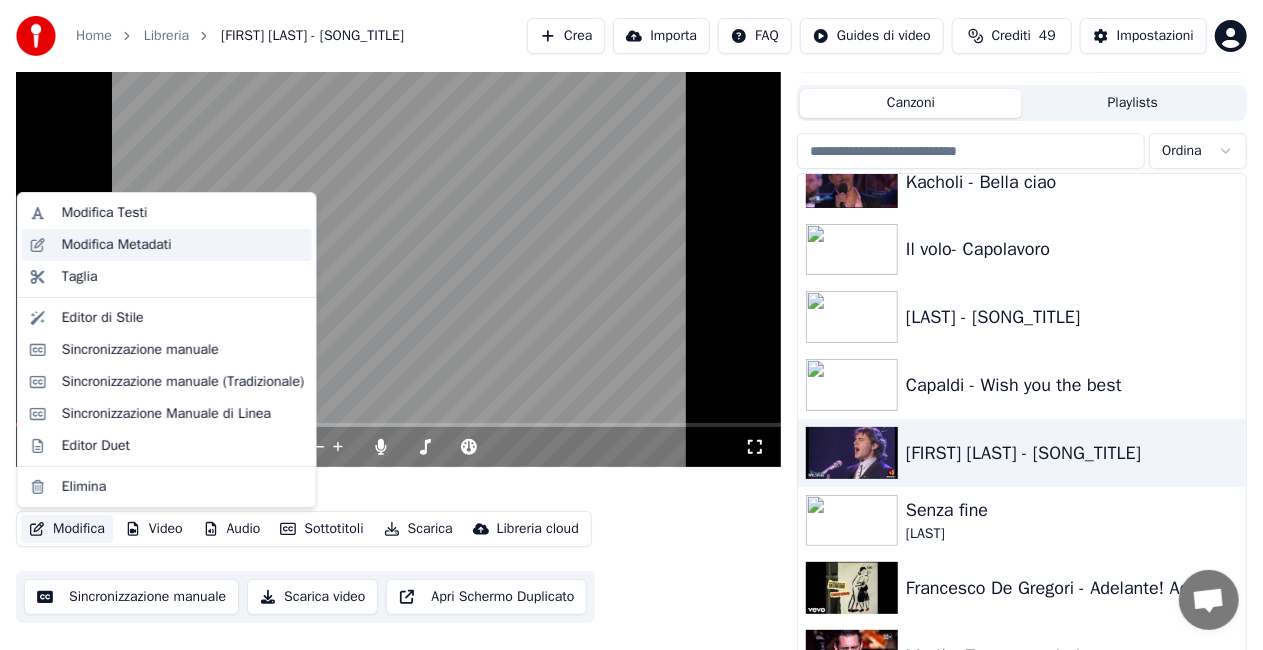 click on "Modifica Metadati" at bounding box center (117, 245) 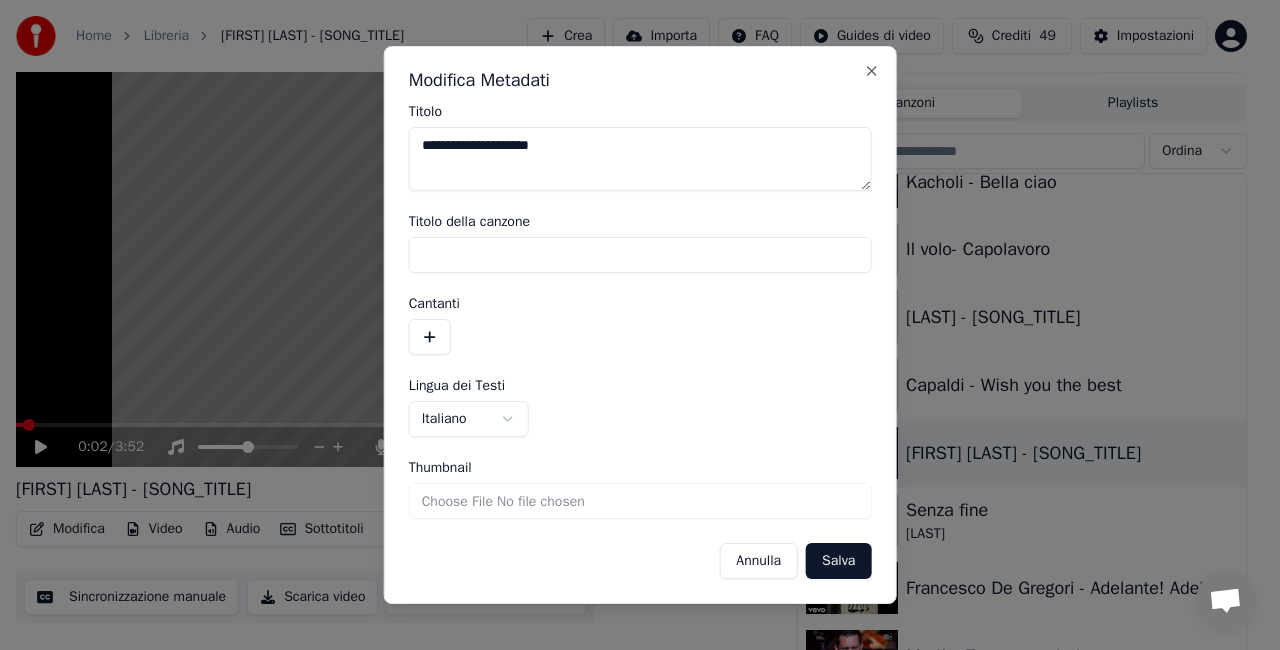 drag, startPoint x: 616, startPoint y: 148, endPoint x: 0, endPoint y: 138, distance: 616.0812 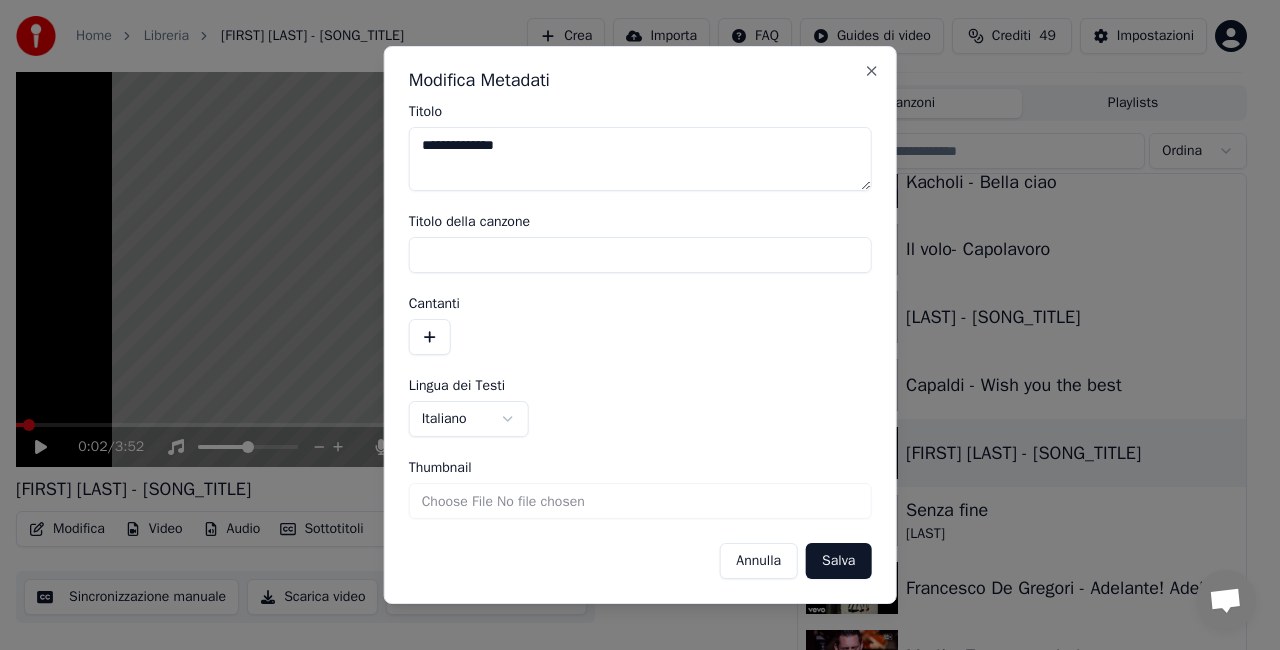 type on "**********" 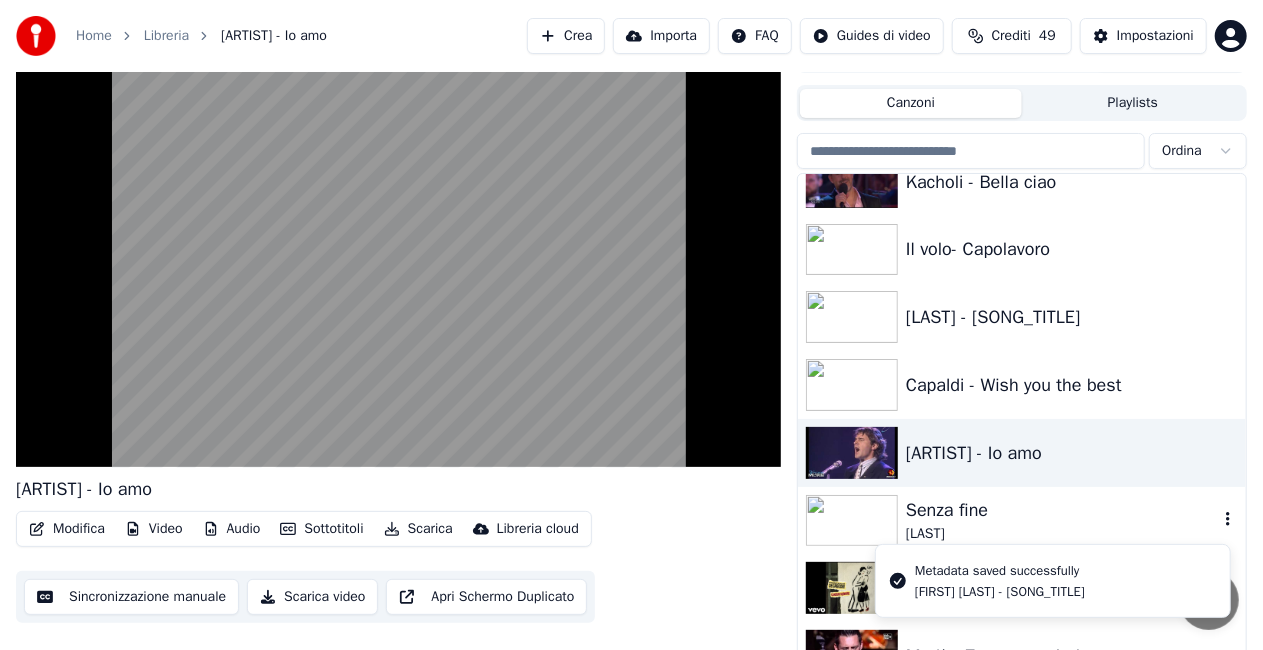 click on "Senza fine" at bounding box center [1062, 510] 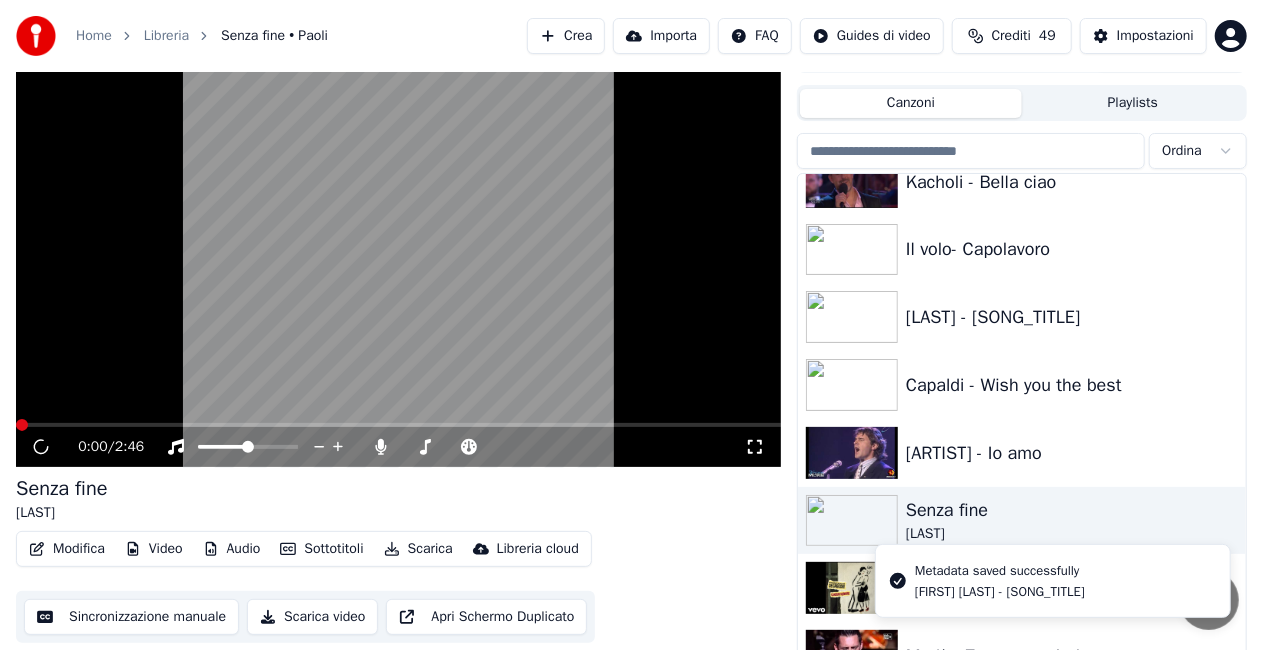 click at bounding box center (398, 252) 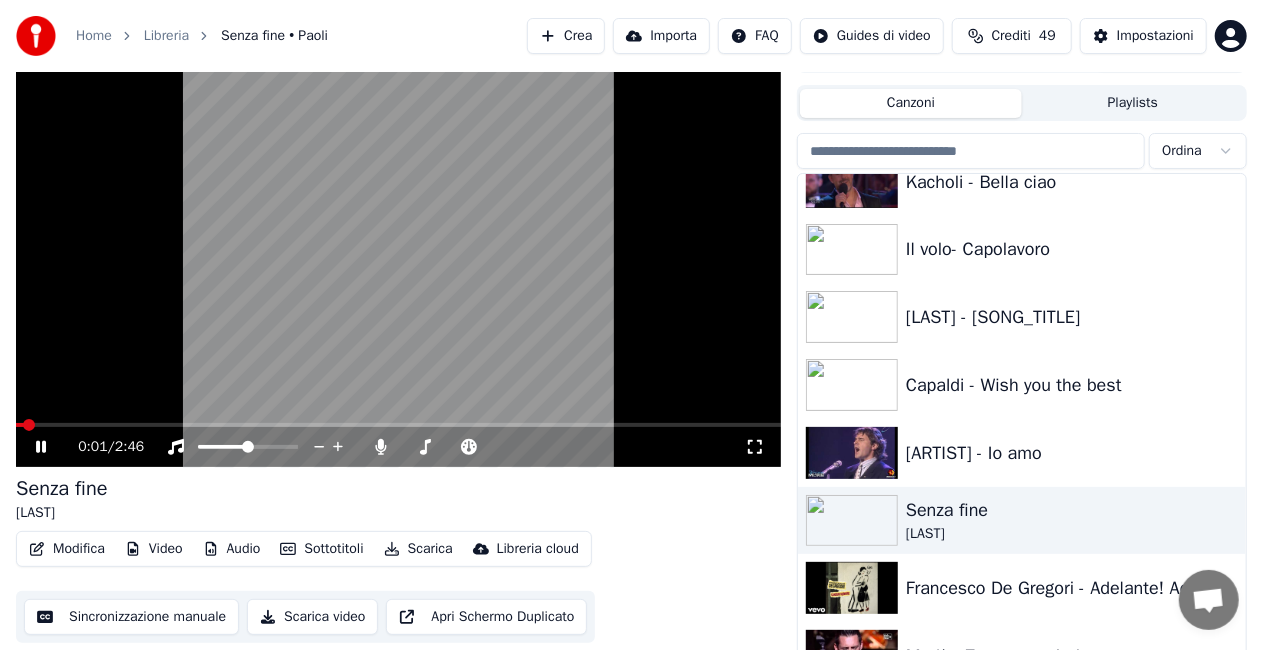 click at bounding box center [398, 252] 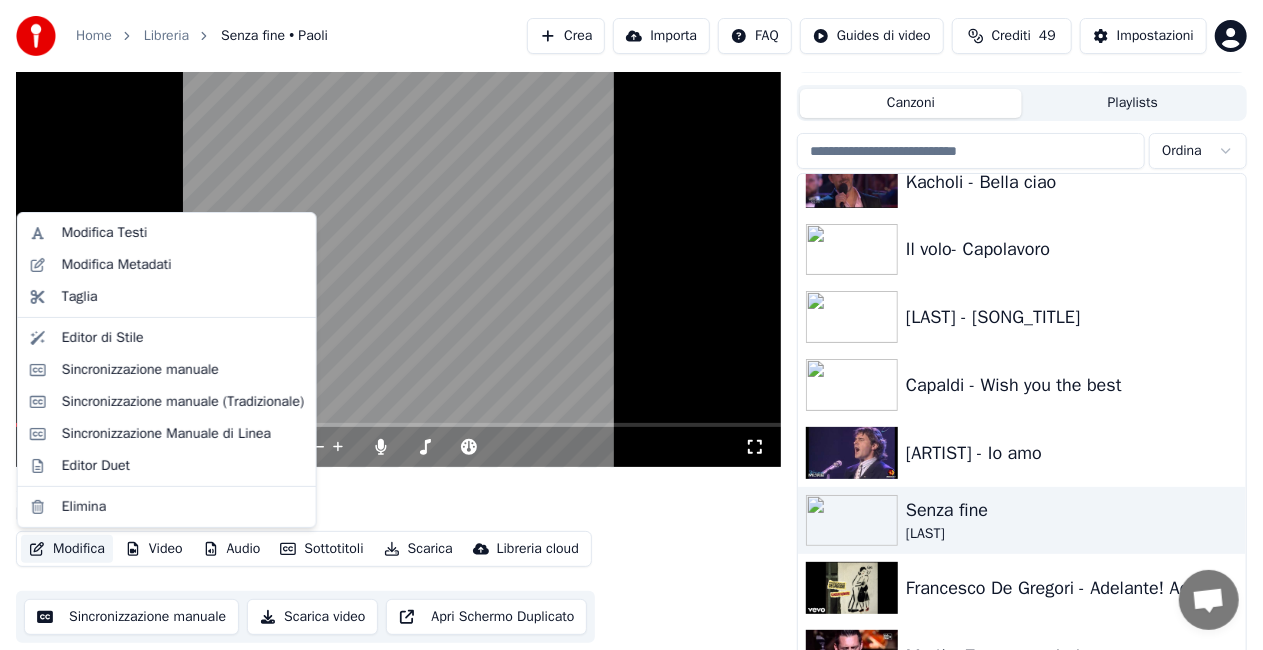 click on "Modifica" at bounding box center (67, 549) 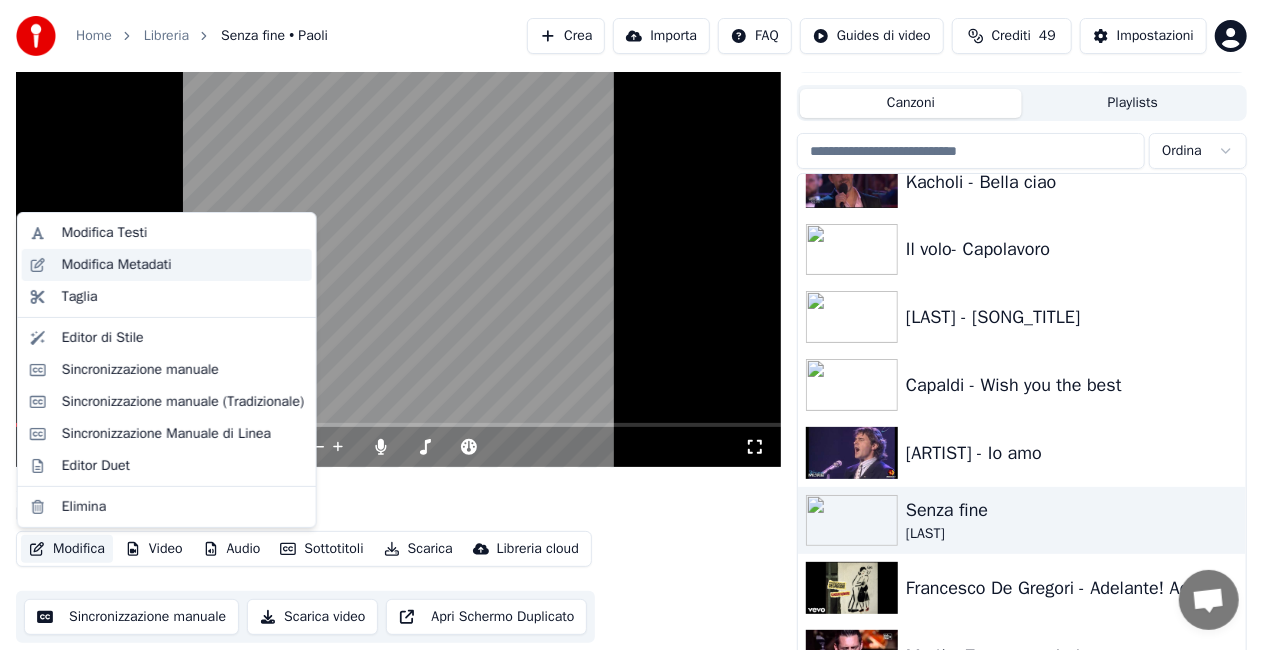 click on "Modifica Metadati" at bounding box center (117, 265) 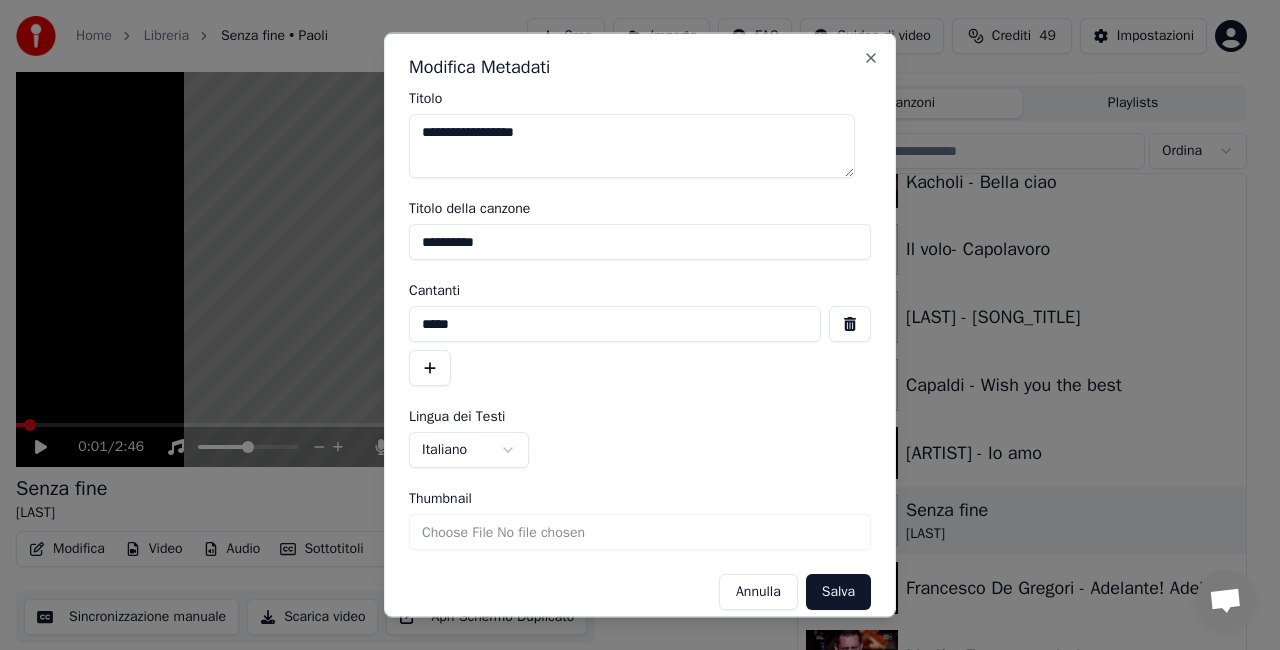 drag, startPoint x: 495, startPoint y: 232, endPoint x: 78, endPoint y: 233, distance: 417.0012 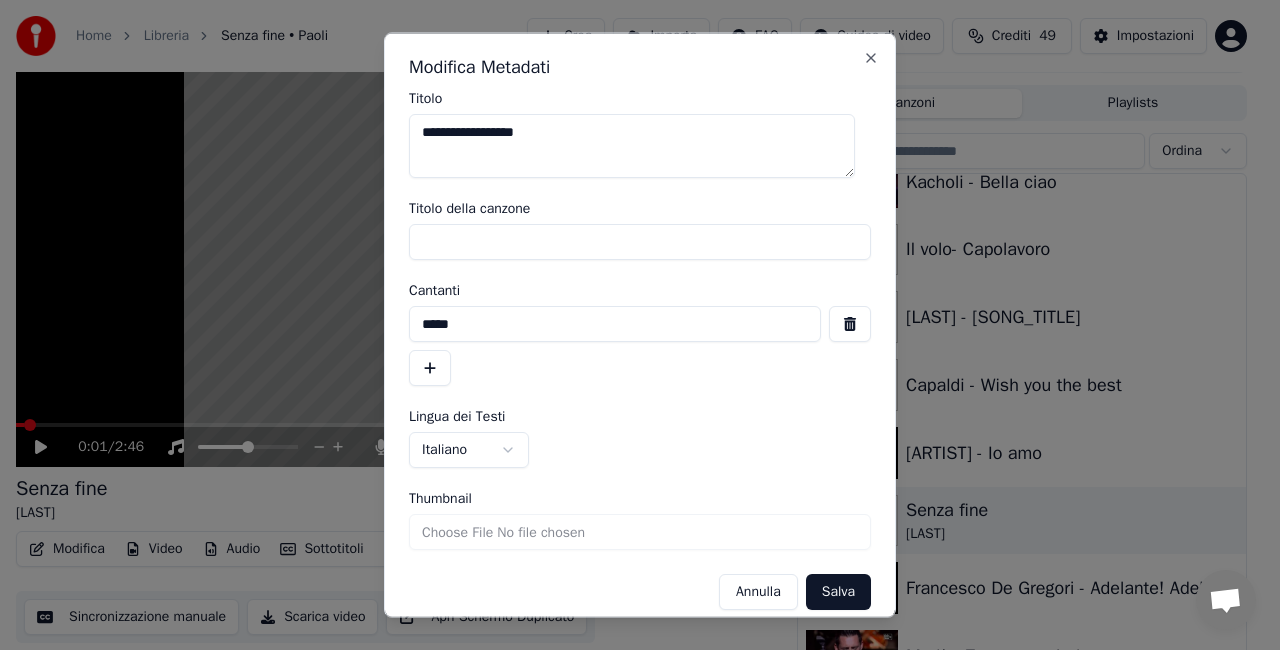 type 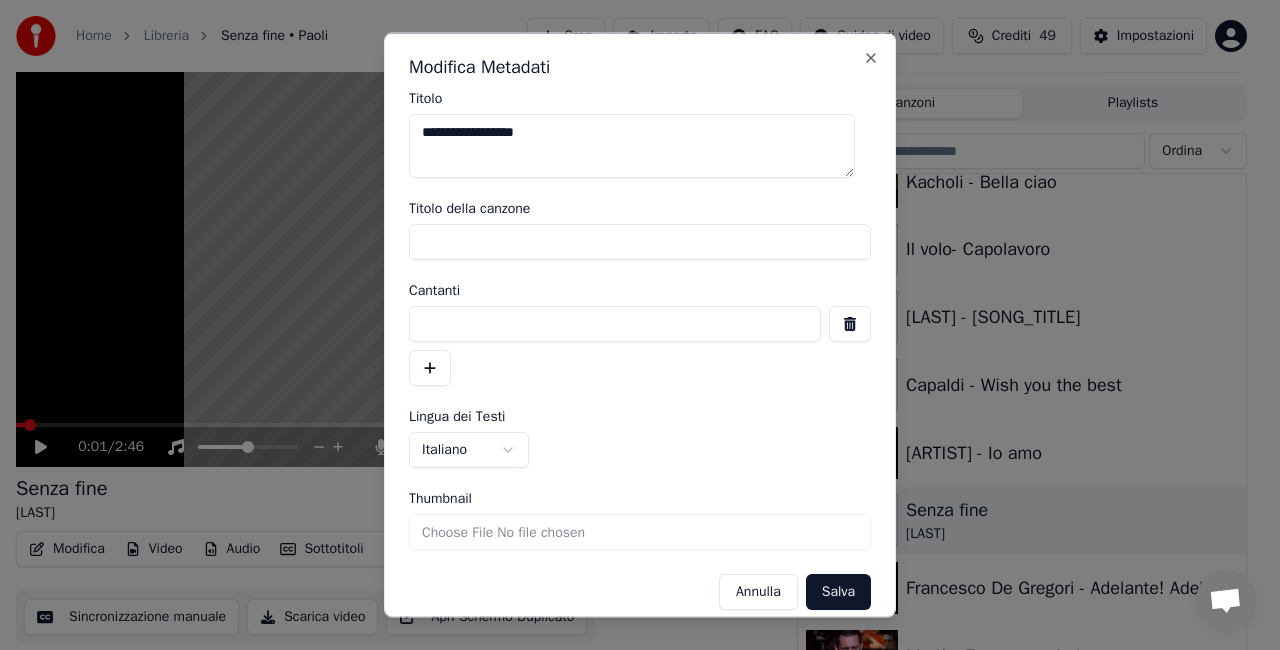 type 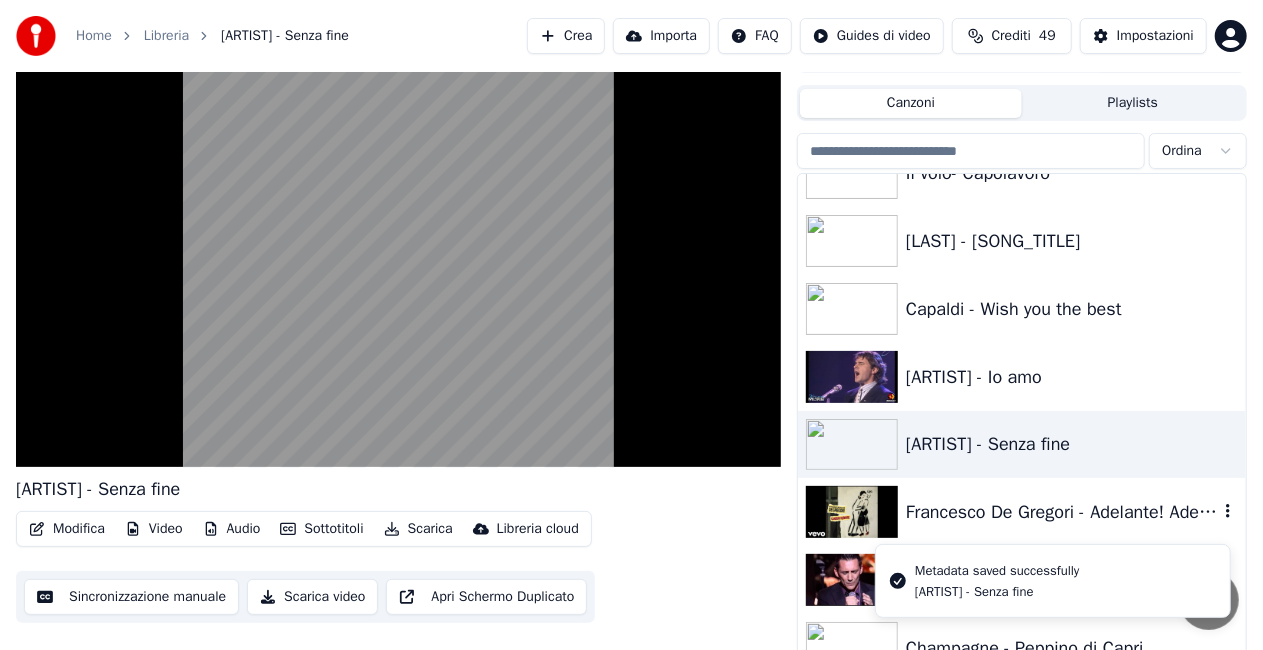 scroll, scrollTop: 17670, scrollLeft: 0, axis: vertical 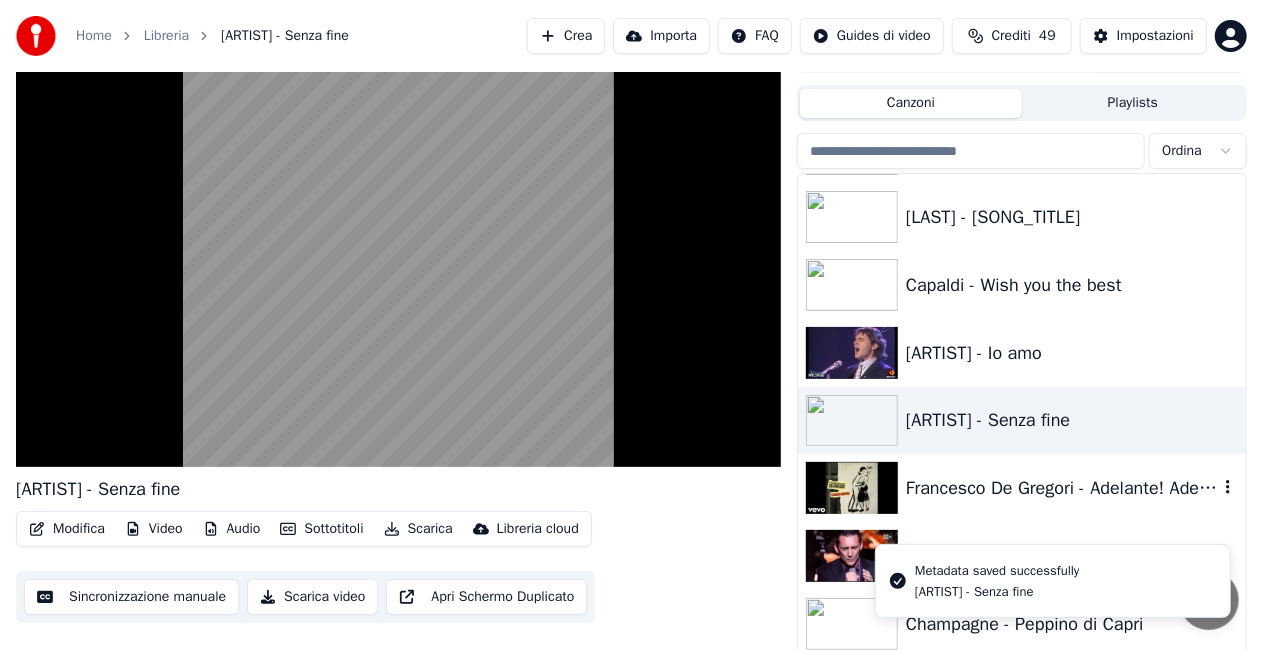 click on "Francesco De Gregori - Adelante! Adelante!" at bounding box center (1062, 488) 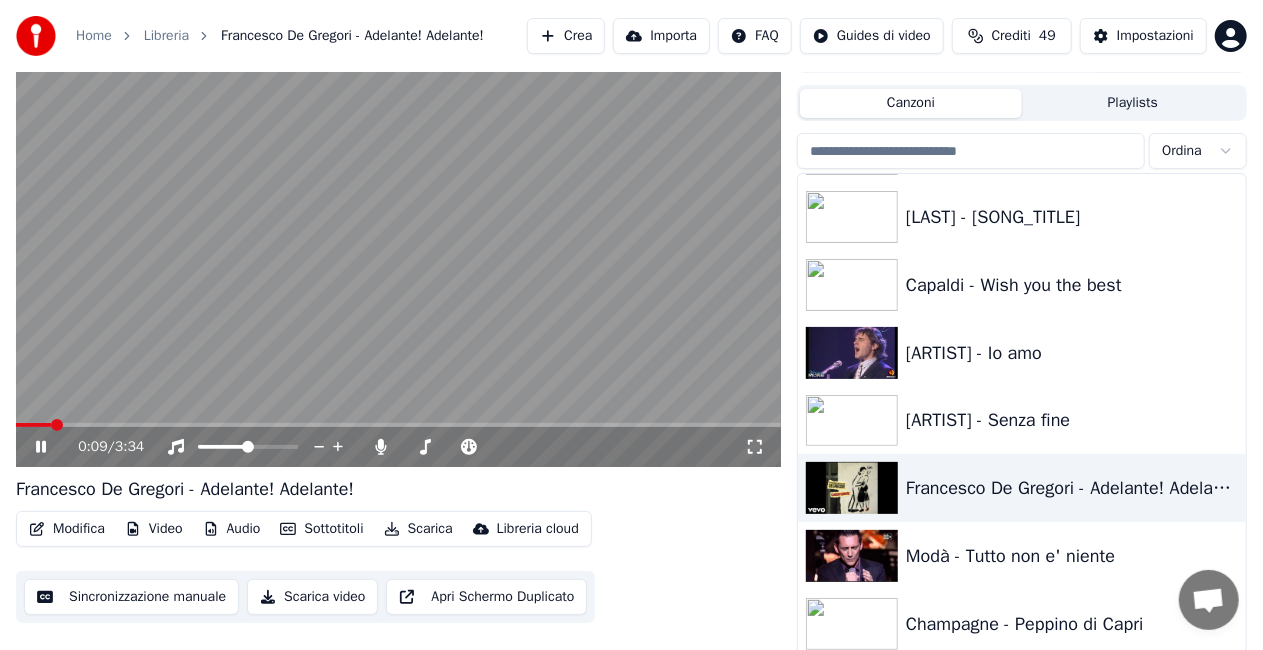 click at bounding box center (398, 252) 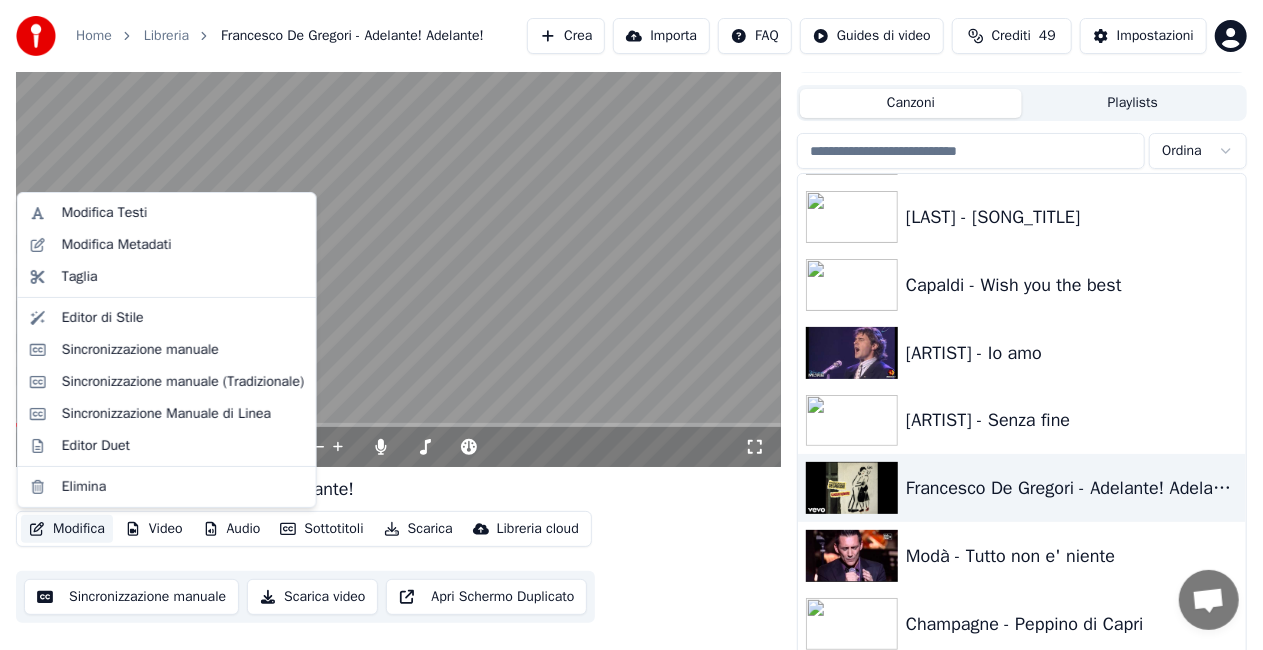 click on "Modifica" at bounding box center (67, 529) 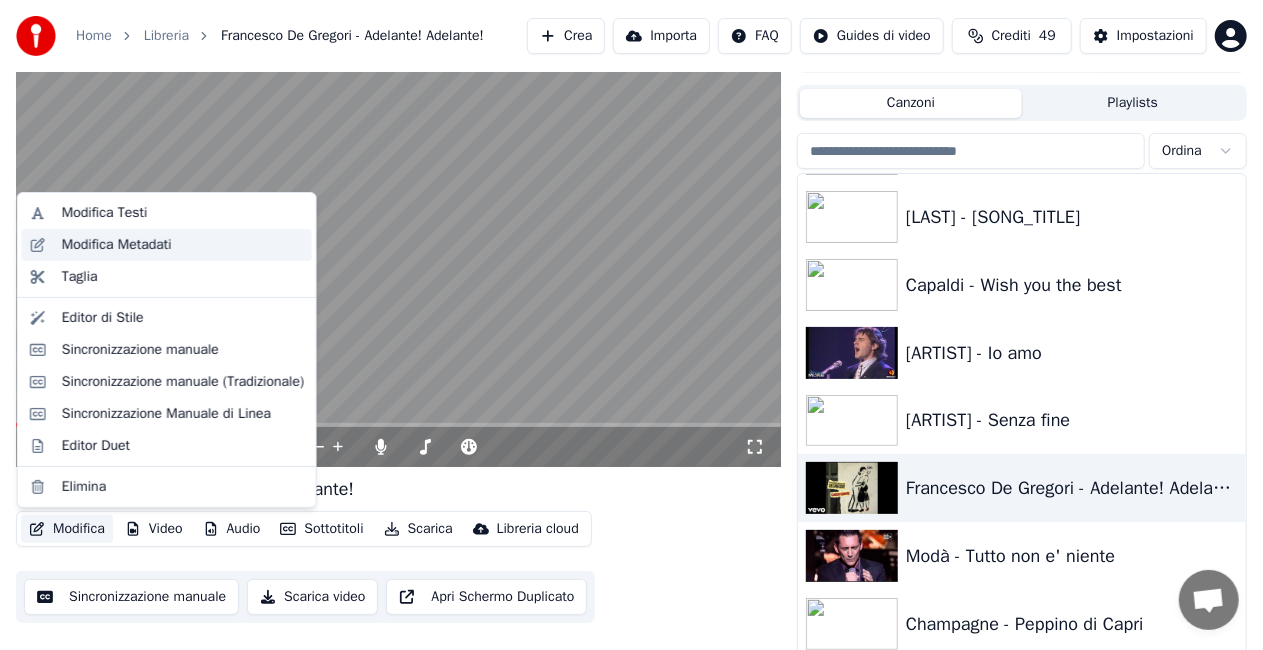 click on "Modifica Metadati" at bounding box center (117, 245) 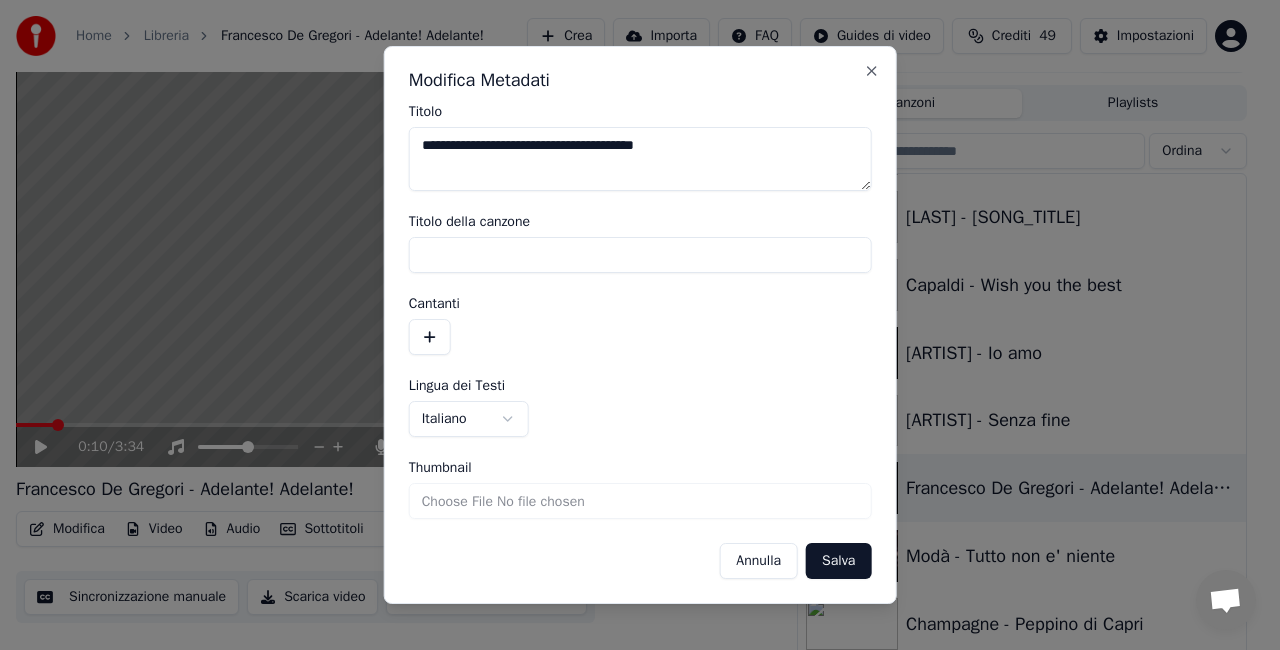 drag, startPoint x: 486, startPoint y: 148, endPoint x: 36, endPoint y: 180, distance: 451.13635 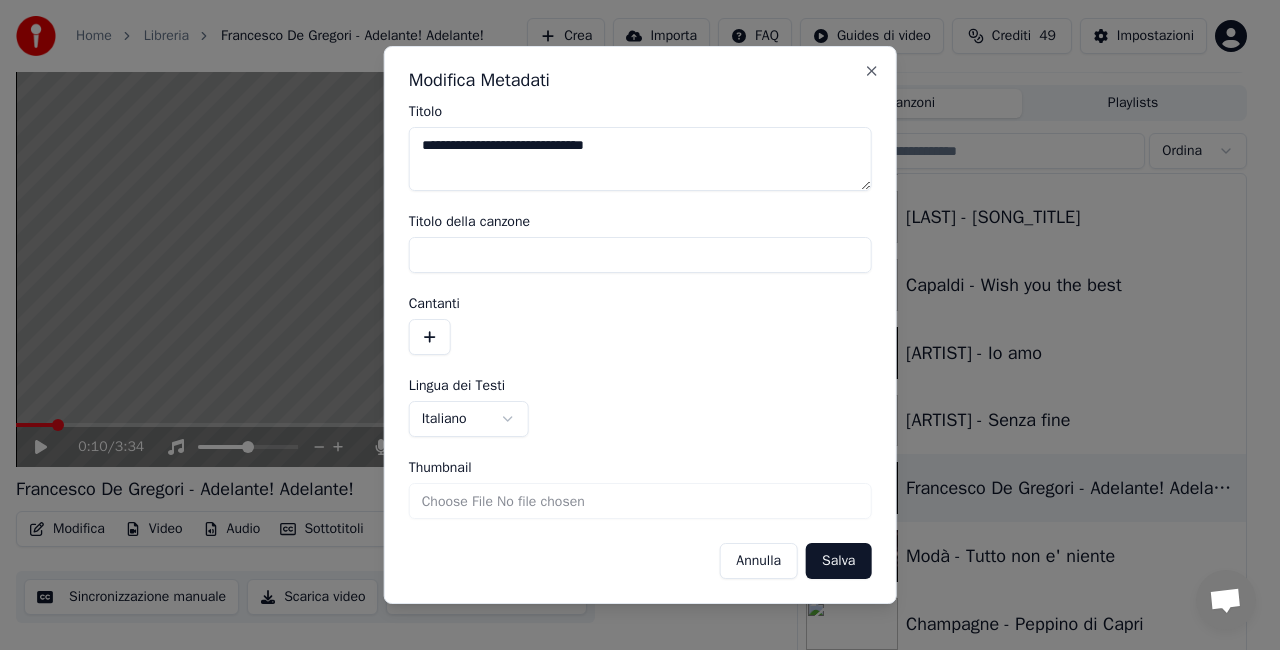 type on "**********" 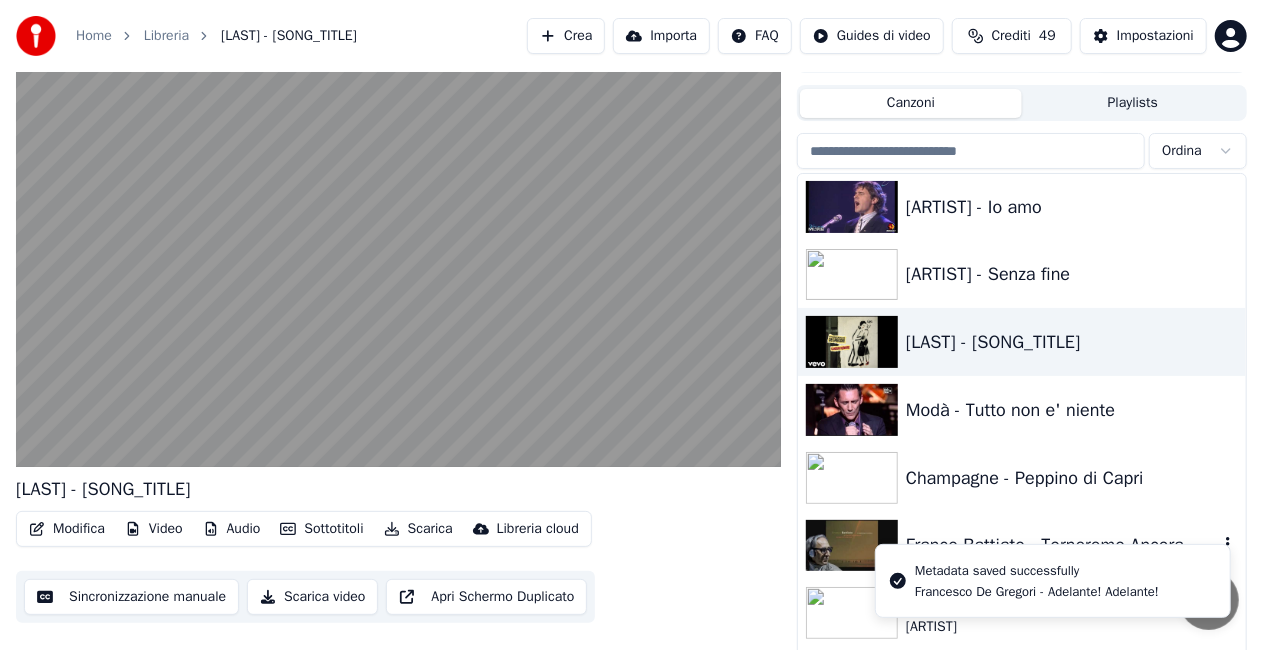 scroll, scrollTop: 17870, scrollLeft: 0, axis: vertical 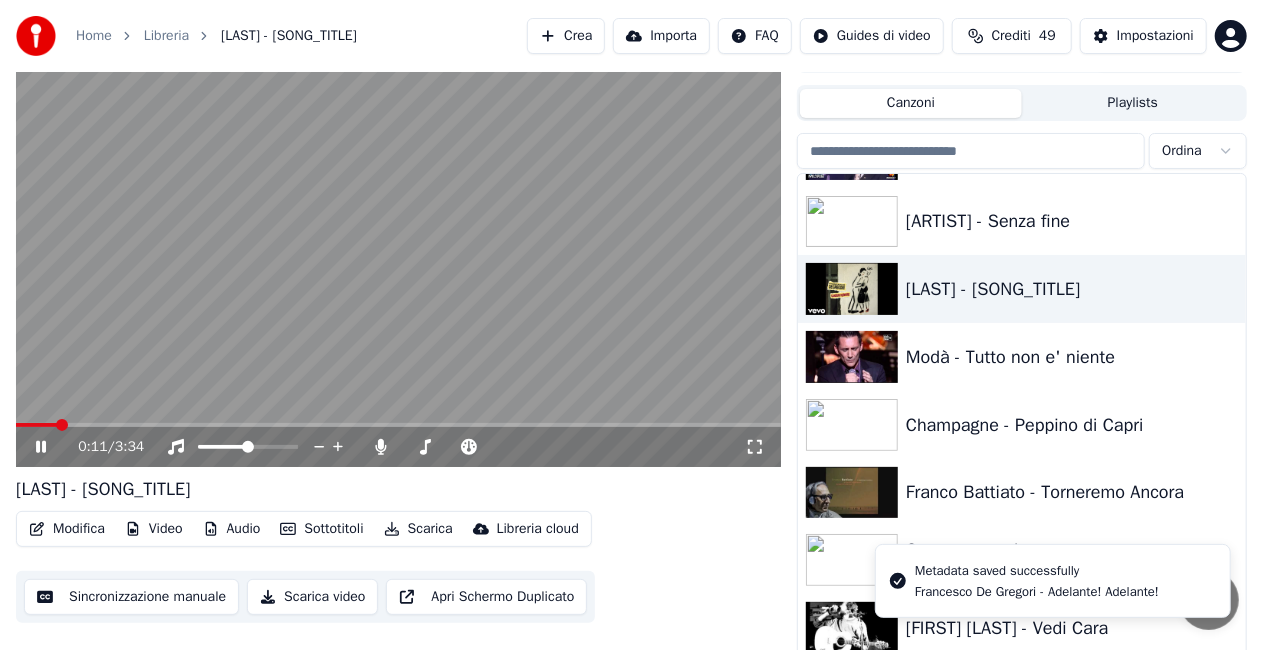 click at bounding box center [398, 252] 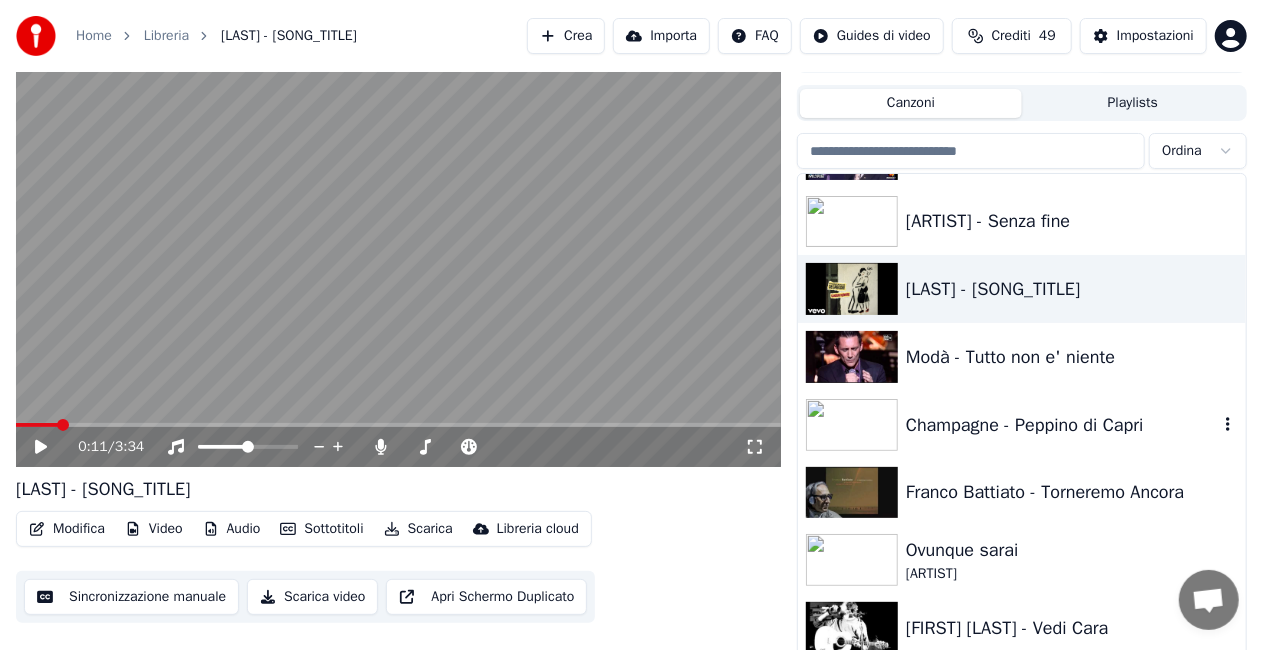 click on "Champagne - Peppino di Capri" at bounding box center (1062, 425) 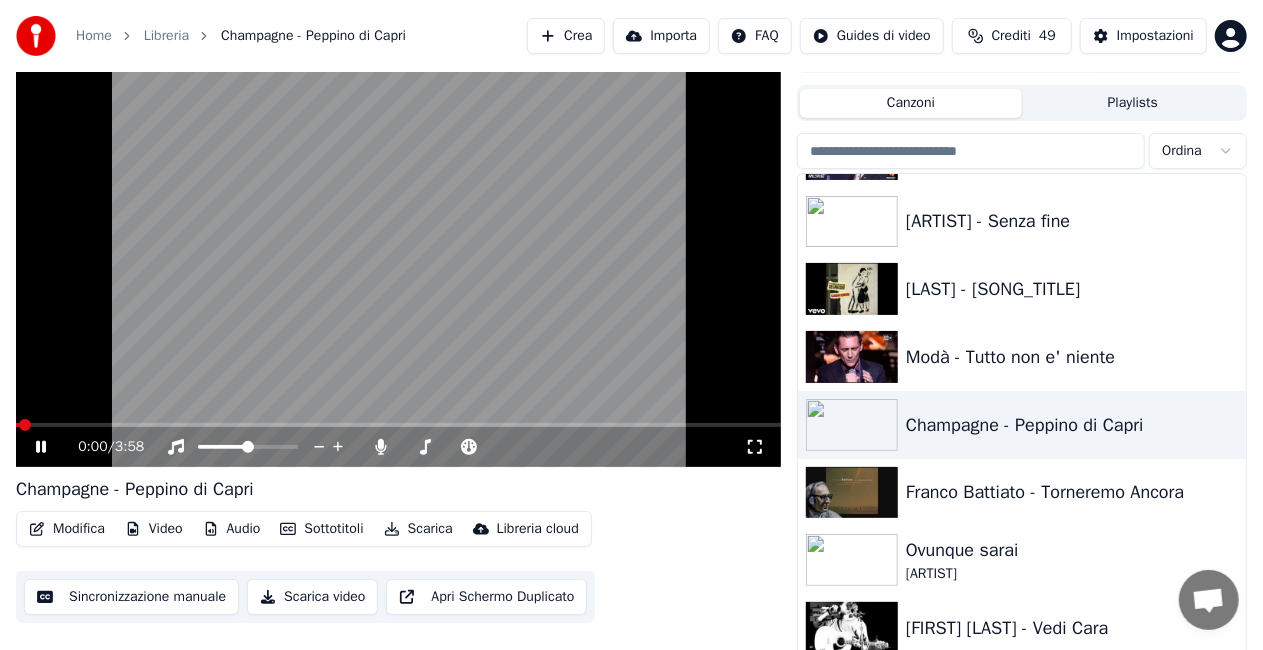 click on "0:00  /  3:58" at bounding box center [398, 447] 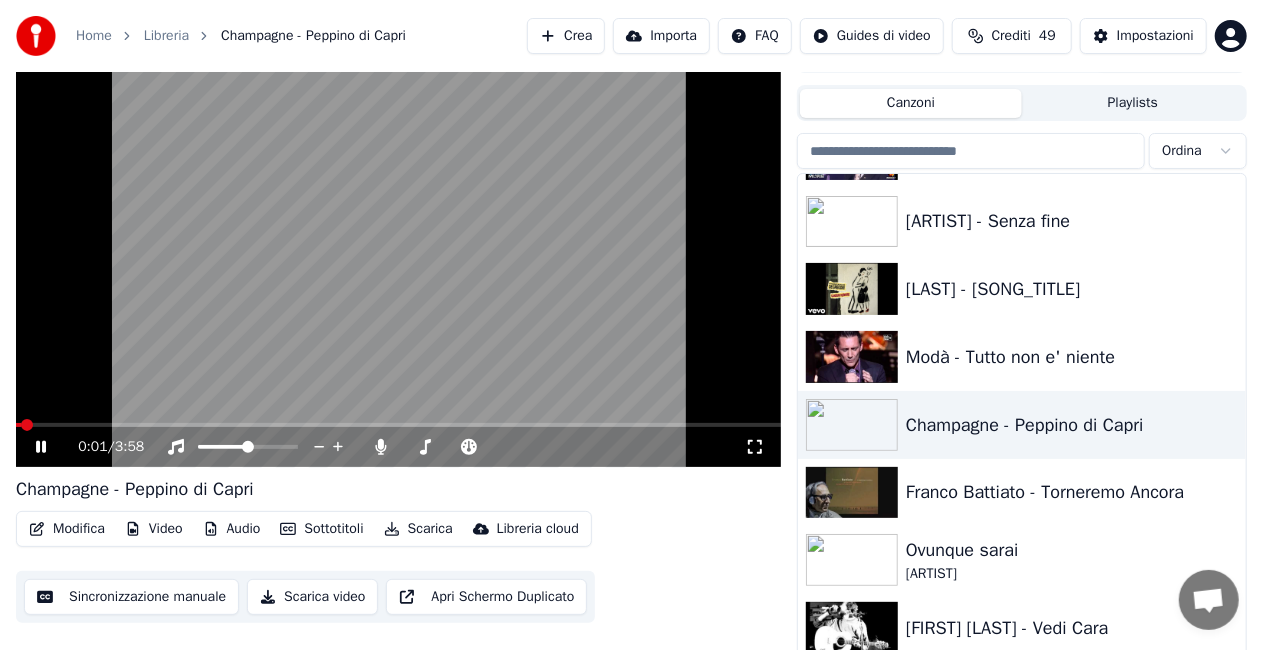 click 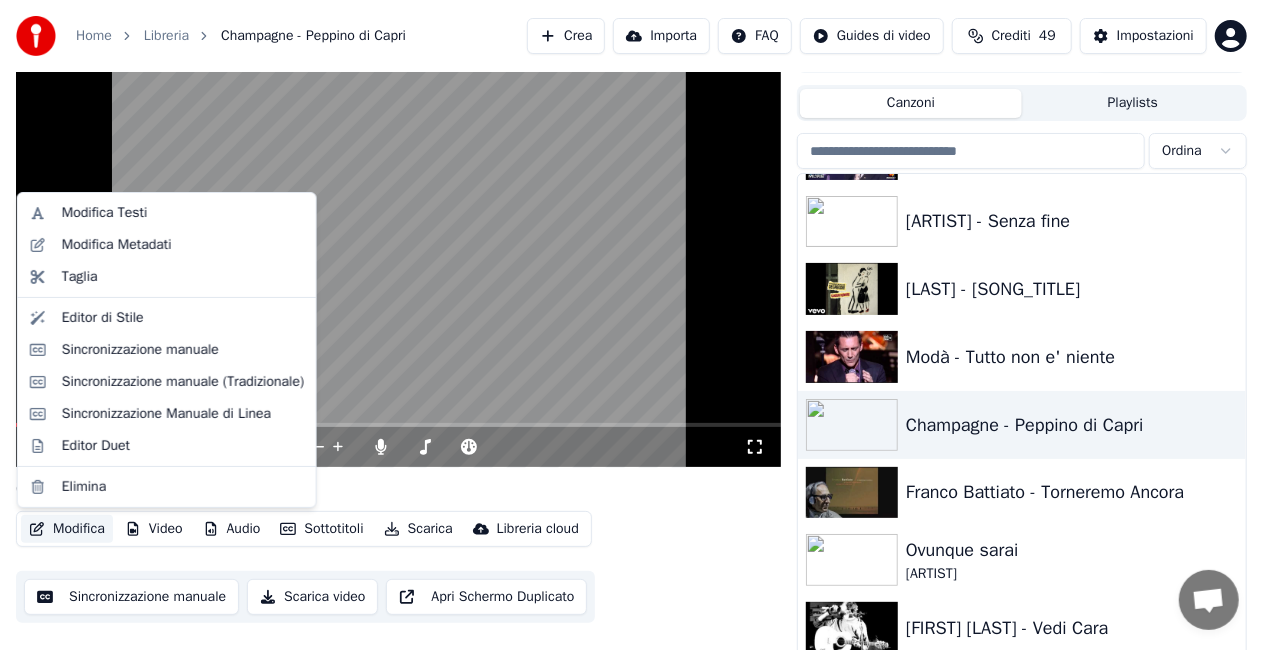 click on "Modifica" at bounding box center [67, 529] 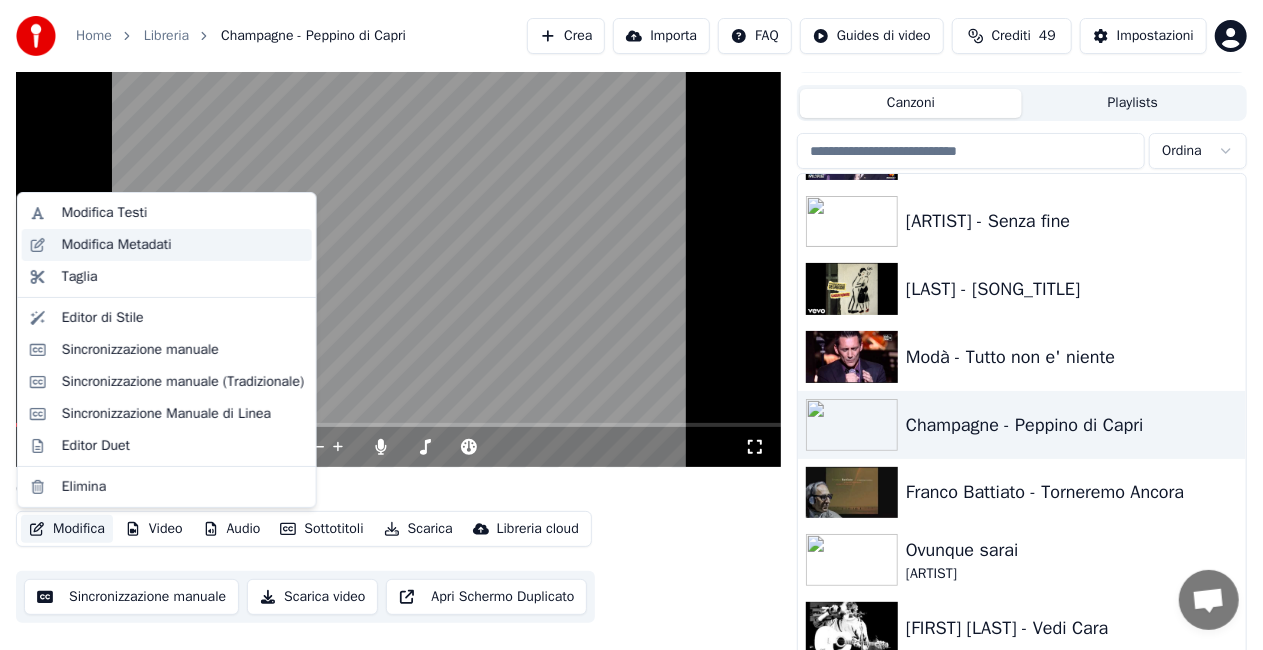 click on "Modifica Metadati" at bounding box center [117, 245] 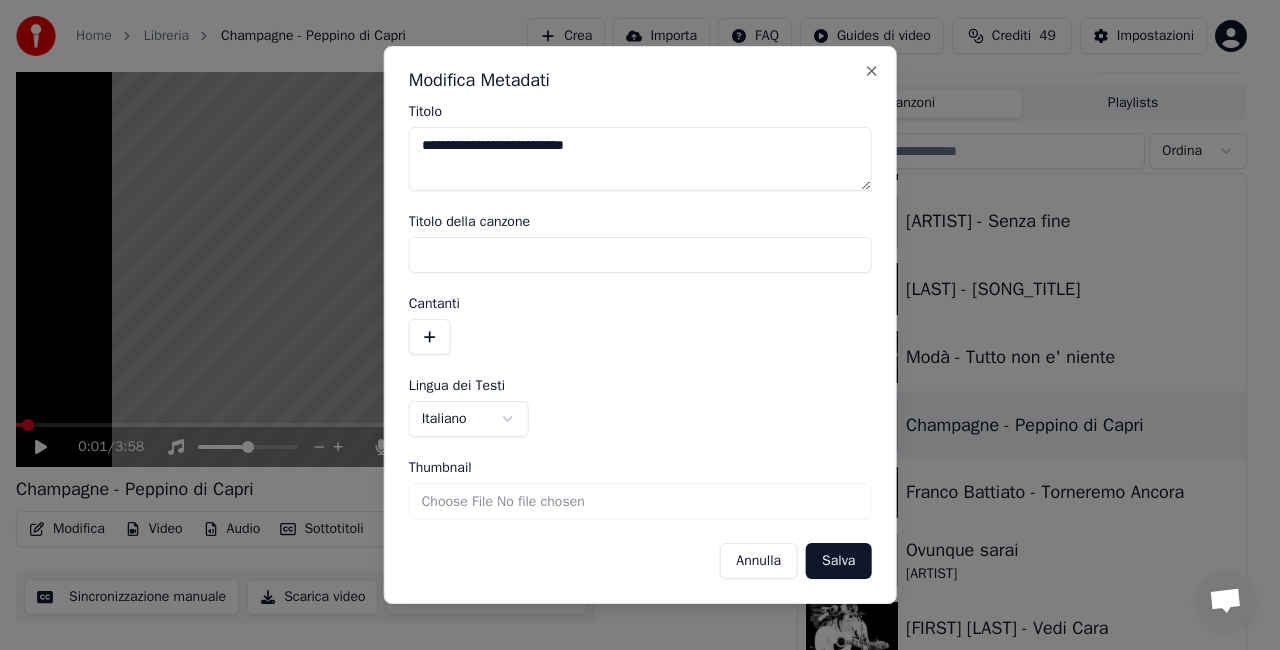 drag, startPoint x: 508, startPoint y: 148, endPoint x: 78, endPoint y: 140, distance: 430.0744 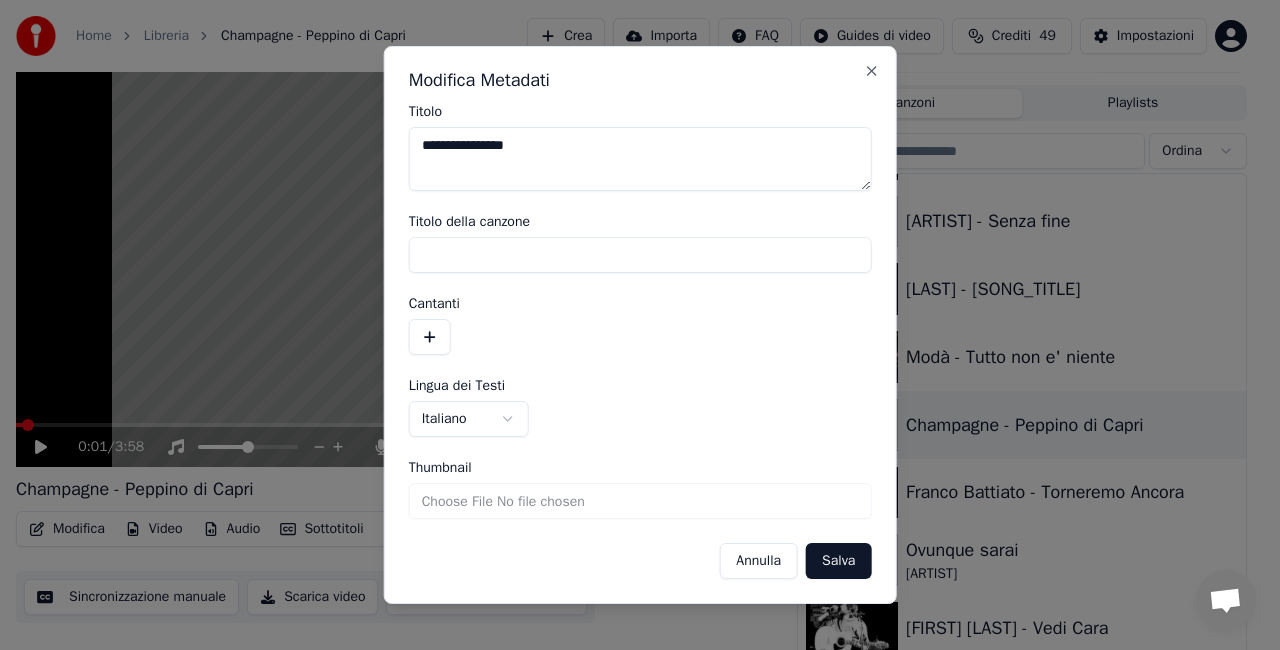 drag, startPoint x: 536, startPoint y: 145, endPoint x: 559, endPoint y: 146, distance: 23.021729 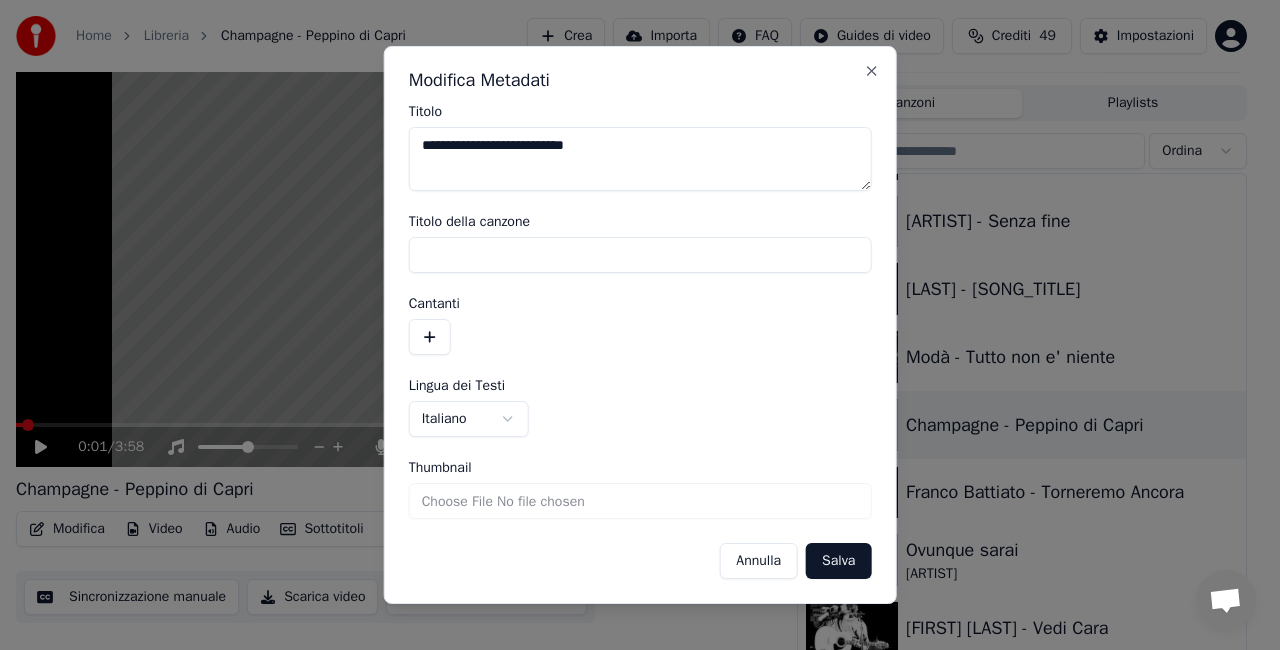 type on "**********" 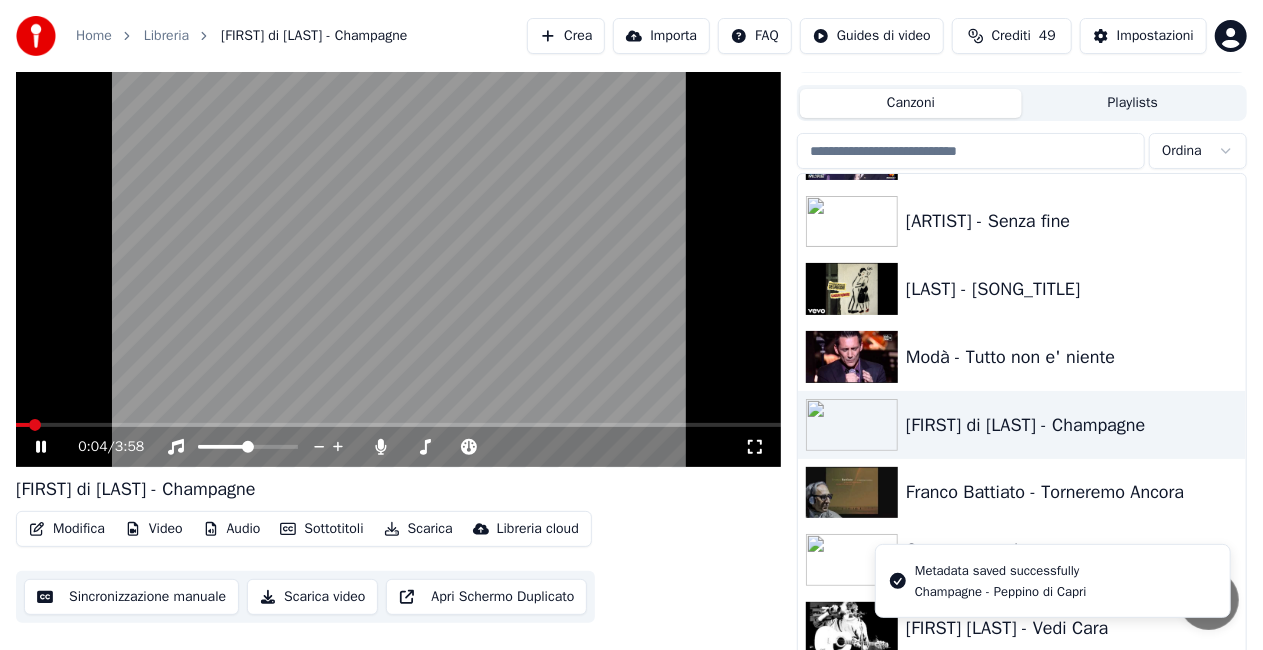 click 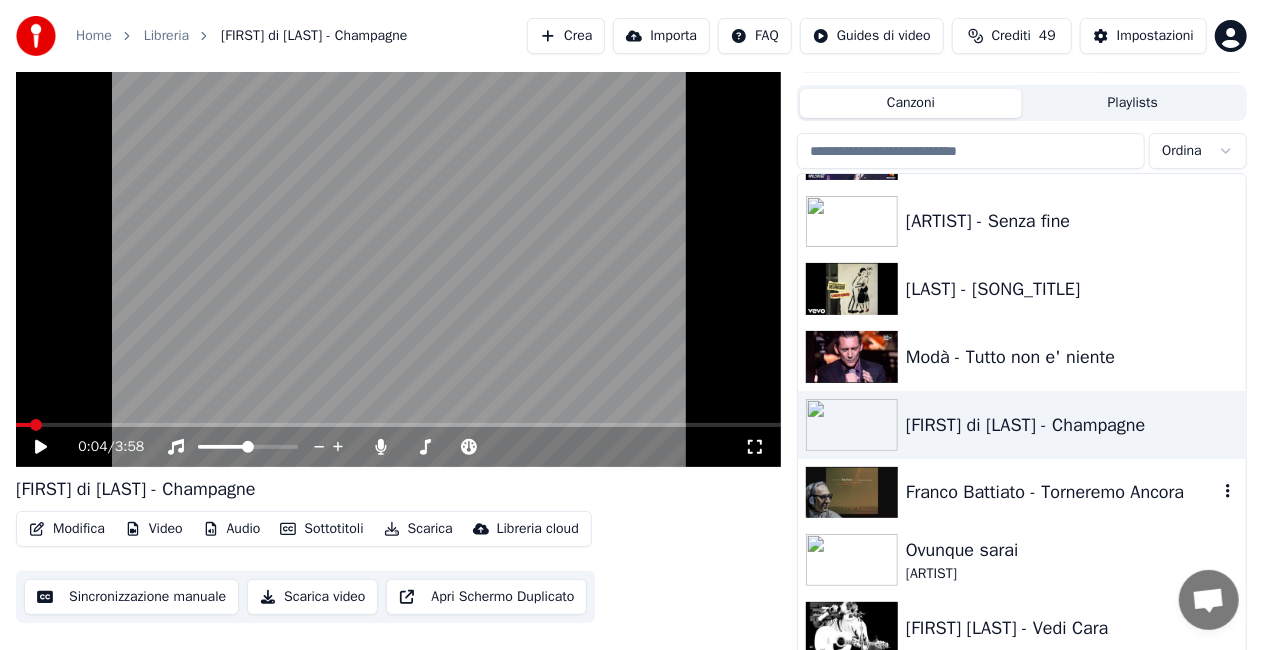 click on "Franco Battiato - Torneremo Ancora" at bounding box center (1022, 493) 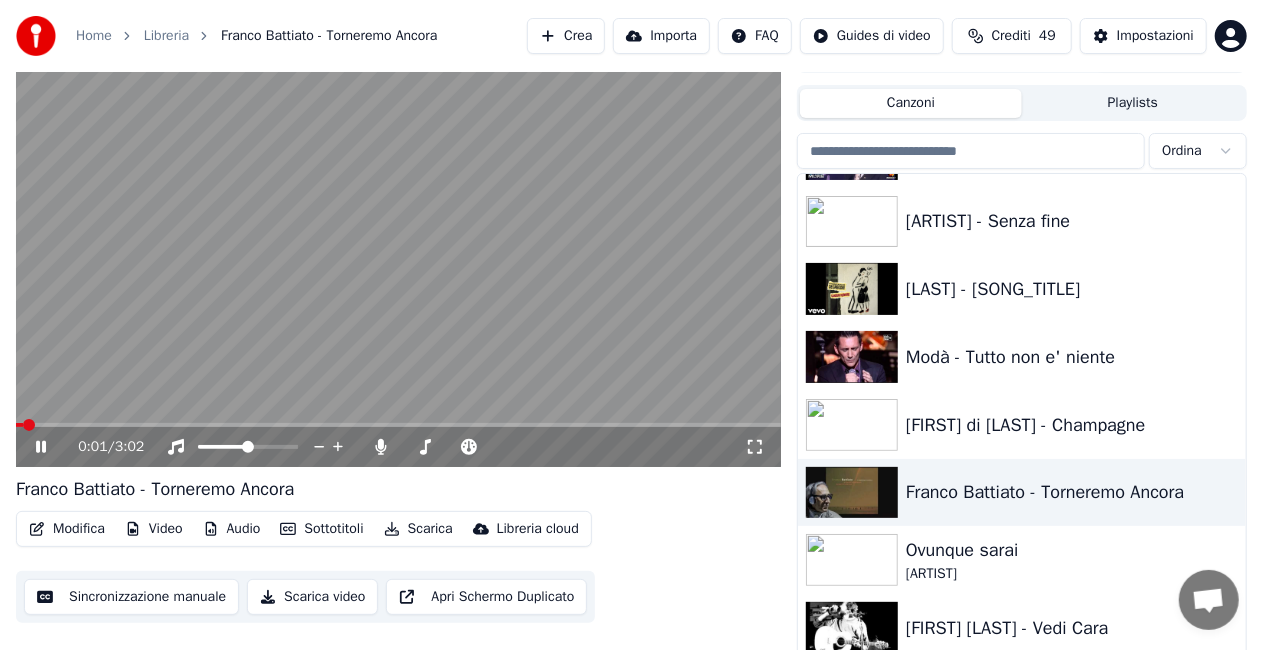 click 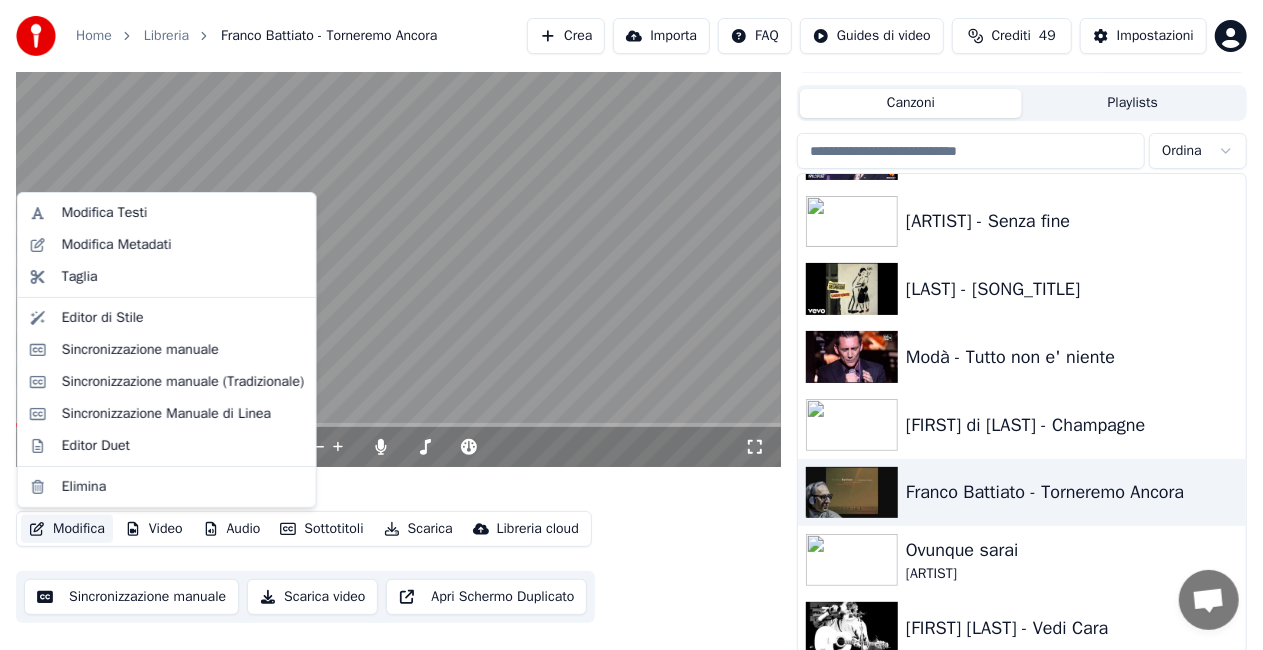 click on "Modifica" at bounding box center (67, 529) 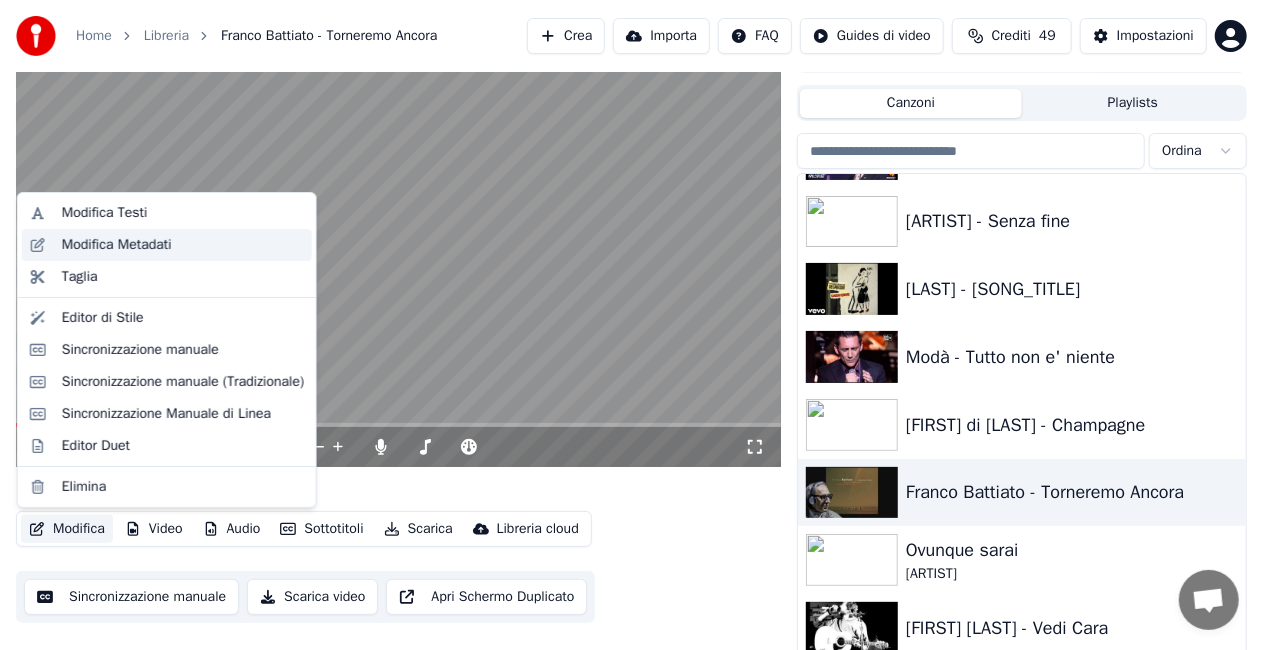 click on "Modifica Metadati" at bounding box center [117, 245] 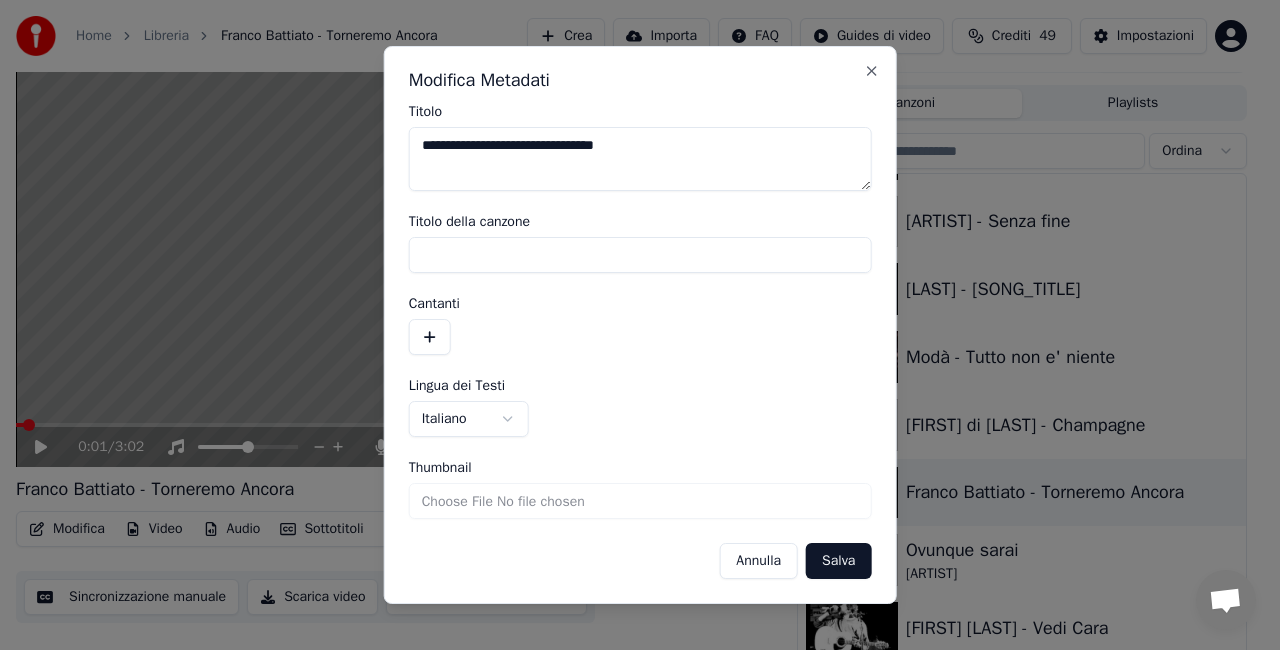 drag, startPoint x: 469, startPoint y: 147, endPoint x: 0, endPoint y: 234, distance: 477.00104 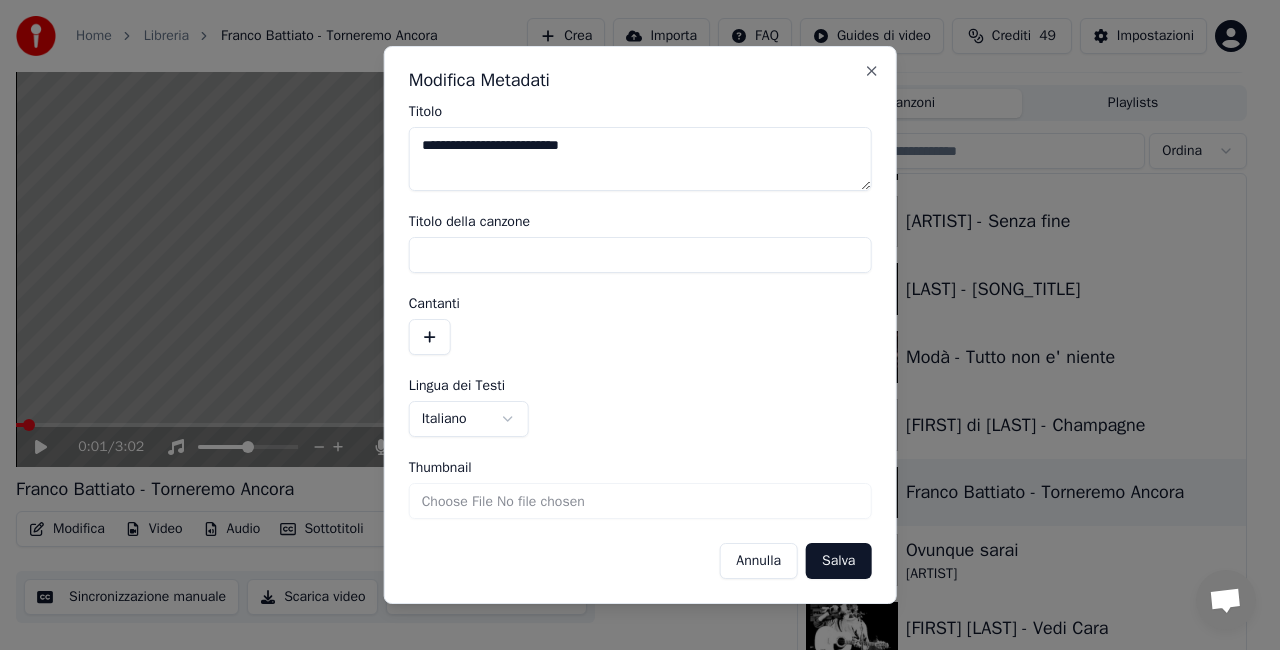 click on "**********" at bounding box center [640, 159] 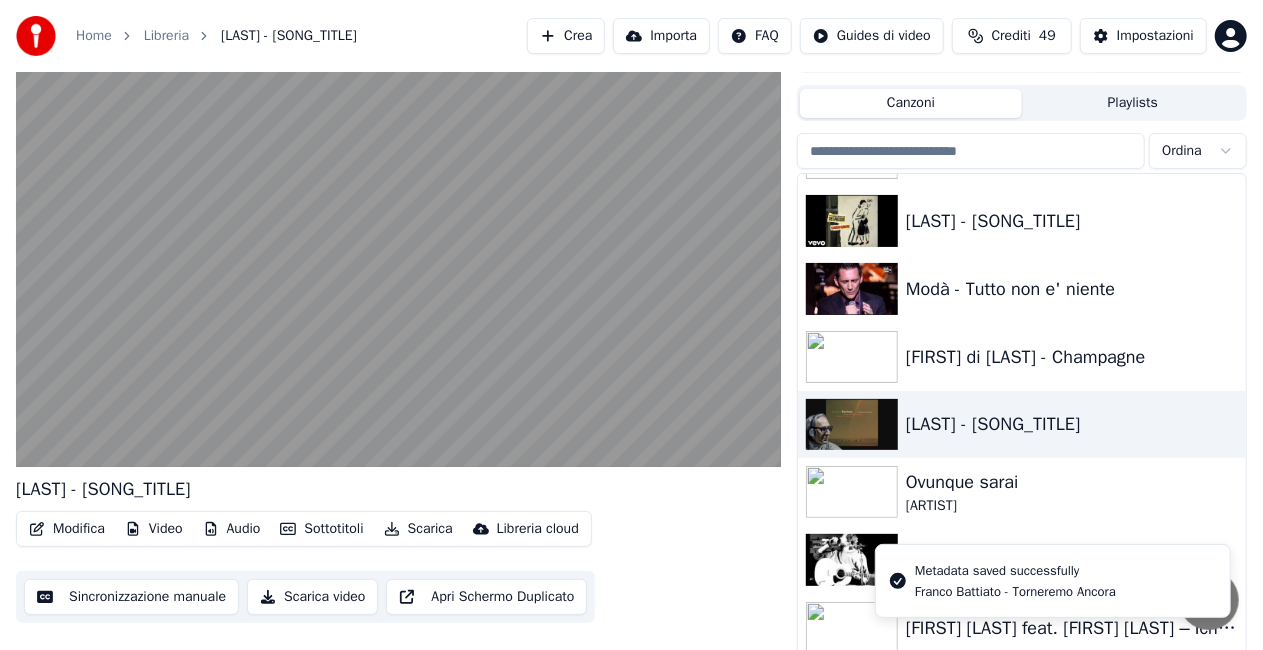 scroll, scrollTop: 17970, scrollLeft: 0, axis: vertical 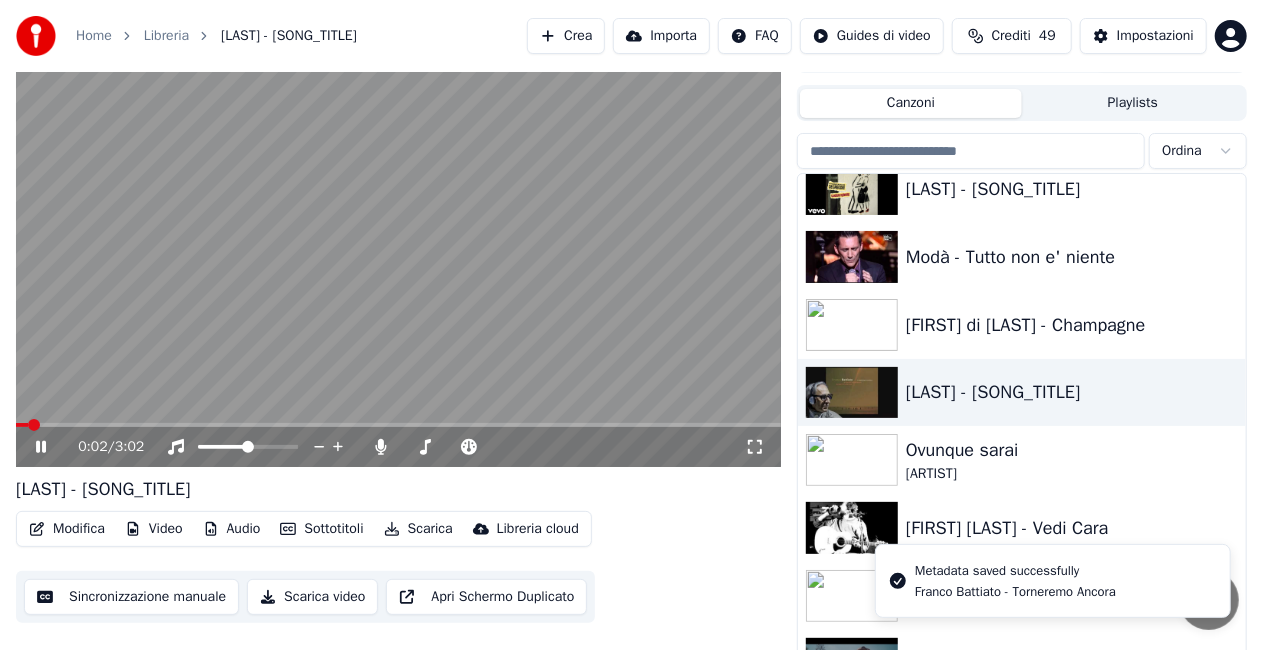 click at bounding box center [398, 252] 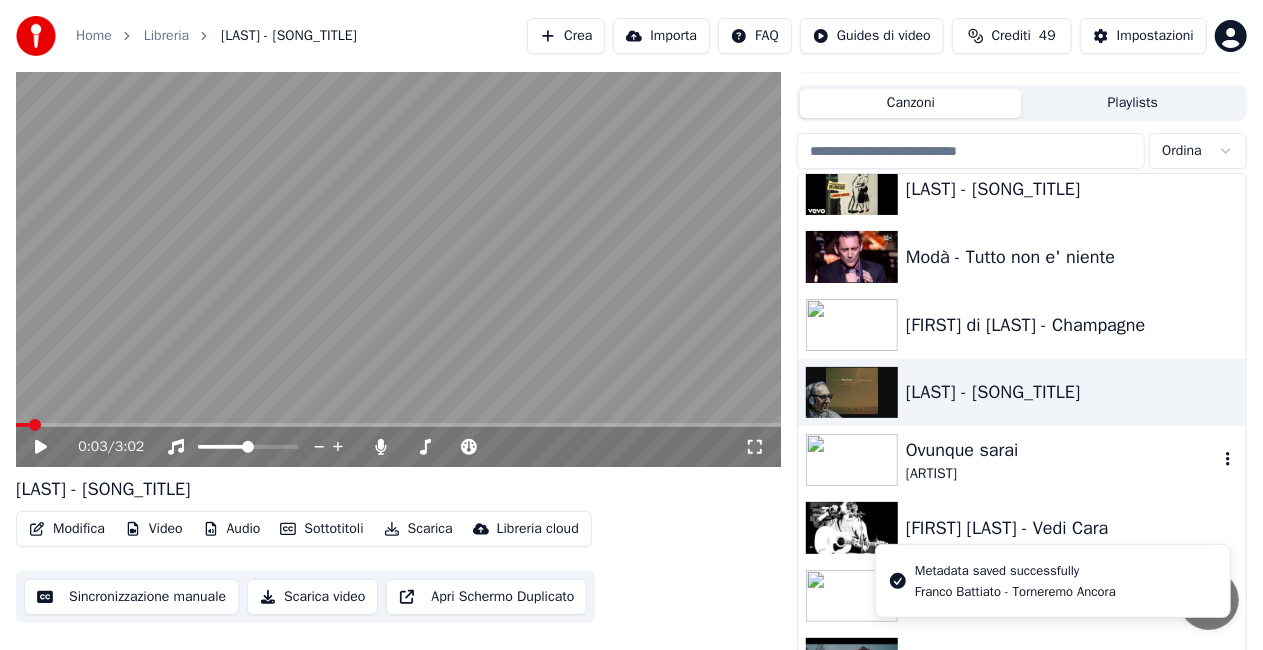 click on "Ovunque sarai" at bounding box center (1062, 450) 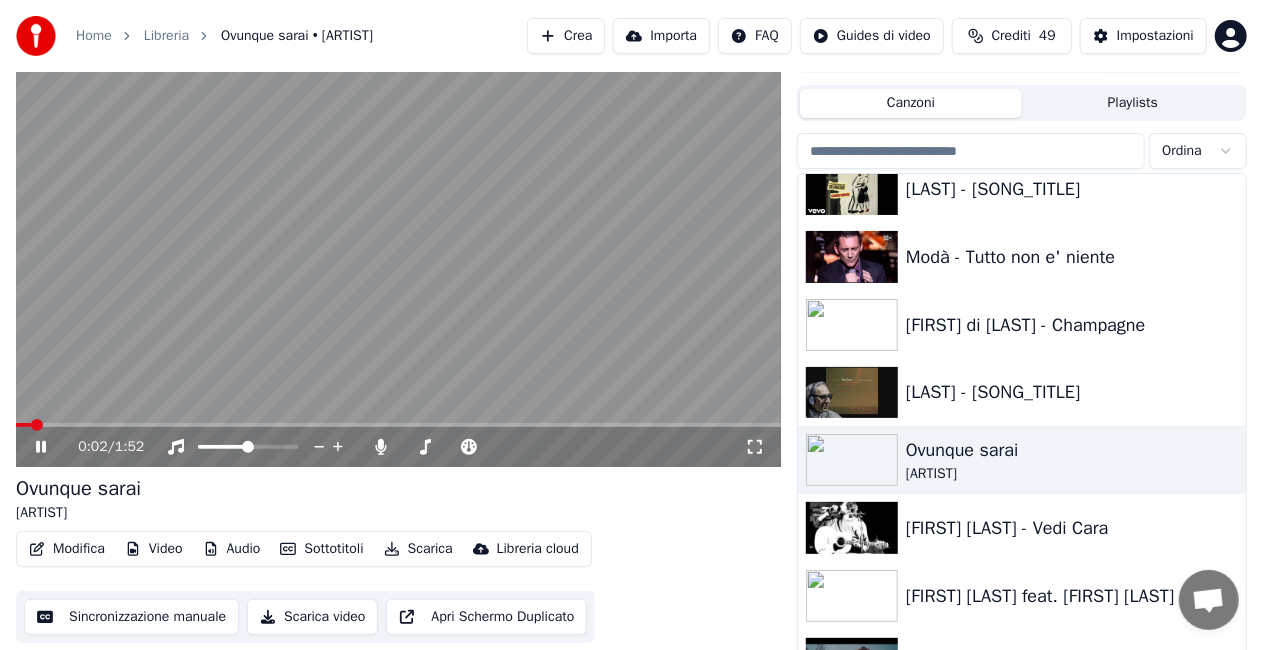 click 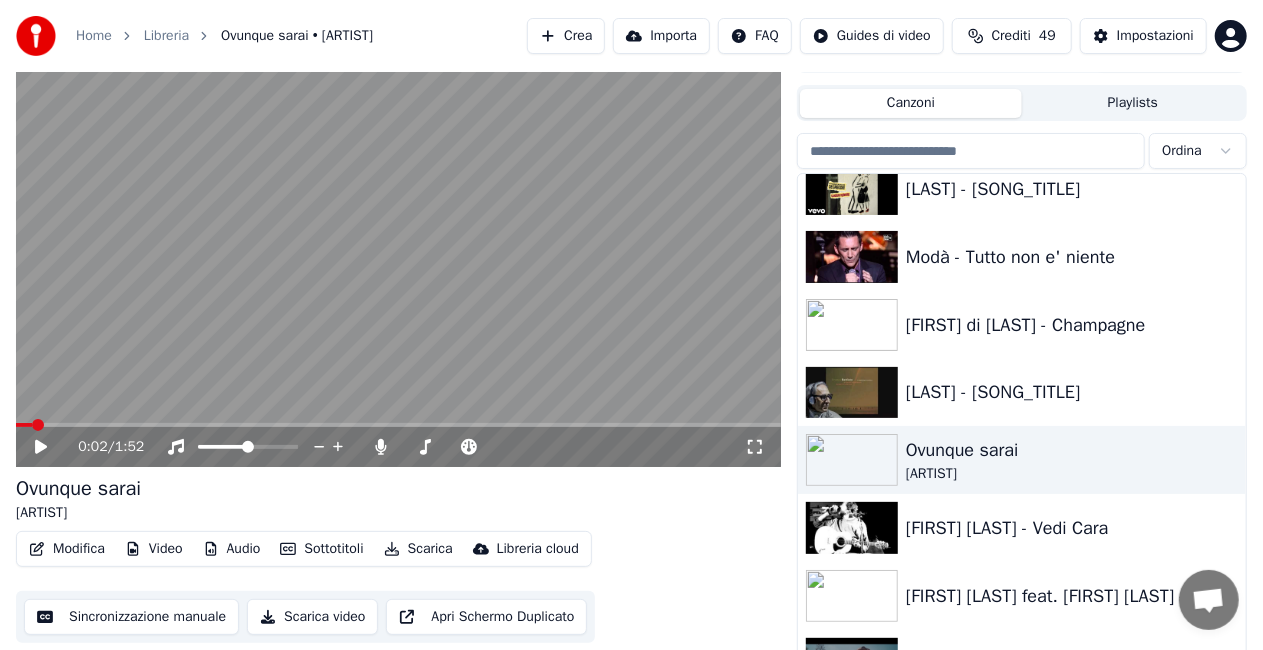 click on "Modifica" at bounding box center (67, 549) 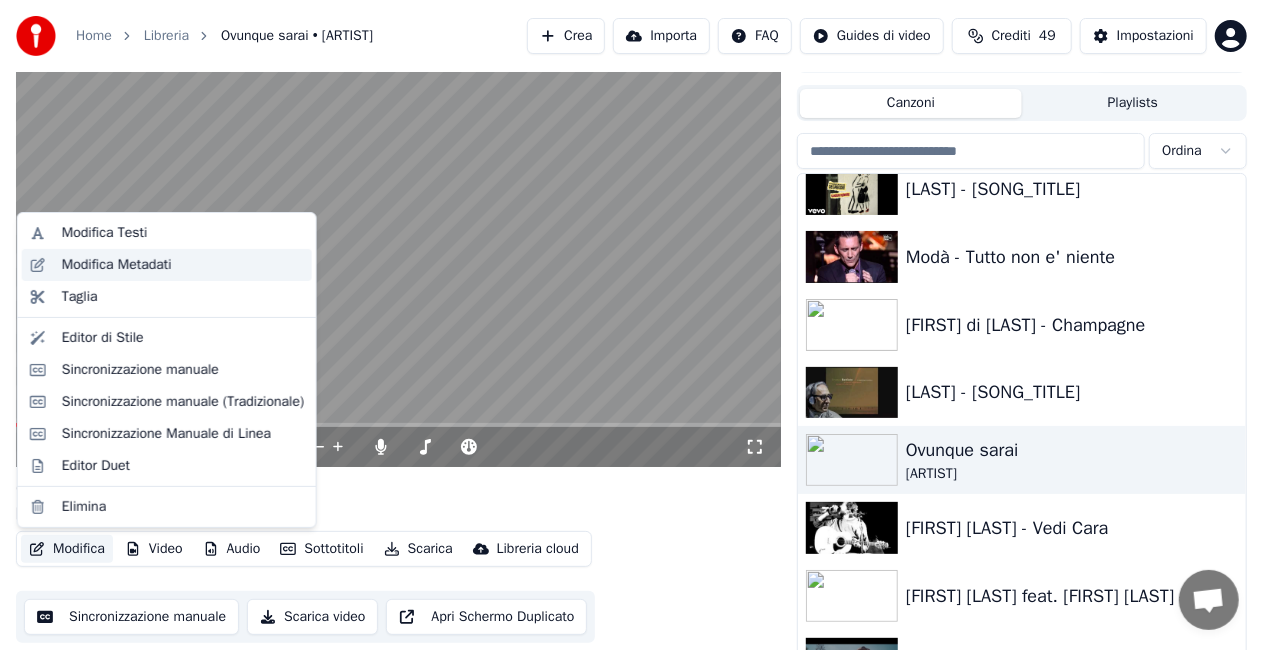 click on "Modifica Metadati" at bounding box center [117, 265] 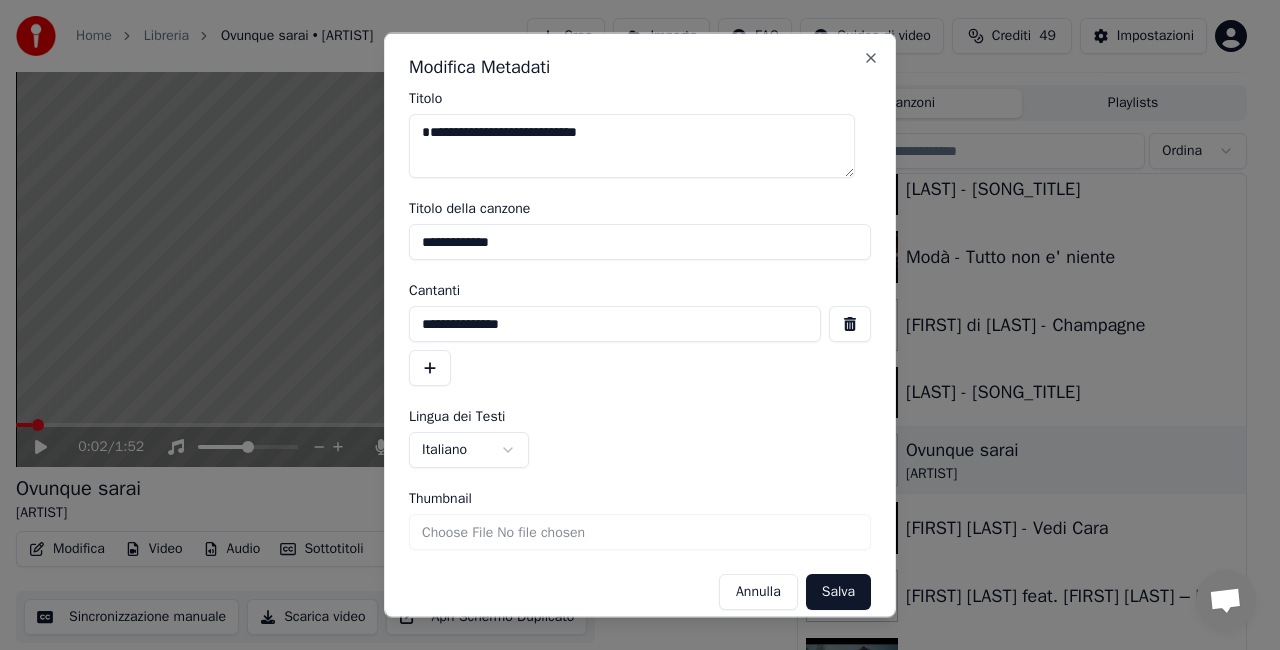 drag, startPoint x: 438, startPoint y: 136, endPoint x: 233, endPoint y: 164, distance: 206.90337 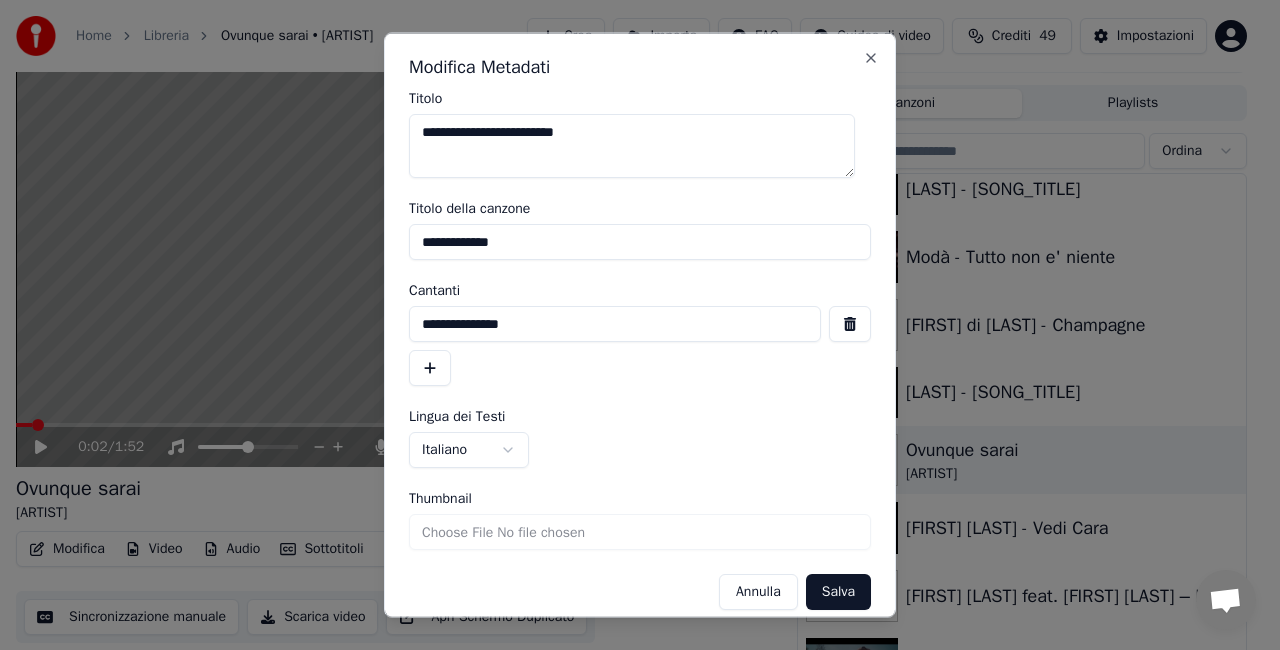 click on "**********" at bounding box center (632, 146) 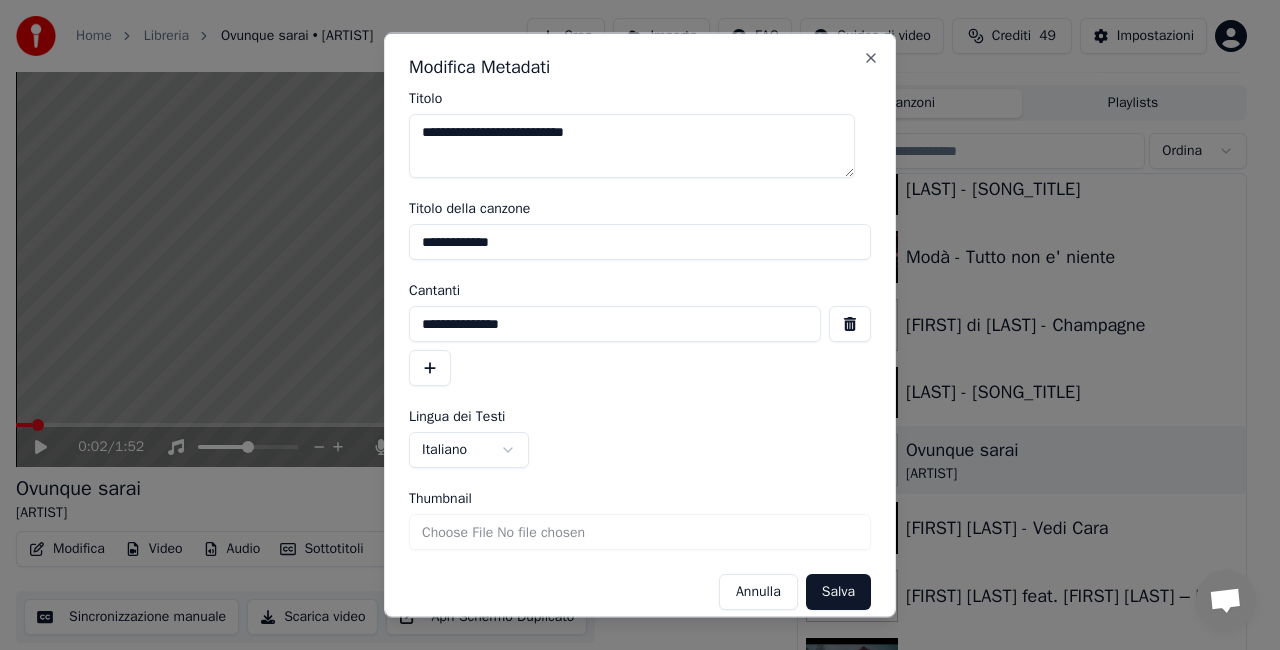 type on "**********" 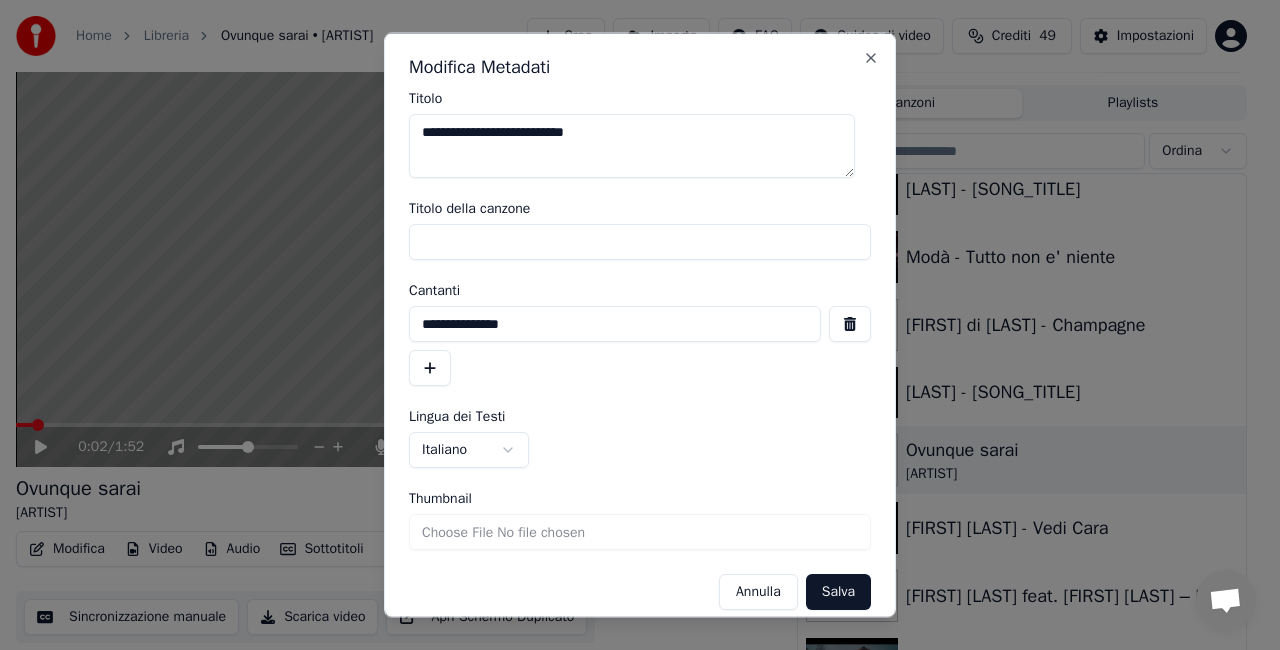 type 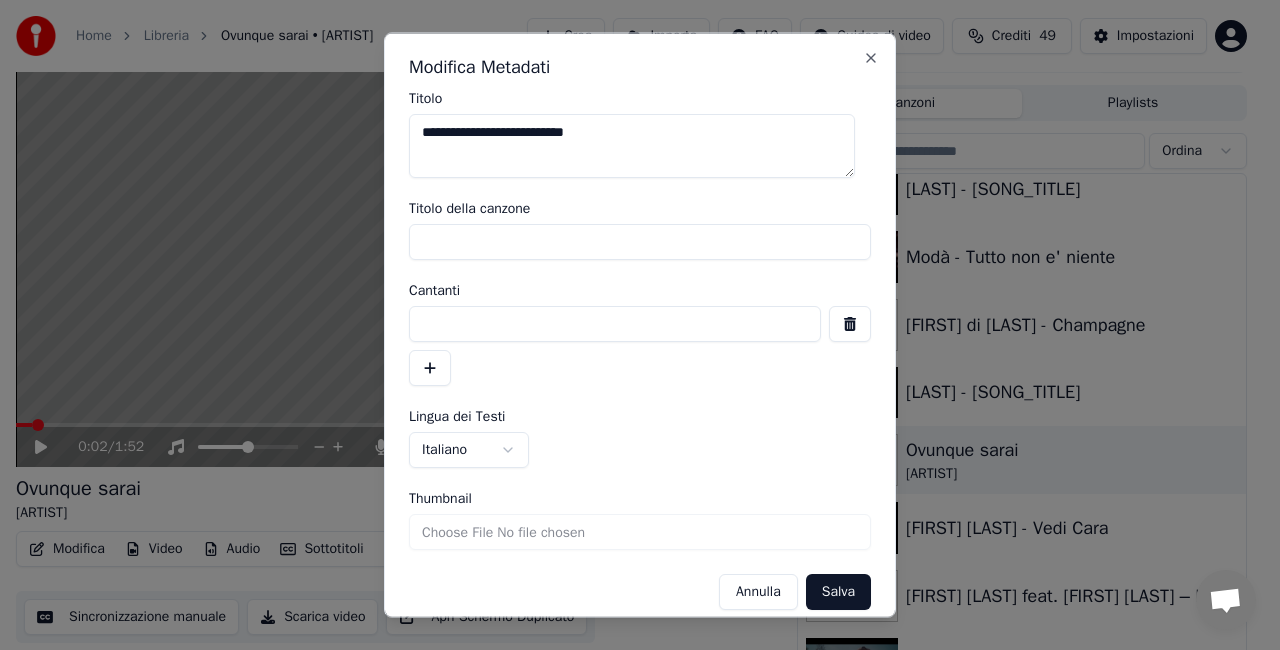 type 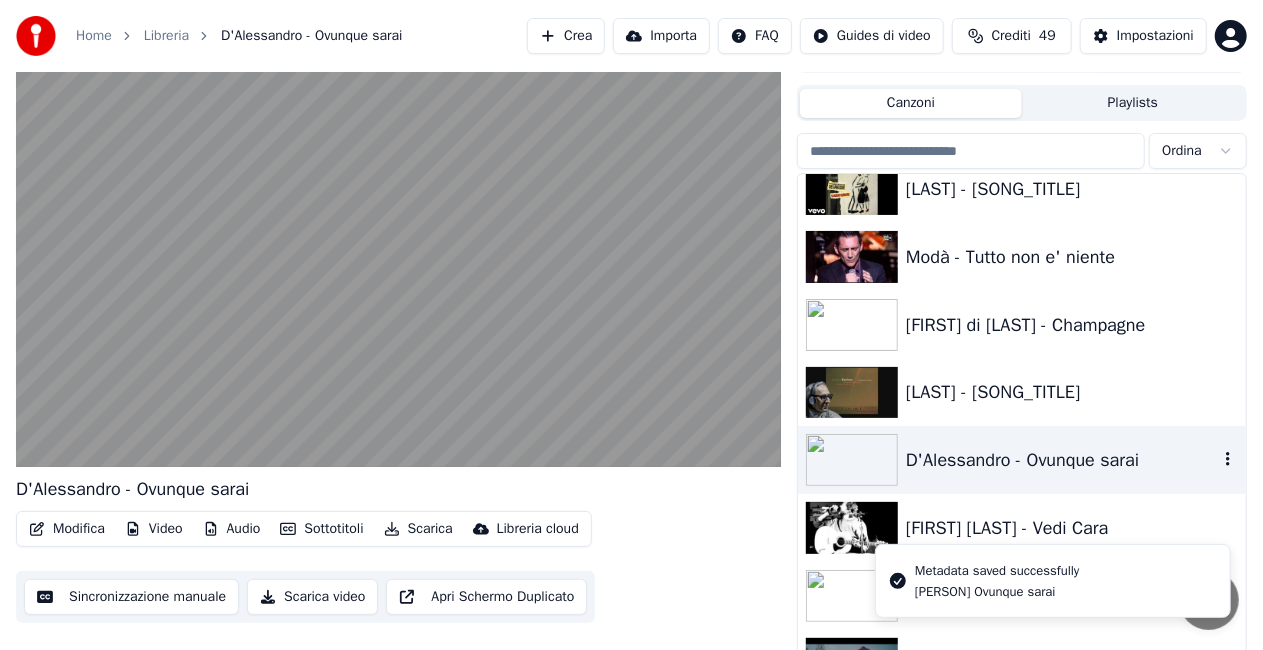 scroll, scrollTop: 18070, scrollLeft: 0, axis: vertical 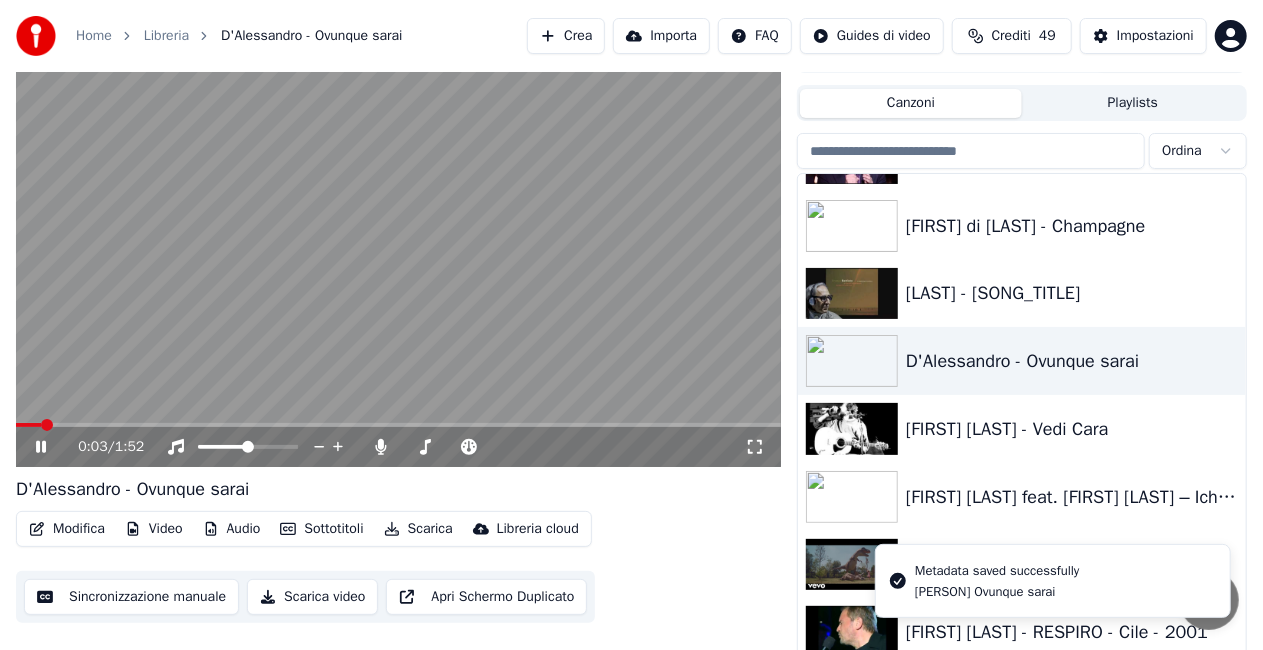 click at bounding box center (398, 252) 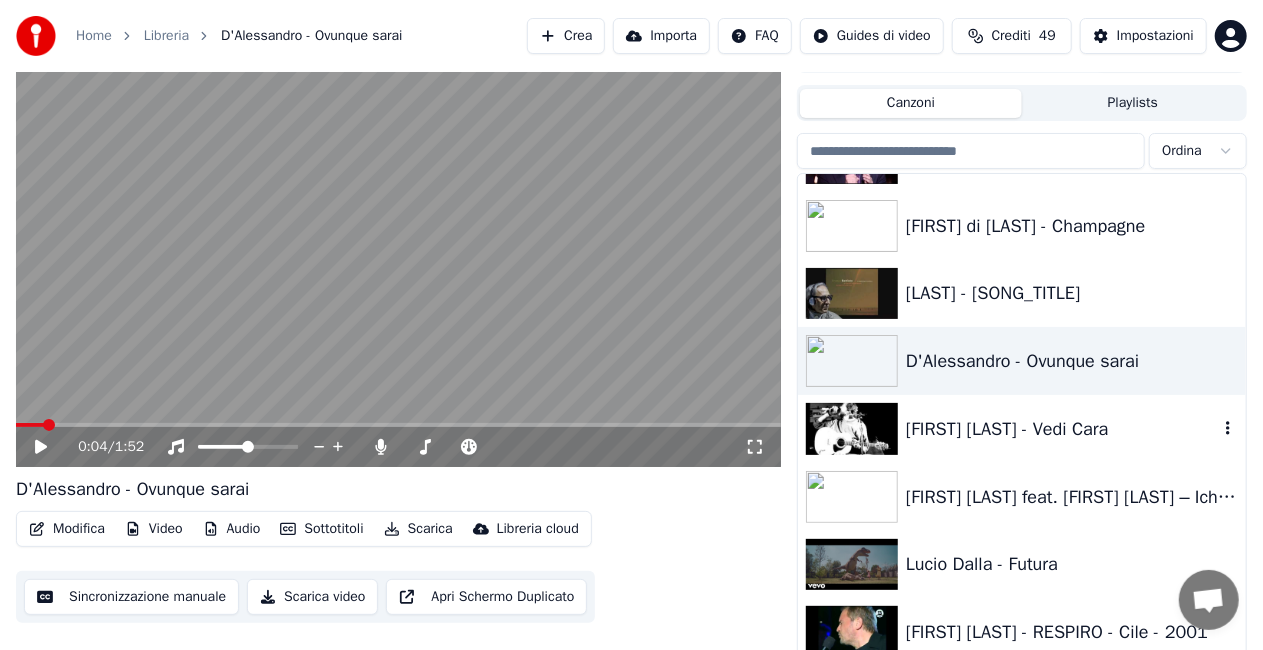 drag, startPoint x: 1019, startPoint y: 434, endPoint x: 1006, endPoint y: 406, distance: 30.870699 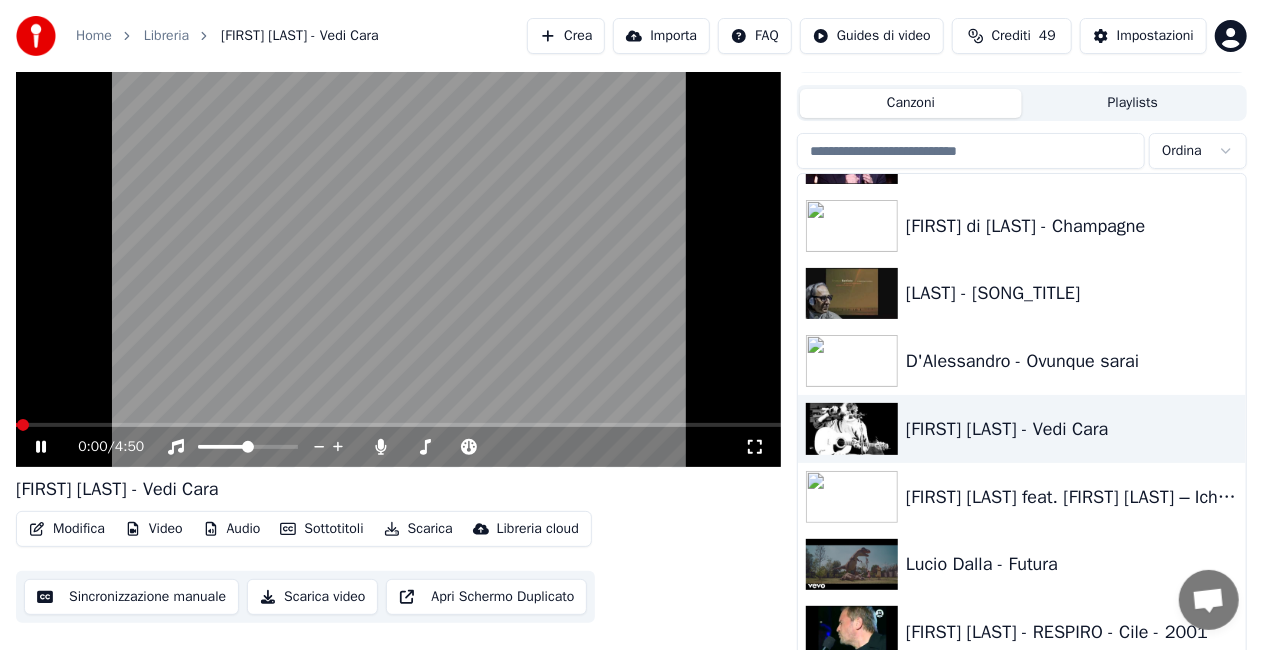 click 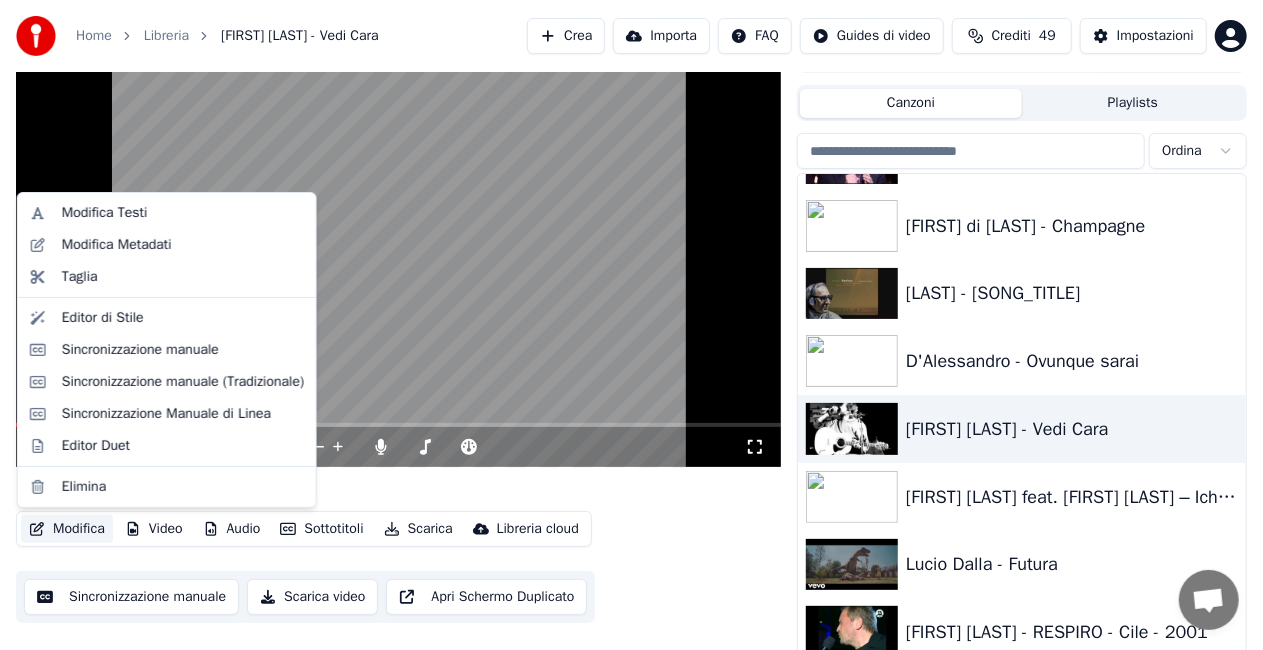 click on "Modifica" at bounding box center (67, 529) 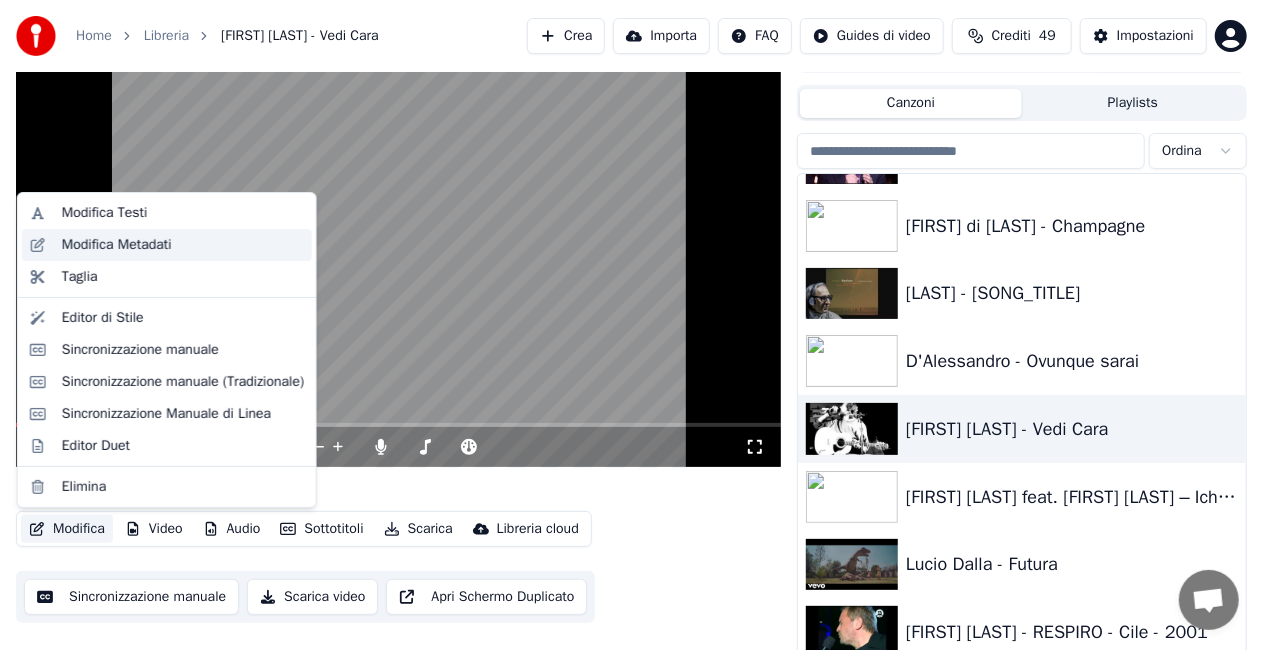 click on "Modifica Metadati" at bounding box center [183, 245] 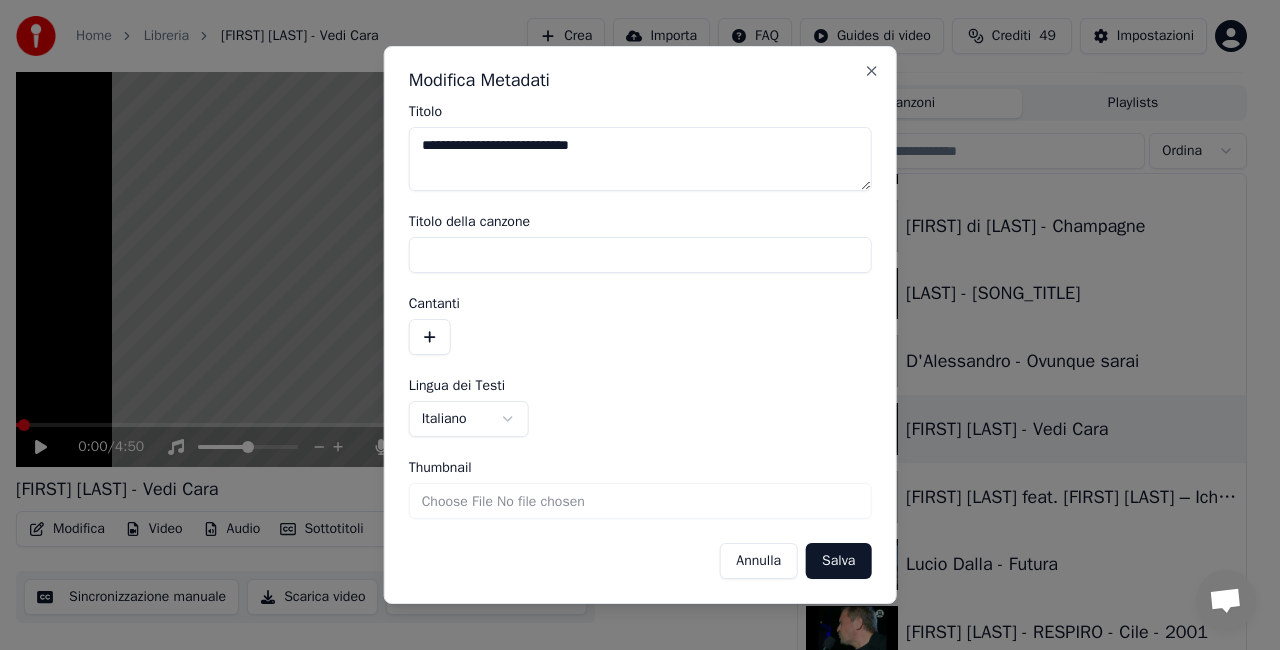 drag, startPoint x: 484, startPoint y: 146, endPoint x: 97, endPoint y: 204, distance: 391.3221 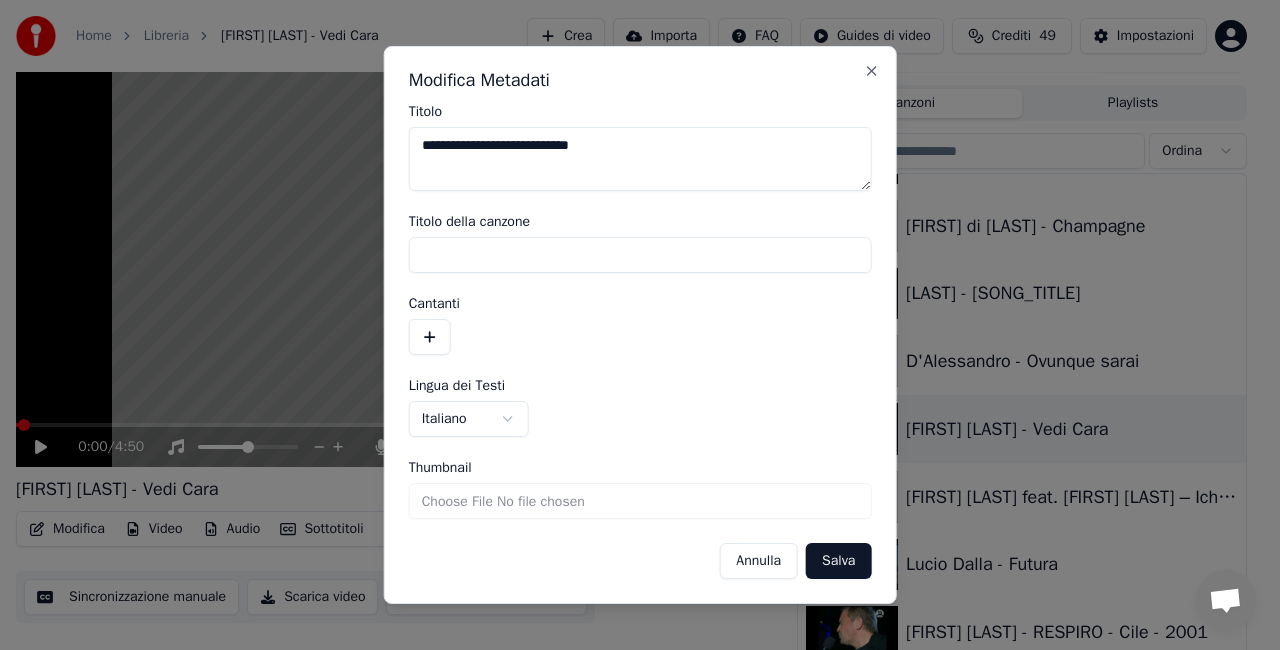 click on "**********" at bounding box center (631, 290) 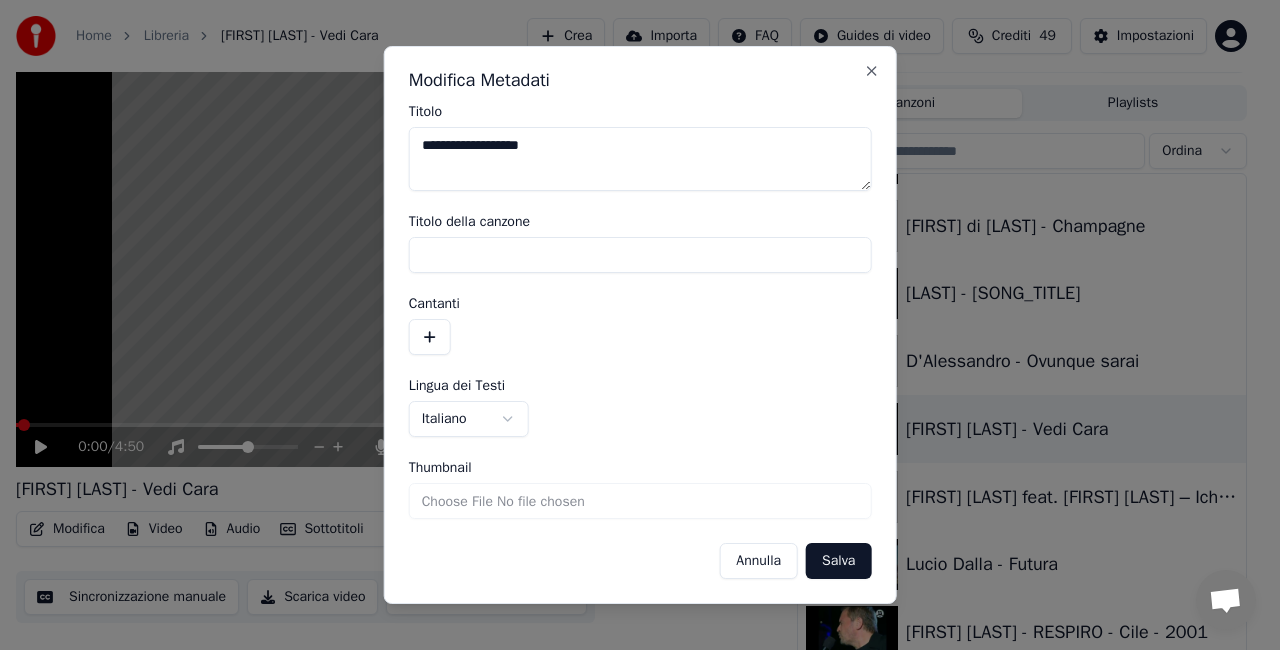 click on "**********" at bounding box center (640, 159) 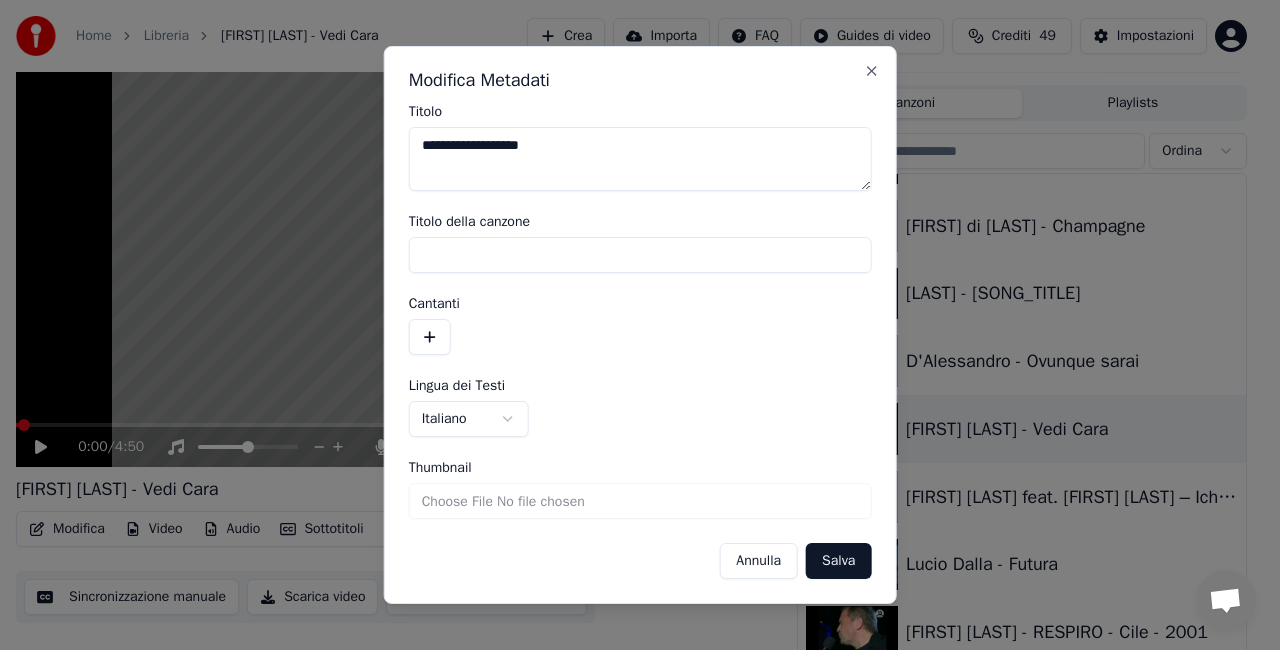 click on "Salva" at bounding box center (838, 561) 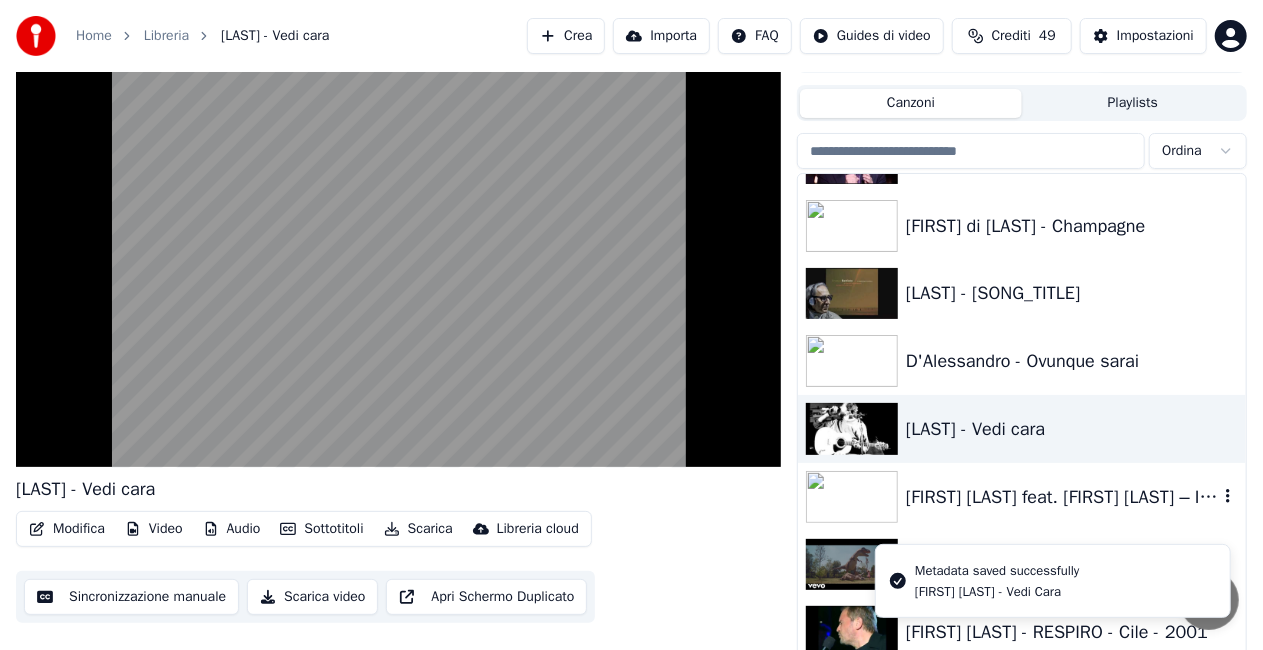 click on "[FIRST] [LAST] feat. [FIRST] [LAST] – Ich liebe nur dich" at bounding box center (1062, 497) 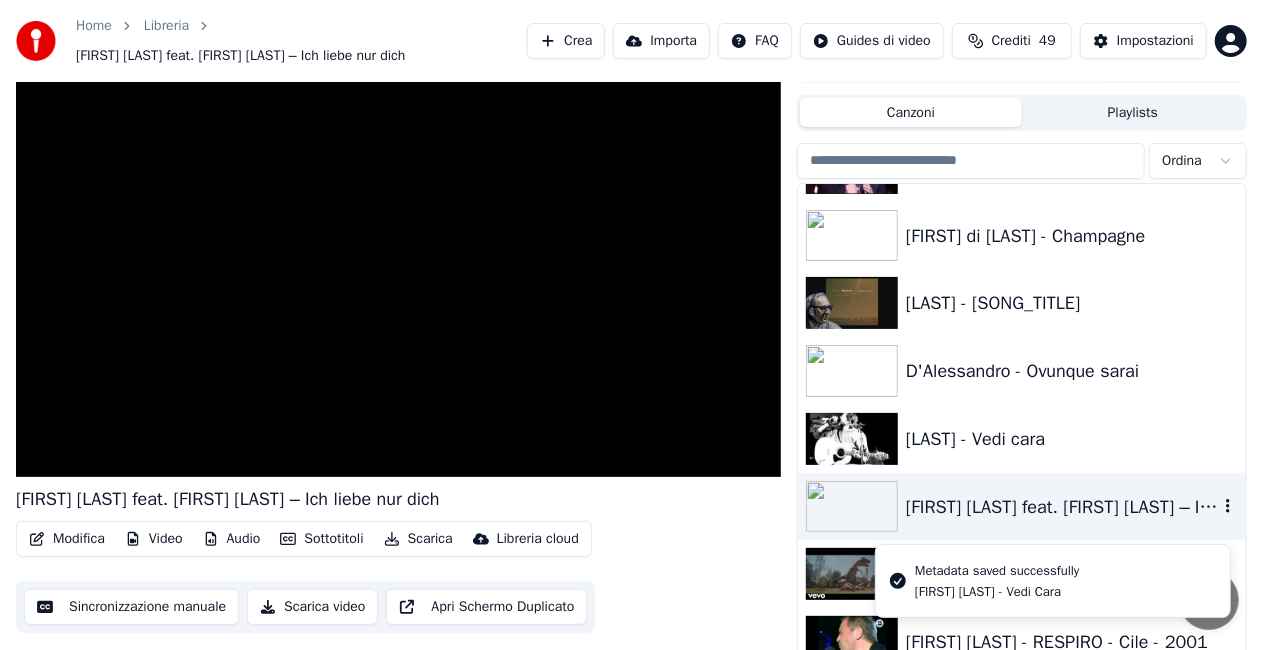 scroll, scrollTop: 45, scrollLeft: 0, axis: vertical 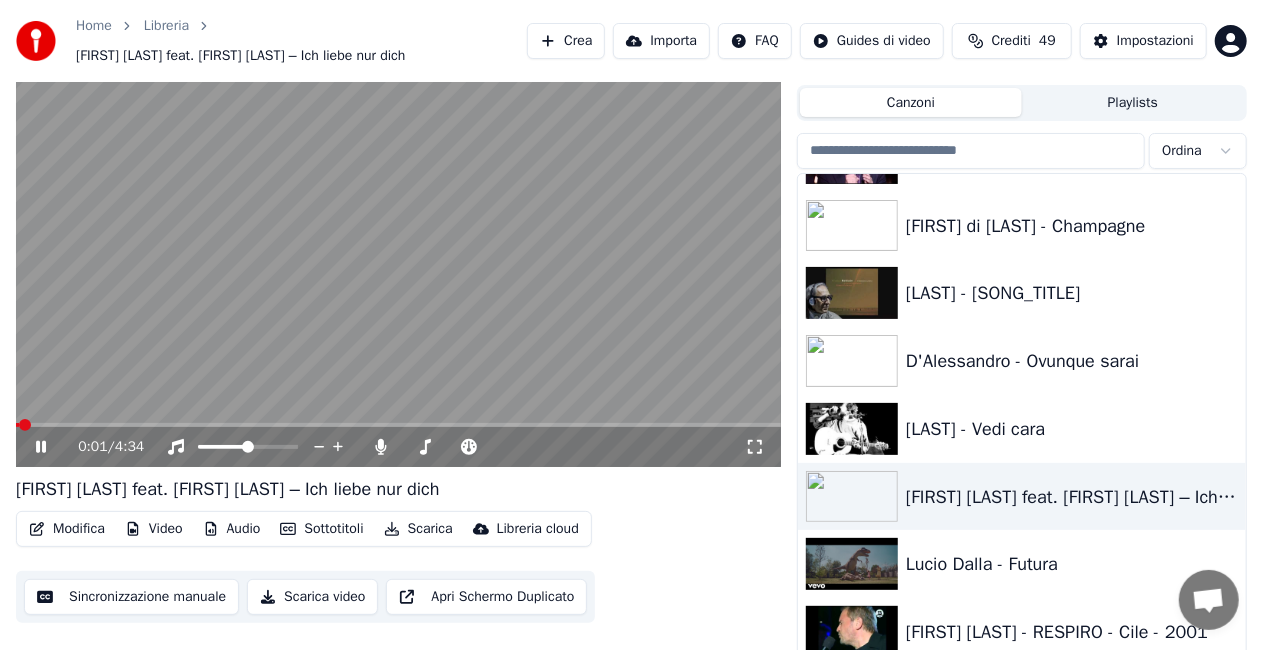 click 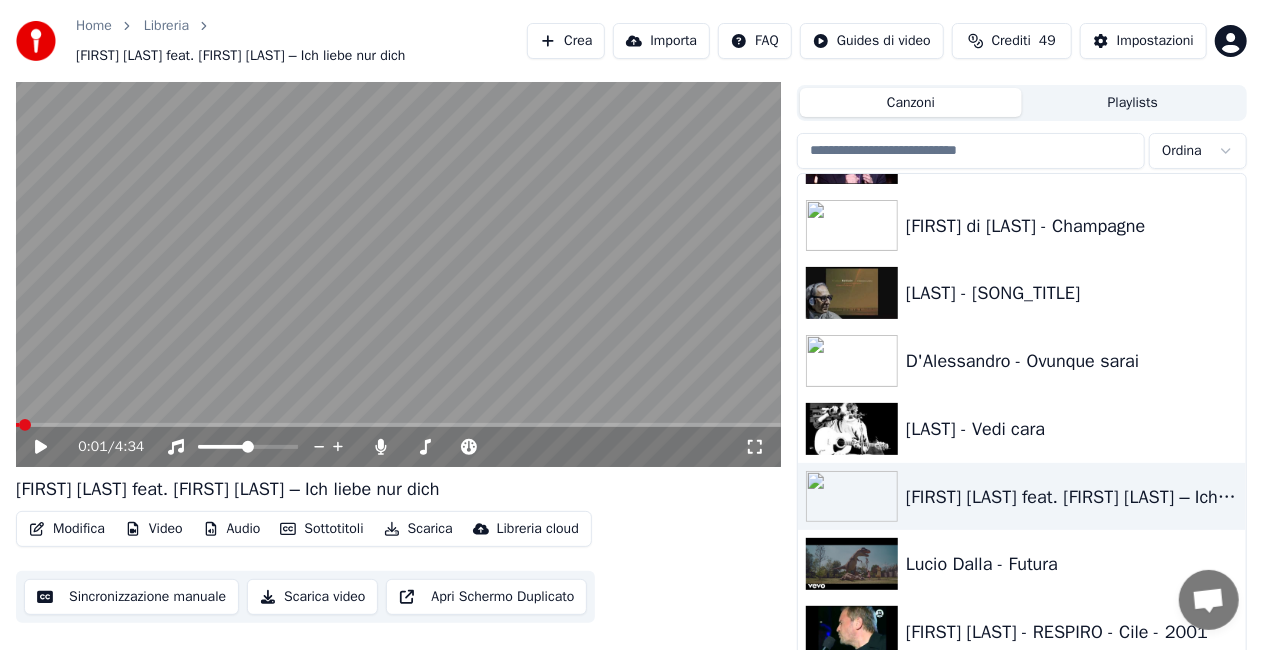 click on "Modifica" at bounding box center [67, 529] 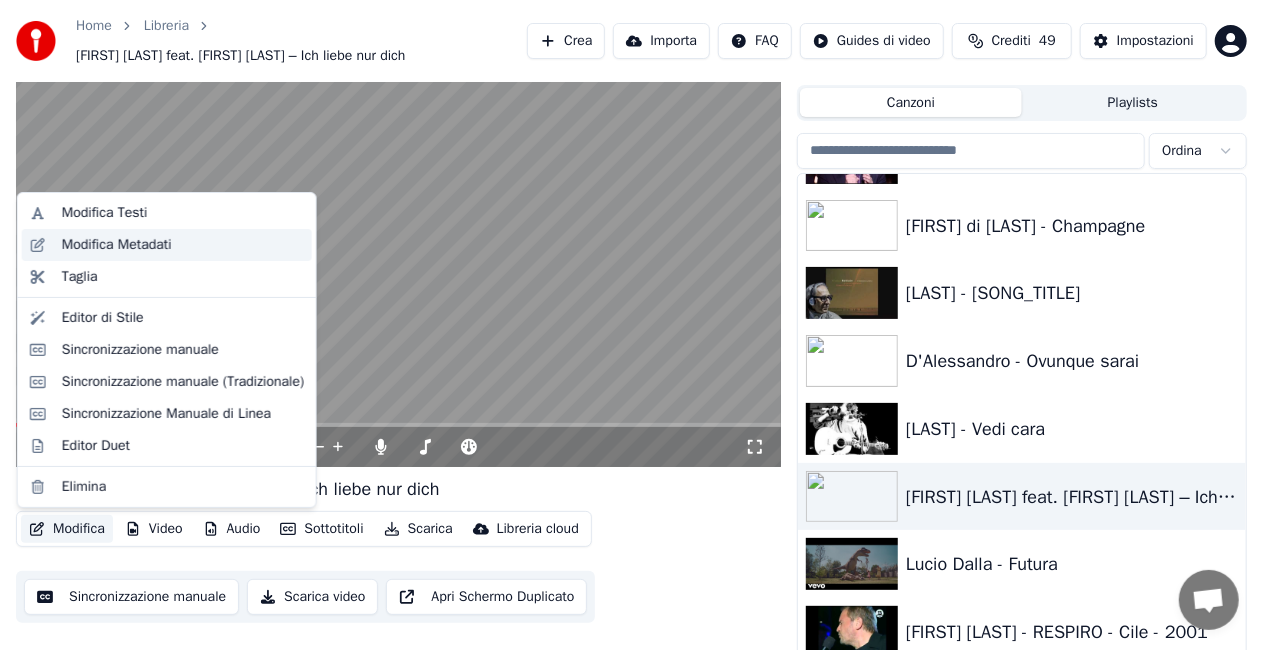 click on "Modifica Metadati" at bounding box center [117, 245] 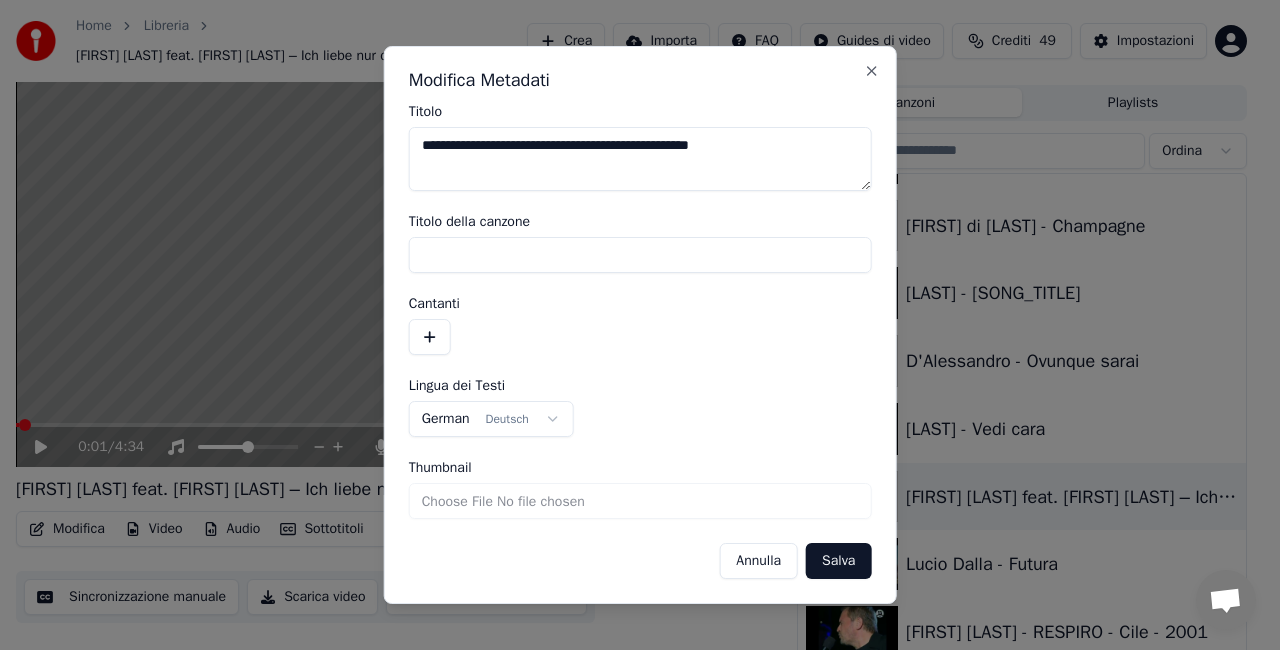 drag, startPoint x: 459, startPoint y: 148, endPoint x: 272, endPoint y: 170, distance: 188.28967 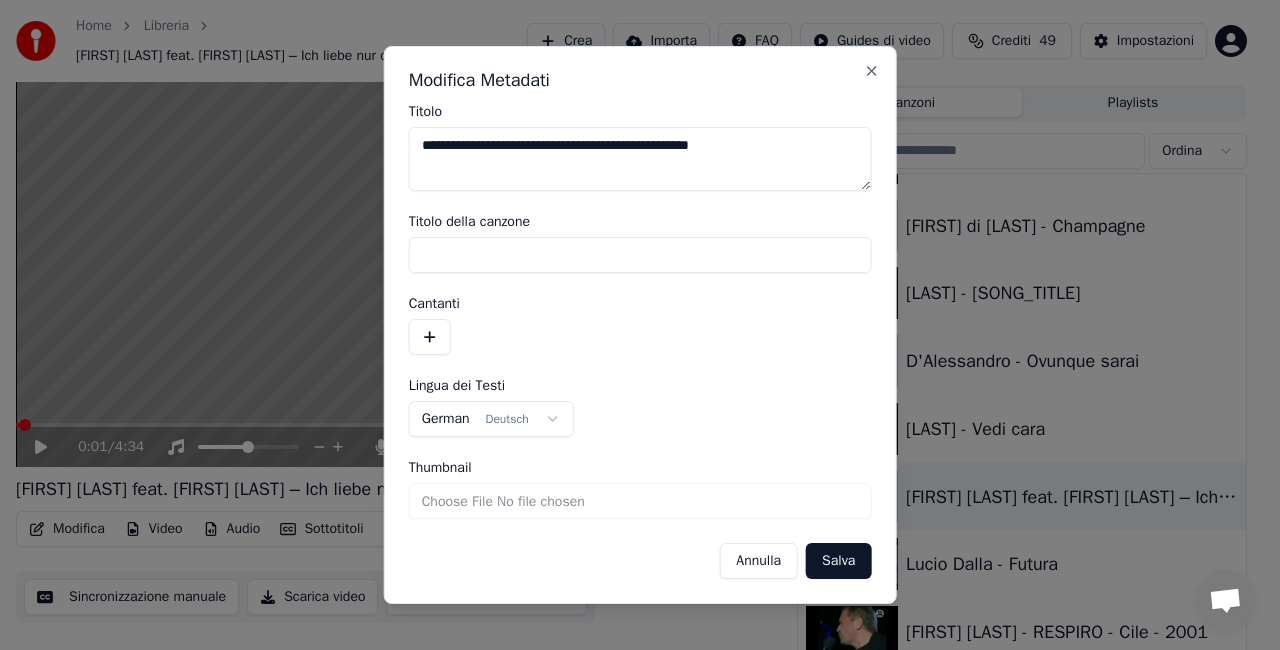 click on "**********" at bounding box center [631, 280] 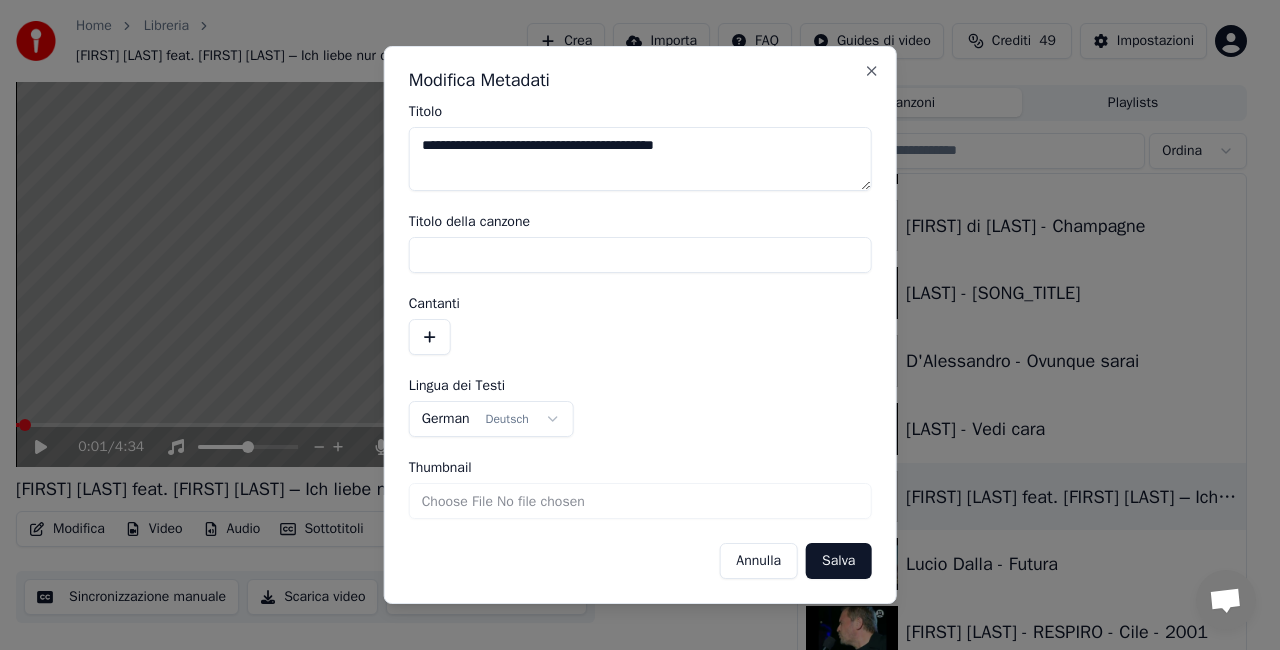 type on "**********" 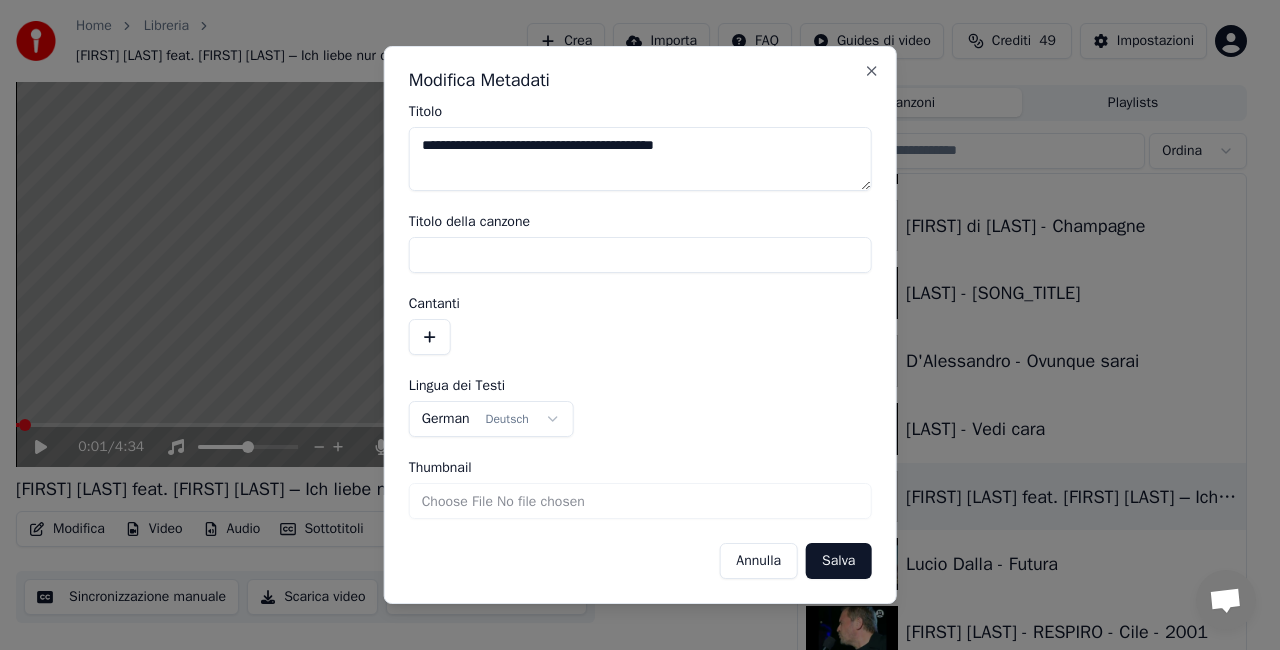 click on "Salva" at bounding box center [838, 561] 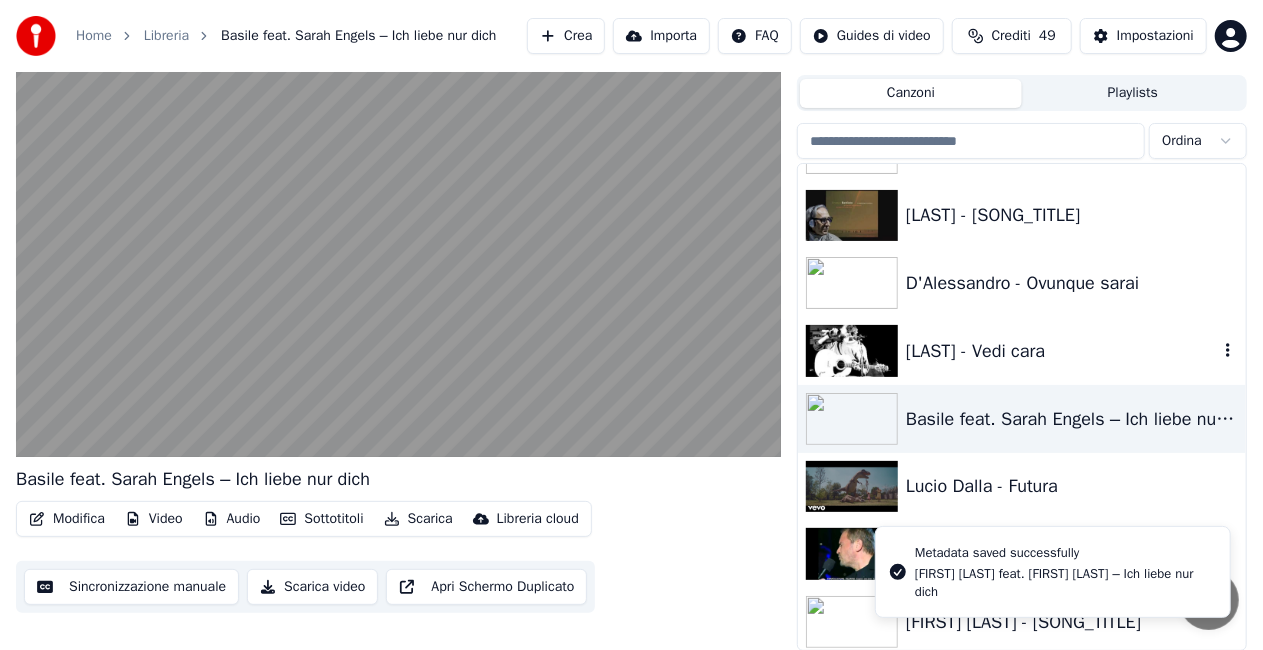scroll, scrollTop: 18170, scrollLeft: 0, axis: vertical 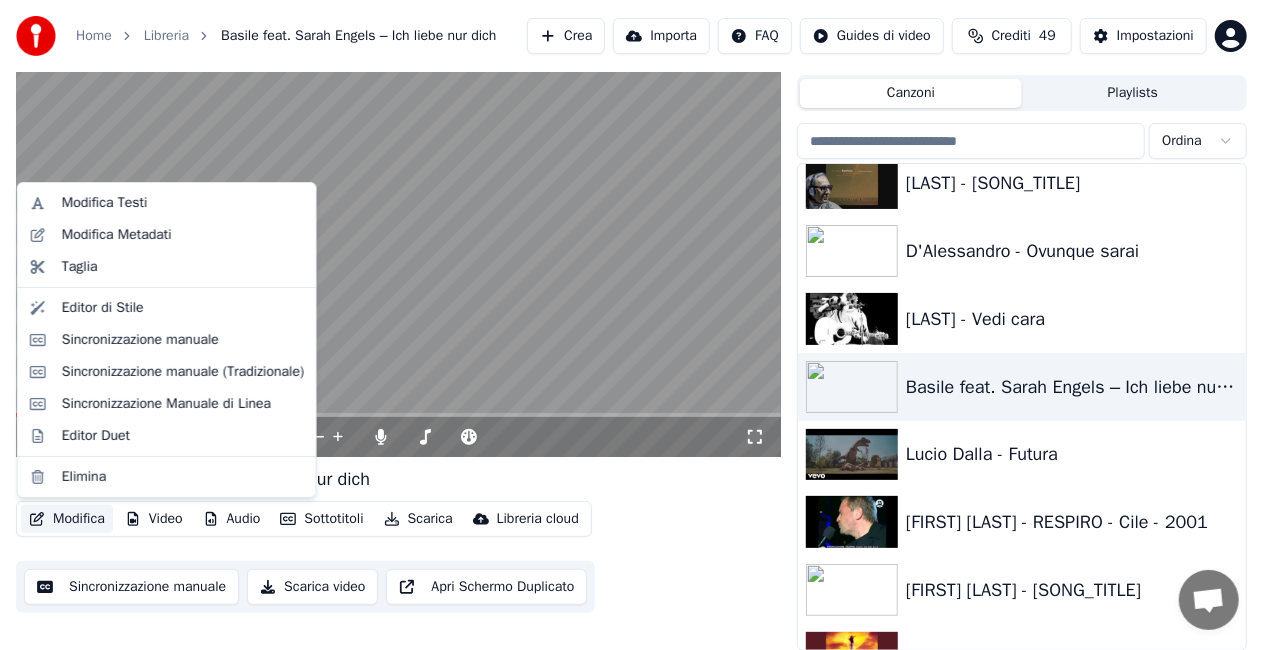 click on "Modifica" at bounding box center (67, 519) 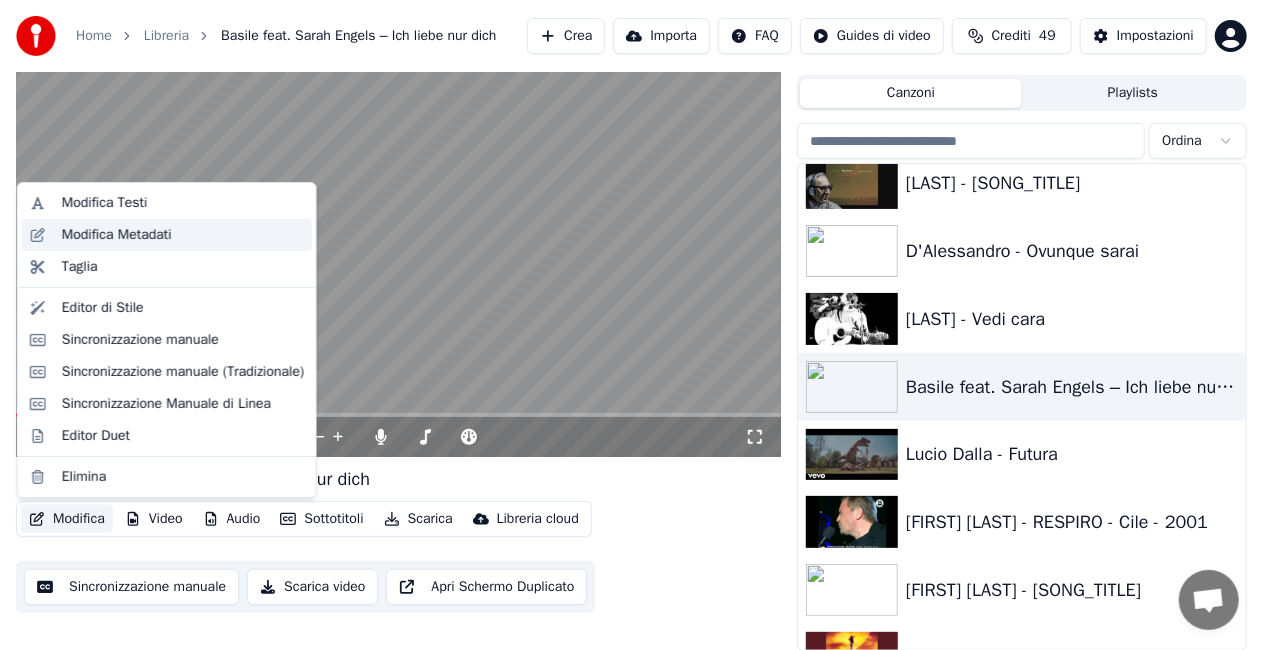 click on "Modifica Metadati" at bounding box center (117, 235) 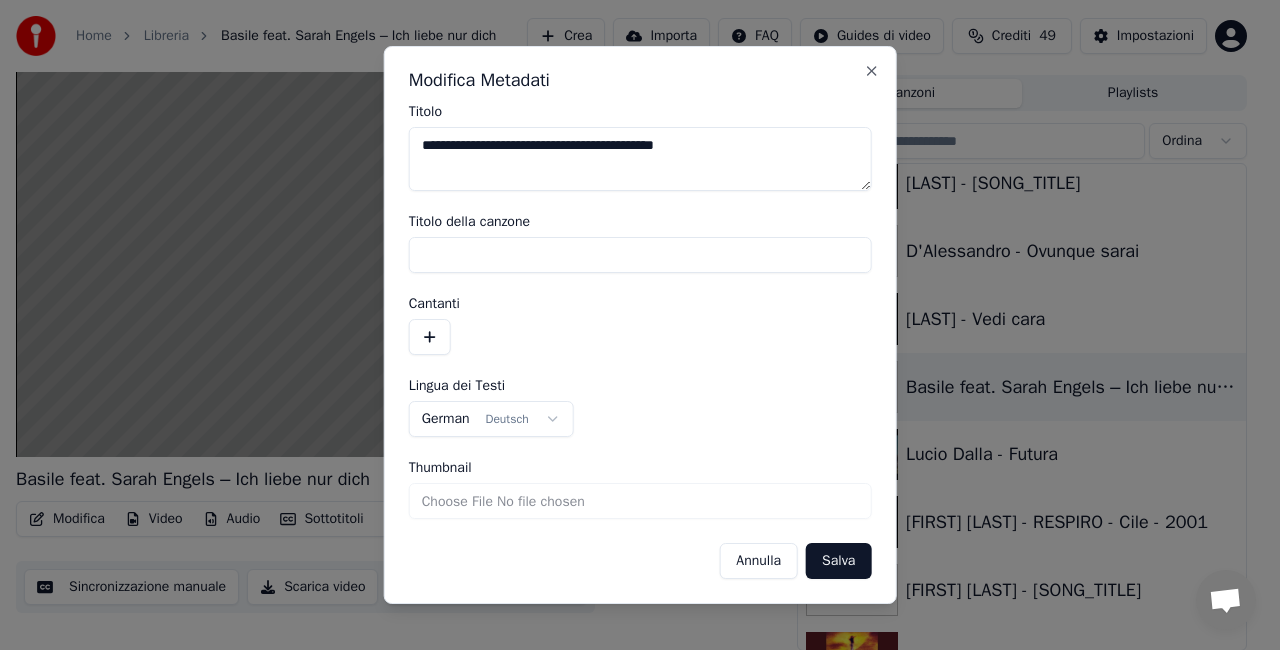 click on "**********" at bounding box center [640, 159] 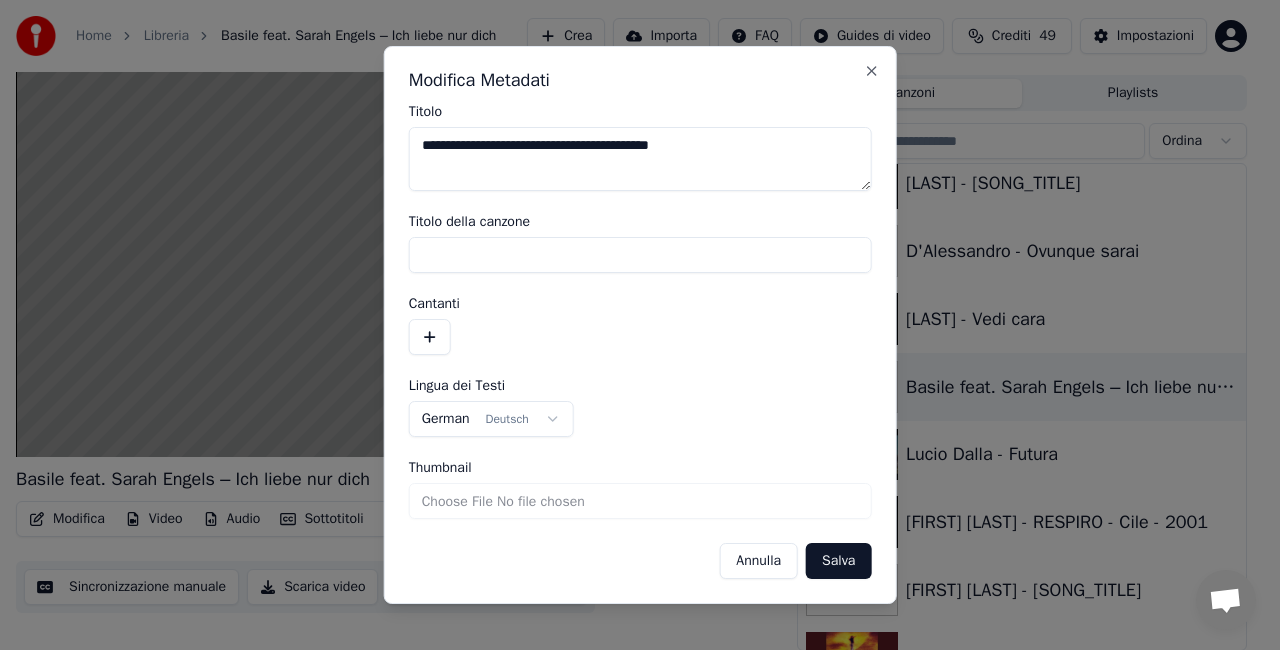 type on "**********" 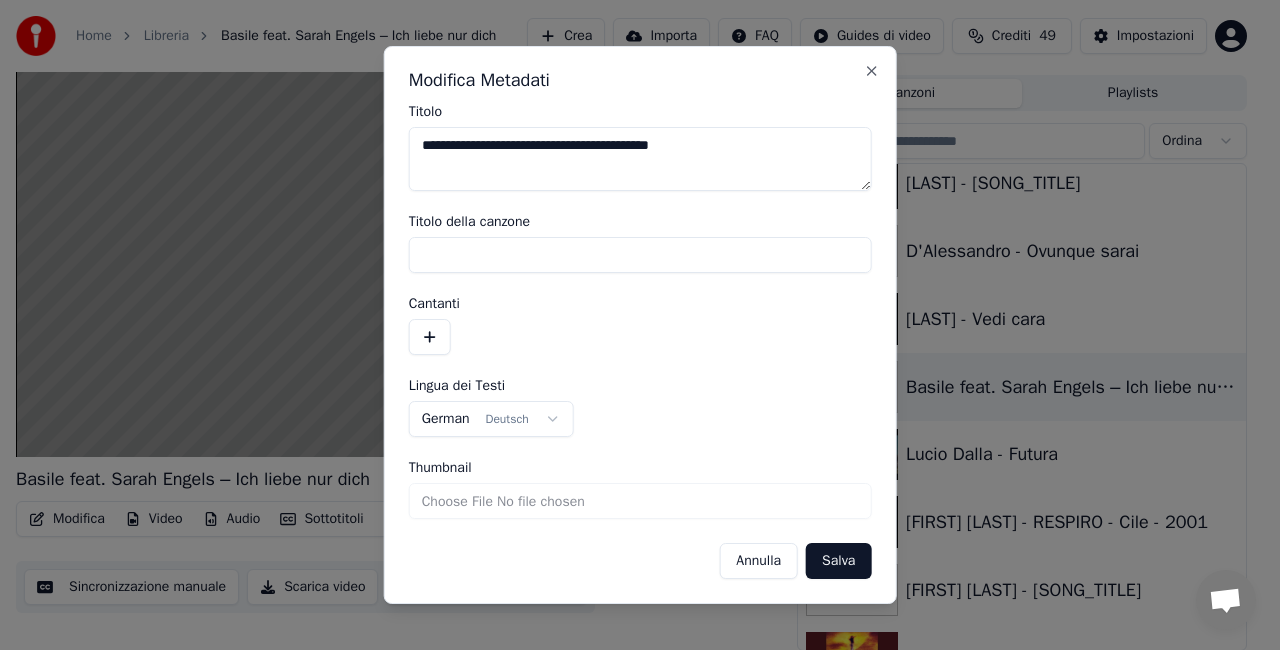click on "Salva" at bounding box center (838, 561) 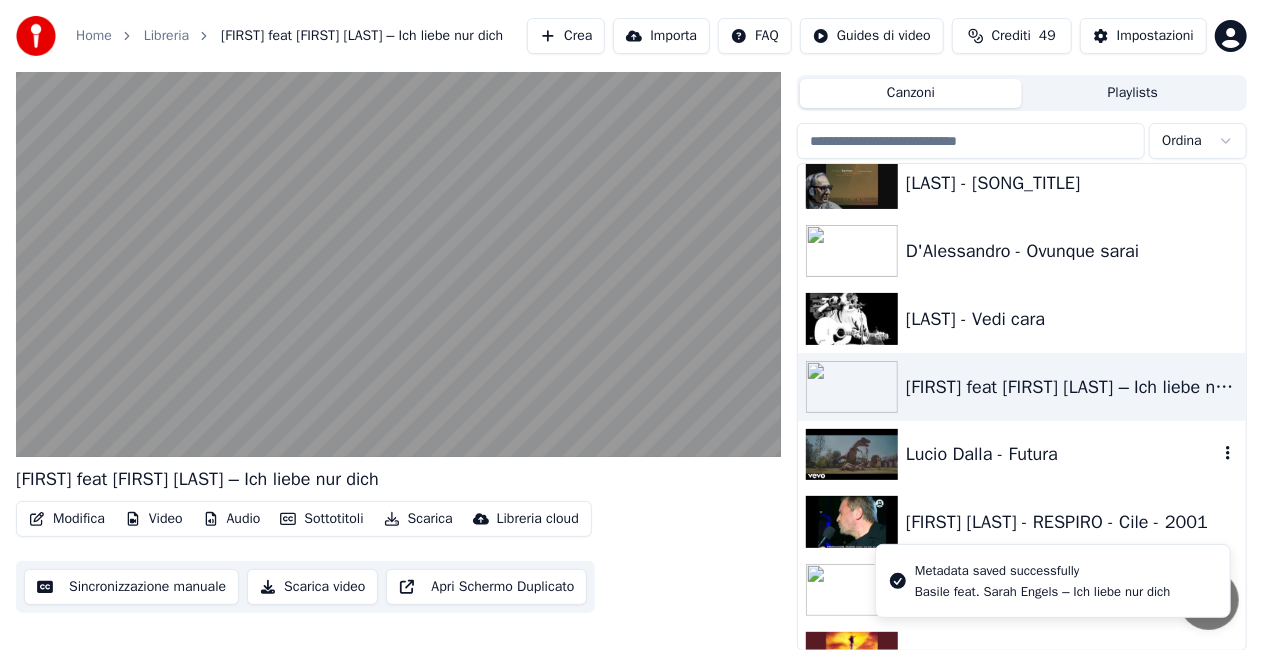 click on "Lucio Dalla - Futura" at bounding box center [1062, 454] 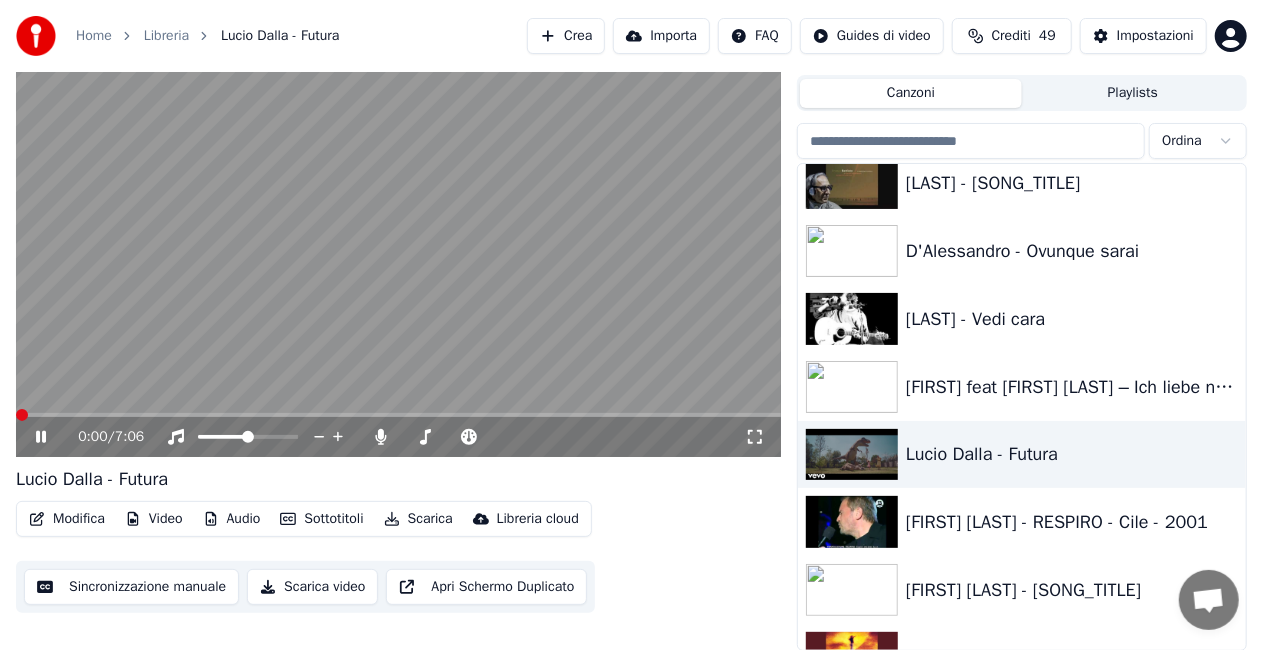 click 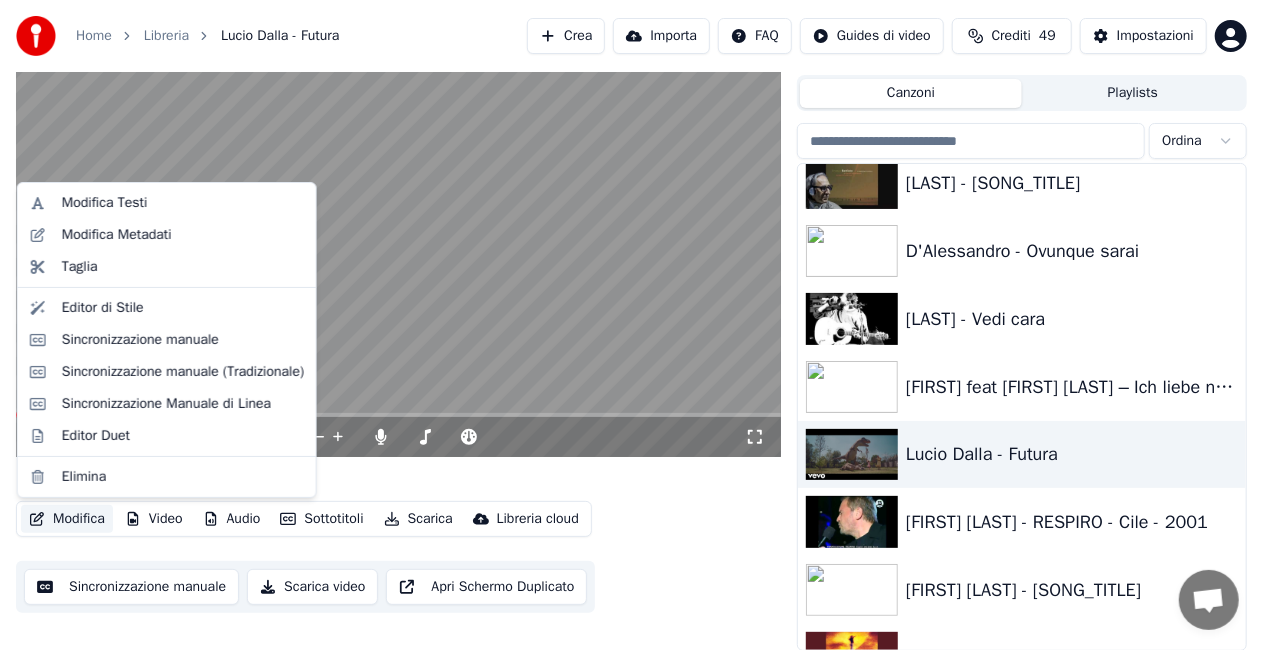 click on "Modifica" at bounding box center (67, 519) 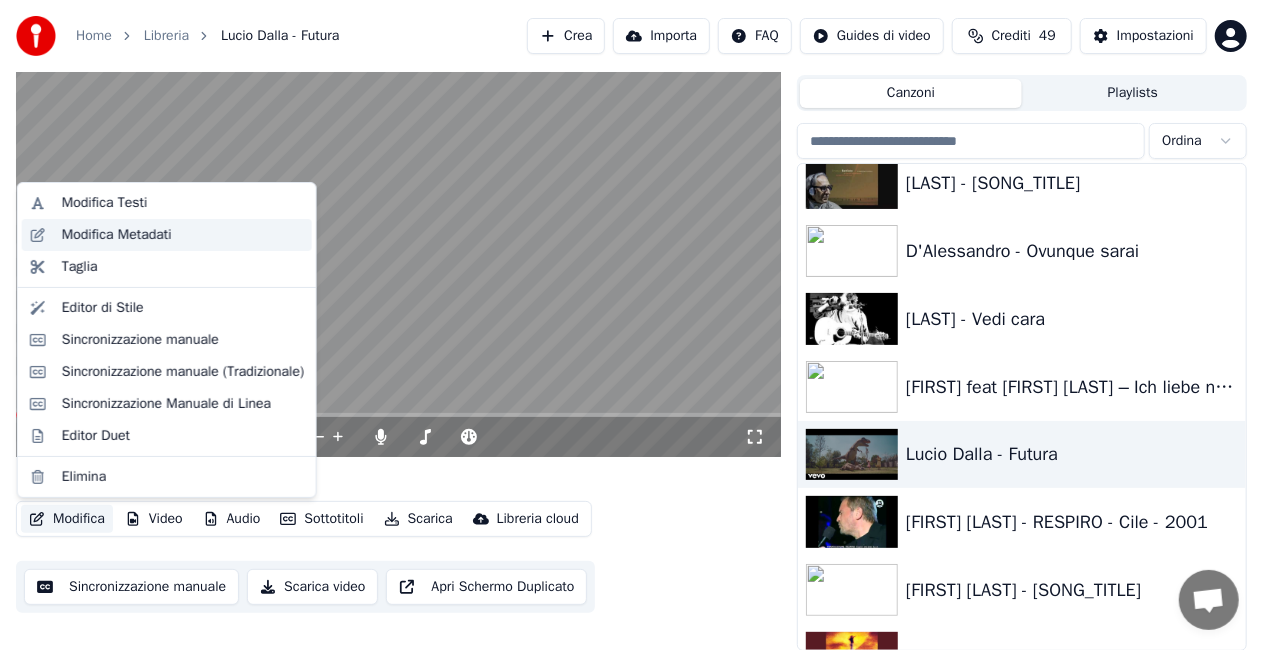 click on "Modifica Metadati" at bounding box center (117, 235) 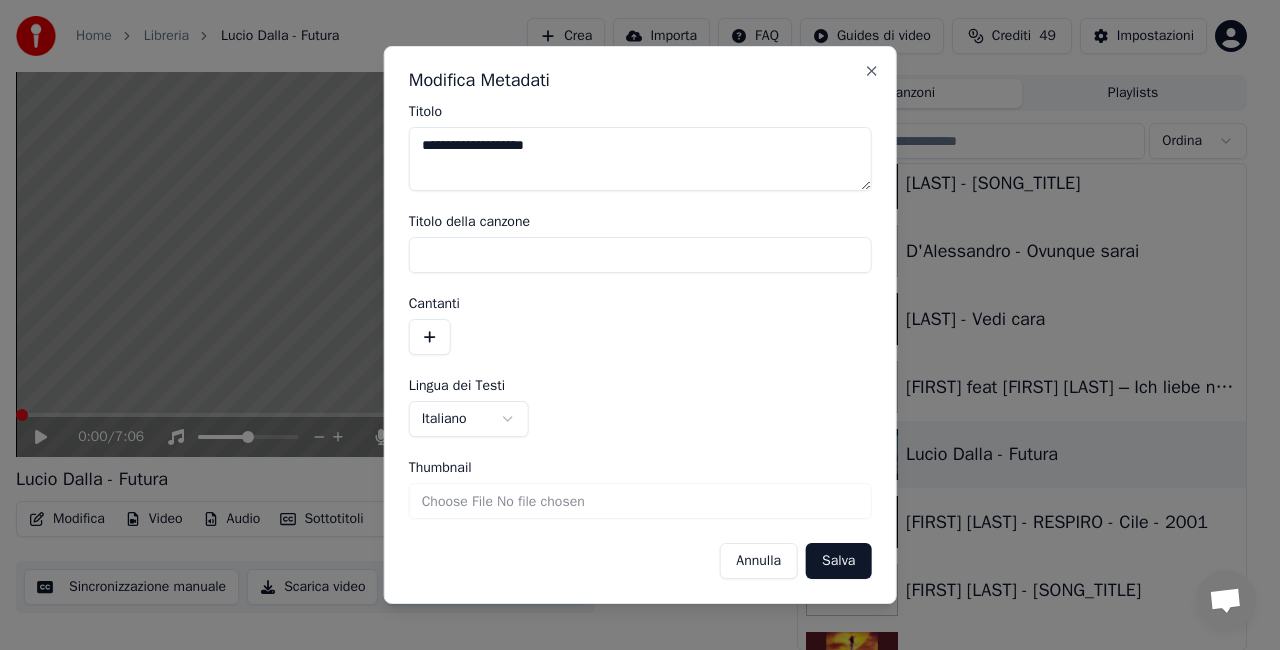 drag, startPoint x: 460, startPoint y: 144, endPoint x: 0, endPoint y: 223, distance: 466.7344 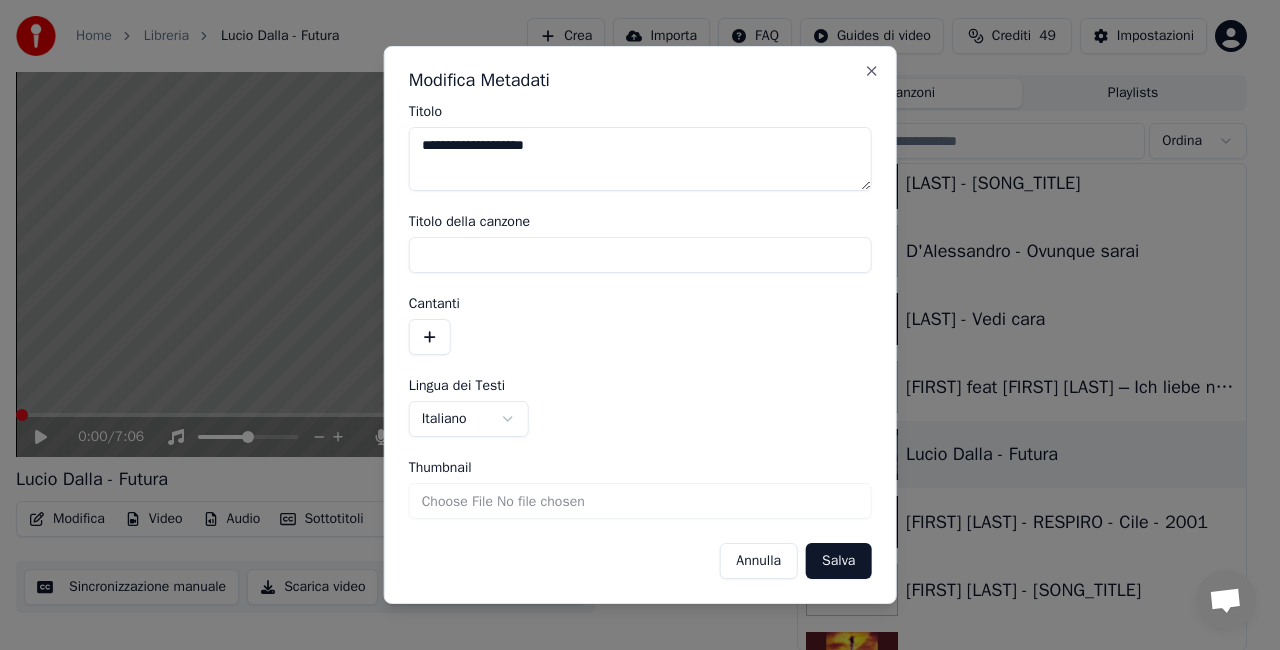 click on "**********" at bounding box center [631, 280] 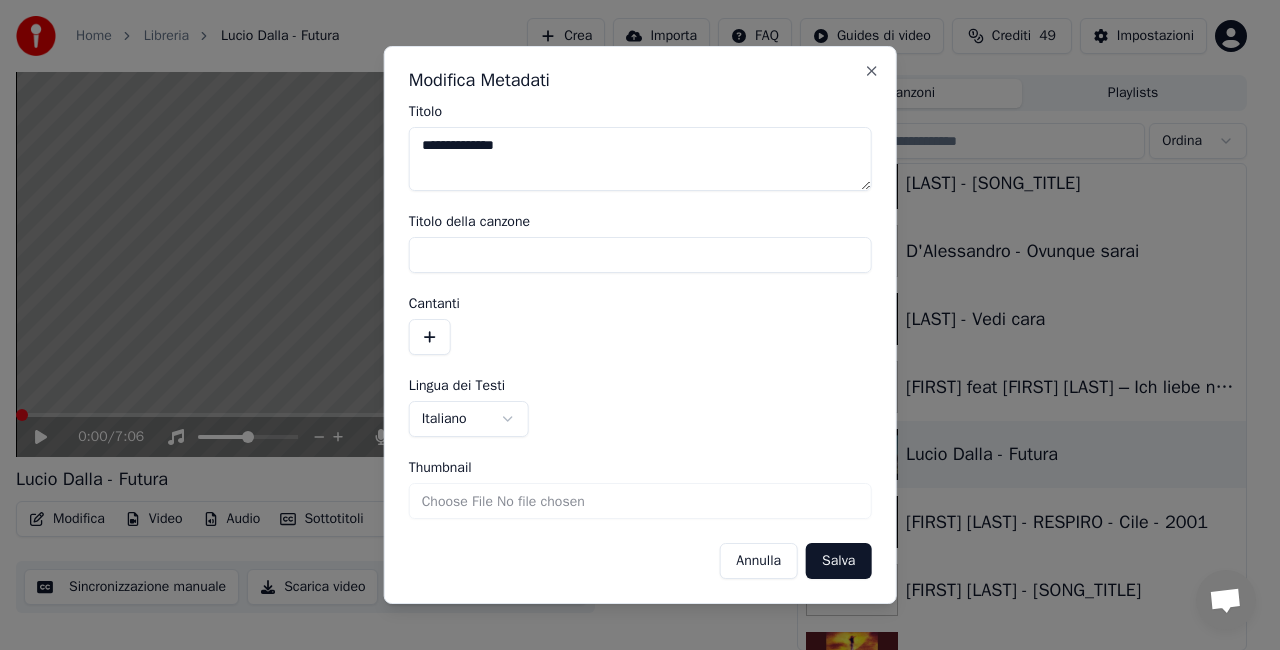 type on "**********" 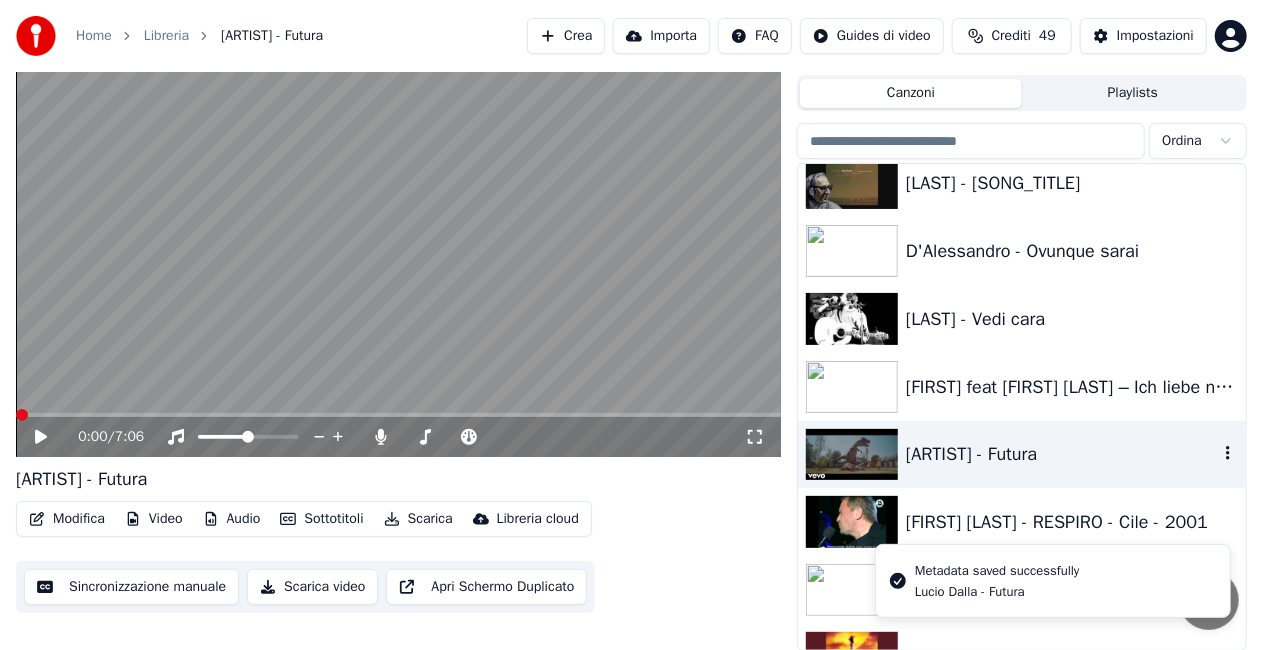 scroll, scrollTop: 18270, scrollLeft: 0, axis: vertical 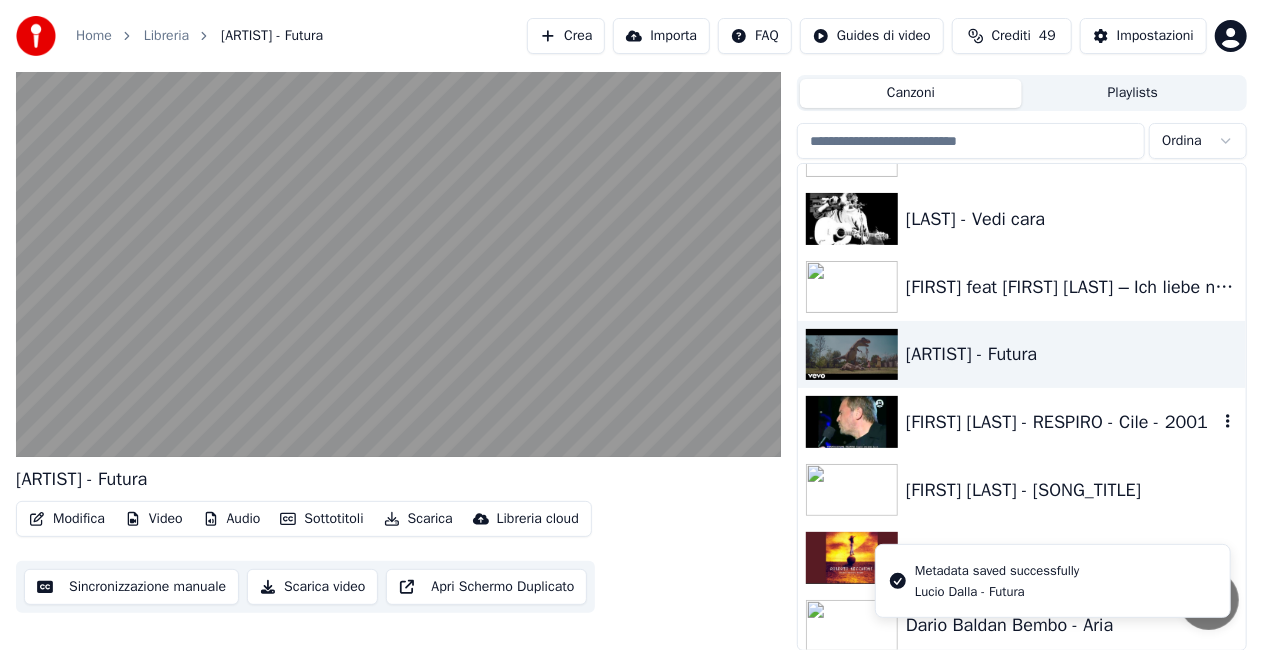 click on "[FIRST] [LAST] - RESPIRO - Cile - 2001" at bounding box center [1022, 422] 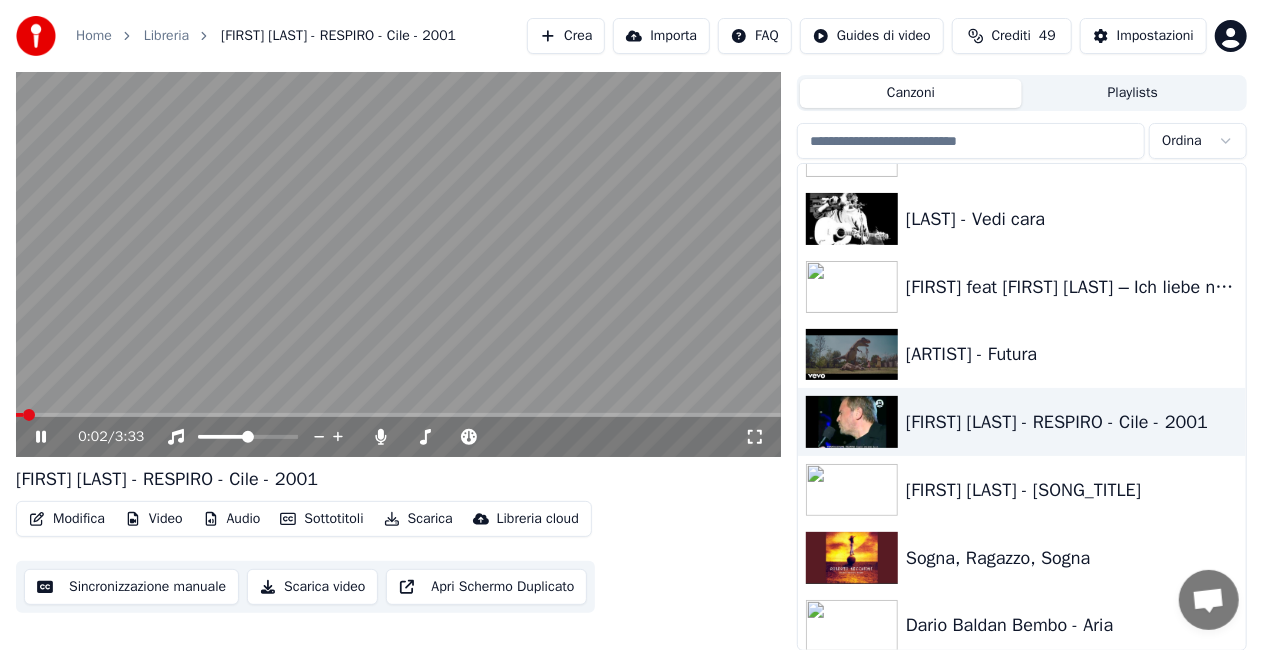 click 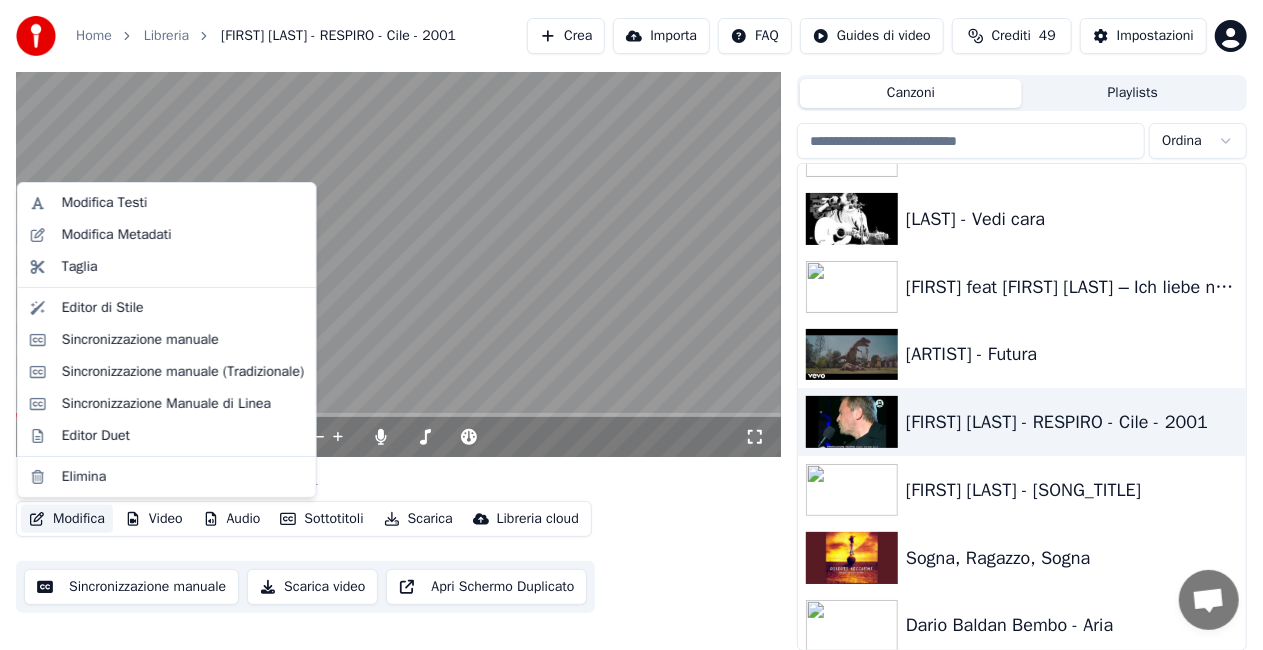 click on "Modifica" at bounding box center (67, 519) 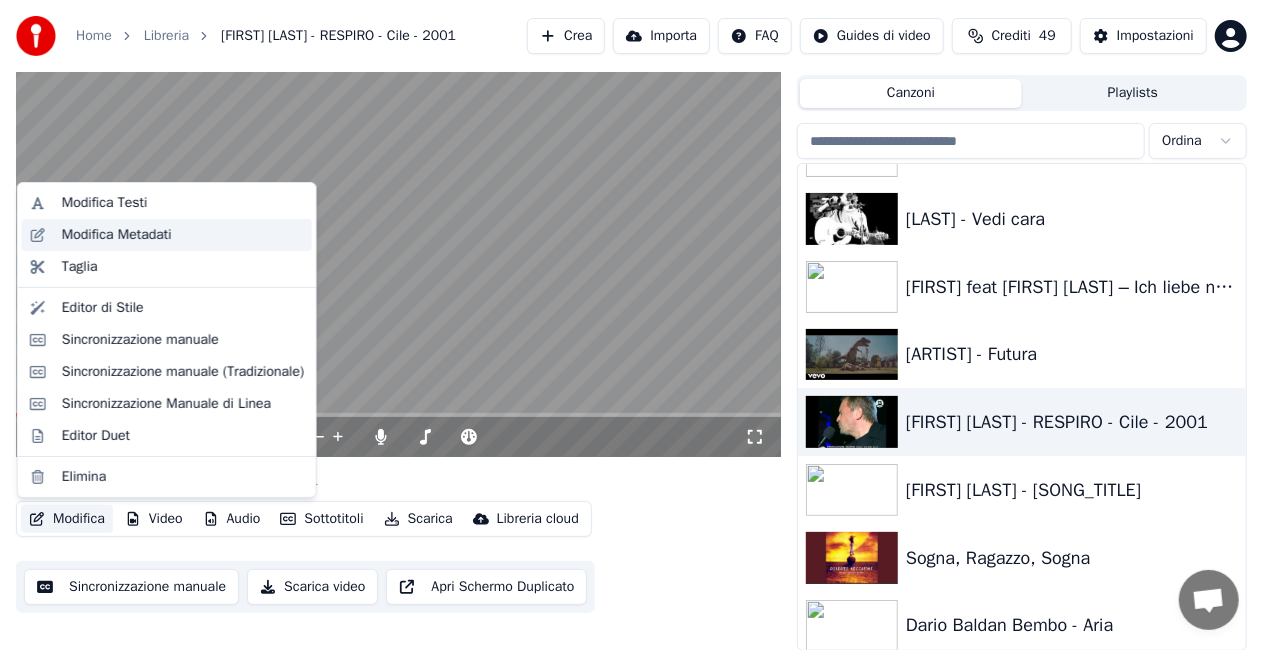 click on "Modifica Metadati" at bounding box center [117, 235] 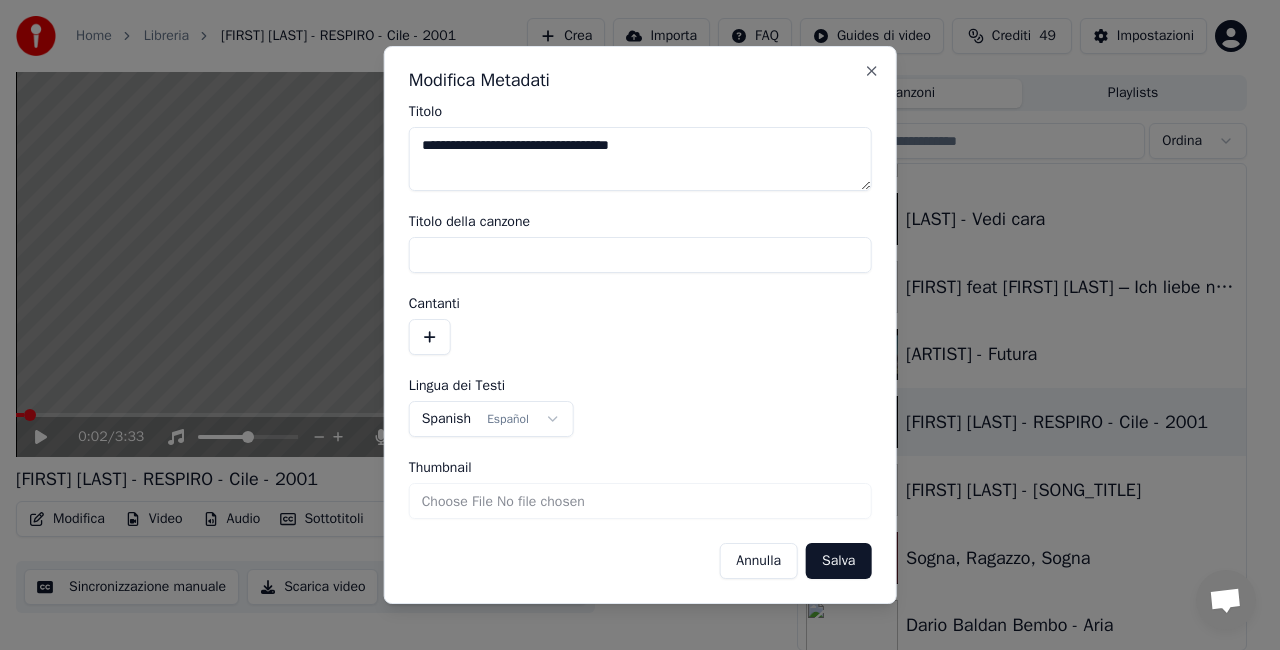 drag, startPoint x: 601, startPoint y: 150, endPoint x: 1170, endPoint y: 70, distance: 574.5964 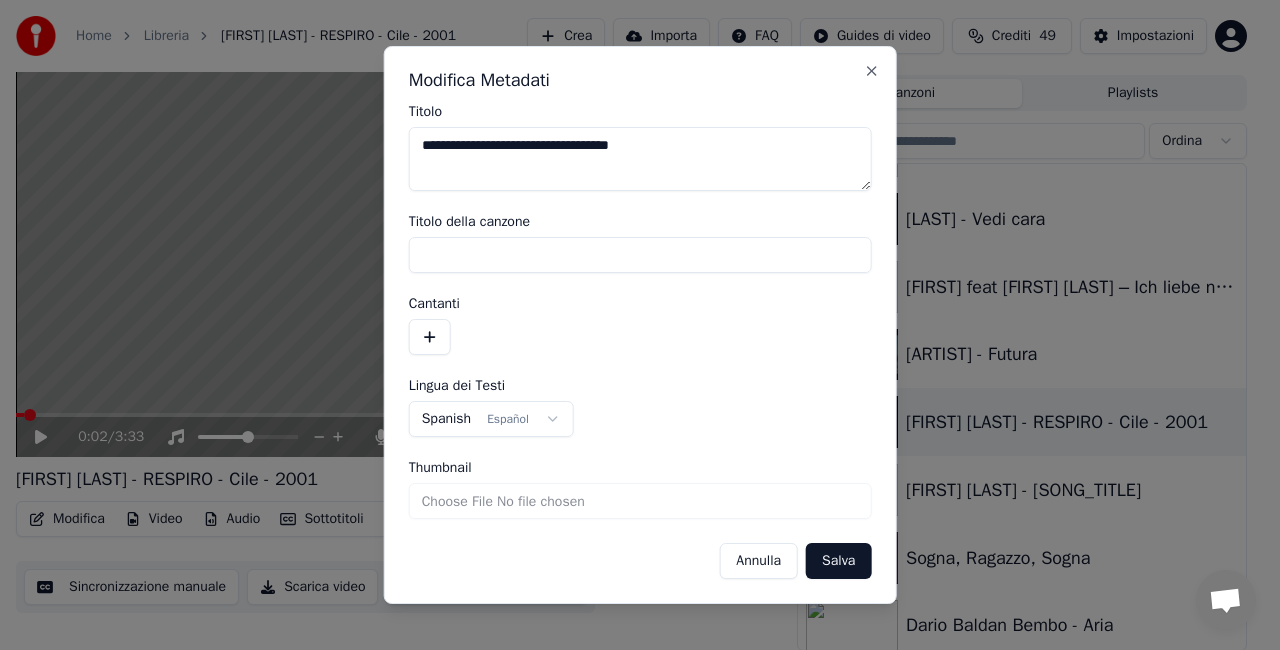 click on "**********" at bounding box center [631, 280] 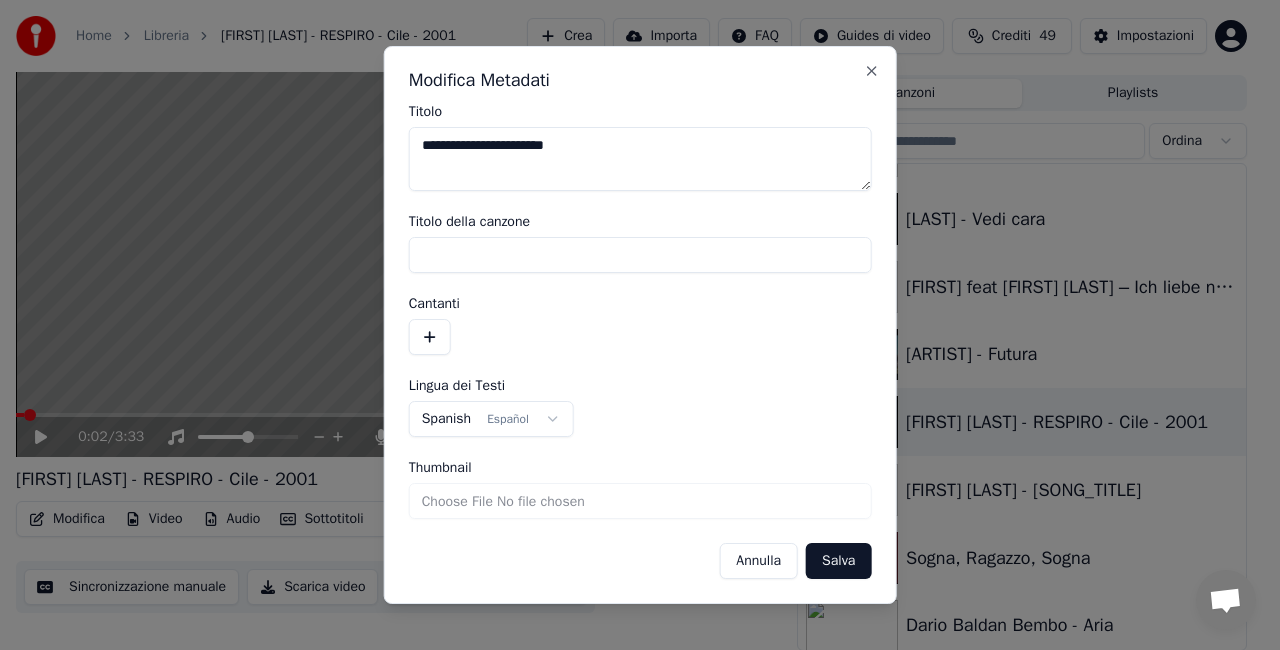 drag, startPoint x: 530, startPoint y: 146, endPoint x: 124, endPoint y: 206, distance: 410.40955 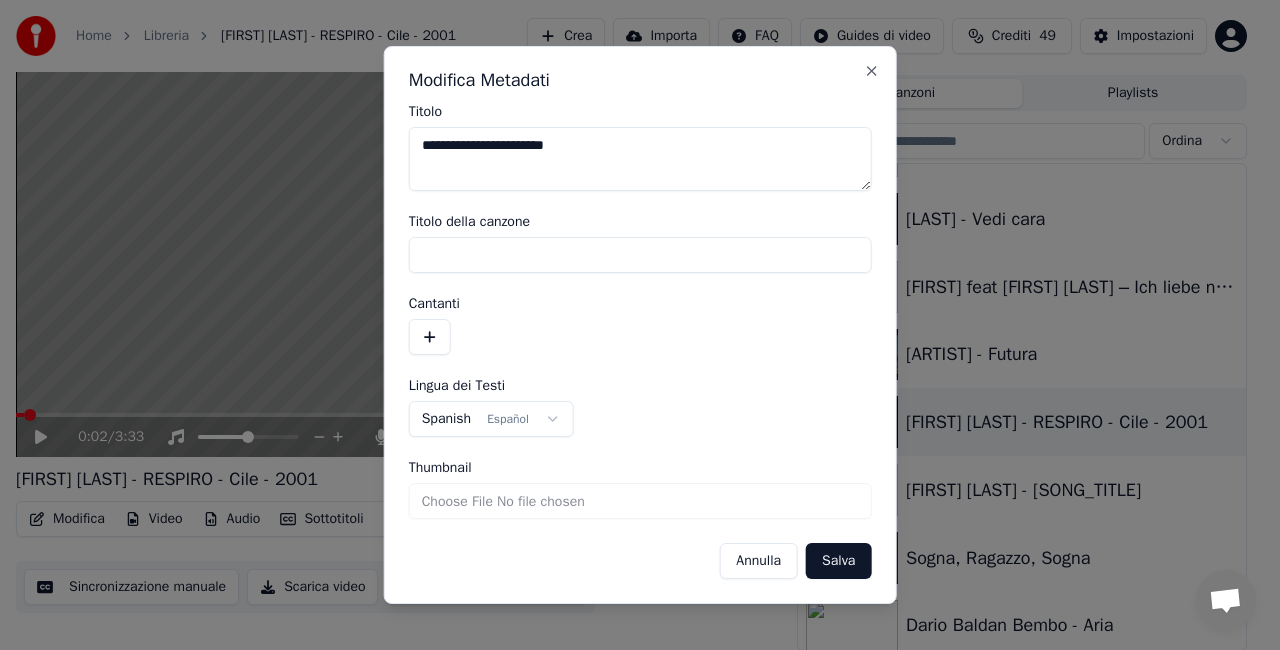 click on "**********" at bounding box center [631, 280] 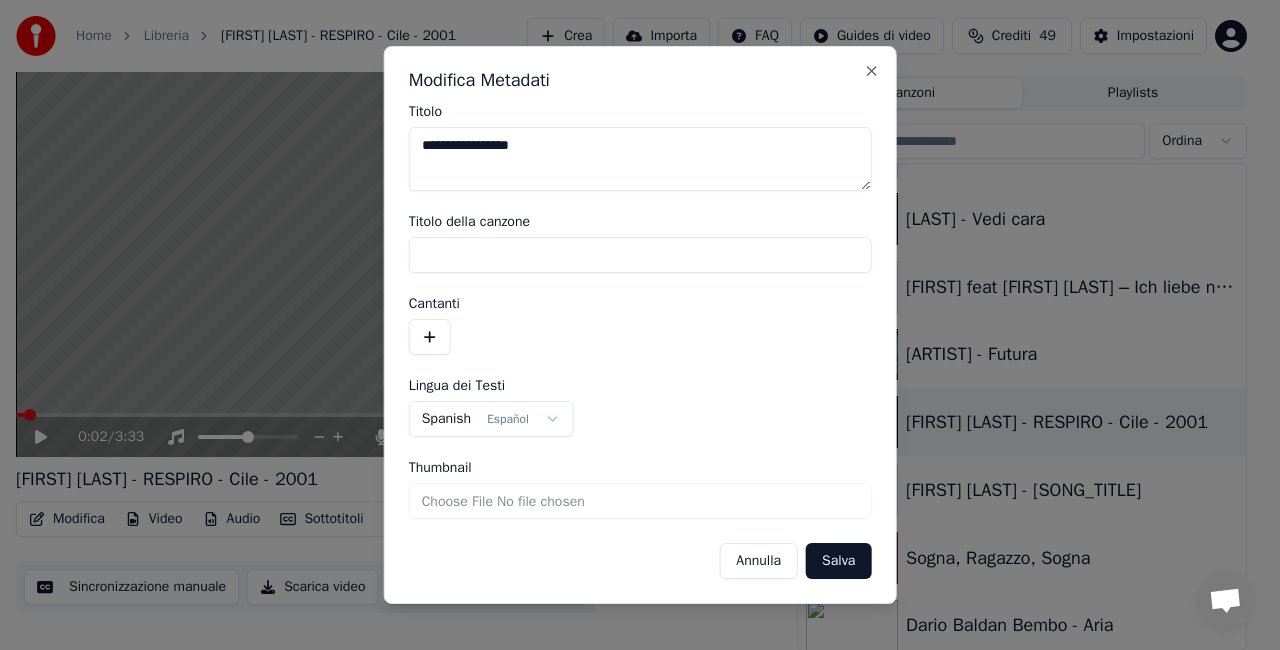 type on "**********" 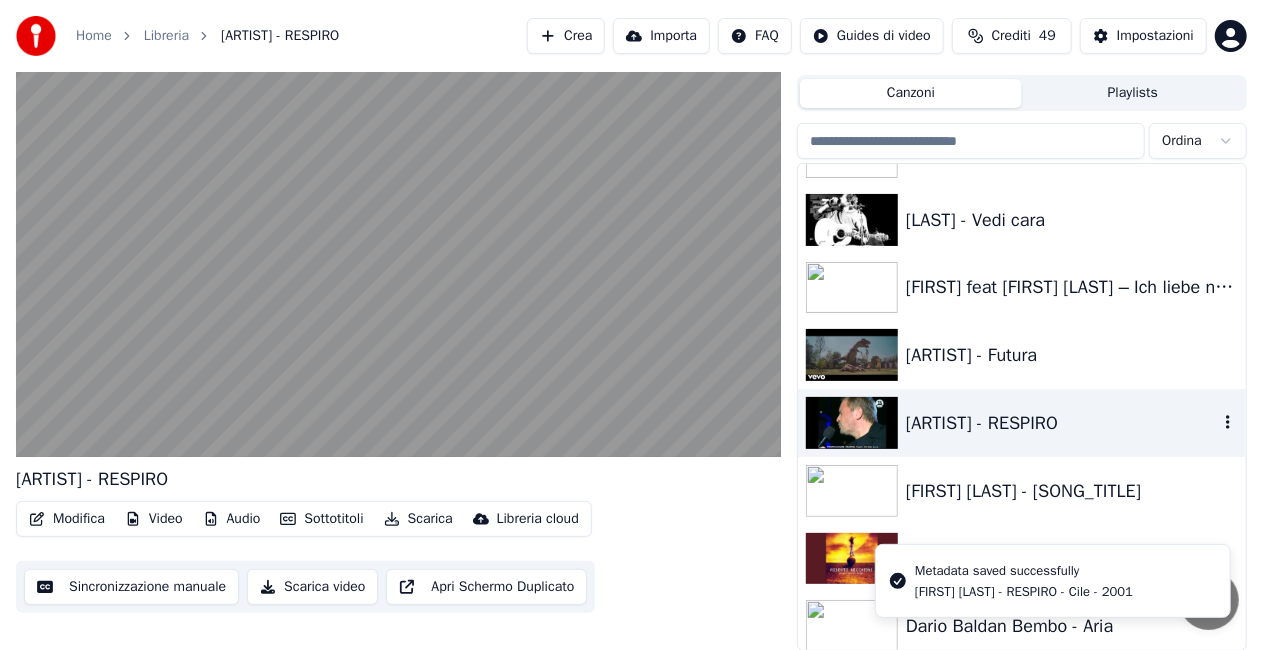 scroll, scrollTop: 18370, scrollLeft: 0, axis: vertical 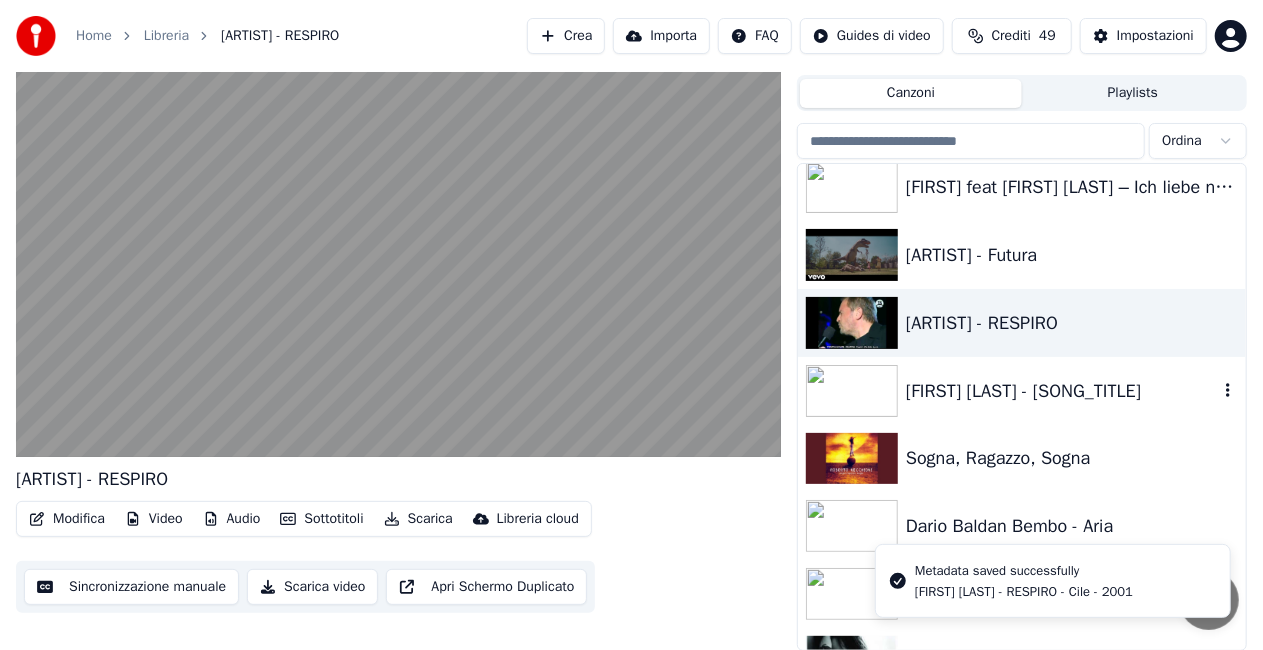 click on "[FIRST] [LAST] - [SONG_TITLE]" at bounding box center (1062, 391) 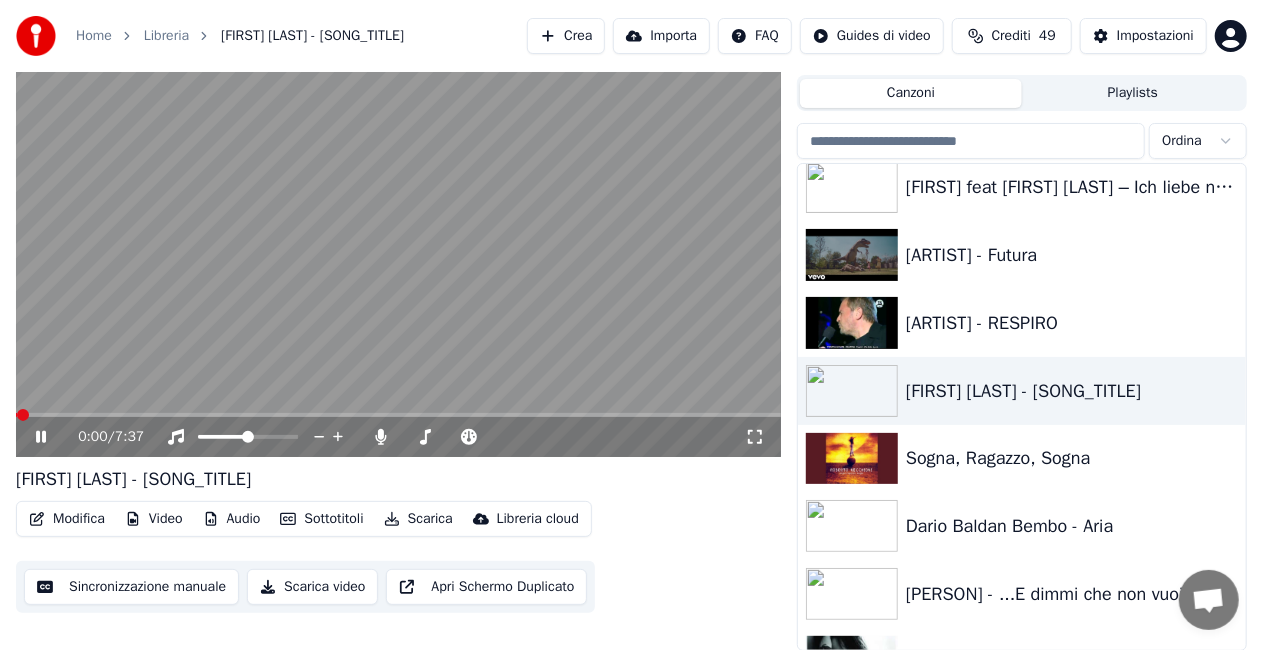 click 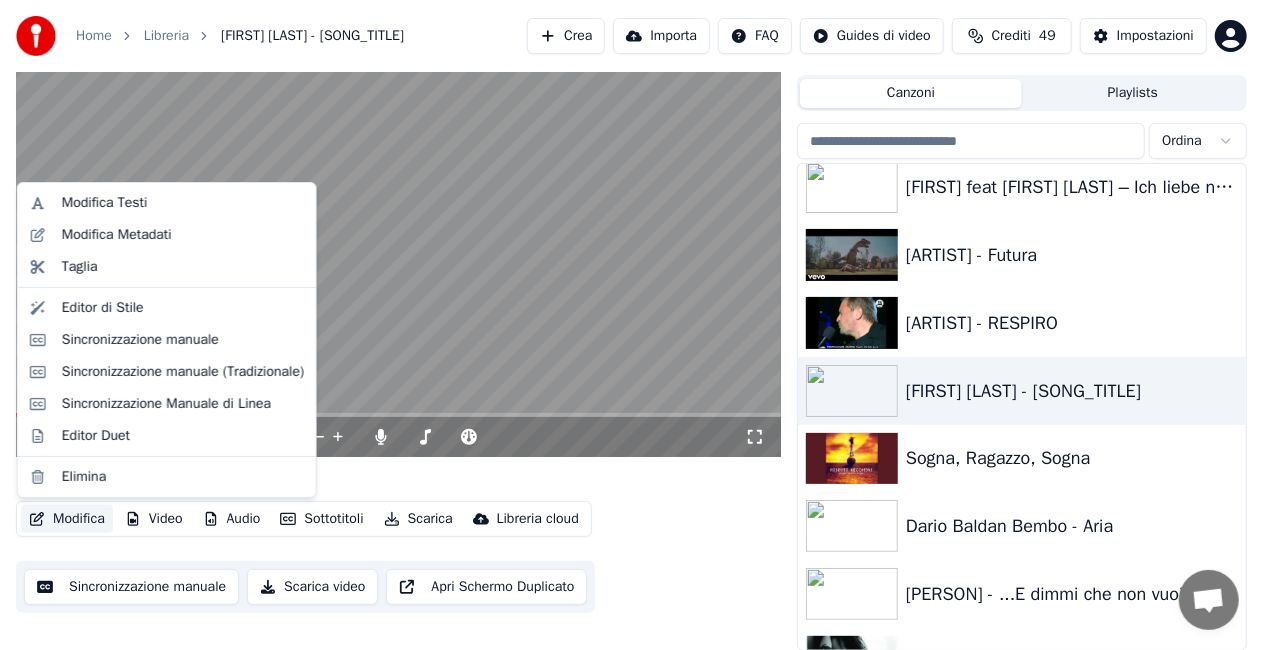 click on "Modifica" at bounding box center [67, 519] 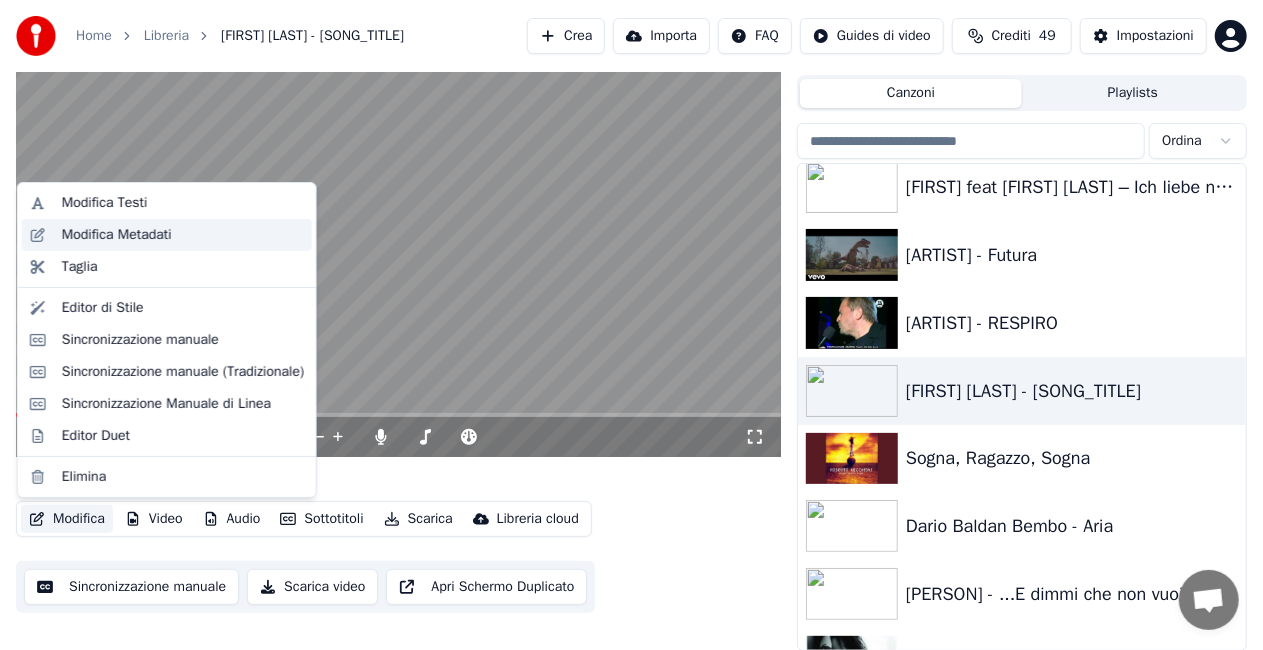 click on "Modifica Metadati" at bounding box center (117, 235) 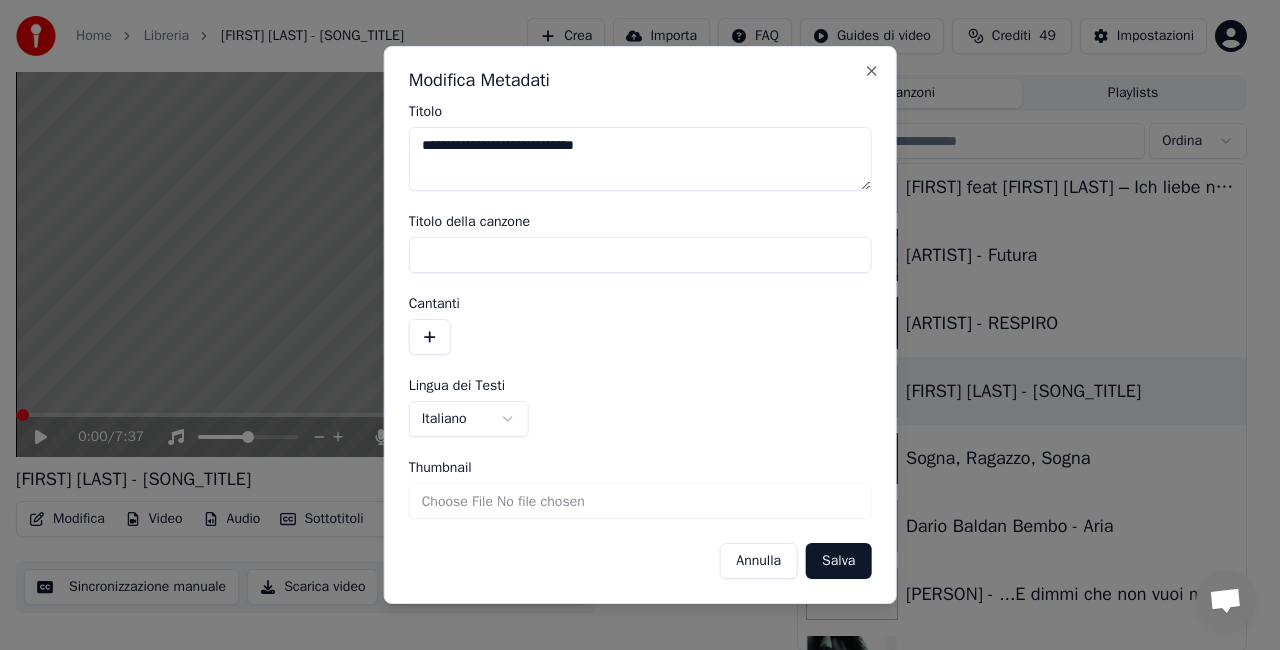 drag, startPoint x: 455, startPoint y: 148, endPoint x: 249, endPoint y: 168, distance: 206.9686 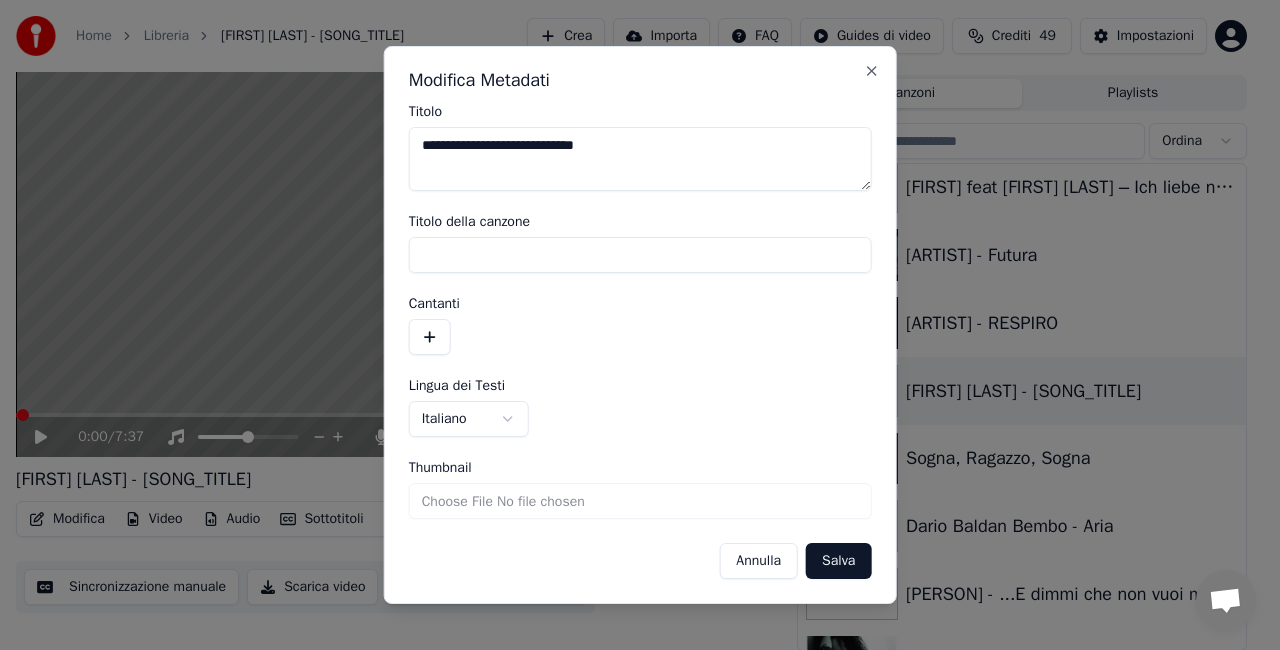 click on "**********" at bounding box center [631, 280] 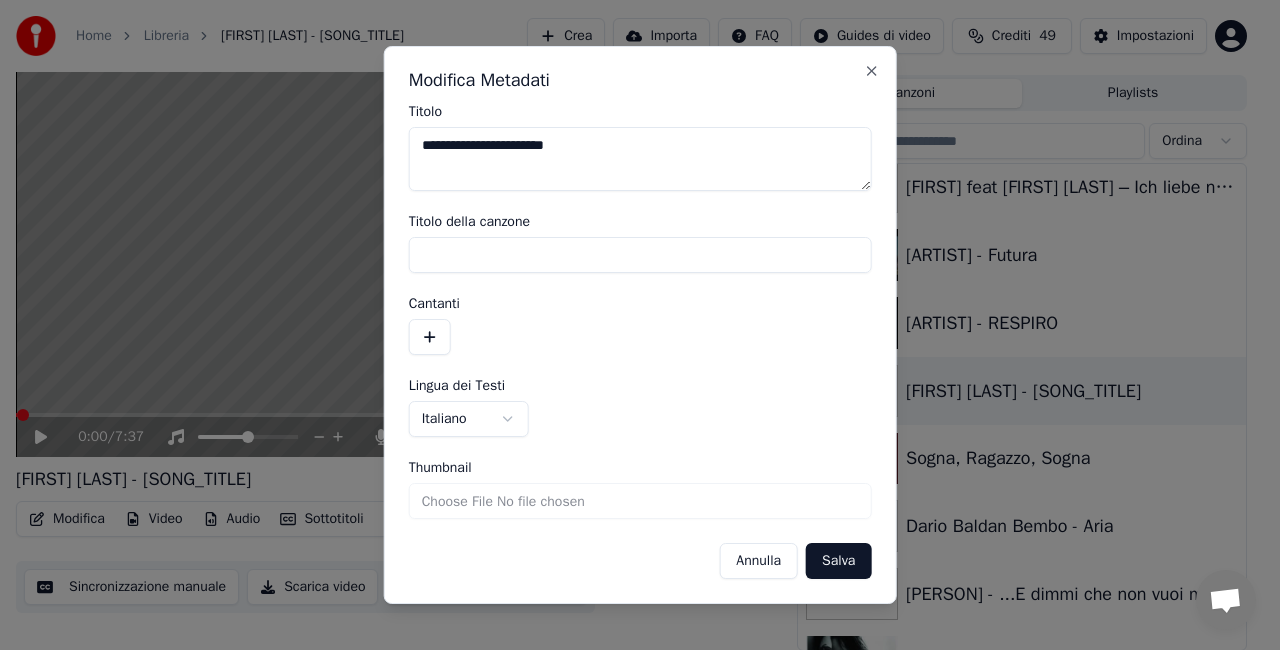 type on "**********" 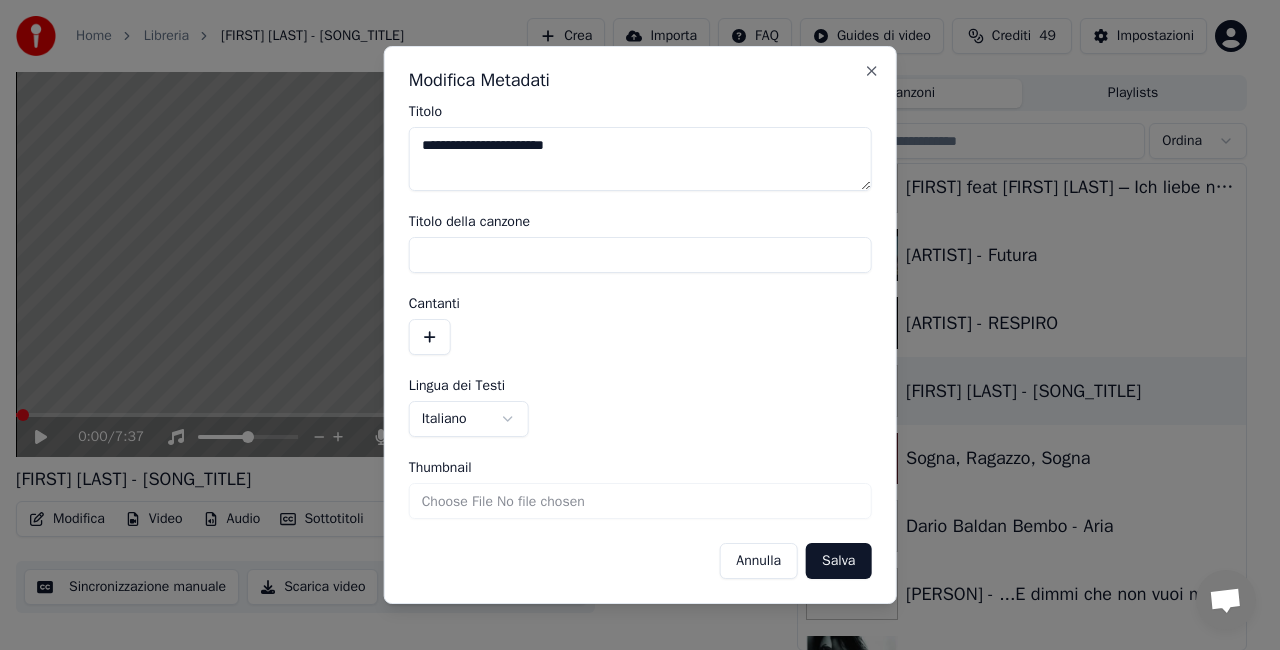 click on "Salva" at bounding box center (838, 561) 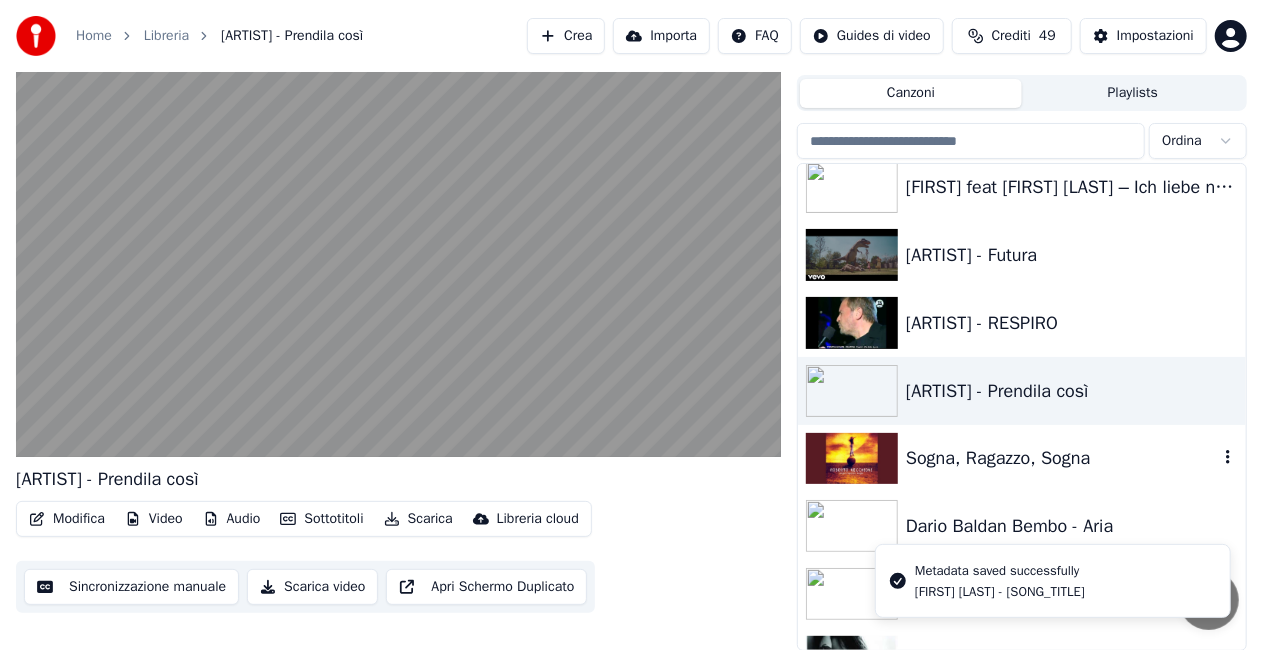 click on "Sogna, Ragazzo, Sogna" at bounding box center (1062, 458) 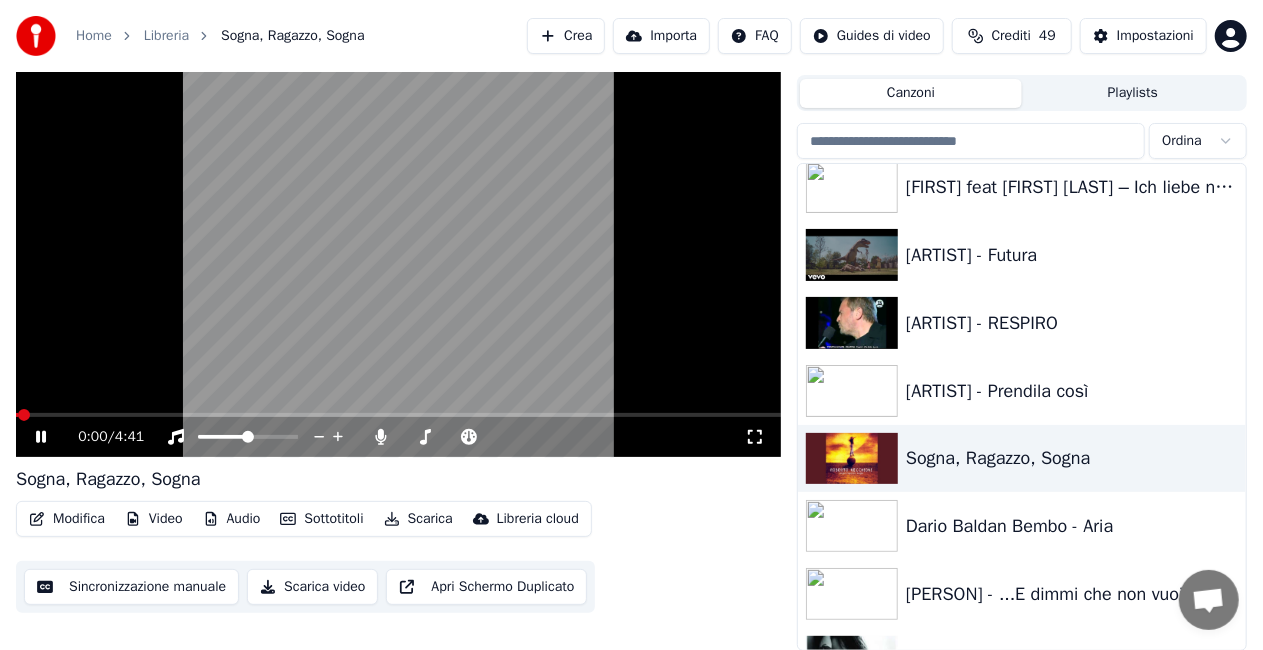 click 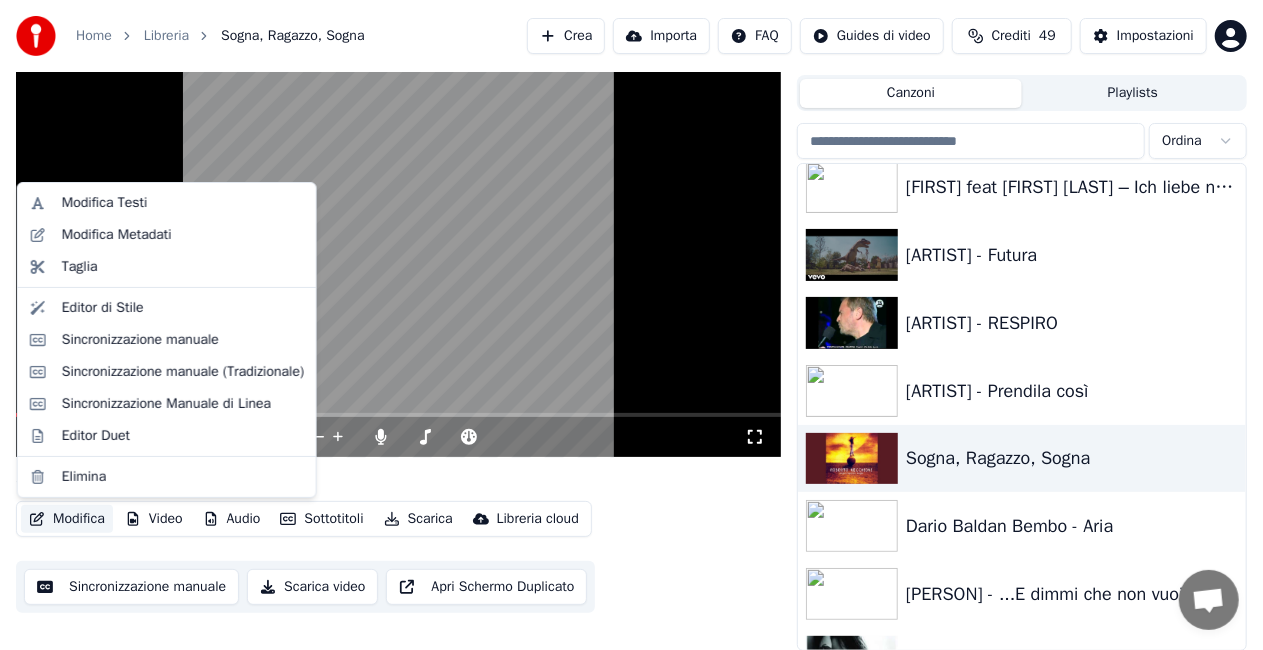 click on "Modifica" at bounding box center [67, 519] 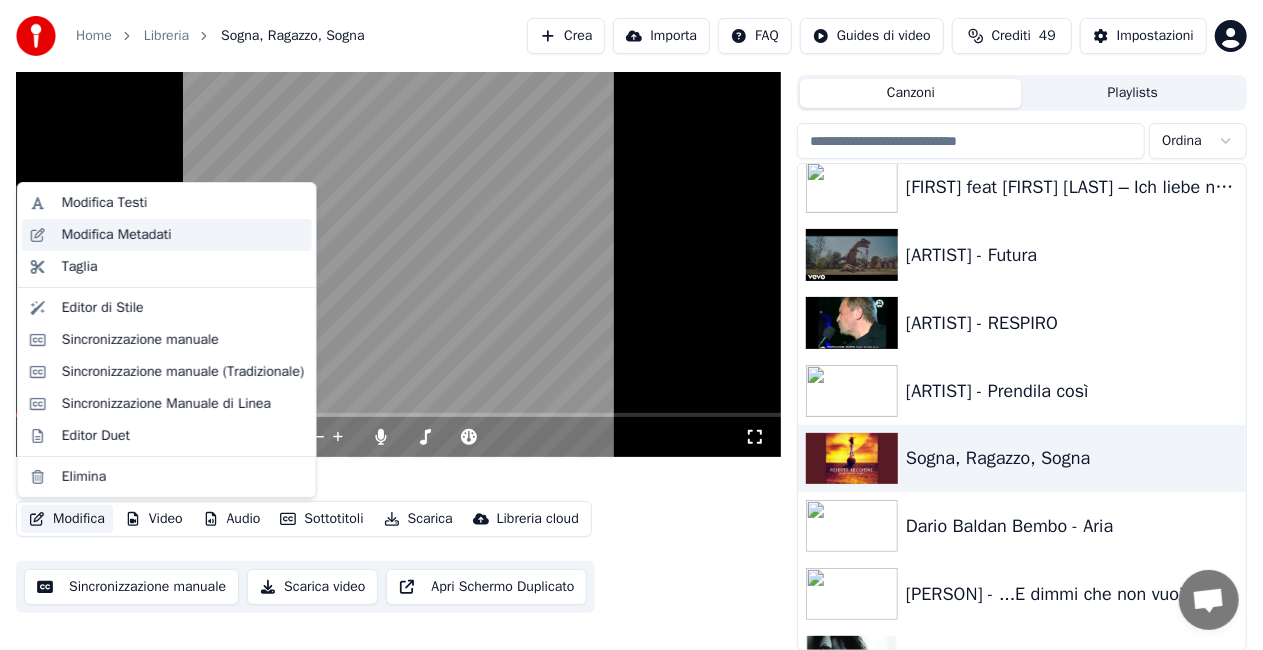 click on "Modifica Metadati" at bounding box center (117, 235) 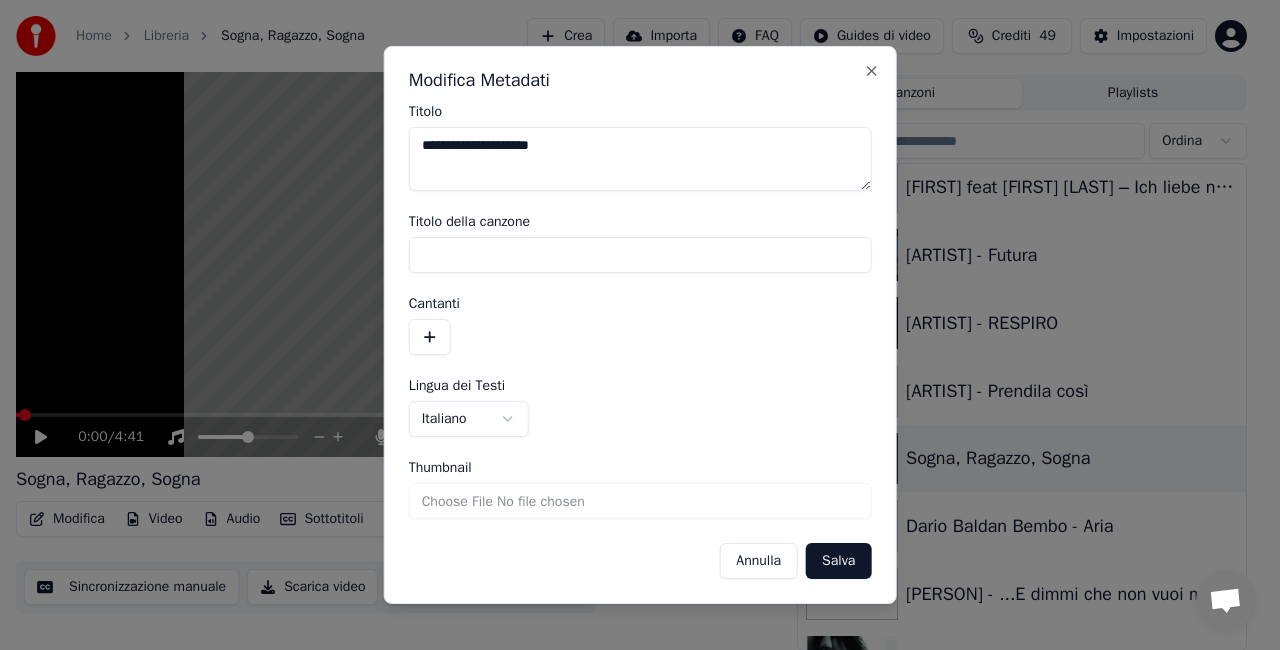 click on "**********" at bounding box center (640, 159) 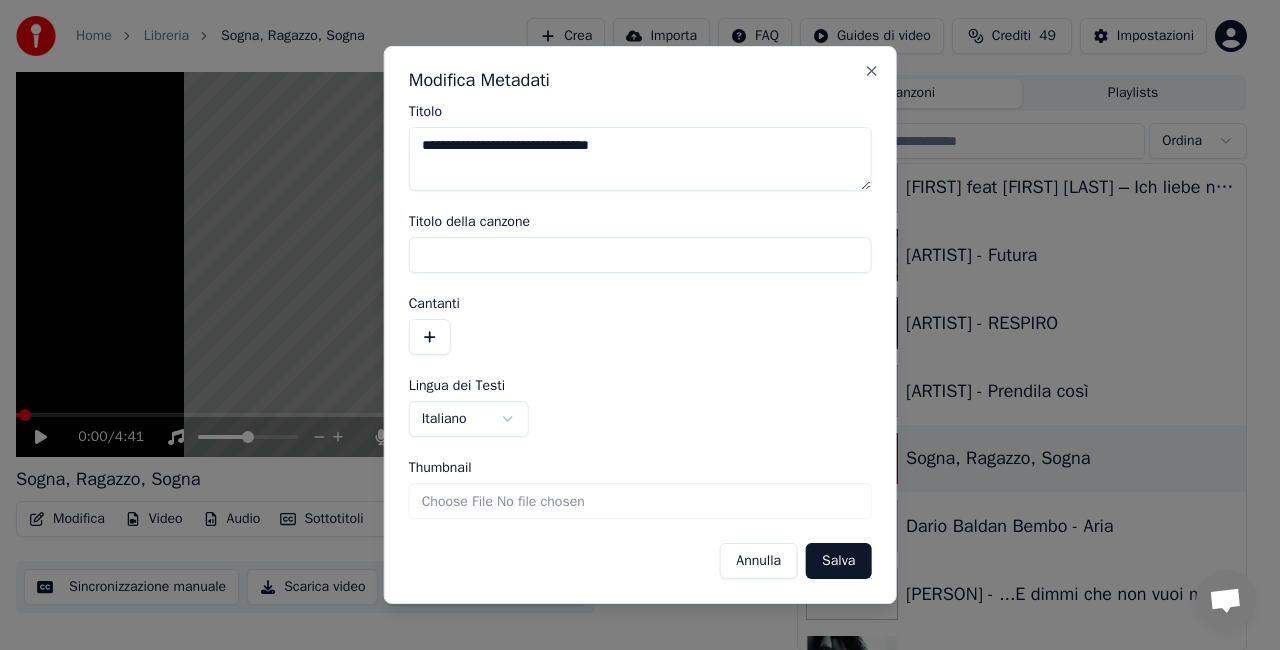 type on "**********" 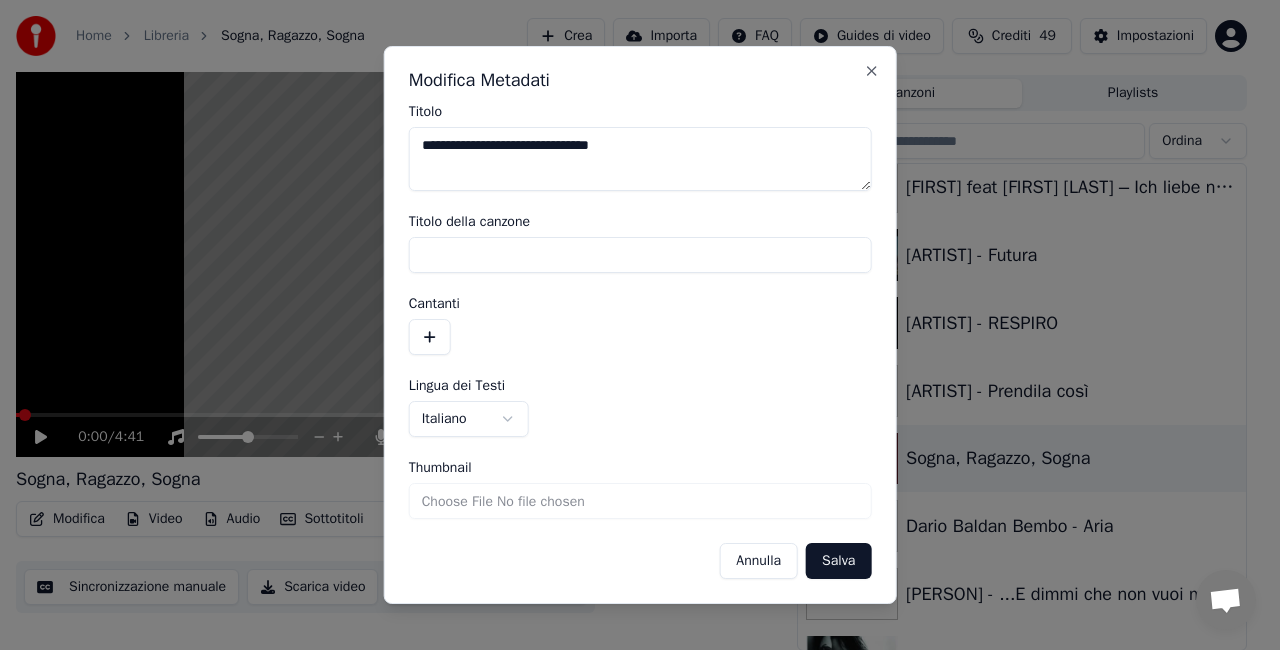 click on "Salva" at bounding box center (838, 561) 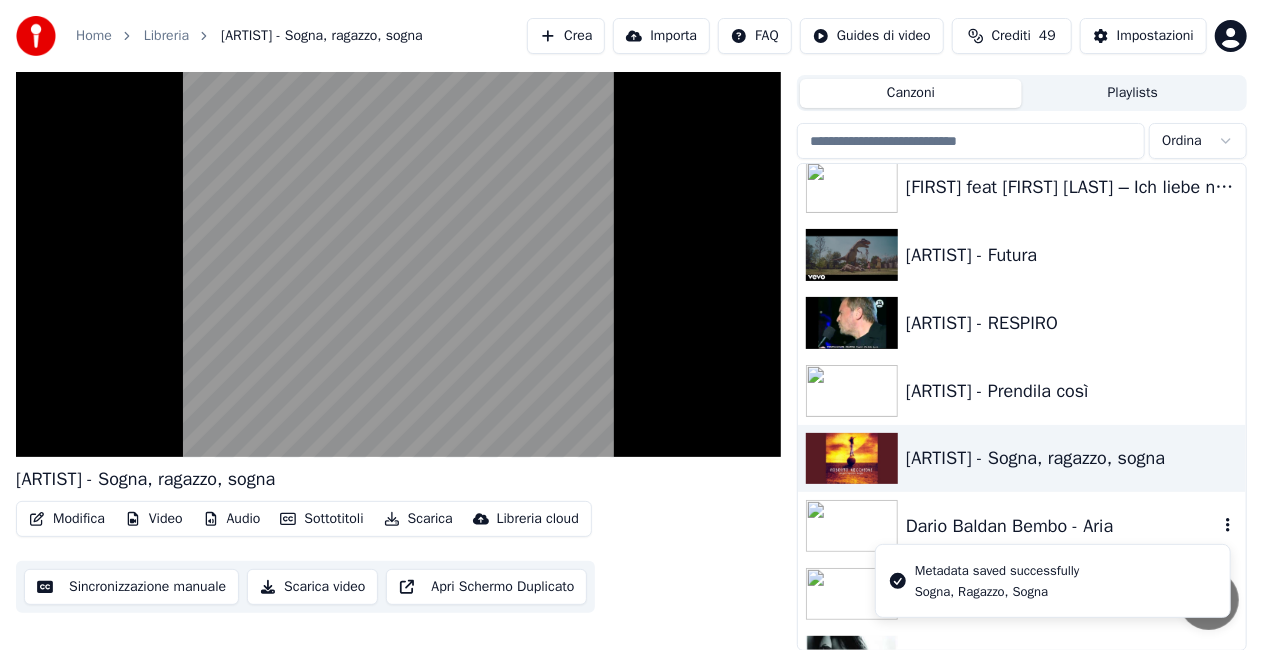 click on "Dario Baldan Bembo - Aria" at bounding box center [1062, 526] 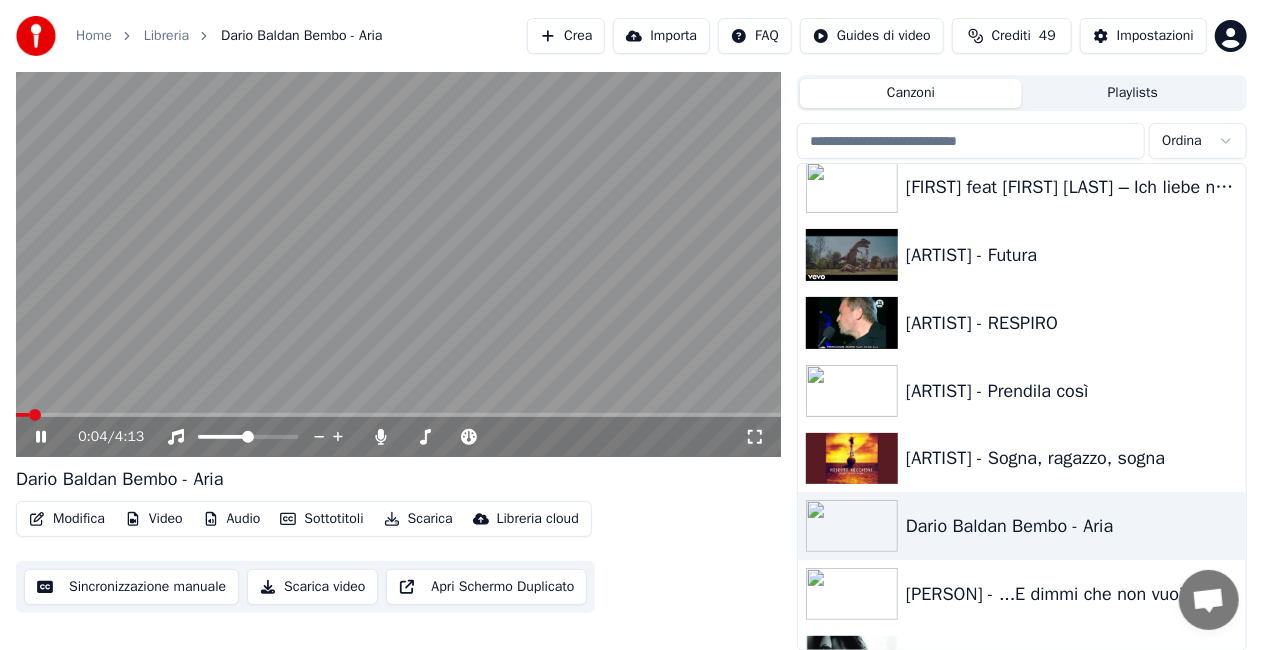 click on "Modifica" at bounding box center (67, 519) 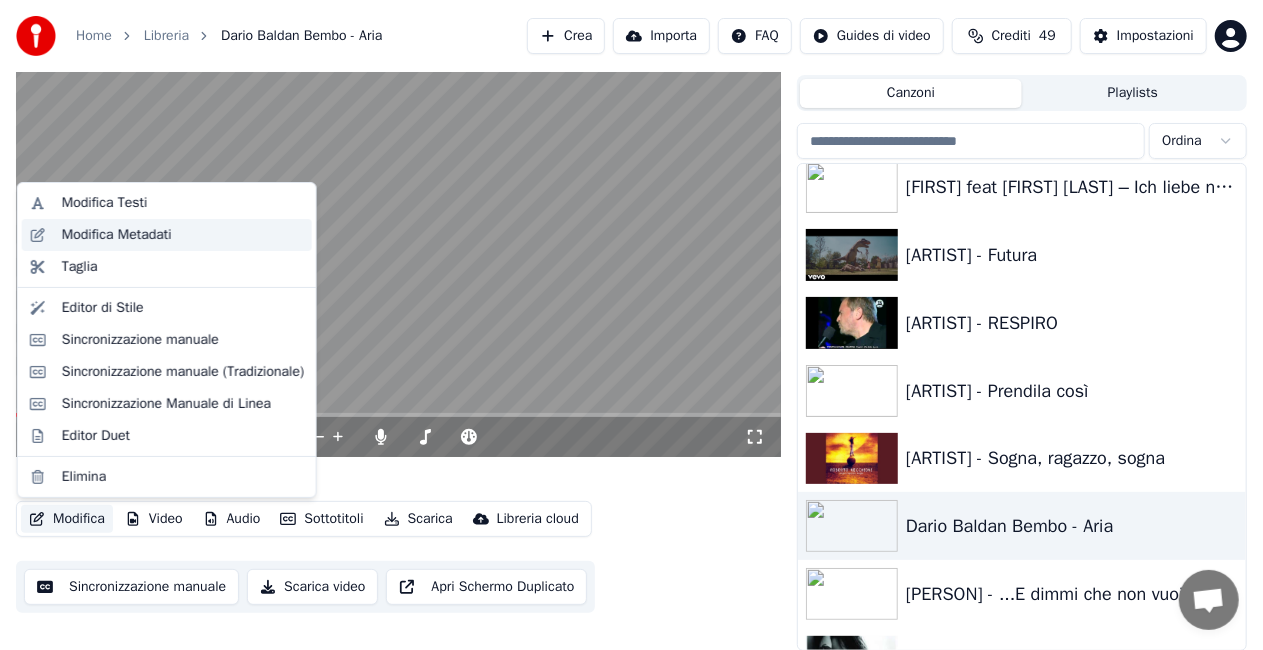 click on "Modifica Metadati" at bounding box center [117, 235] 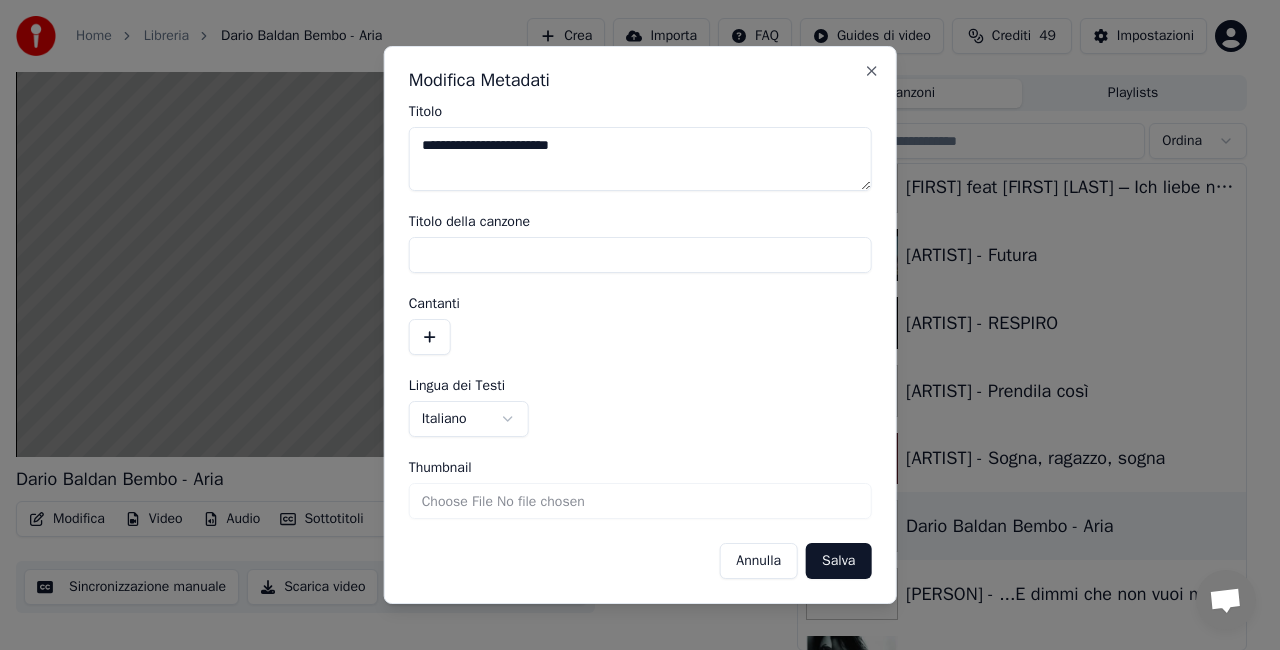 drag, startPoint x: 459, startPoint y: 148, endPoint x: 204, endPoint y: 192, distance: 258.76825 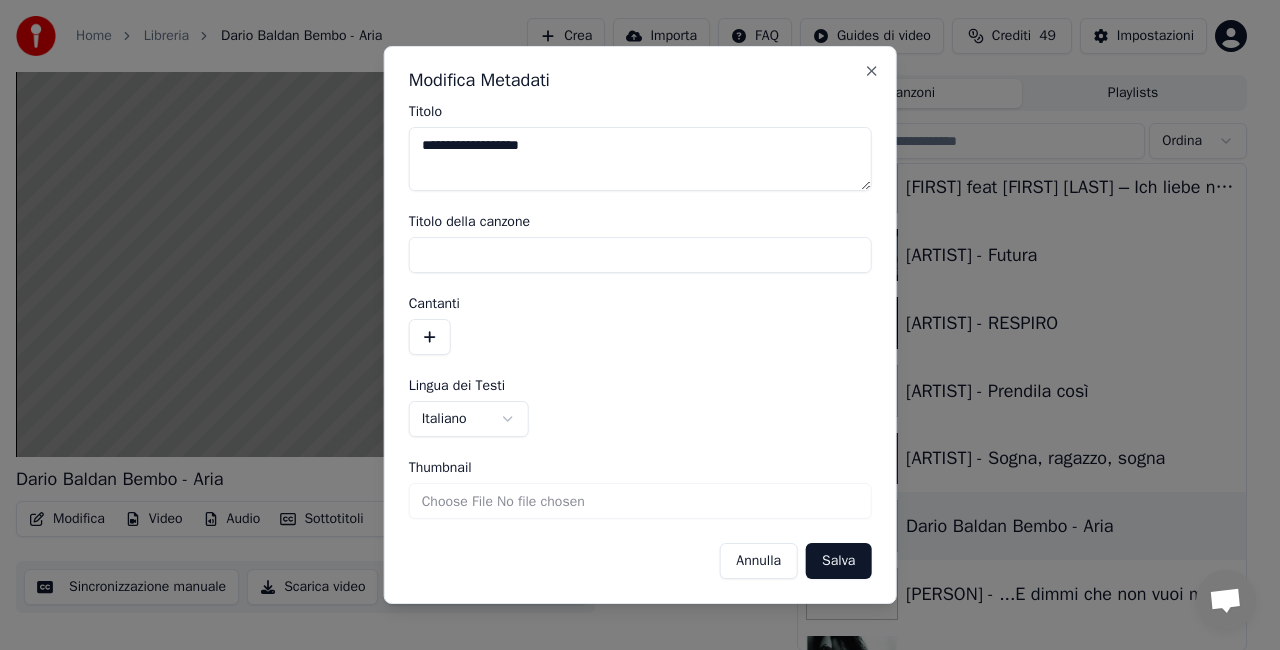 type on "**********" 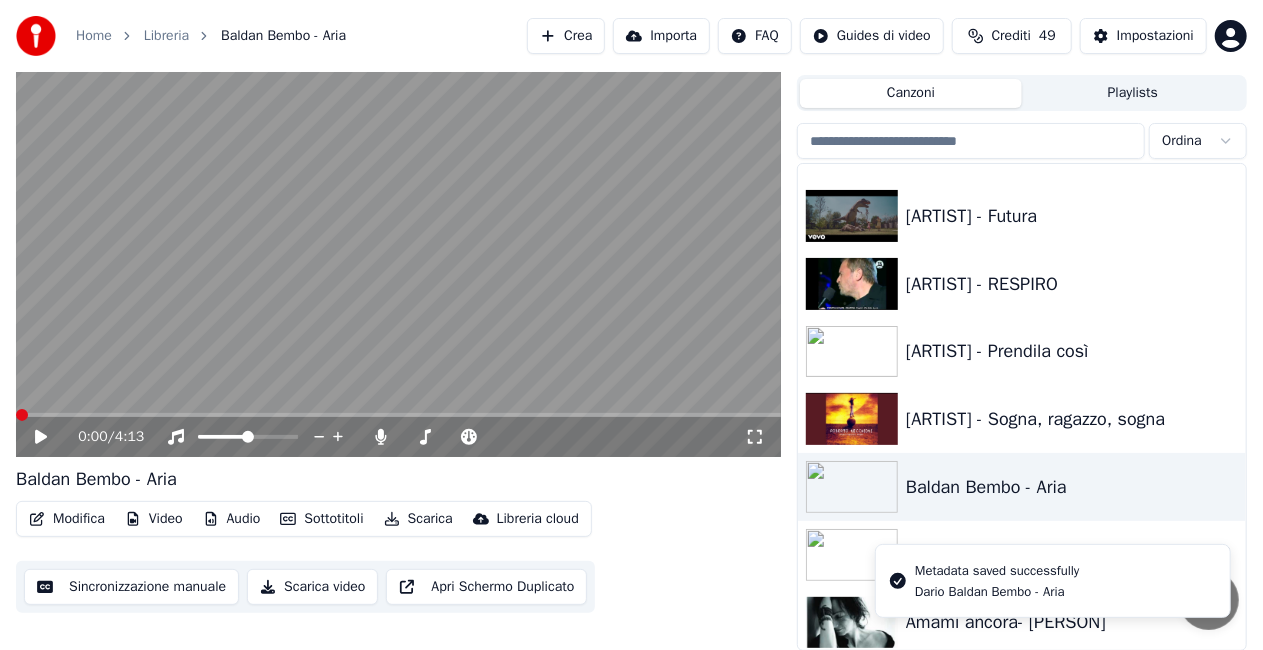 scroll, scrollTop: 18670, scrollLeft: 0, axis: vertical 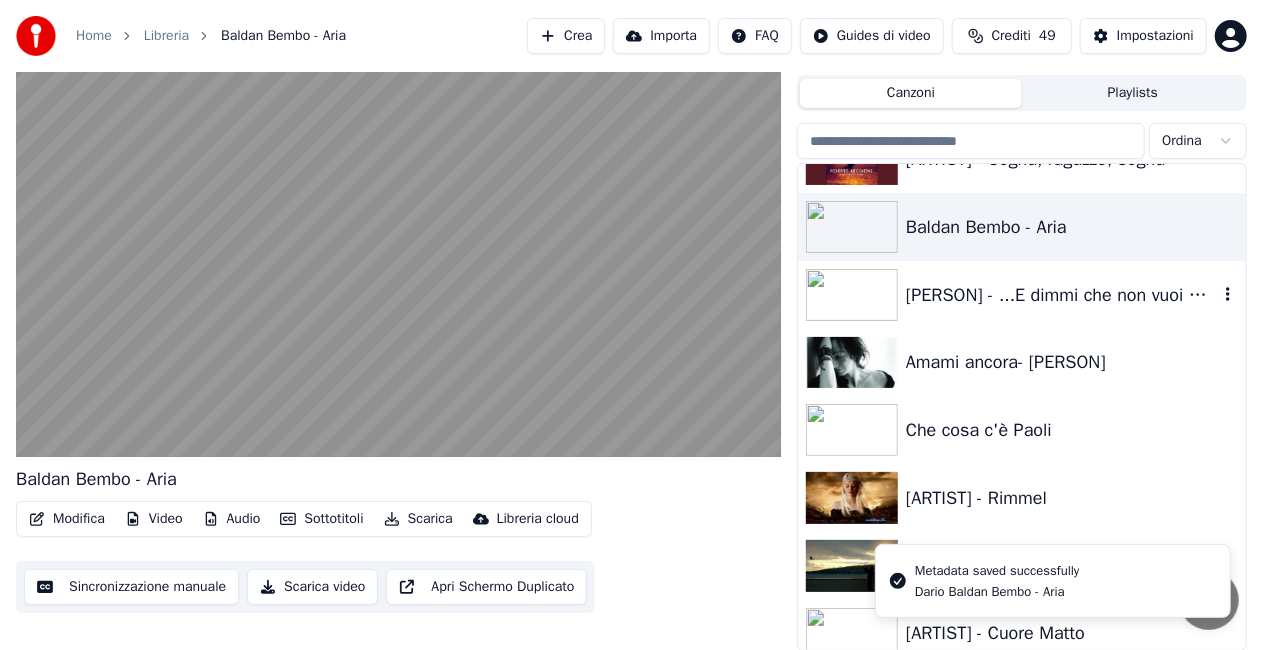 click on "[PERSON] - ...E dimmi che non vuoi morire HD" at bounding box center (1062, 295) 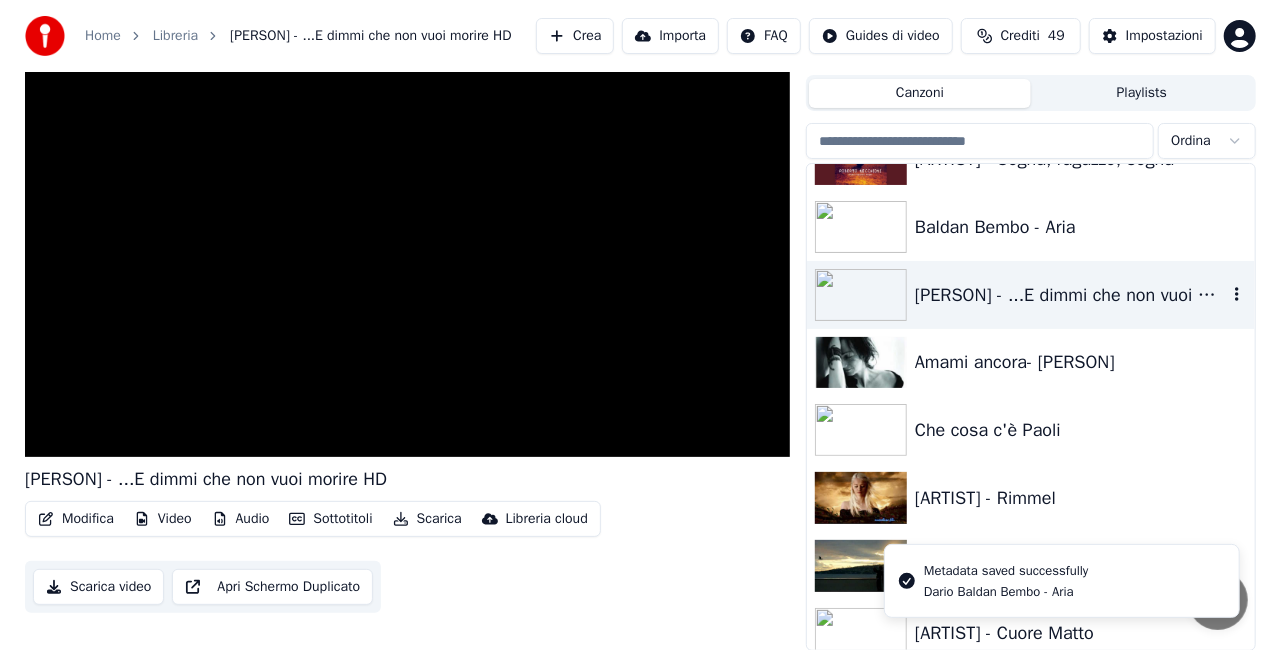 scroll, scrollTop: 55, scrollLeft: 0, axis: vertical 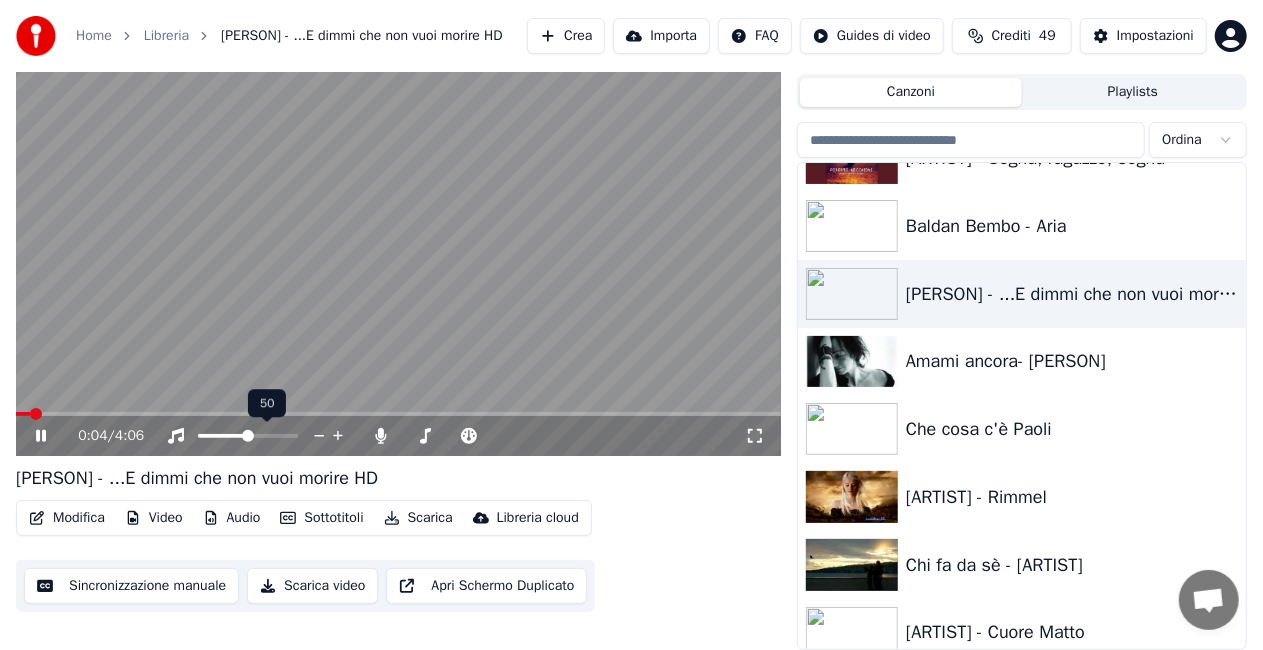 click at bounding box center (266, 436) 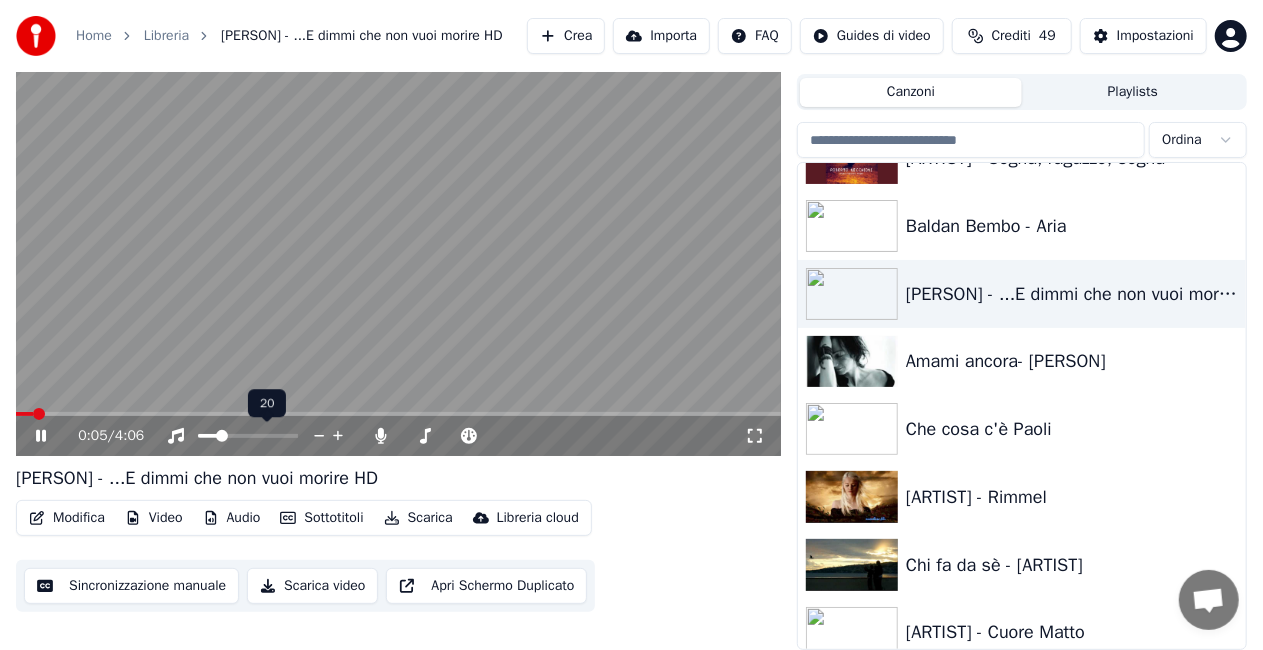 click at bounding box center (208, 436) 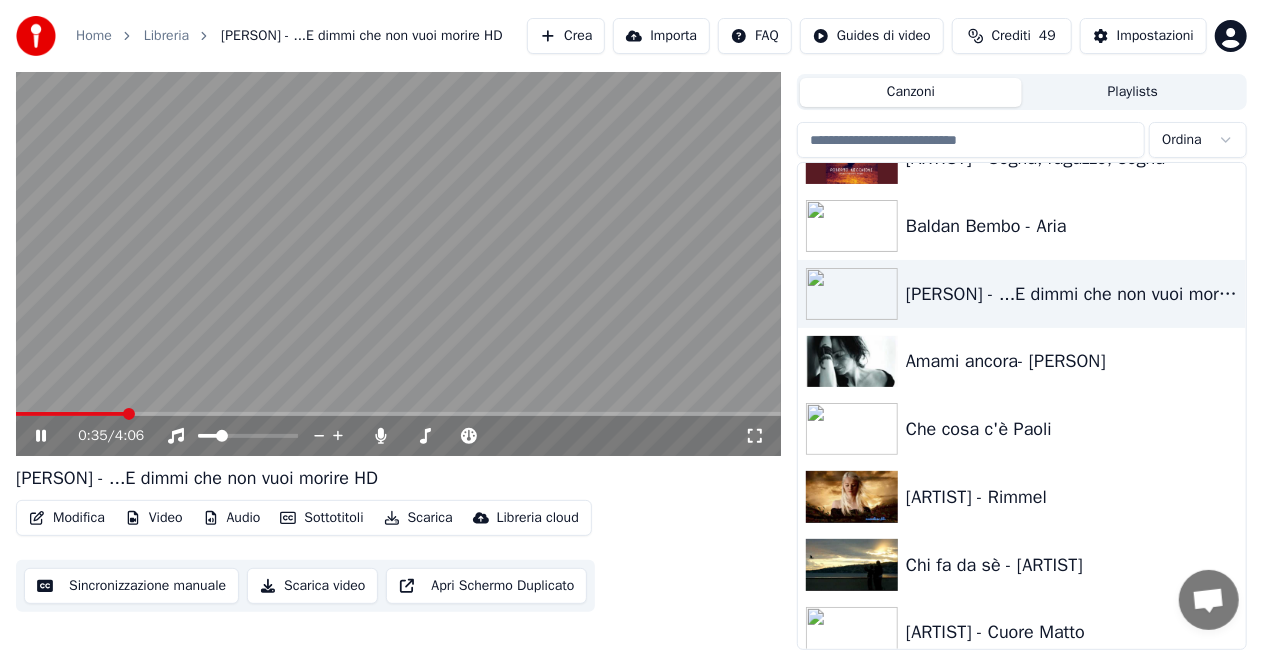 click at bounding box center [398, 414] 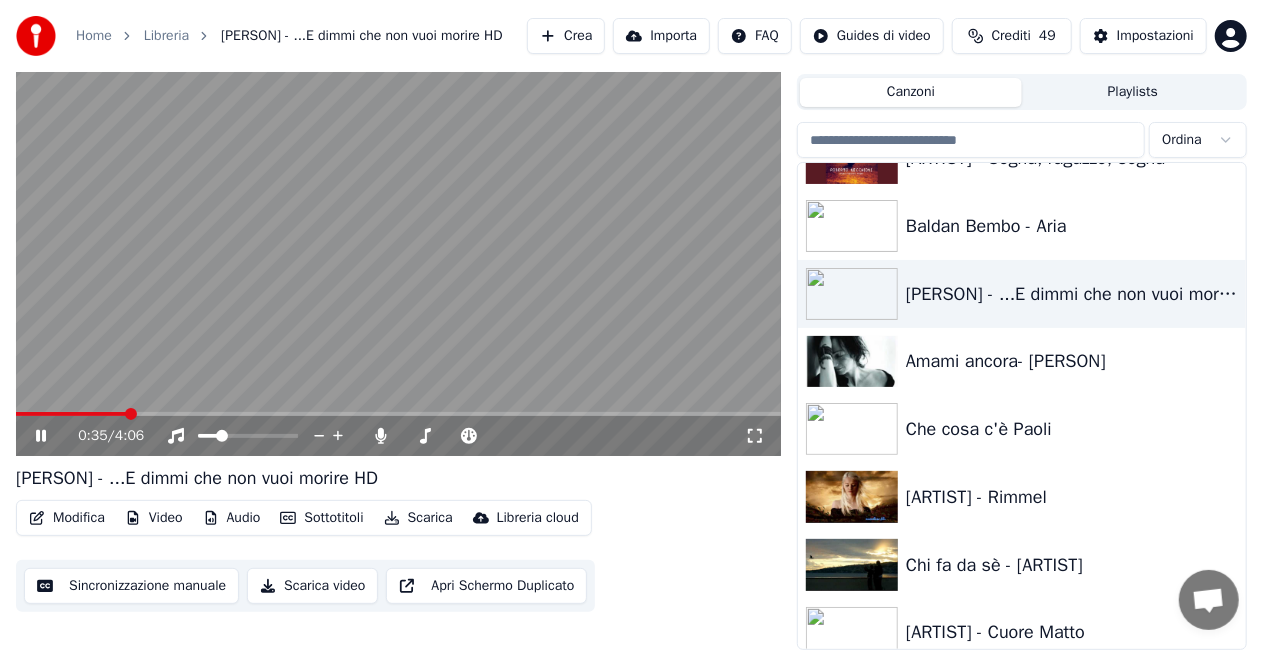 click on "0:35  /  4:06" at bounding box center (398, 436) 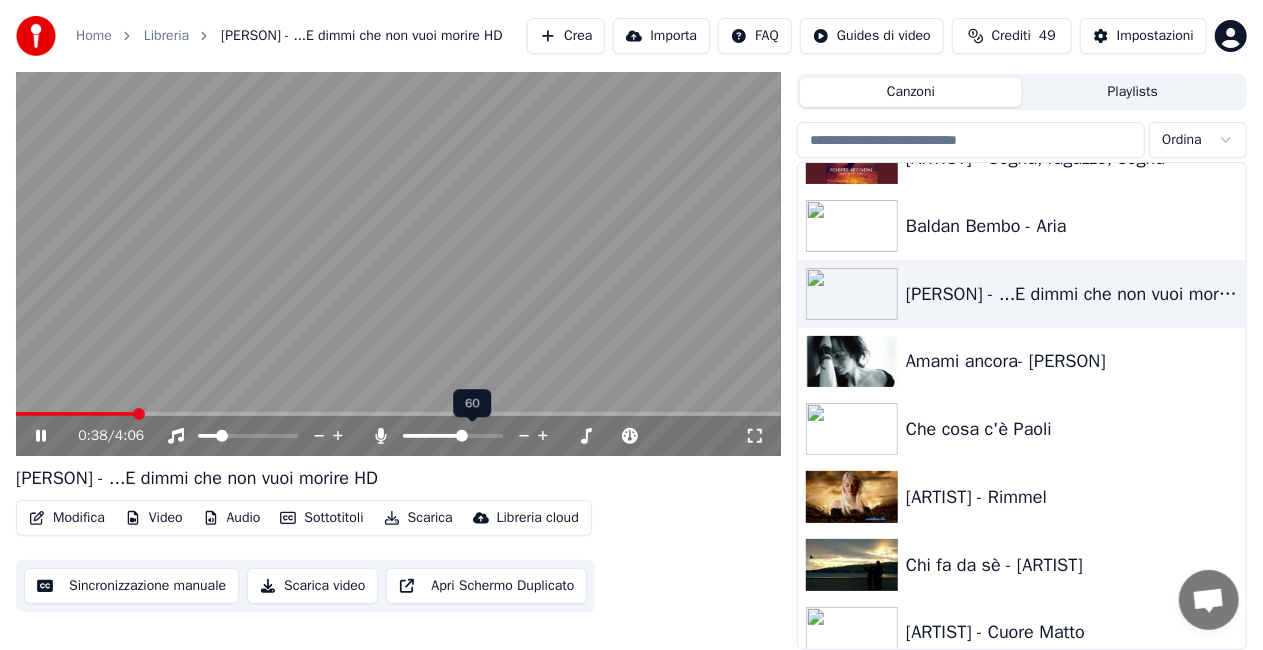 click at bounding box center (471, 436) 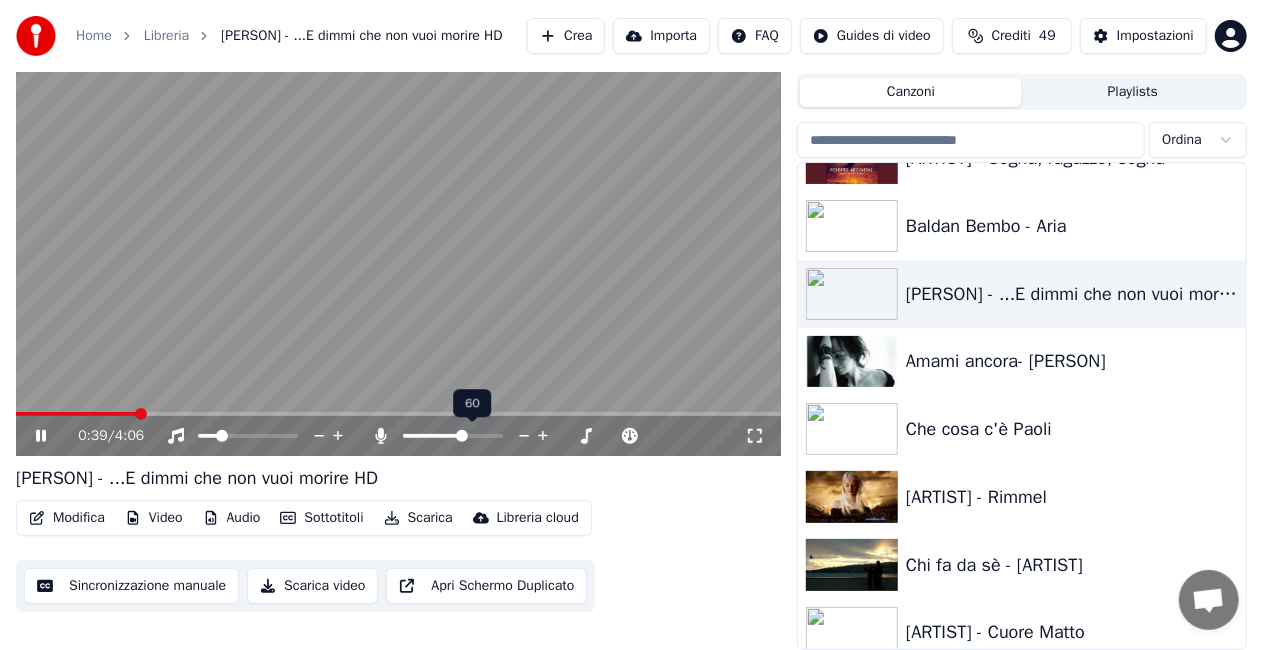 click at bounding box center (433, 436) 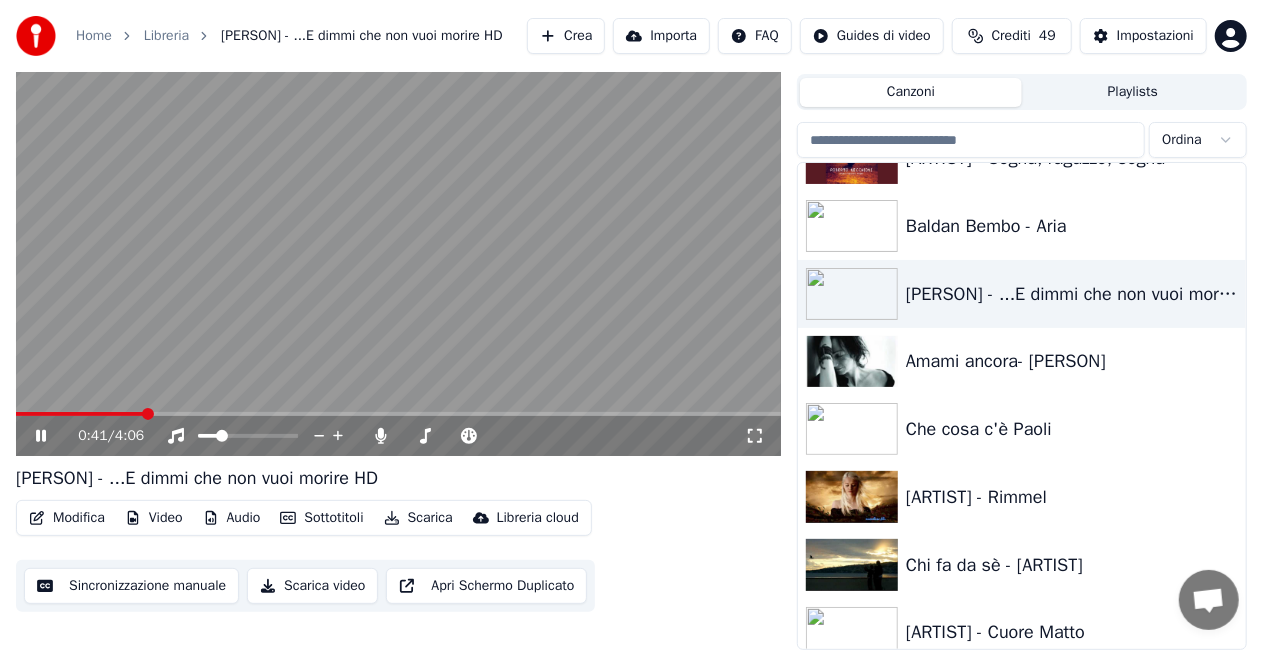 click at bounding box center [398, 241] 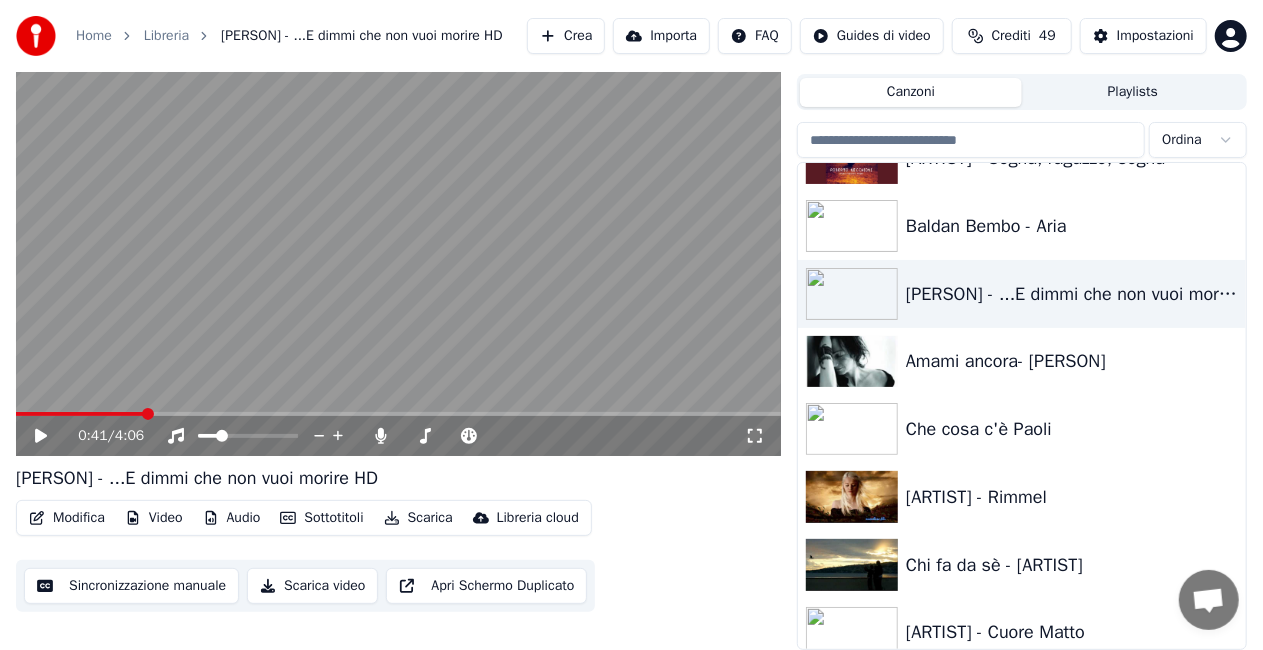 click on "0:41  /  4:06" at bounding box center (398, 436) 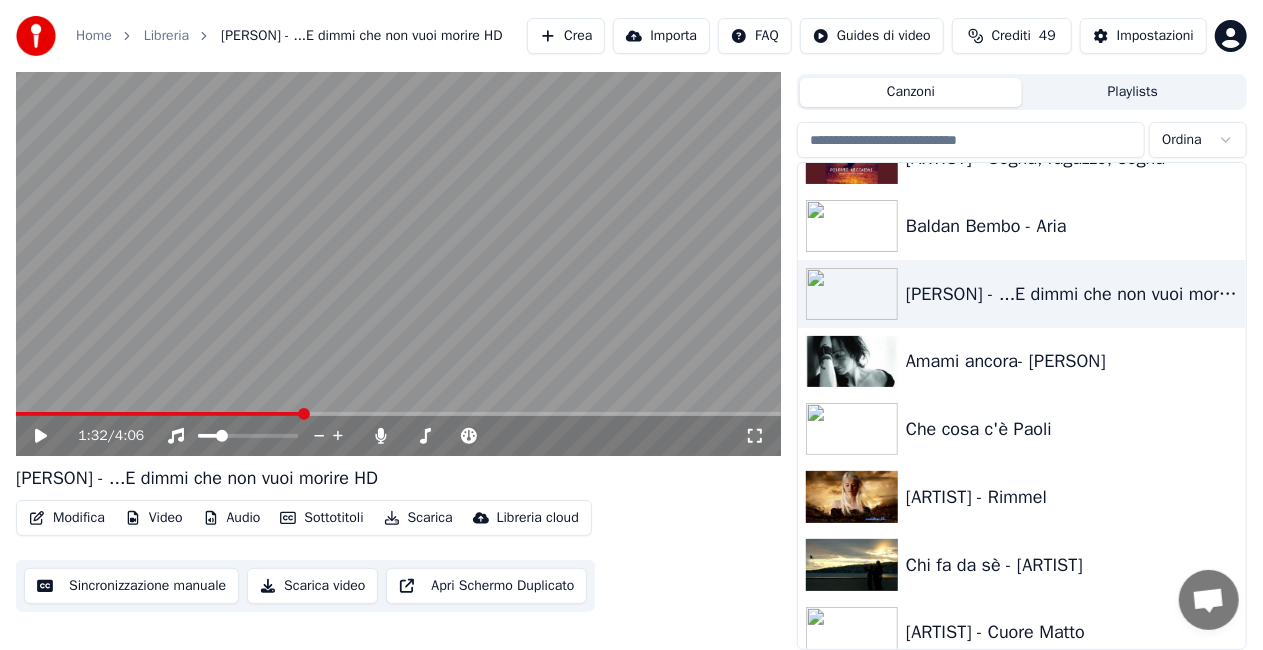 click at bounding box center [398, 414] 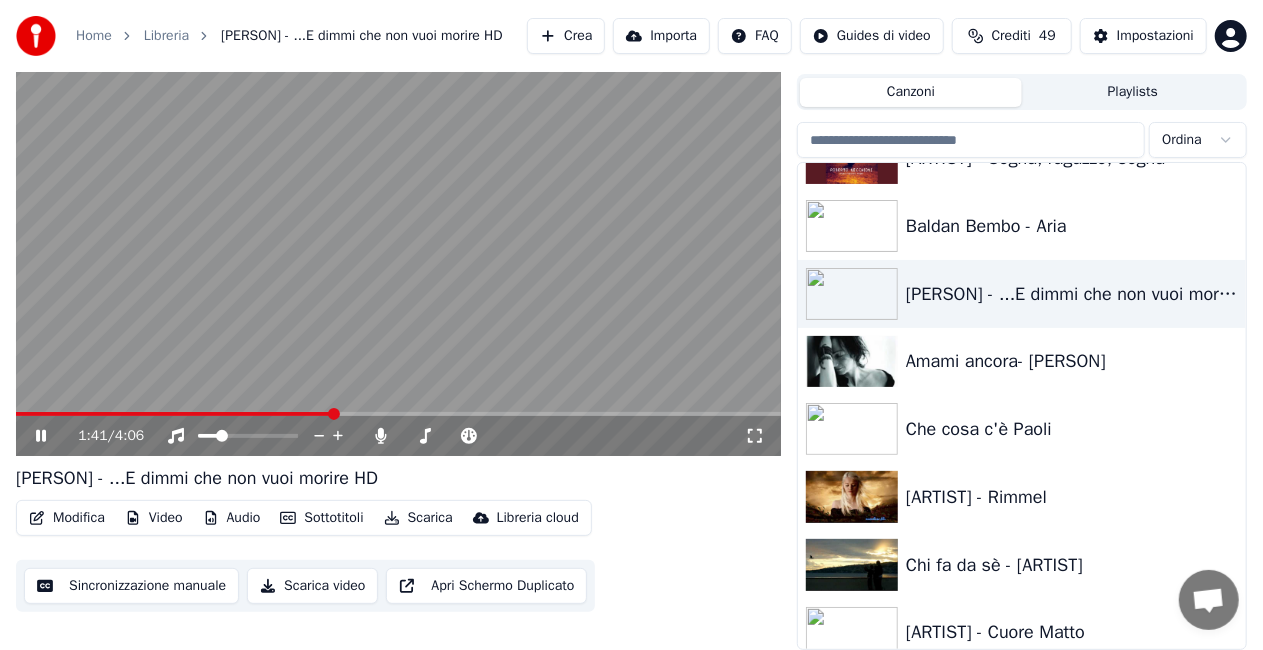 click on "Modifica" at bounding box center [67, 518] 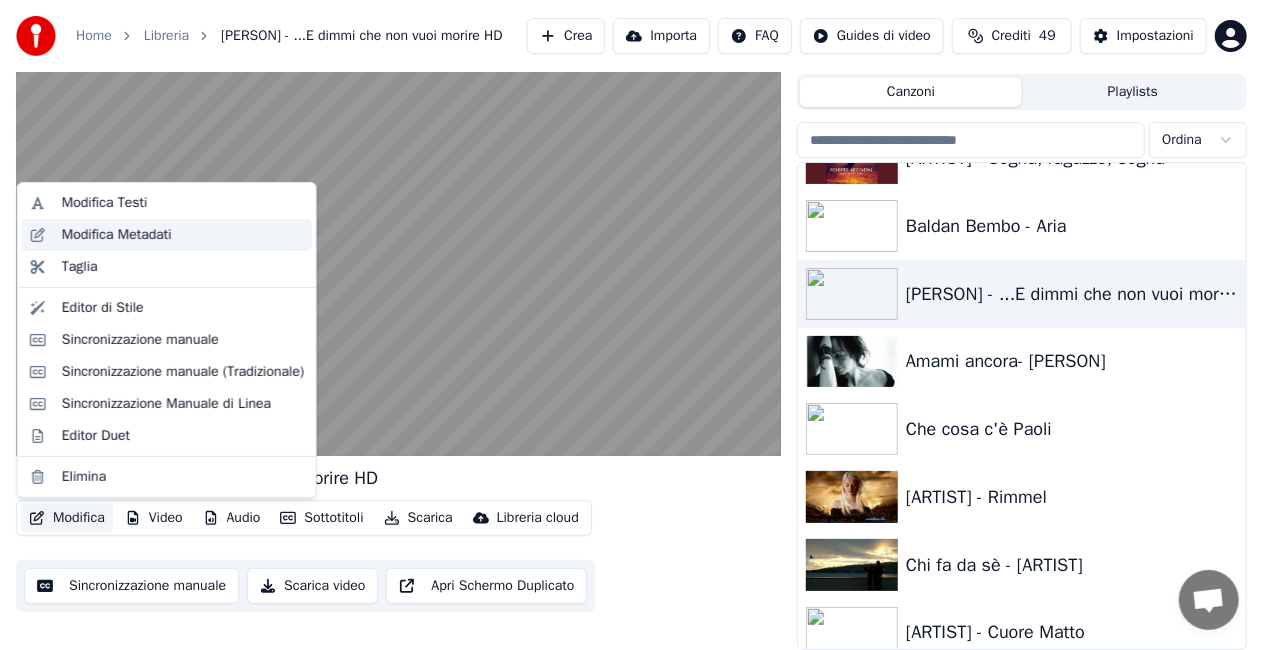 click on "Modifica Metadati" at bounding box center [167, 235] 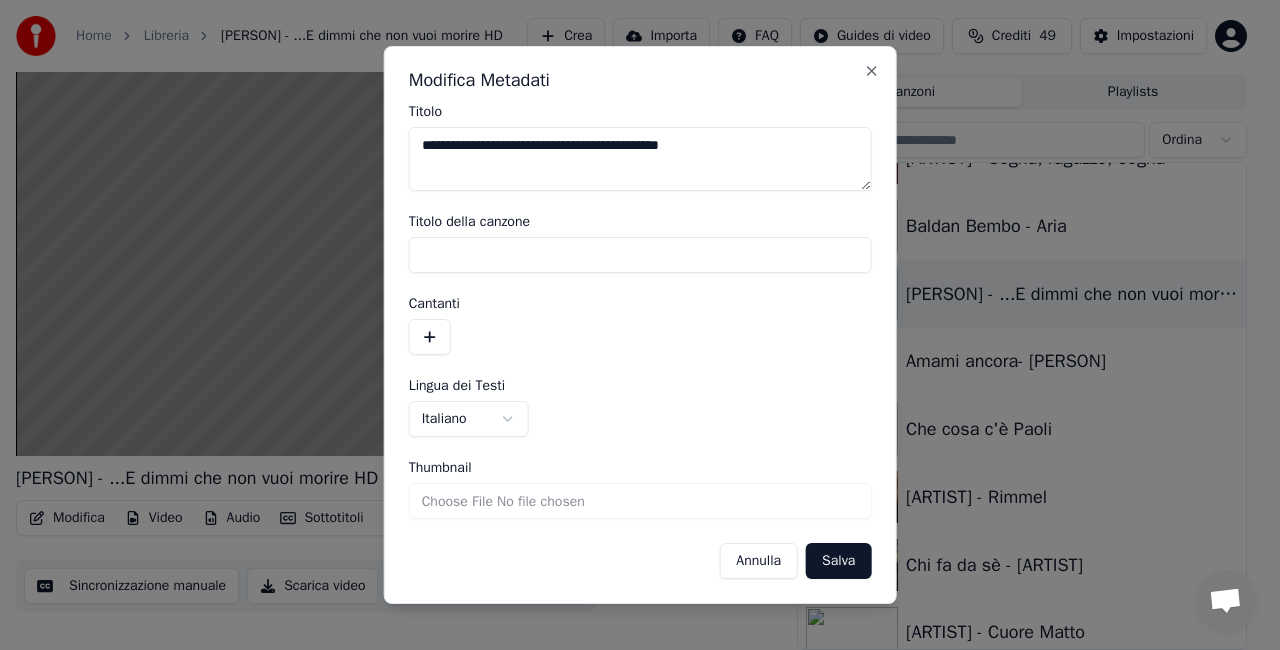 drag, startPoint x: 458, startPoint y: 149, endPoint x: 286, endPoint y: 163, distance: 172.56883 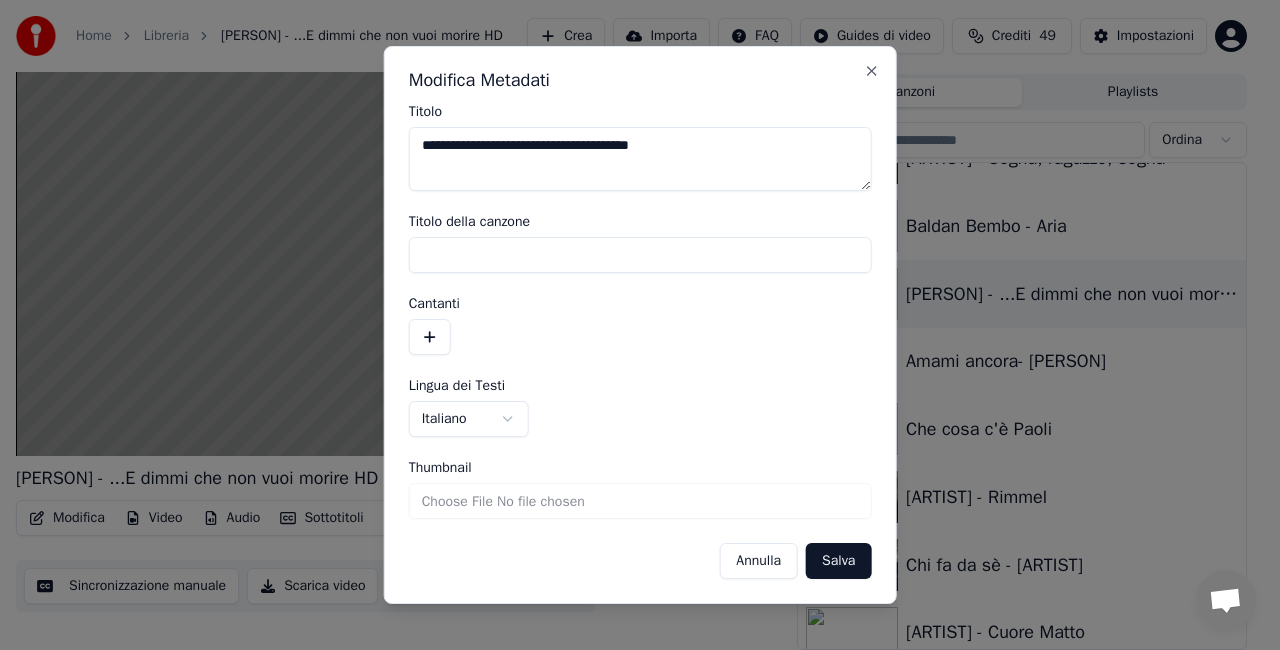 drag, startPoint x: 656, startPoint y: 141, endPoint x: 794, endPoint y: 118, distance: 139.90353 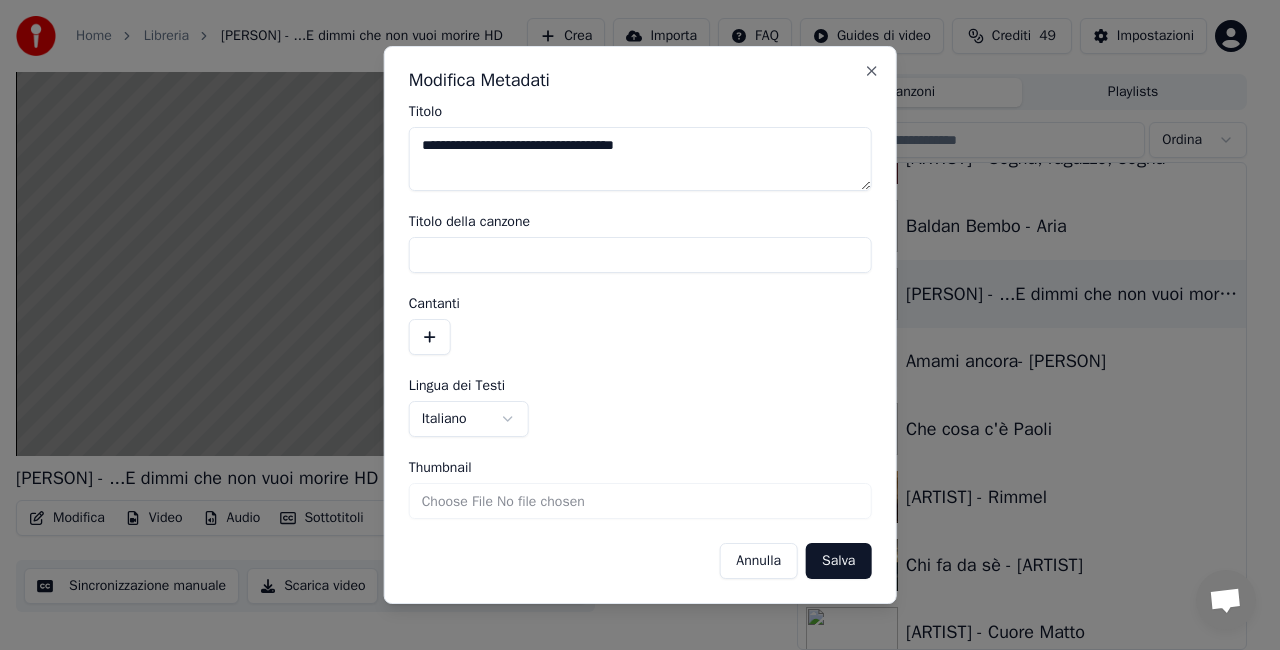 click on "**********" at bounding box center (640, 159) 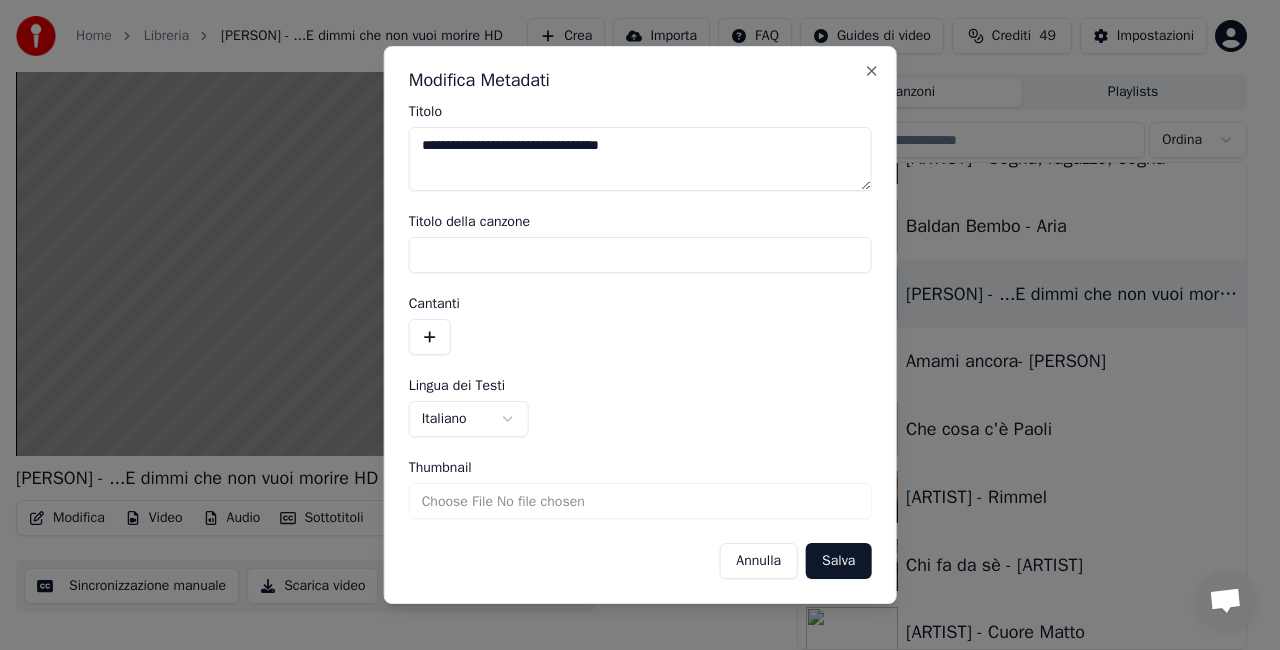 type on "**********" 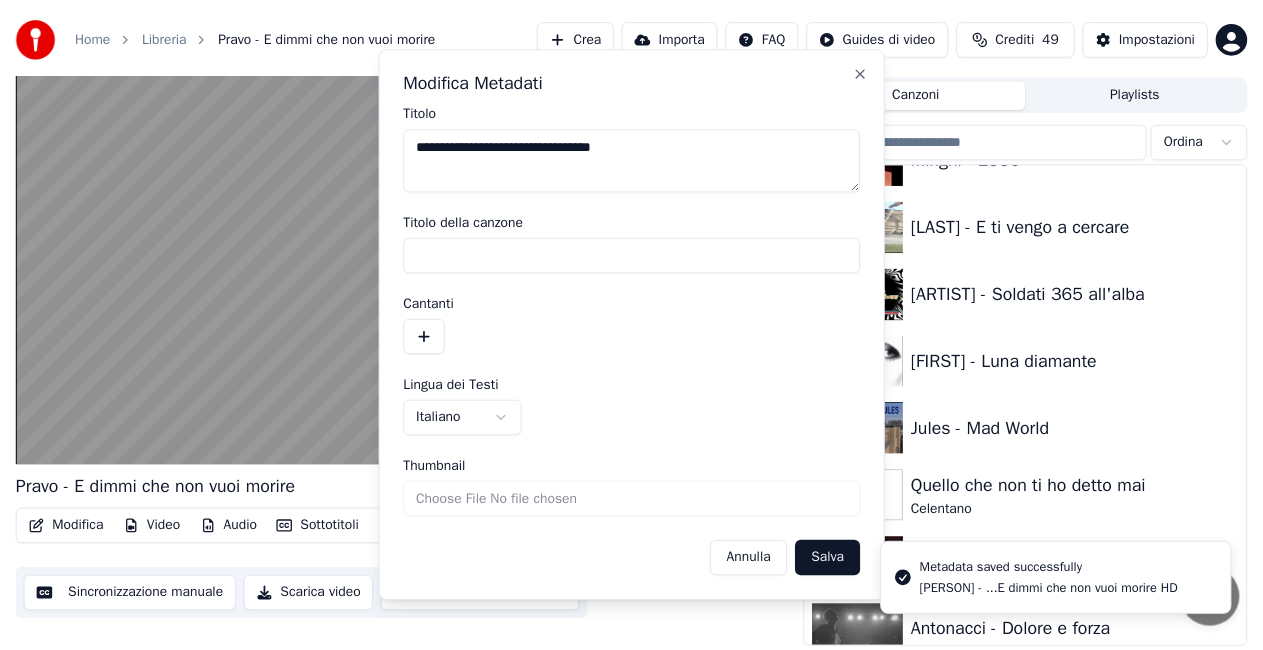 scroll, scrollTop: 45, scrollLeft: 0, axis: vertical 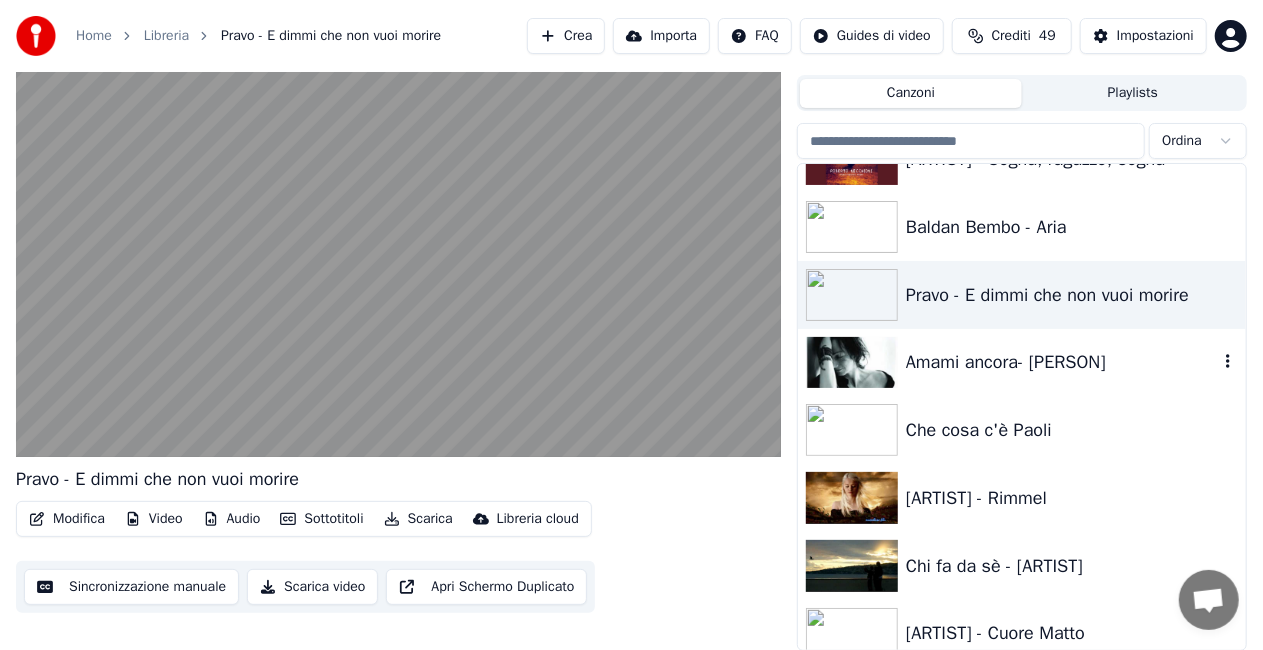 click on "Amami ancora- [PERSON]" at bounding box center (1062, 362) 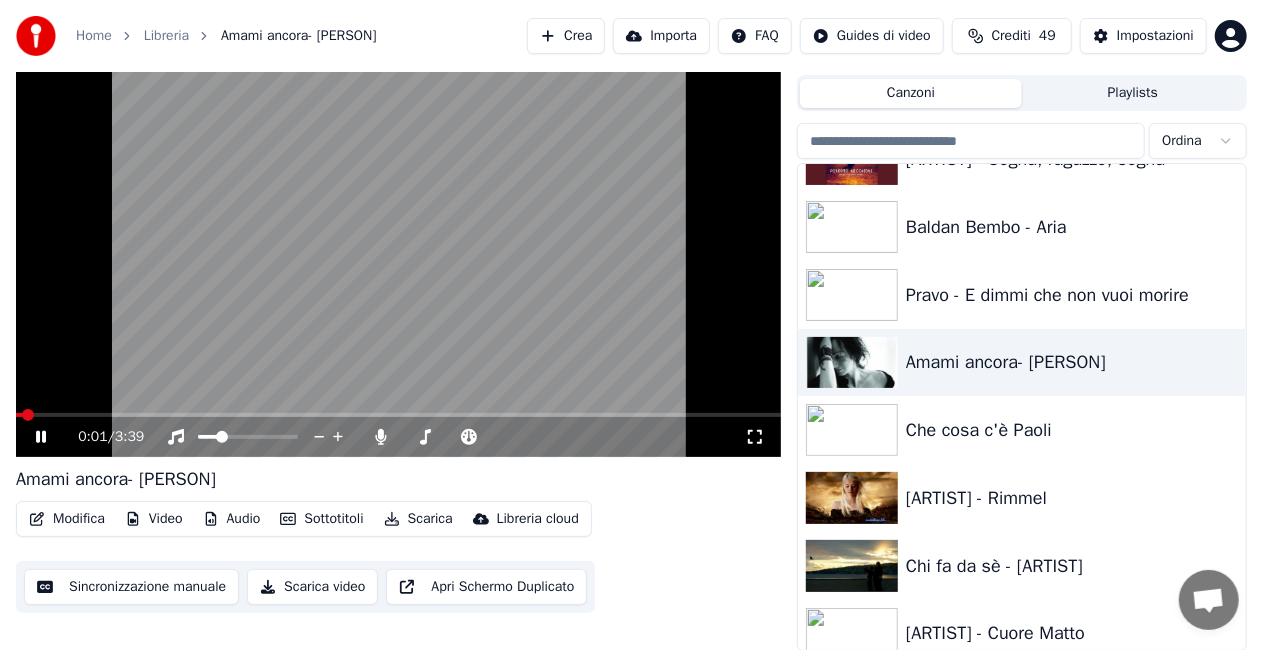 click 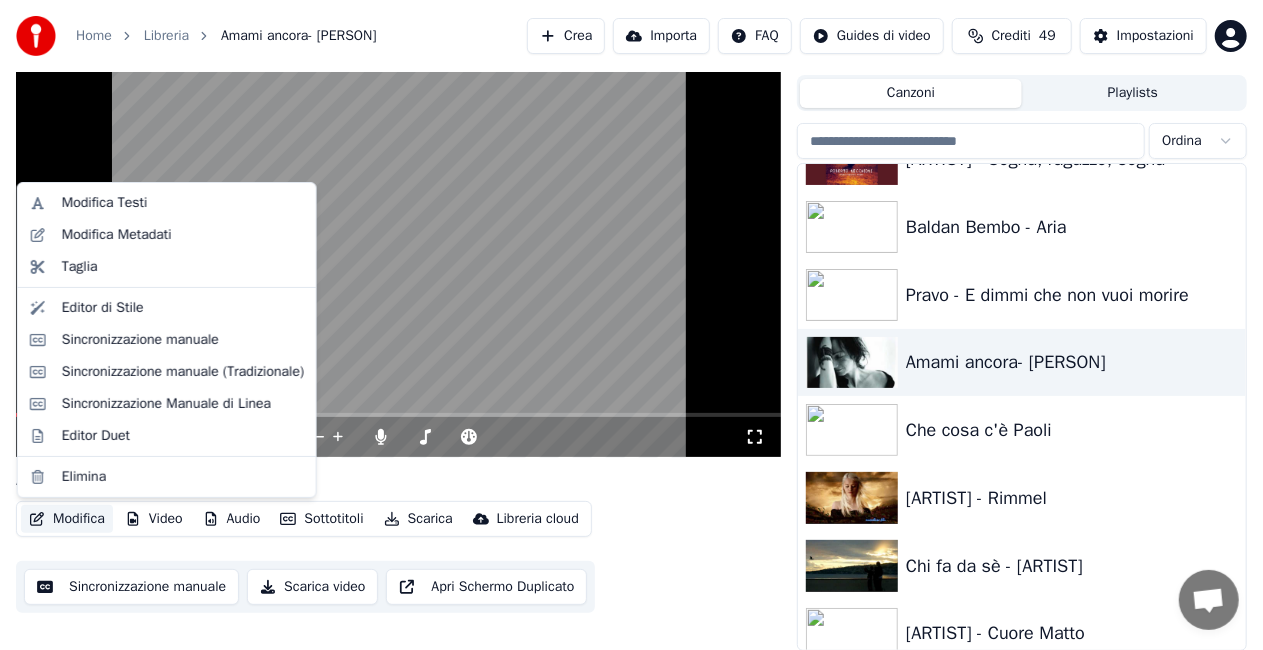 click on "Modifica" at bounding box center (67, 519) 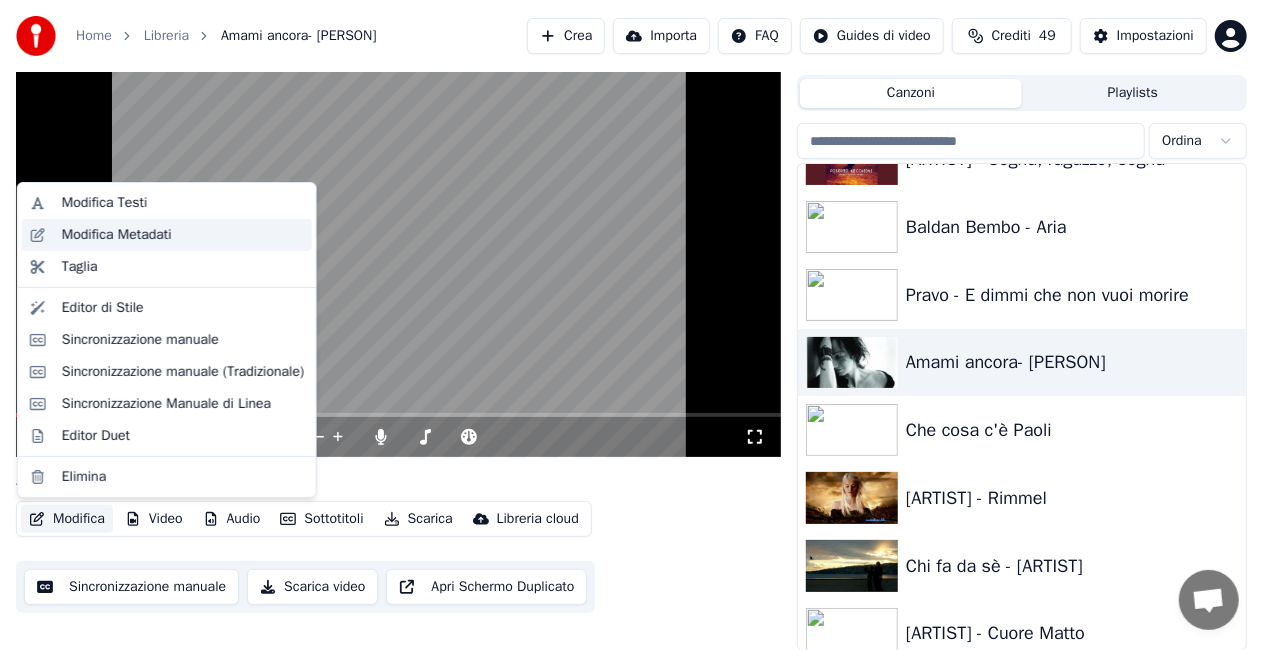 click on "Modifica Metadati" at bounding box center (117, 235) 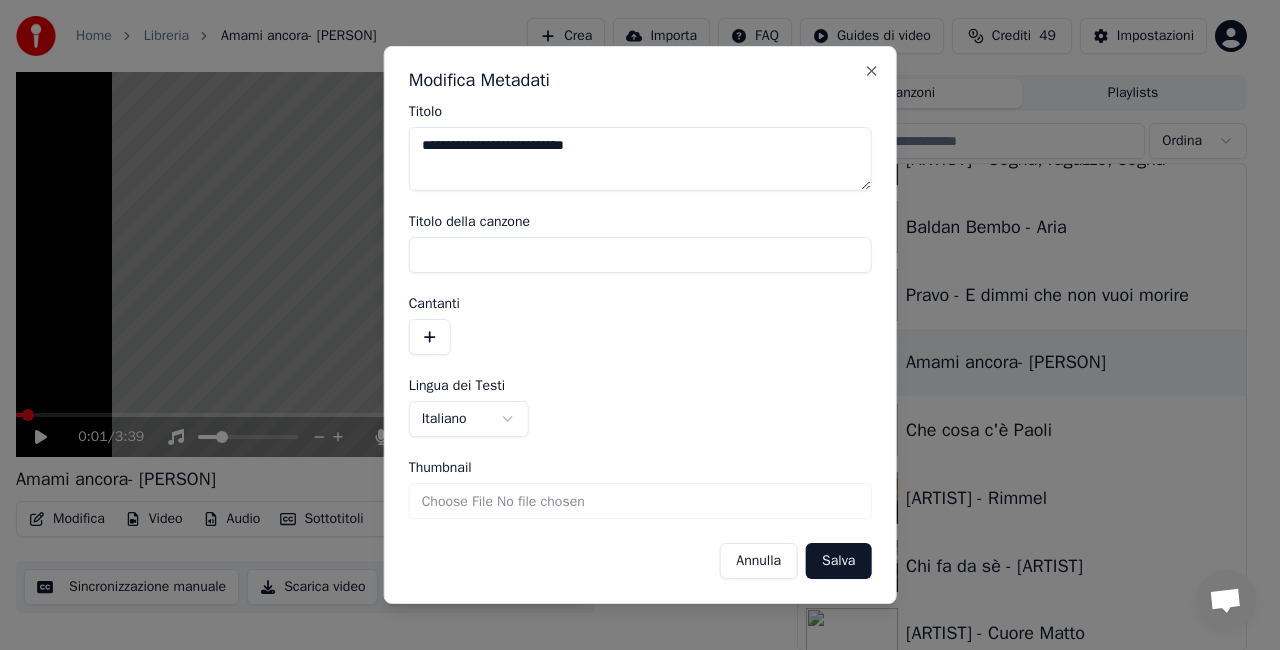 drag, startPoint x: 513, startPoint y: 142, endPoint x: 1094, endPoint y: 64, distance: 586.2124 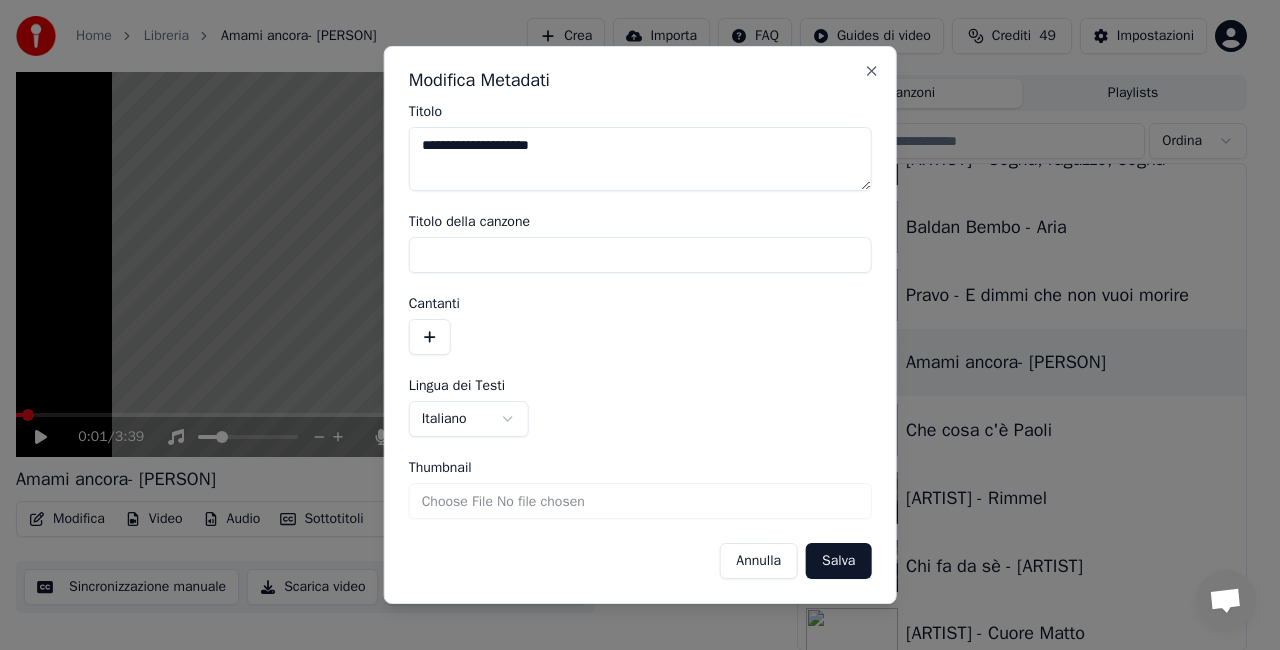 click on "**********" at bounding box center (640, 159) 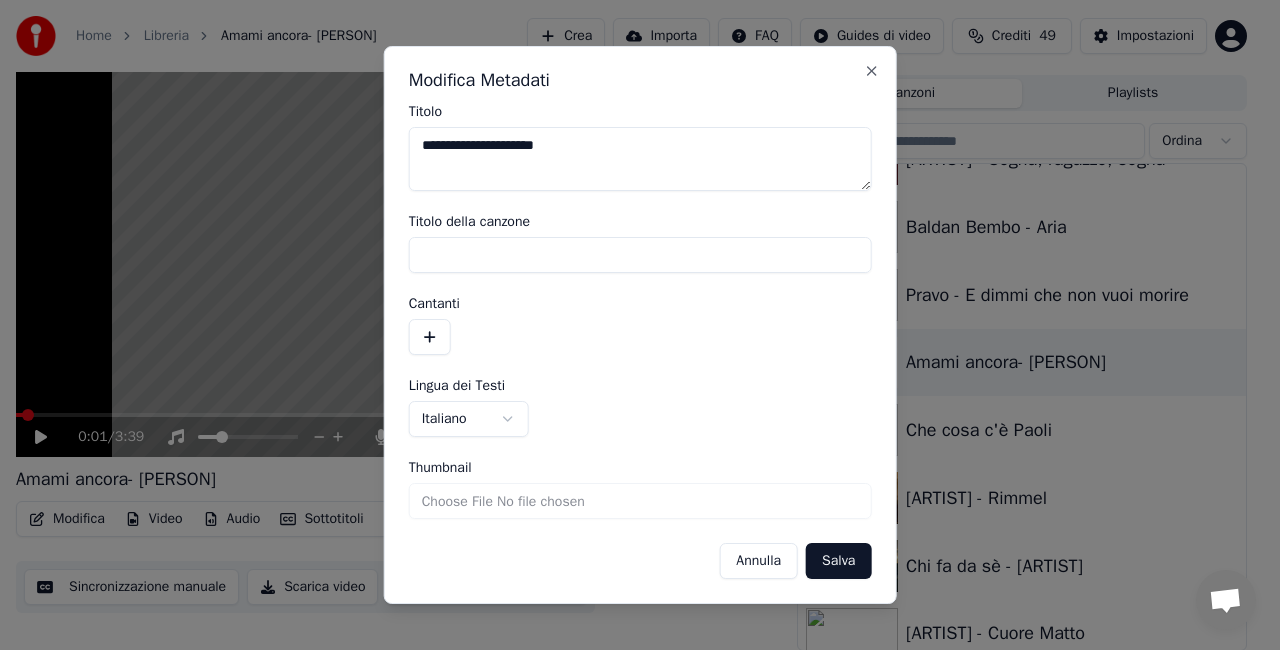 type on "**********" 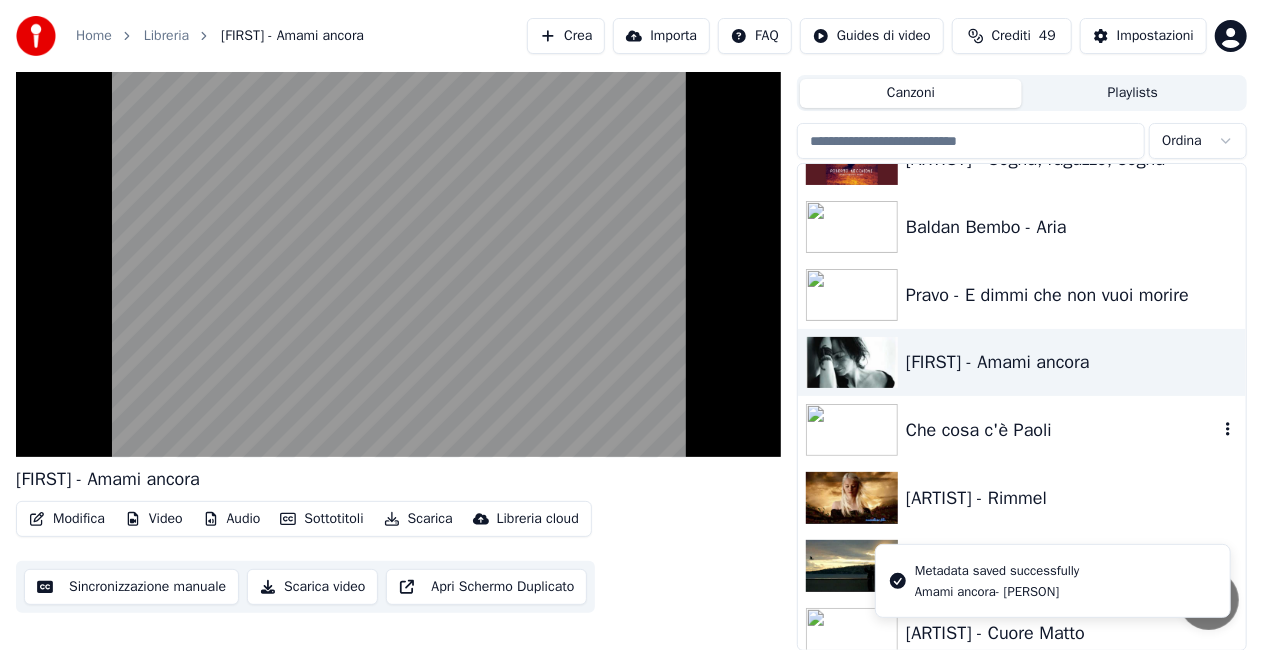 click on "Che cosa c'è  Paoli" at bounding box center (1062, 430) 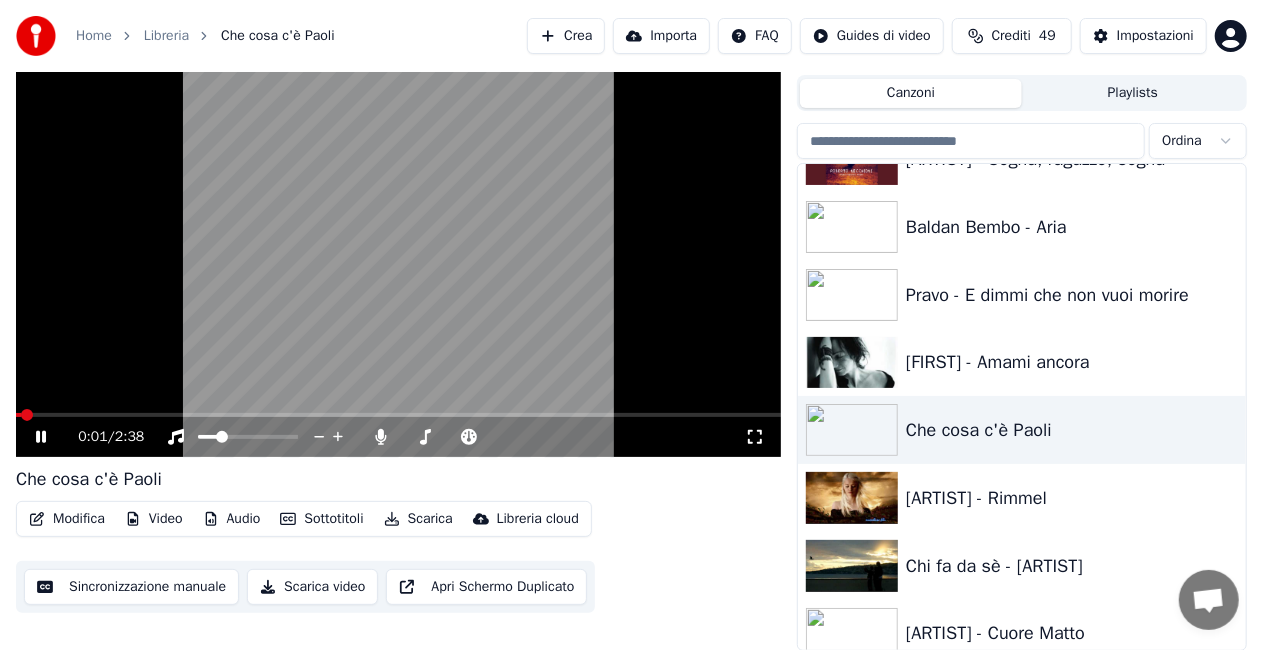 click 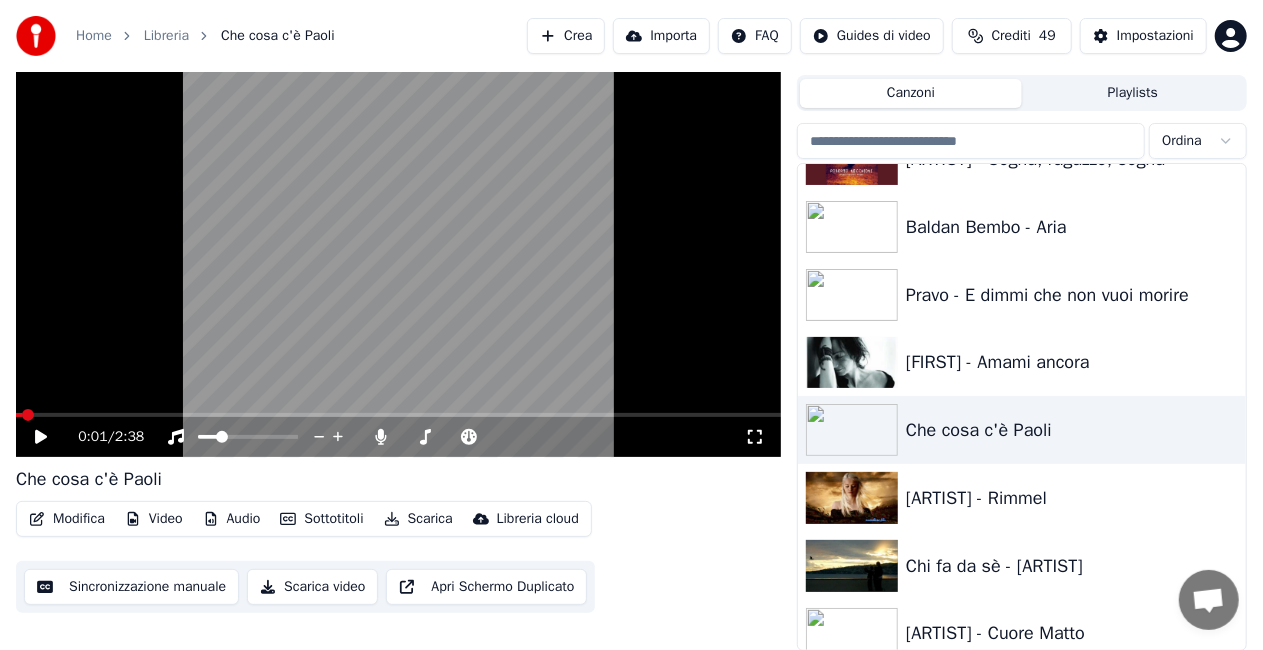 click on "Modifica" at bounding box center [67, 519] 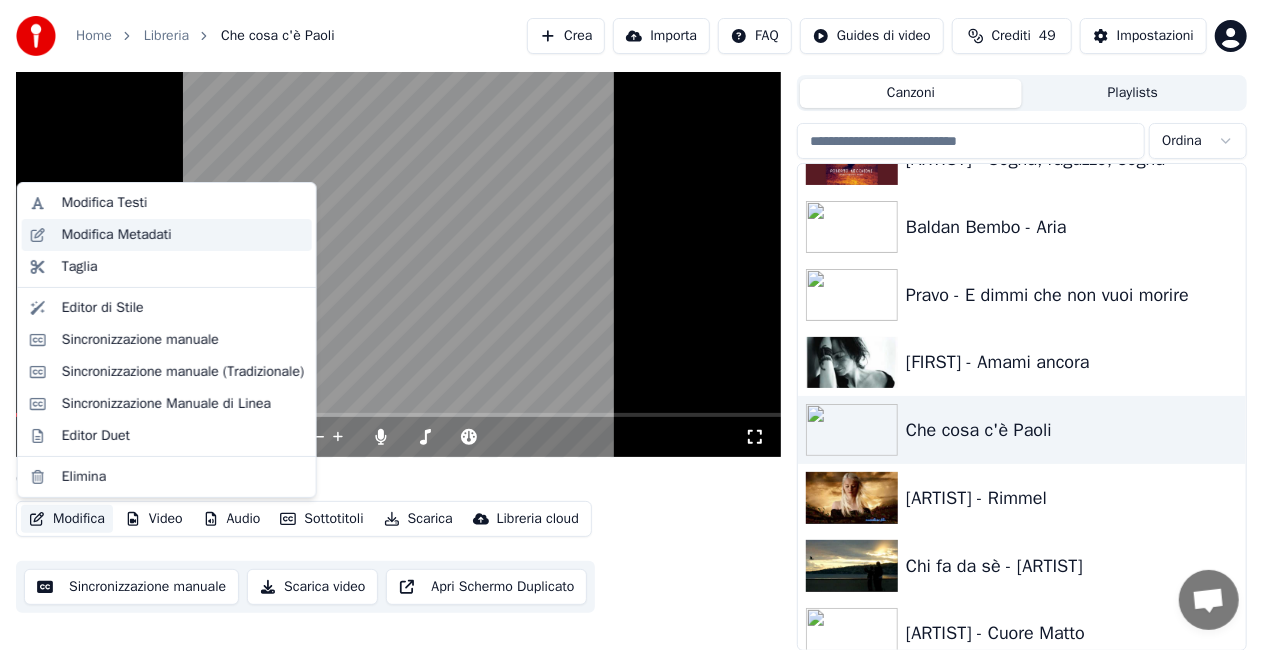 click on "Modifica Metadati" at bounding box center (167, 235) 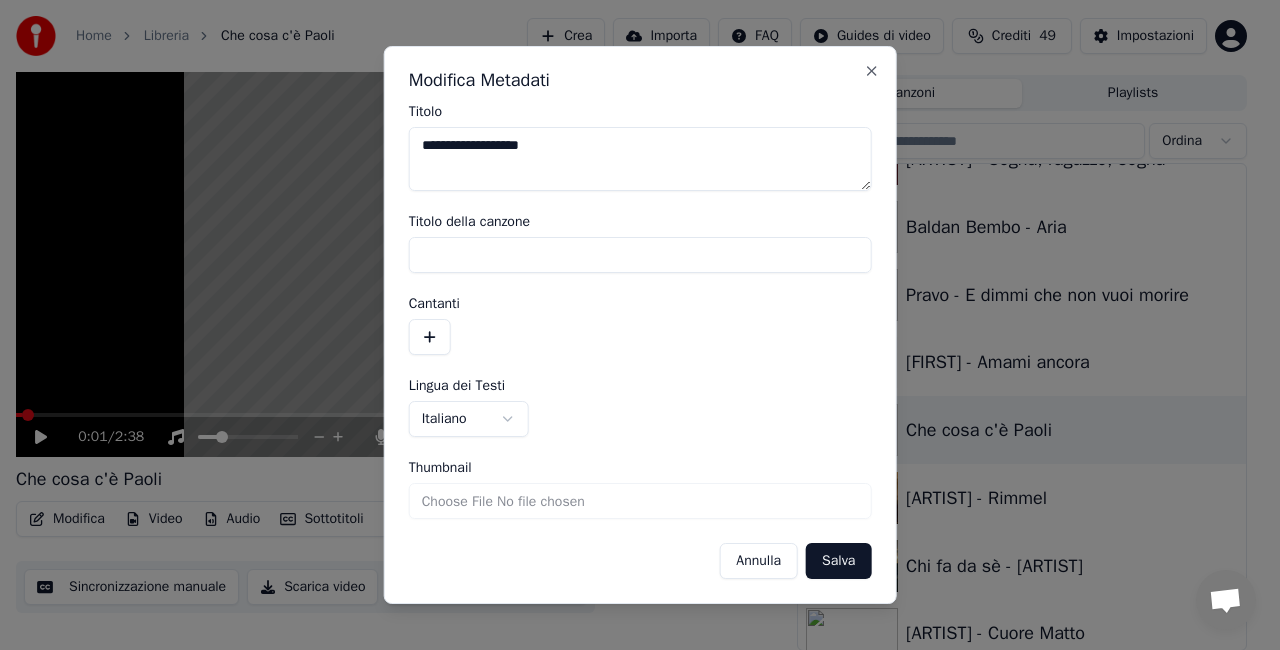 drag, startPoint x: 504, startPoint y: 144, endPoint x: 965, endPoint y: 71, distance: 466.74405 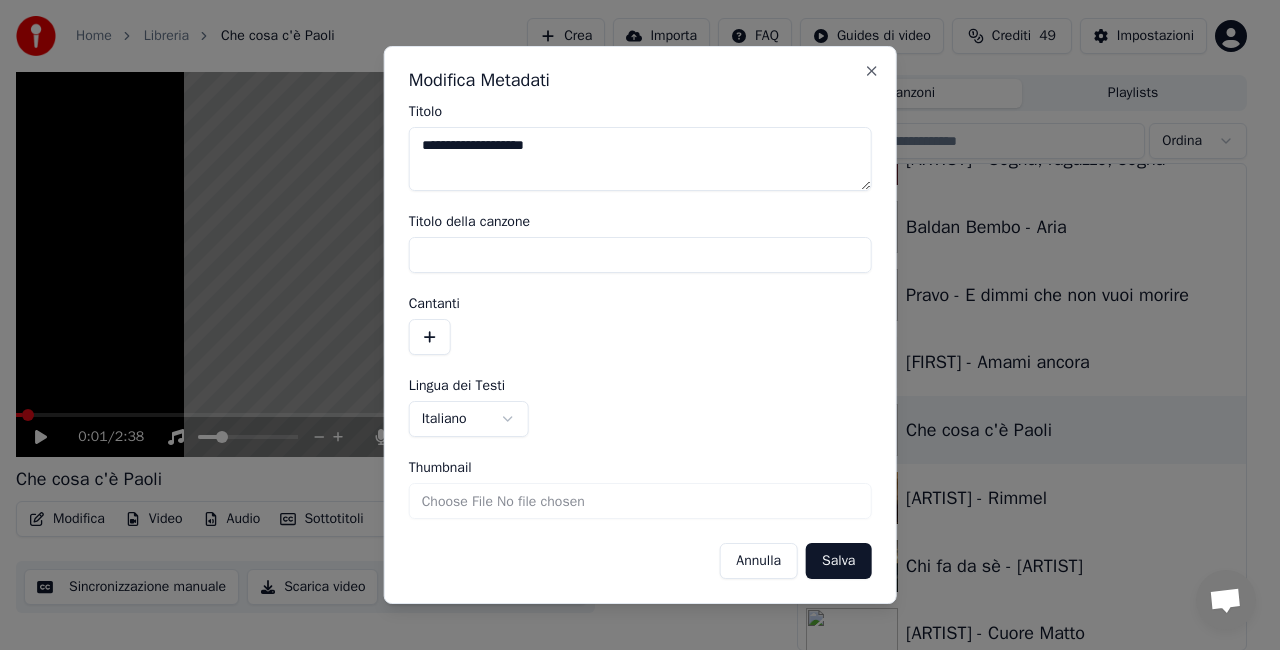 type on "**********" 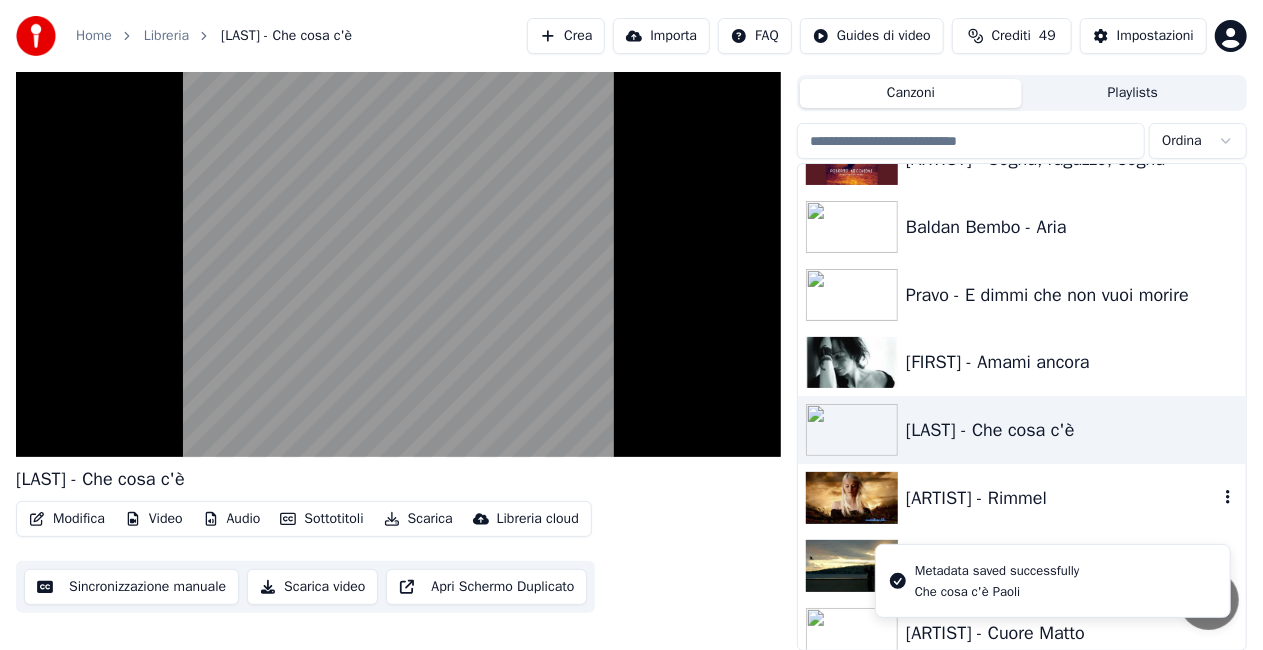 click on "[ARTIST] - Rimmel" at bounding box center [1022, 498] 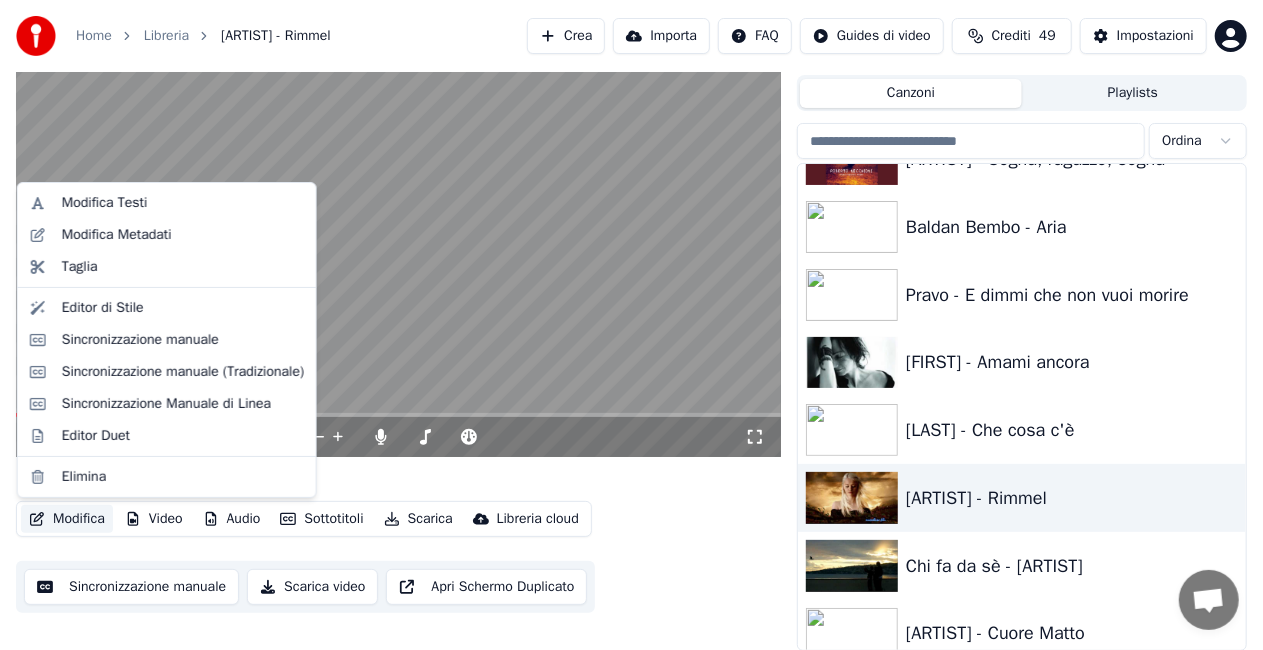 click on "Modifica" at bounding box center [67, 519] 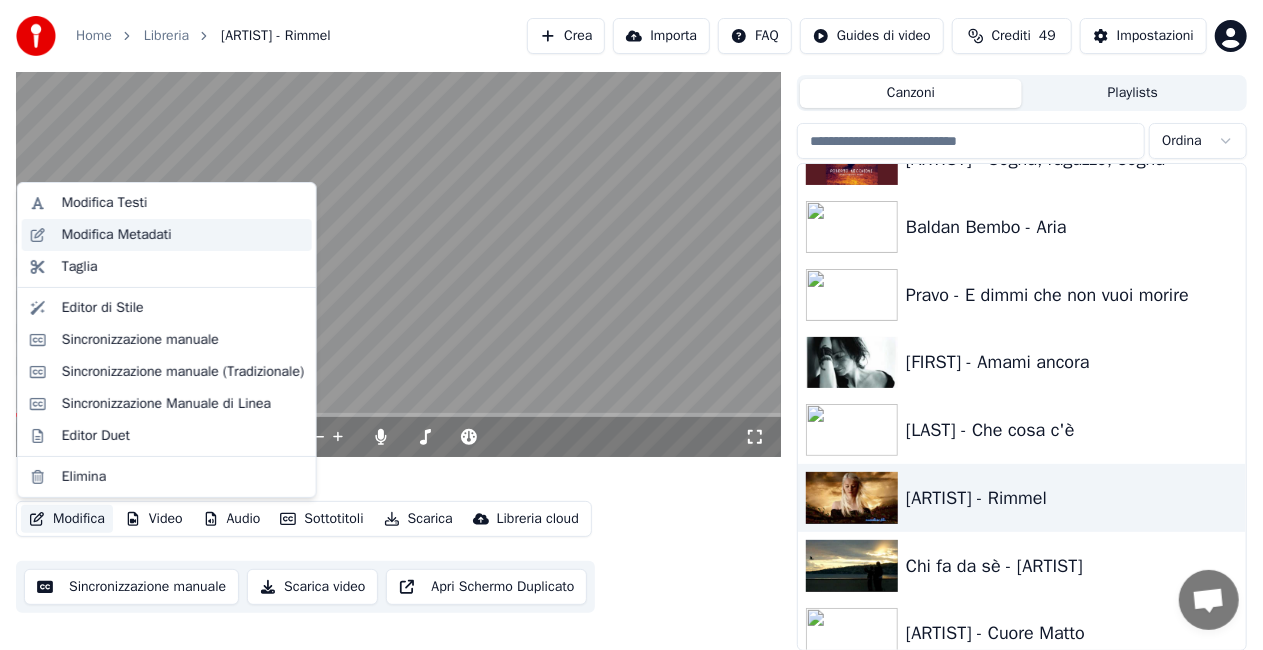 click on "Modifica Metadati" at bounding box center (117, 235) 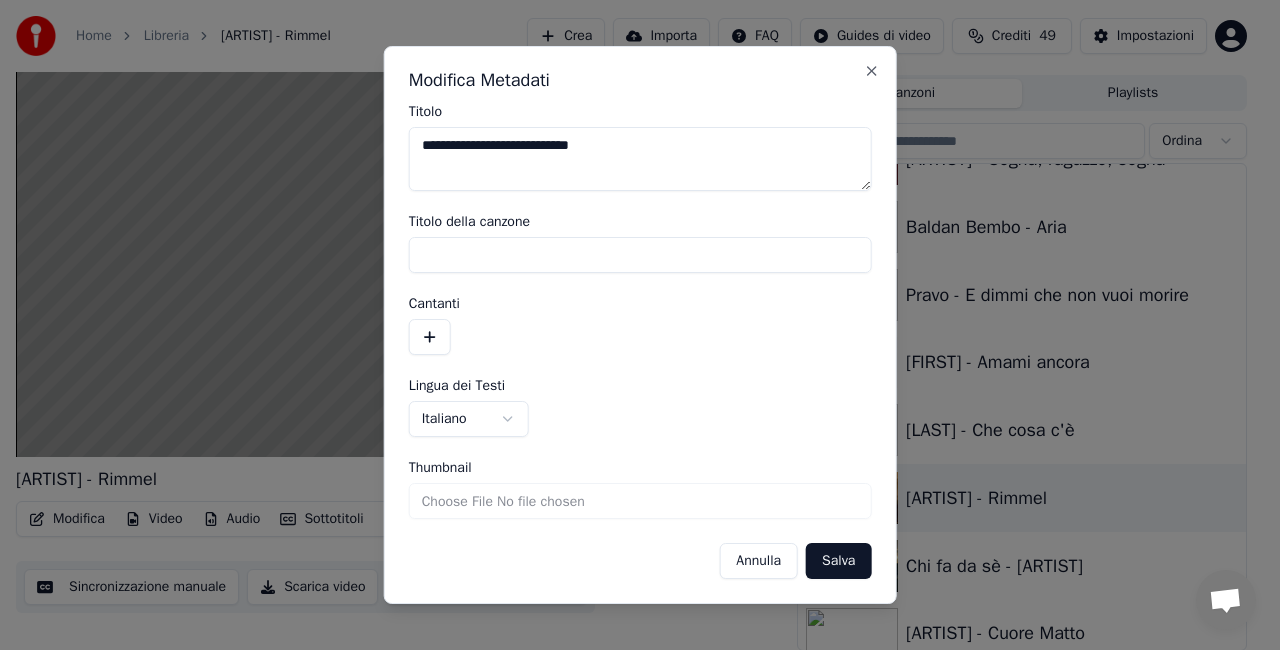 drag, startPoint x: 489, startPoint y: 146, endPoint x: 59, endPoint y: 263, distance: 445.63327 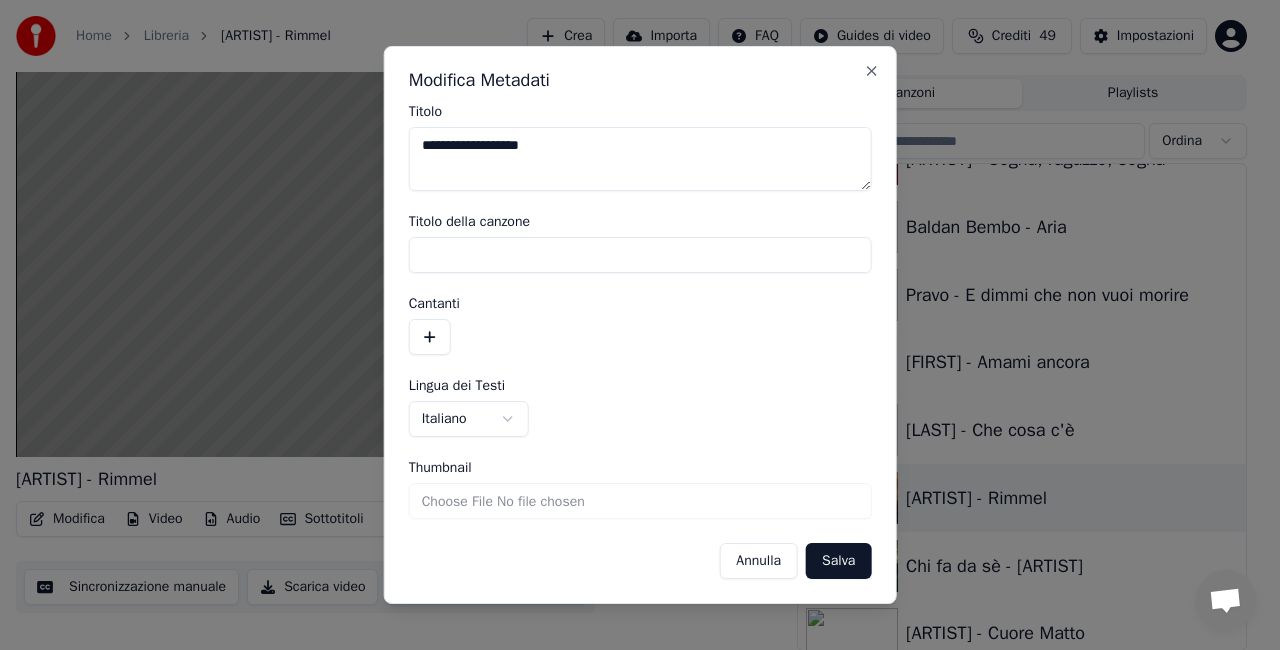 type on "**********" 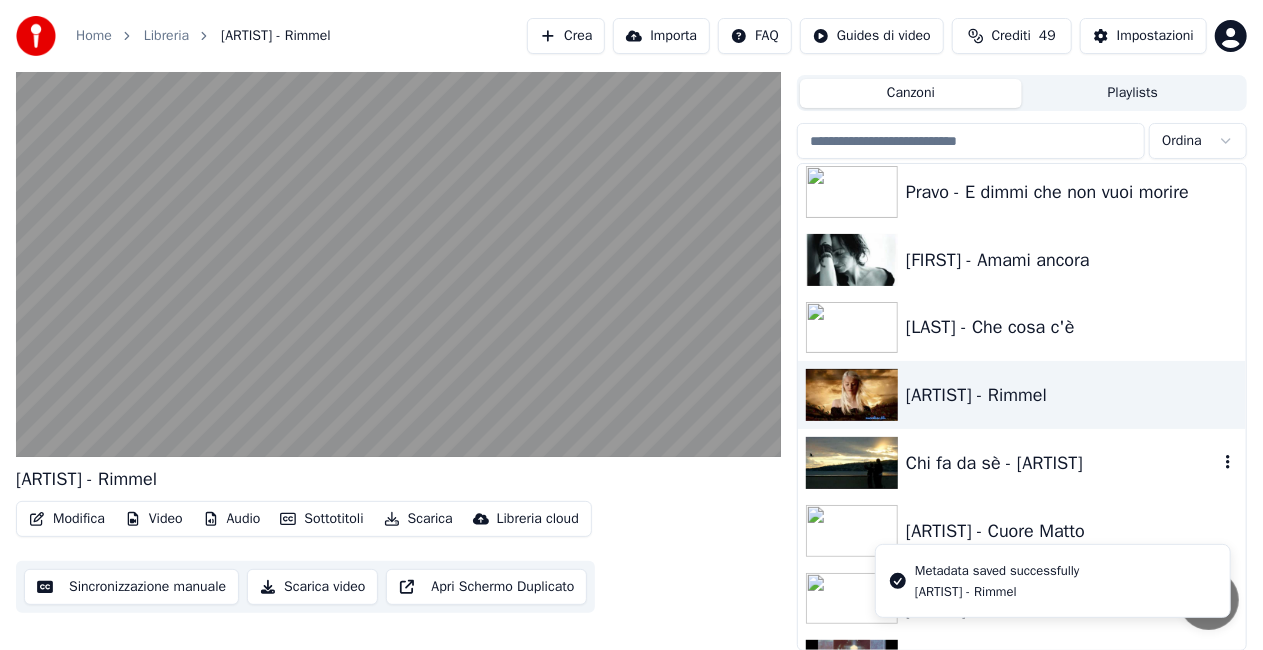 scroll, scrollTop: 18870, scrollLeft: 0, axis: vertical 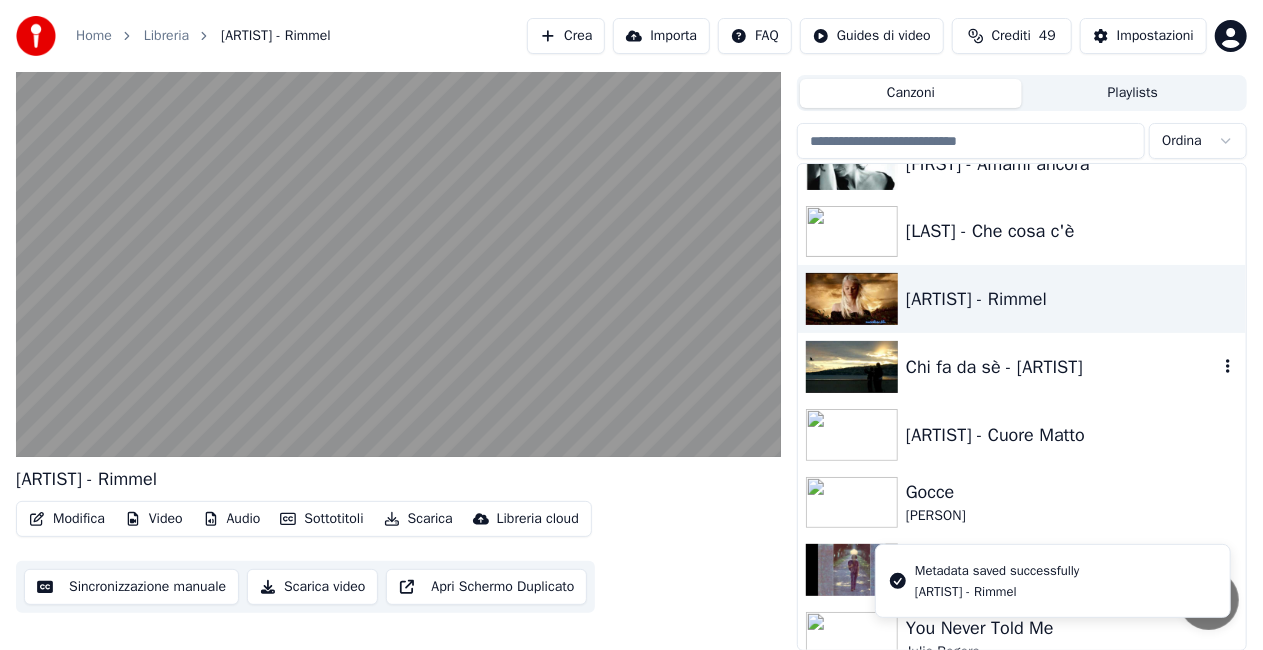 click on "Chi fa da sè - [ARTIST]" at bounding box center [1022, 367] 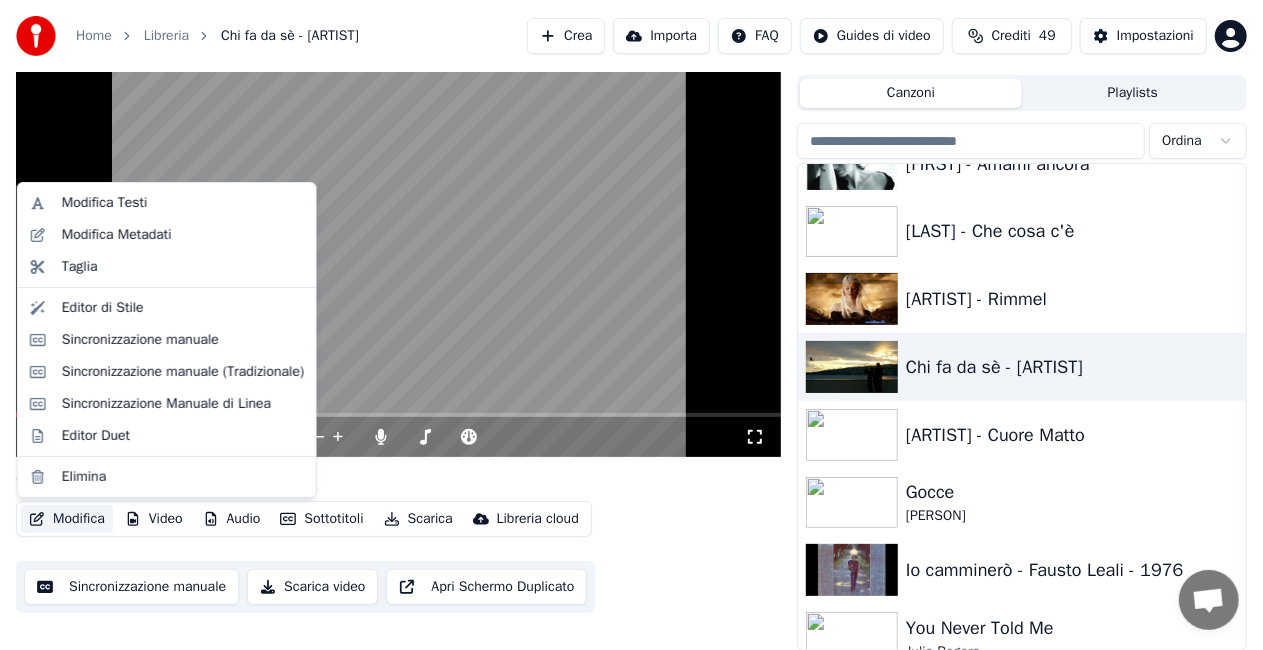 click on "Modifica" at bounding box center [67, 519] 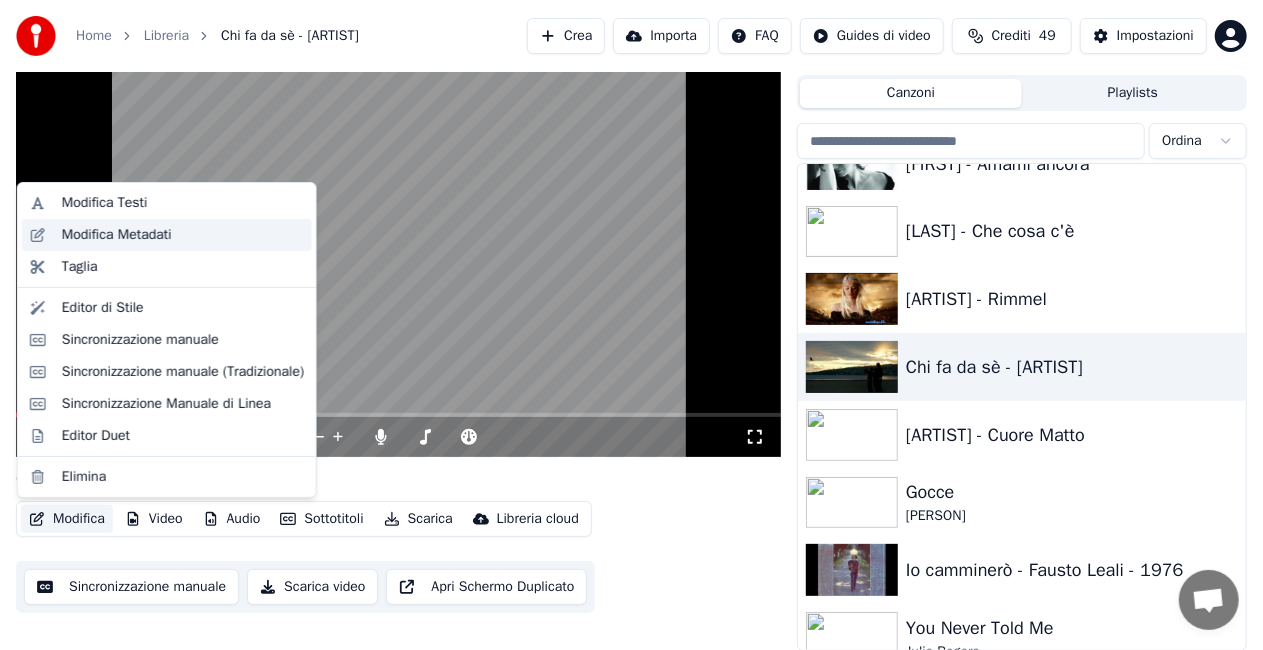 click on "Modifica Metadati" at bounding box center [117, 235] 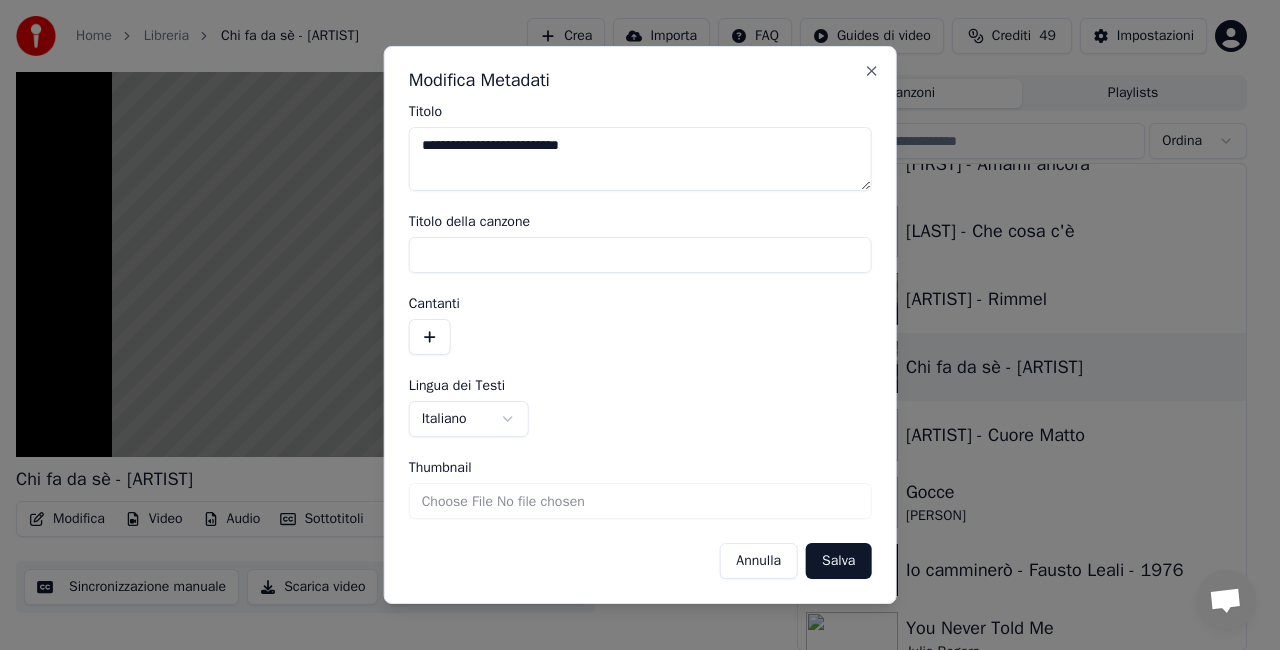 drag, startPoint x: 498, startPoint y: 140, endPoint x: 1000, endPoint y: 54, distance: 509.31326 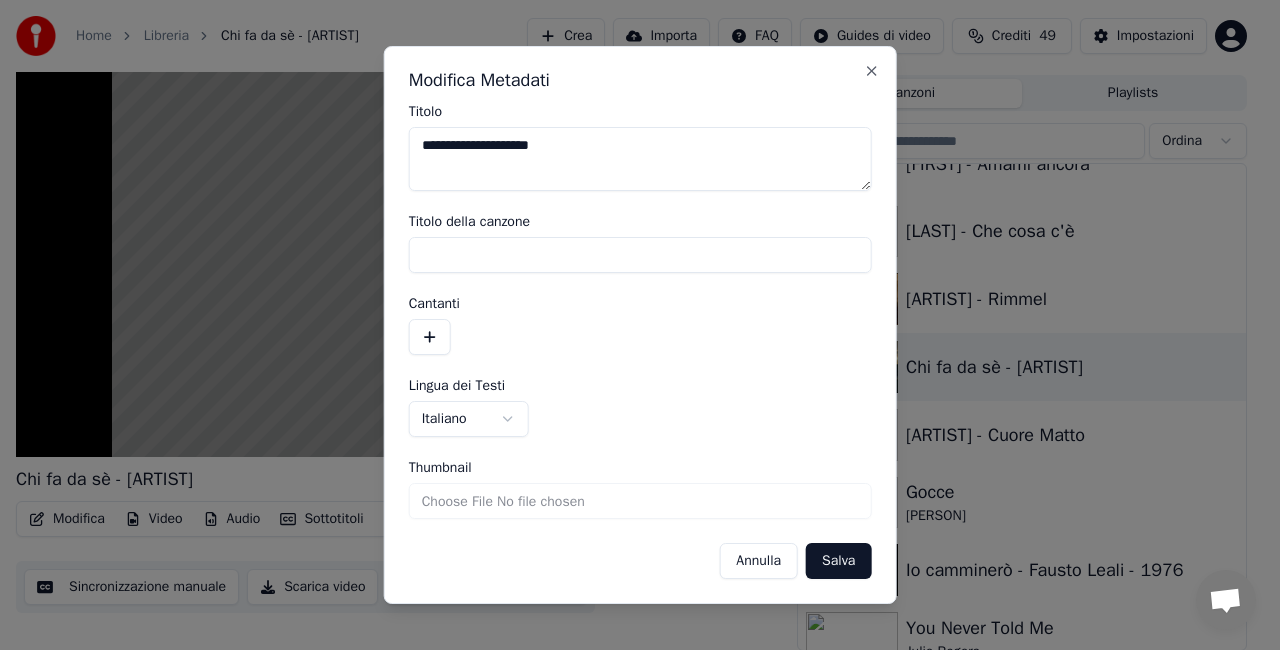 type on "**********" 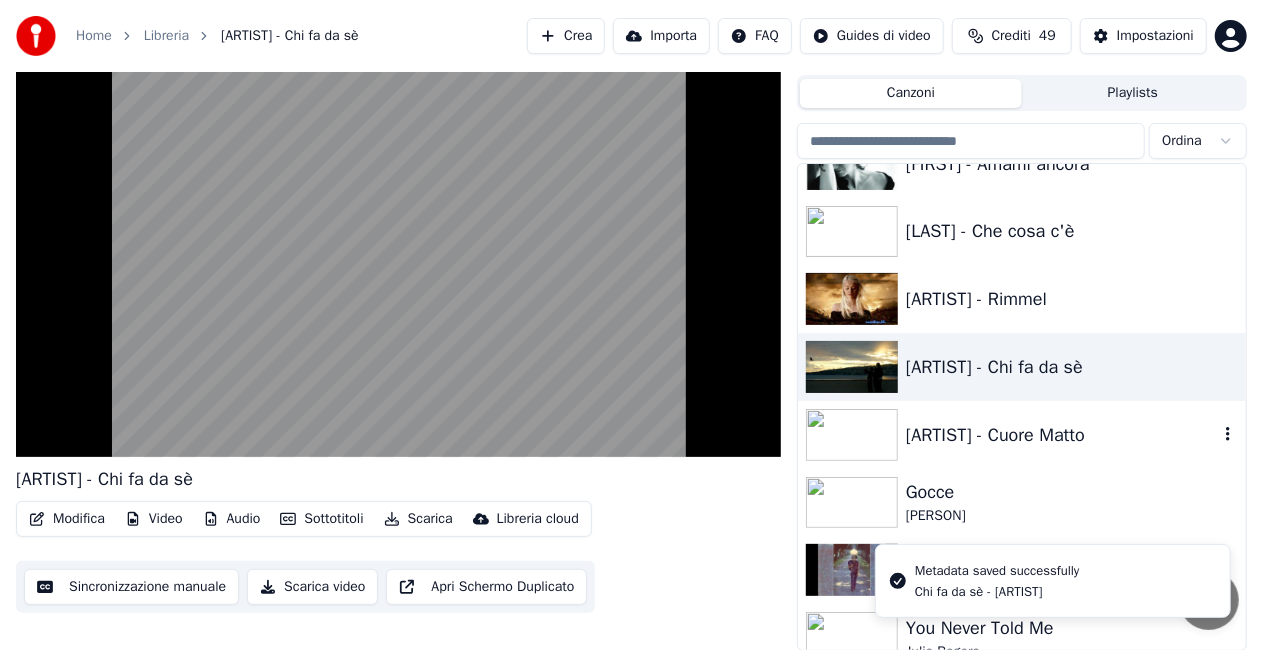 click on "[ARTIST] - Cuore Matto" at bounding box center (1022, 435) 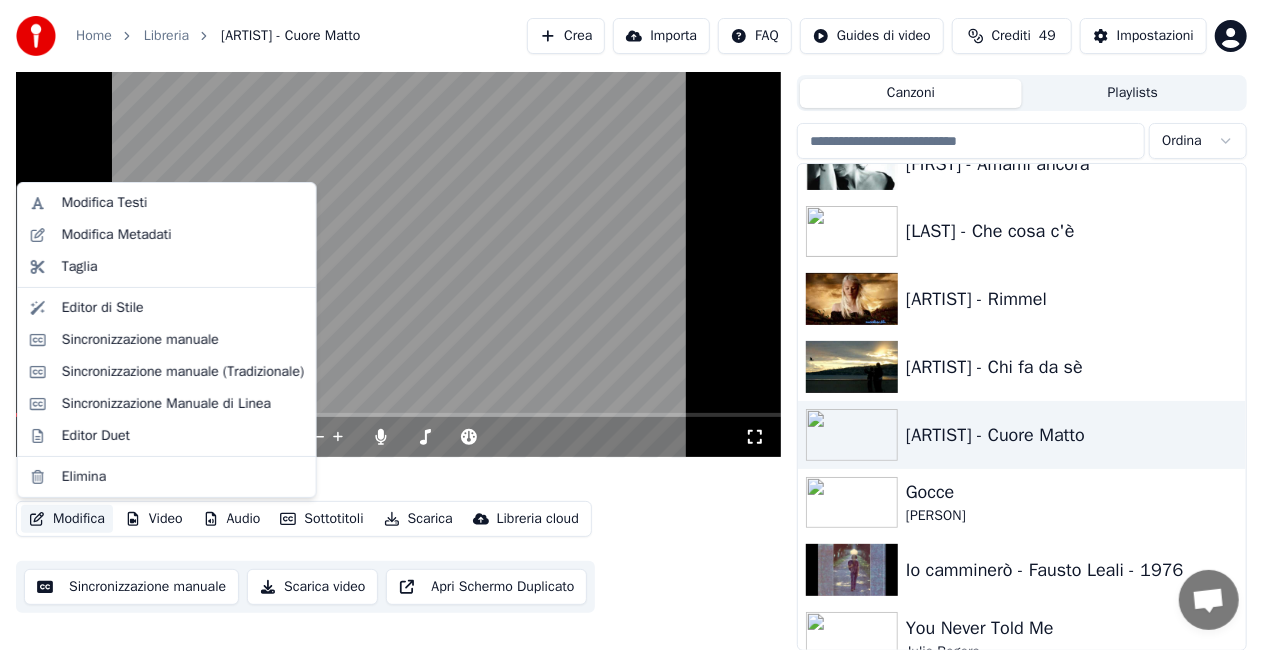 click on "Modifica" at bounding box center (67, 519) 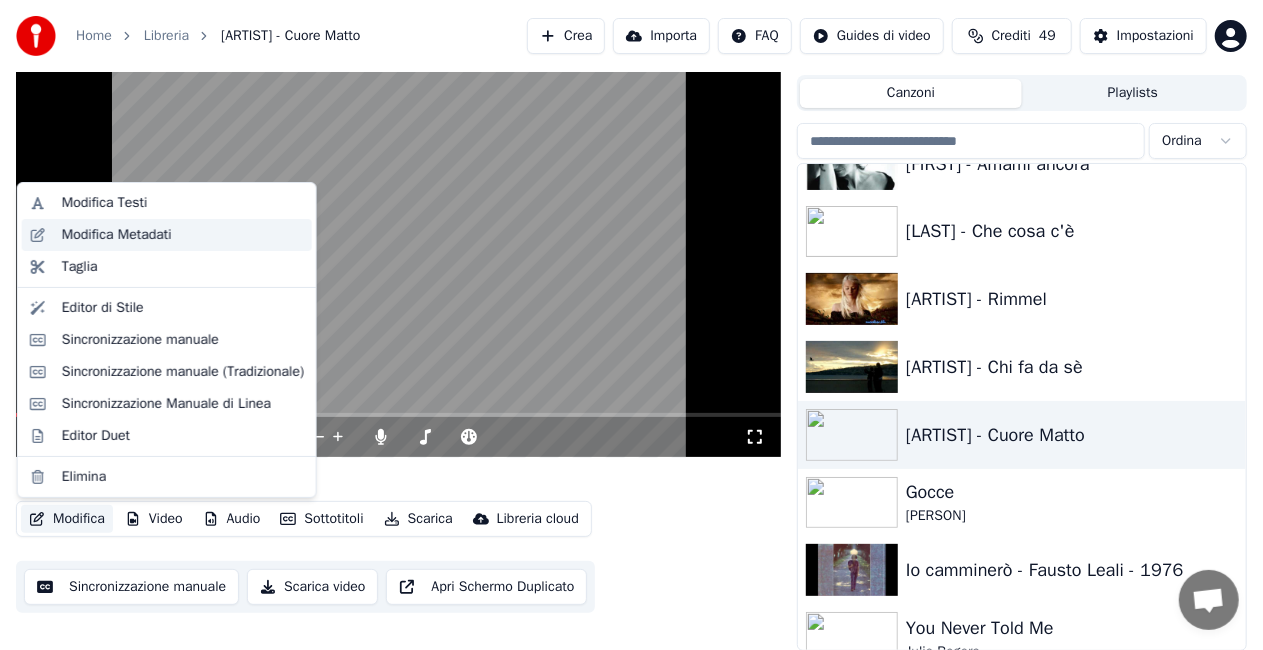click on "Modifica Metadati" at bounding box center (183, 235) 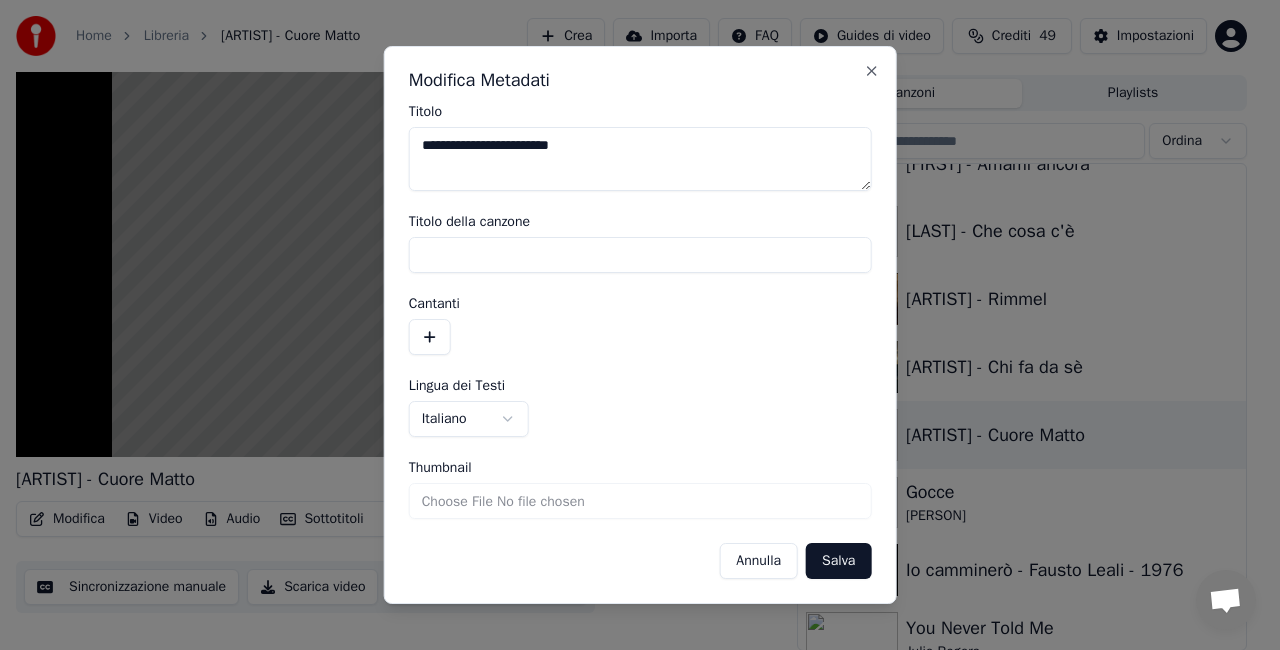 click on "**********" at bounding box center (640, 159) 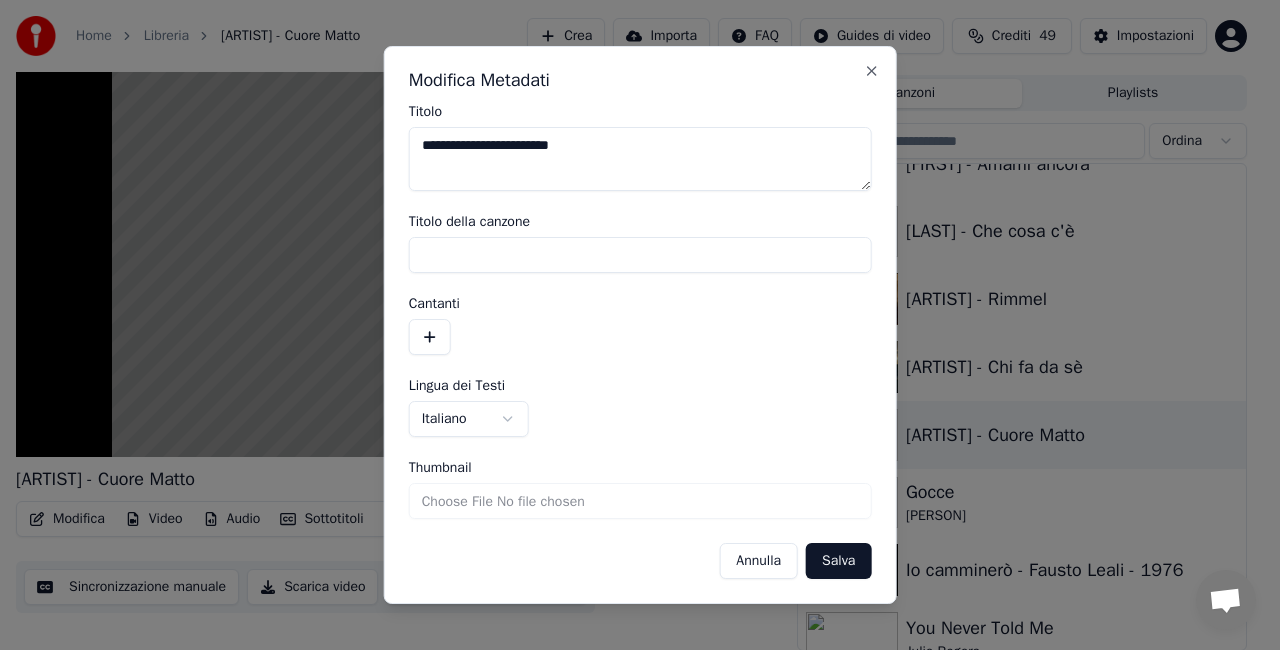 type on "**********" 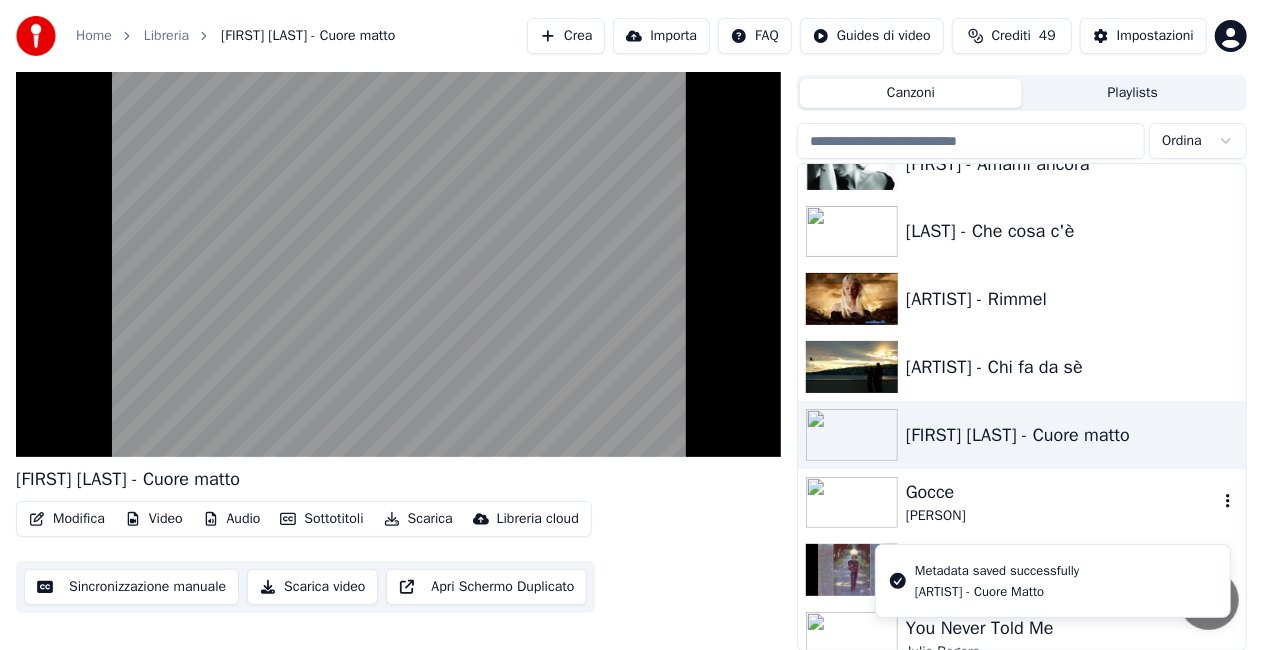 click on "Gocce" at bounding box center [1062, 492] 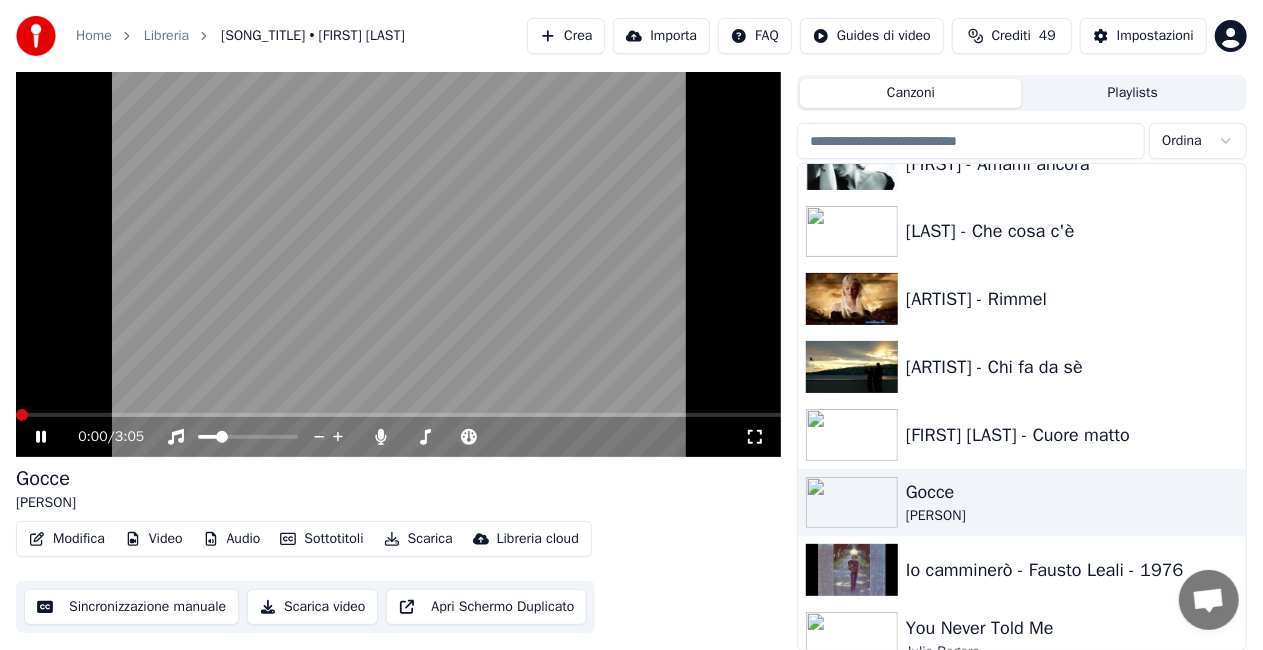click on "Modifica" at bounding box center (67, 539) 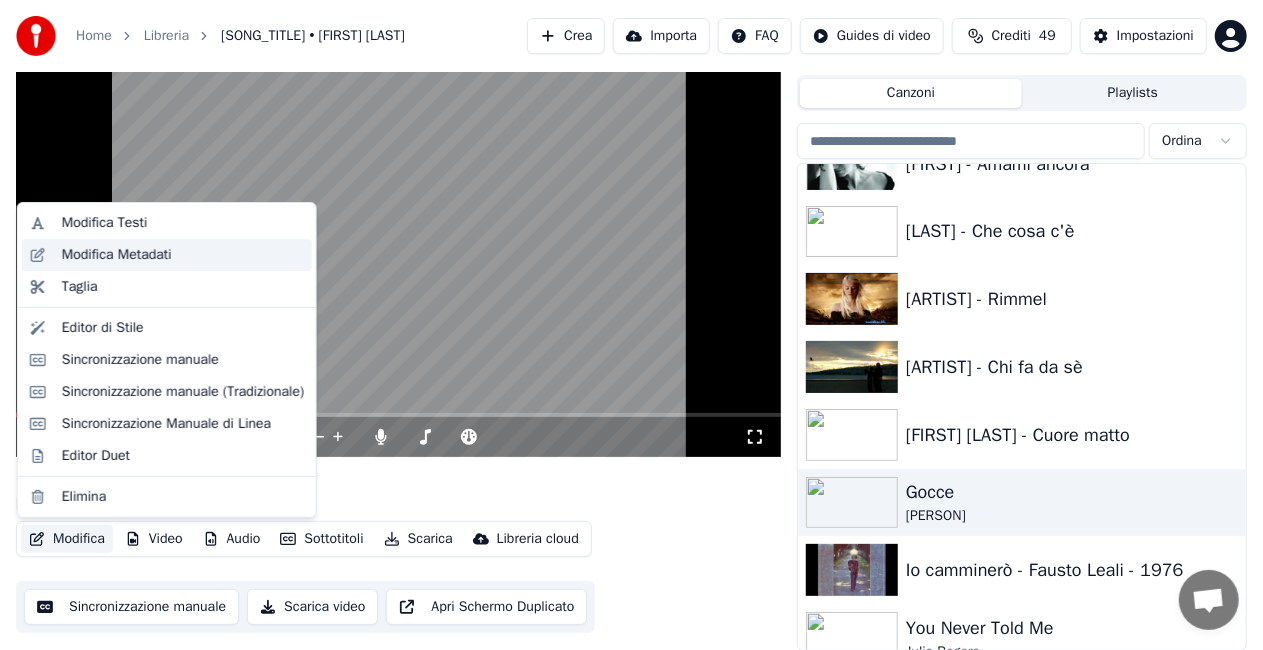 click on "Modifica Metadati" at bounding box center [117, 255] 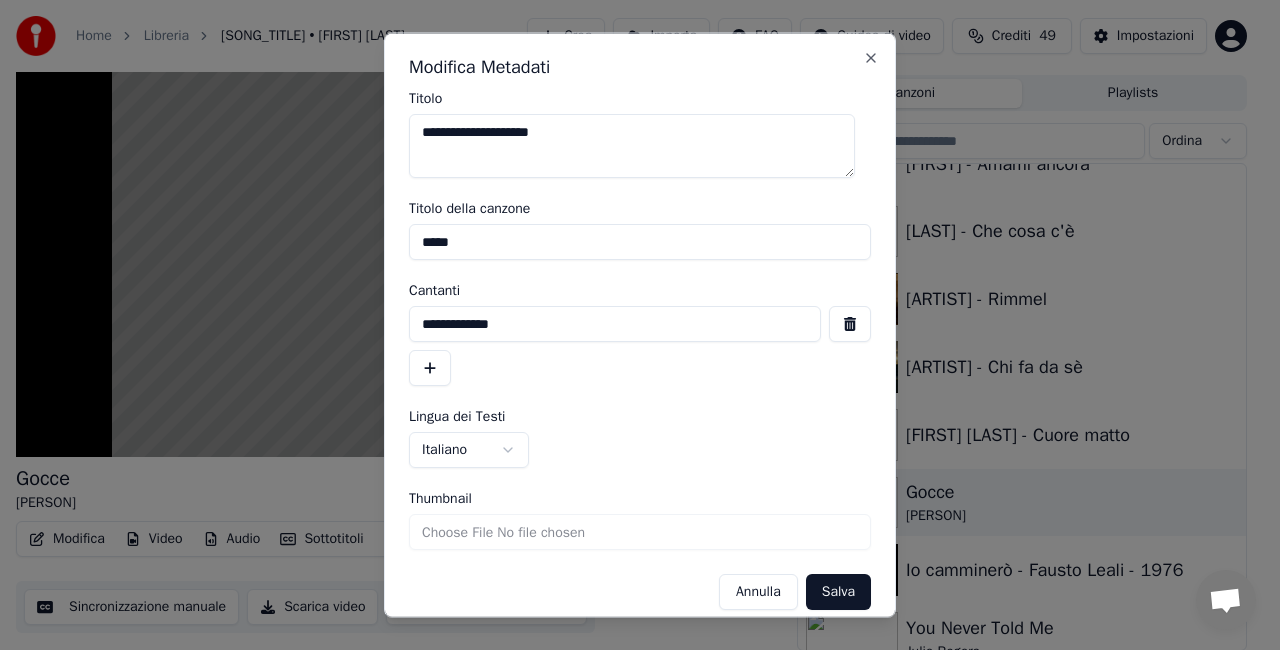 drag, startPoint x: 466, startPoint y: 133, endPoint x: 245, endPoint y: 168, distance: 223.75433 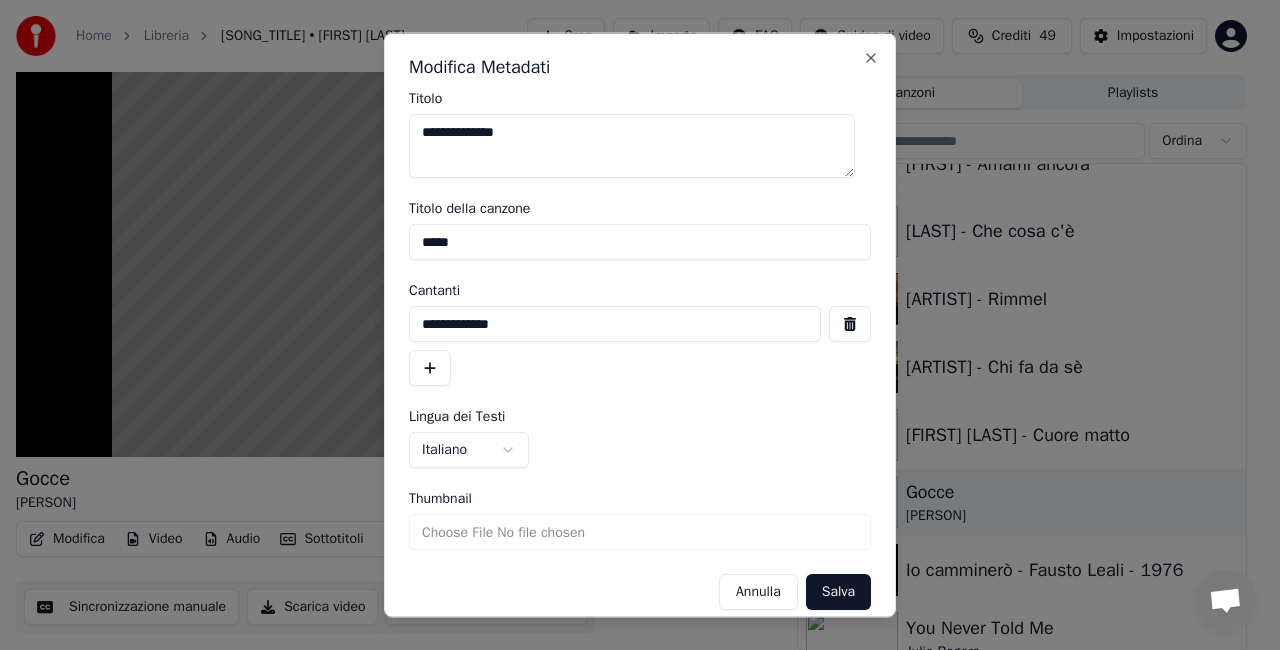 type on "**********" 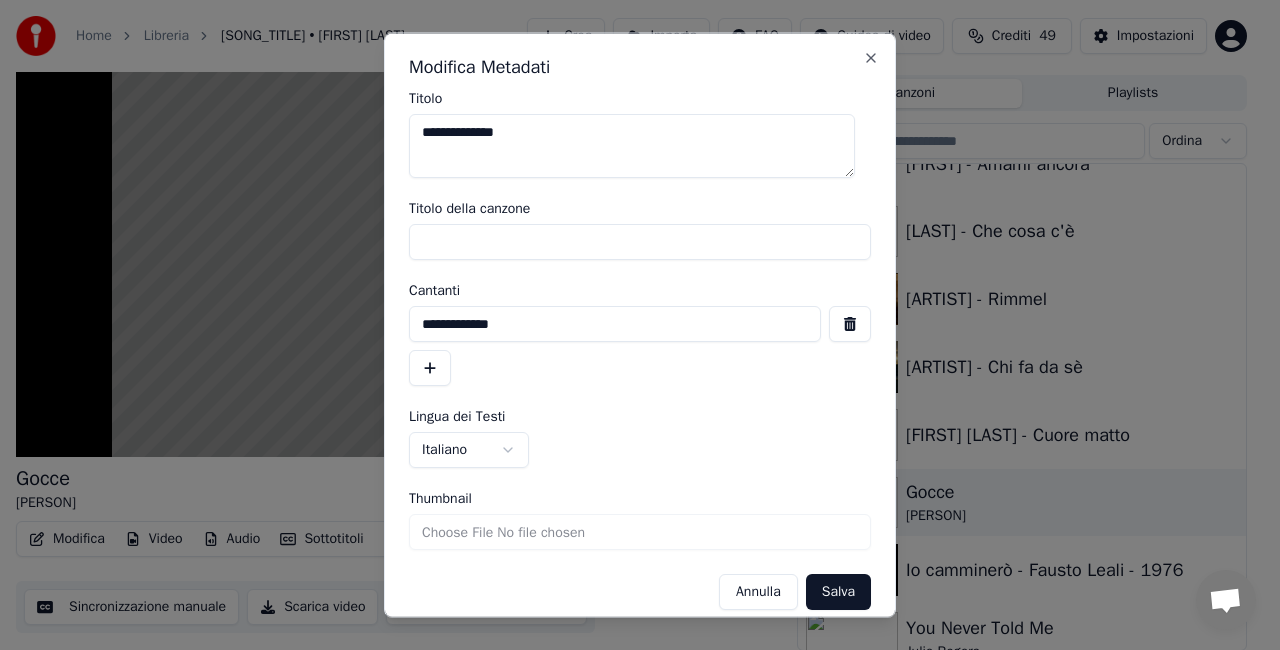 type 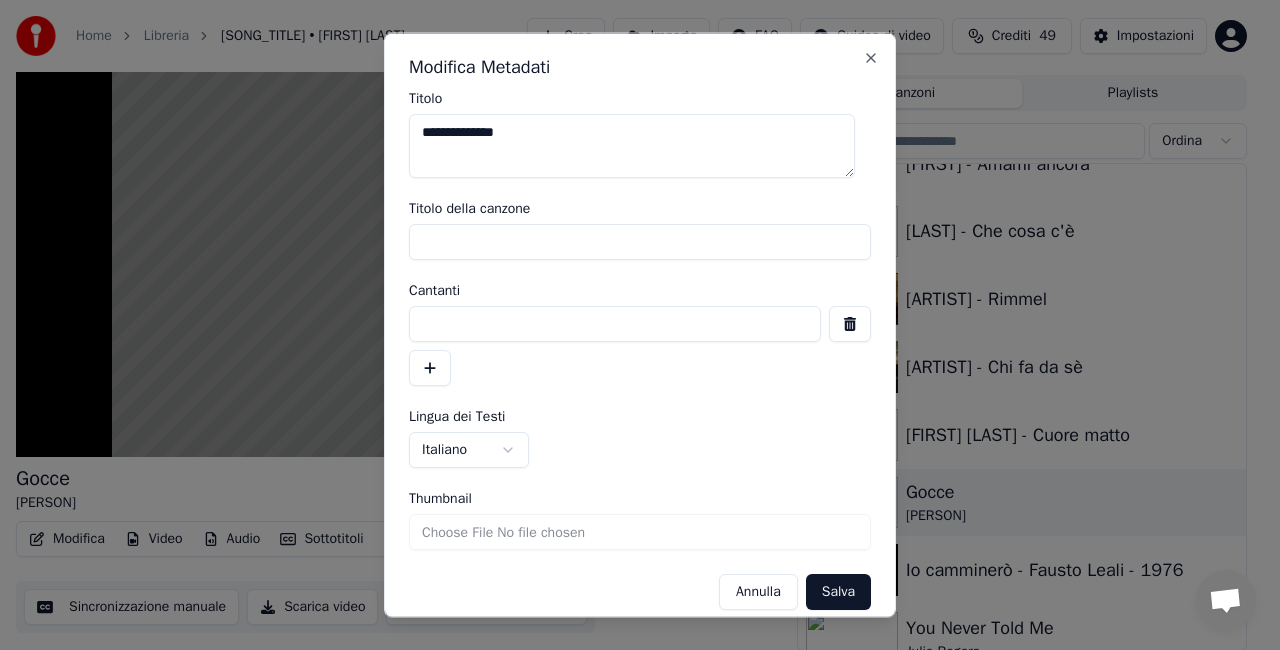type 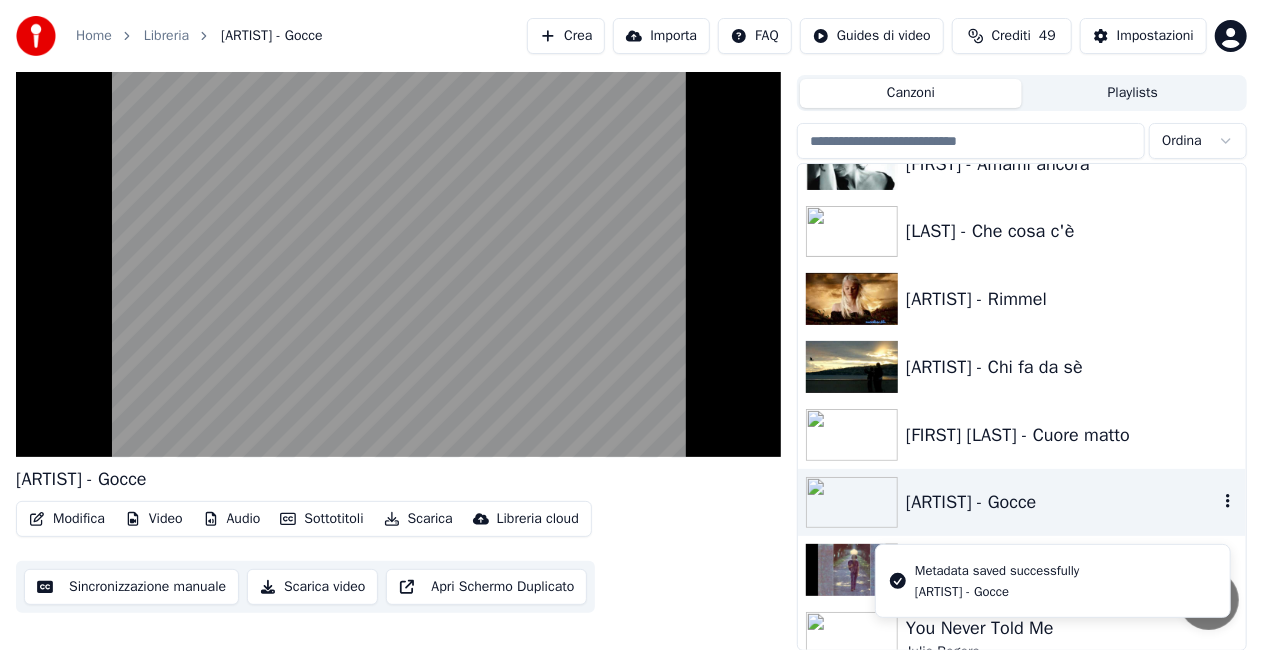 scroll, scrollTop: 18970, scrollLeft: 0, axis: vertical 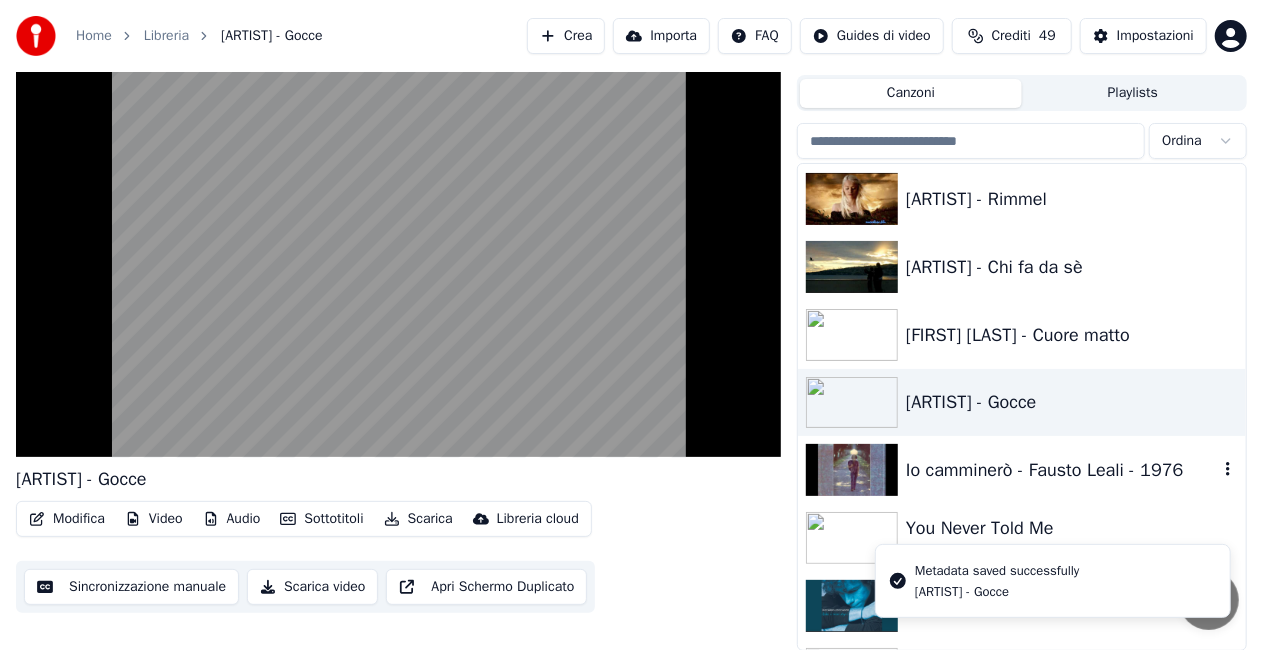 click on "Io camminerò - Fausto Leali - 1976" at bounding box center (1062, 470) 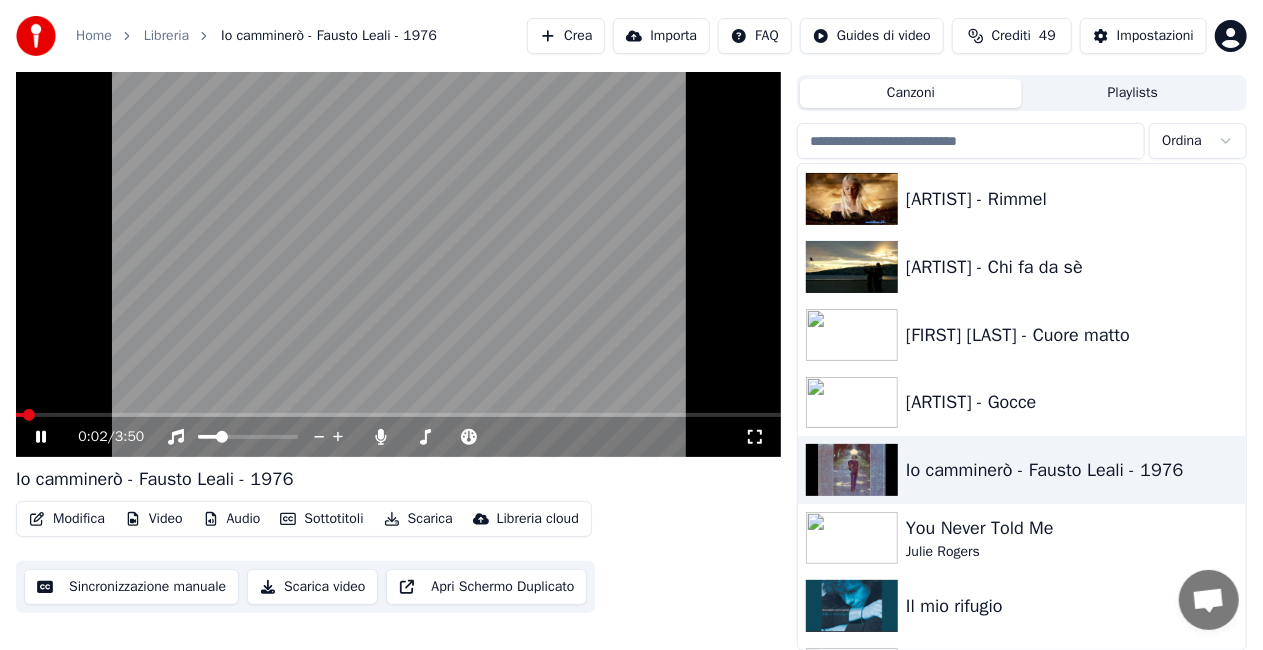 click 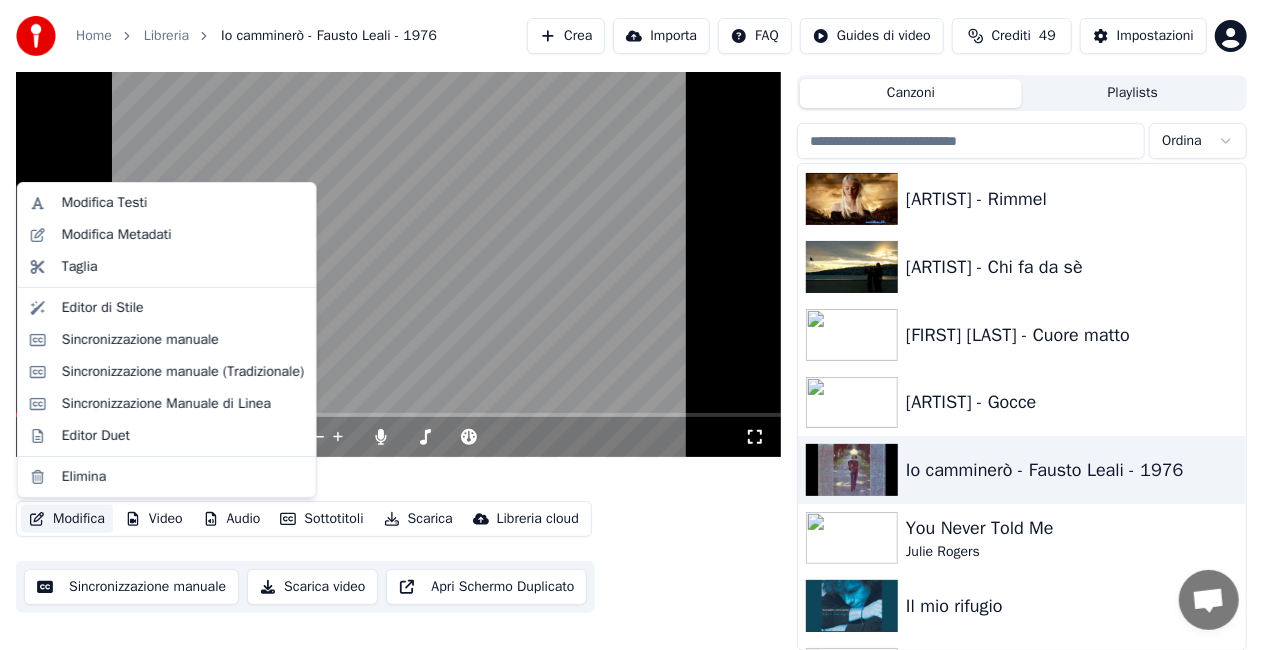 click on "Modifica" at bounding box center [67, 519] 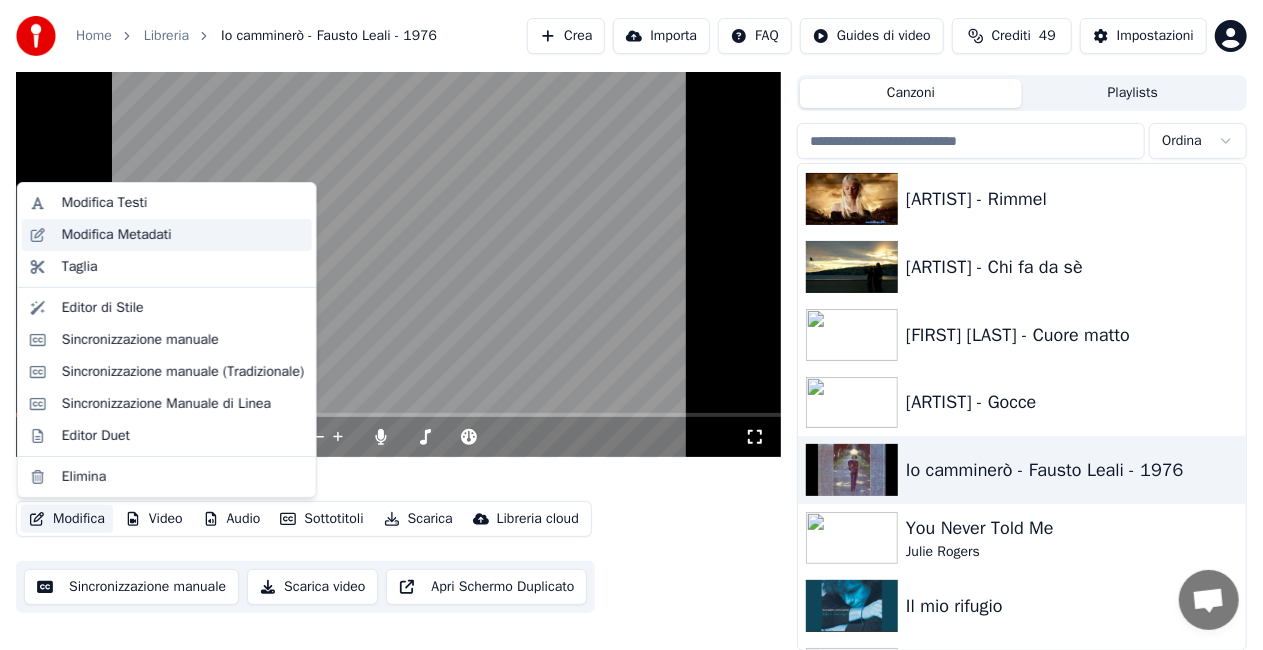 click on "Modifica Metadati" at bounding box center (117, 235) 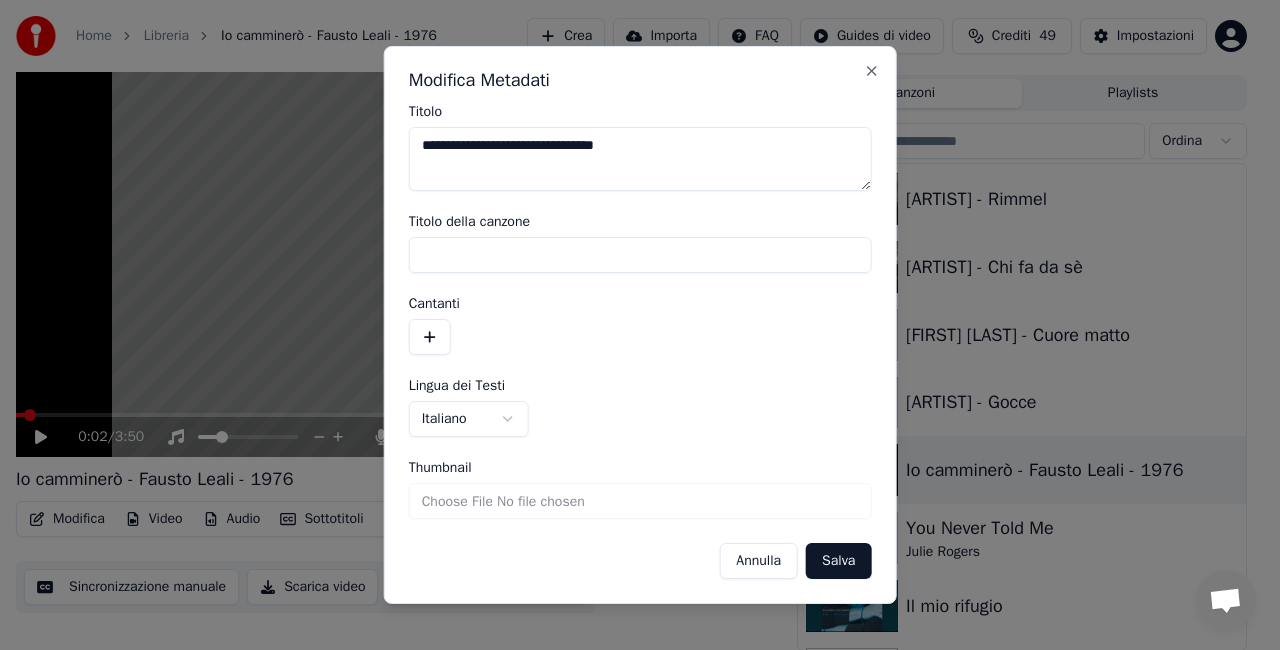 drag, startPoint x: 508, startPoint y: 152, endPoint x: 784, endPoint y: 120, distance: 277.84888 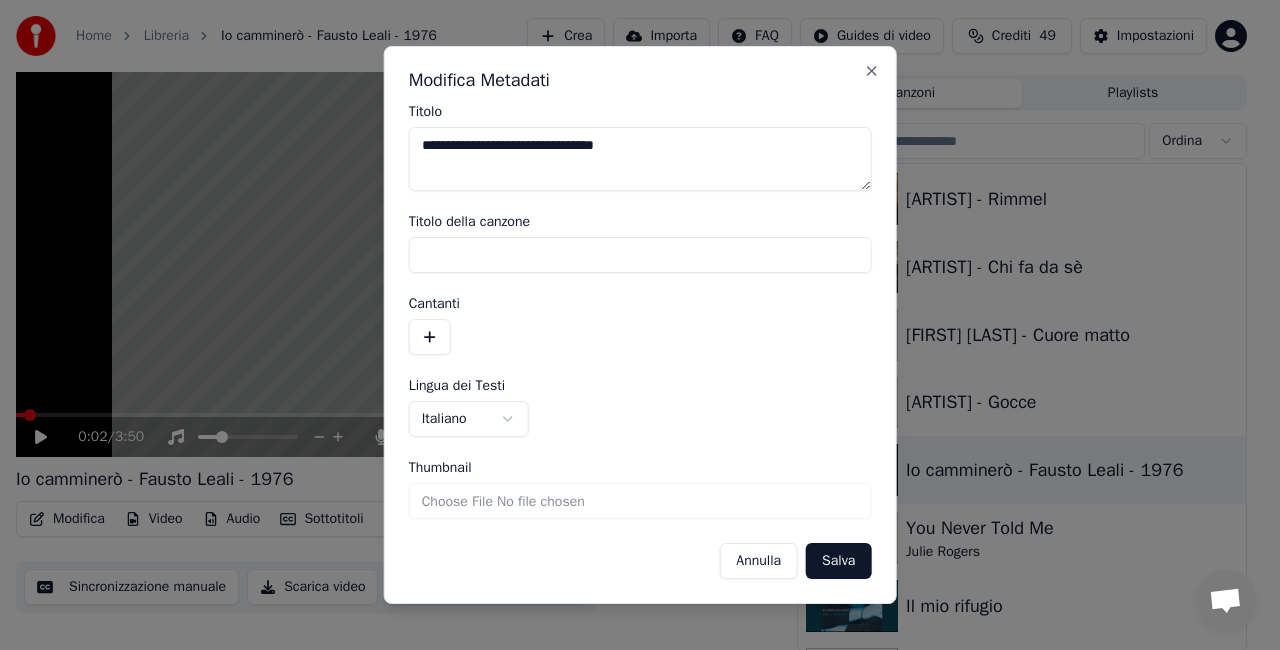 click on "**********" at bounding box center [640, 148] 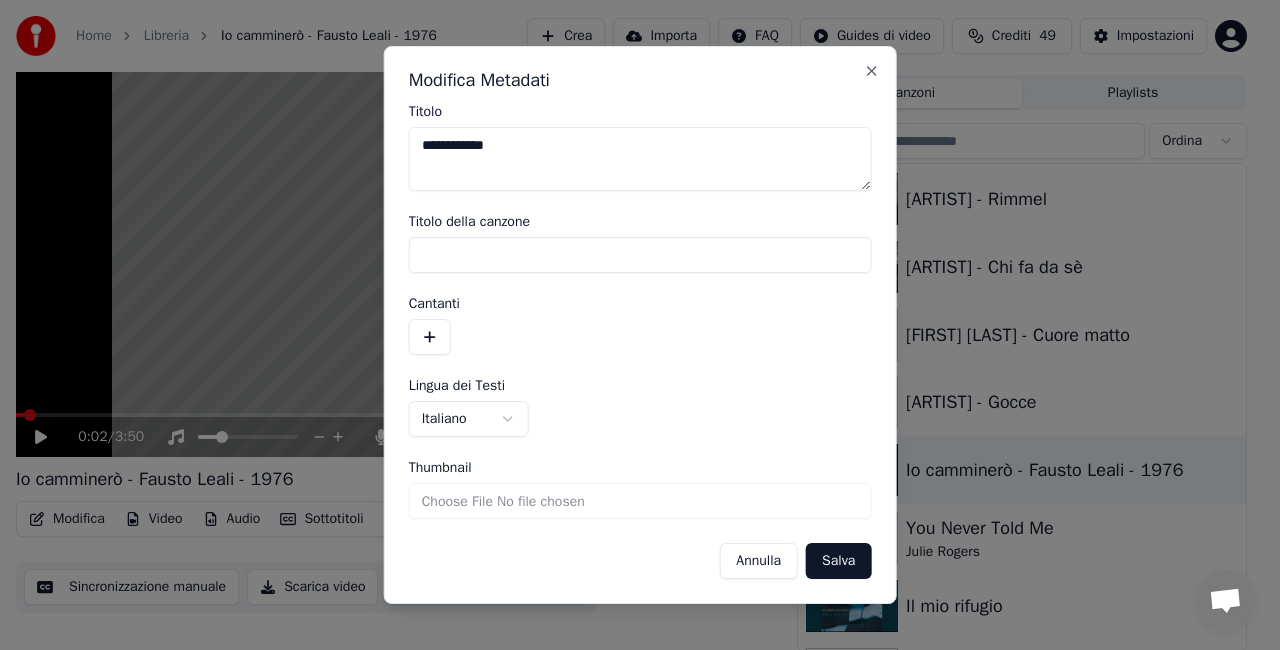 click on "**********" at bounding box center (640, 159) 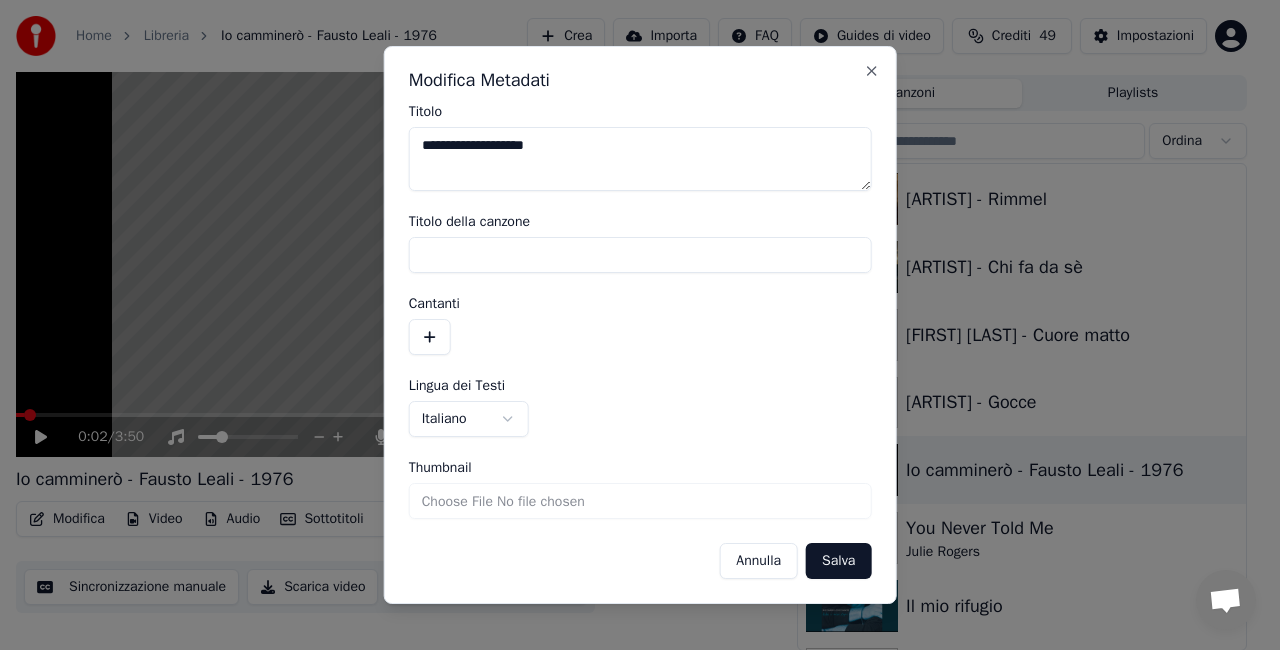 type on "**********" 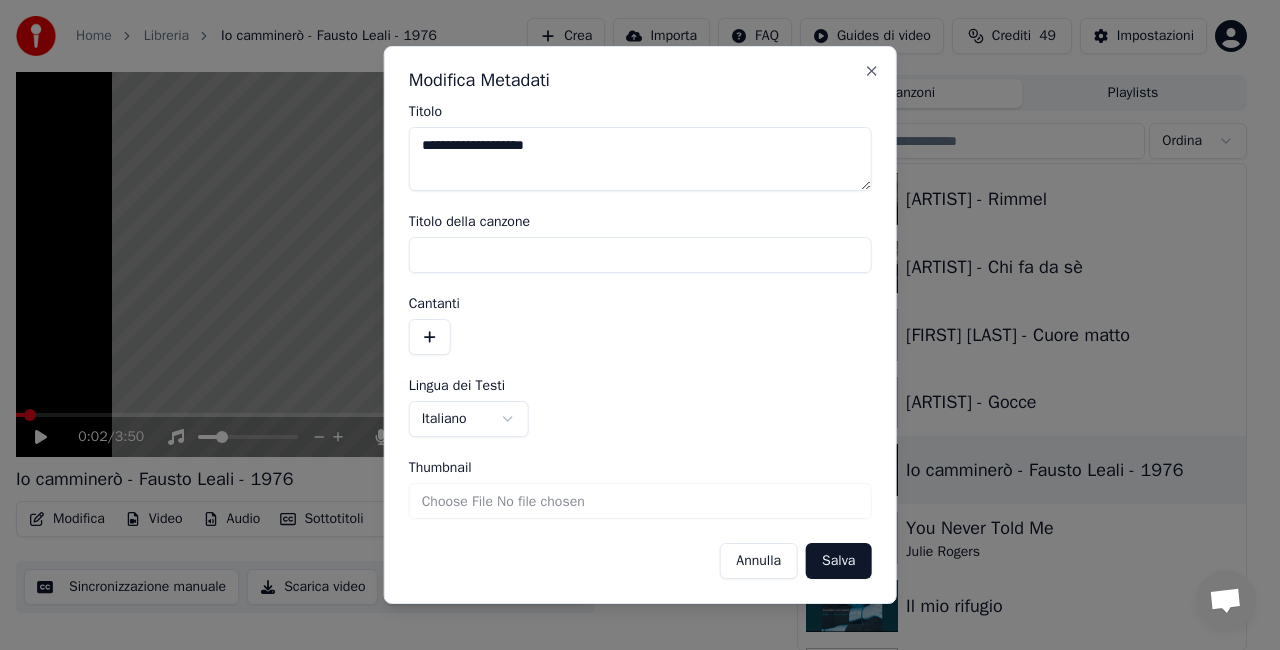 click on "Salva" at bounding box center [838, 561] 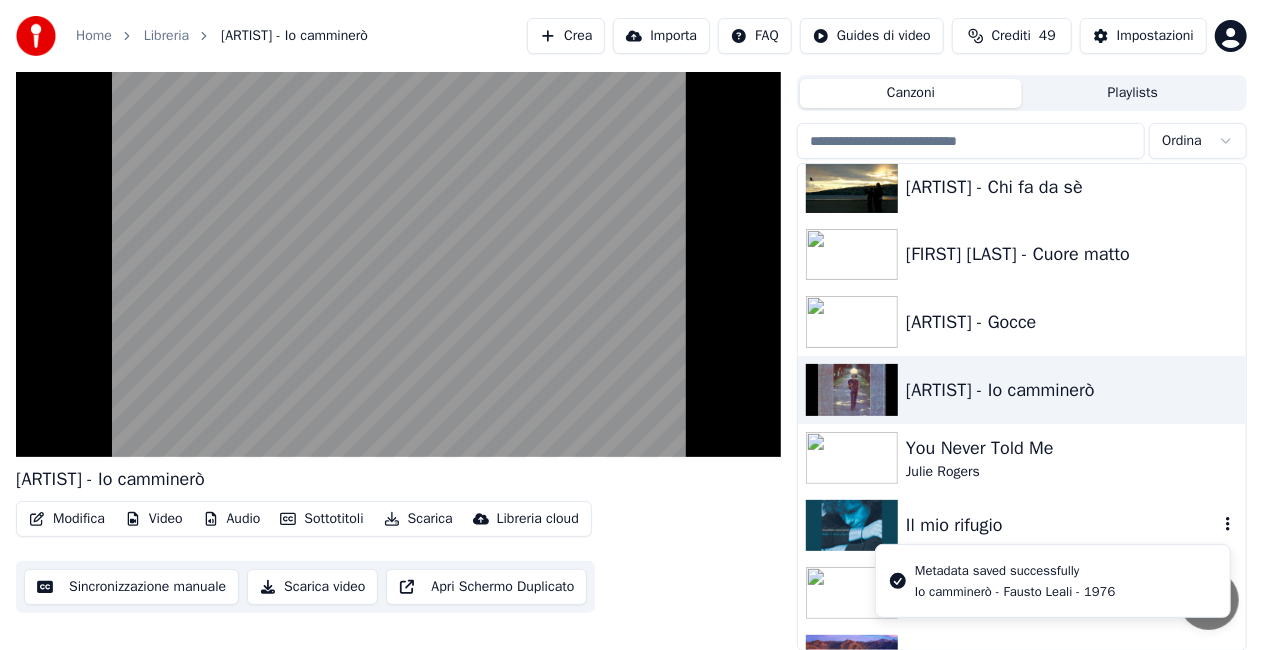 scroll, scrollTop: 19070, scrollLeft: 0, axis: vertical 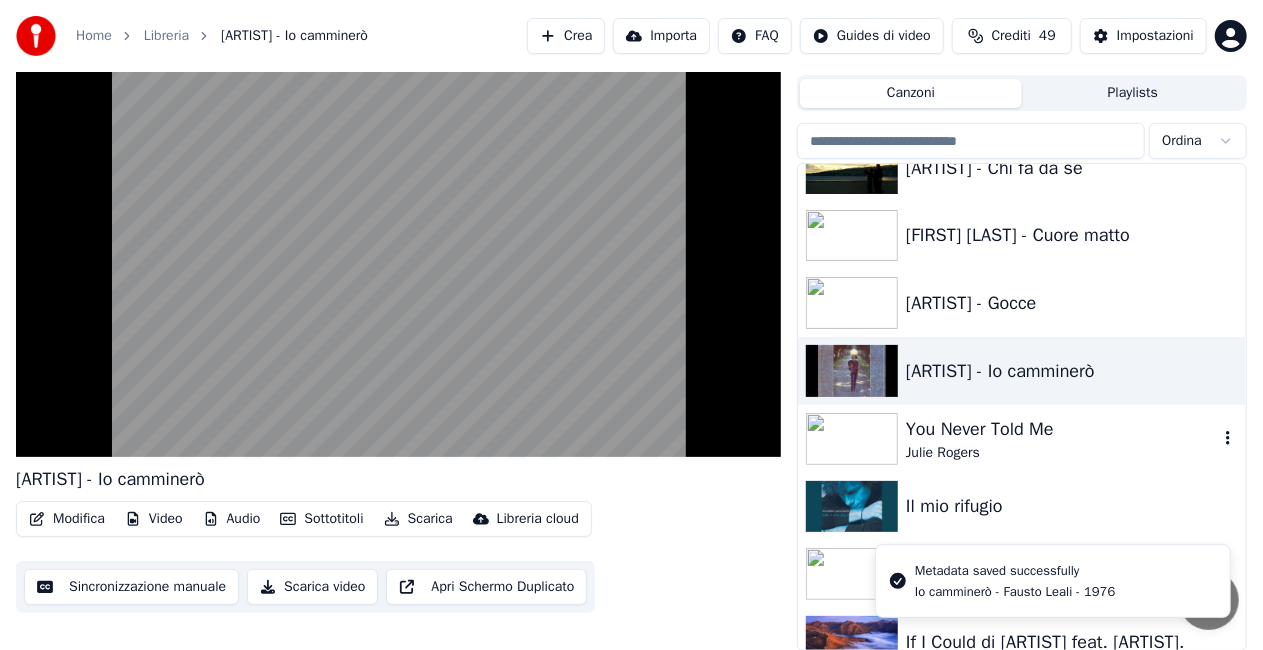 click on "Julie Rogers" at bounding box center (1062, 453) 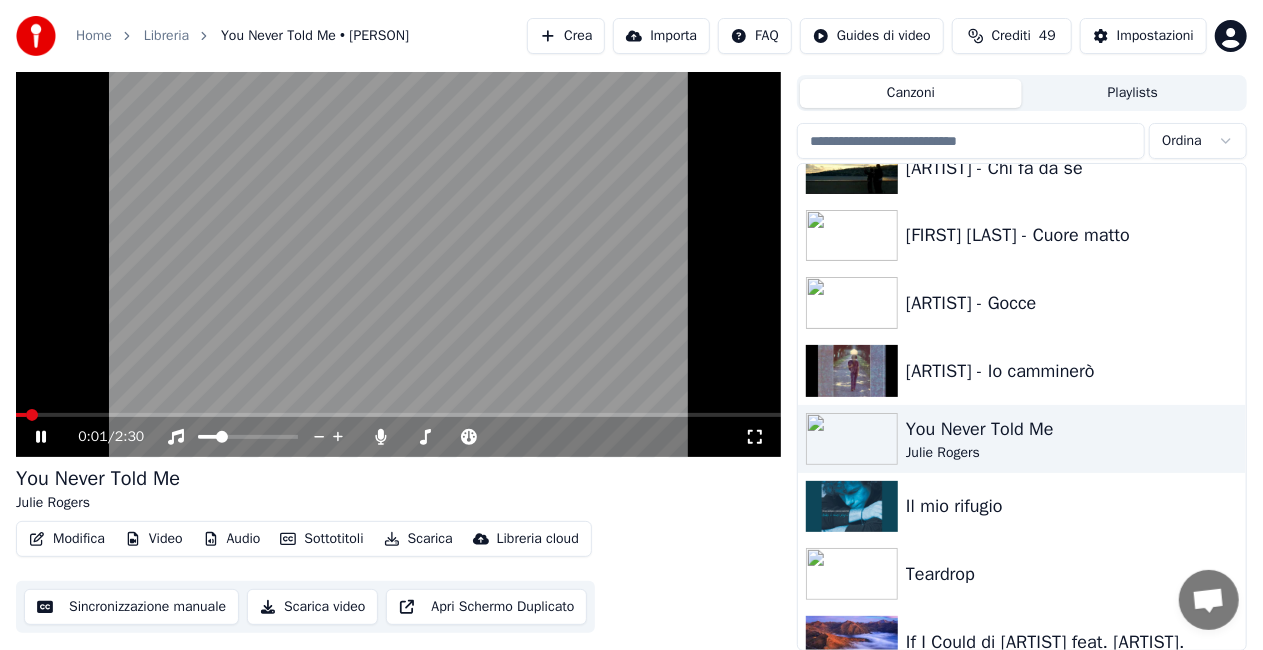 click at bounding box center [398, 242] 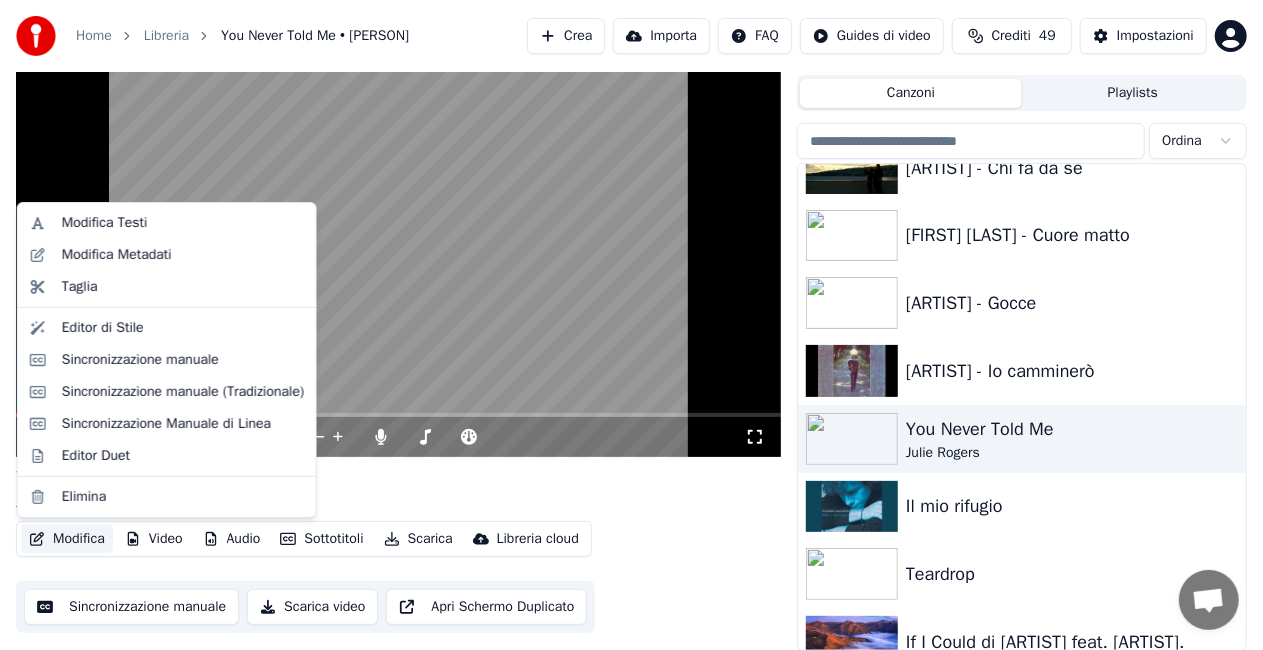 click on "Modifica" at bounding box center [67, 539] 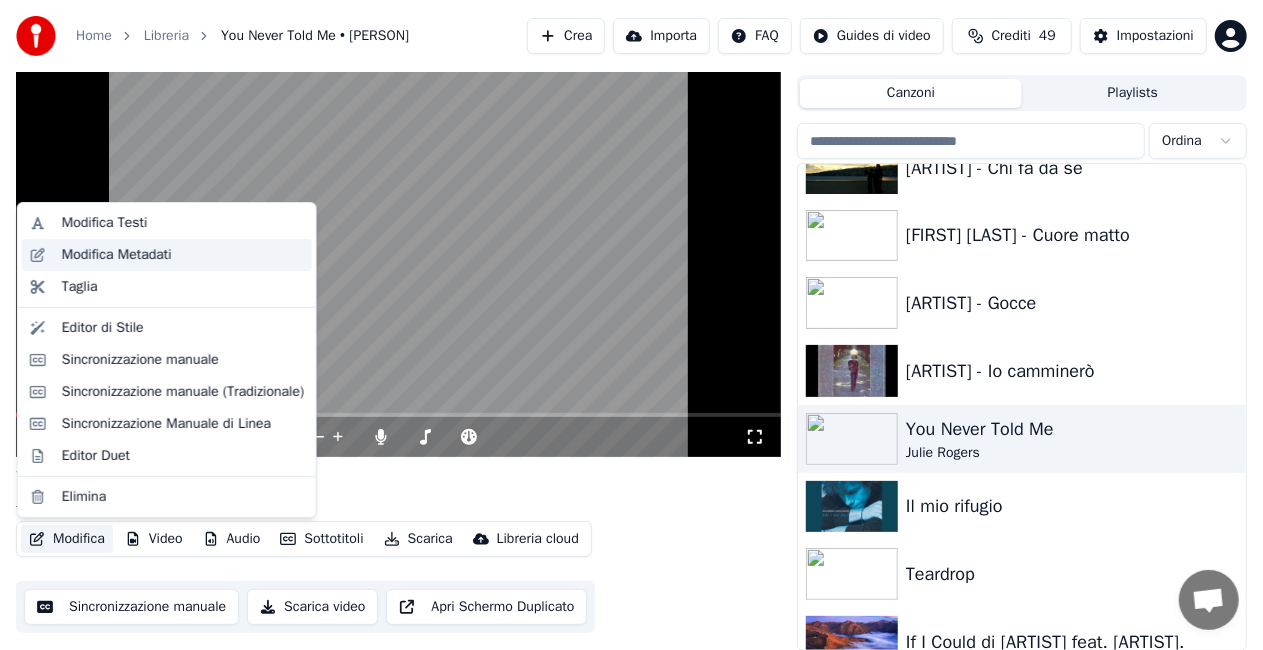 click on "Modifica Metadati" at bounding box center (117, 255) 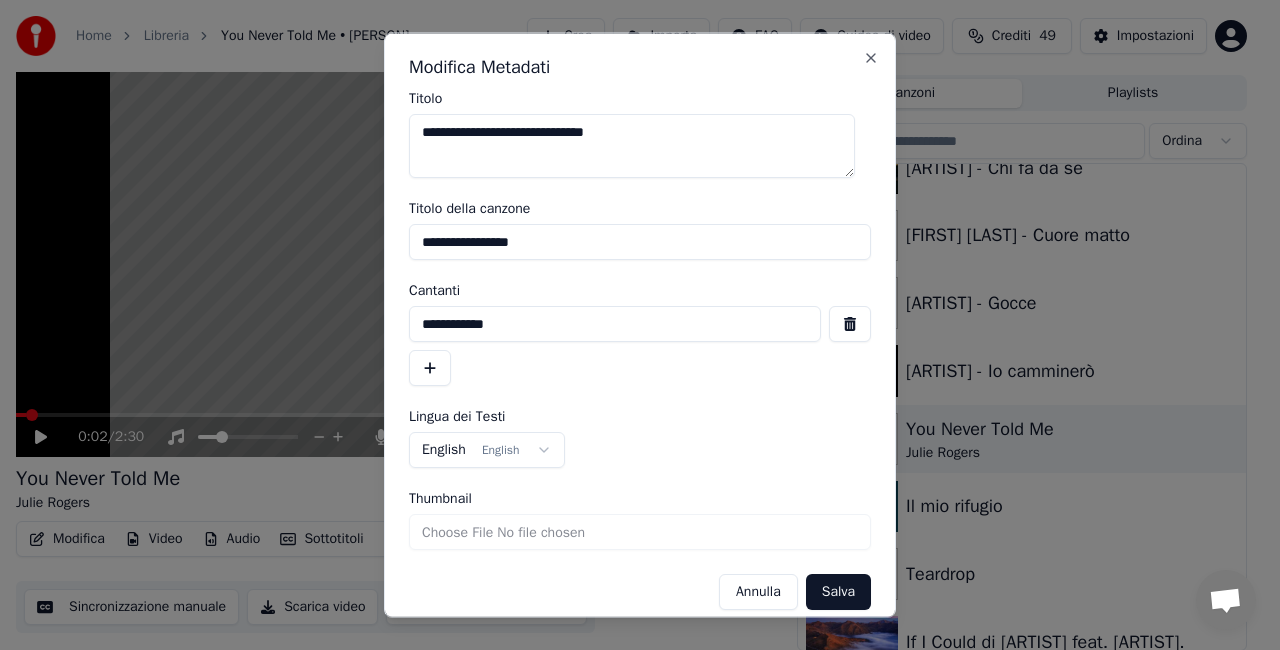 drag, startPoint x: 450, startPoint y: 128, endPoint x: 239, endPoint y: 151, distance: 212.24985 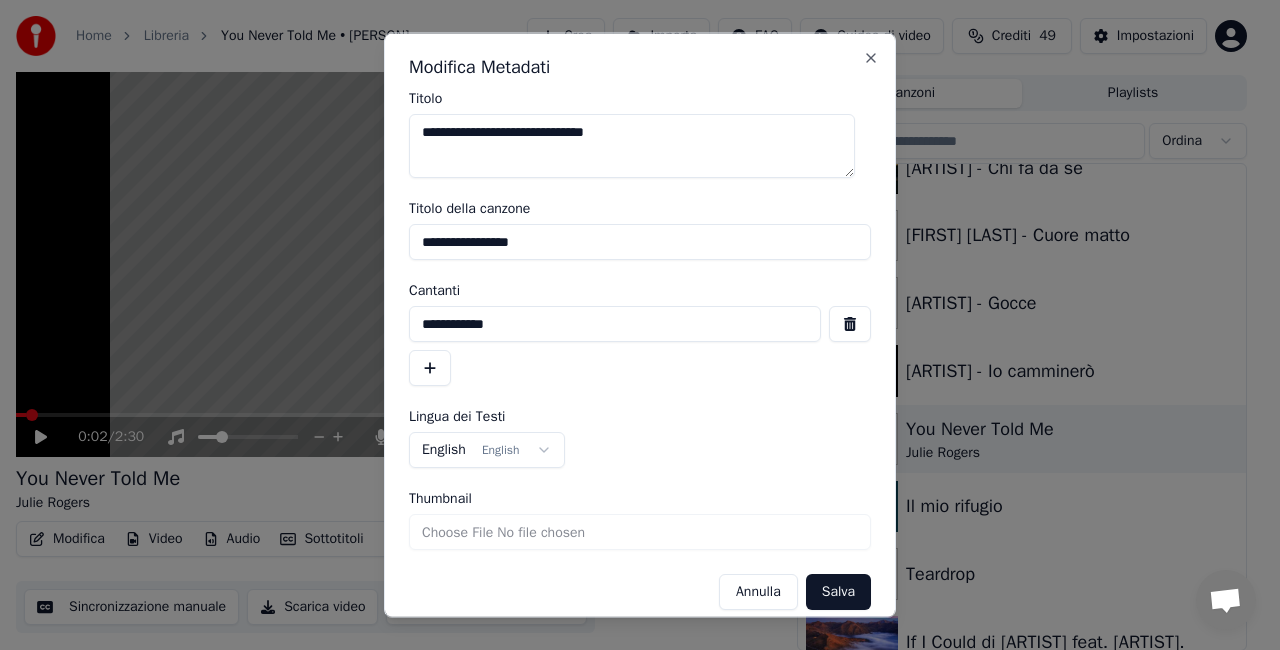 click on "**********" at bounding box center [631, 280] 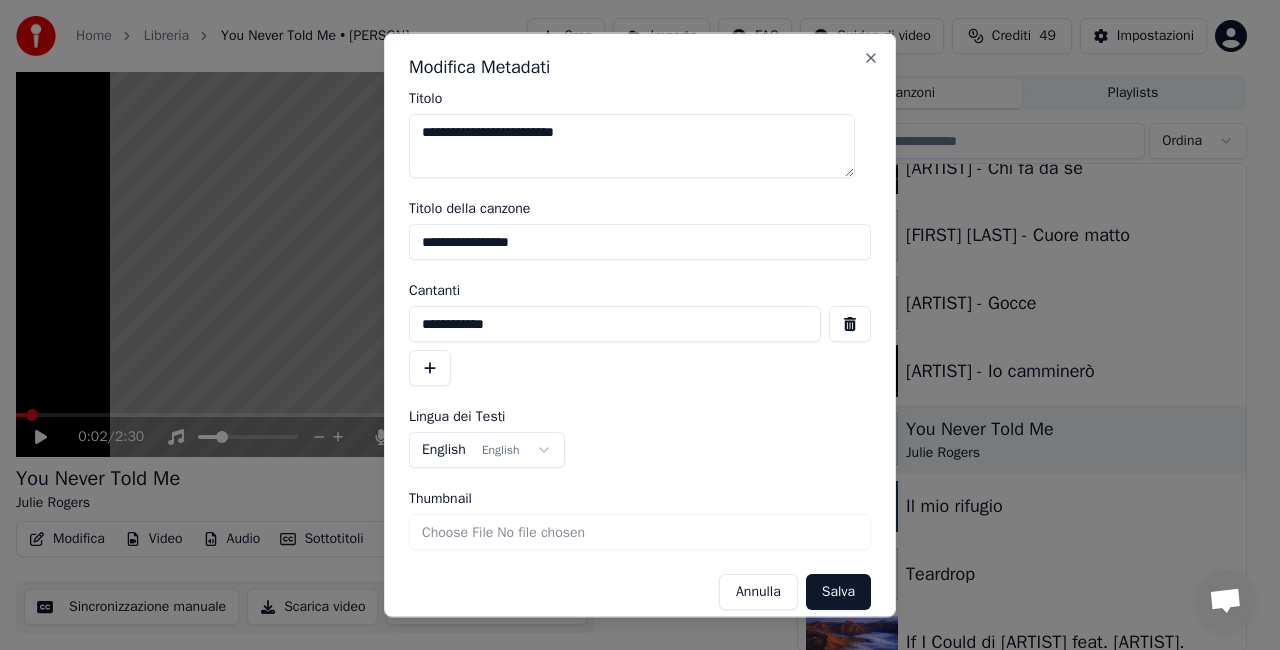 type on "**********" 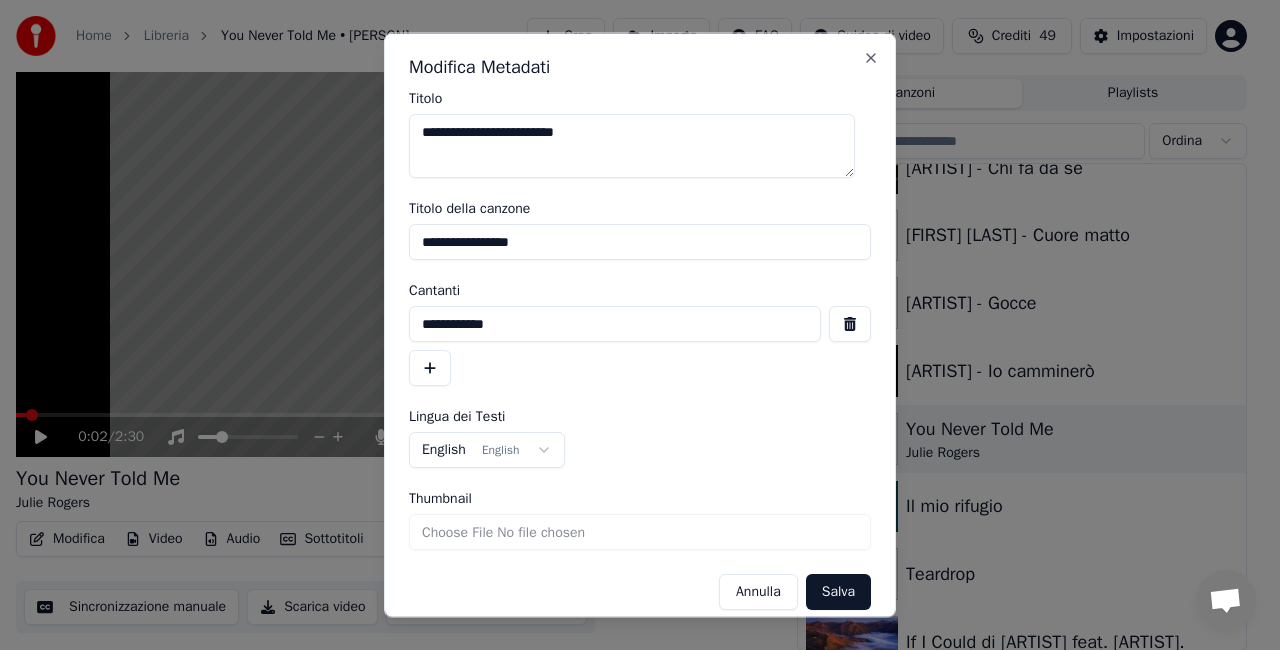drag, startPoint x: 577, startPoint y: 228, endPoint x: 86, endPoint y: 278, distance: 493.53925 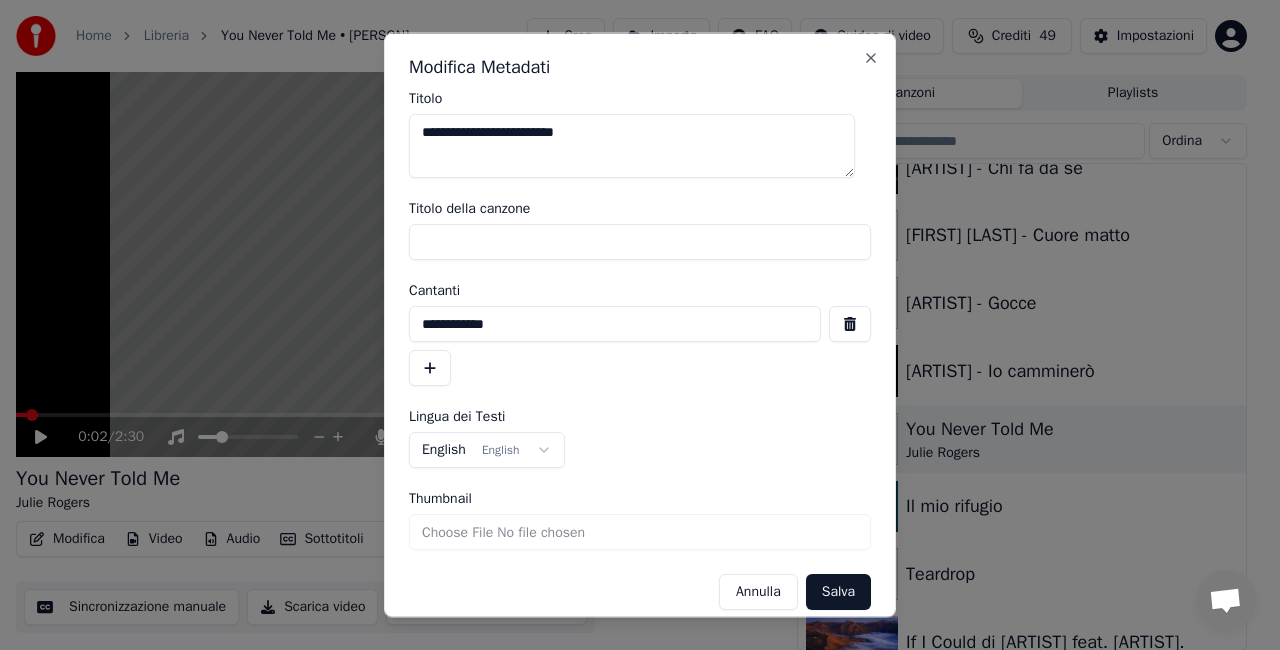 type 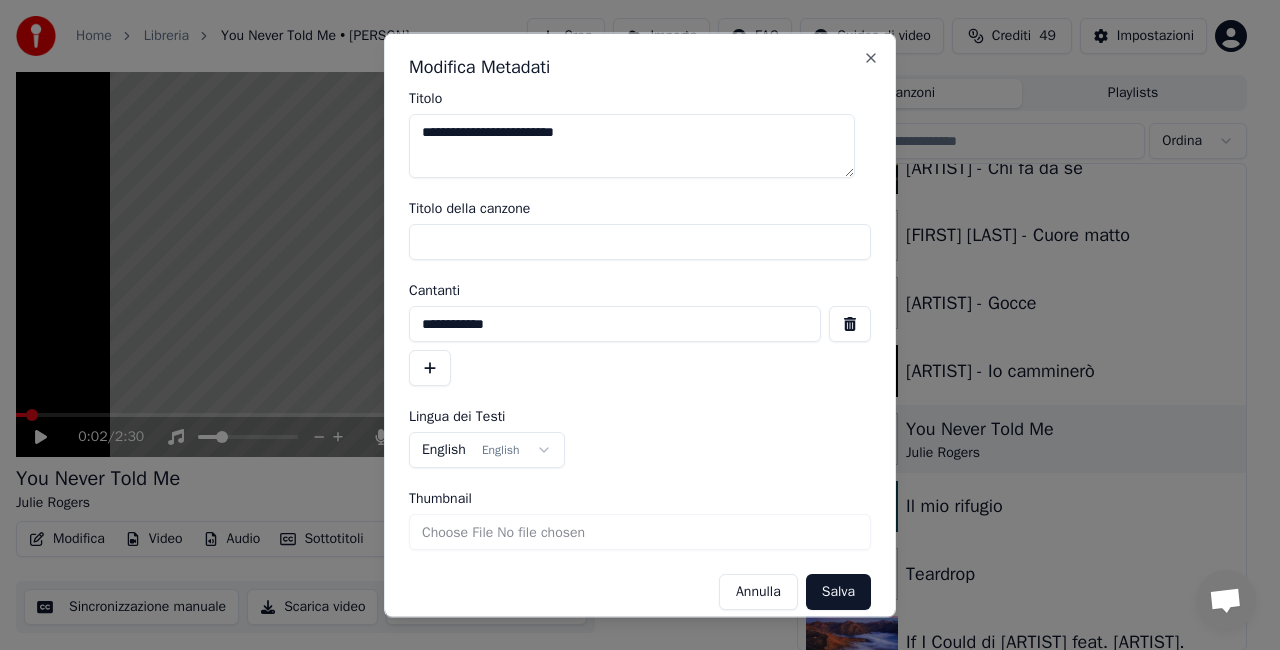 drag, startPoint x: 514, startPoint y: 323, endPoint x: 65, endPoint y: 335, distance: 449.16034 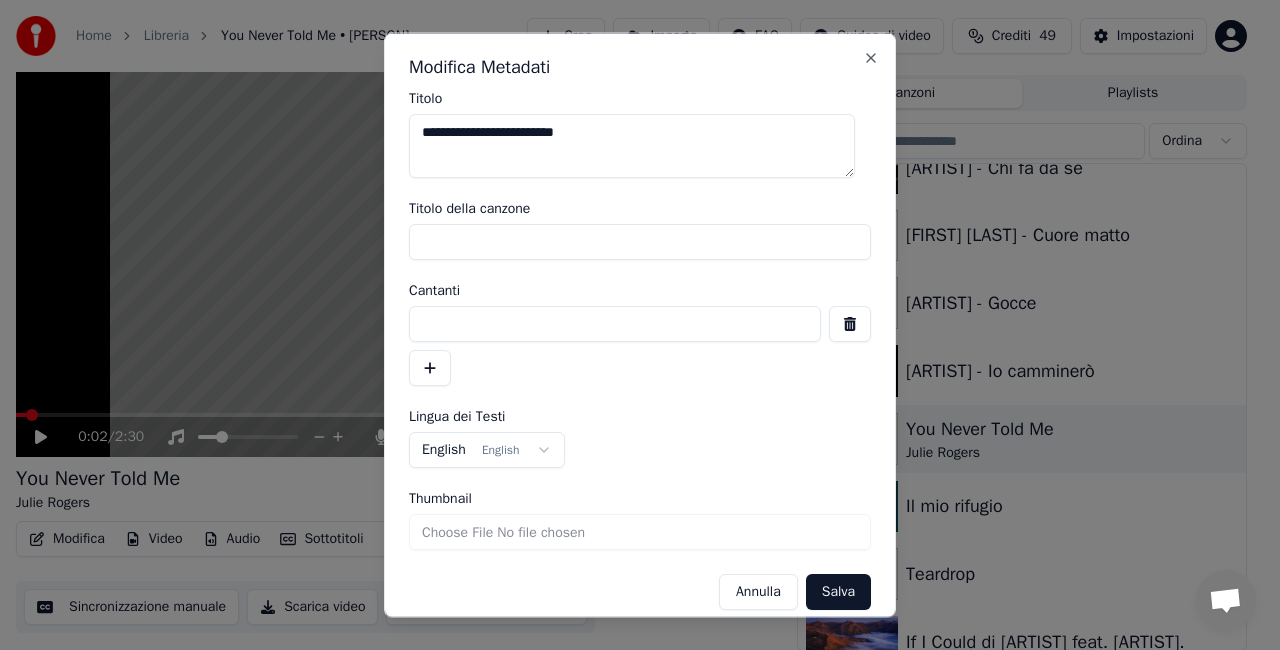 type 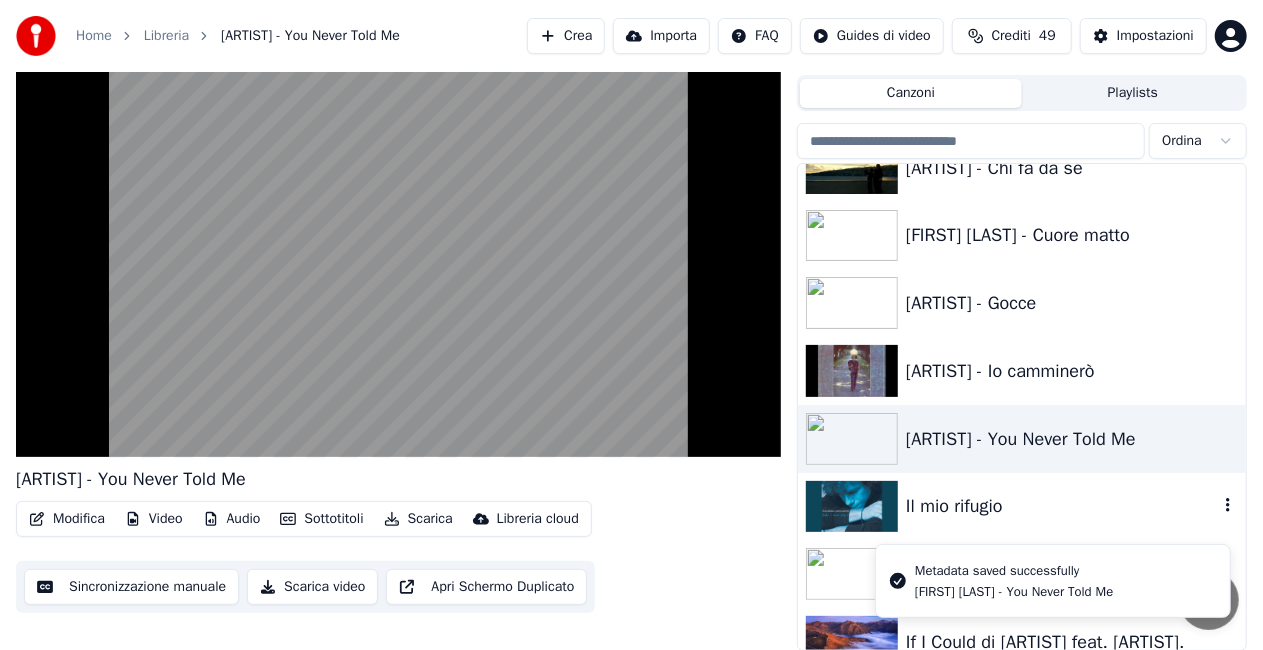 click on "Il mio rifugio" at bounding box center [1022, 507] 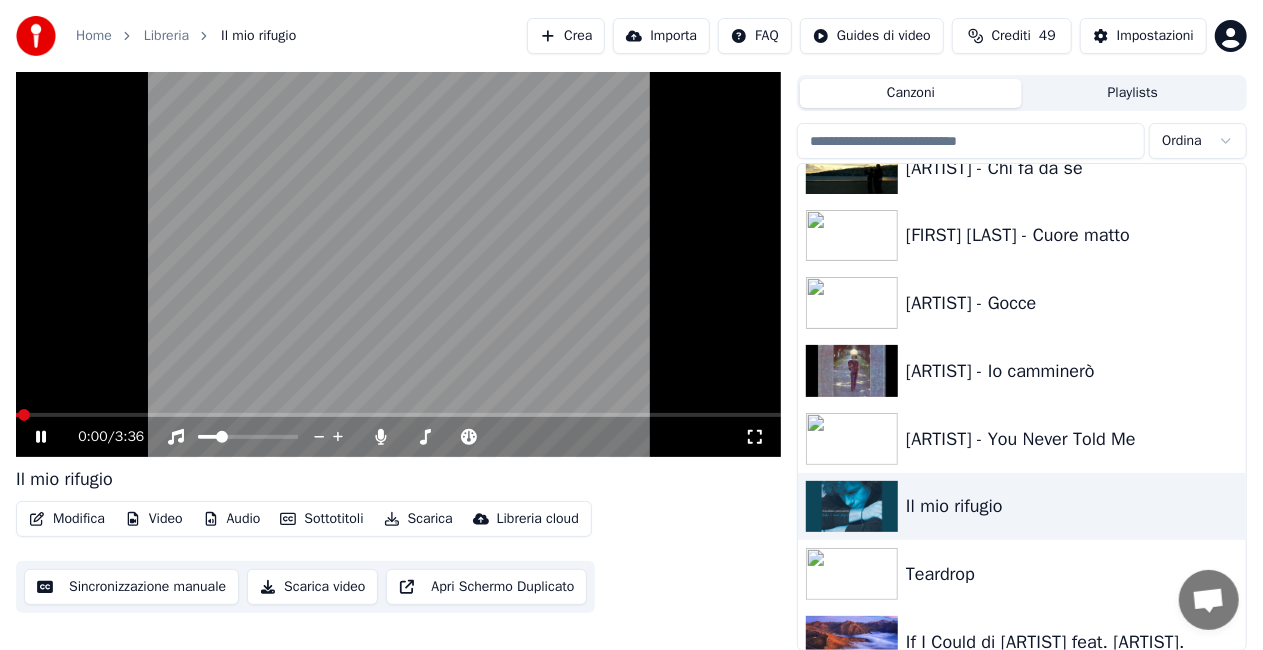 click 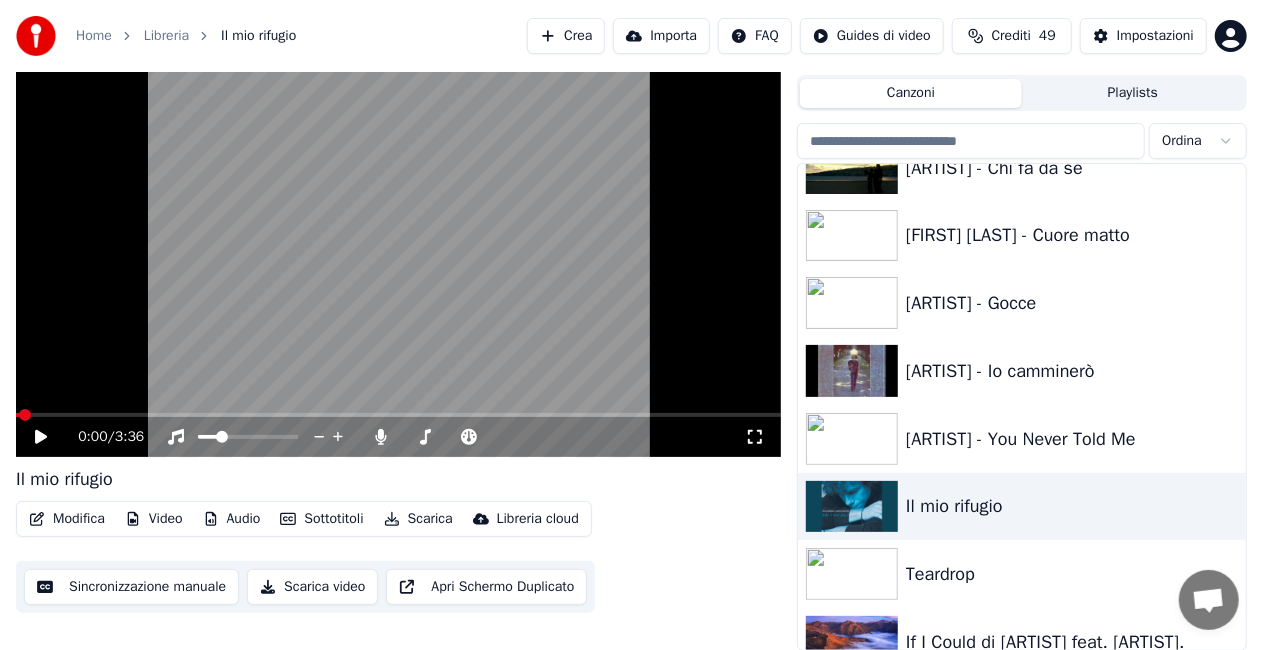 click on "Modifica" at bounding box center (67, 519) 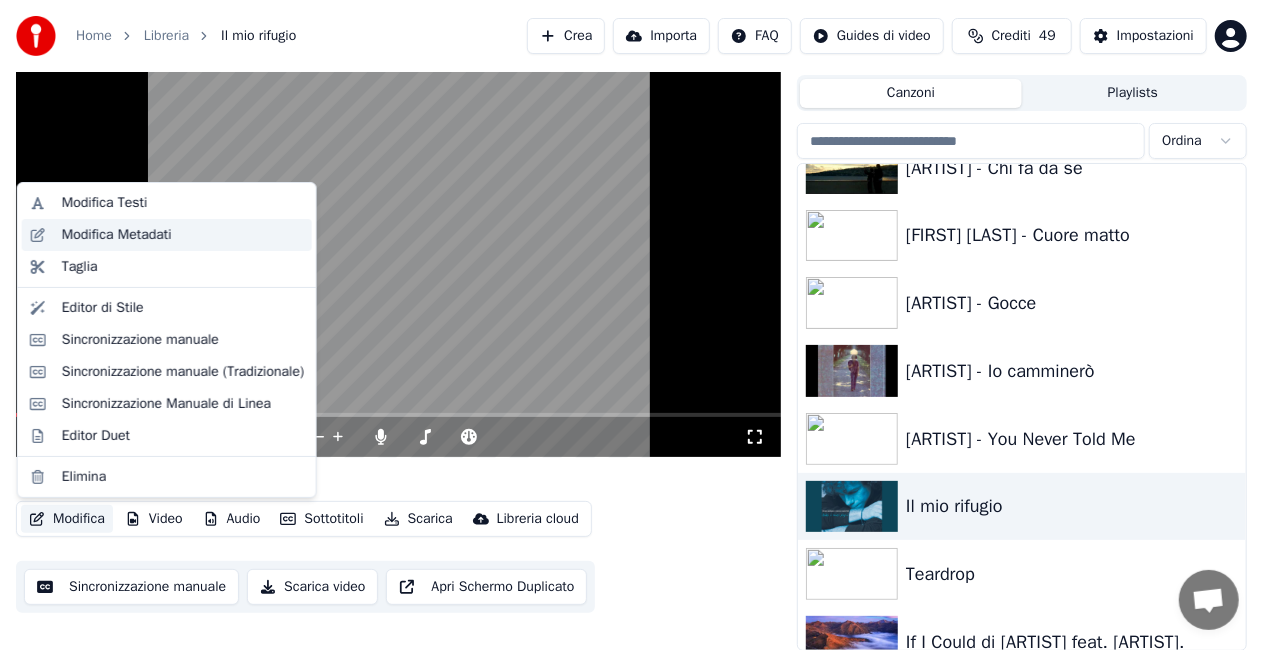 click on "Modifica Metadati" at bounding box center (117, 235) 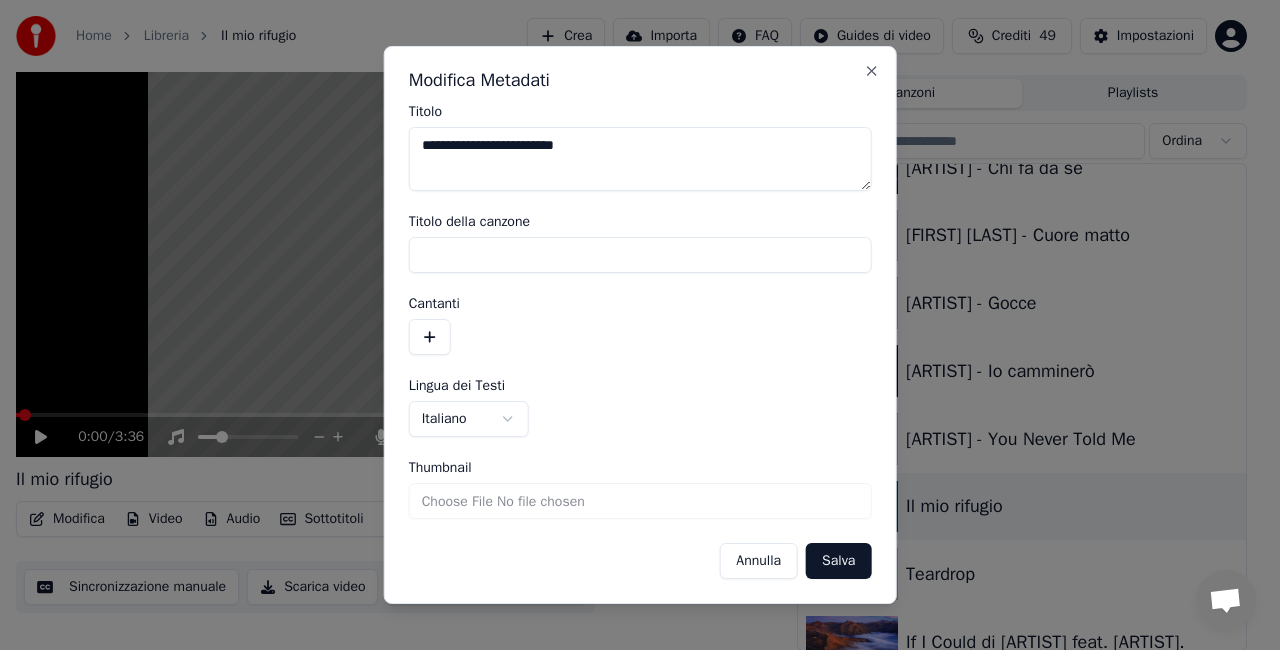 type on "**********" 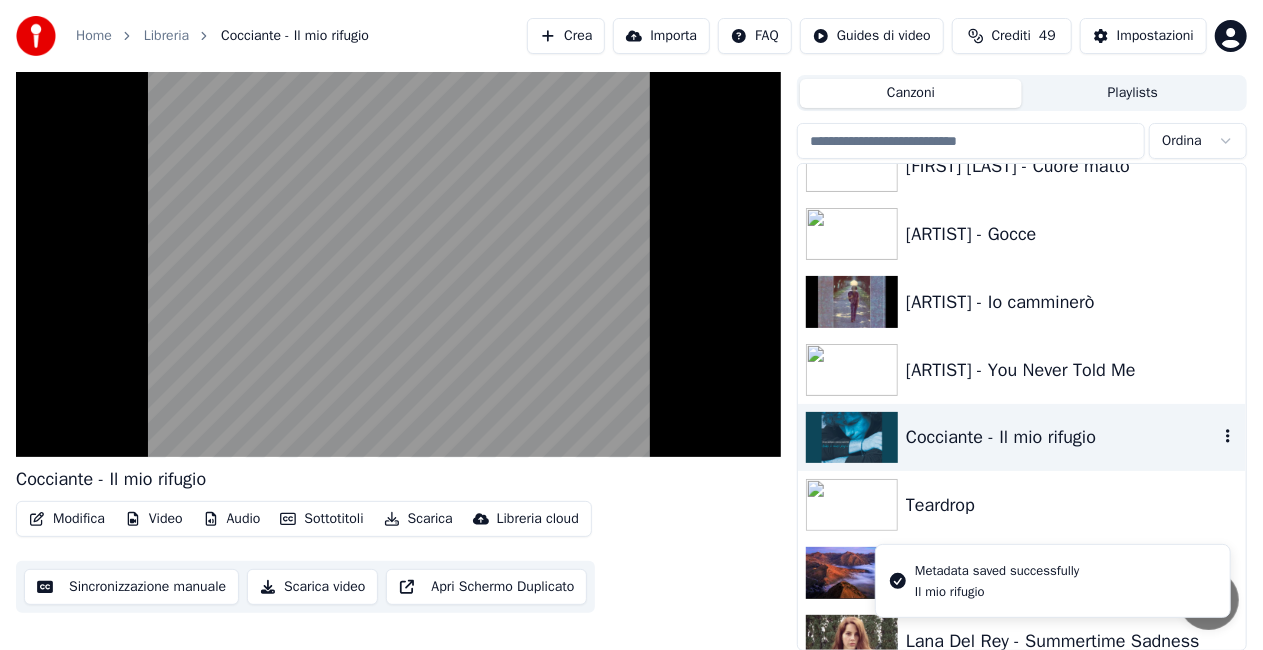 scroll, scrollTop: 19170, scrollLeft: 0, axis: vertical 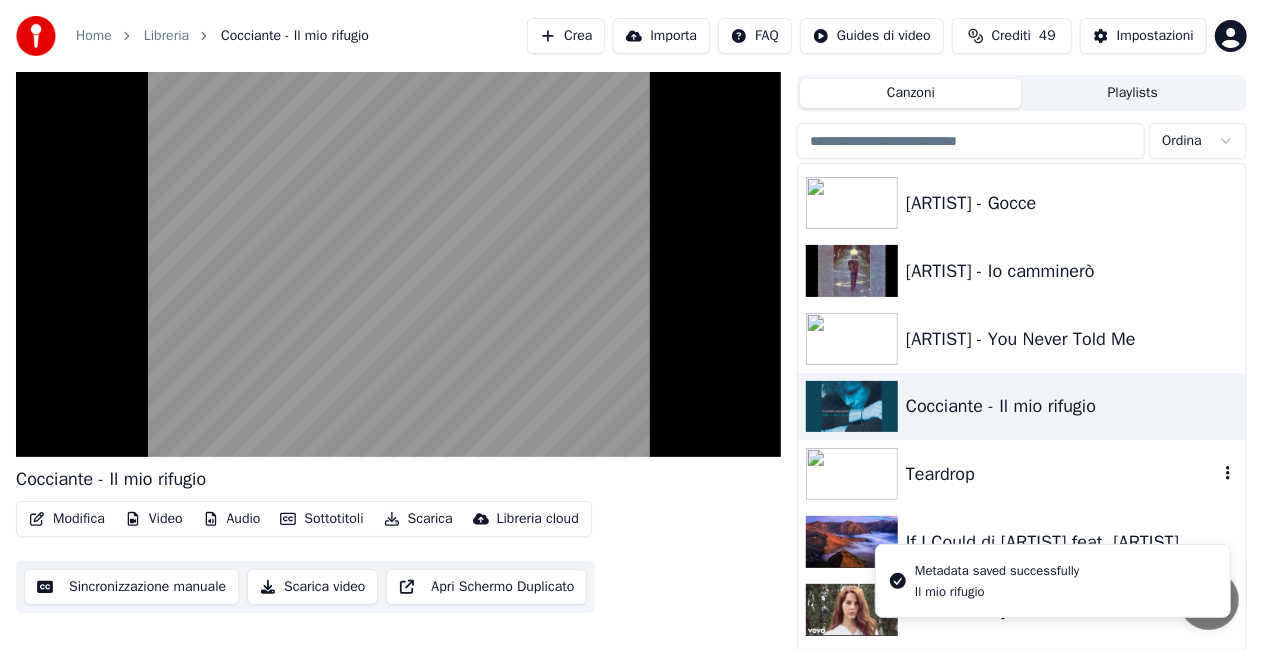 click on "Teardrop" at bounding box center [1062, 474] 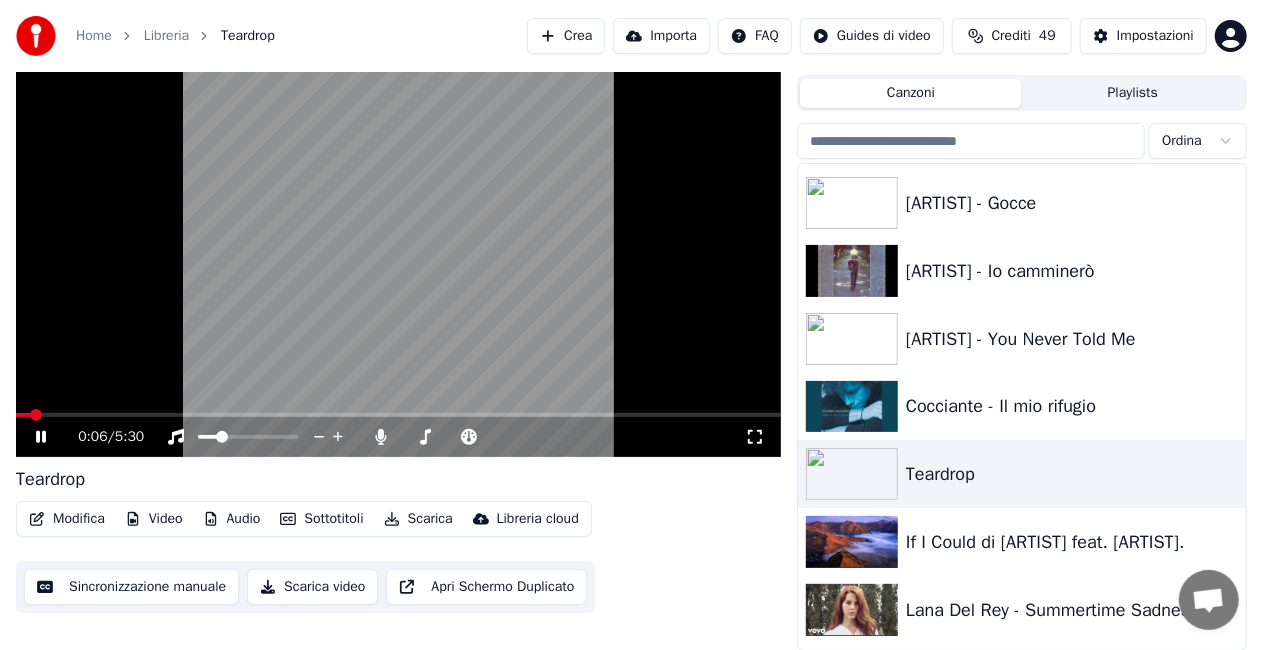 click 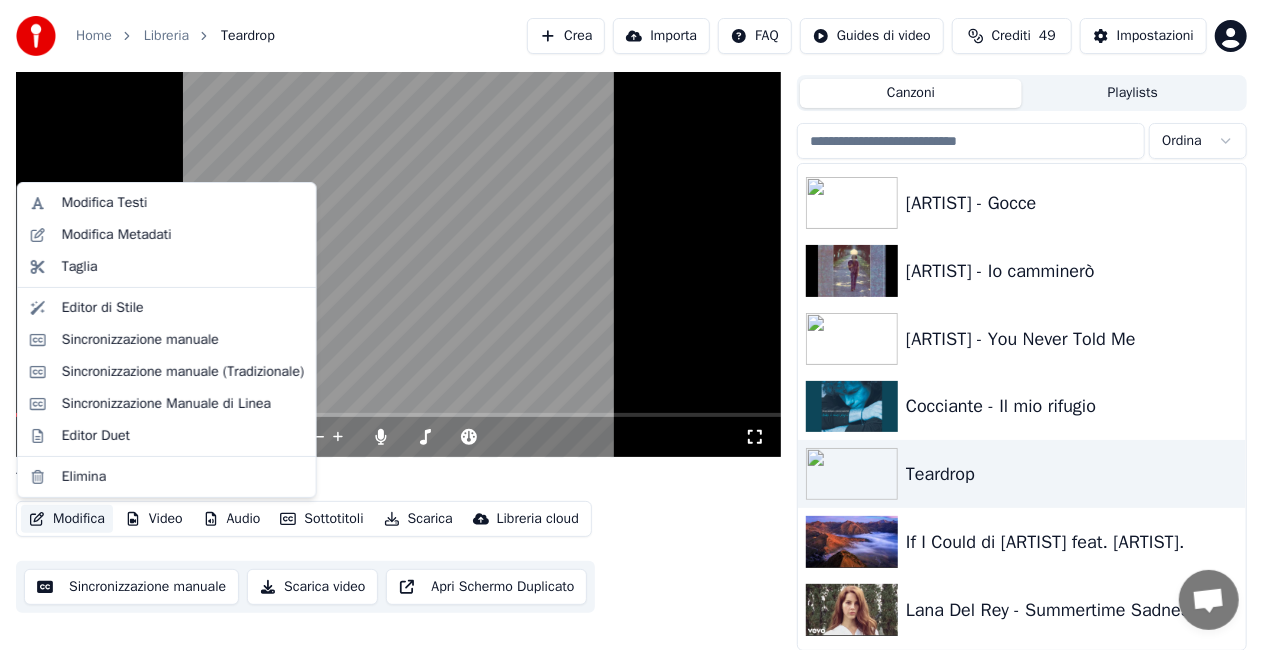 click on "Modifica" at bounding box center (67, 519) 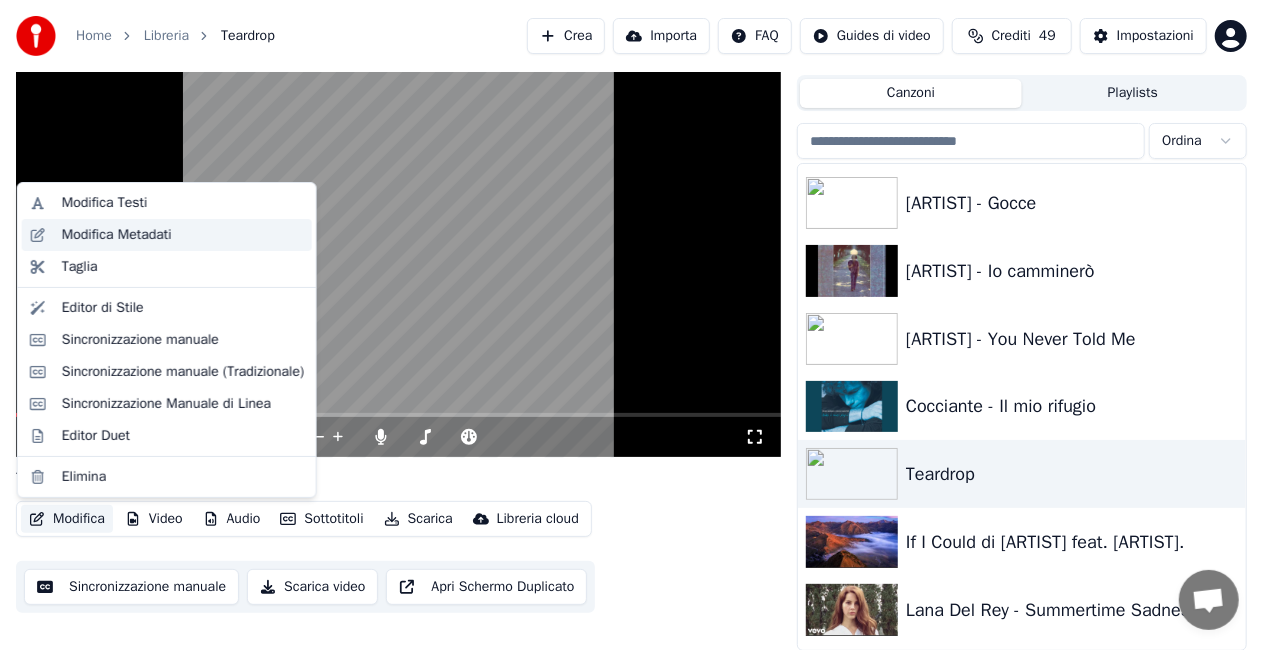 click on "Modifica Metadati" at bounding box center [117, 235] 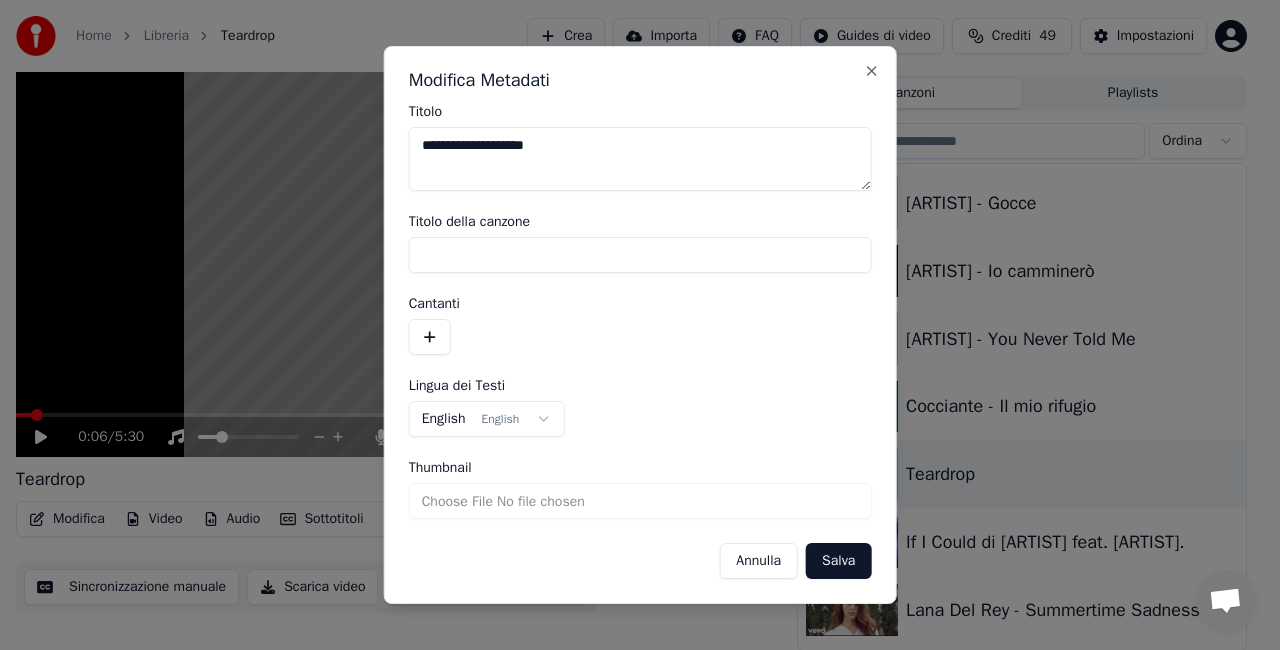 type on "**********" 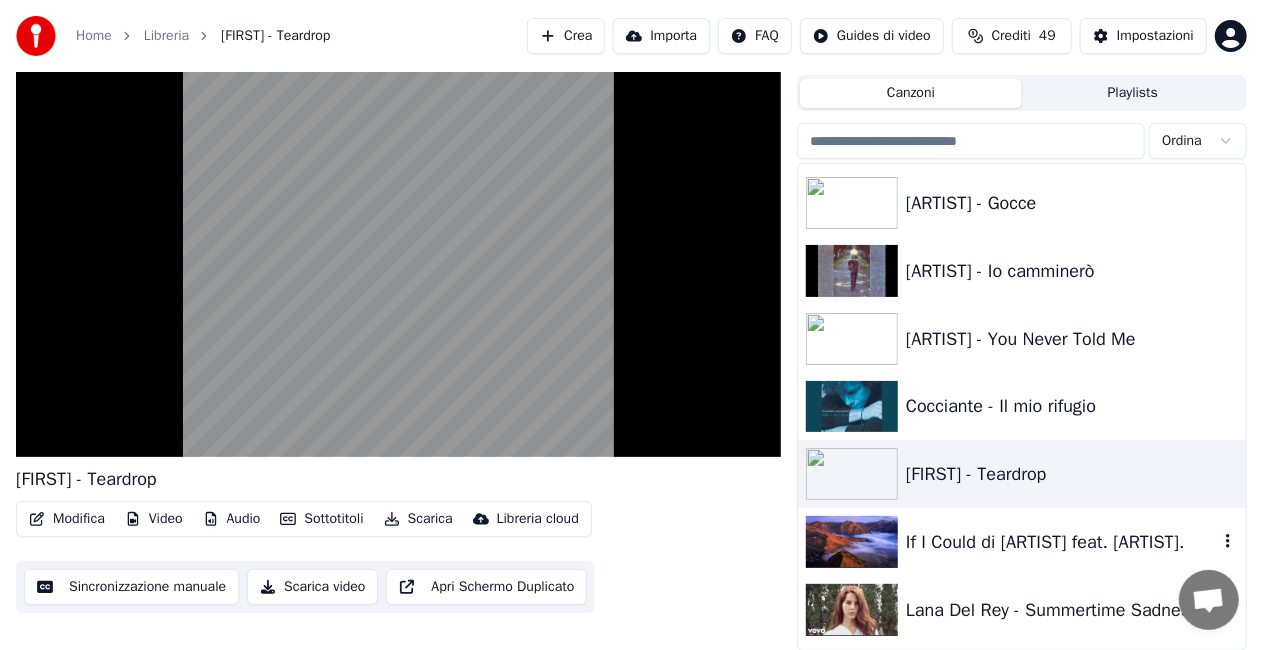 click on "If I Could di [ARTIST] feat. [ARTIST]." at bounding box center [1022, 542] 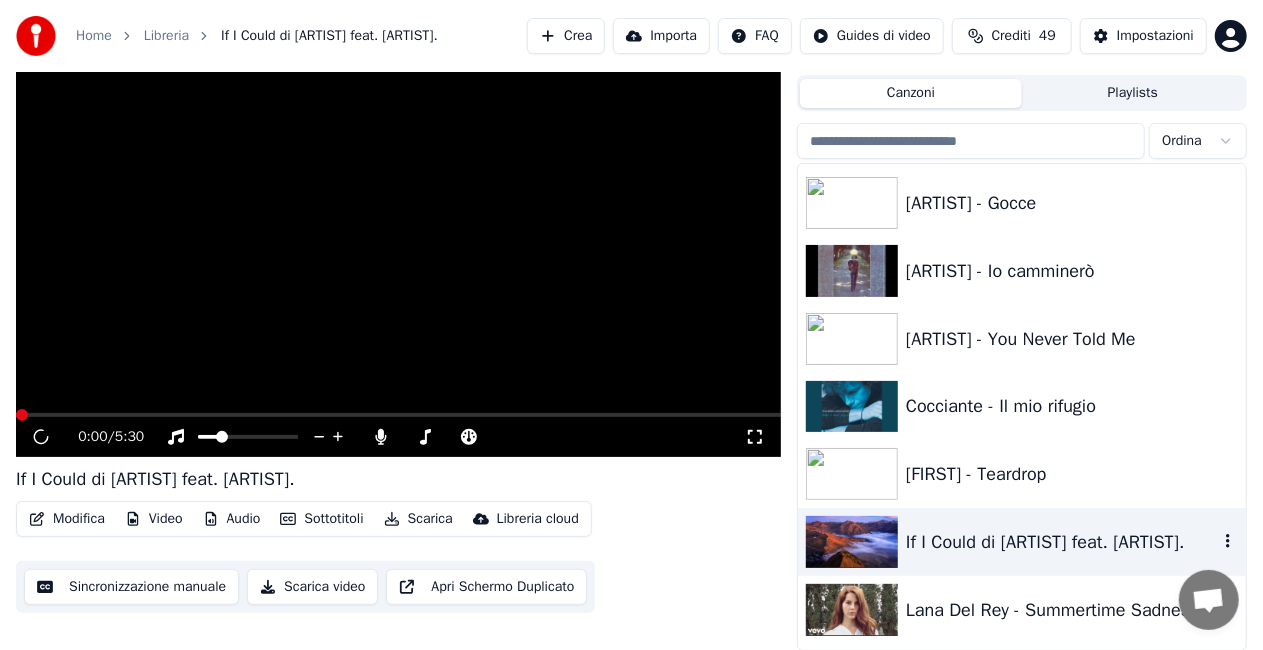 scroll, scrollTop: 55, scrollLeft: 0, axis: vertical 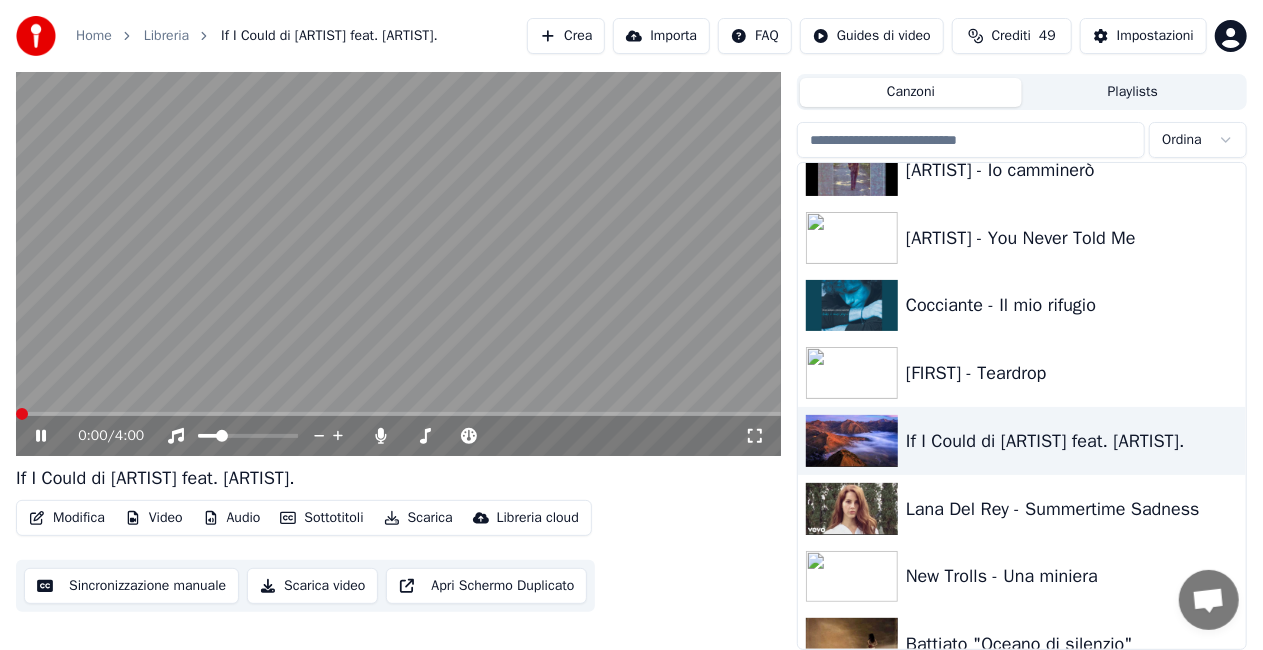 click at bounding box center [398, 241] 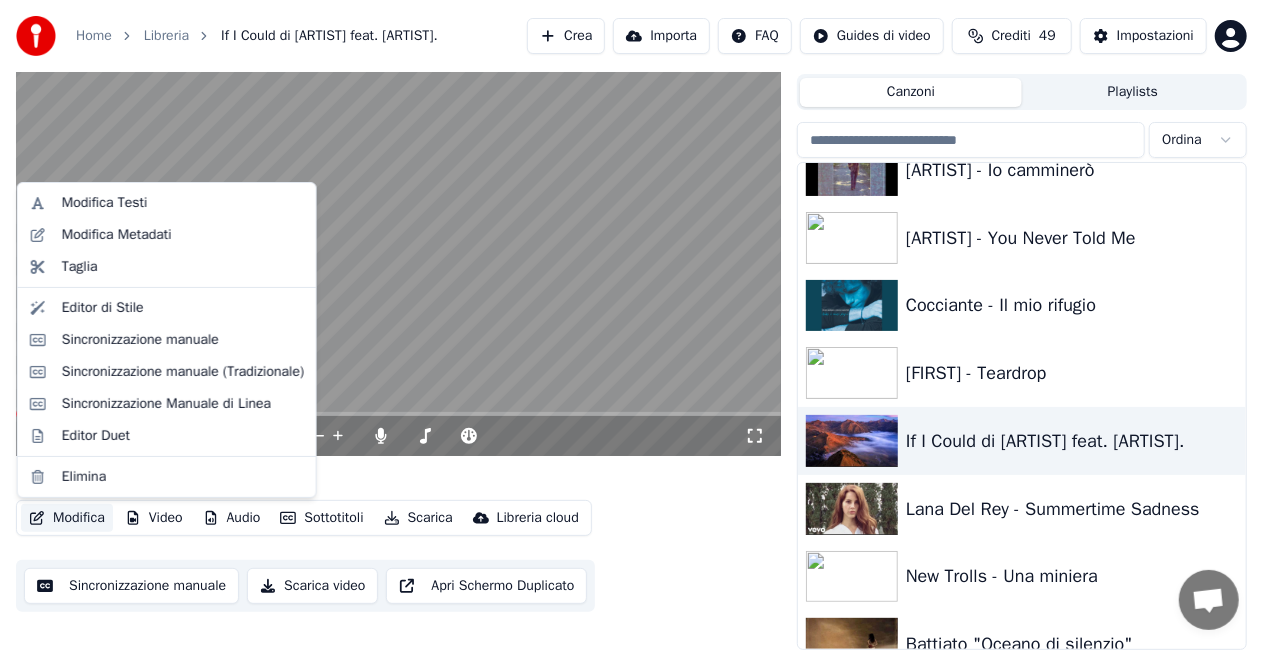 click on "Modifica" at bounding box center [67, 518] 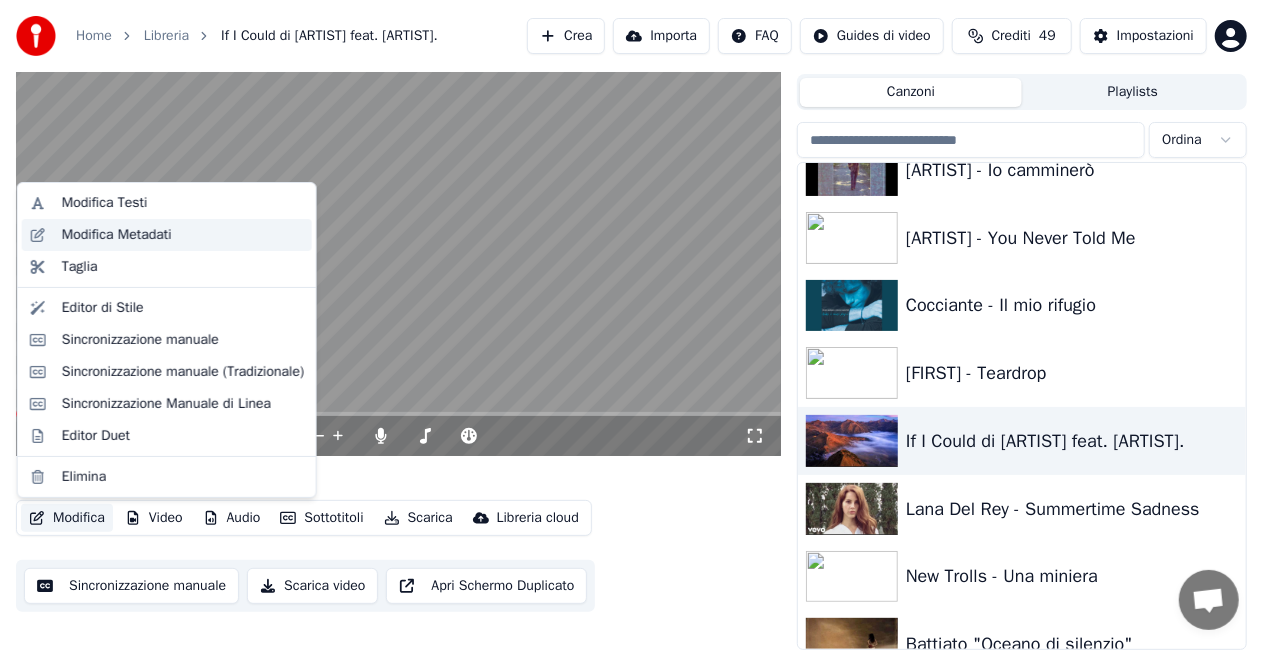 click on "Modifica Metadati" at bounding box center (117, 235) 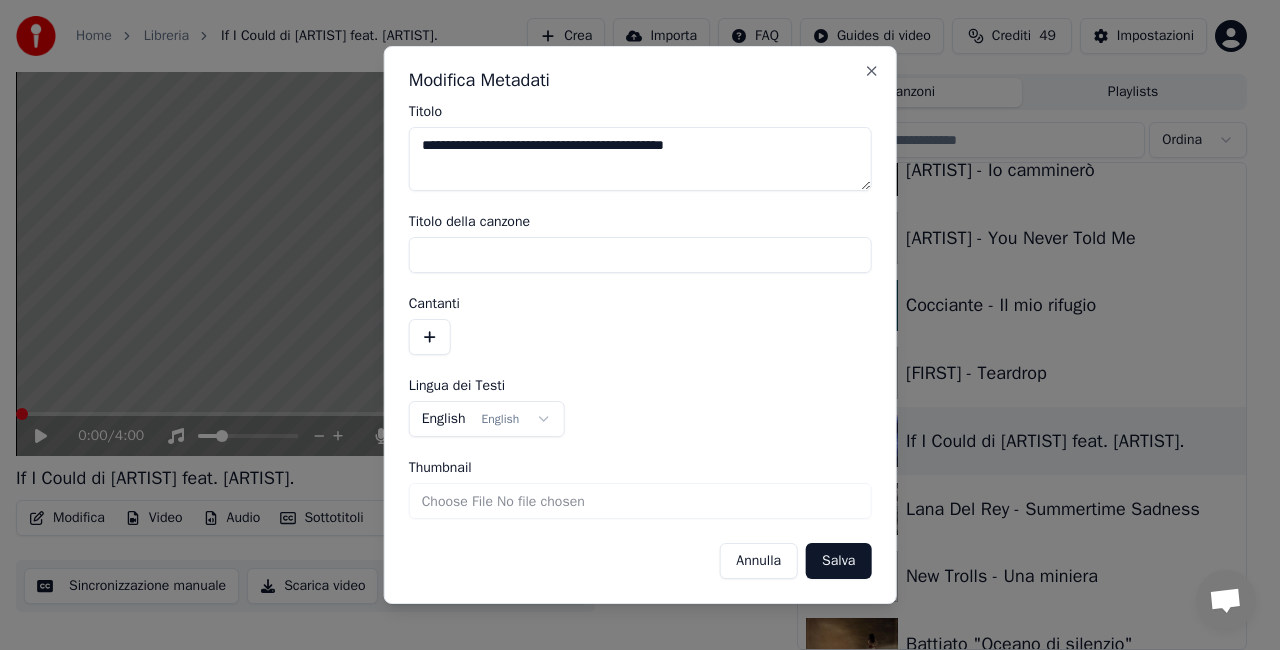 drag, startPoint x: 482, startPoint y: 146, endPoint x: 540, endPoint y: 156, distance: 58.855755 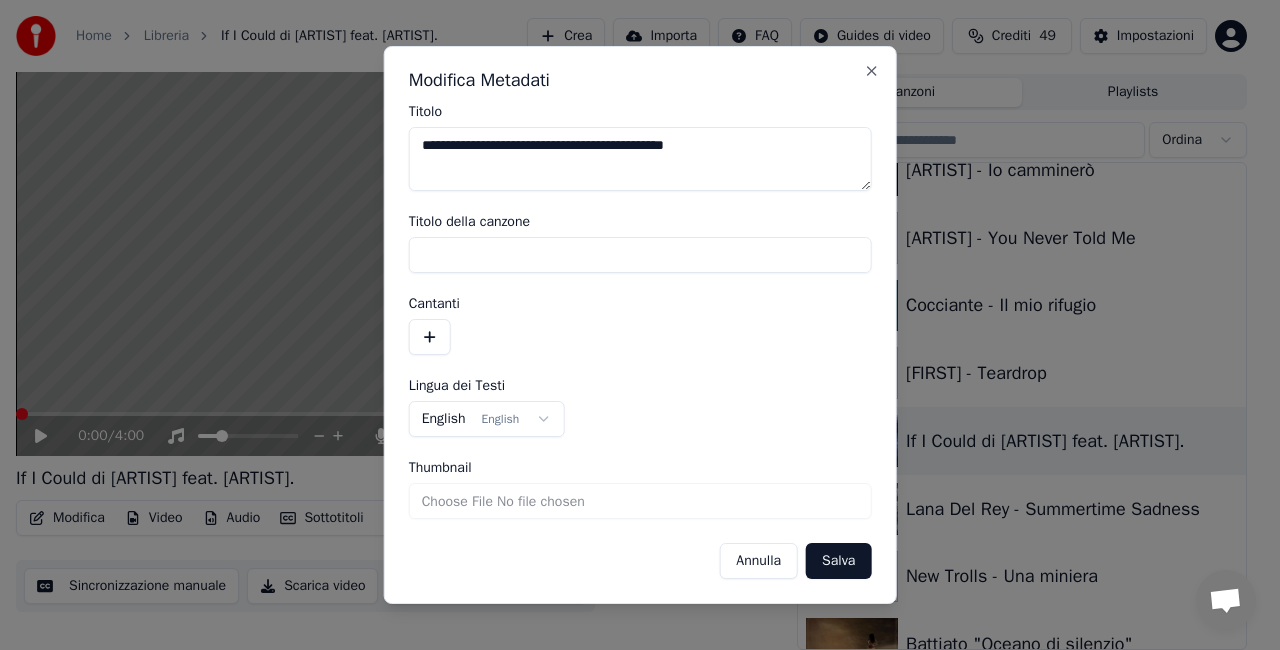 click on "**********" at bounding box center (640, 159) 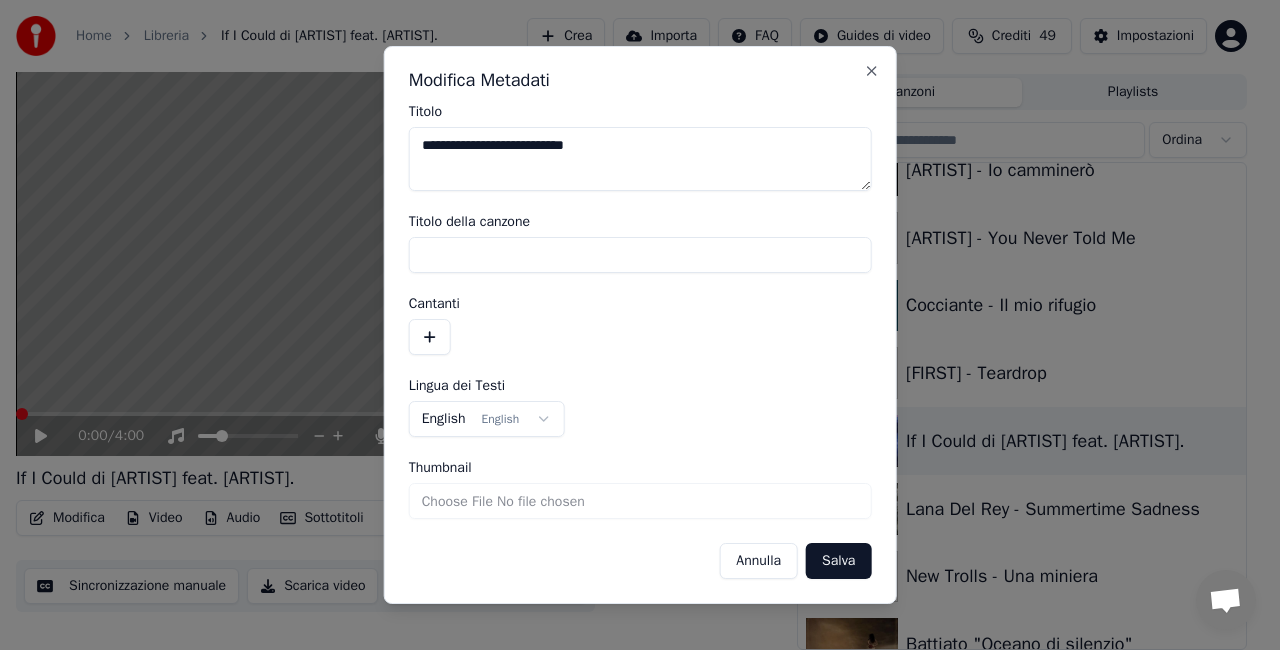 type on "**********" 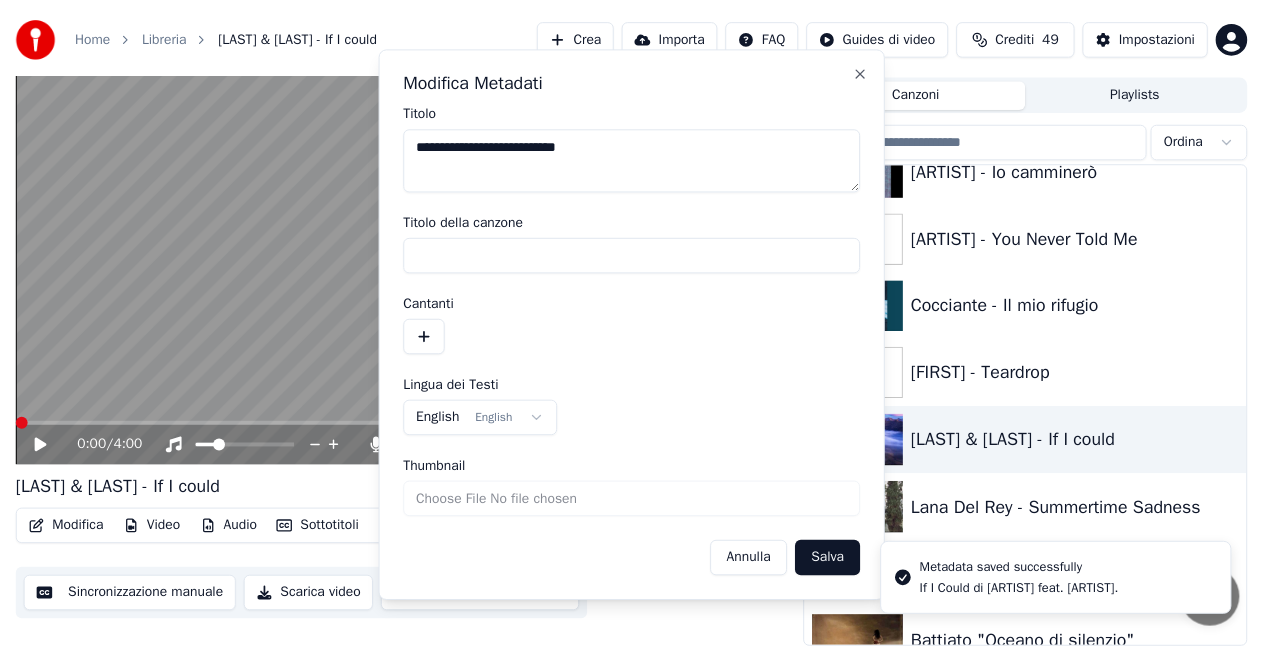 scroll, scrollTop: 45, scrollLeft: 0, axis: vertical 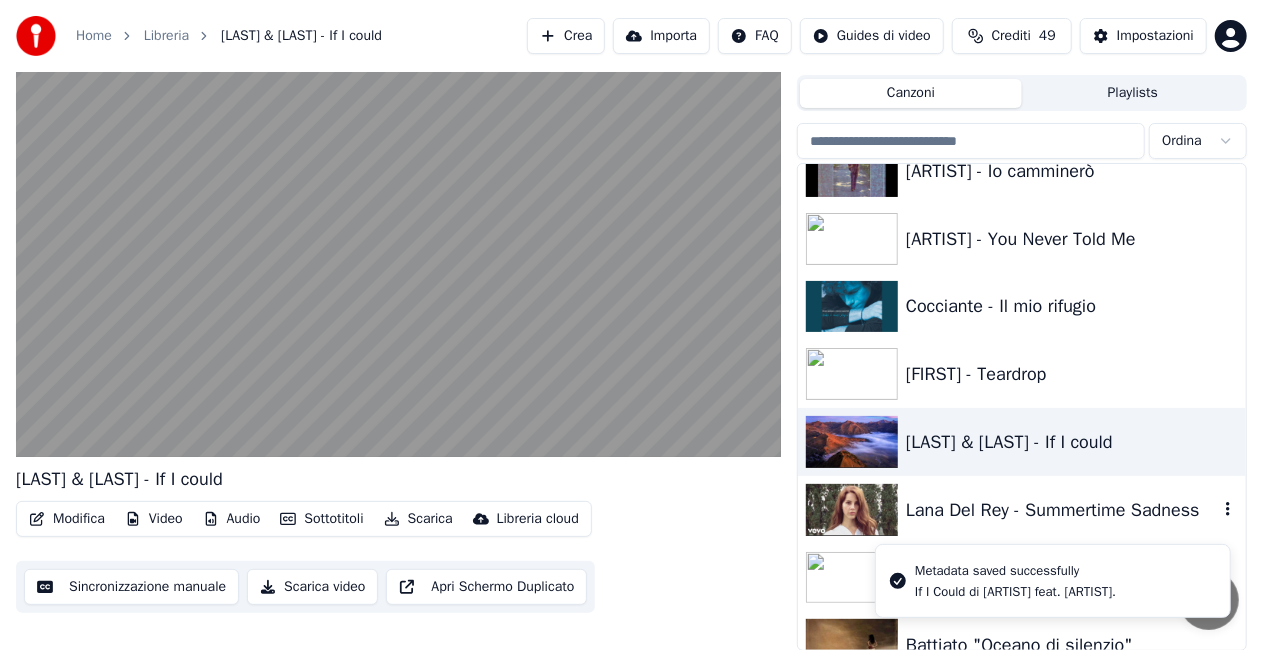 click on "Lana Del Rey - Summertime Sadness" at bounding box center [1022, 510] 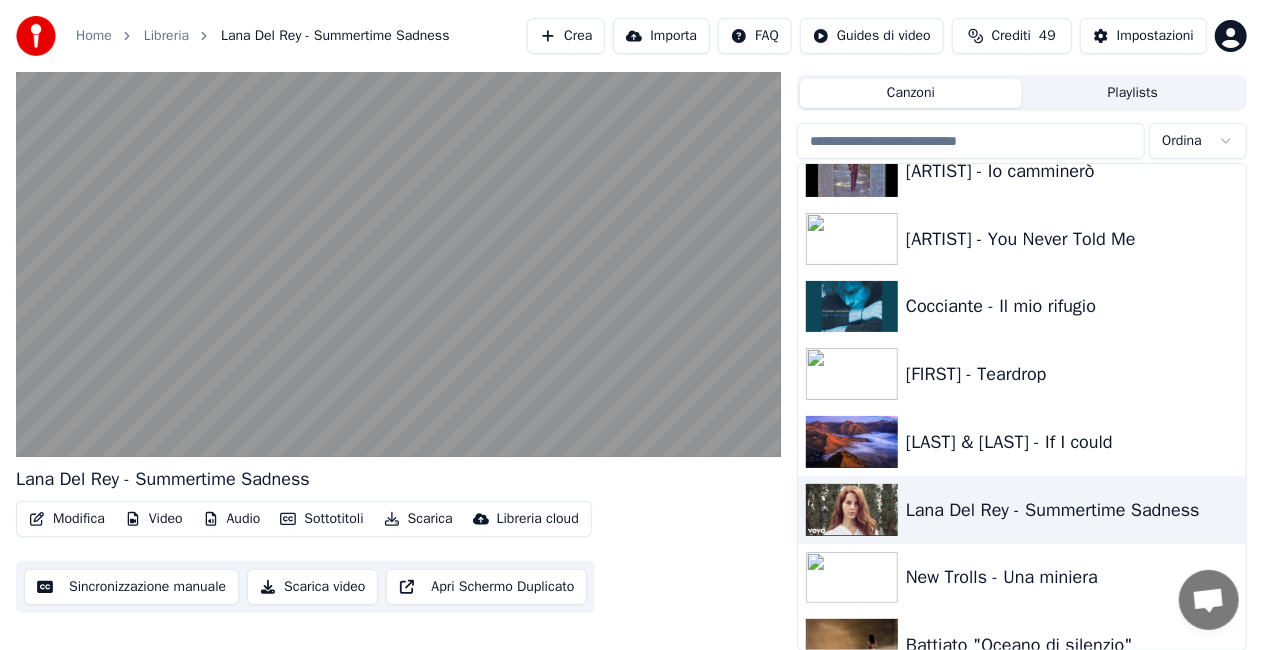 click on "Modifica" at bounding box center (67, 519) 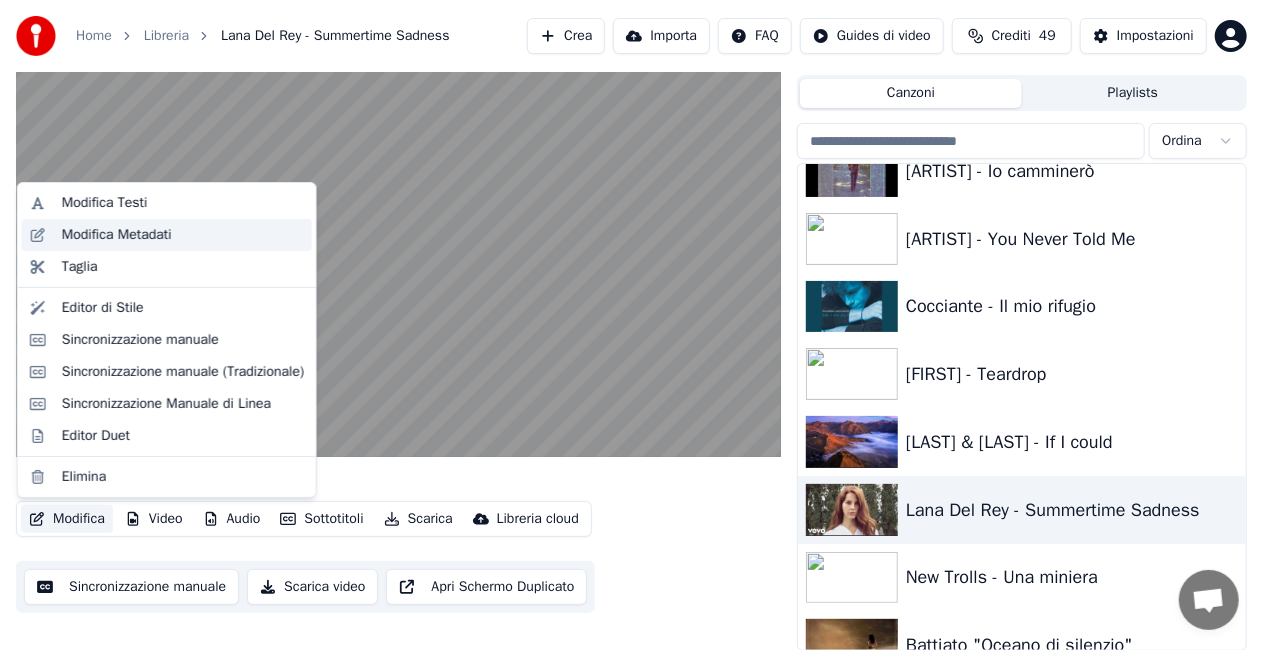 click on "Modifica Metadati" at bounding box center (117, 235) 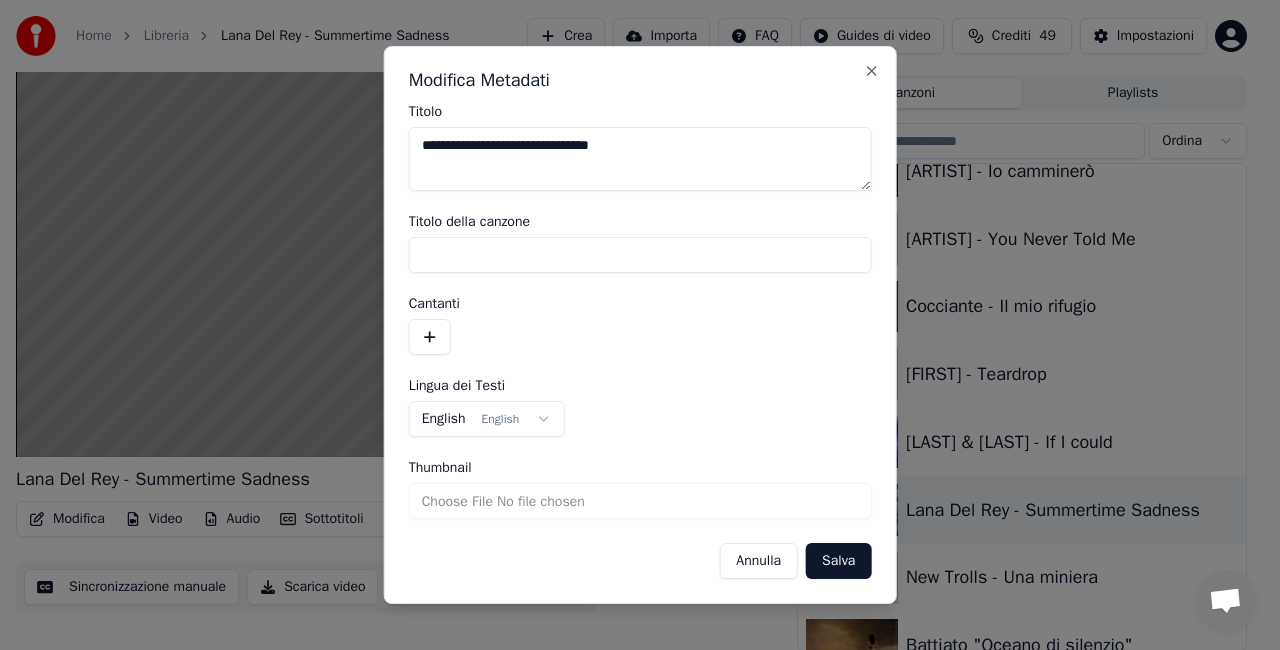 click on "**********" at bounding box center [640, 159] 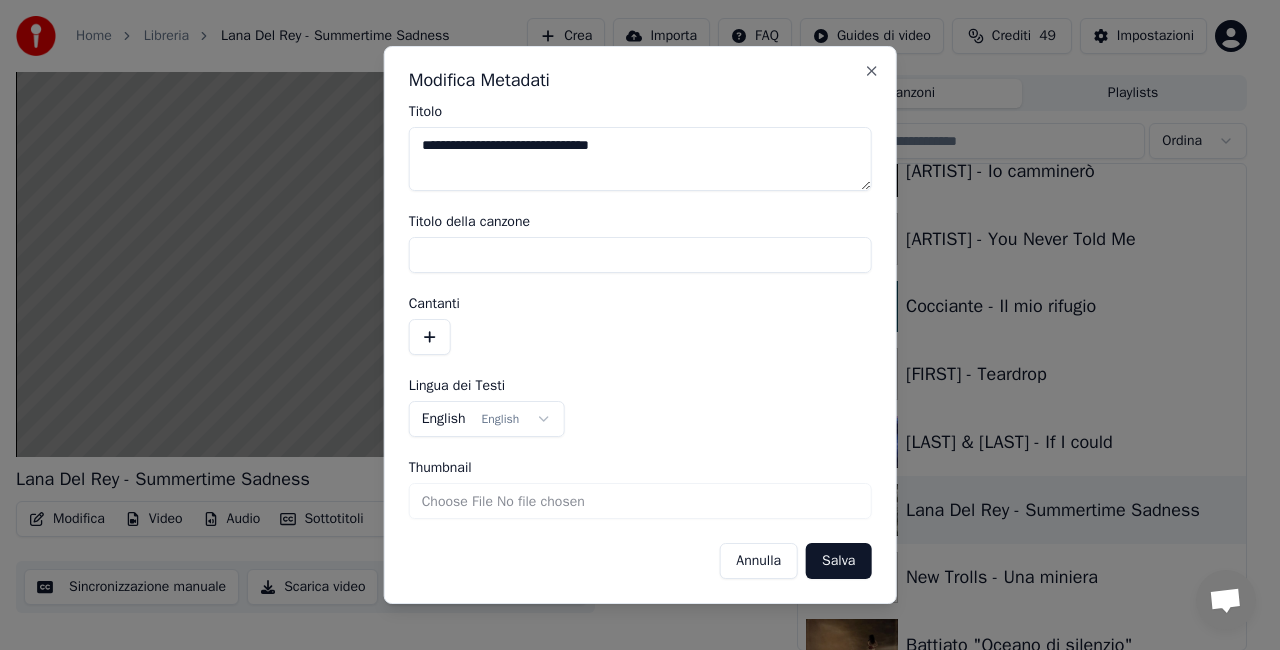 type on "**********" 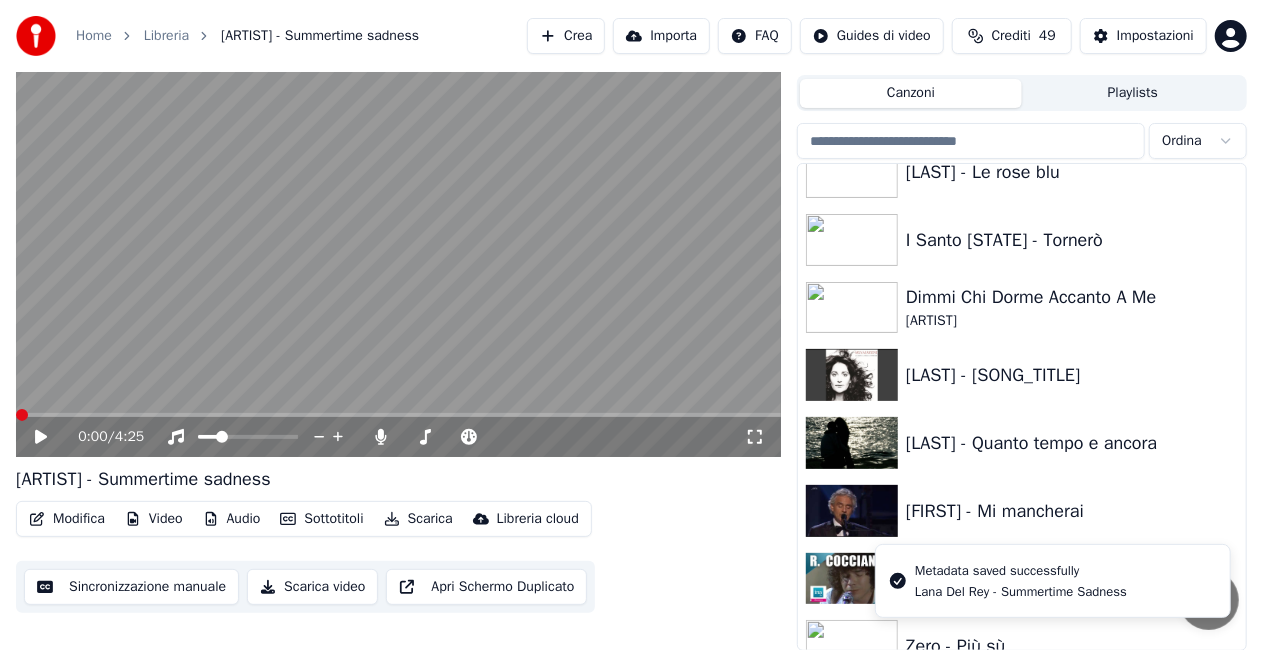 scroll, scrollTop: 19370, scrollLeft: 0, axis: vertical 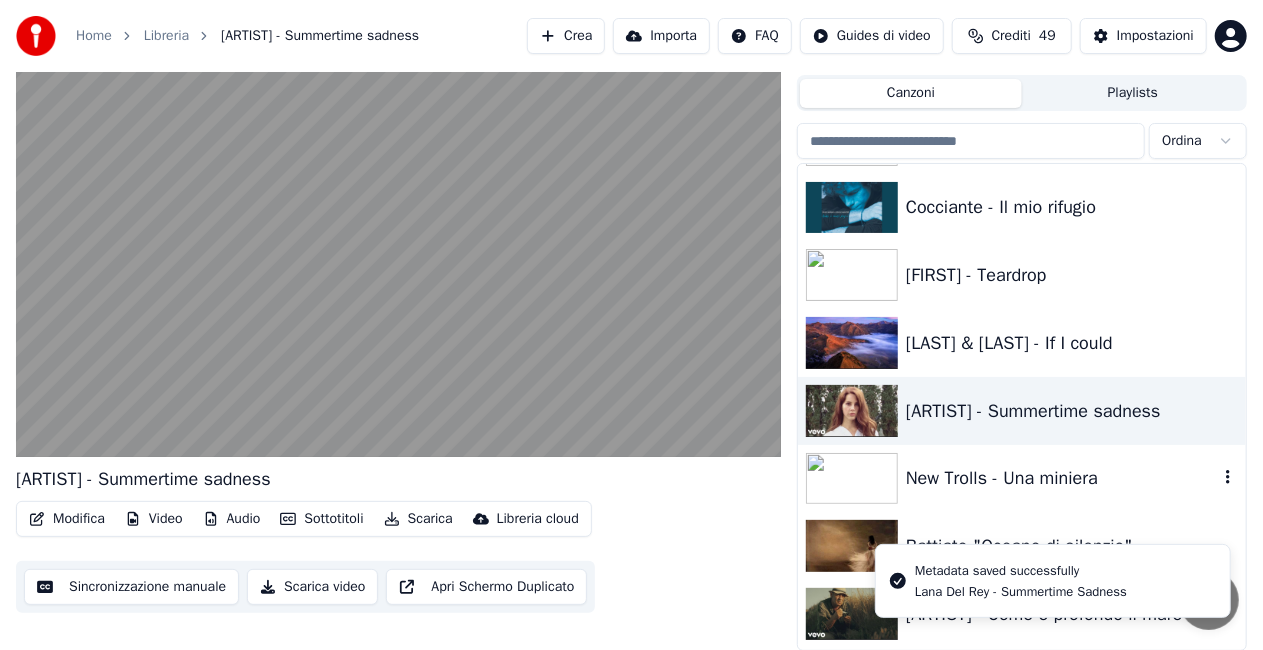 click on "New Trolls - Una miniera" at bounding box center [1062, 478] 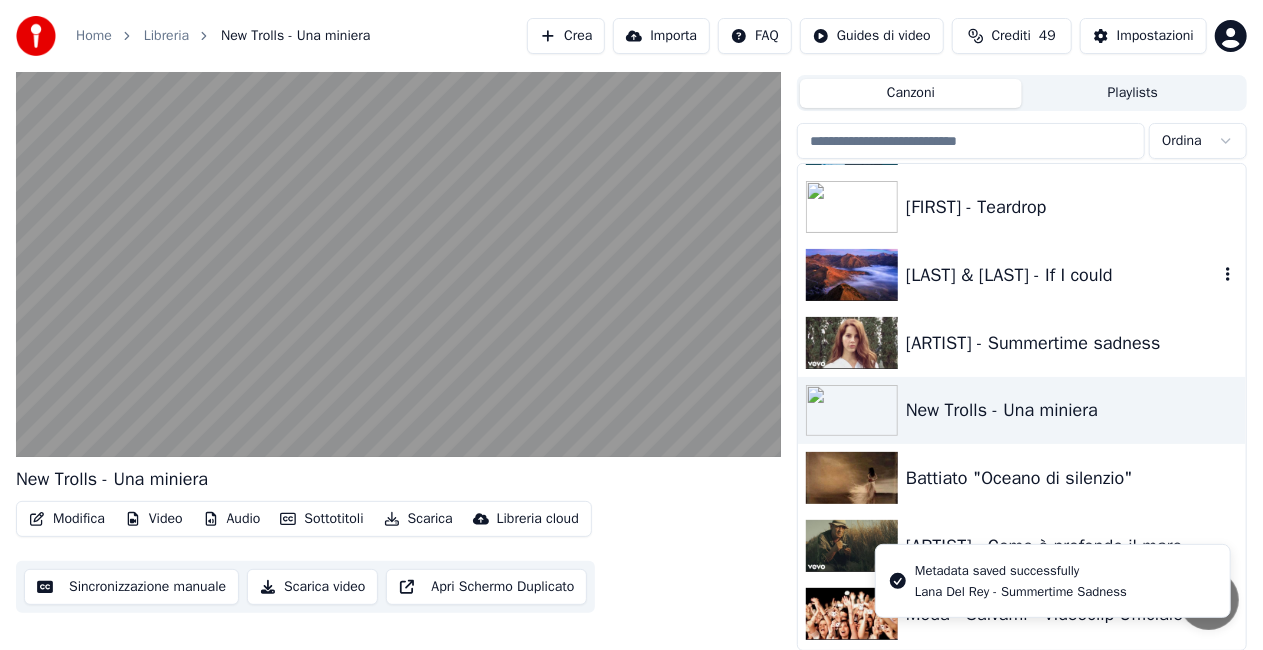 scroll, scrollTop: 19470, scrollLeft: 0, axis: vertical 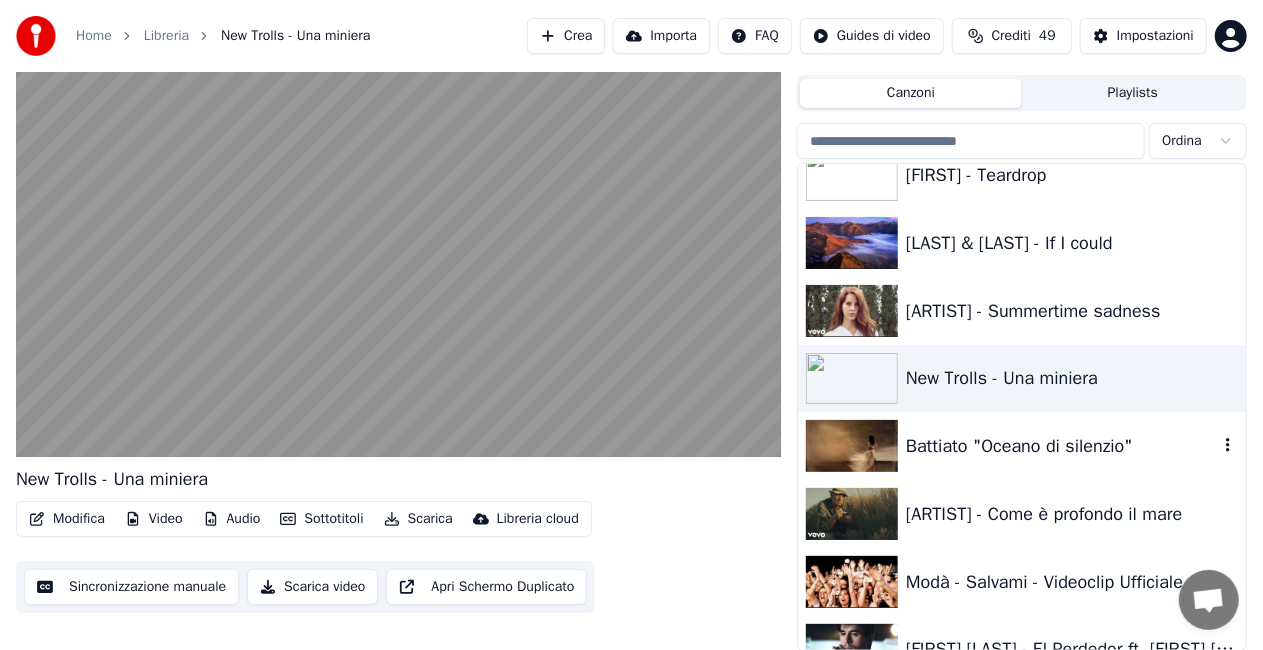 click on "Battiato "Oceano di silenzio"" at bounding box center [1062, 446] 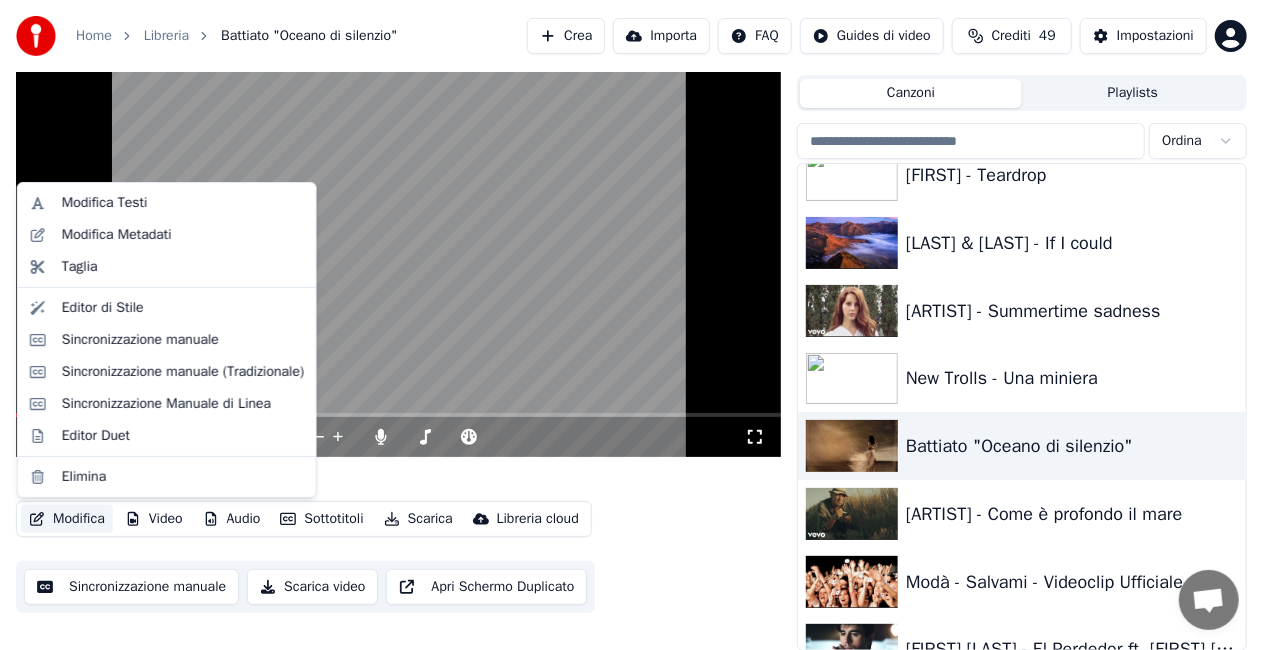 click on "Modifica" at bounding box center [67, 519] 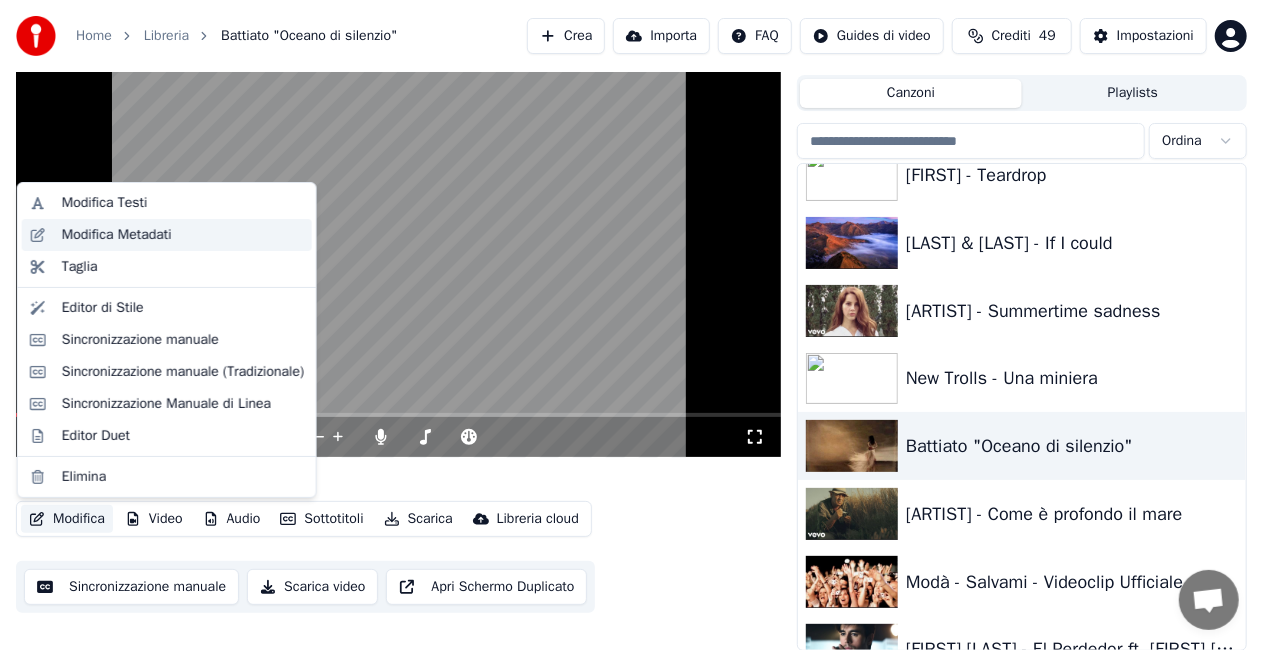 click on "Modifica Metadati" at bounding box center (117, 235) 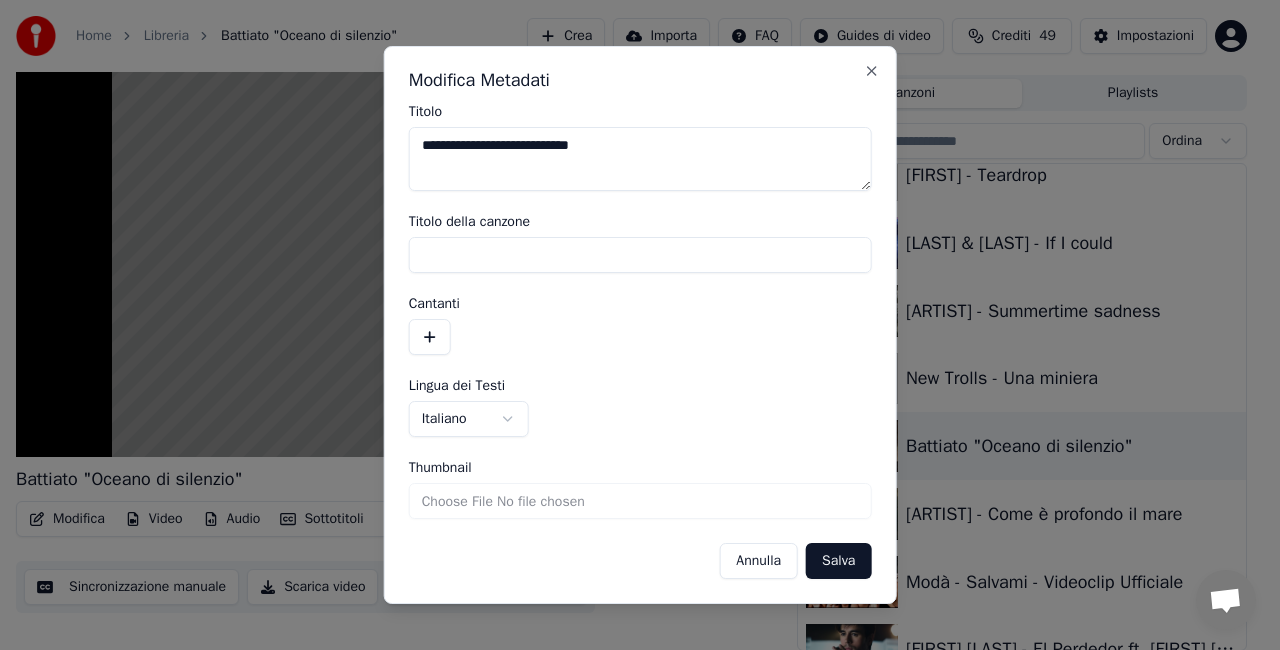 click on "**********" at bounding box center (640, 159) 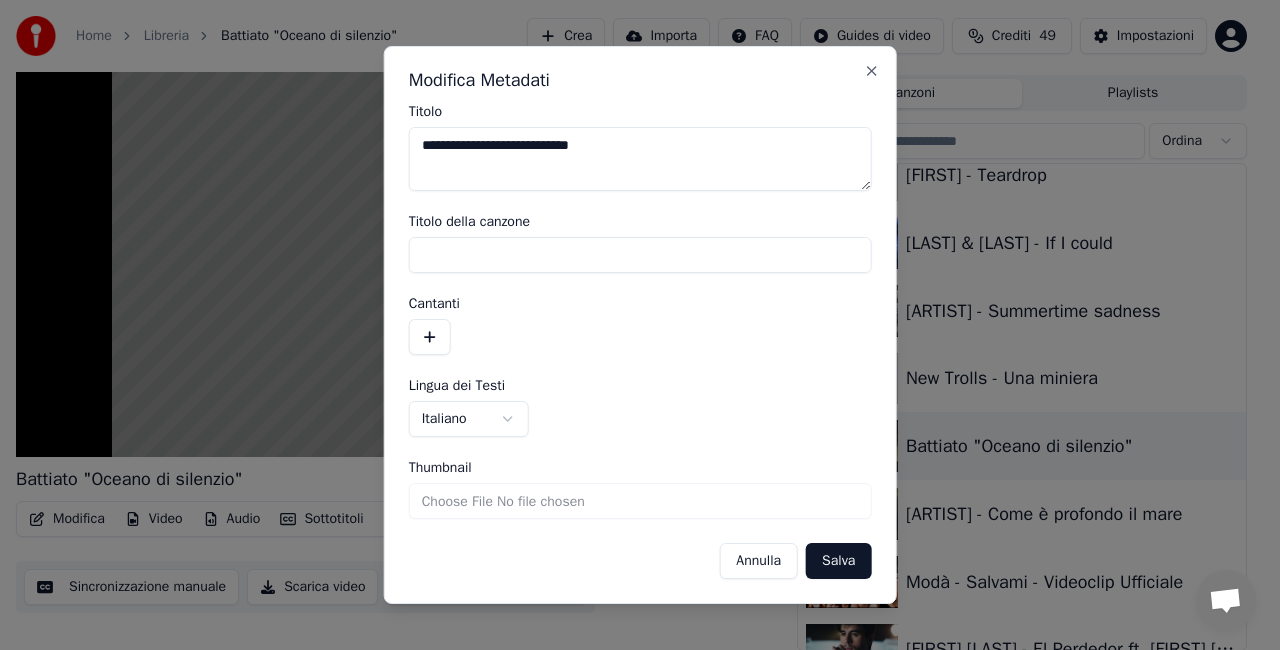 type on "**********" 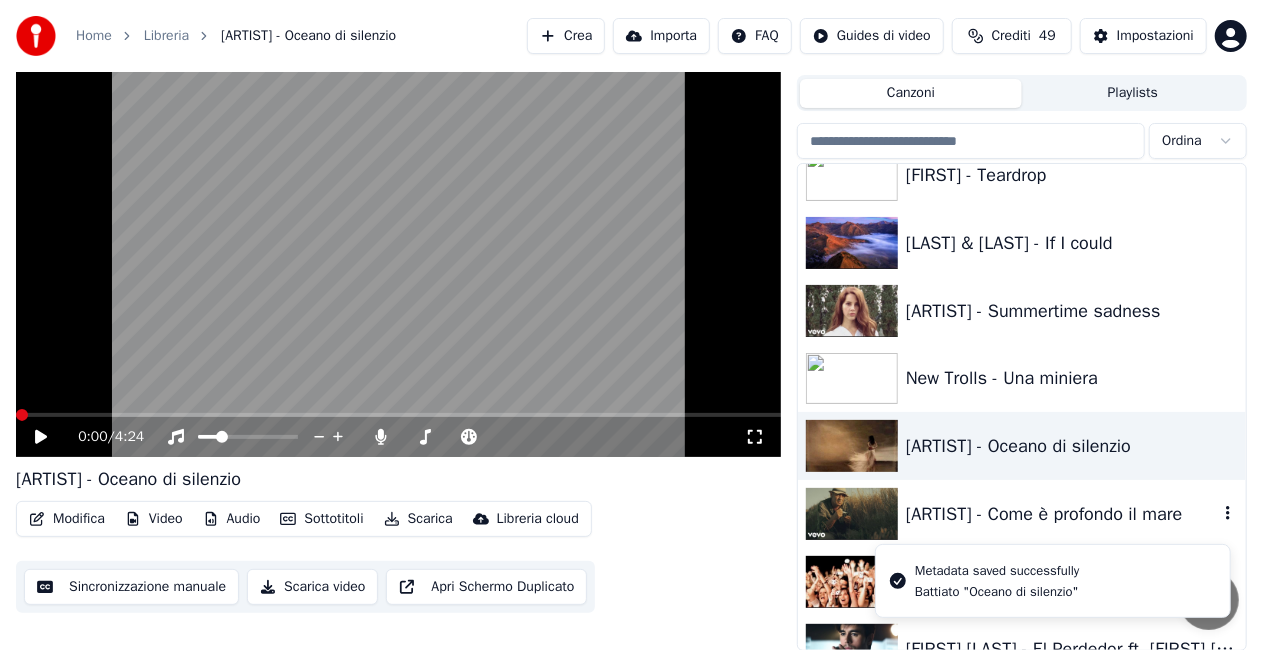 scroll, scrollTop: 19570, scrollLeft: 0, axis: vertical 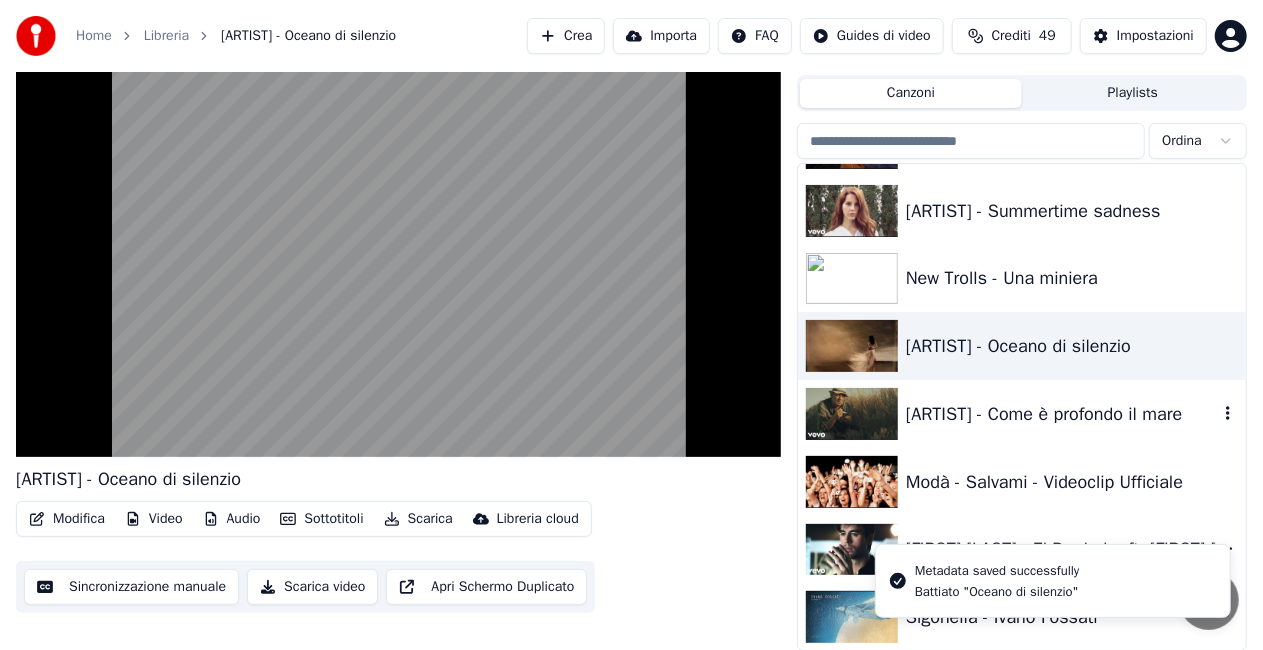 click on "[ARTIST] - Come è profondo il mare" at bounding box center [1062, 414] 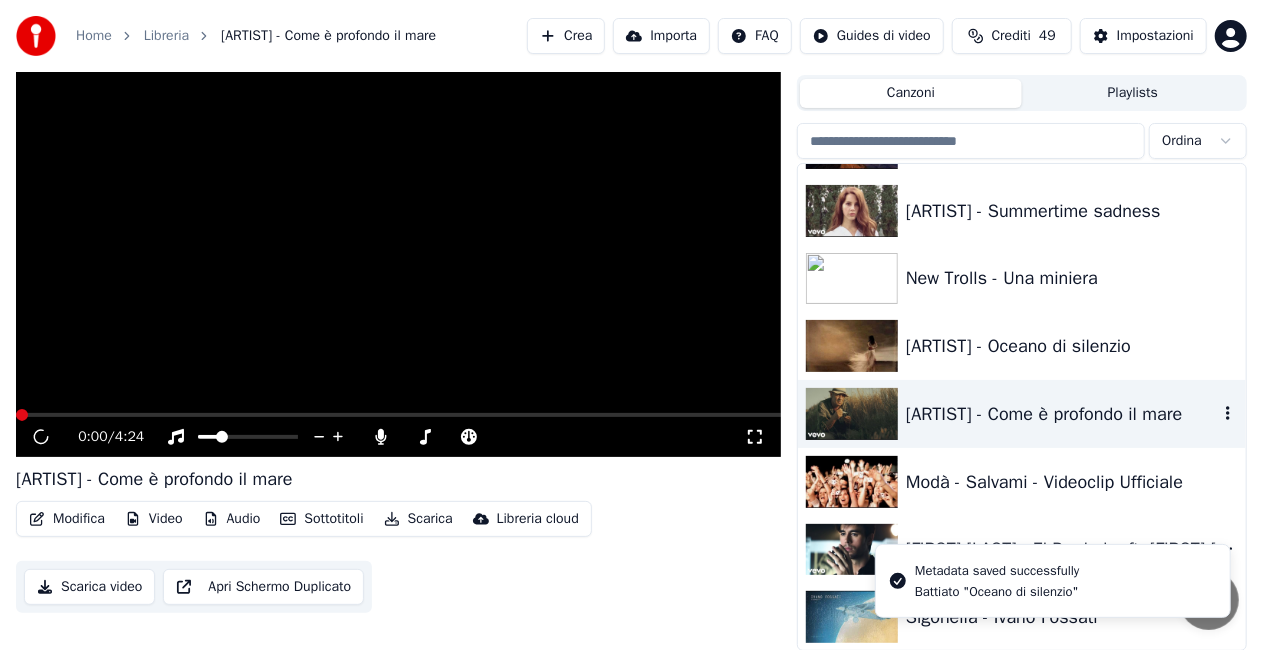 click on "[ARTIST] - Come è profondo il mare" at bounding box center [1062, 414] 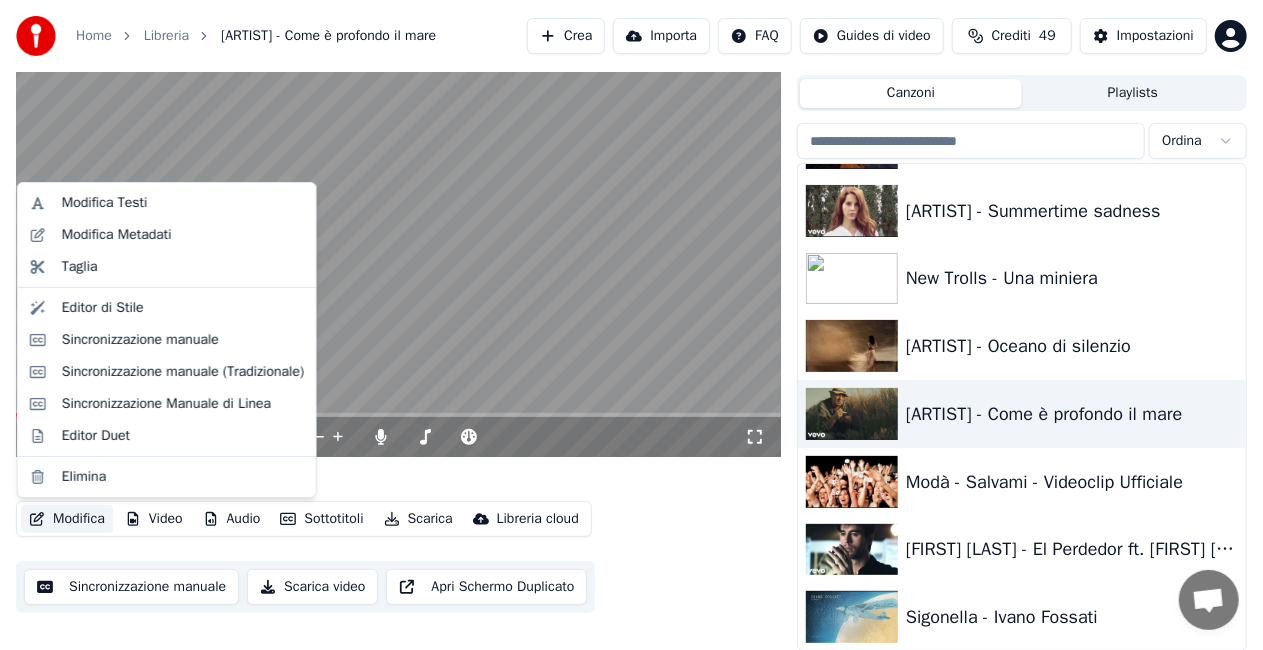 click on "Modifica" at bounding box center (67, 519) 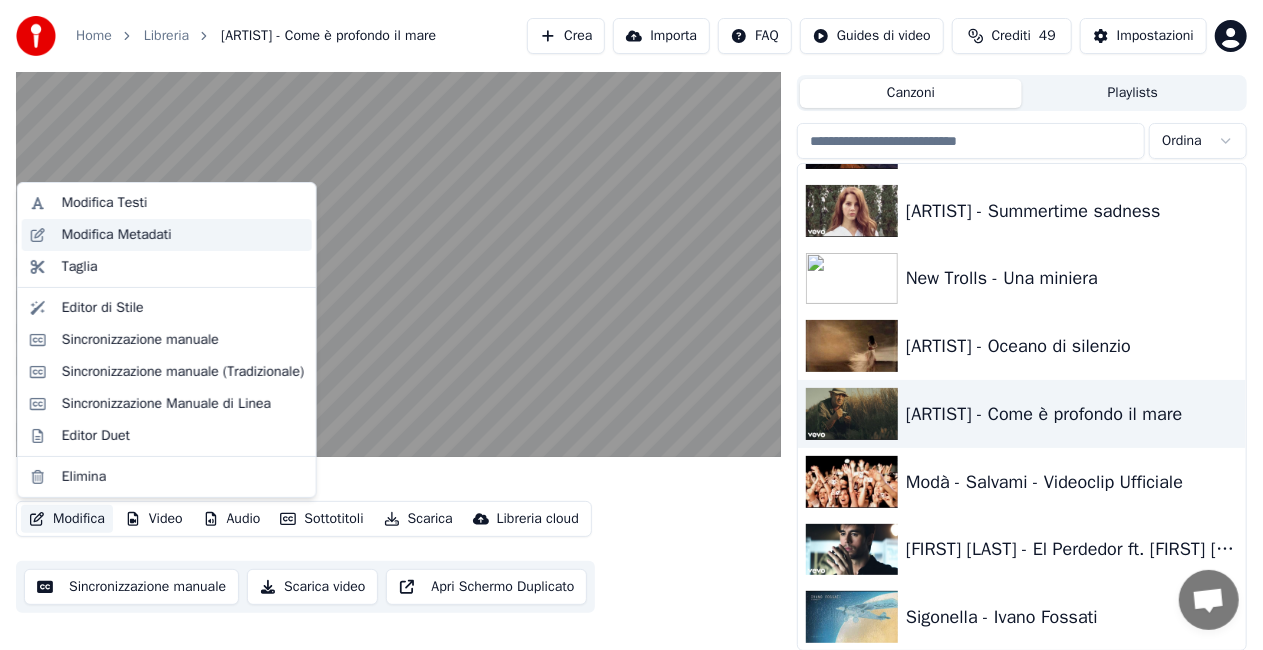 click on "Modifica Metadati" at bounding box center [117, 235] 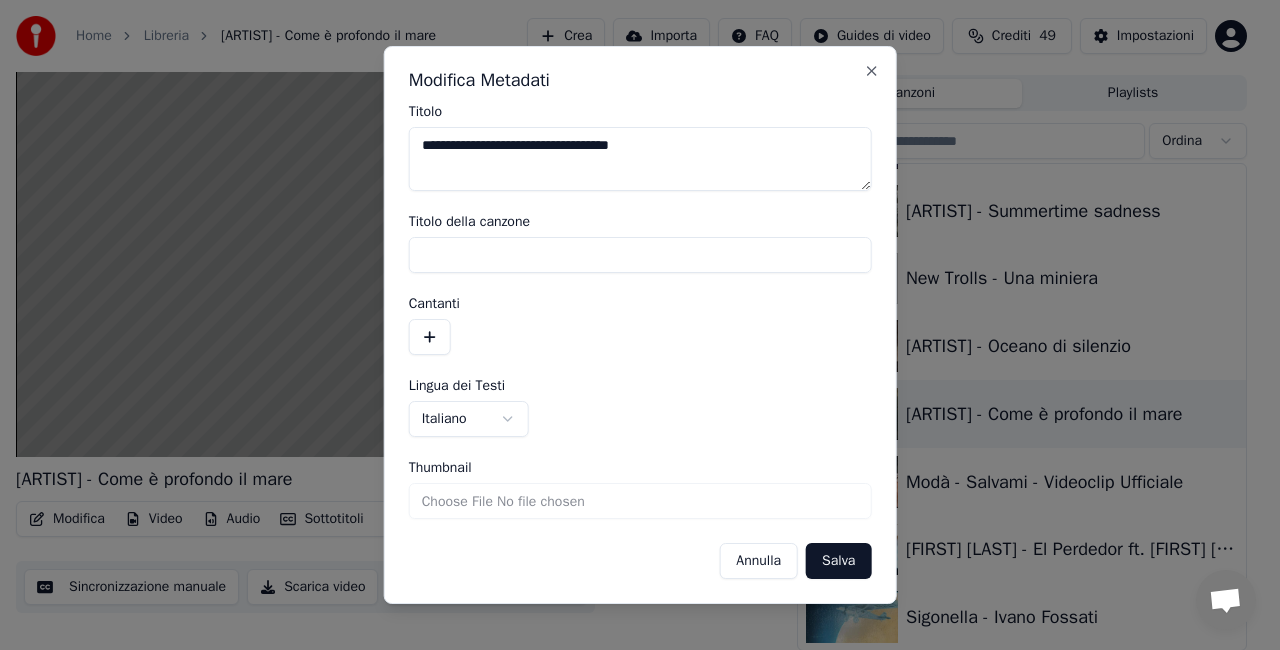 drag, startPoint x: 457, startPoint y: 144, endPoint x: 140, endPoint y: 204, distance: 322.62827 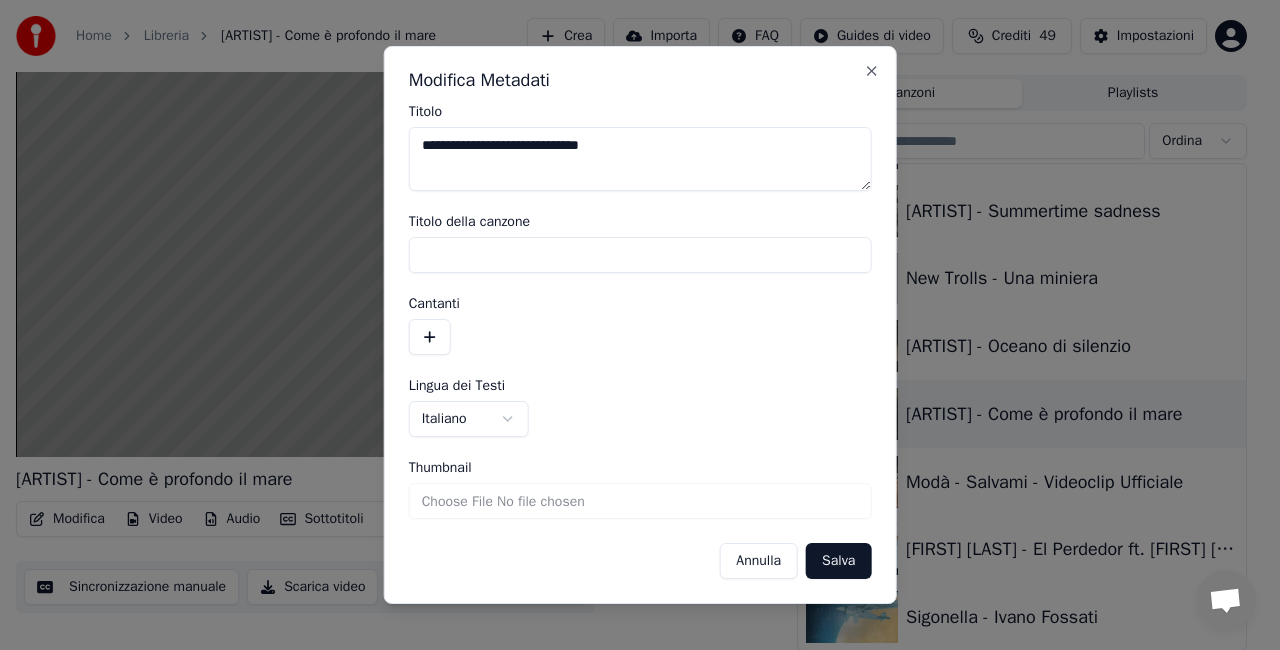 type on "**********" 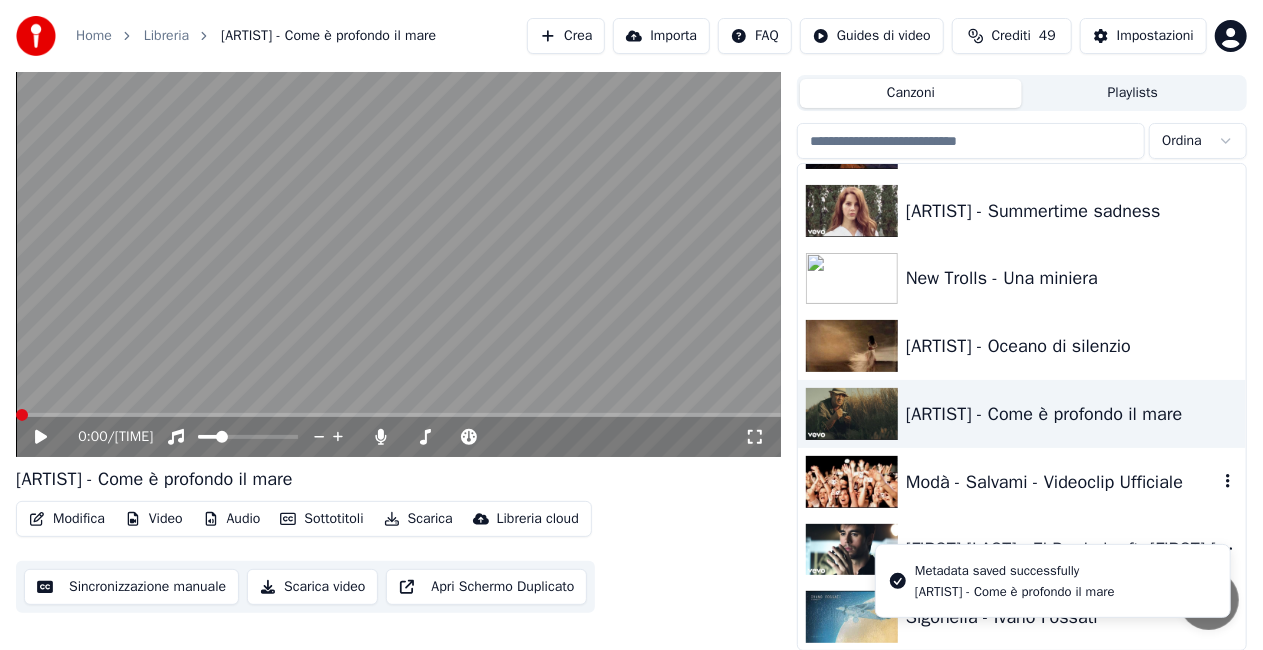 click on "Modà - Salvami - Videoclip Ufficiale" at bounding box center [1062, 482] 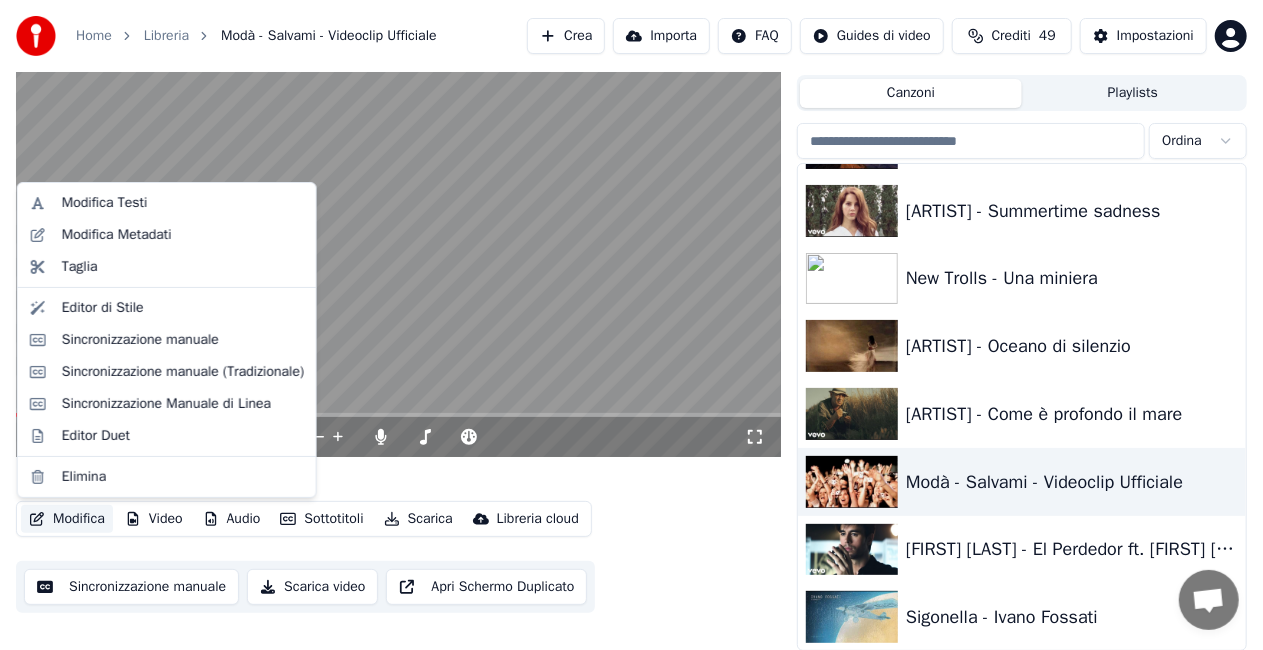 click on "Modifica" at bounding box center [67, 519] 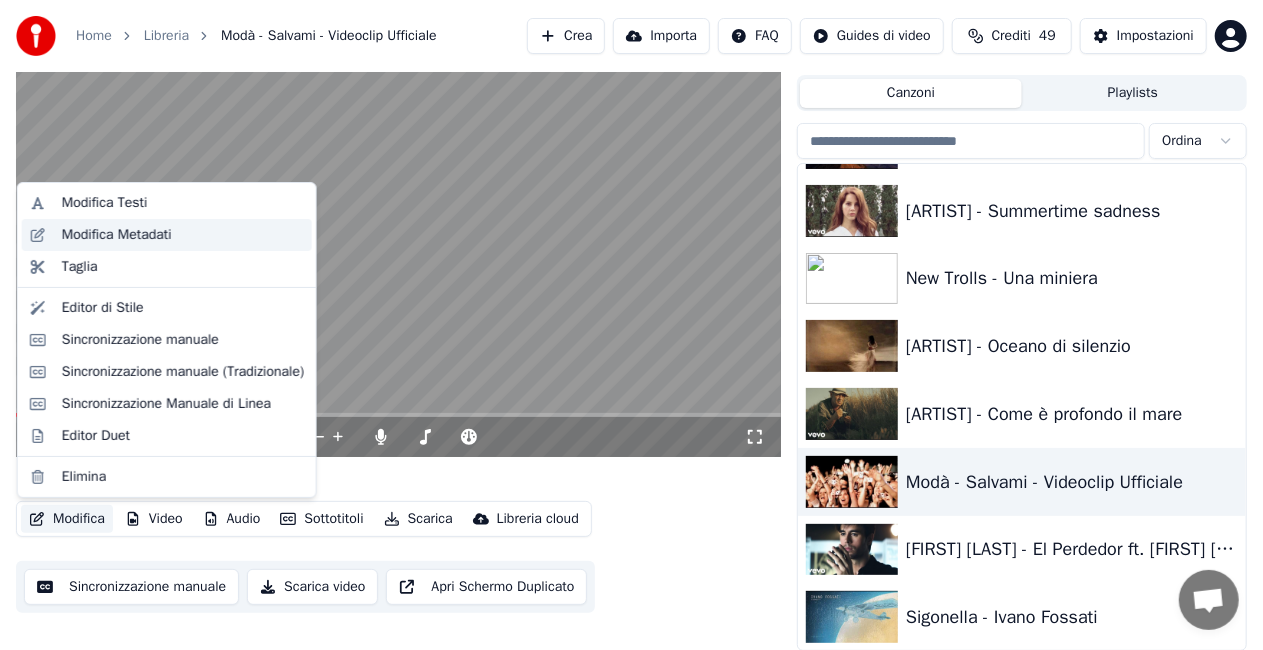click on "Modifica Metadati" at bounding box center [183, 235] 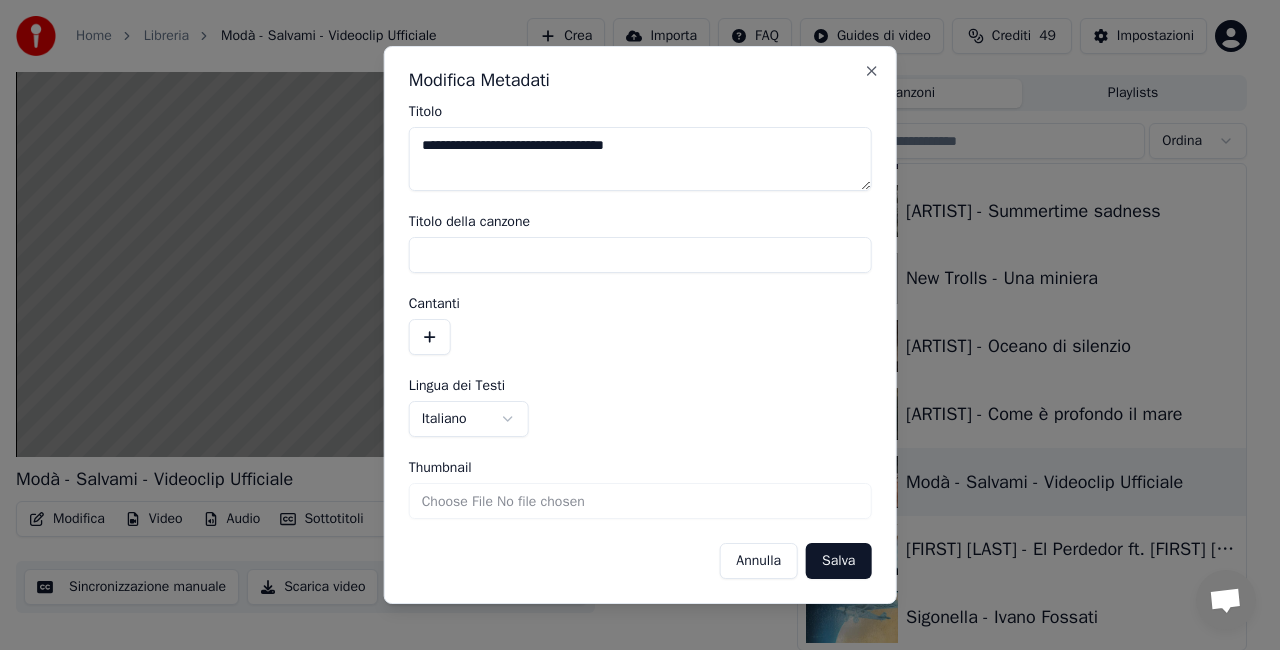 drag, startPoint x: 517, startPoint y: 148, endPoint x: 936, endPoint y: 84, distance: 423.85965 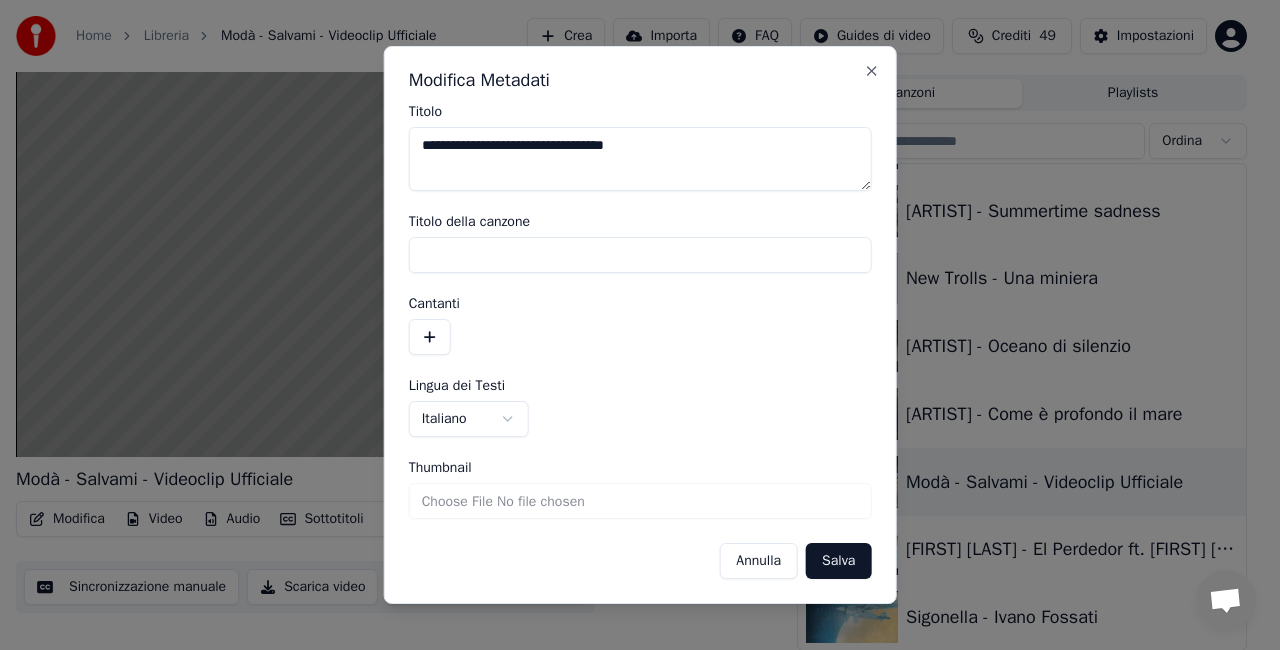 click on "**********" at bounding box center [631, 280] 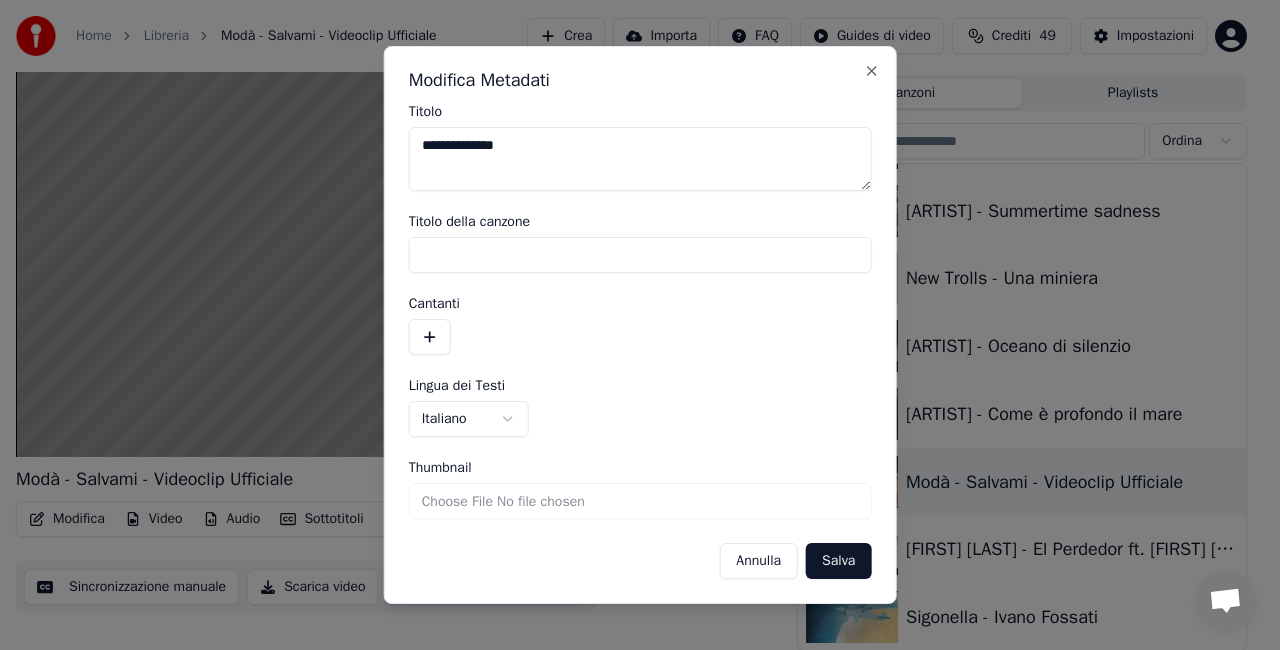 type on "**********" 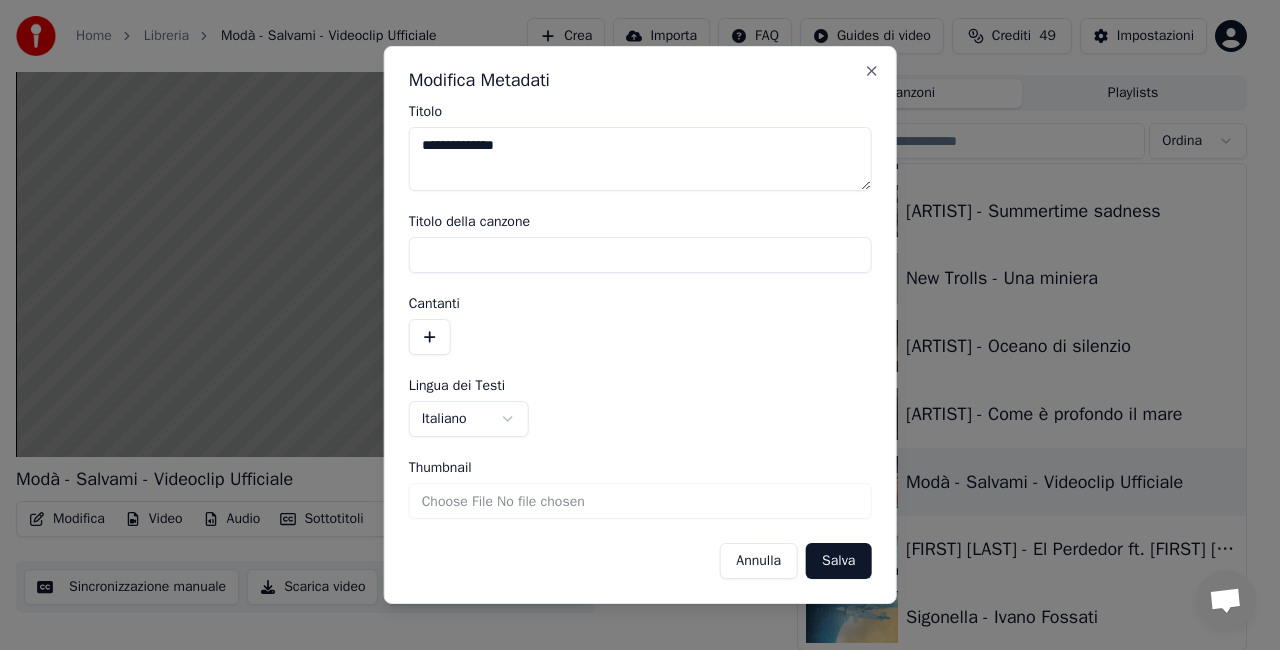click on "Salva" at bounding box center [838, 561] 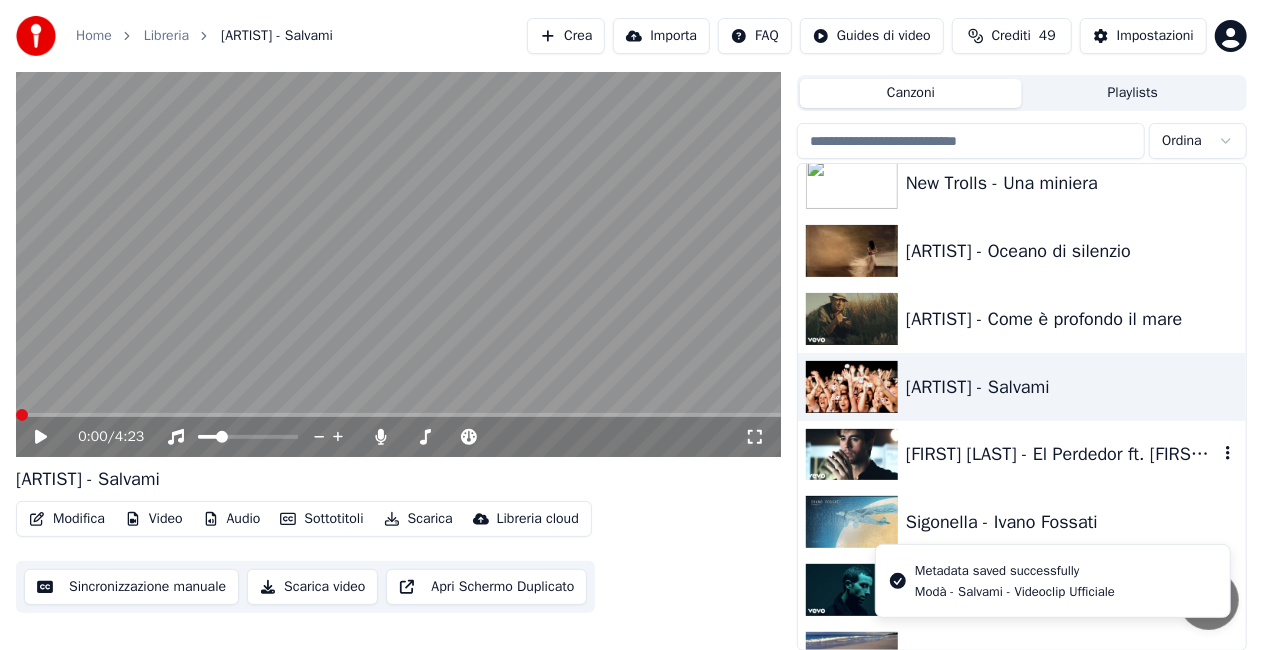 scroll, scrollTop: 19670, scrollLeft: 0, axis: vertical 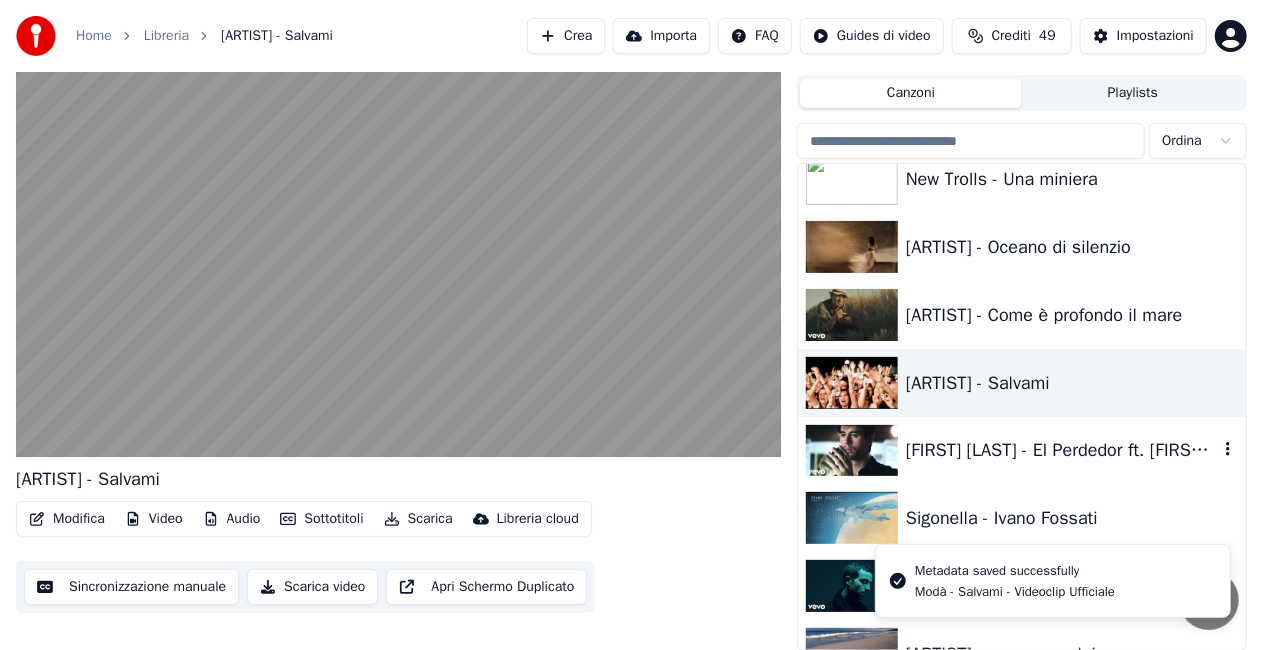 click on "[FIRST] [LAST] - El Perdedor ft. [FIRST] [LAST] [LAST]" at bounding box center (1062, 450) 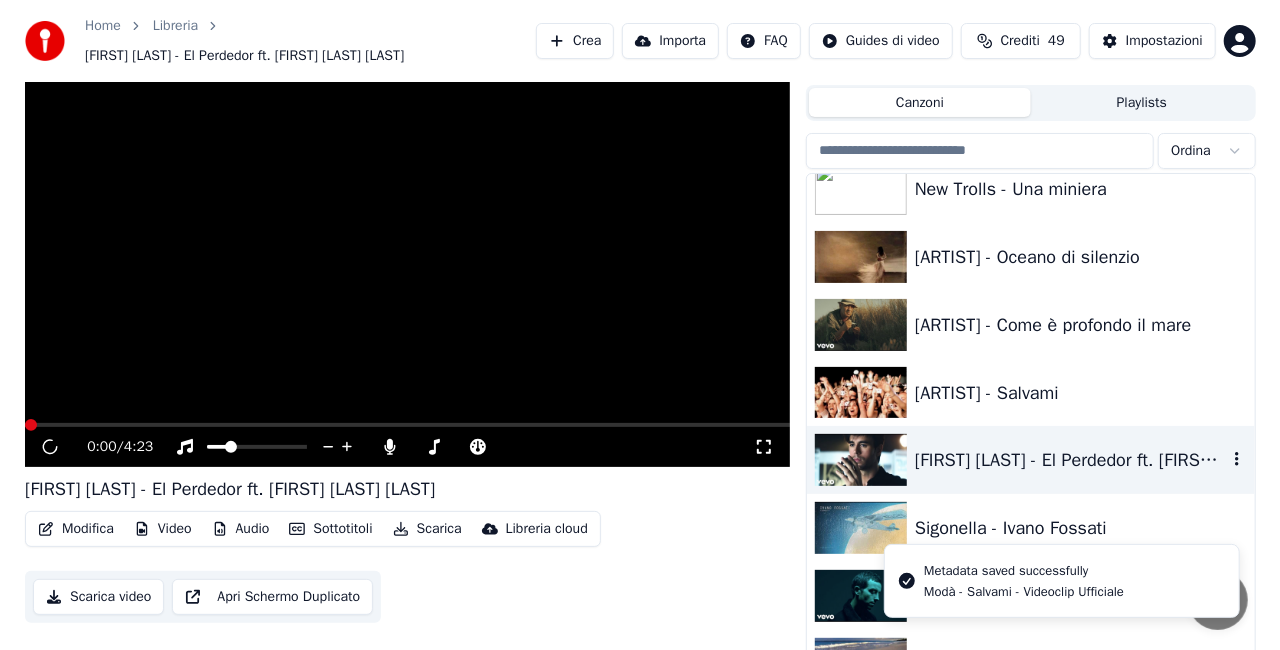 scroll, scrollTop: 55, scrollLeft: 0, axis: vertical 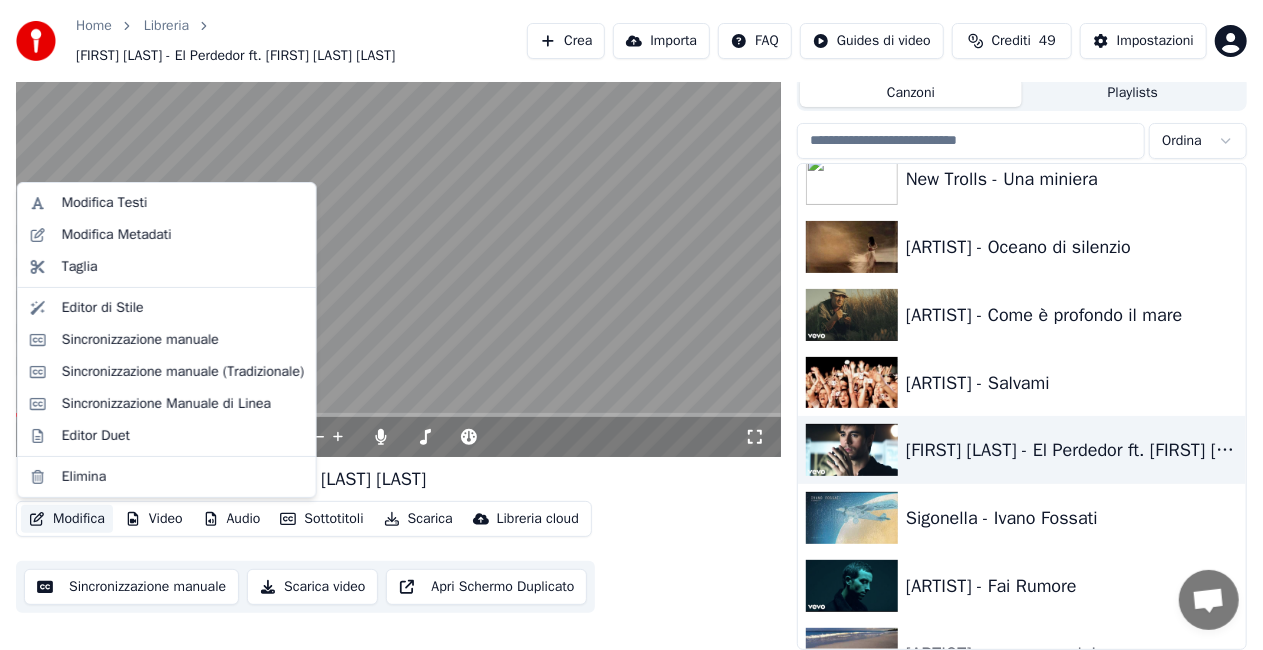 click on "Modifica" at bounding box center [67, 519] 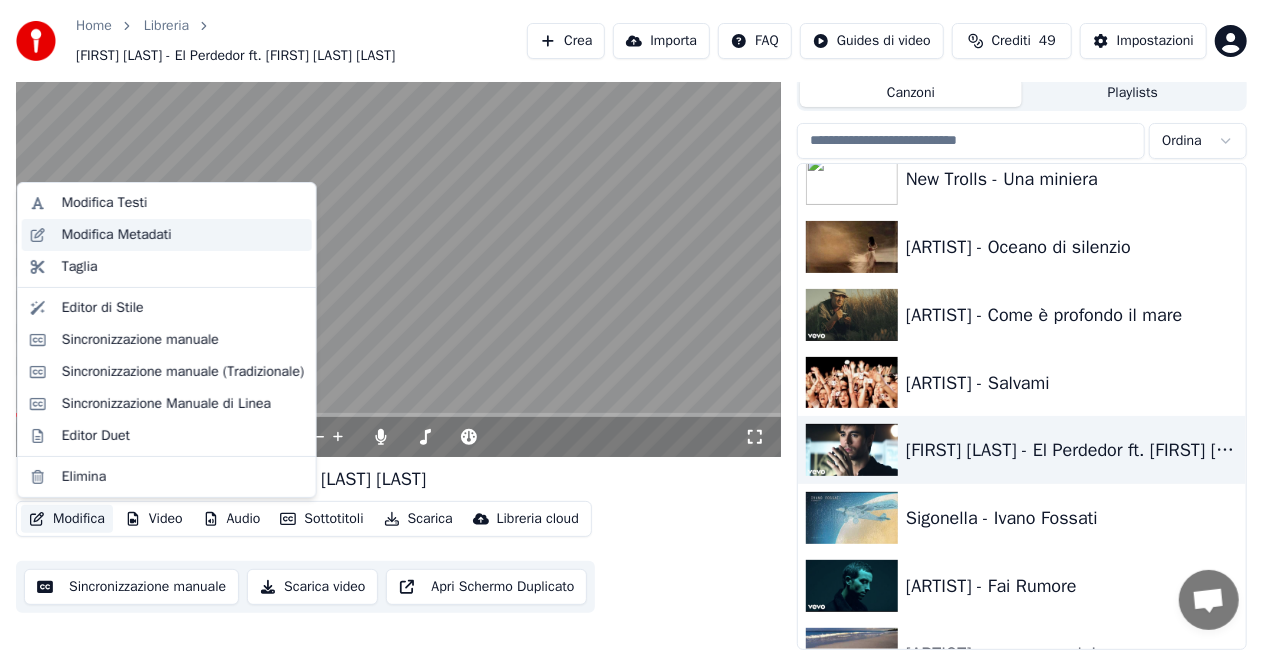 click on "Modifica Metadati" at bounding box center [117, 235] 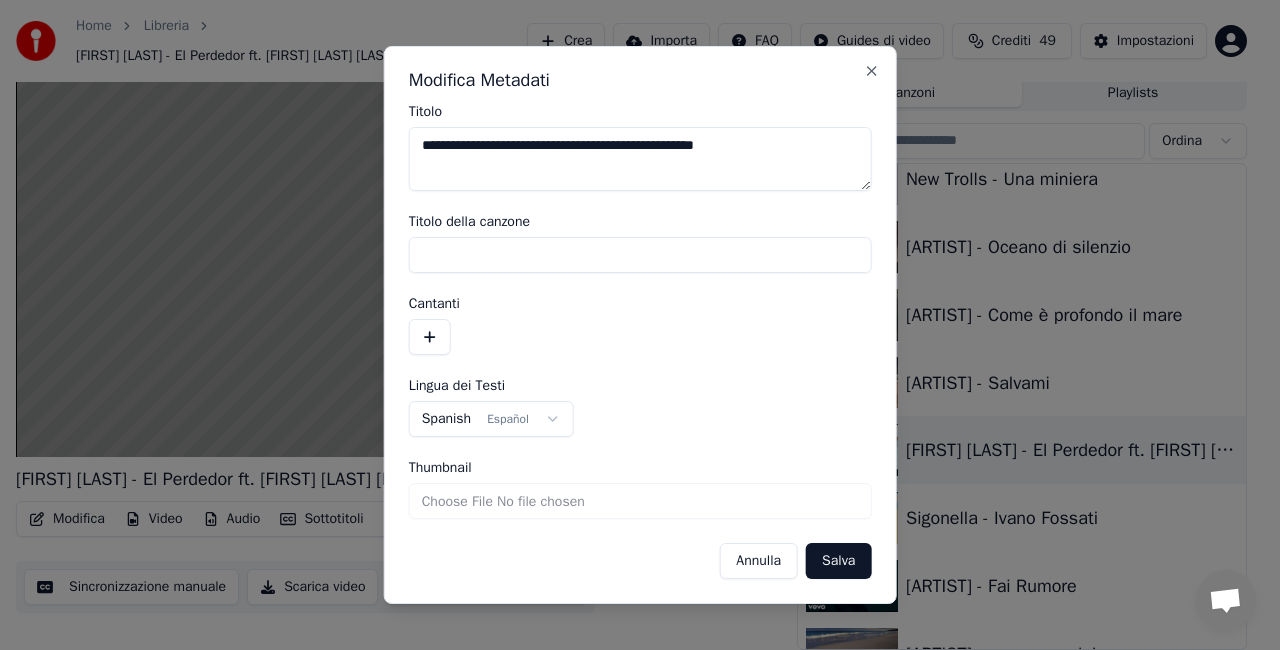 drag, startPoint x: 470, startPoint y: 144, endPoint x: 250, endPoint y: 140, distance: 220.03636 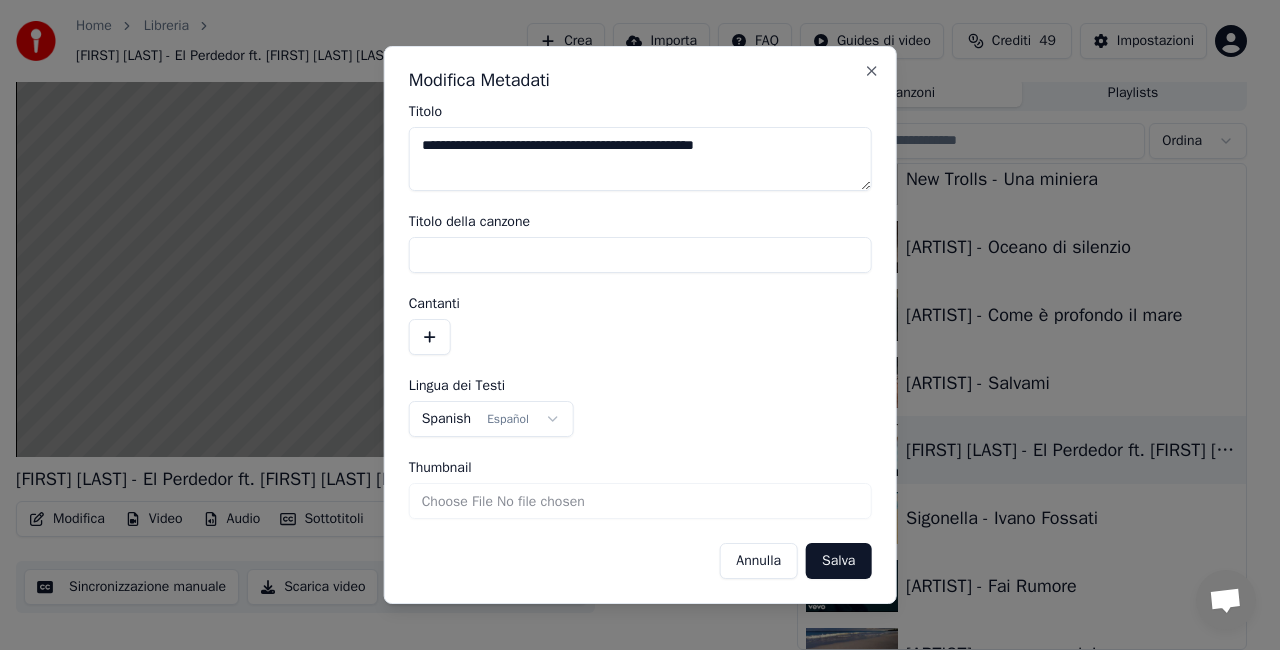 click on "**********" at bounding box center (631, 270) 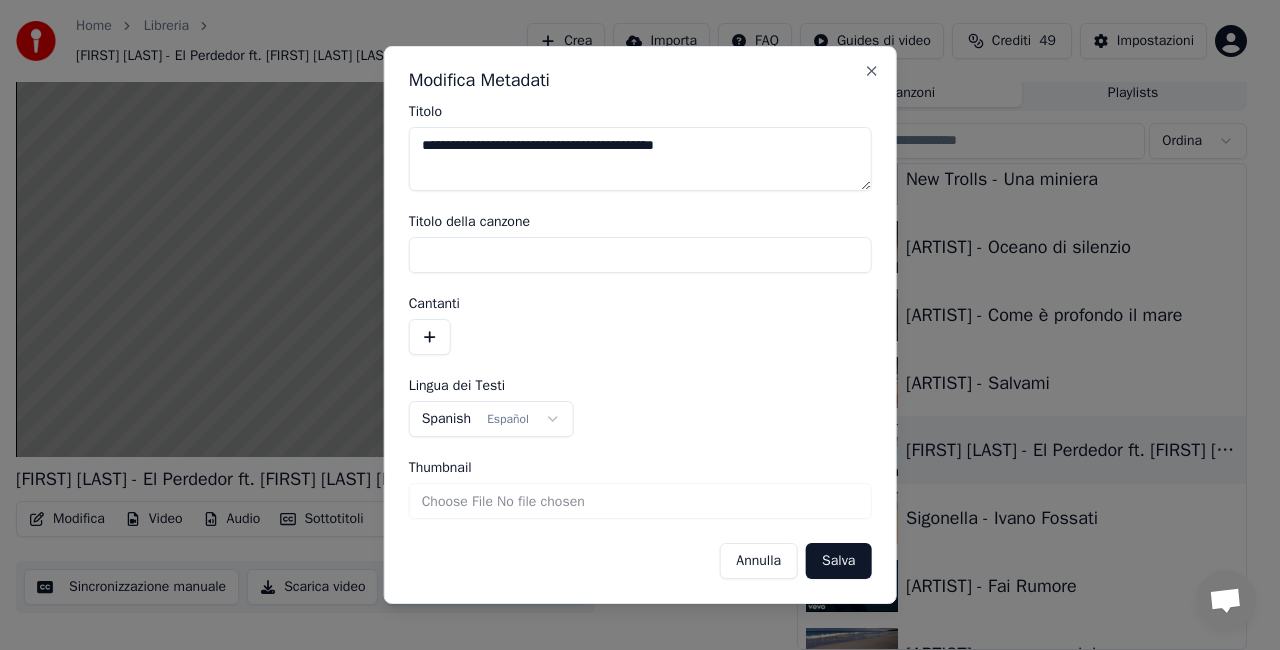 drag, startPoint x: 564, startPoint y: 145, endPoint x: 736, endPoint y: 149, distance: 172.04651 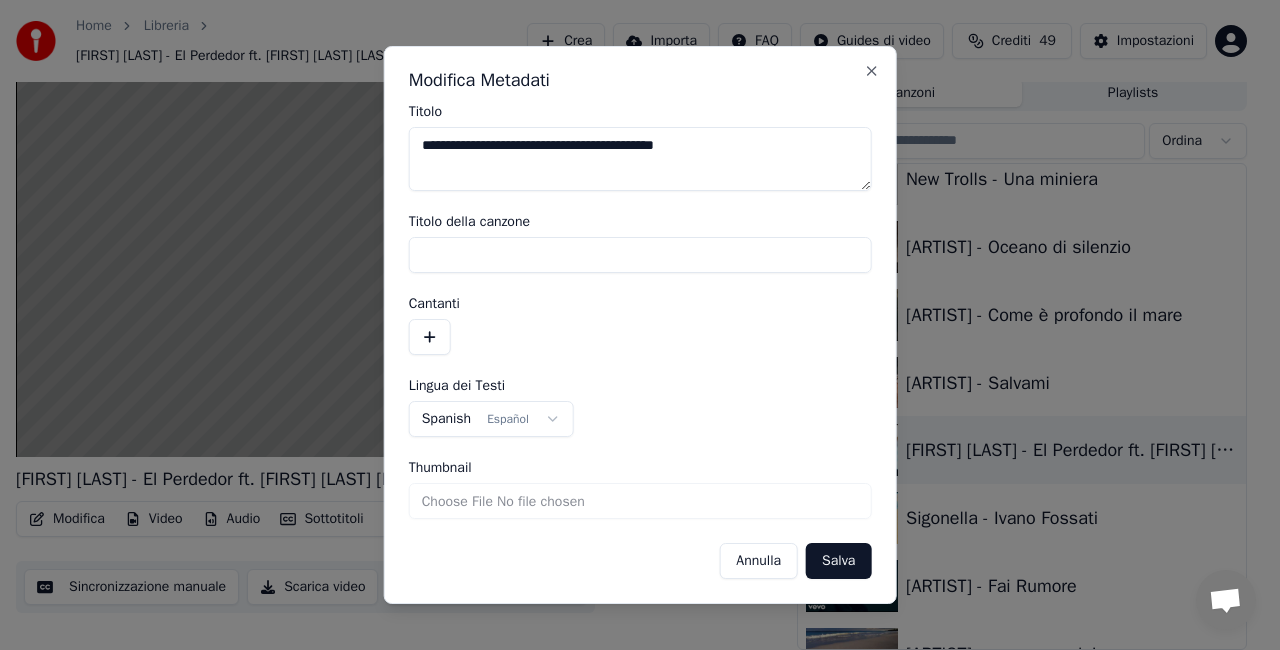click on "**********" at bounding box center [640, 159] 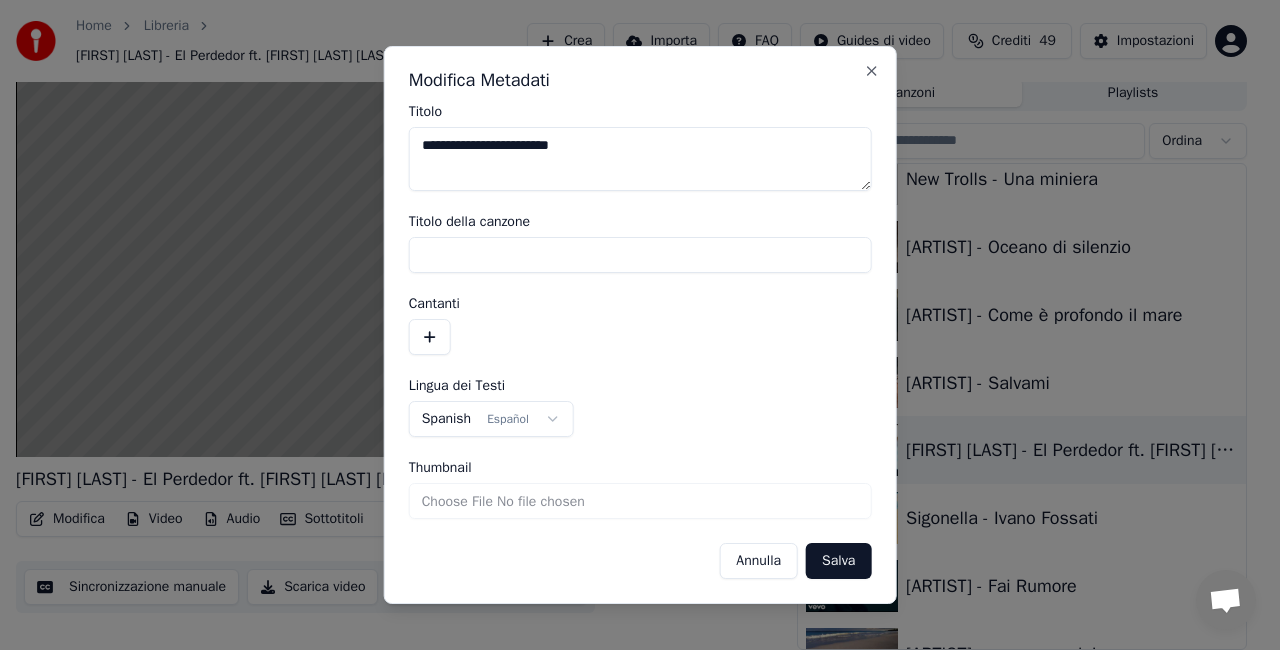drag, startPoint x: 551, startPoint y: 148, endPoint x: 638, endPoint y: 140, distance: 87.36704 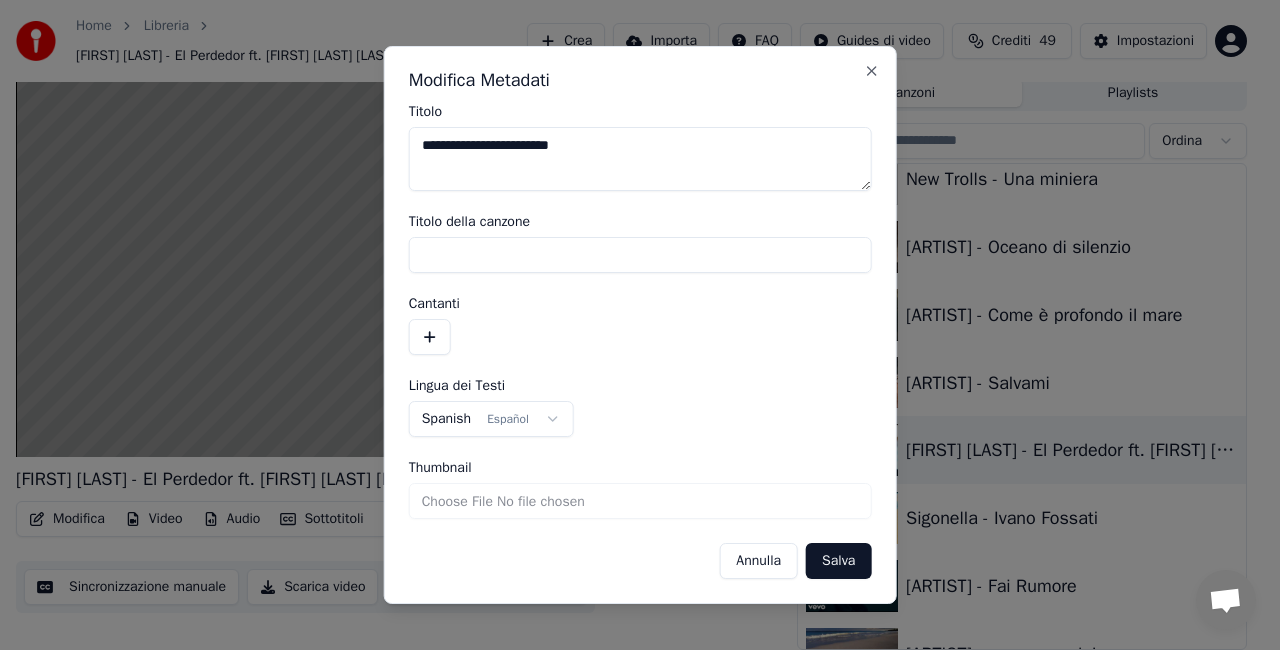 click on "**********" at bounding box center [640, 159] 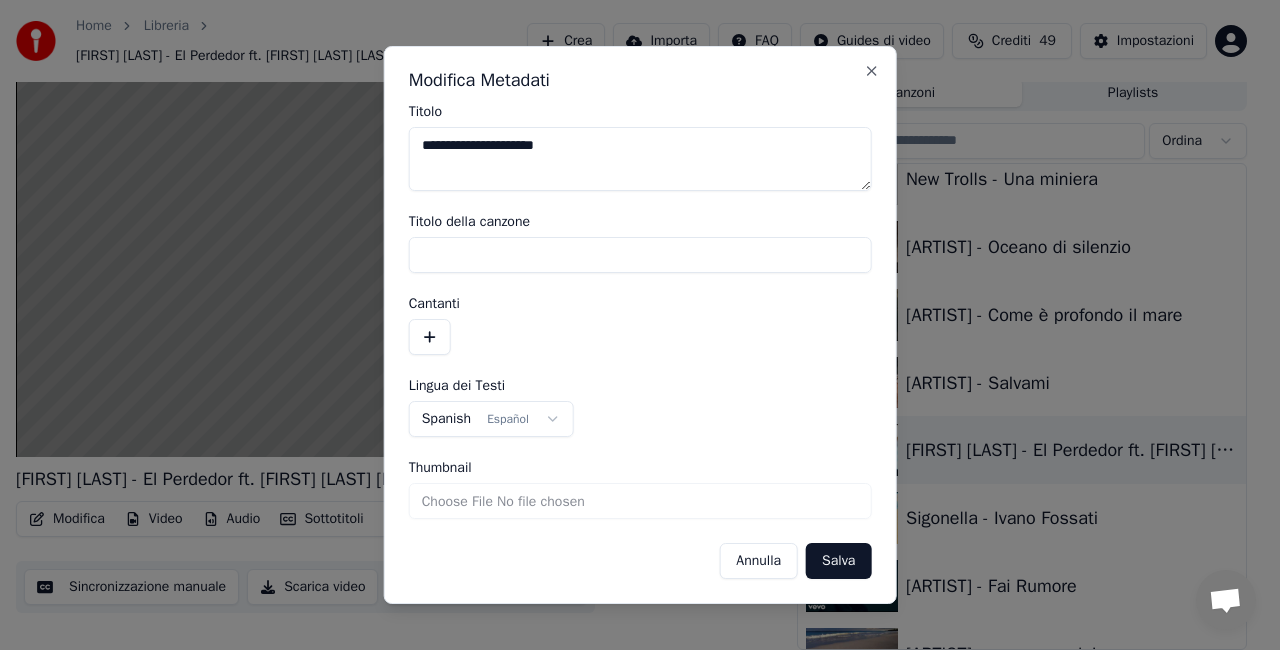 type on "**********" 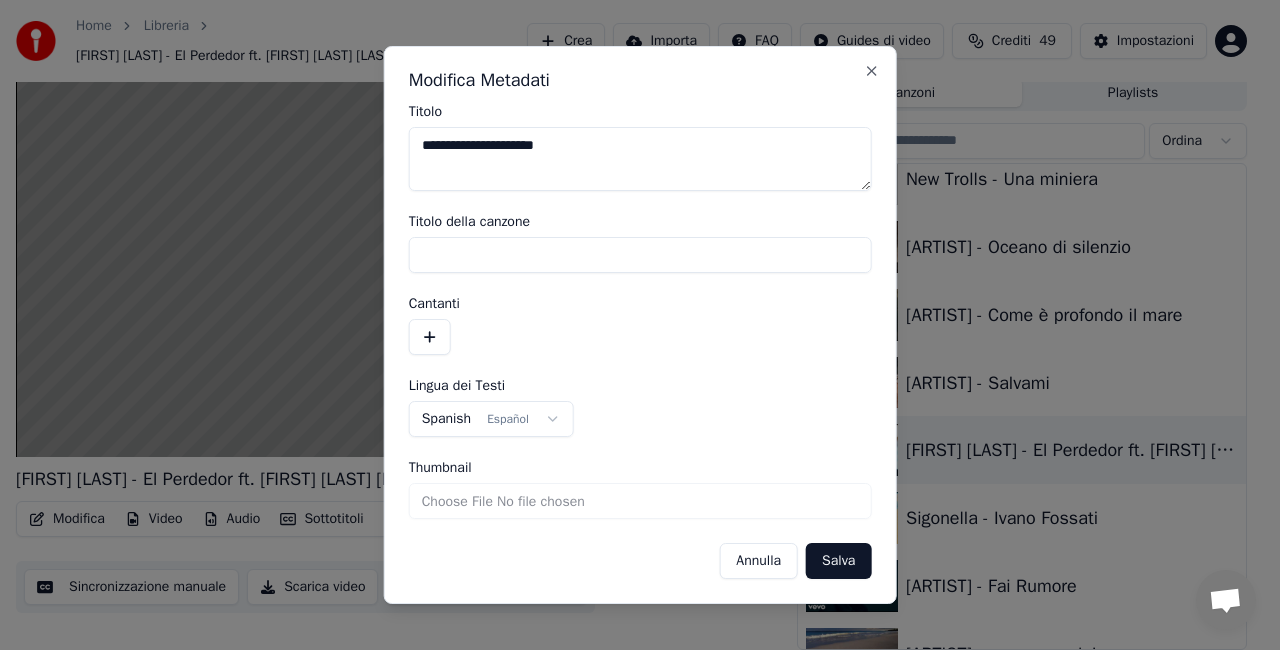 click on "Salva" at bounding box center [838, 561] 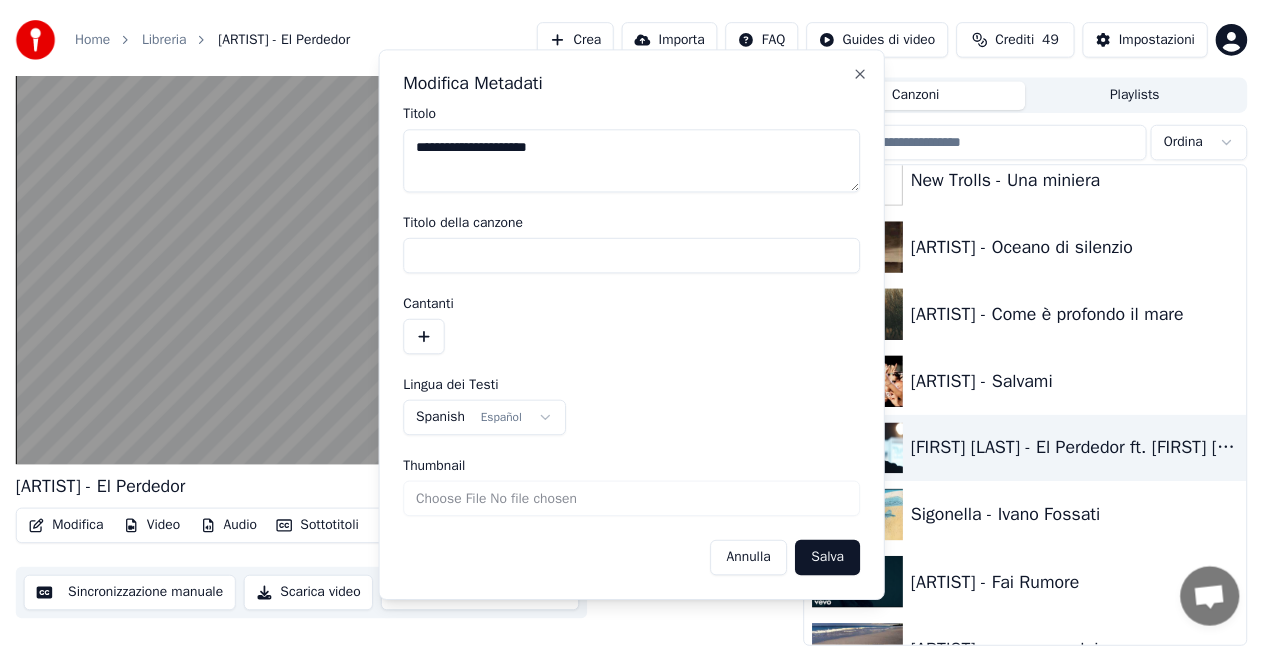 scroll, scrollTop: 45, scrollLeft: 0, axis: vertical 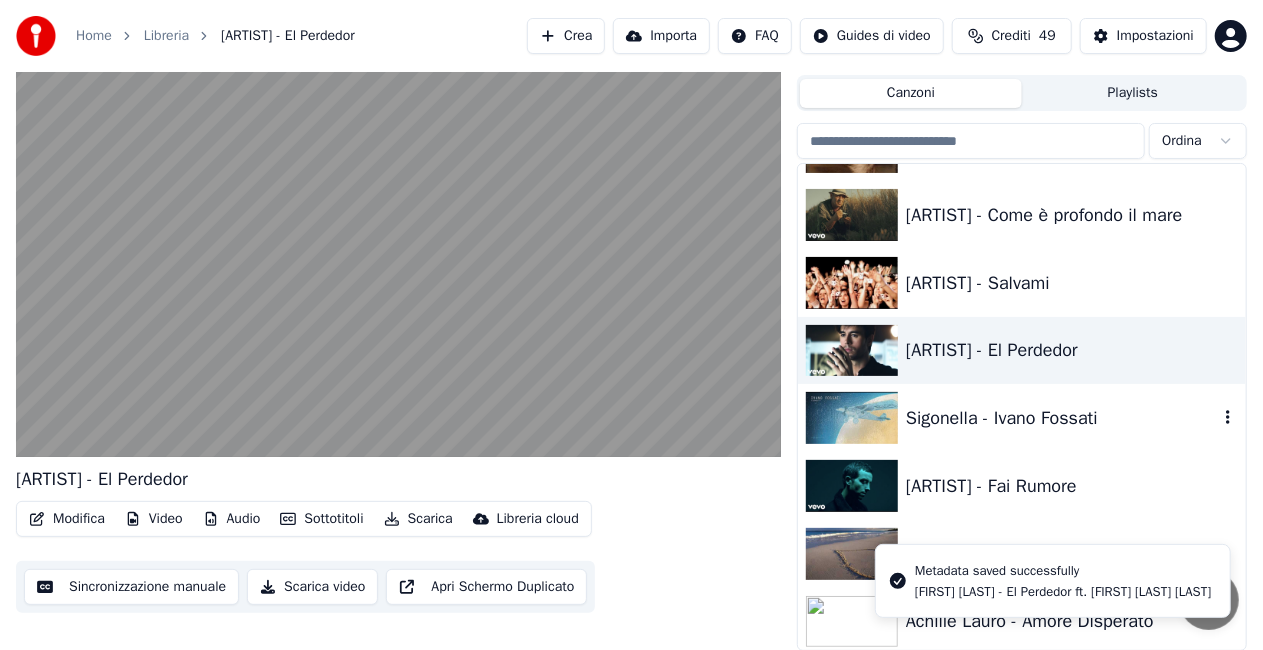 click on "Sigonella - Ivano Fossati" at bounding box center (1062, 418) 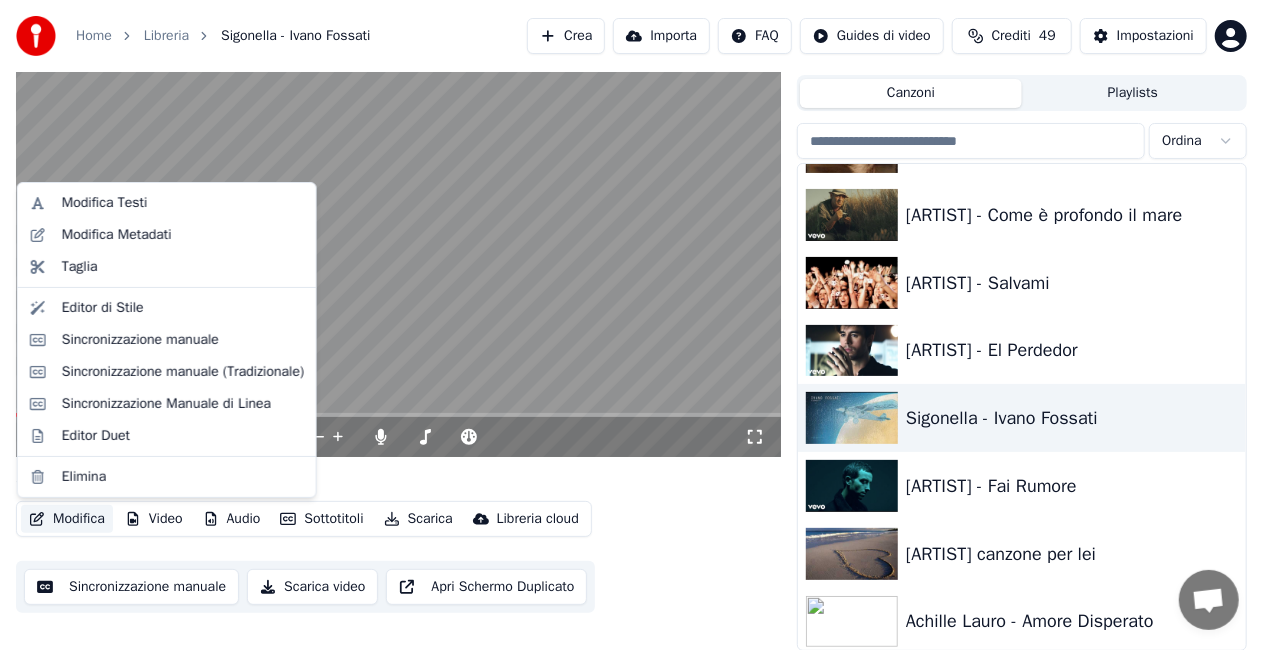 click on "Modifica" at bounding box center [67, 519] 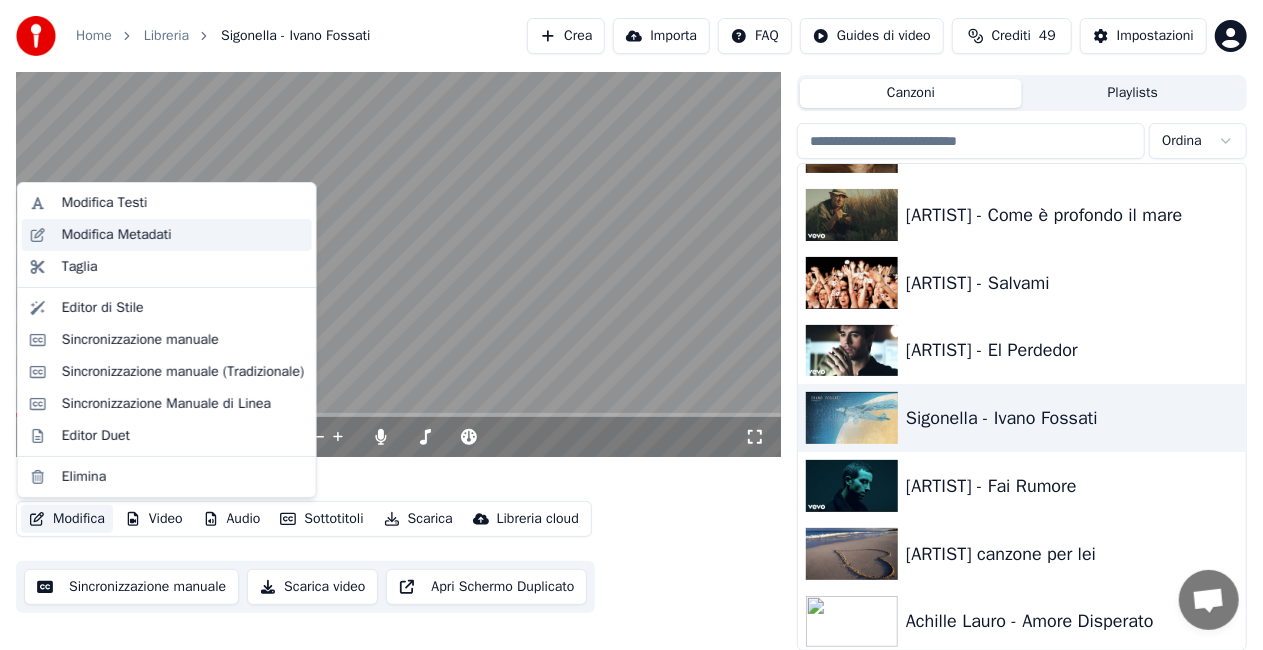 click on "Modifica Metadati" at bounding box center [117, 235] 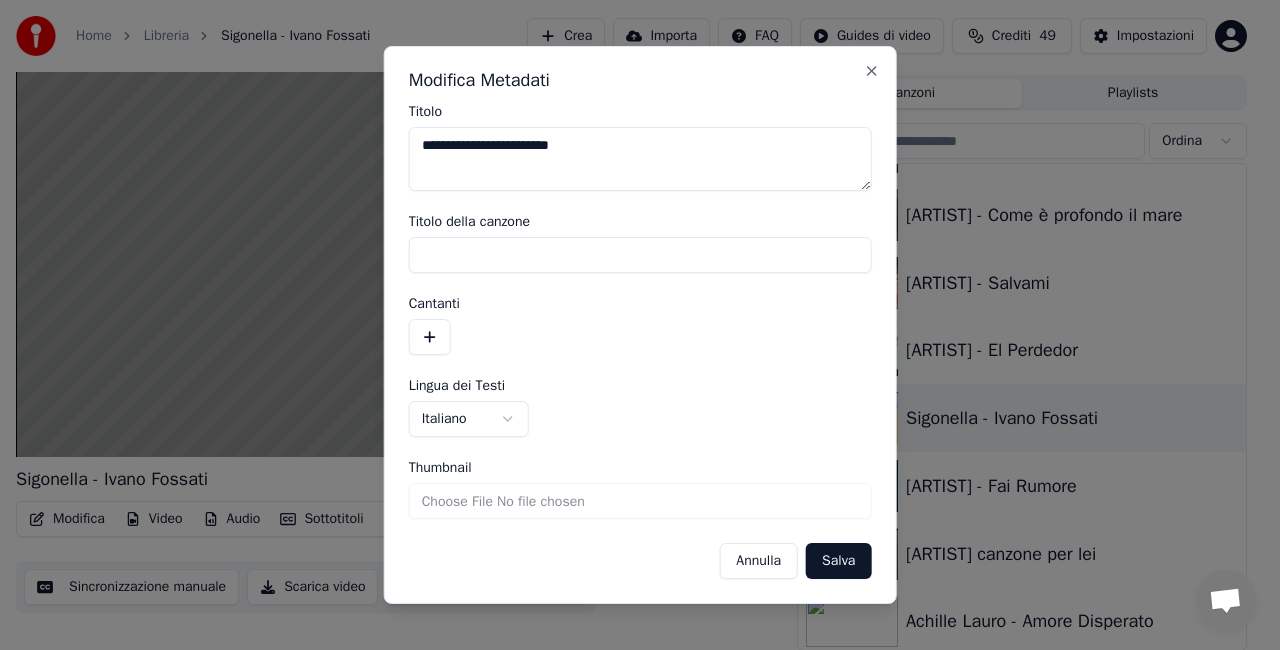 drag, startPoint x: 561, startPoint y: 142, endPoint x: 871, endPoint y: 102, distance: 312.57 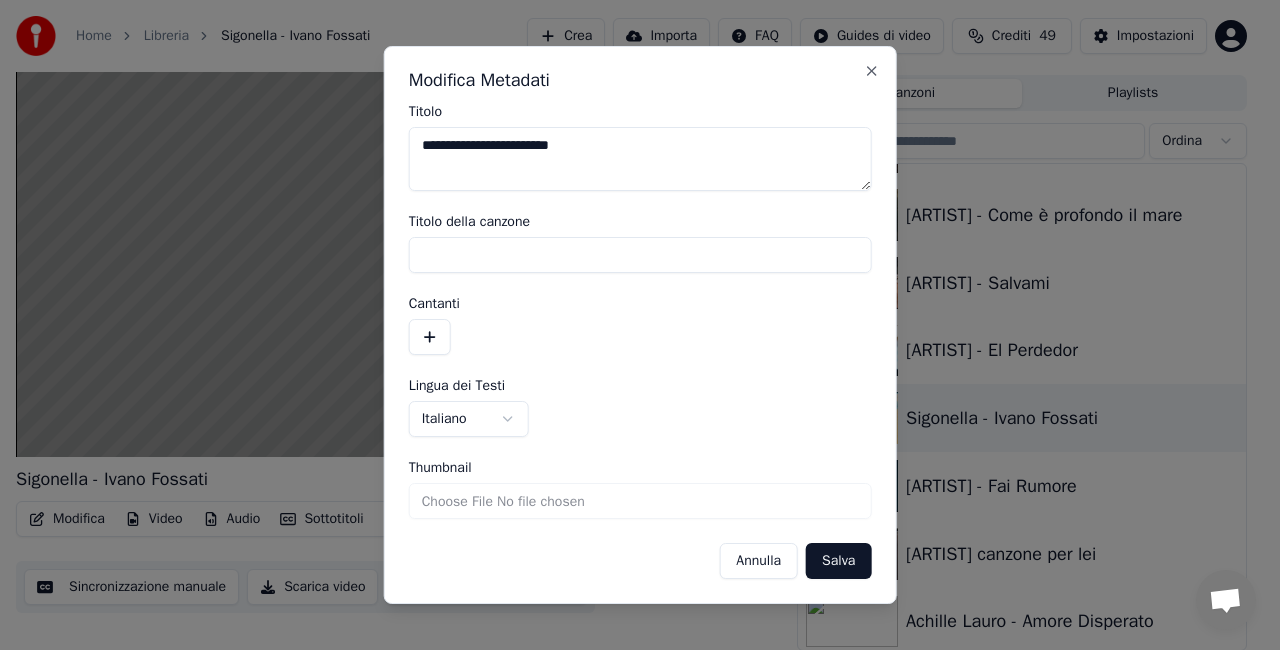 click on "**********" at bounding box center (640, 148) 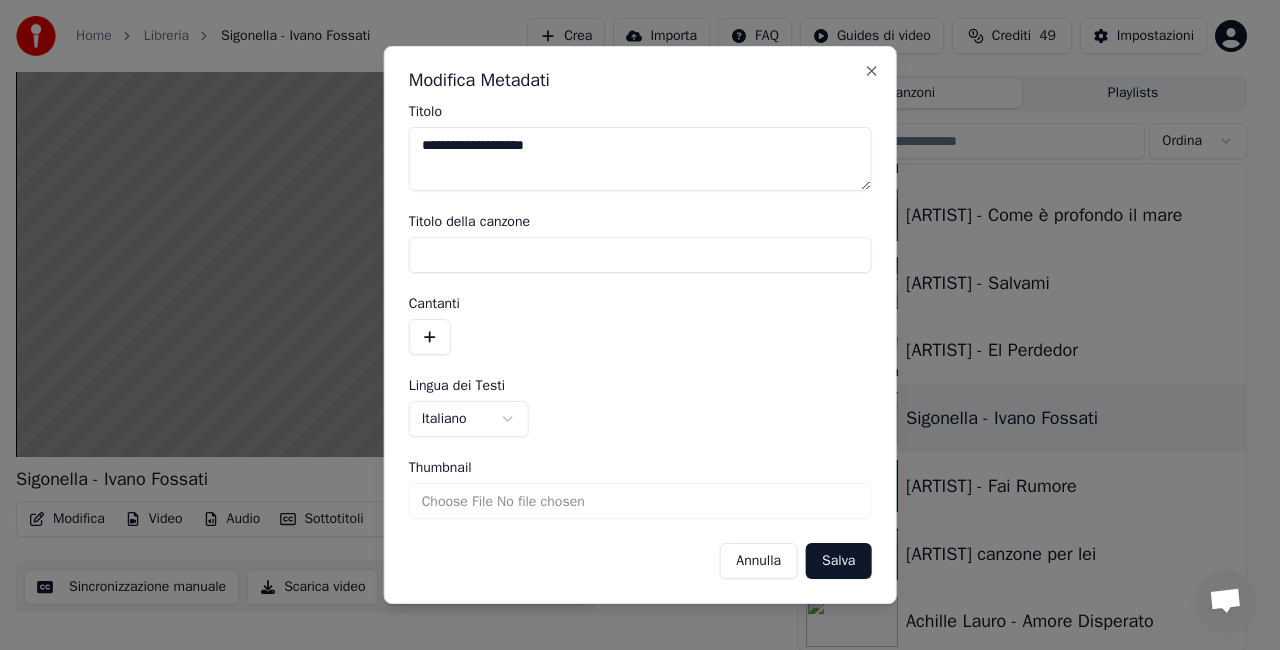 type on "**********" 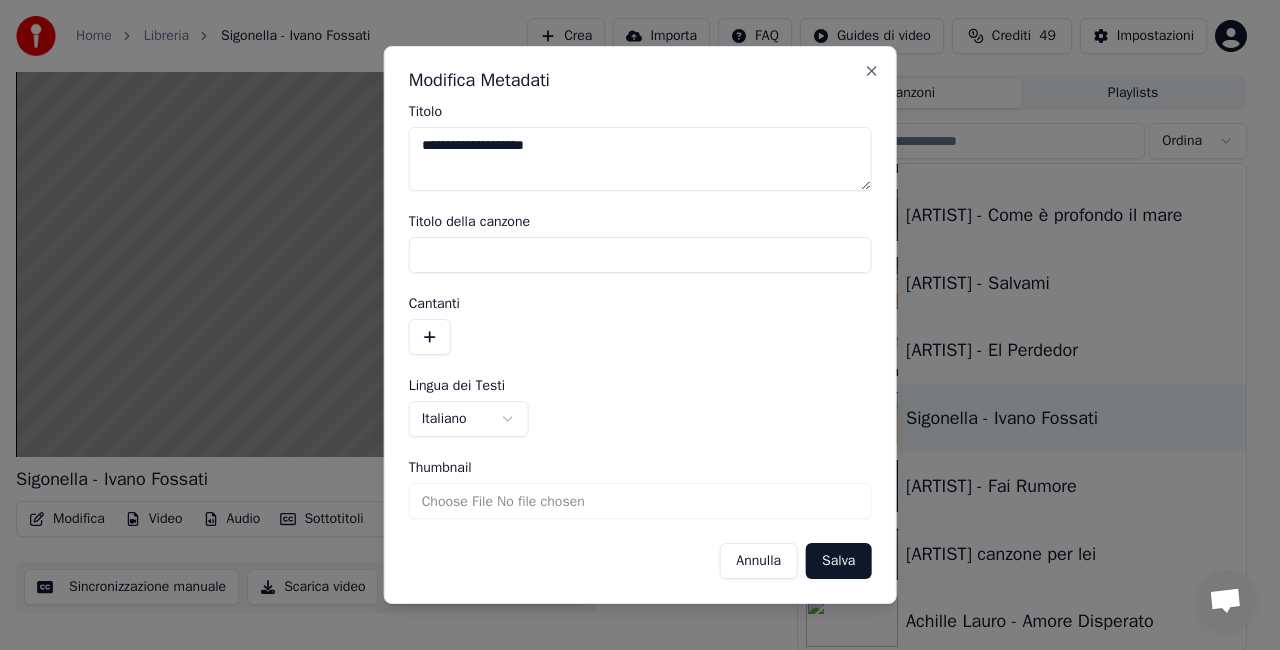 click on "Salva" at bounding box center (838, 561) 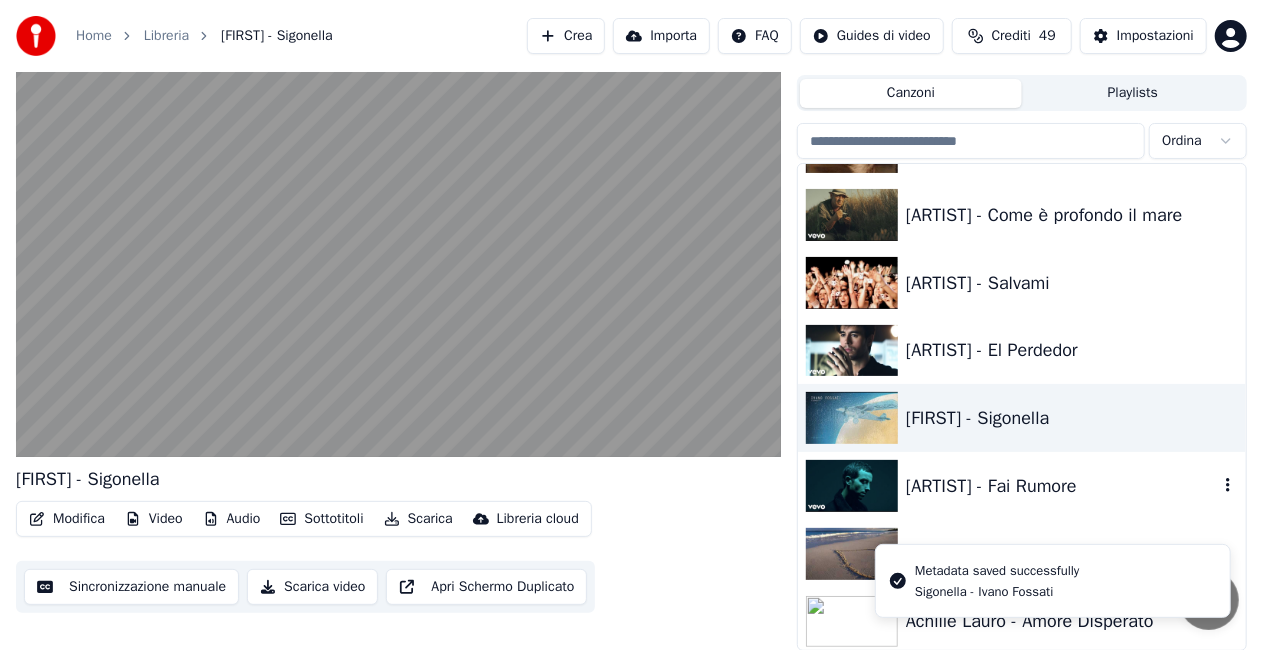 click on "[ARTIST] - Fai Rumore" at bounding box center [1062, 486] 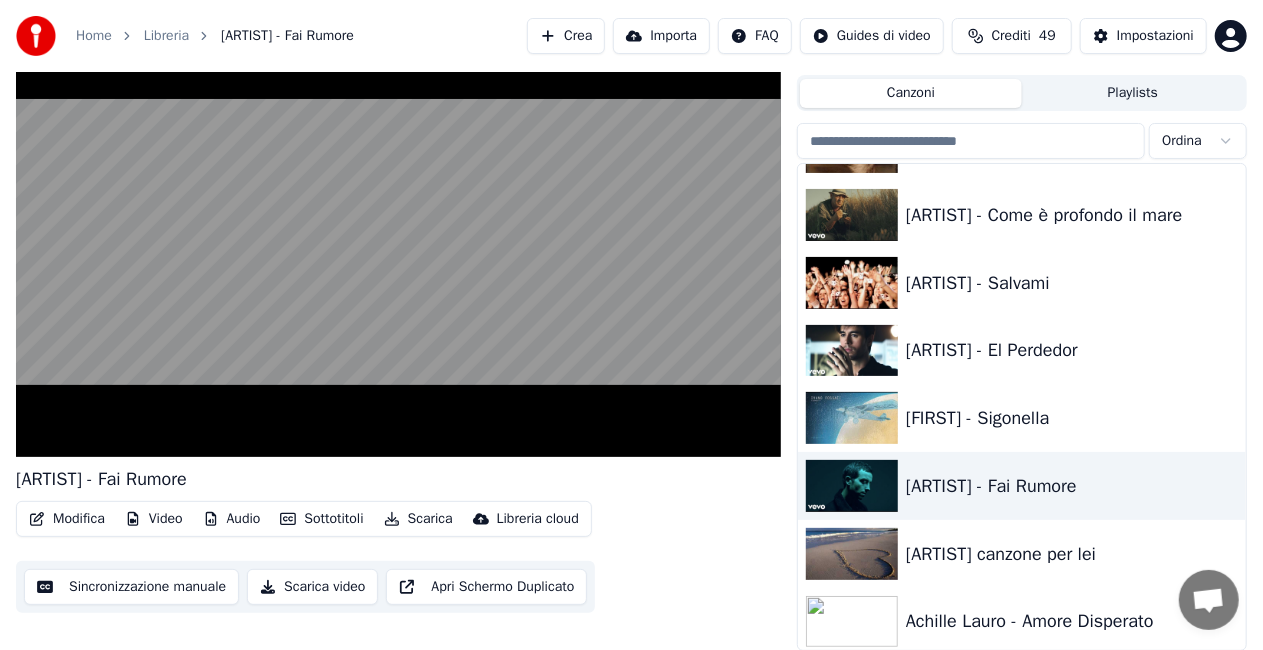 click on "Diodato - Fai Rumore Modifica Video Audio Sottotitoli Scarica Libreria cloud Sincronizzazione manuale Scarica video Apri Schermo Duplicato" at bounding box center [398, 539] 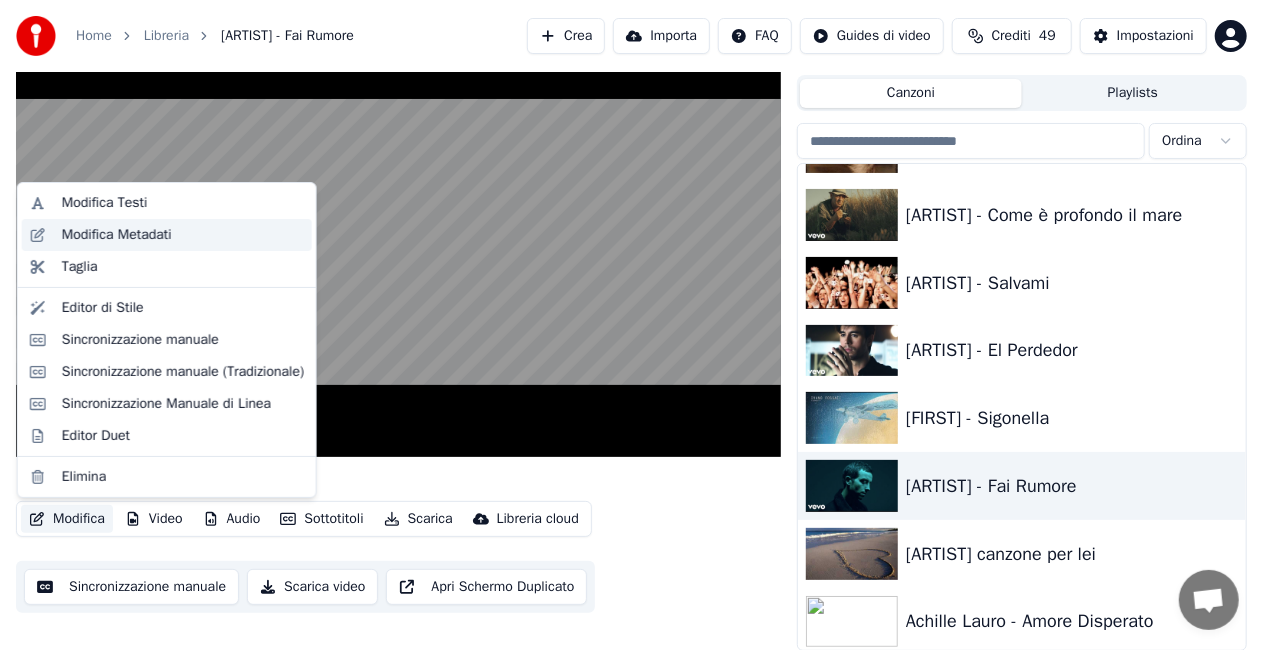 click on "Modifica Metadati" at bounding box center (117, 235) 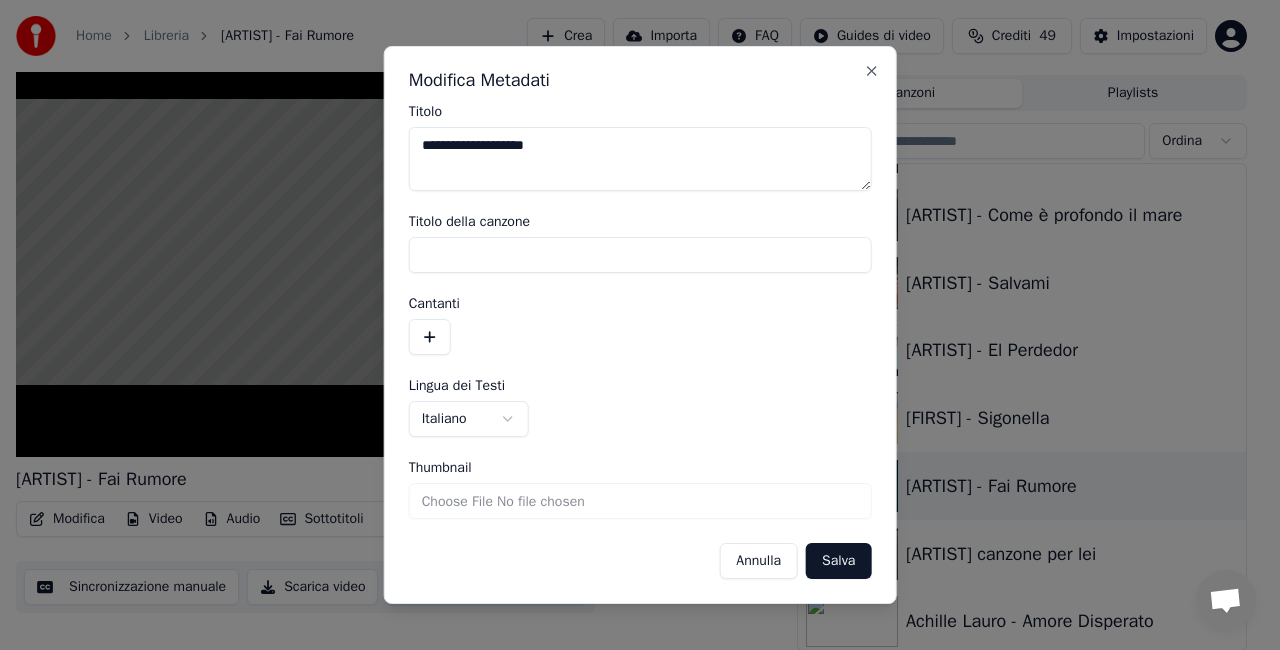 click on "**********" at bounding box center [640, 159] 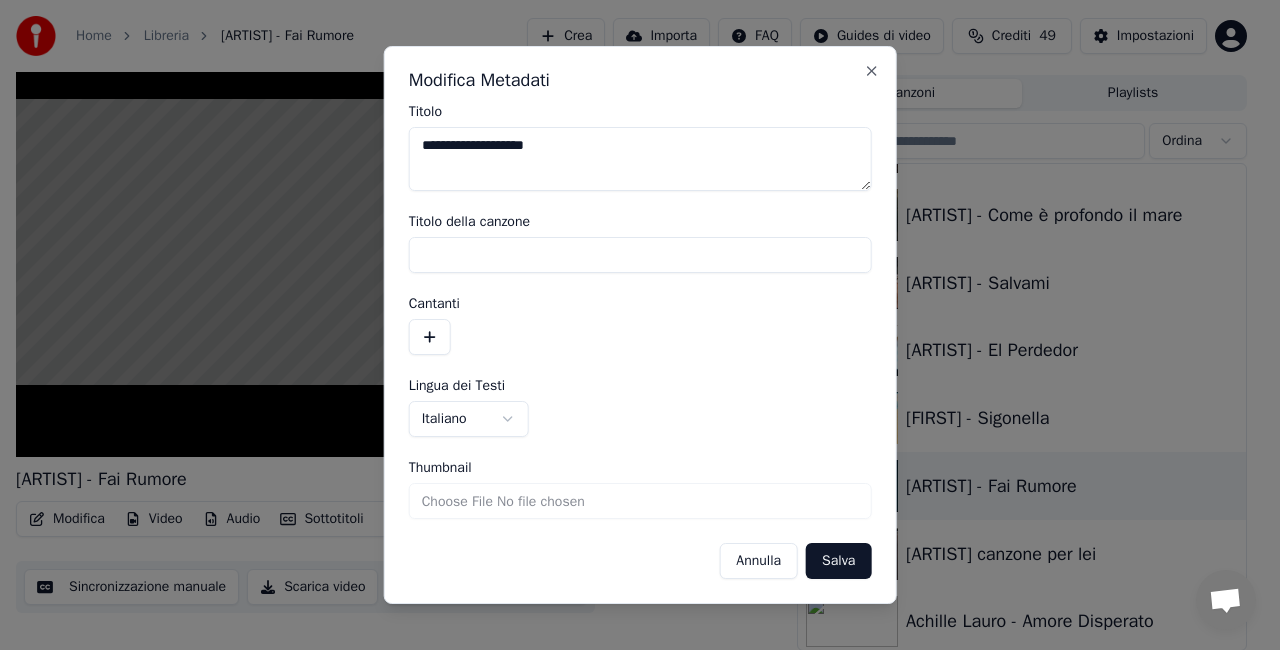 type on "**********" 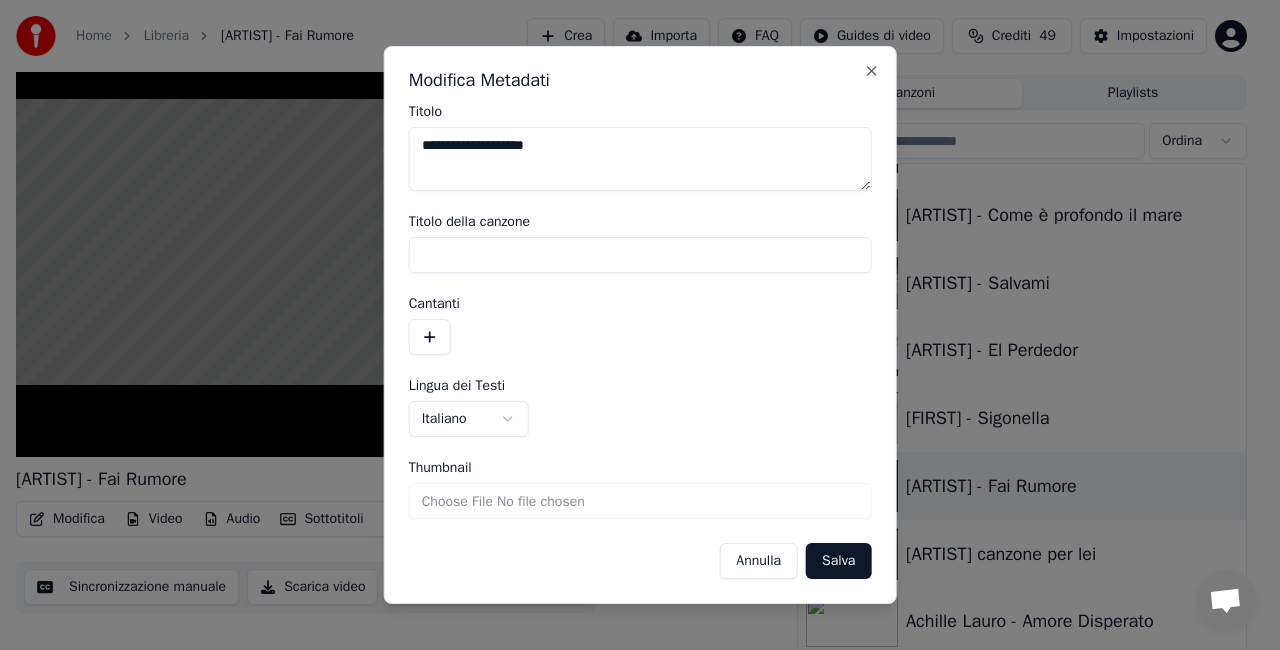 click on "Salva" at bounding box center (838, 561) 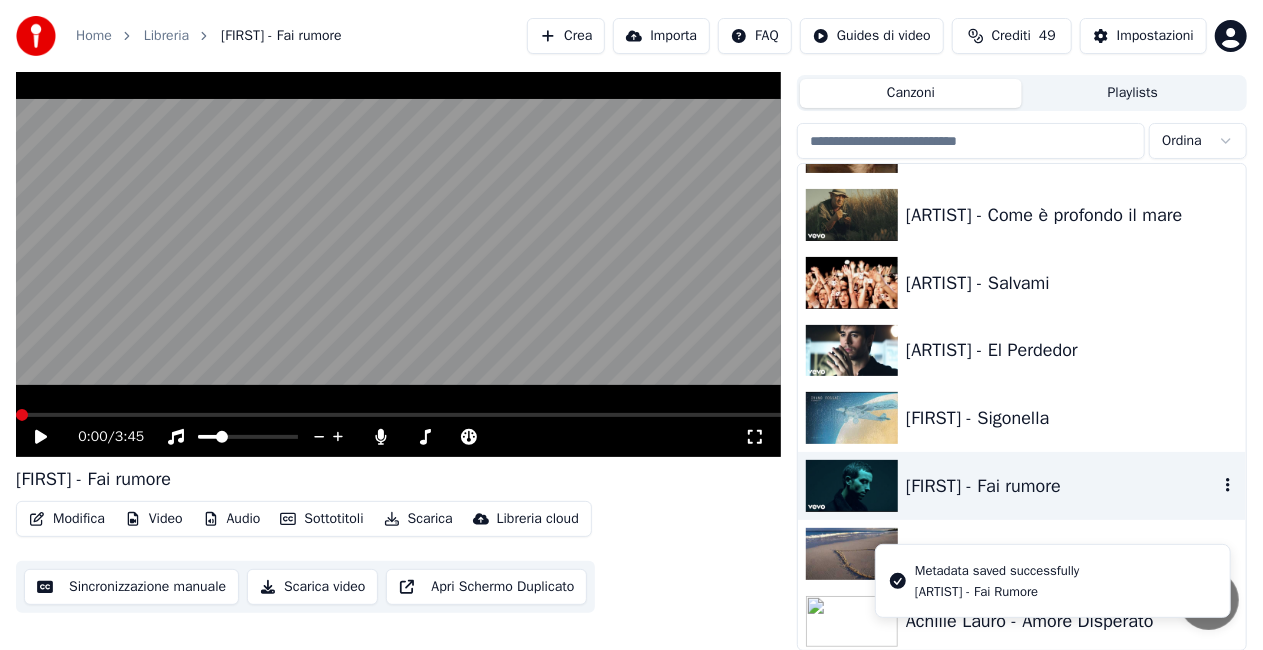scroll, scrollTop: 19870, scrollLeft: 0, axis: vertical 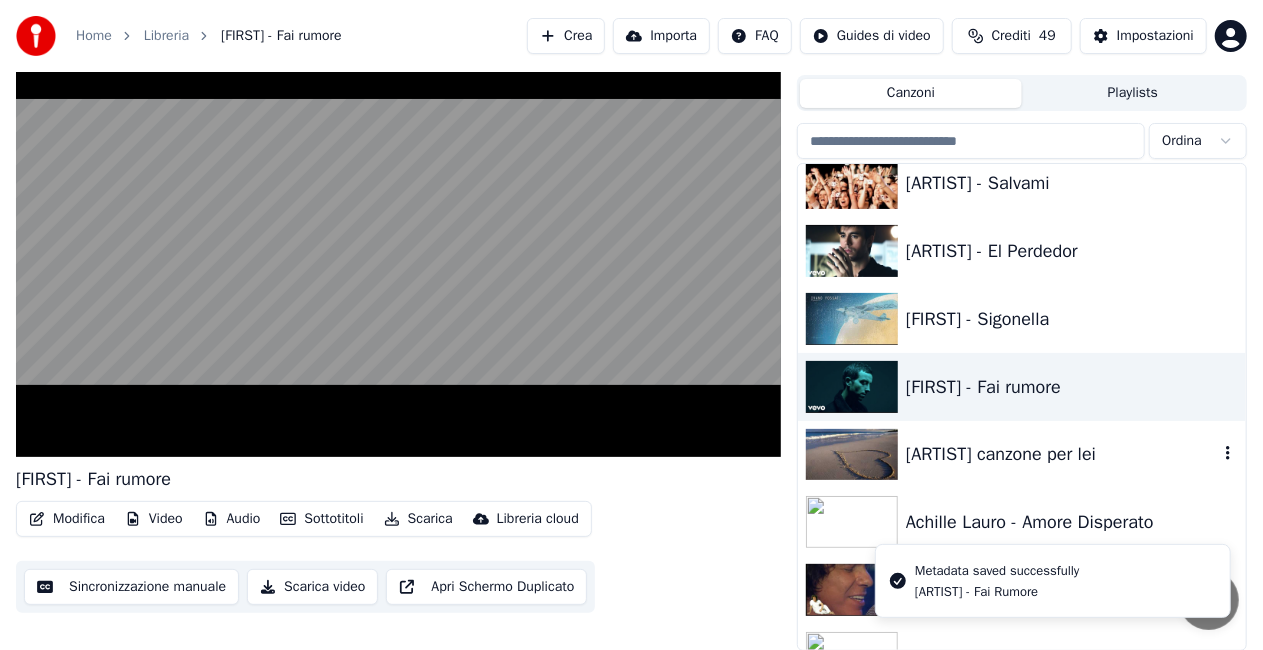click on "[ARTIST] canzone per lei" at bounding box center [1062, 454] 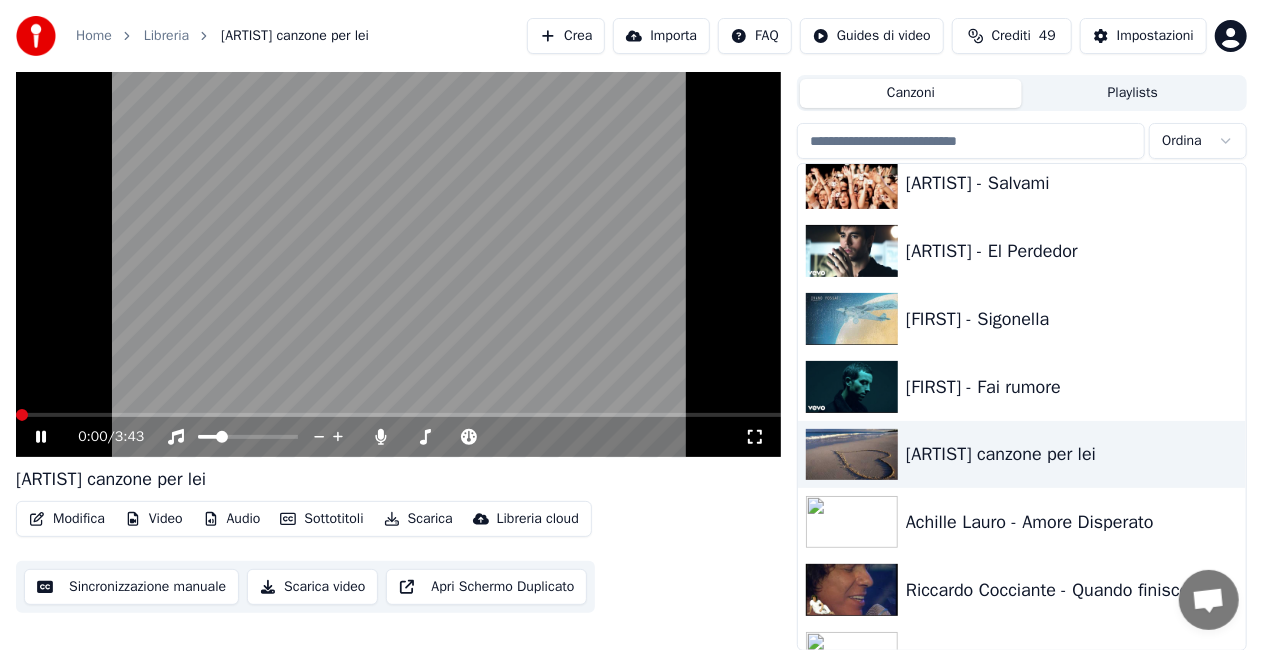 click at bounding box center (398, 242) 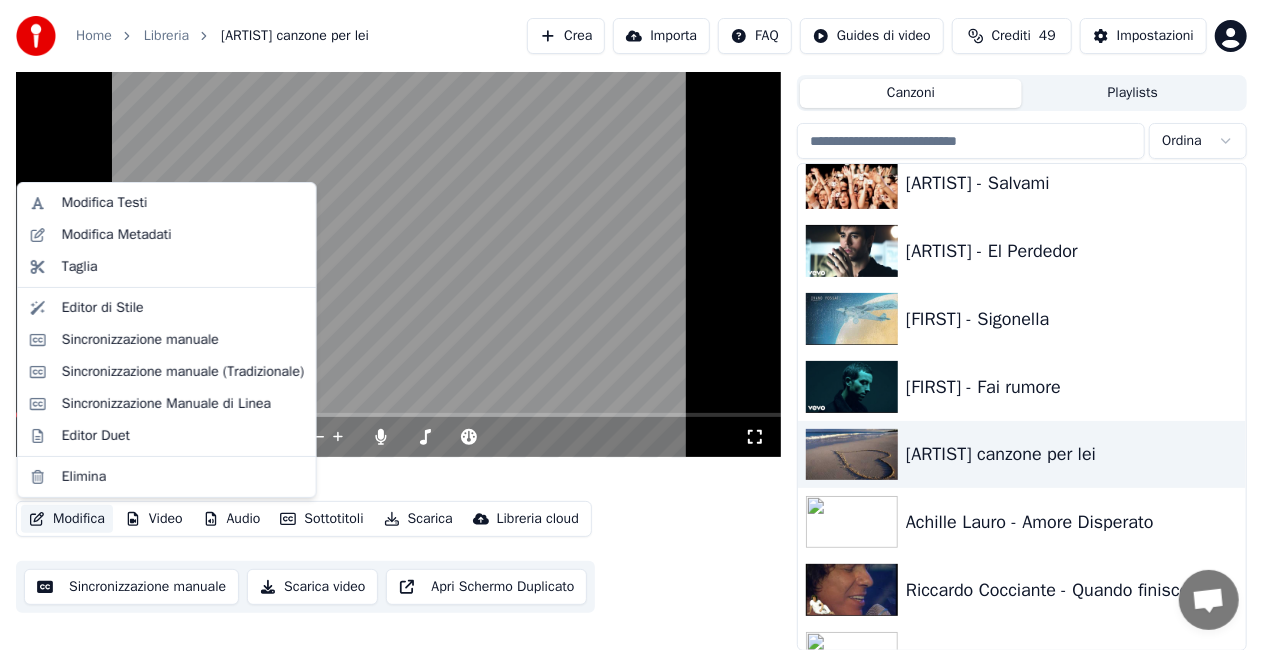 click on "Modifica" at bounding box center [67, 519] 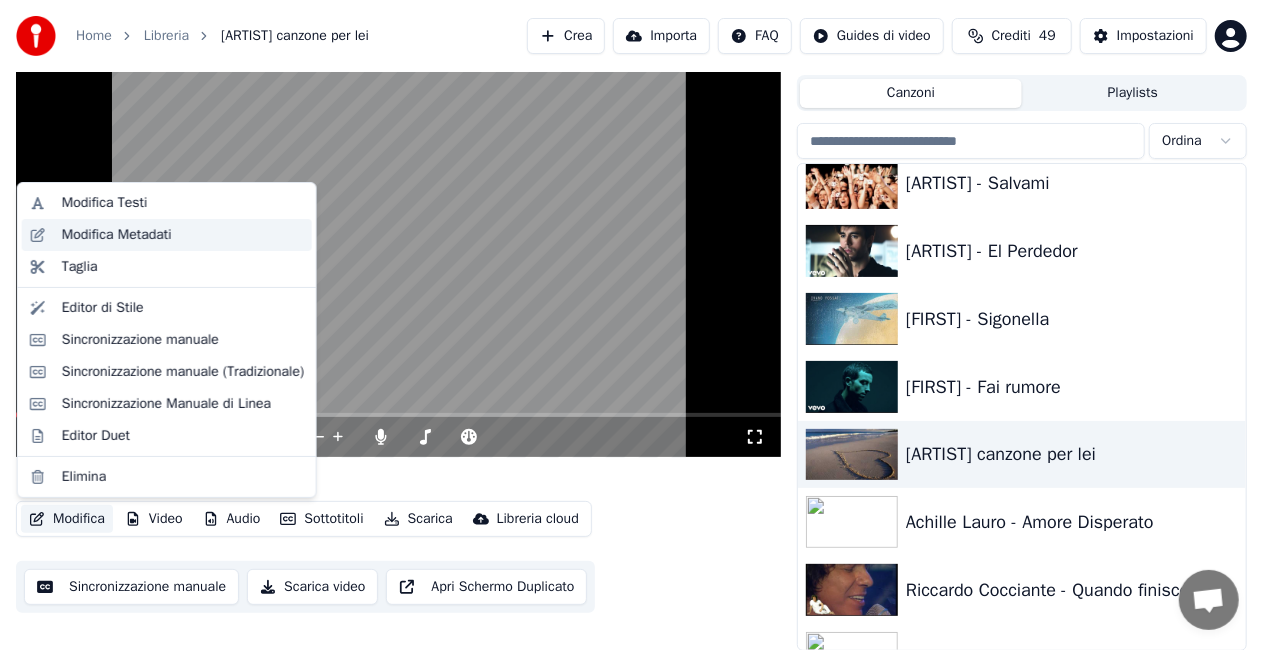 click on "Modifica Metadati" at bounding box center (167, 235) 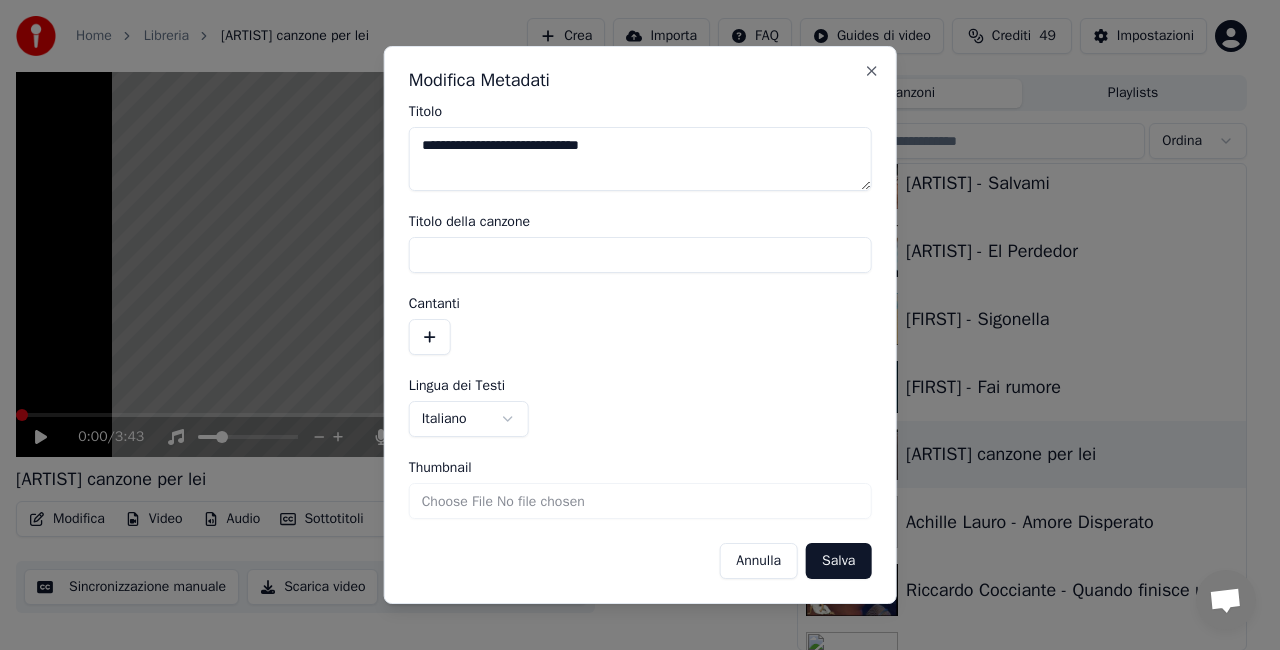 drag, startPoint x: 456, startPoint y: 145, endPoint x: 163, endPoint y: 212, distance: 300.5628 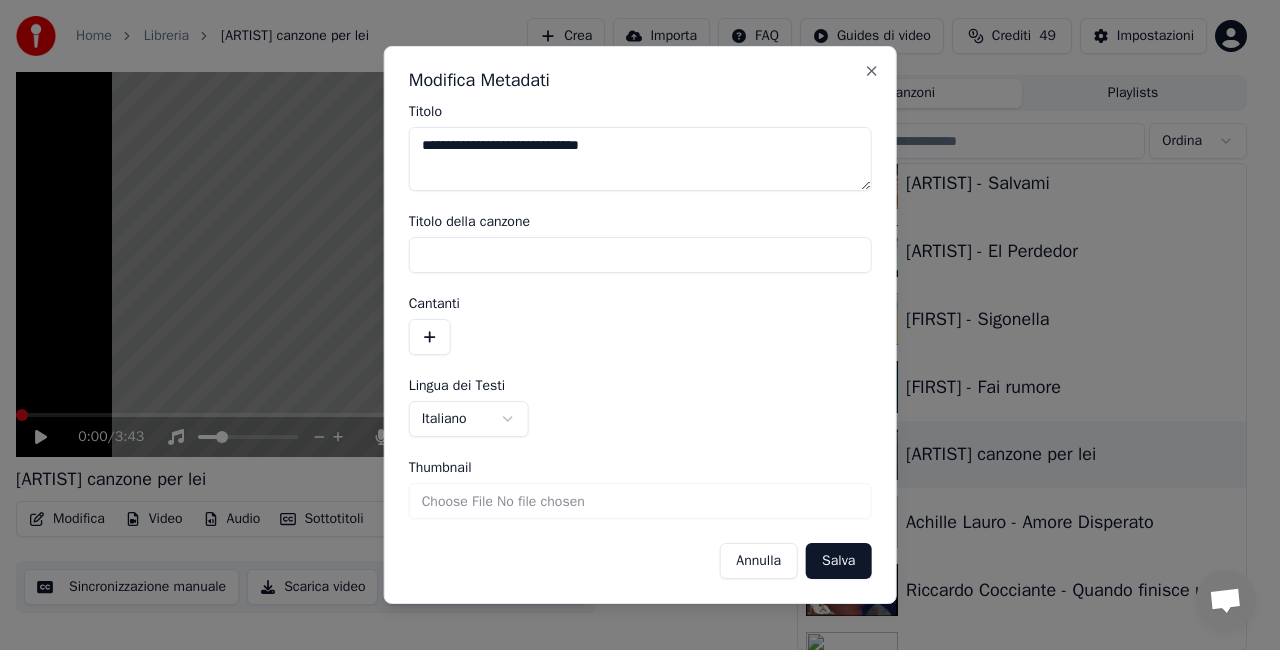 click on "**********" at bounding box center (631, 280) 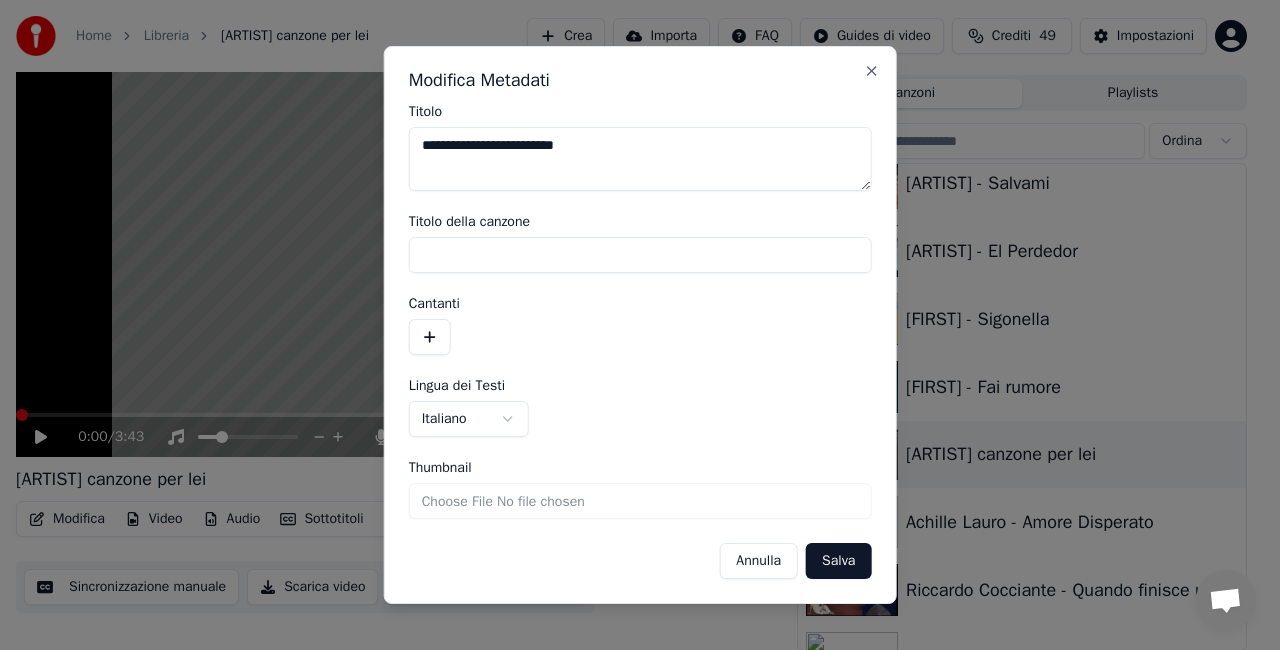click on "**********" at bounding box center [640, 159] 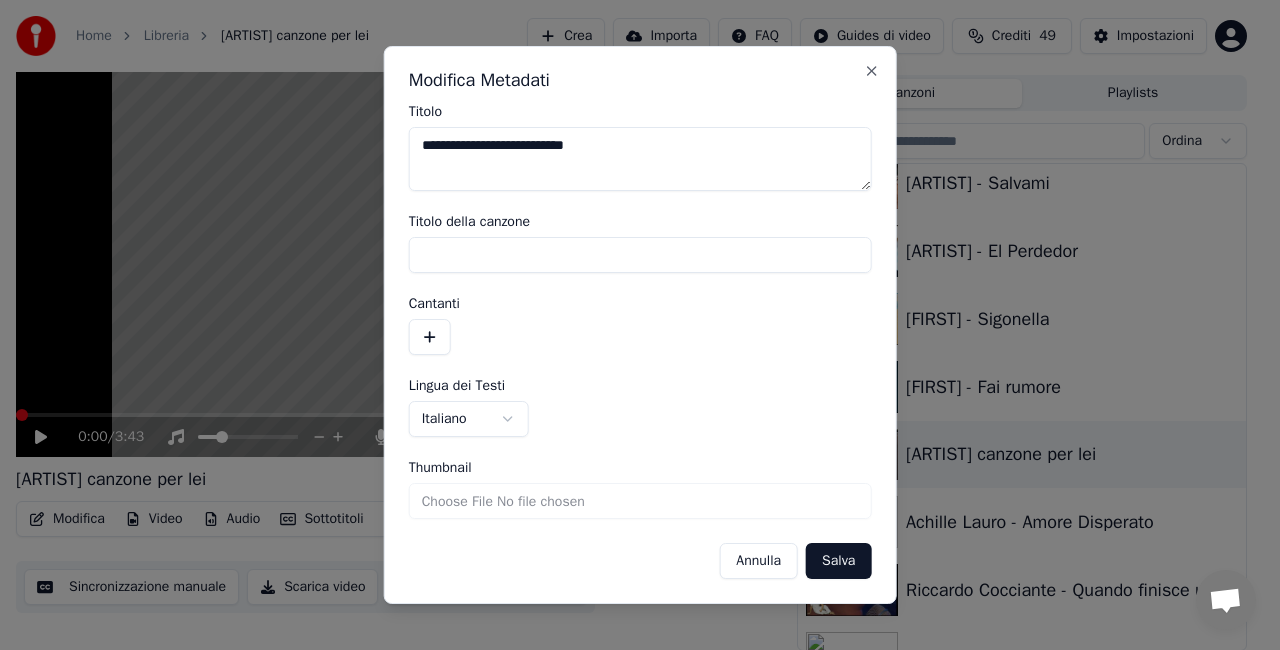 type on "**********" 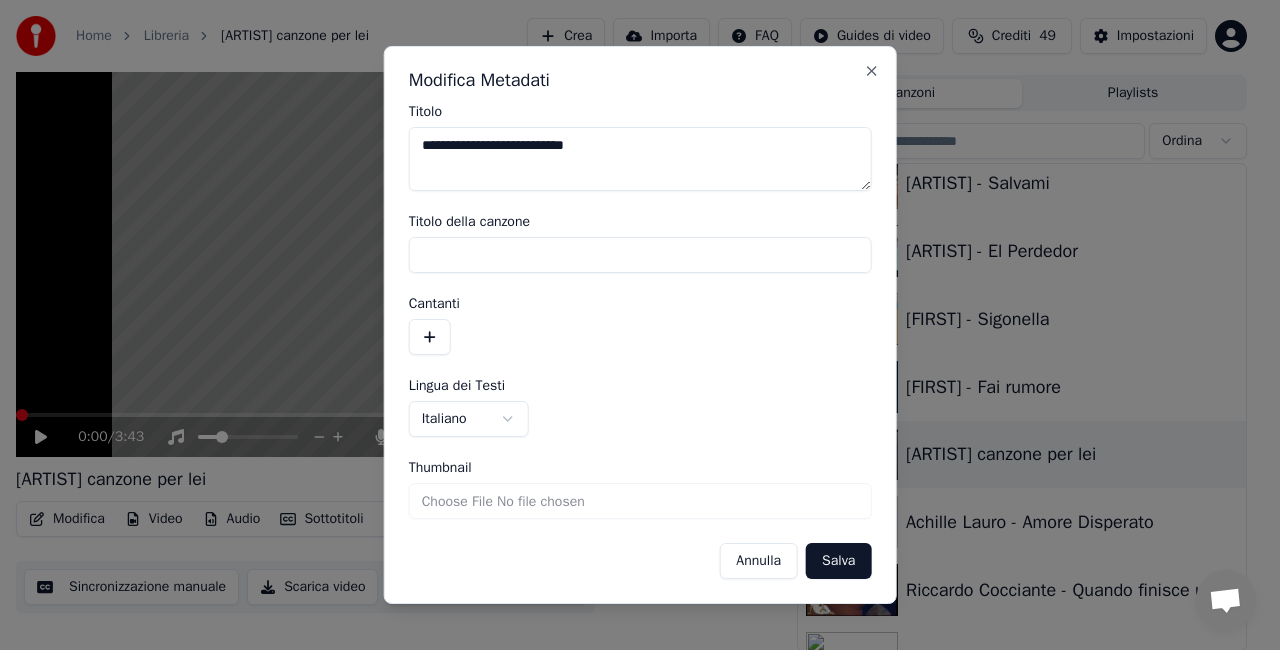 click on "Salva" at bounding box center [838, 561] 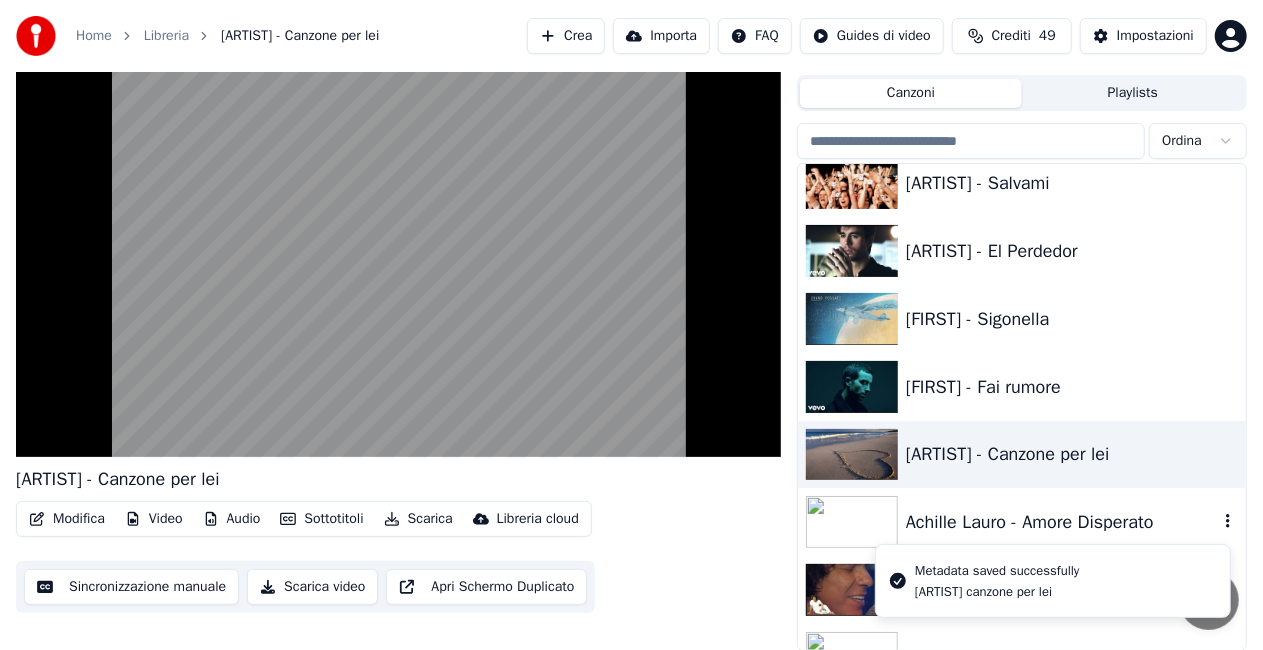 click on "Achille Lauro - Amore Disperato" at bounding box center [1022, 522] 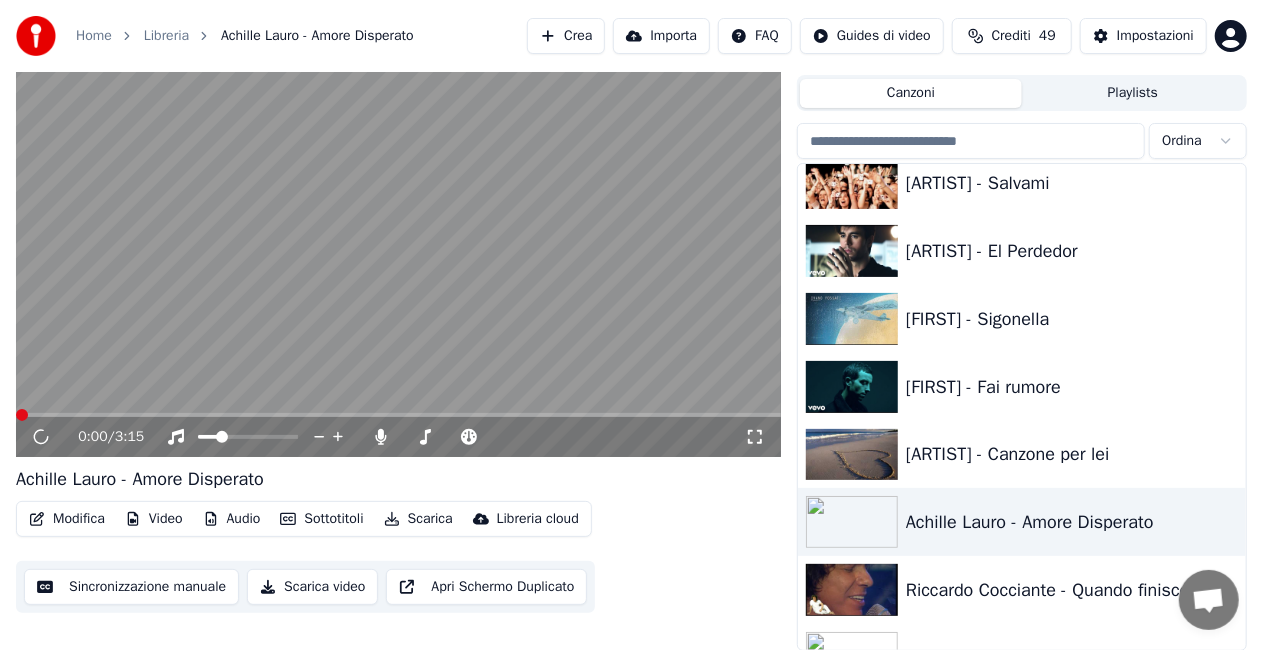 click at bounding box center (398, 242) 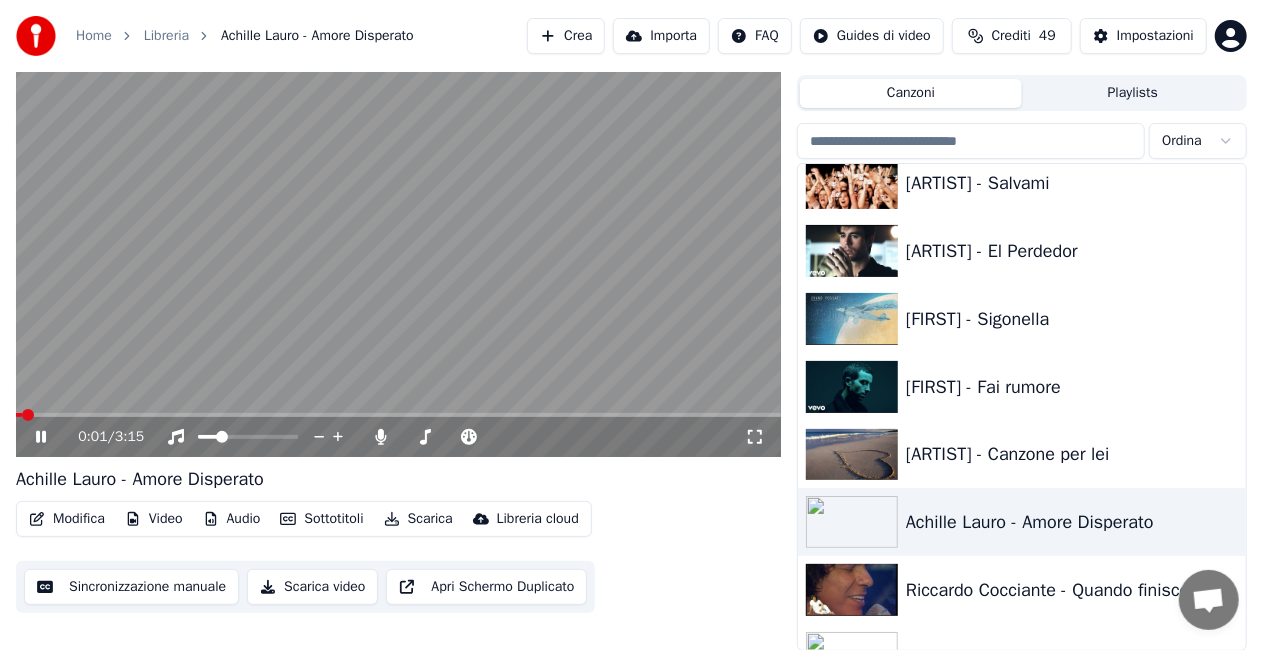 click at bounding box center [398, 242] 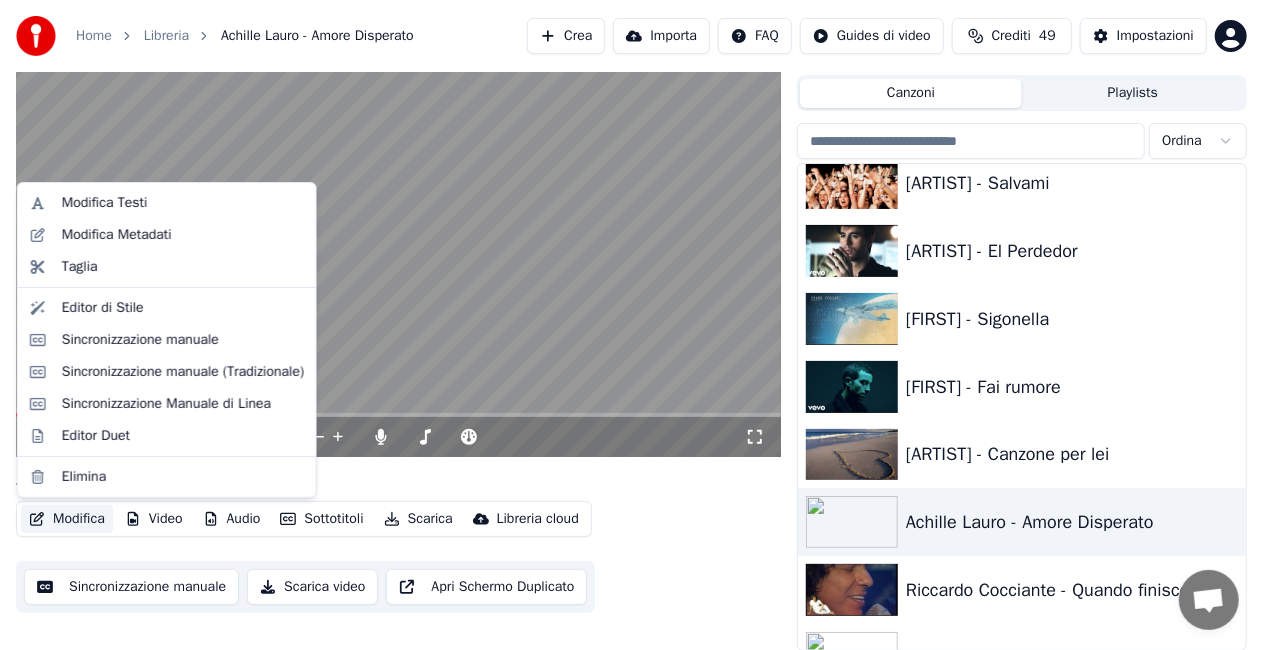 click on "Modifica" at bounding box center (67, 519) 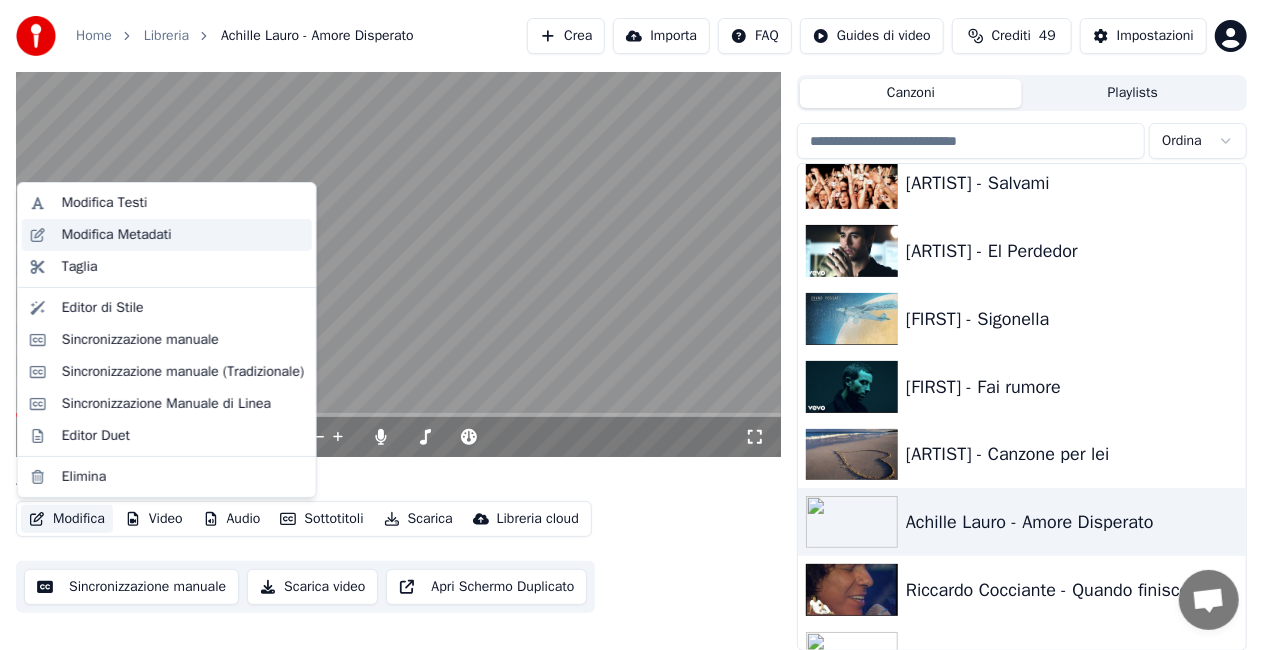 click on "Modifica Metadati" at bounding box center [117, 235] 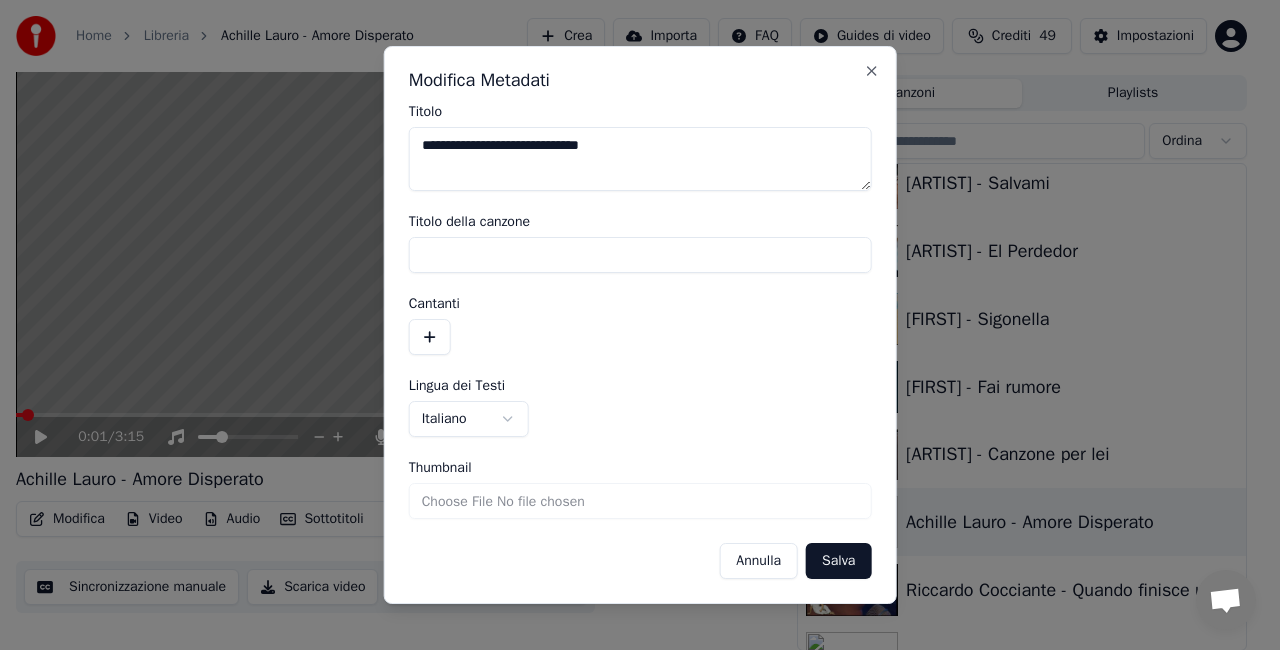 drag, startPoint x: 464, startPoint y: 147, endPoint x: 286, endPoint y: 156, distance: 178.22739 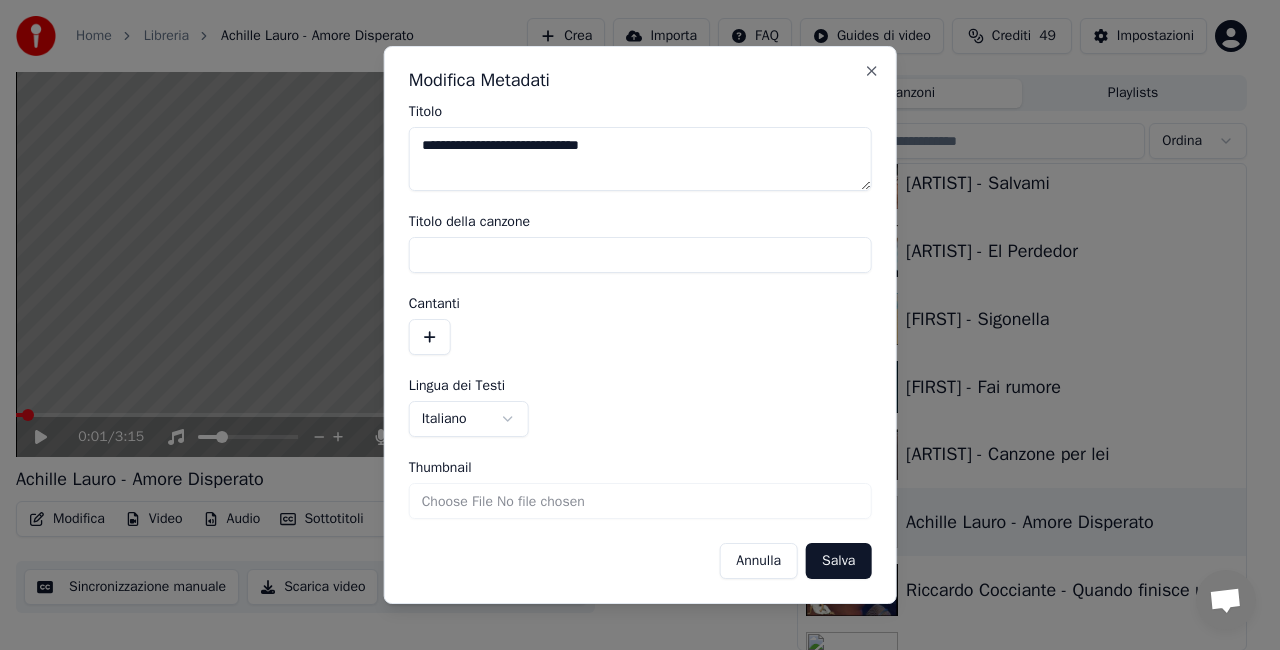 click on "**********" at bounding box center [631, 280] 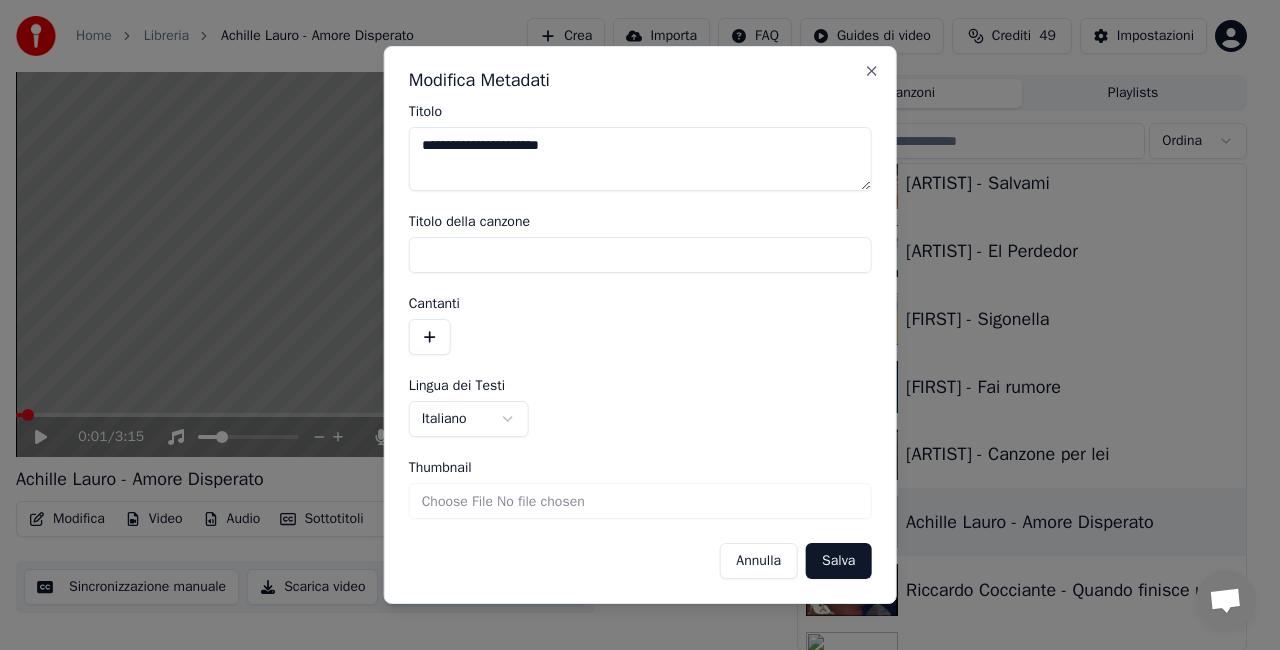 click on "**********" at bounding box center (640, 159) 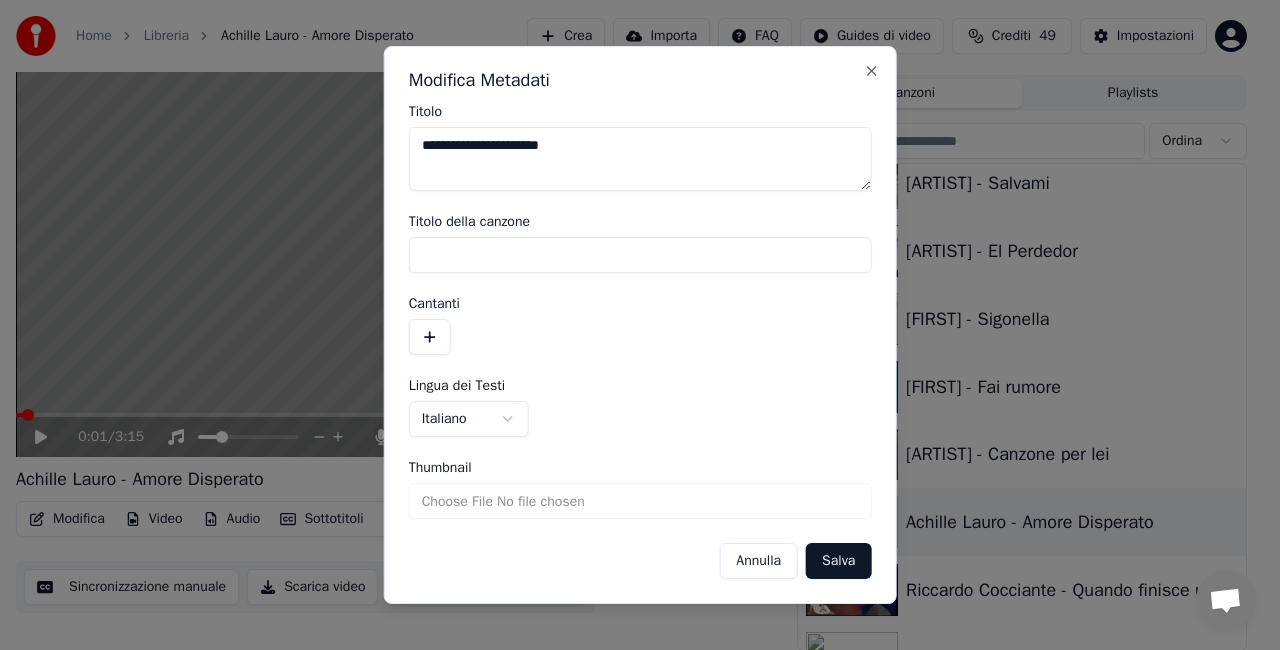 click on "**********" at bounding box center [640, 342] 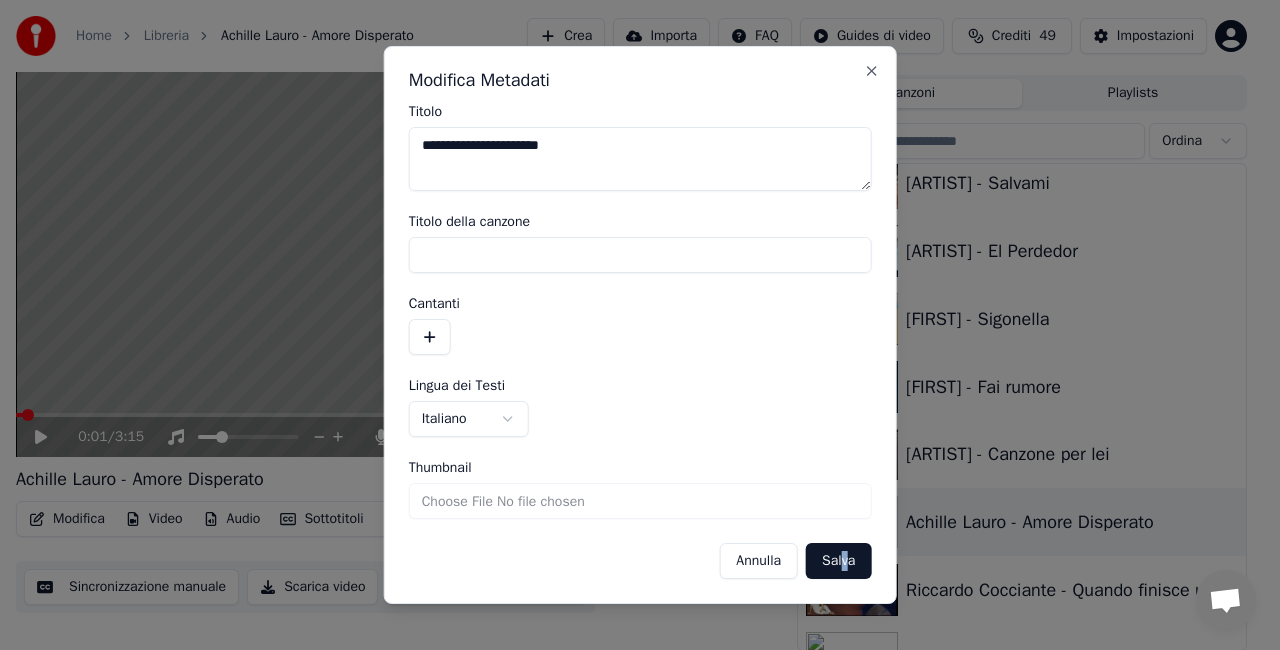 click on "Salva" at bounding box center [838, 561] 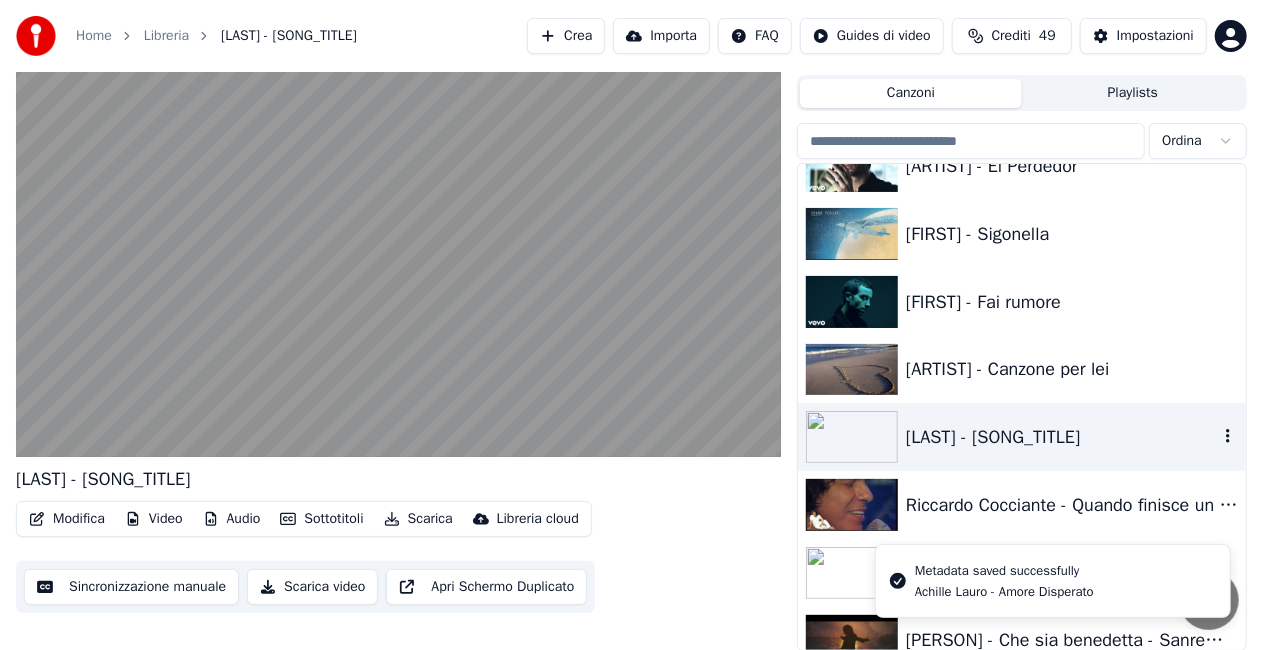 scroll, scrollTop: 19970, scrollLeft: 0, axis: vertical 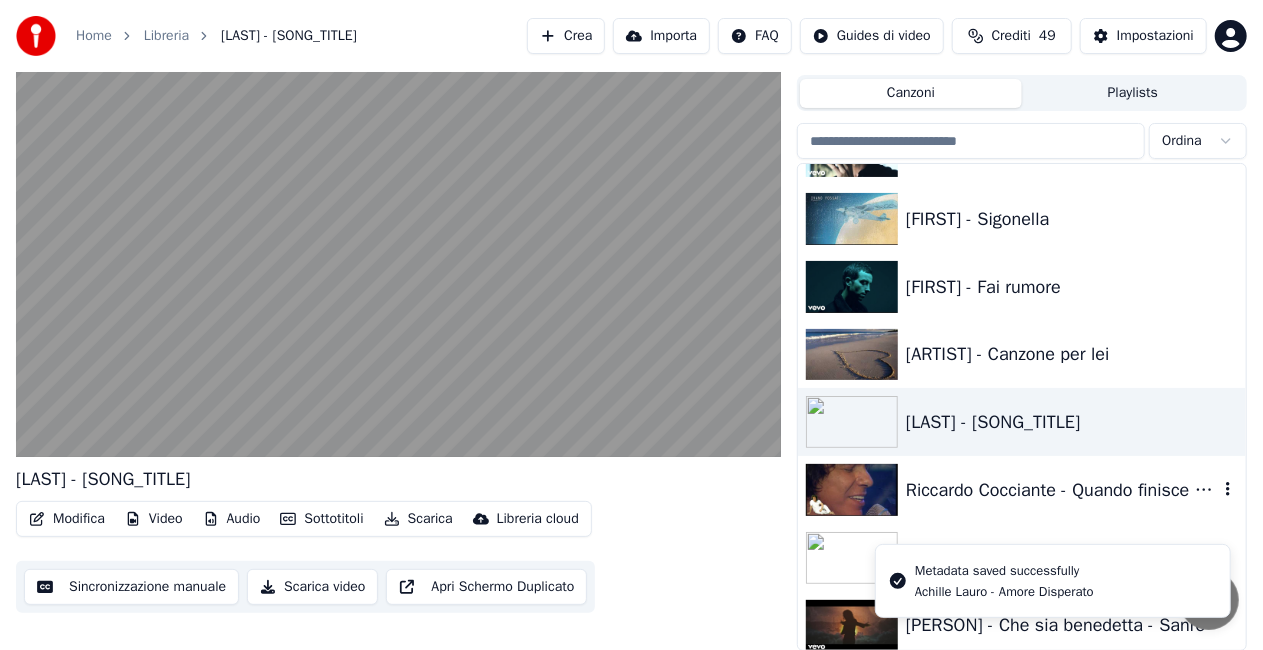 click on "Riccardo Cocciante - Quando finisce un amore" at bounding box center [1062, 490] 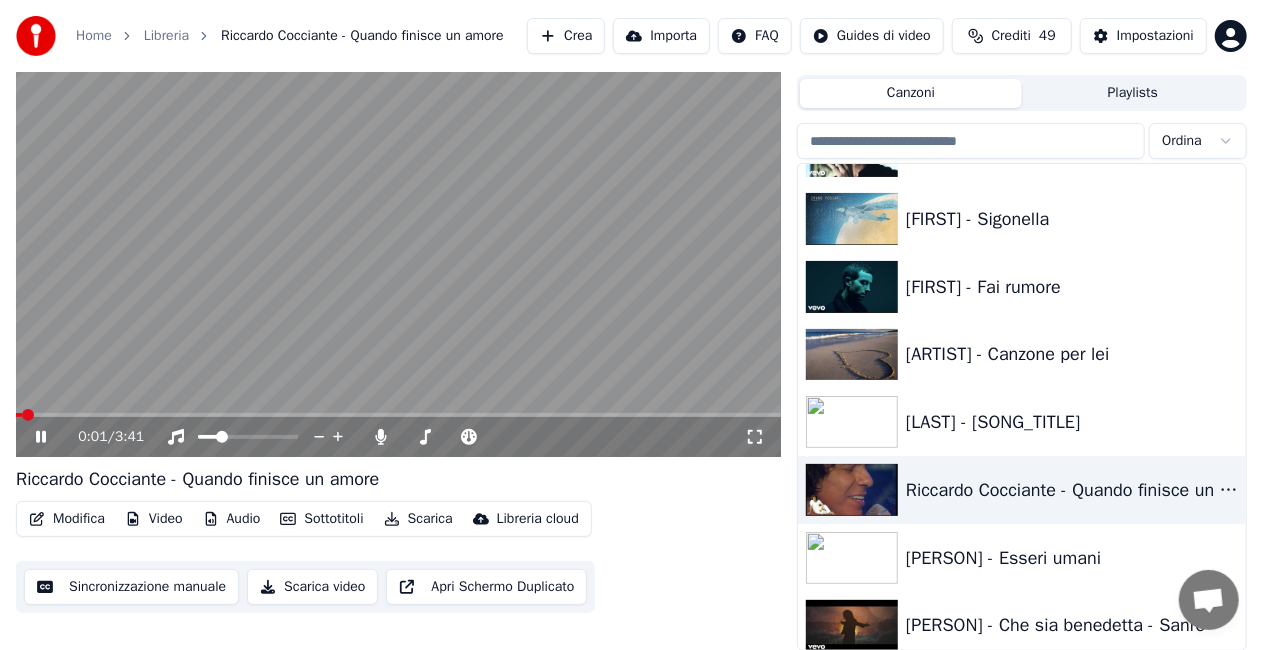 click on "Riccardo Cocciante - Quando finisce un amore" at bounding box center (197, 479) 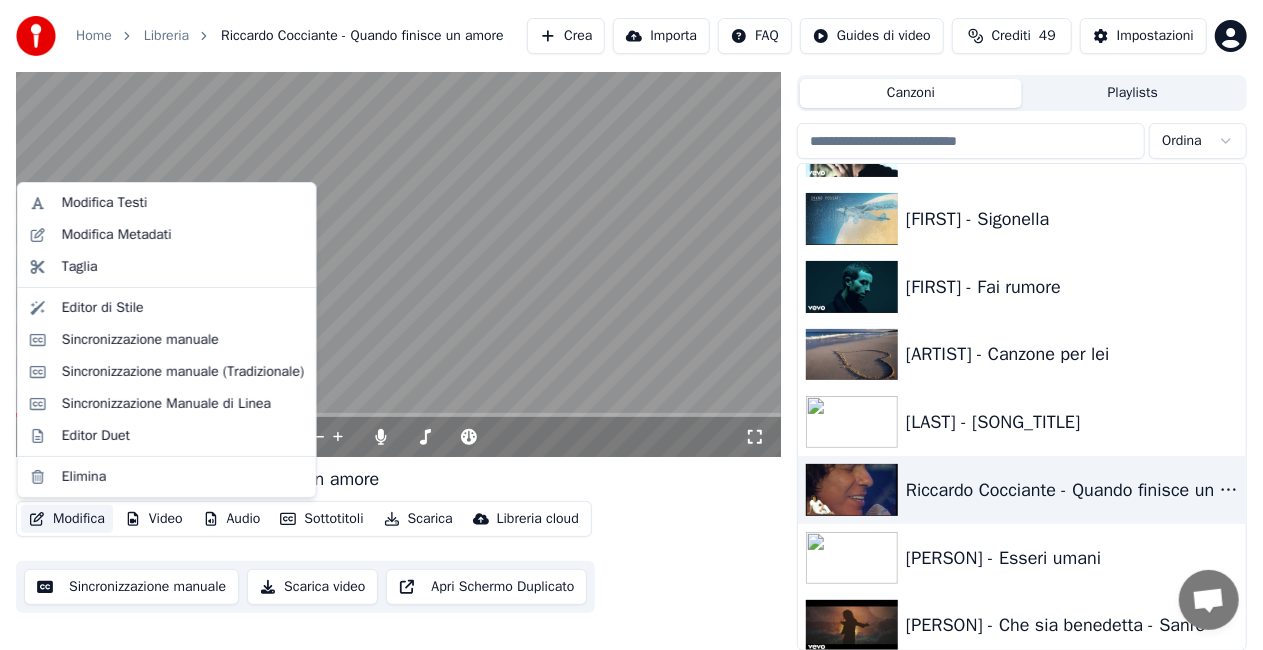 click on "Modifica" at bounding box center (67, 519) 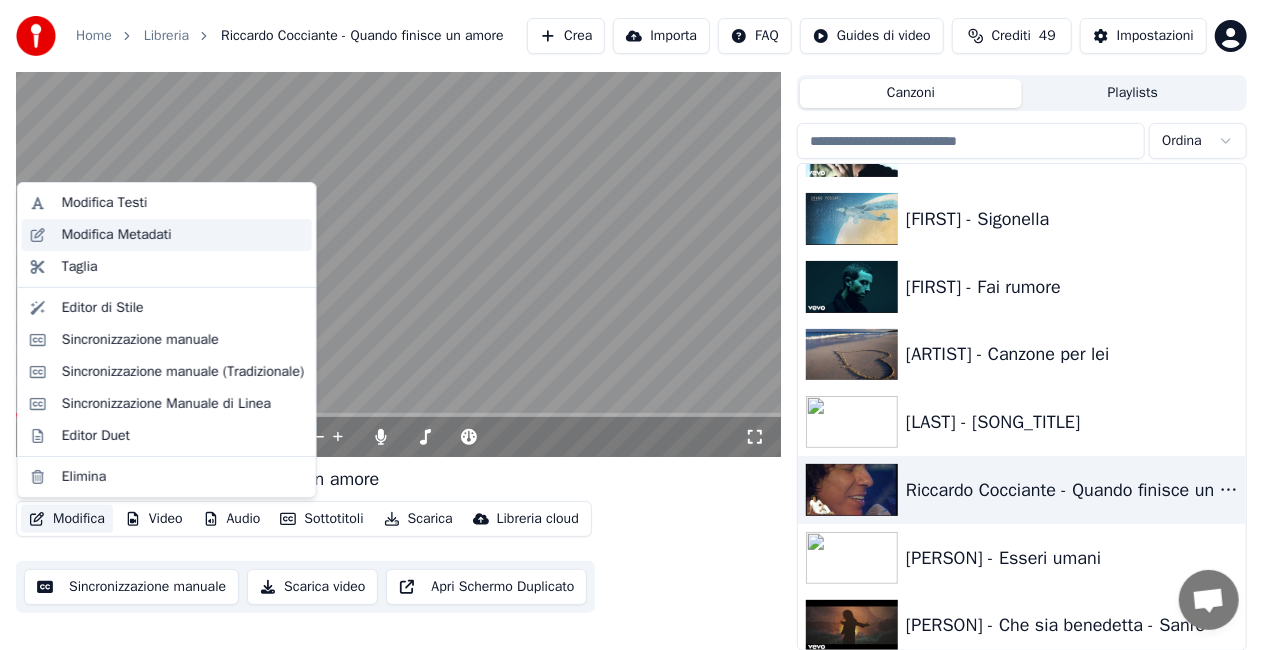 click on "Modifica Metadati" at bounding box center (167, 235) 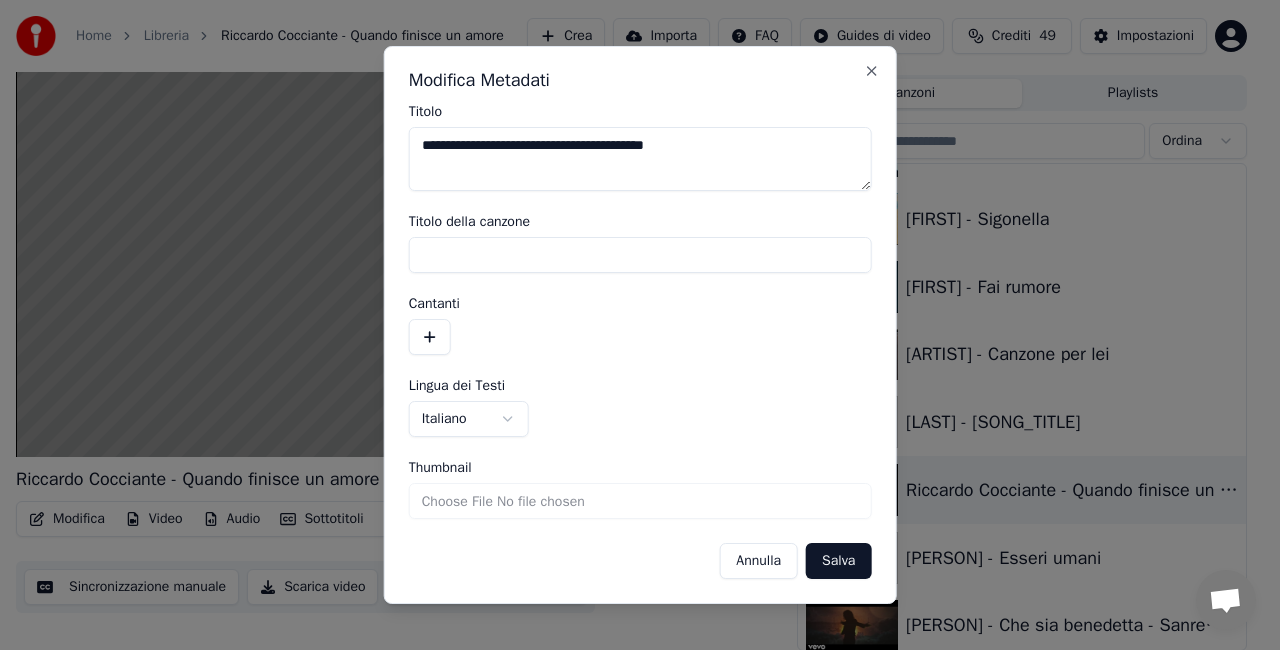 drag, startPoint x: 480, startPoint y: 140, endPoint x: 336, endPoint y: 140, distance: 144 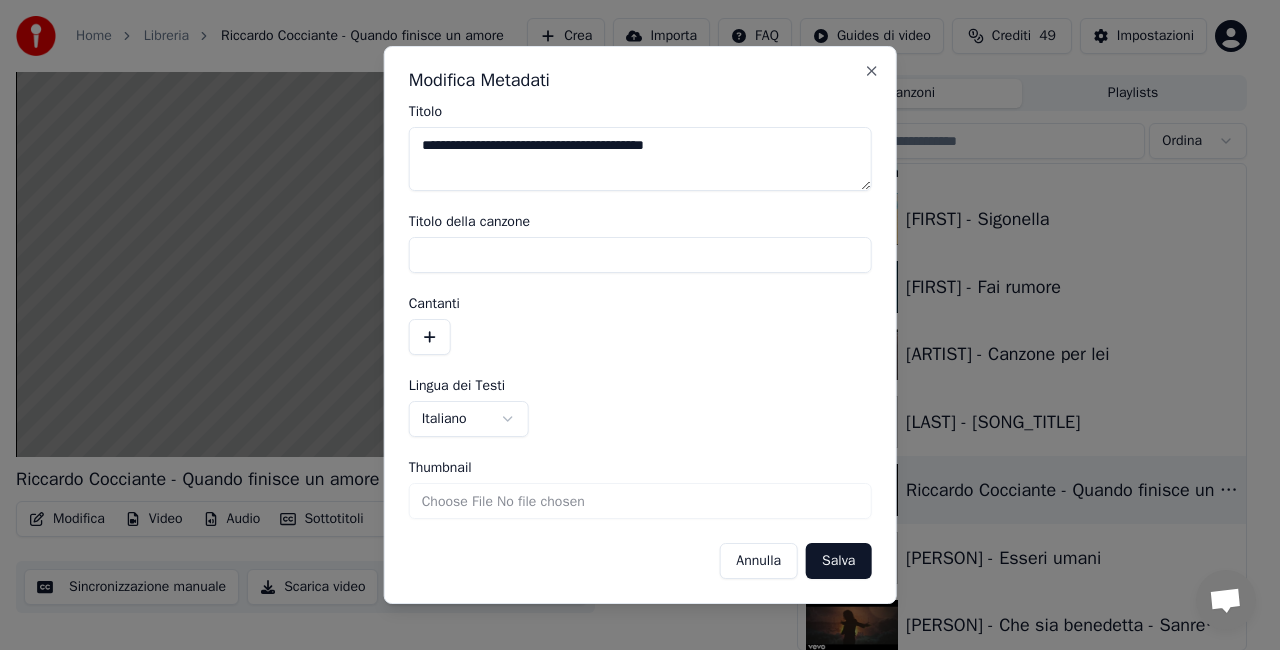 click on "**********" at bounding box center [631, 280] 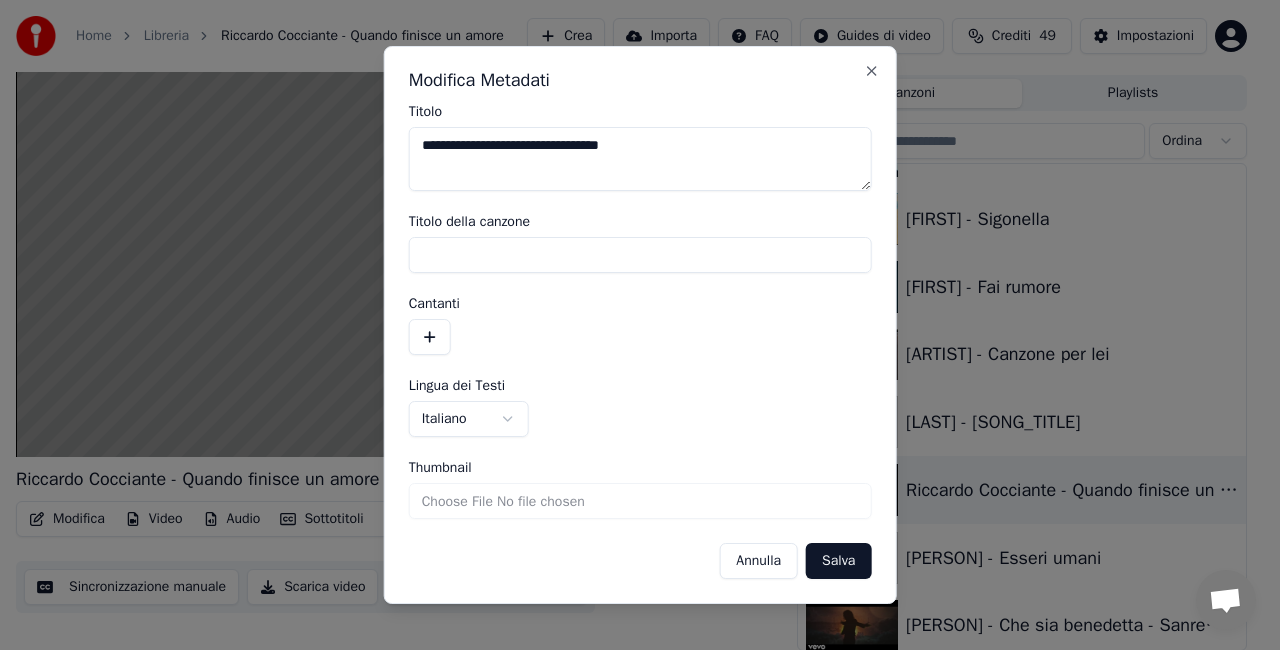 type on "**********" 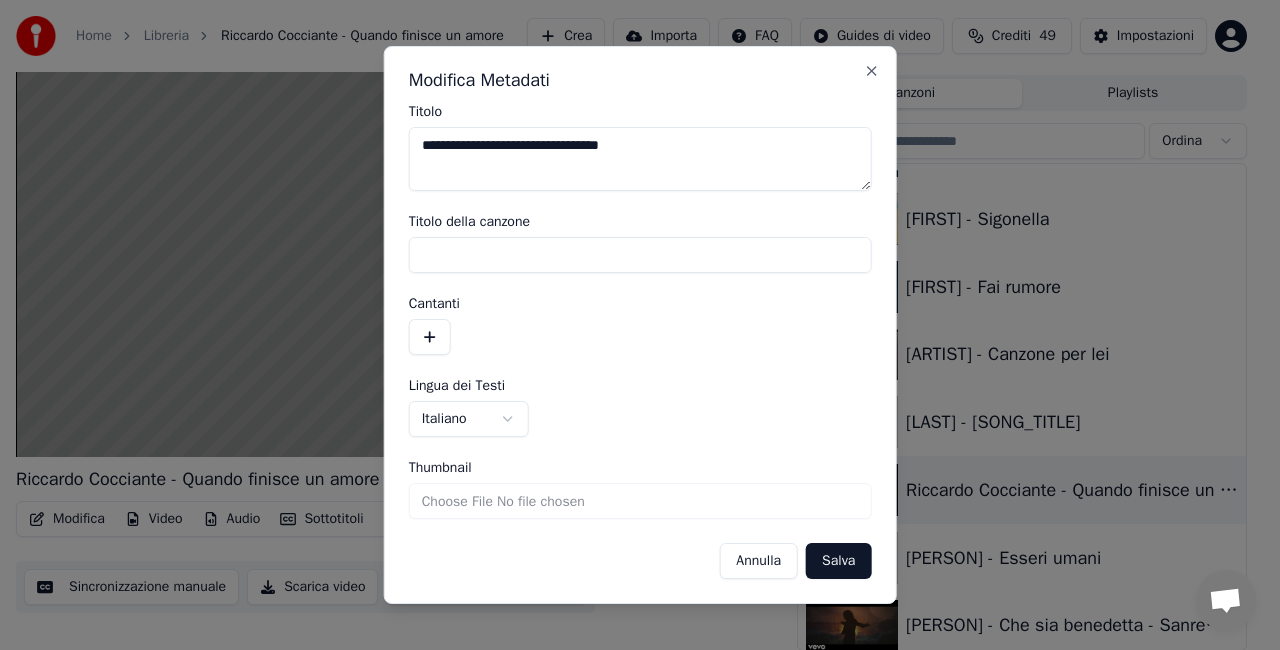 click on "Salva" at bounding box center [838, 561] 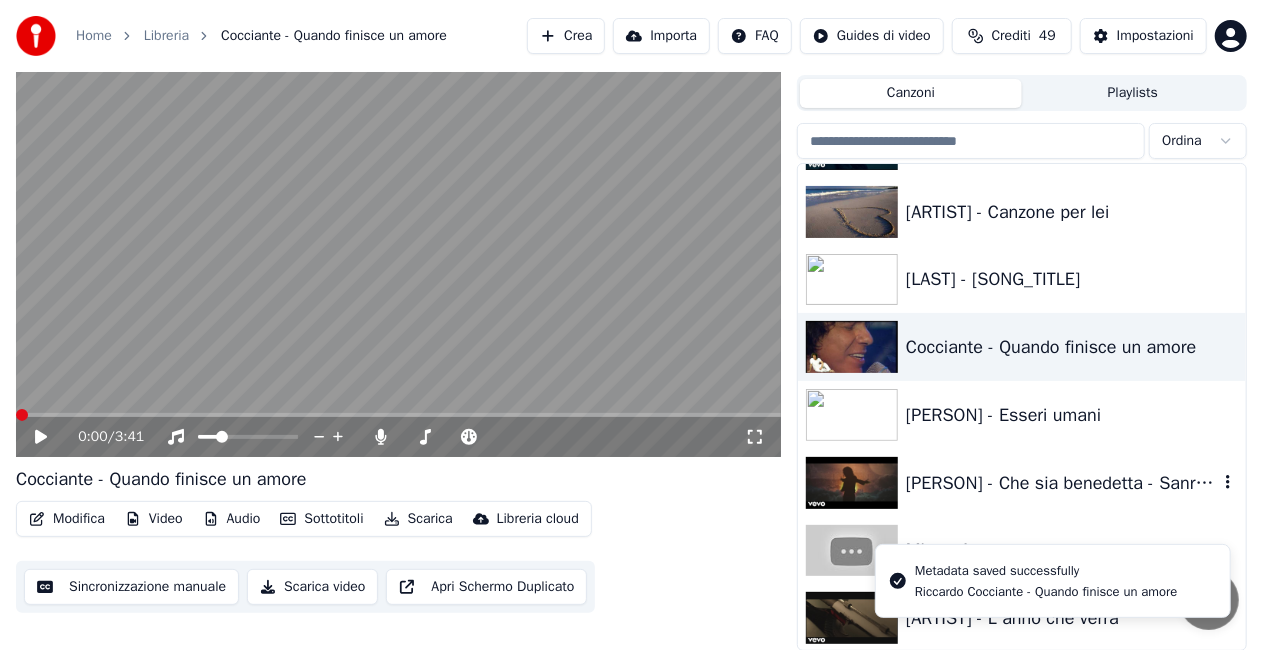 scroll, scrollTop: 20170, scrollLeft: 0, axis: vertical 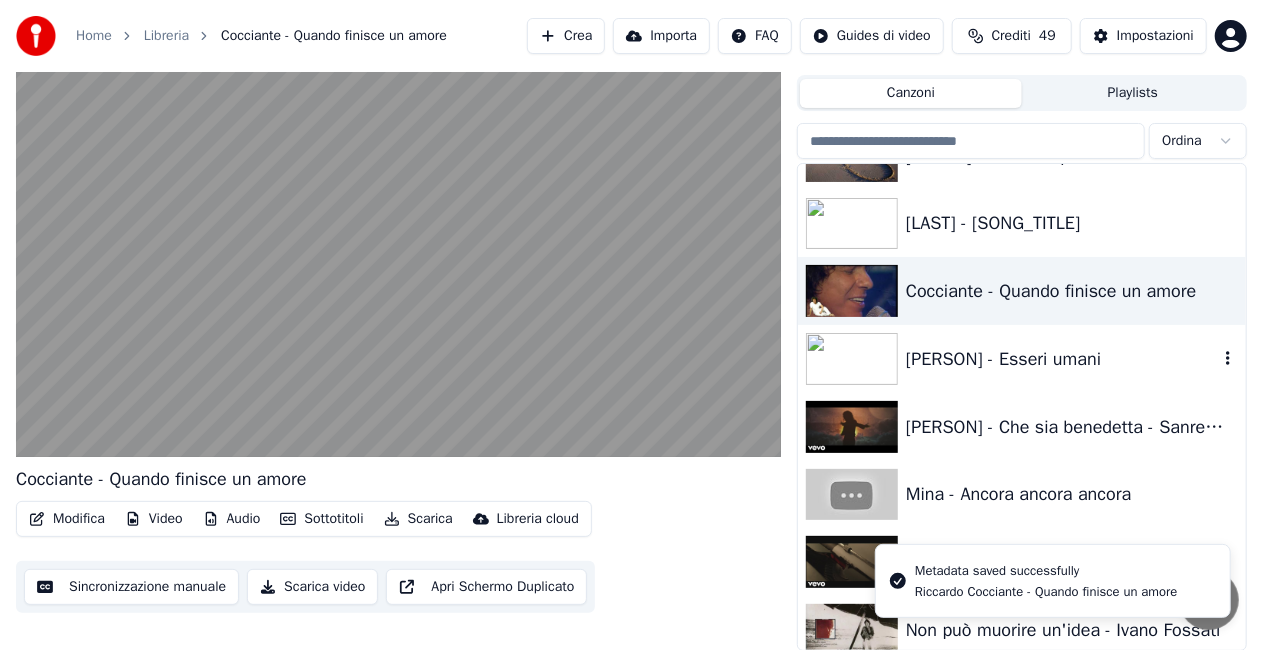 click on "[PERSON] - Esseri umani" at bounding box center (1062, 359) 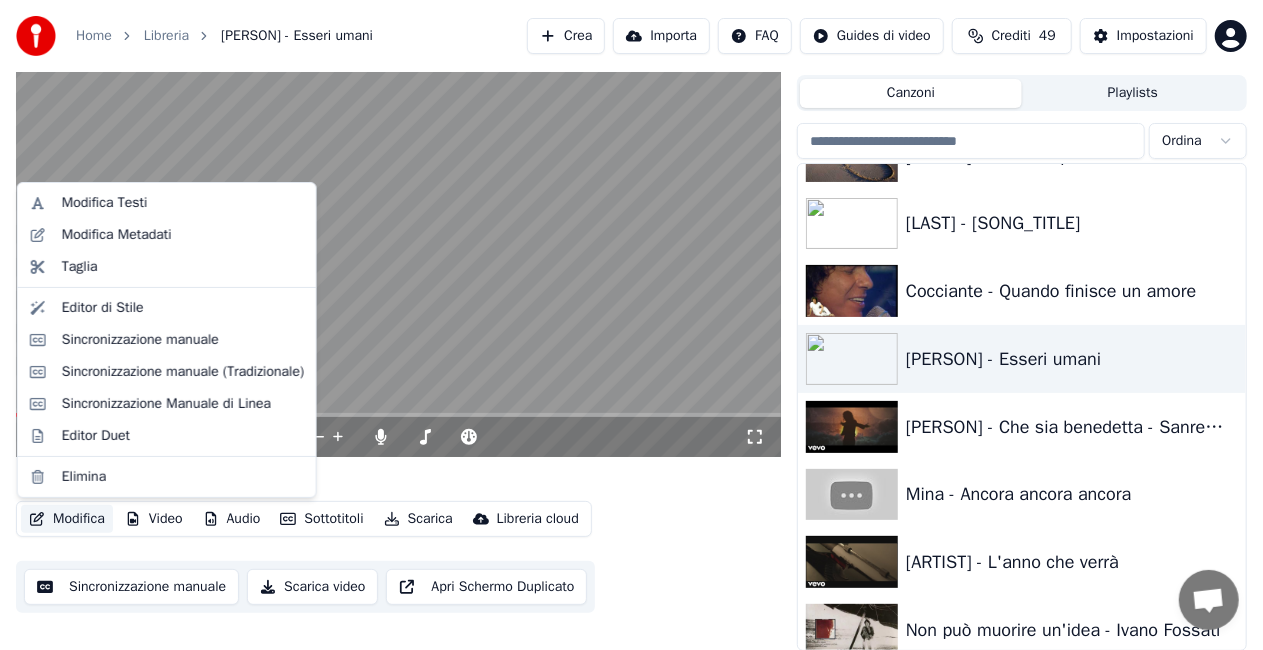click on "Modifica" at bounding box center (67, 519) 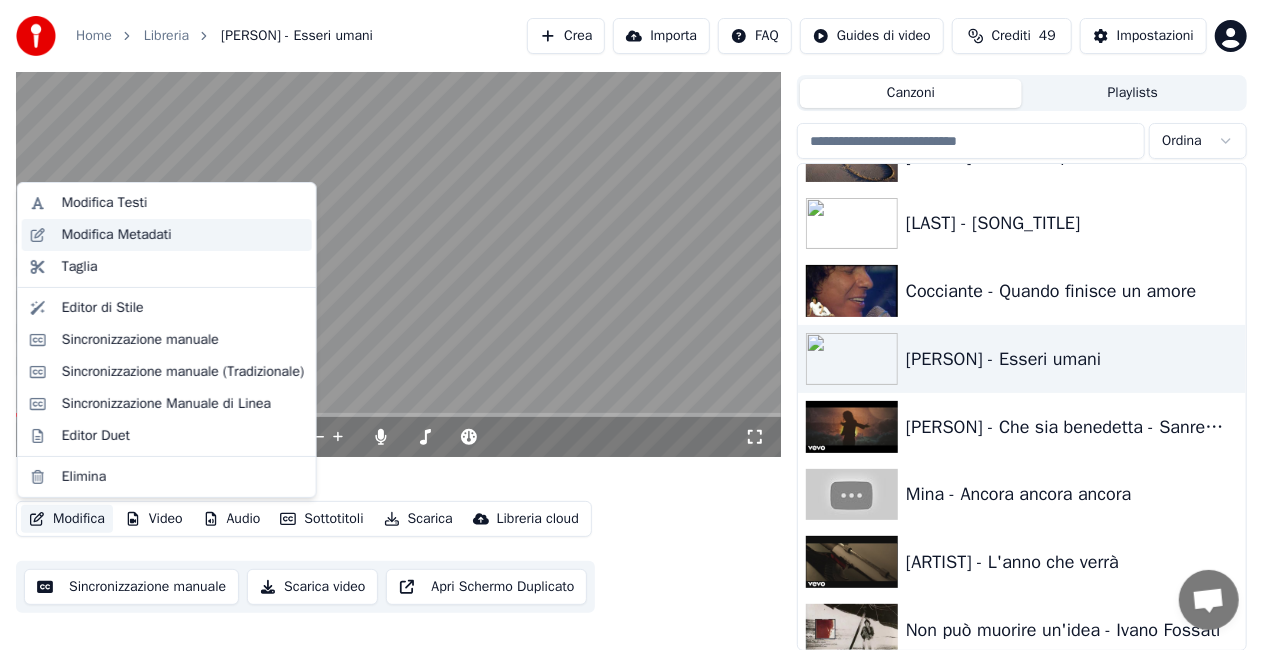 click on "Modifica Metadati" at bounding box center (167, 235) 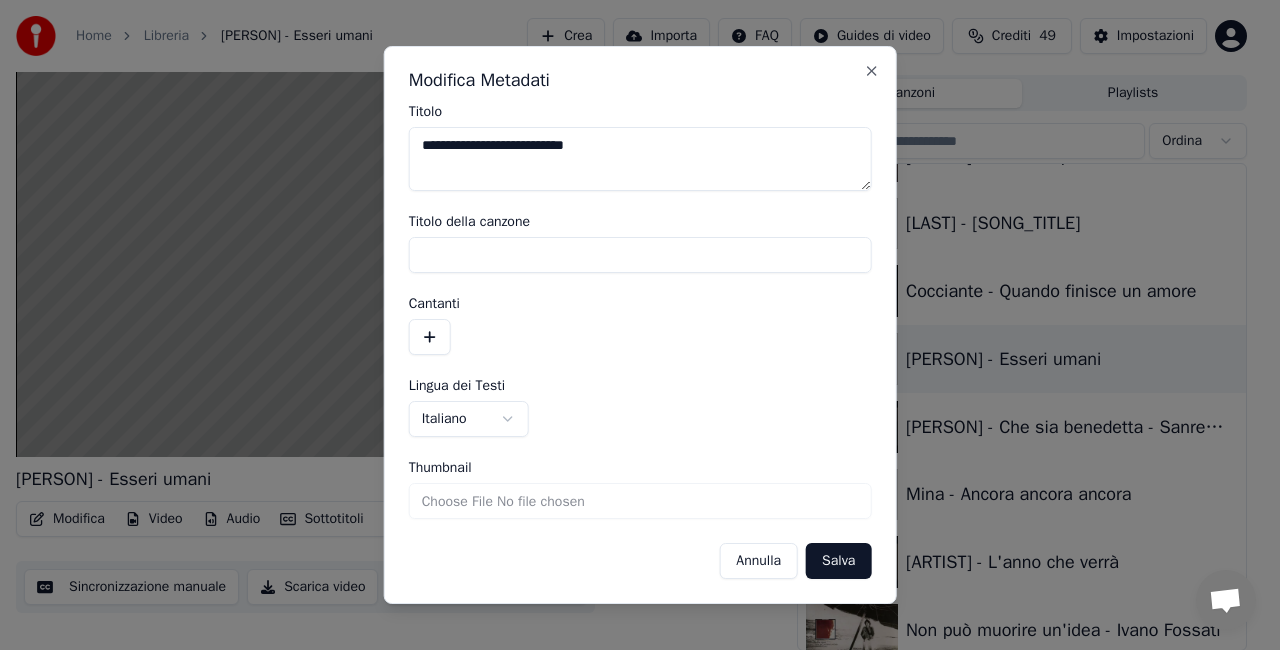 drag, startPoint x: 466, startPoint y: 140, endPoint x: 0, endPoint y: 258, distance: 480.70782 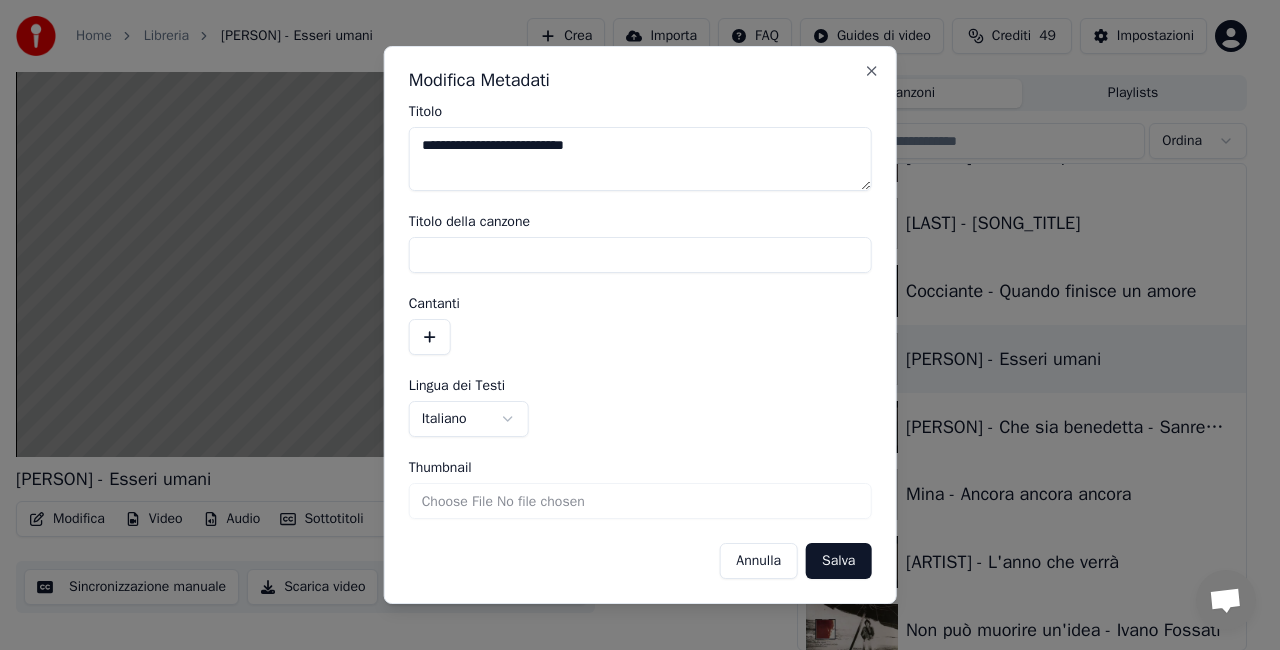 click on "**********" at bounding box center [631, 280] 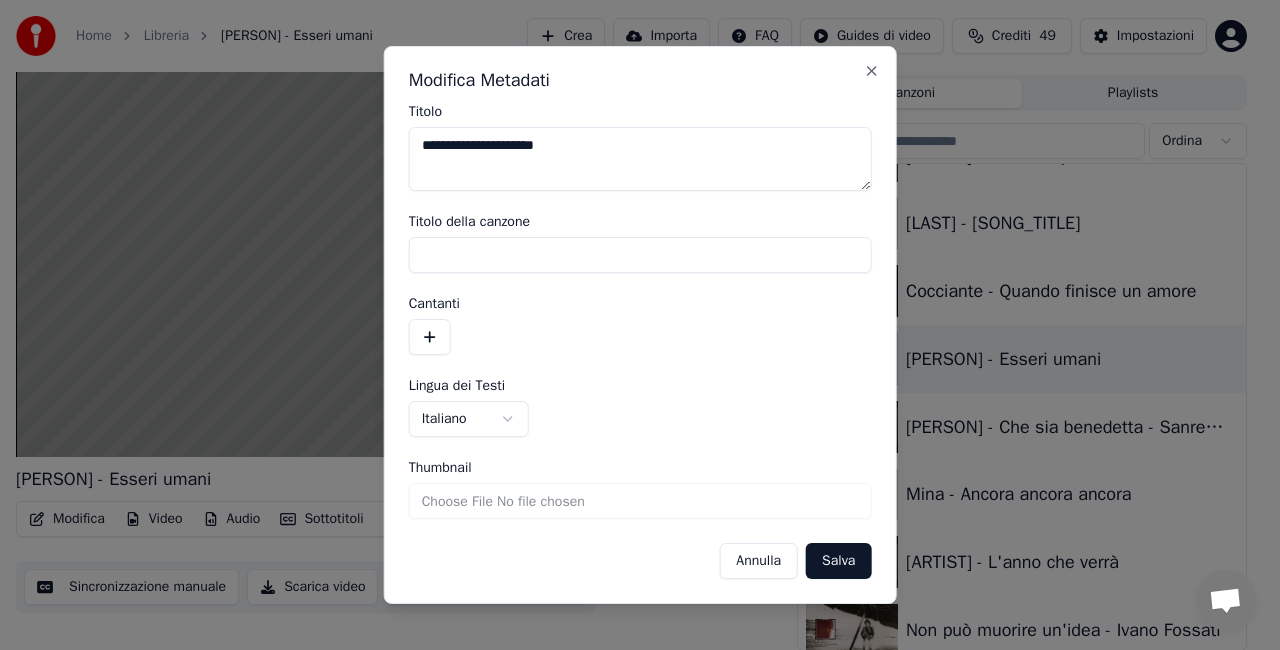 type on "**********" 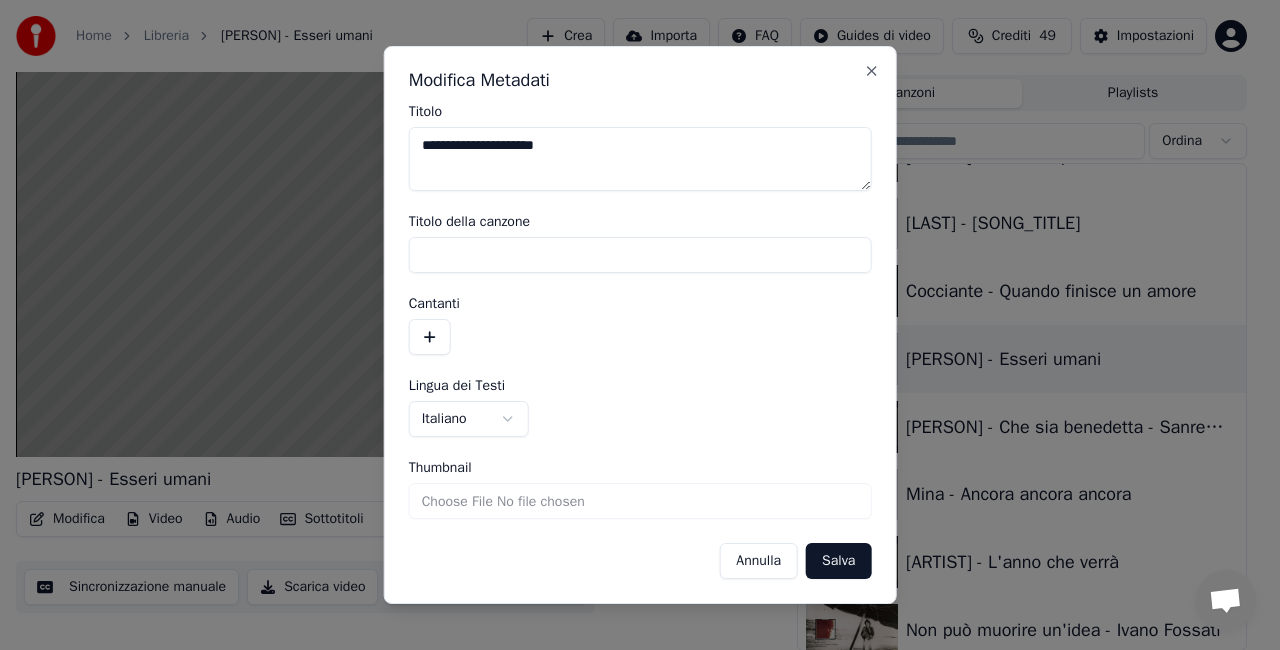 click on "Salva" at bounding box center [838, 561] 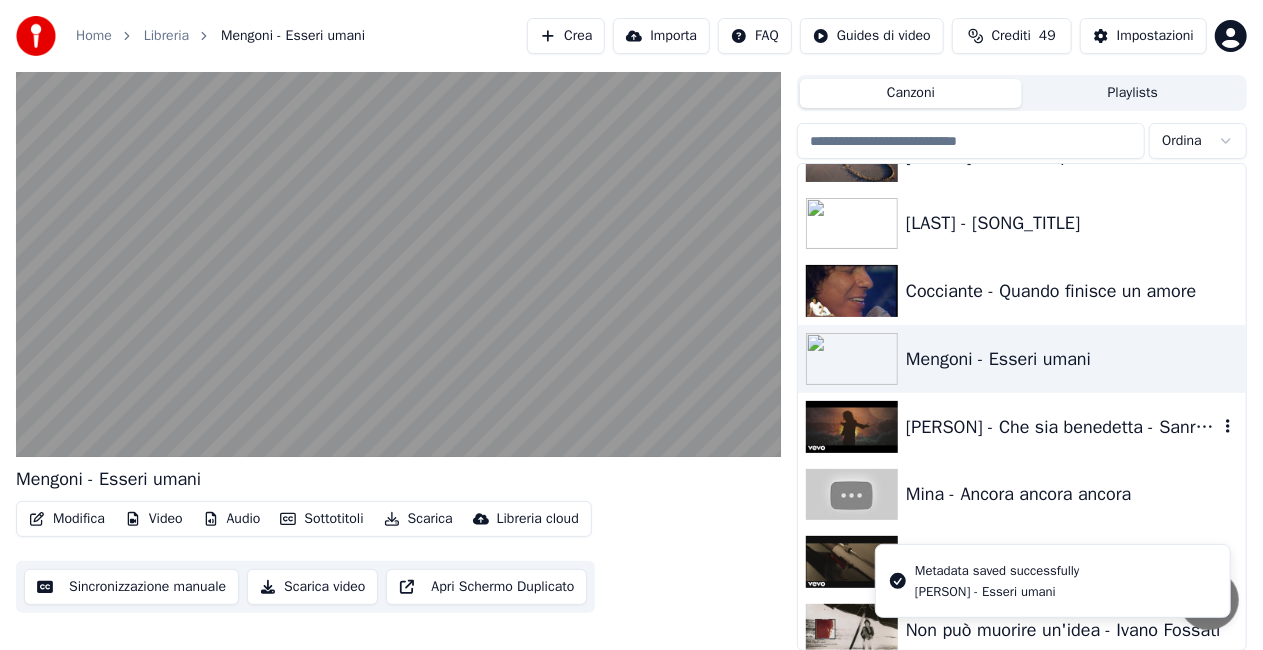 click on "[PERSON] - Che sia benedetta - Sanremo 2017" at bounding box center [1062, 427] 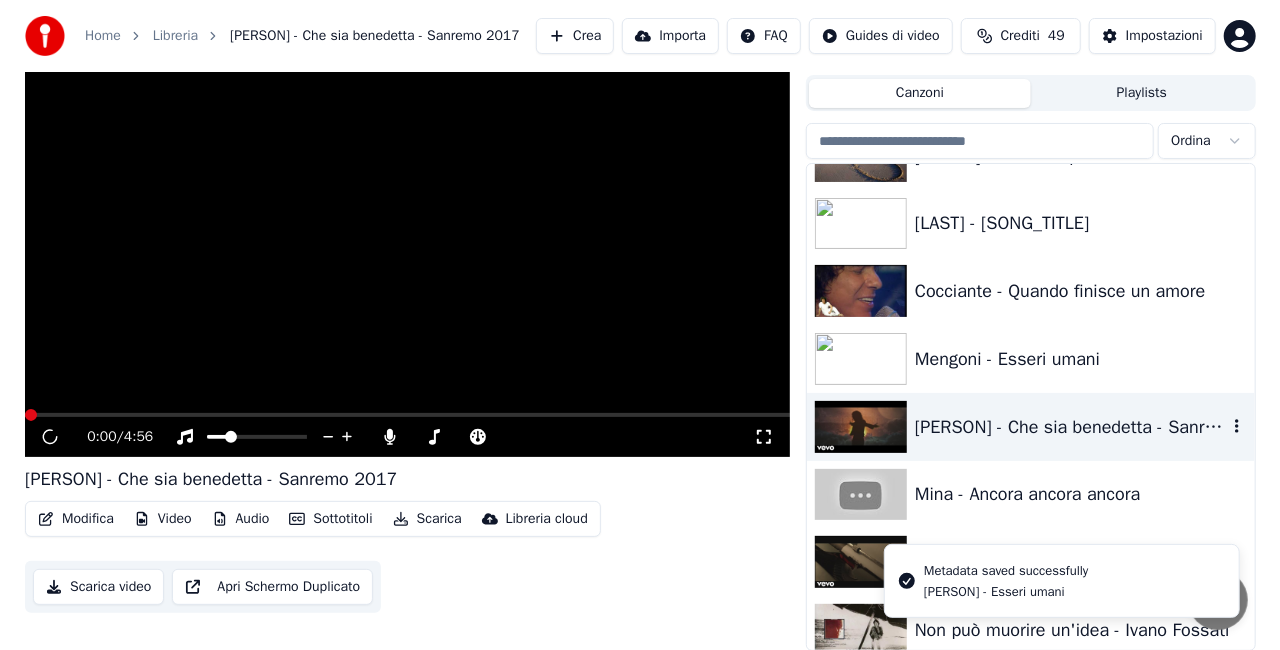 scroll, scrollTop: 55, scrollLeft: 0, axis: vertical 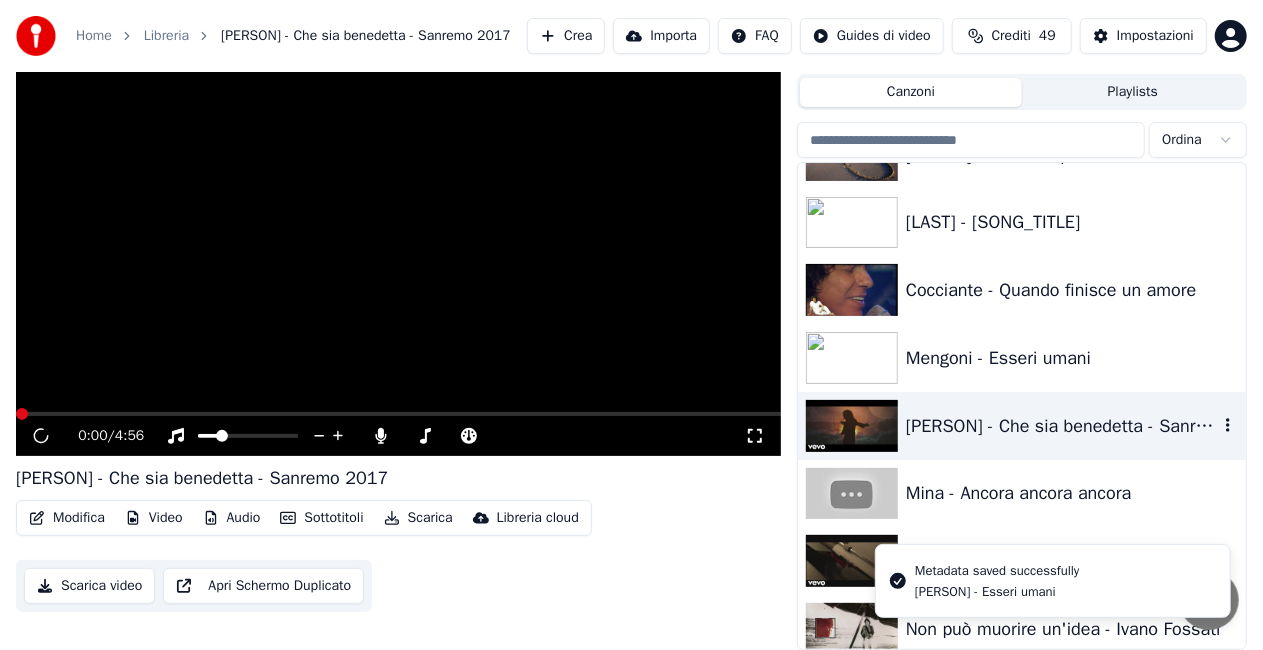 click on "[PERSON] - Che sia benedetta - Sanremo 2017" at bounding box center (1062, 426) 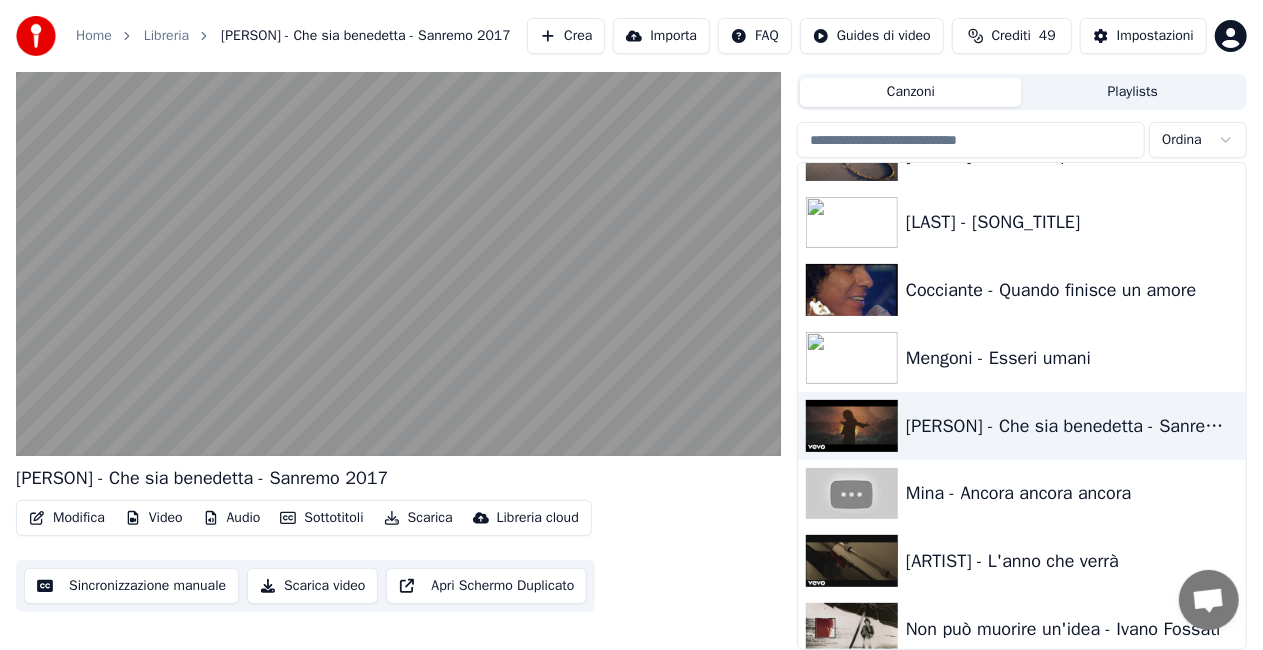 click on "Modifica" at bounding box center [67, 518] 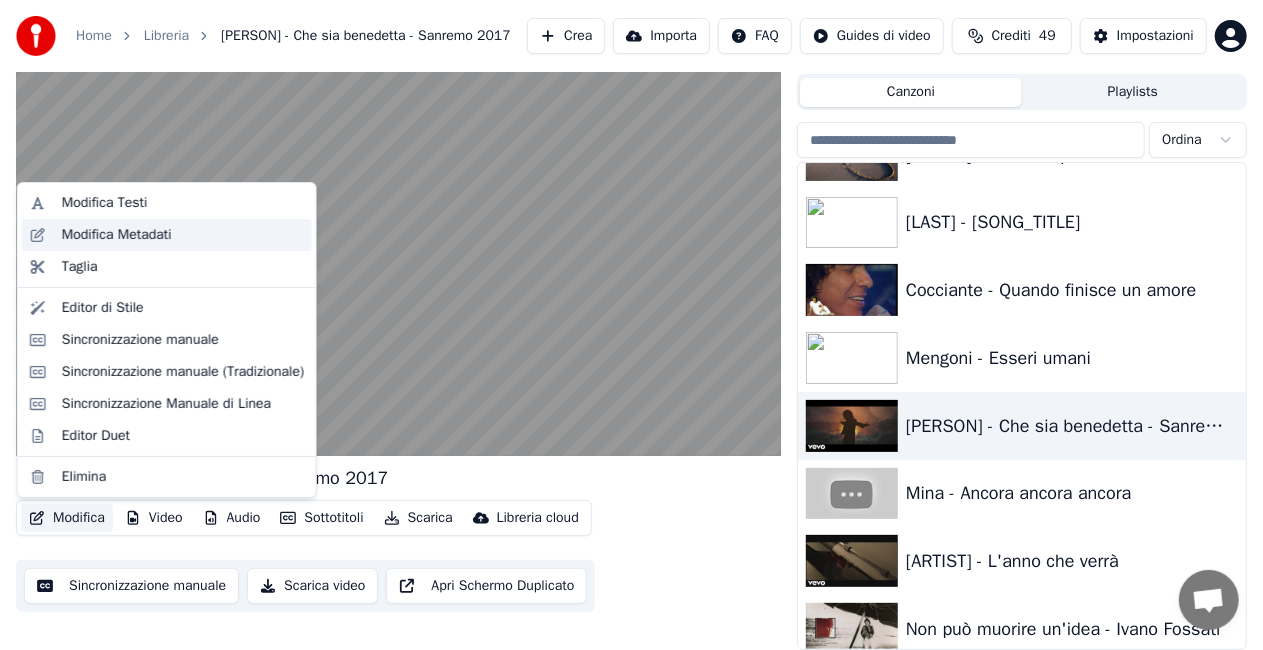 click on "Modifica Metadati" at bounding box center [117, 235] 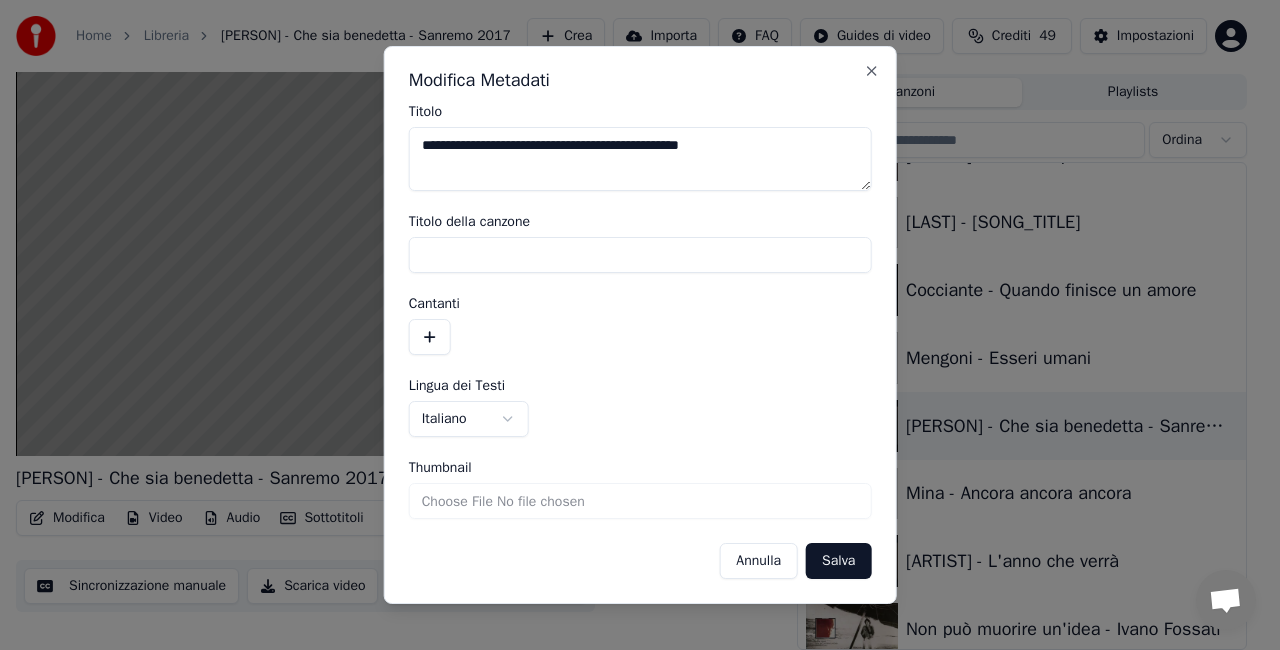 drag, startPoint x: 470, startPoint y: 144, endPoint x: 0, endPoint y: 272, distance: 487.11804 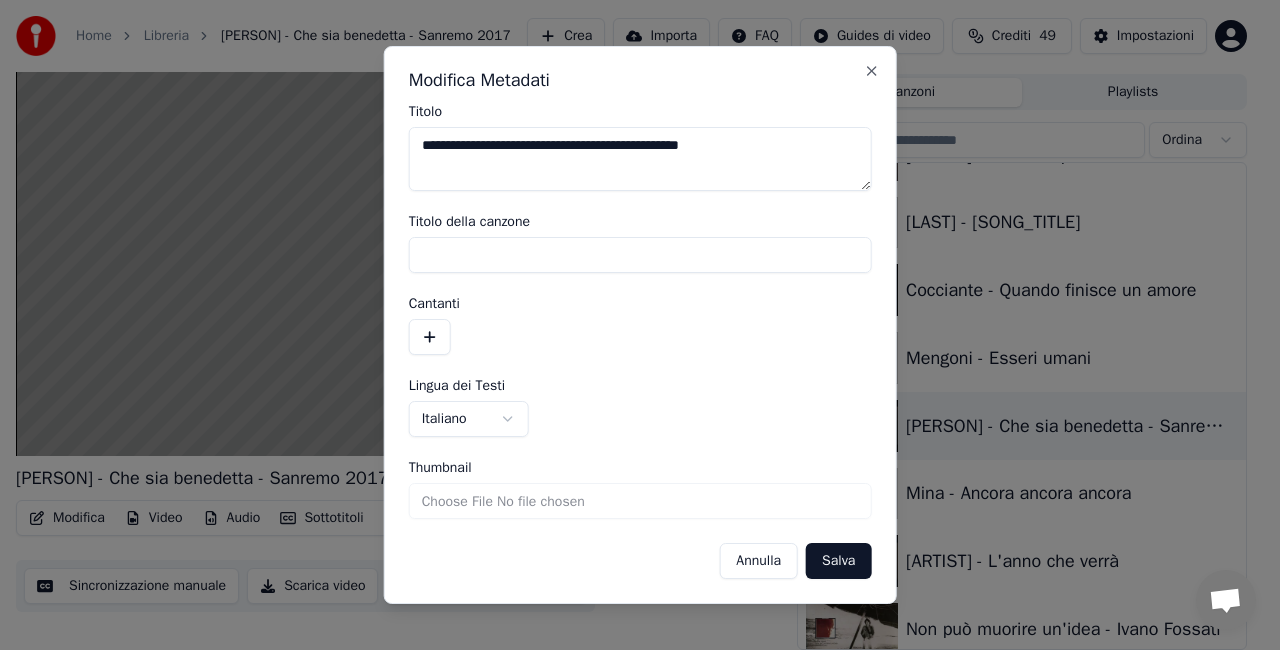 click on "**********" at bounding box center [631, 279] 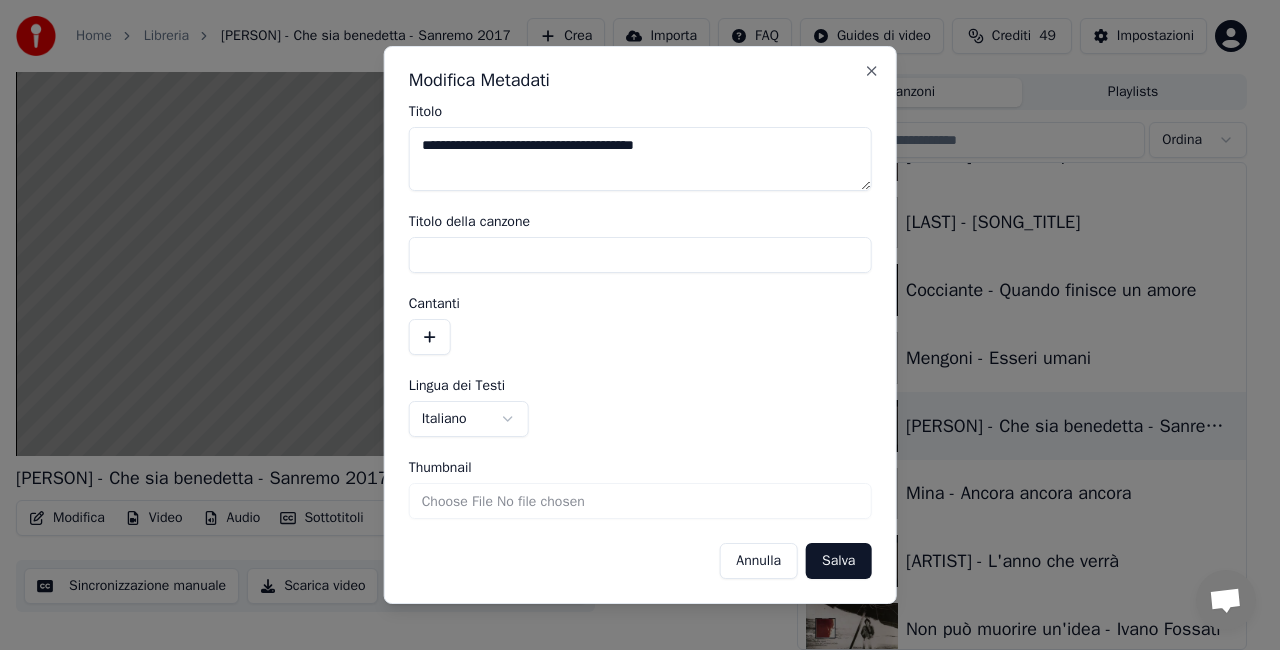 drag, startPoint x: 600, startPoint y: 148, endPoint x: 1179, endPoint y: 51, distance: 587.069 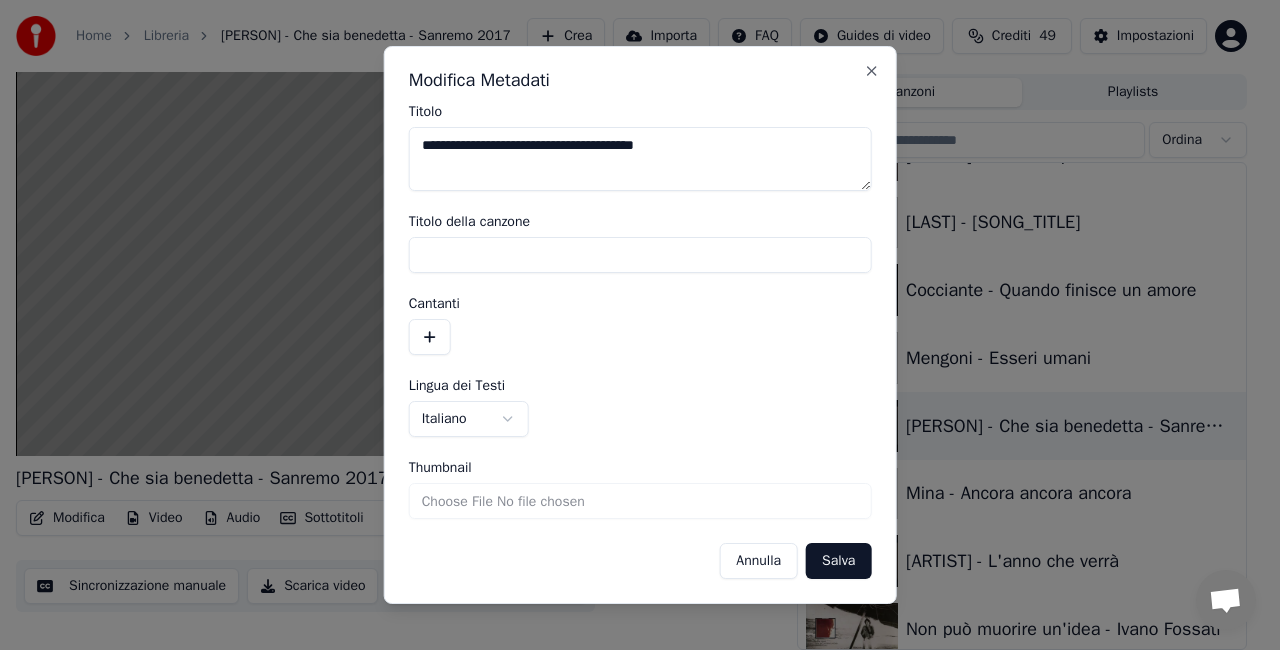 click on "**********" at bounding box center [631, 279] 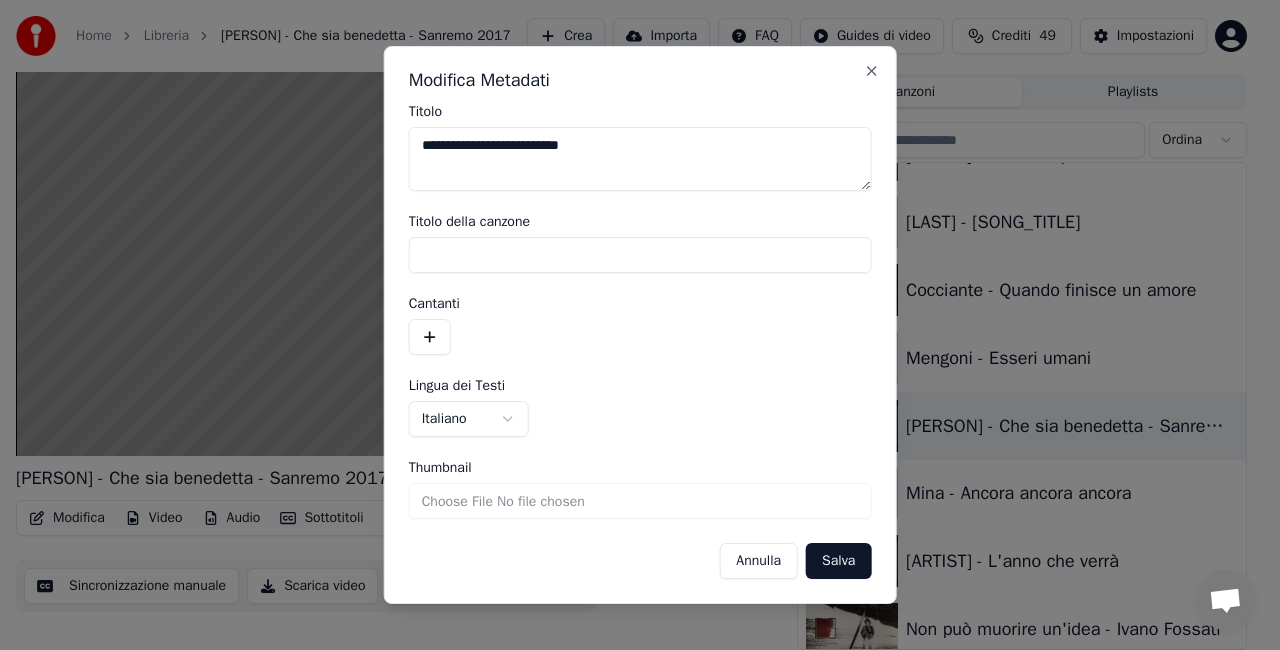 type on "**********" 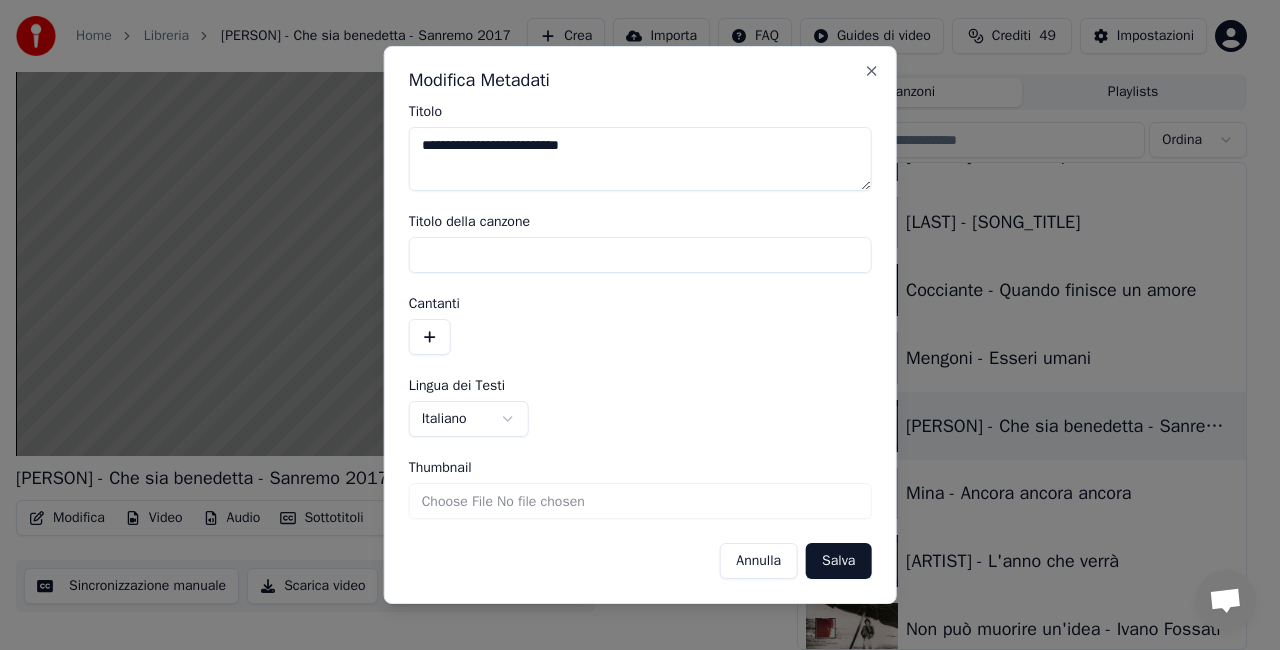 click on "Salva" at bounding box center (838, 561) 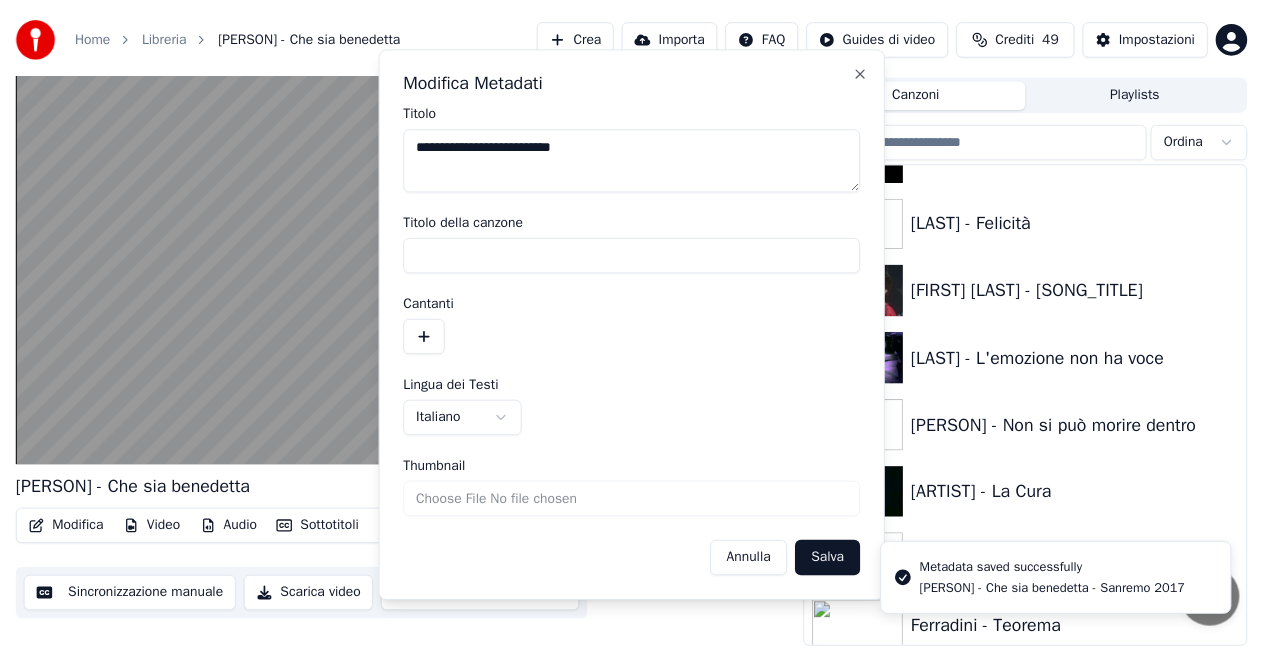 scroll, scrollTop: 45, scrollLeft: 0, axis: vertical 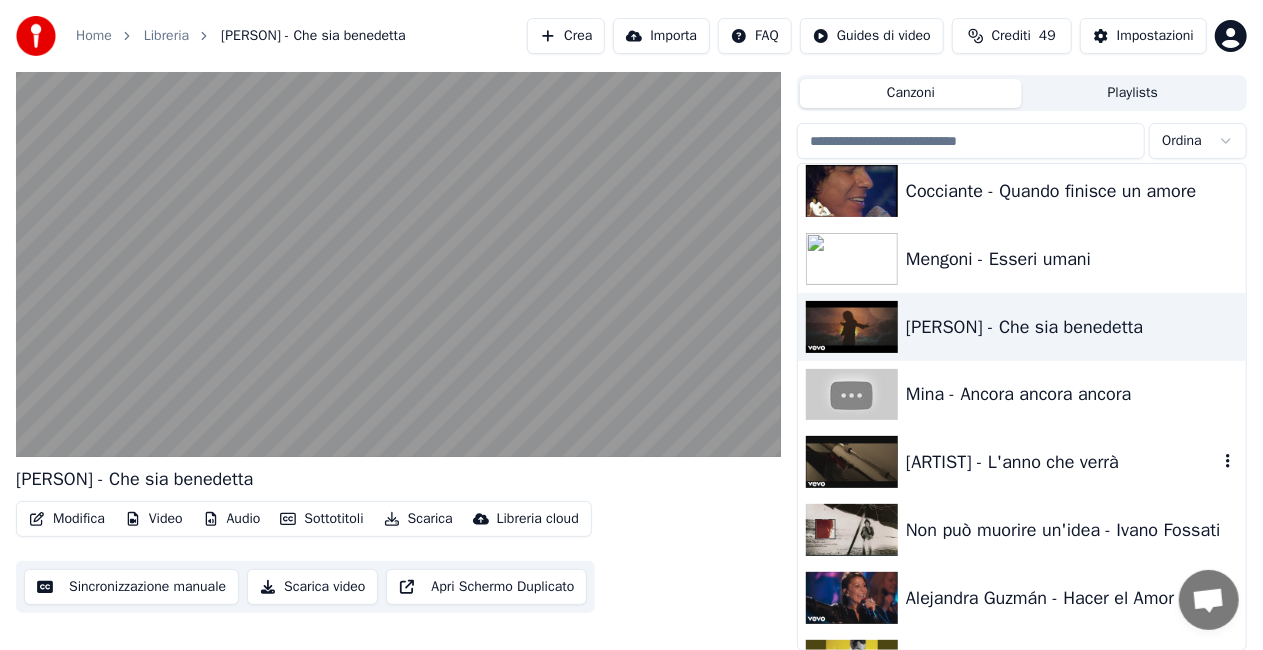 click on "[ARTIST] - L'anno che verrà" at bounding box center [1022, 462] 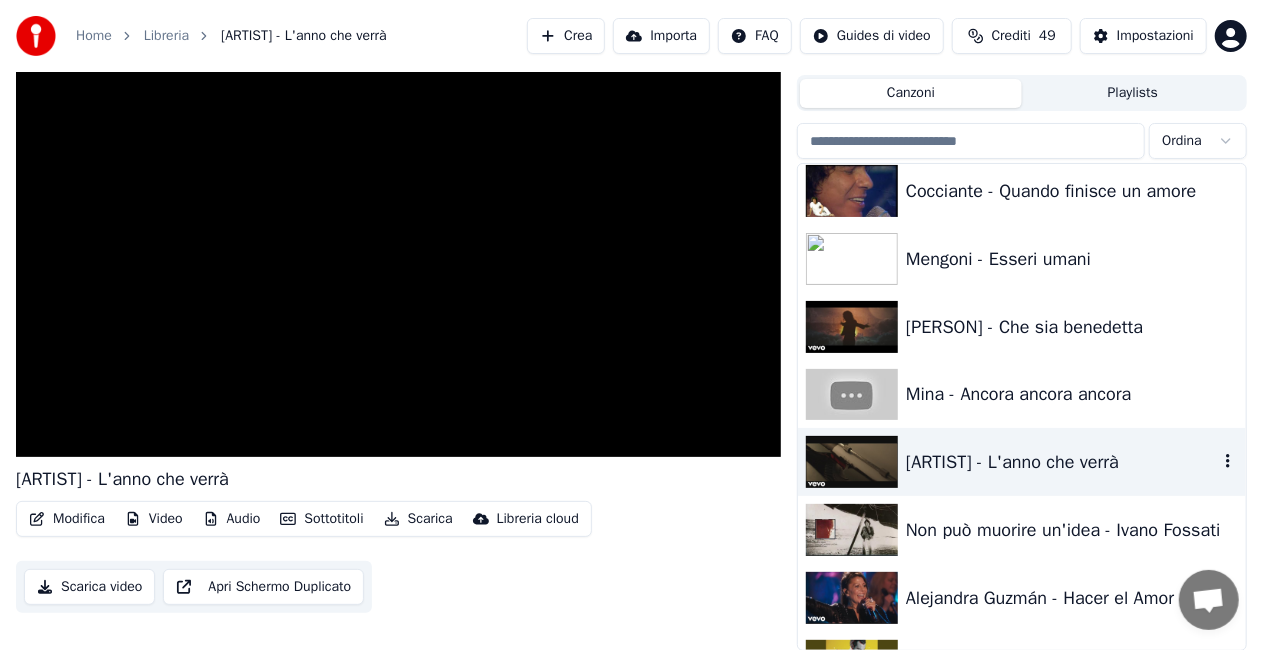 click on "[ARTIST] - L'anno che verrà" at bounding box center [1022, 462] 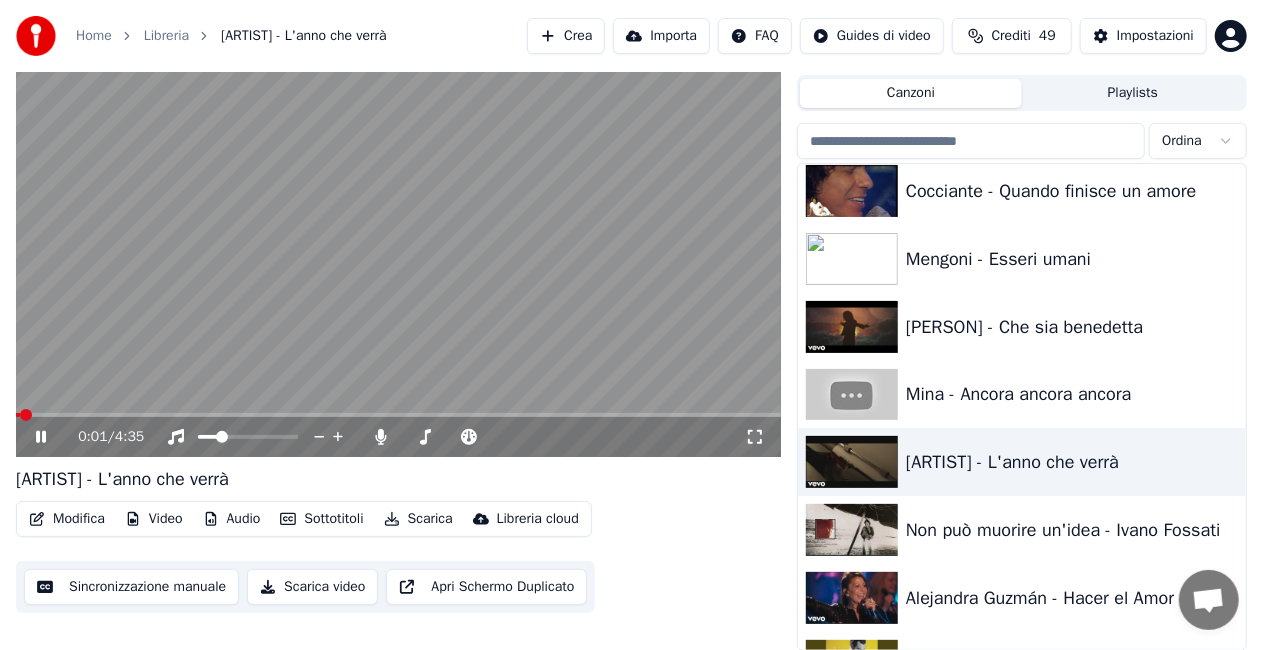 click on "Modifica Video Audio Sottotitoli Scarica Libreria cloud" at bounding box center (304, 519) 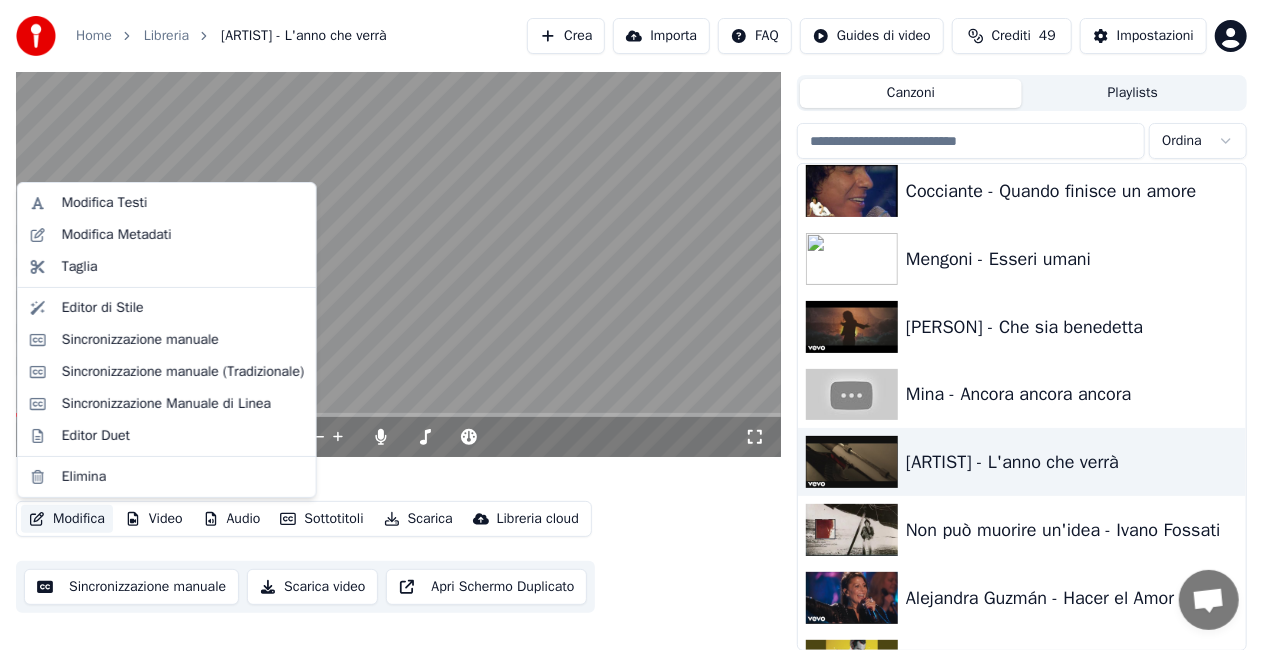 click on "Modifica" at bounding box center (67, 519) 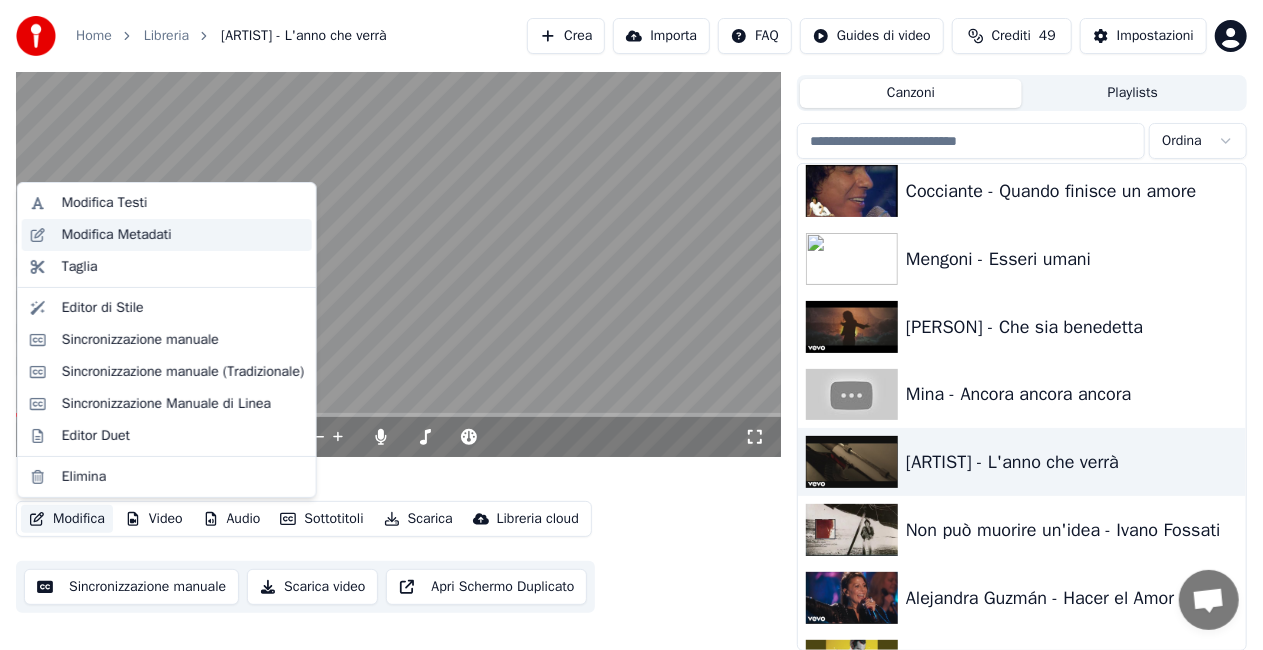click on "Modifica Metadati" at bounding box center [117, 235] 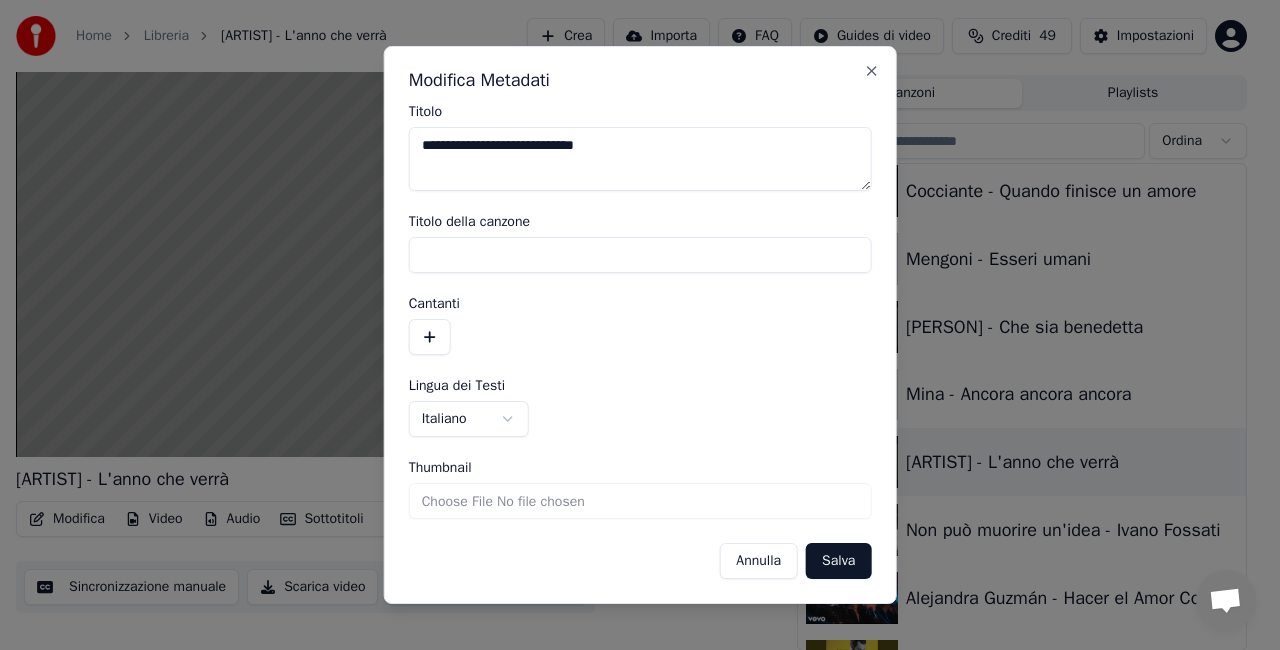 drag, startPoint x: 458, startPoint y: 145, endPoint x: 242, endPoint y: 184, distance: 219.4926 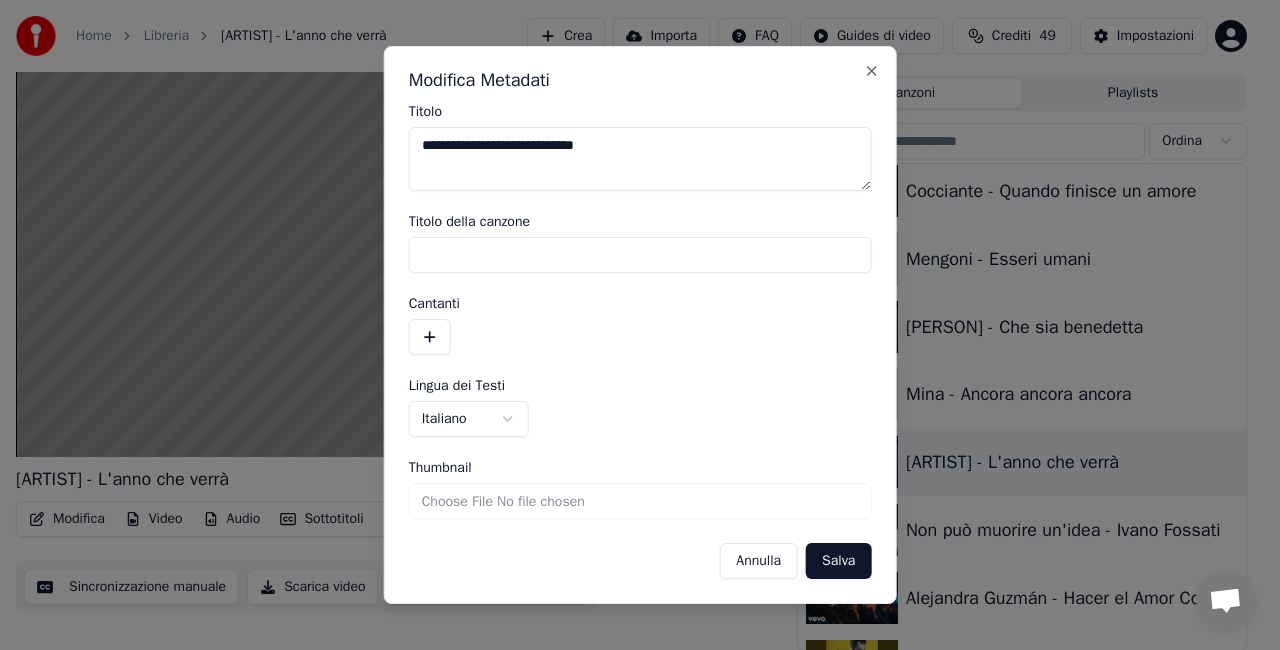 click on "**********" at bounding box center (631, 280) 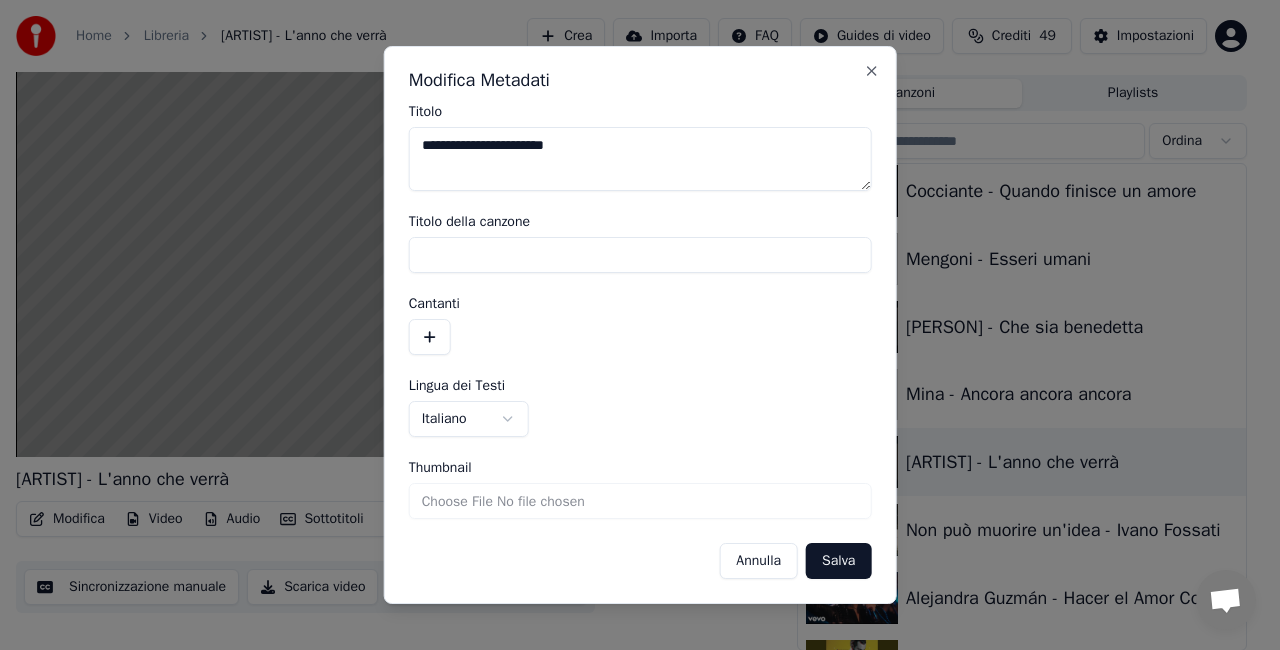 type on "**********" 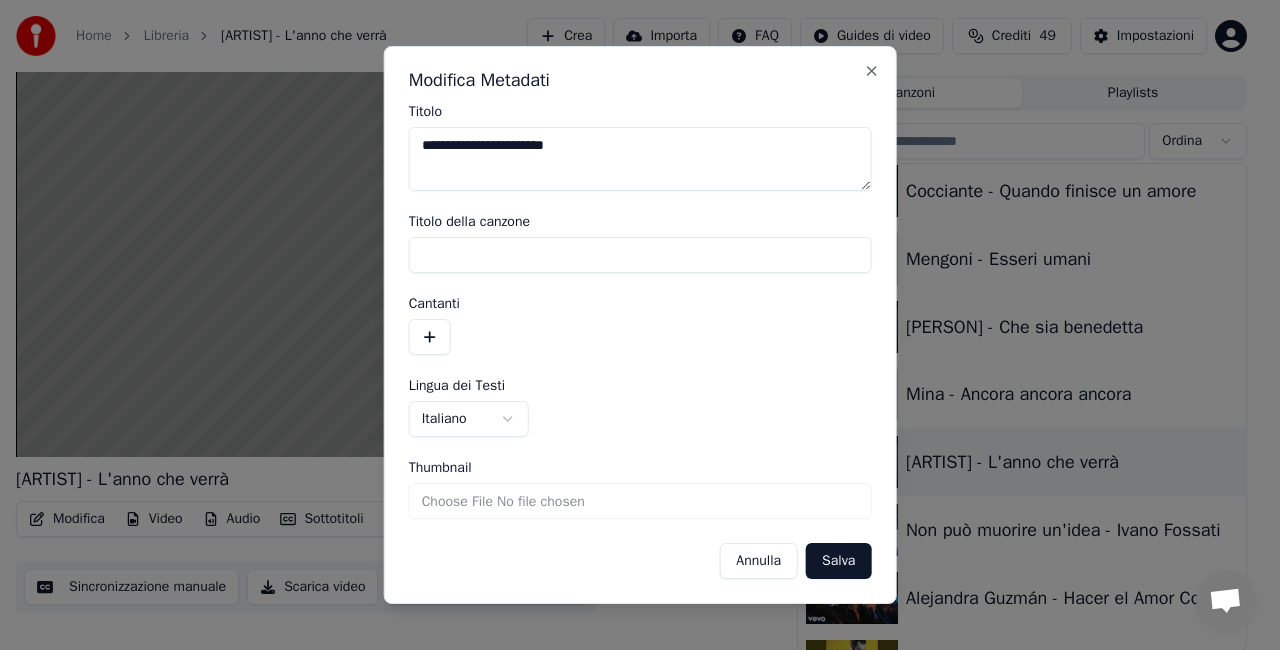 click on "Salva" at bounding box center (838, 561) 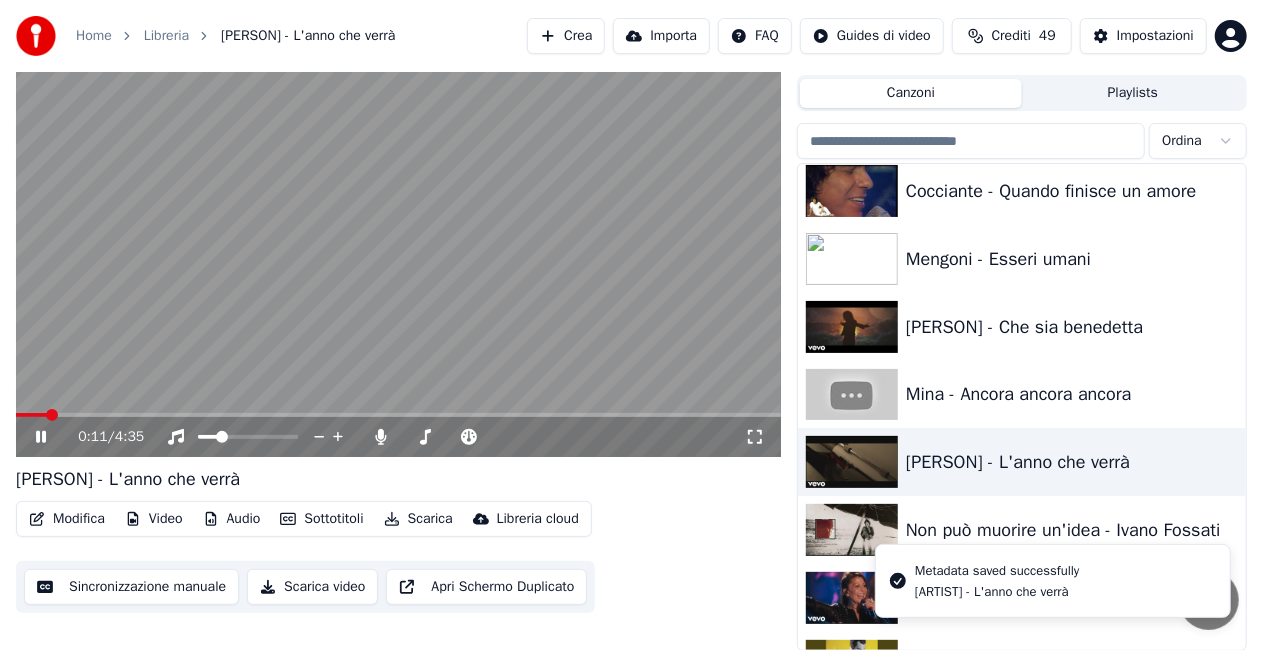 click 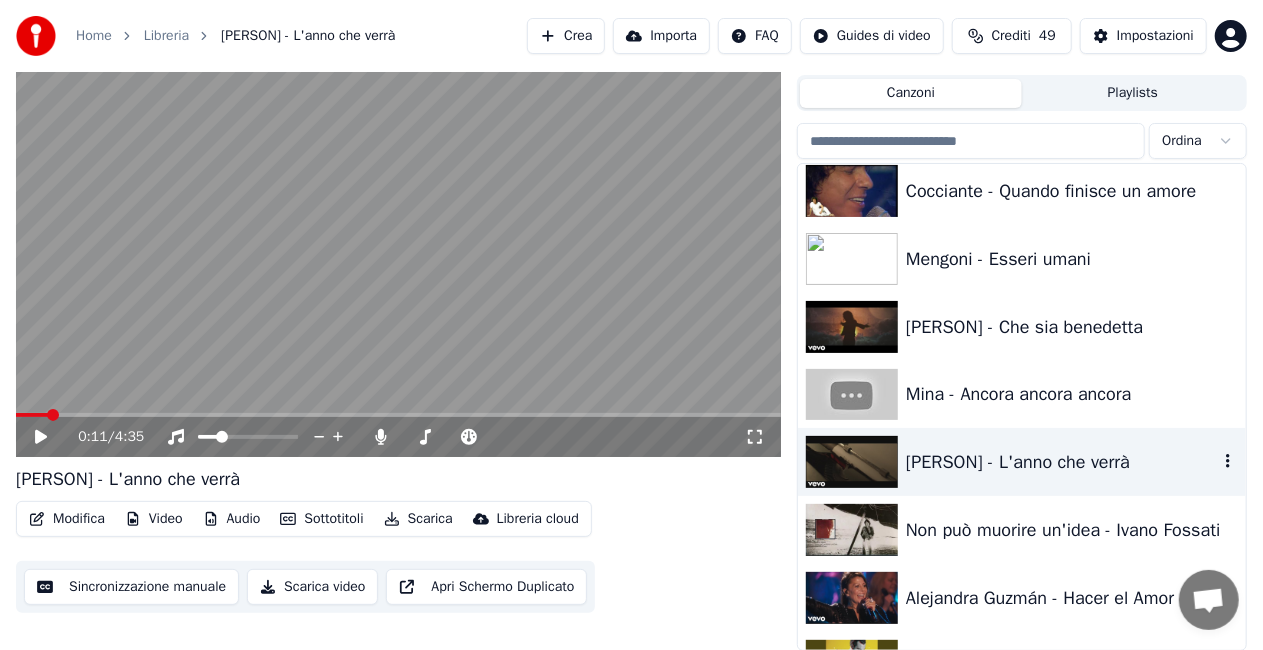 scroll, scrollTop: 20370, scrollLeft: 0, axis: vertical 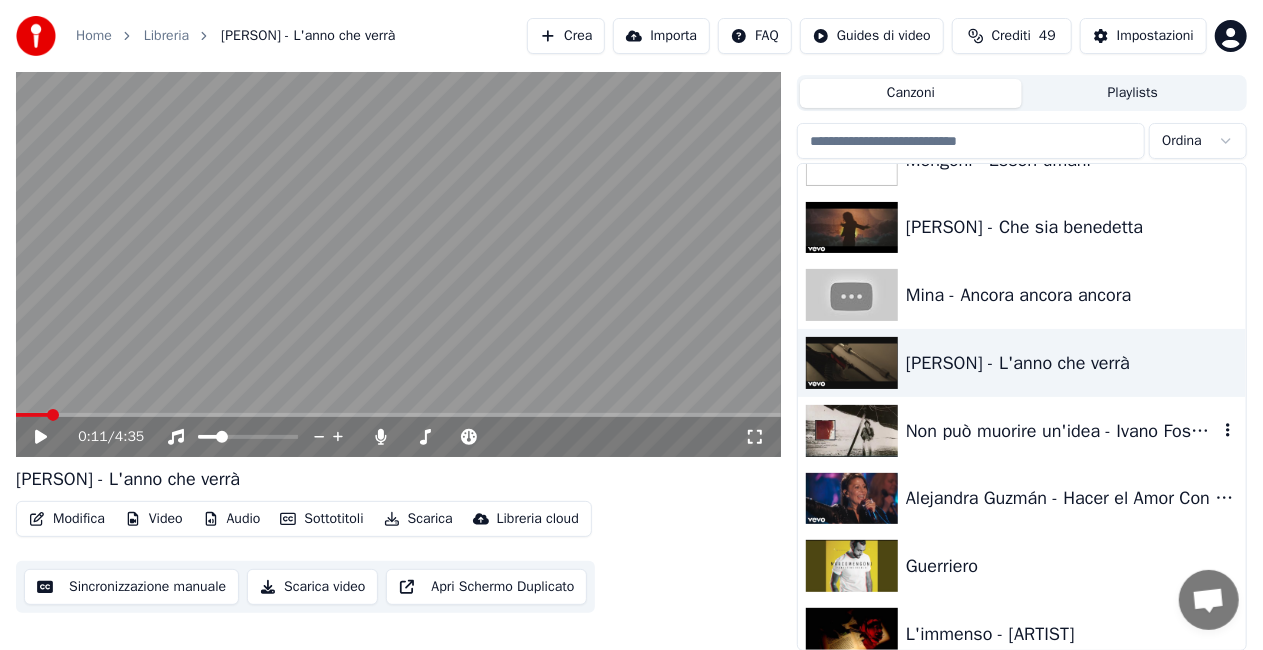 click on "Non può muorire un'idea - Ivano Fossati" at bounding box center (1062, 431) 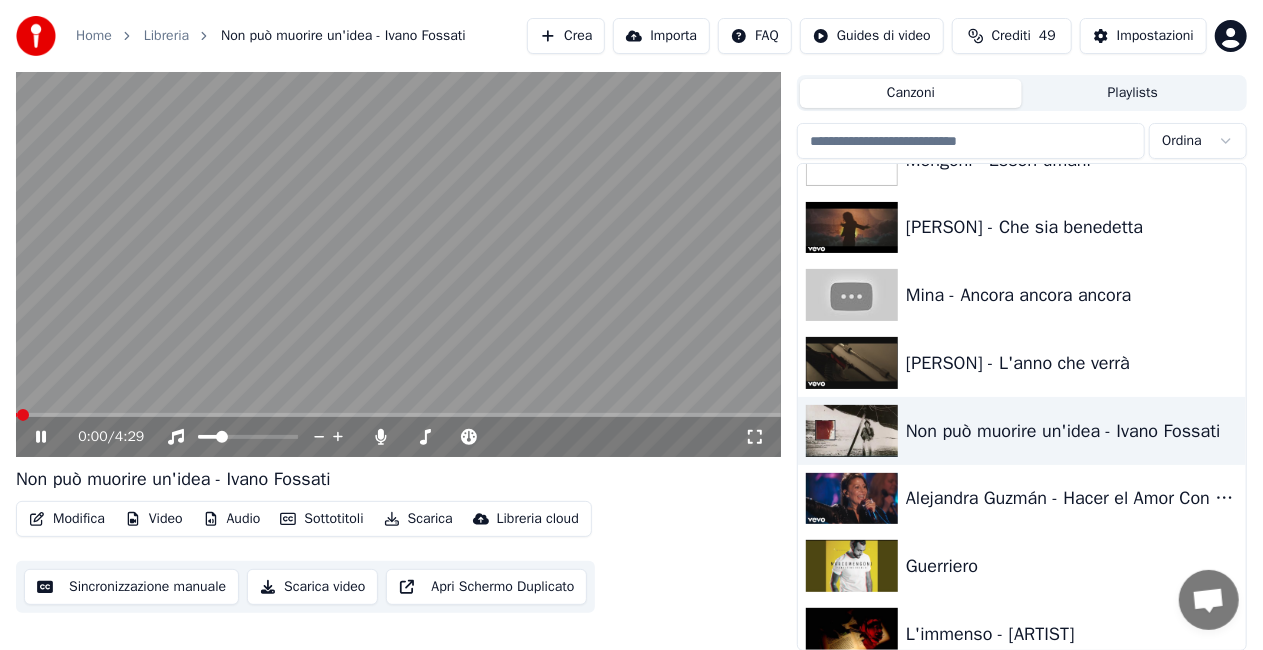 click on "Modifica" at bounding box center (67, 519) 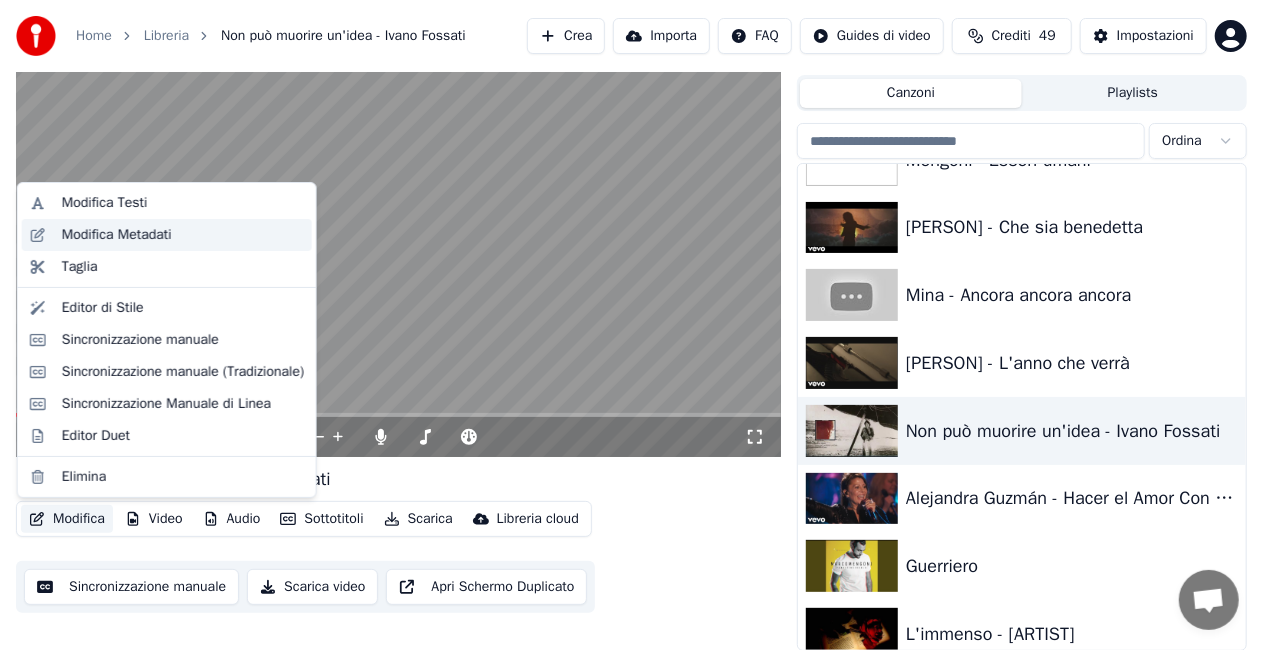 click on "Modifica Metadati" at bounding box center (117, 235) 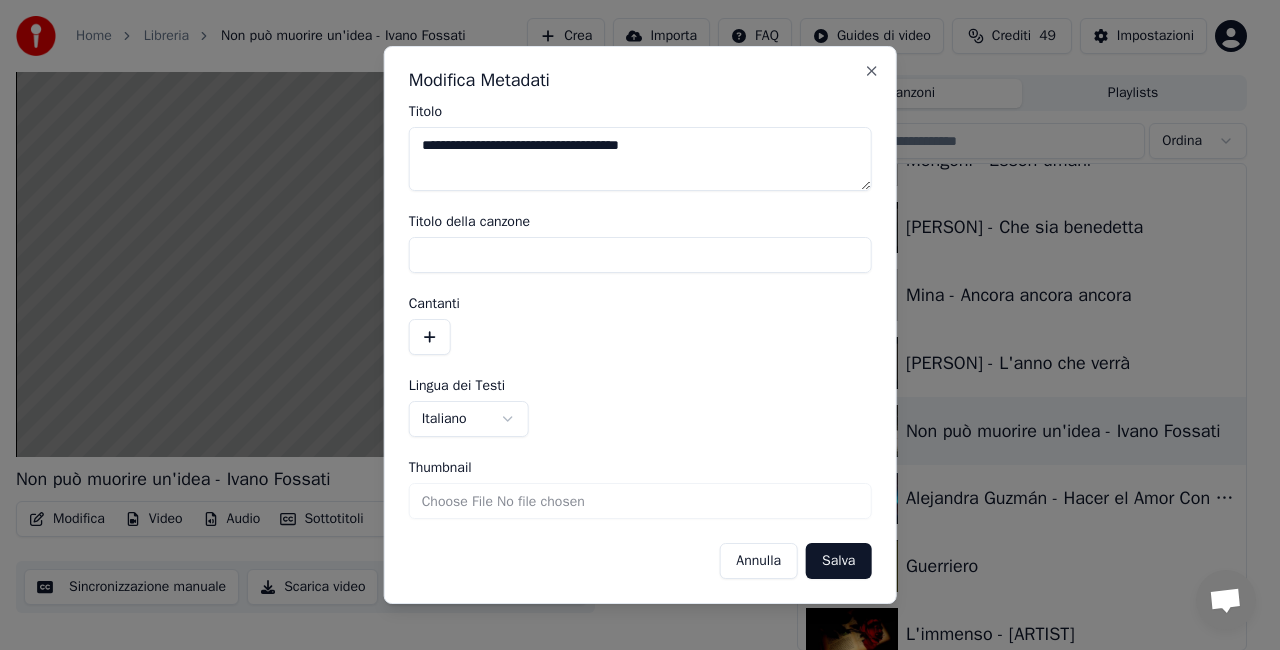 drag, startPoint x: 581, startPoint y: 151, endPoint x: 1279, endPoint y: -23, distance: 719.36084 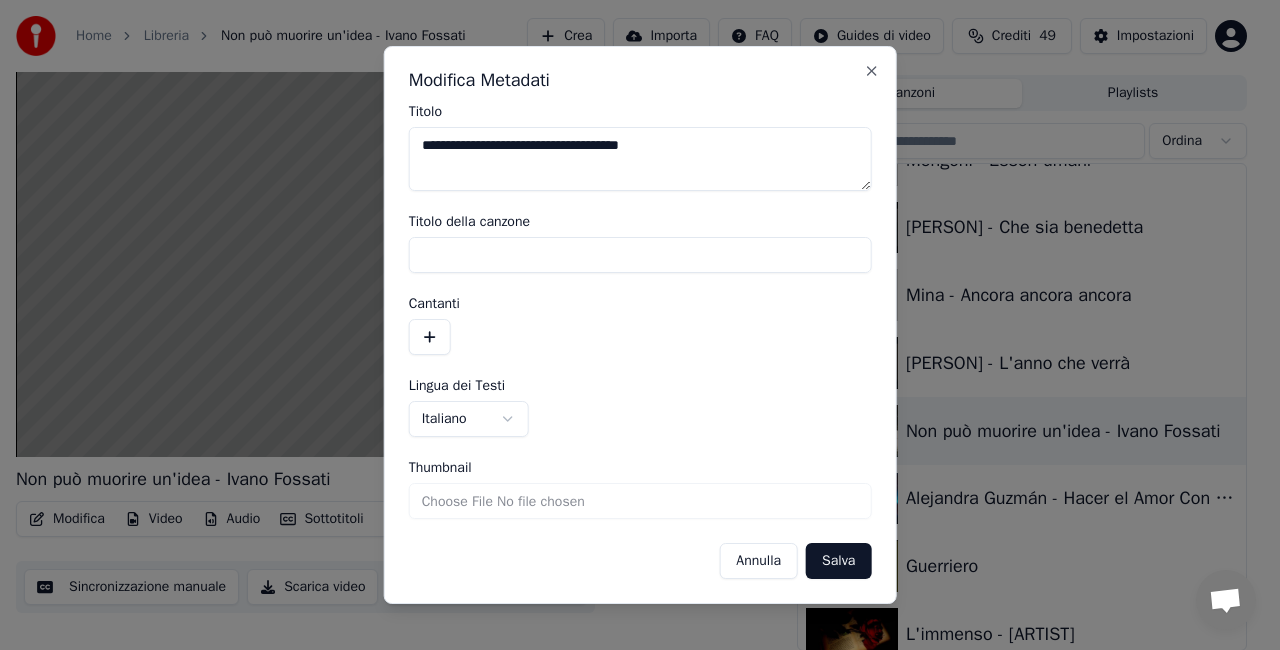 click on "**********" at bounding box center (640, 280) 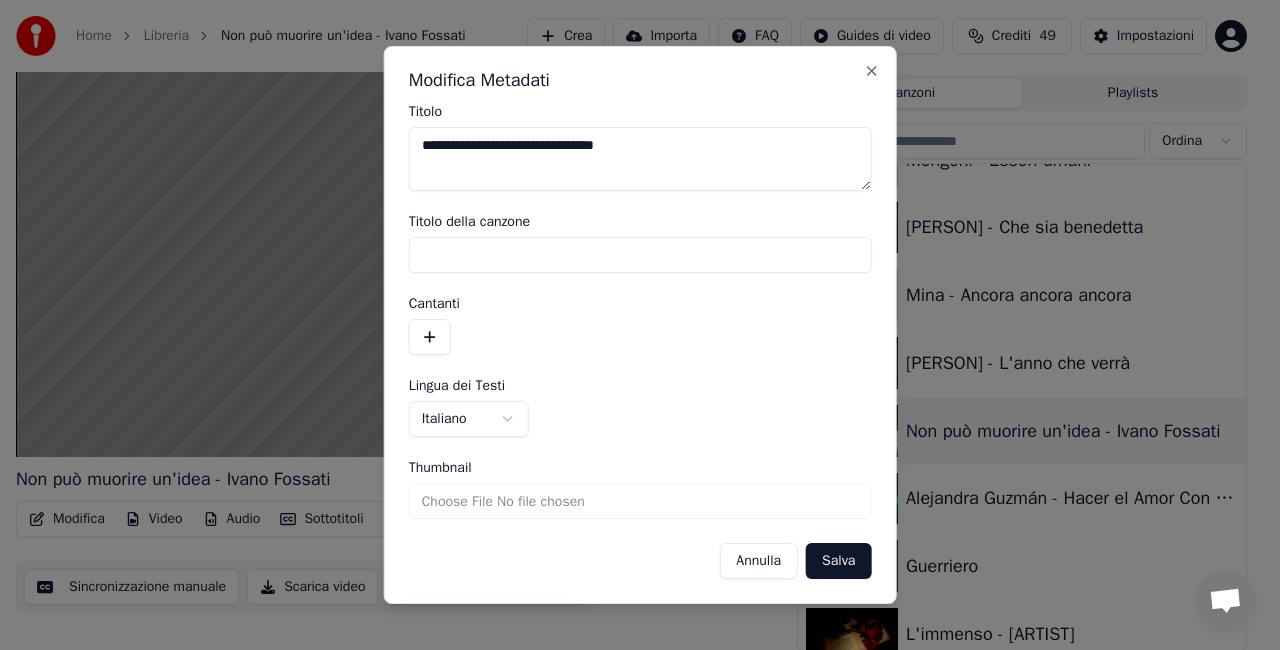type on "**********" 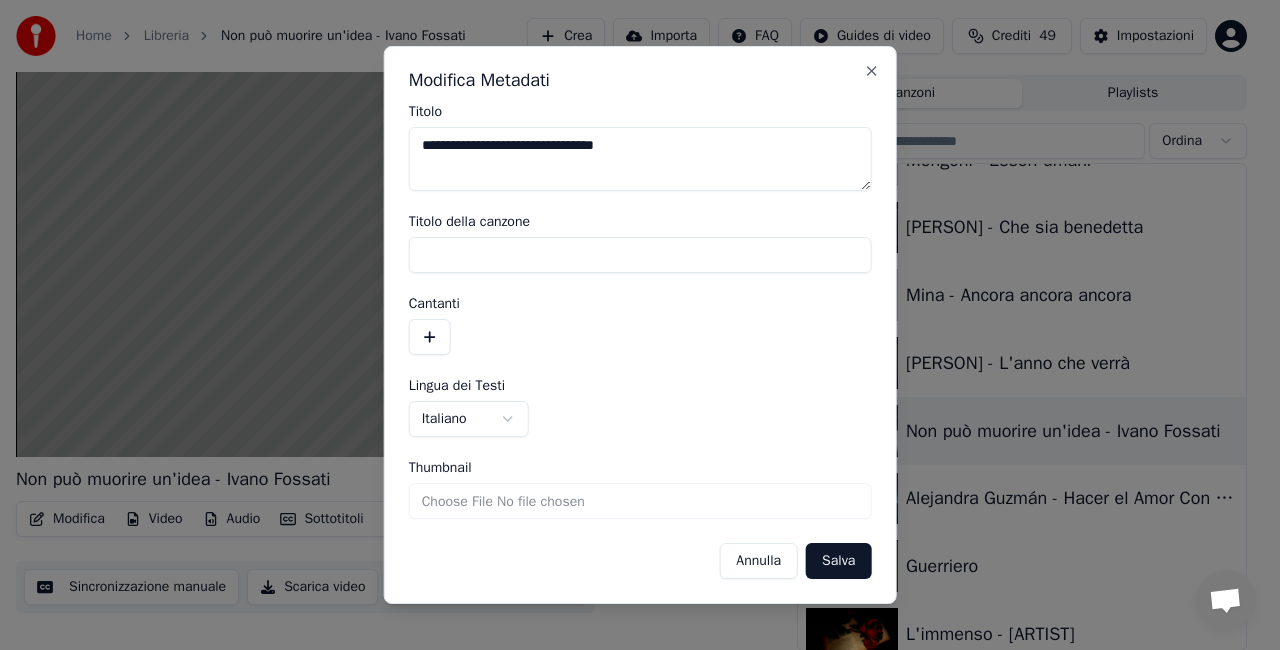 click on "Salva" at bounding box center (838, 561) 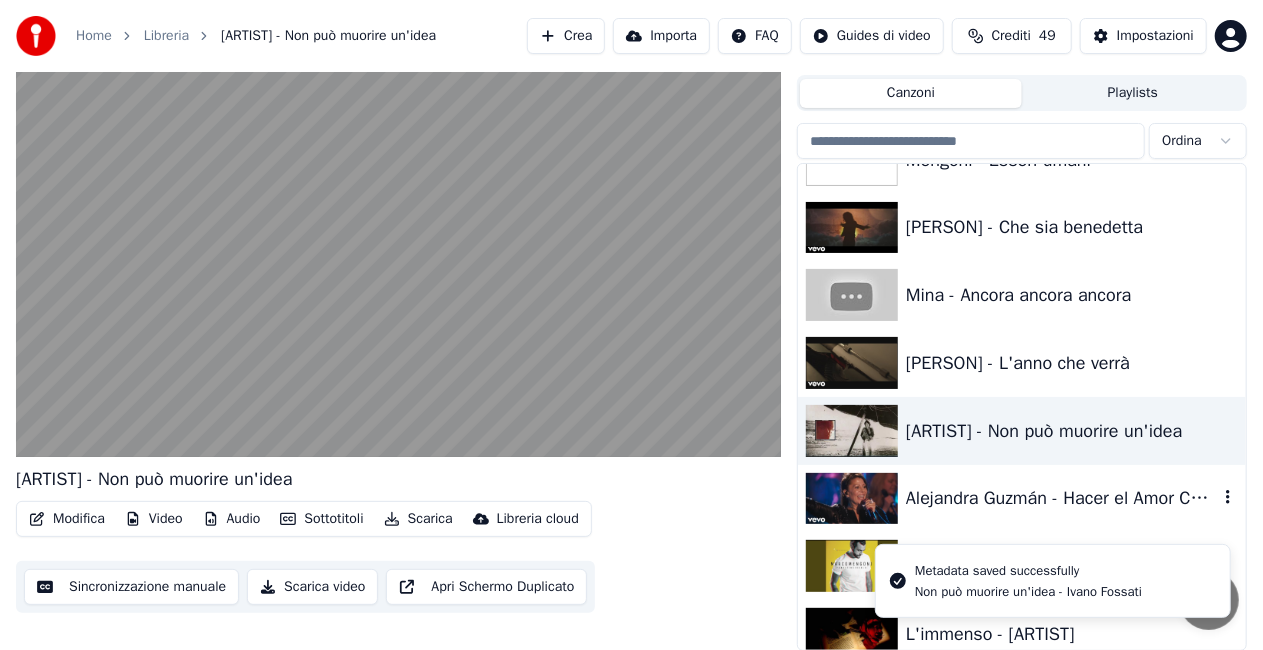 click on "Alejandra Guzmán - Hacer el Amor Con Otro" at bounding box center [1062, 498] 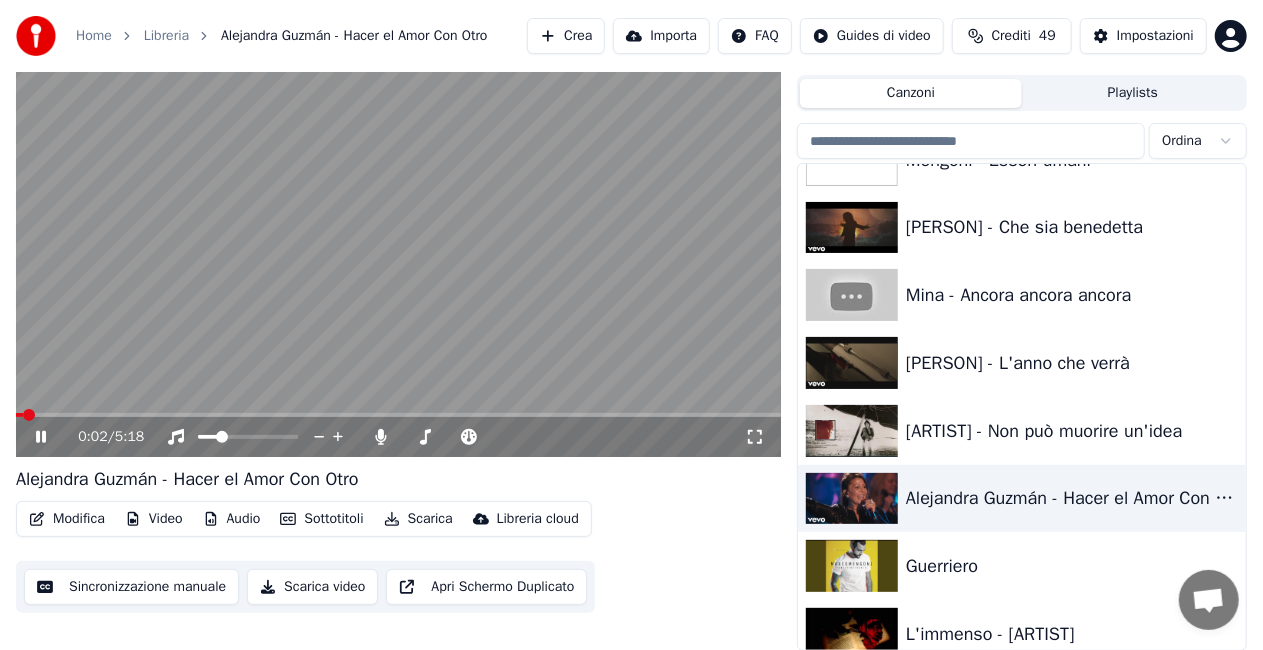 click on "Modifica" at bounding box center [67, 519] 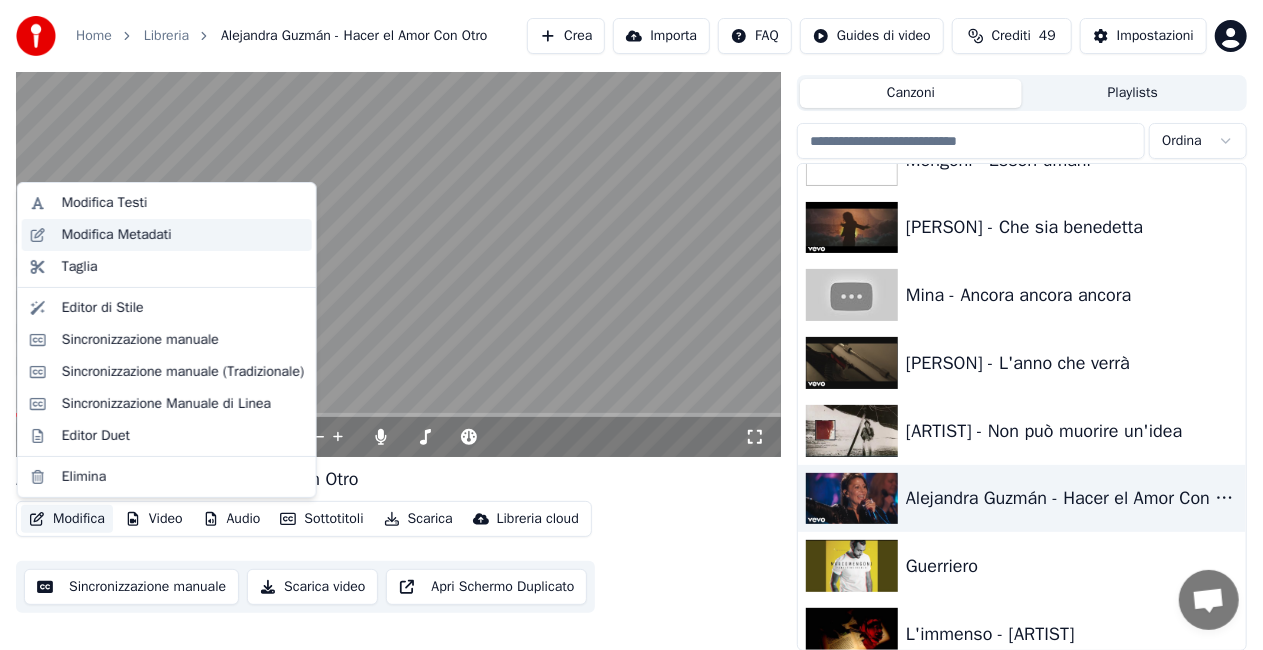 click on "Modifica Metadati" at bounding box center (117, 235) 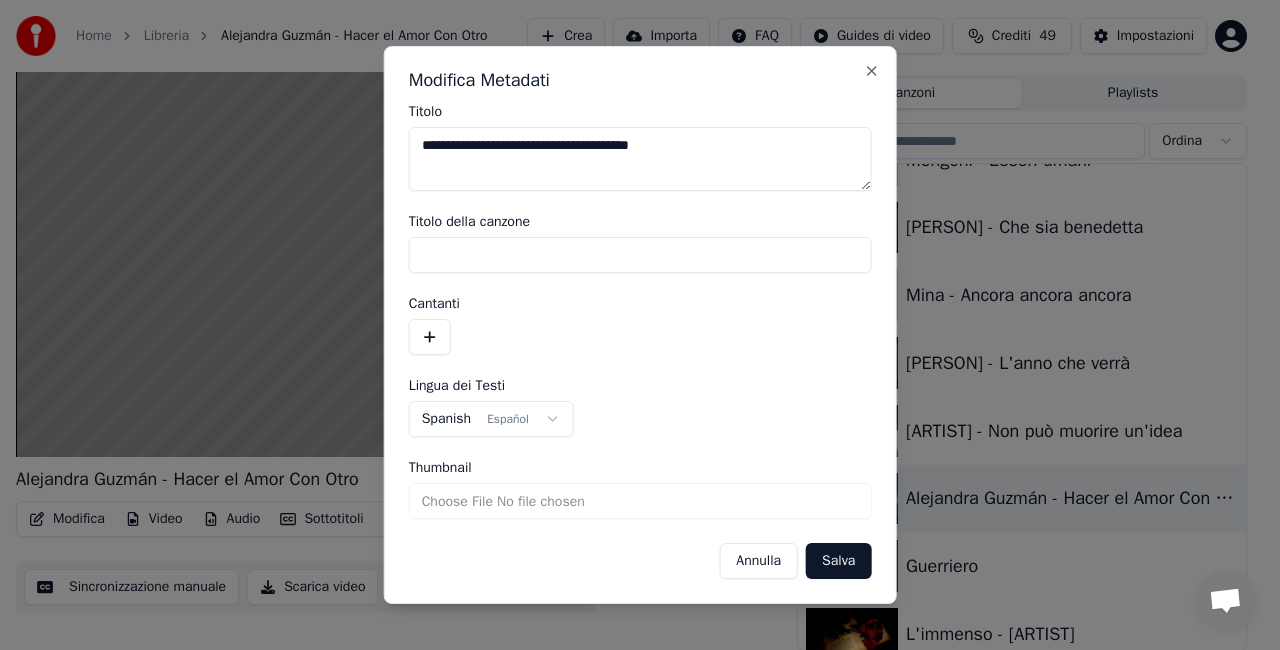 drag, startPoint x: 486, startPoint y: 151, endPoint x: 48, endPoint y: 206, distance: 441.4397 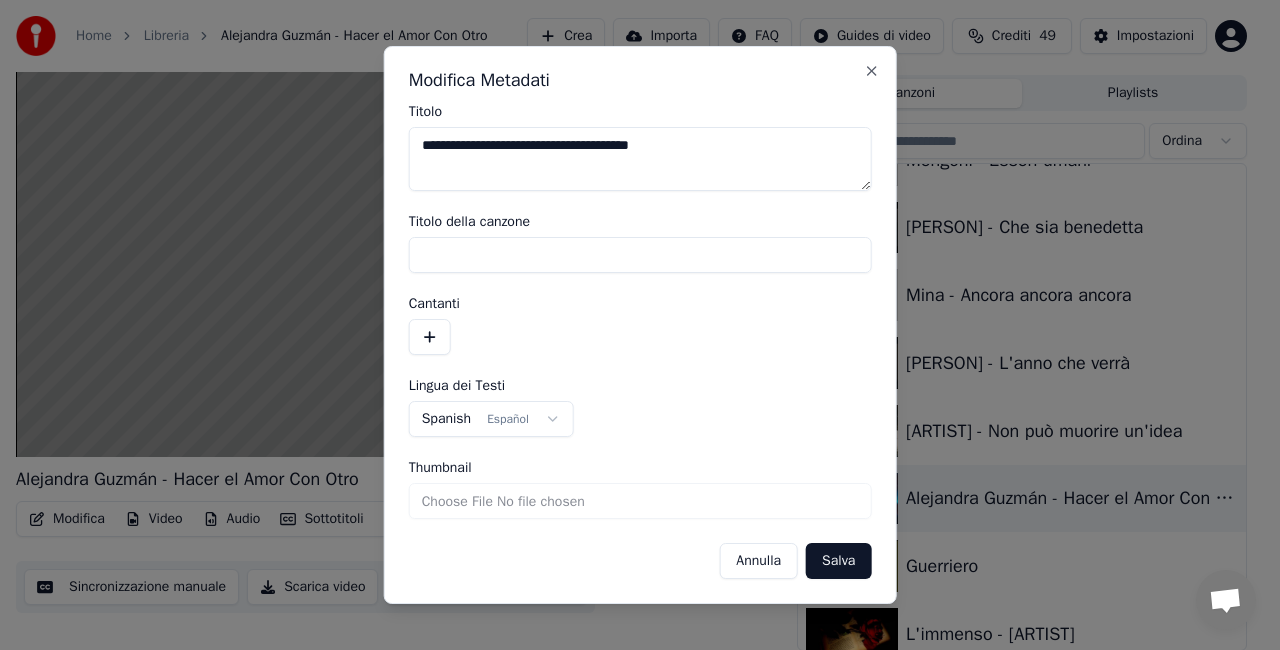 click on "**********" at bounding box center [631, 280] 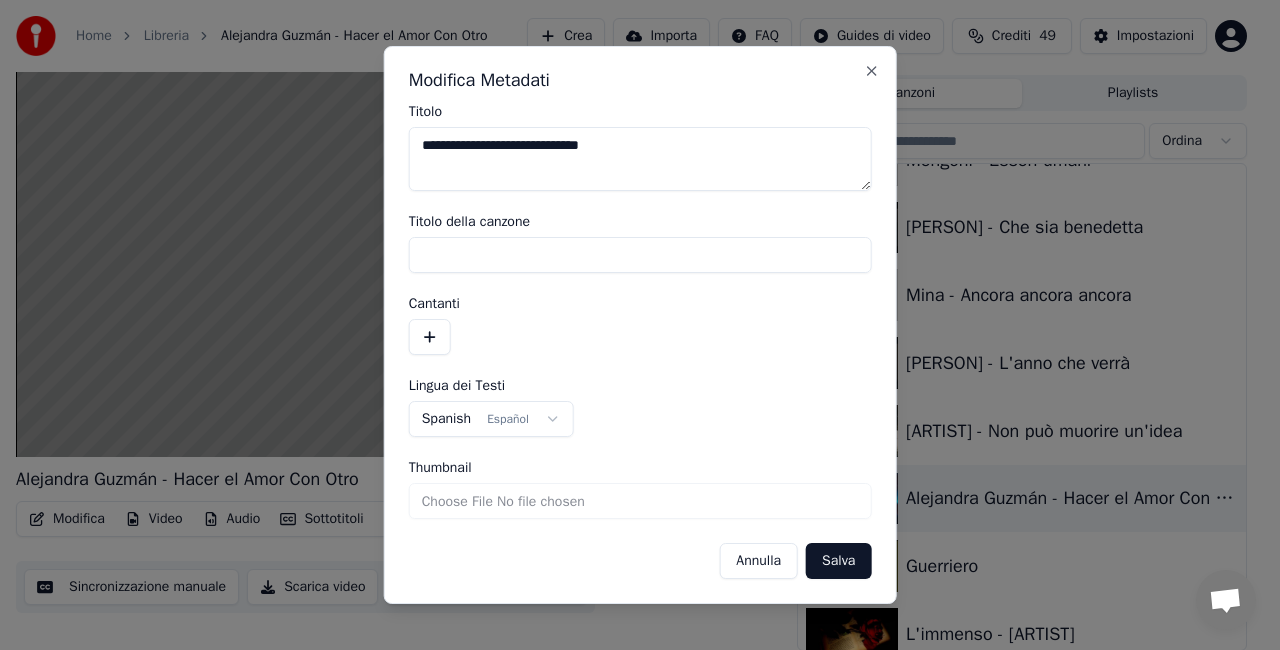 click on "**********" at bounding box center (640, 159) 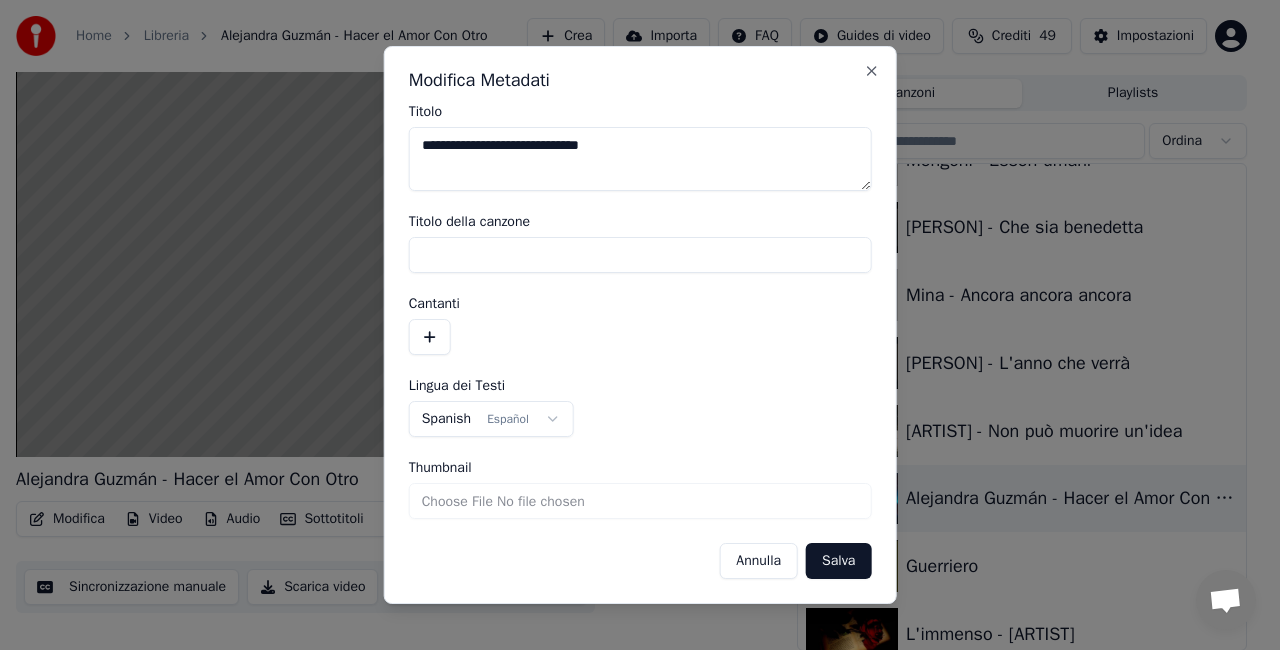 type on "**********" 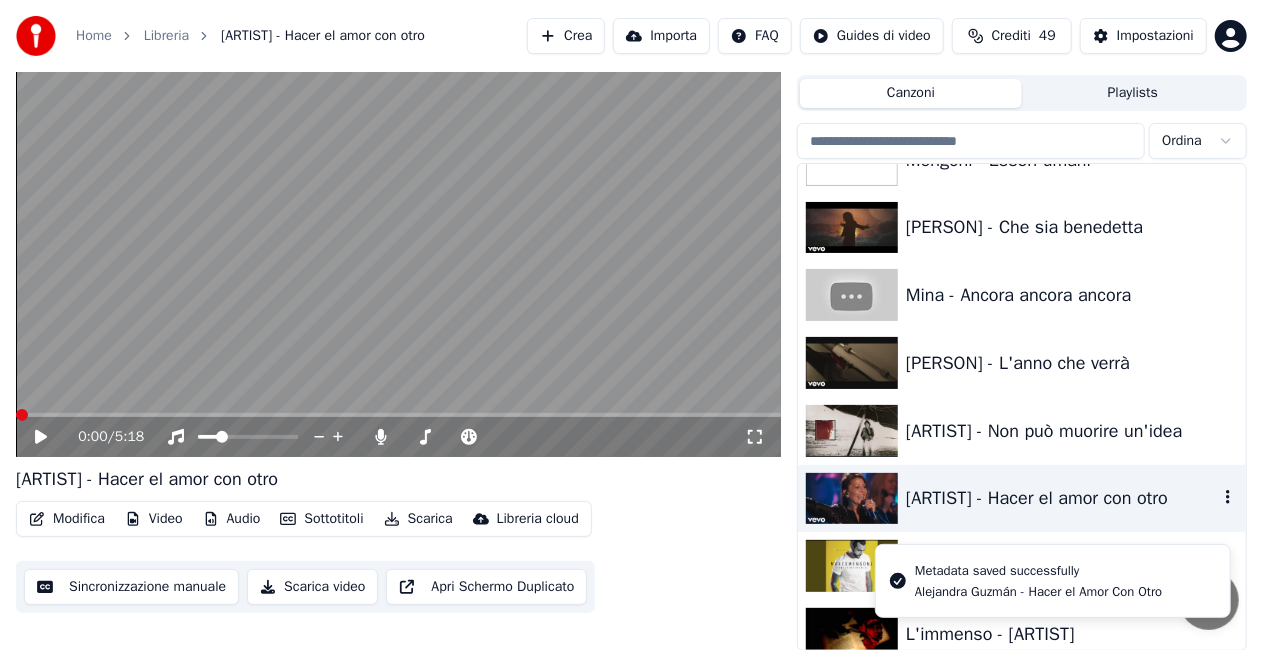 scroll, scrollTop: 20470, scrollLeft: 0, axis: vertical 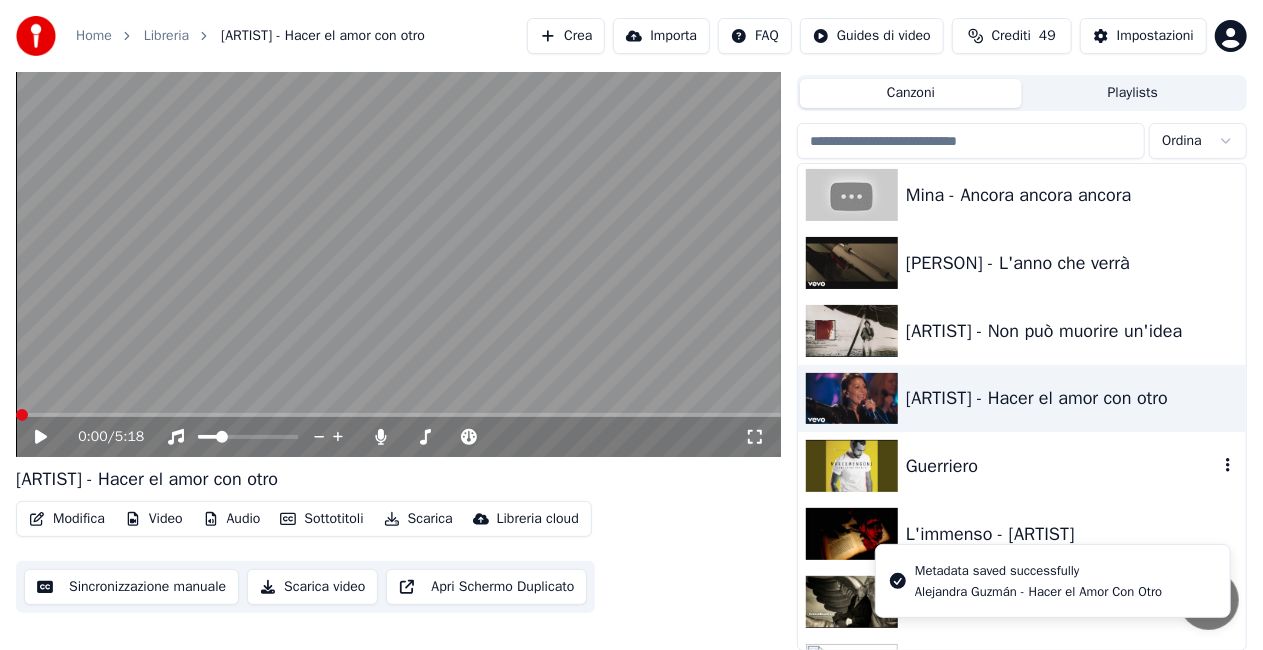 click on "Guerriero" at bounding box center [1062, 466] 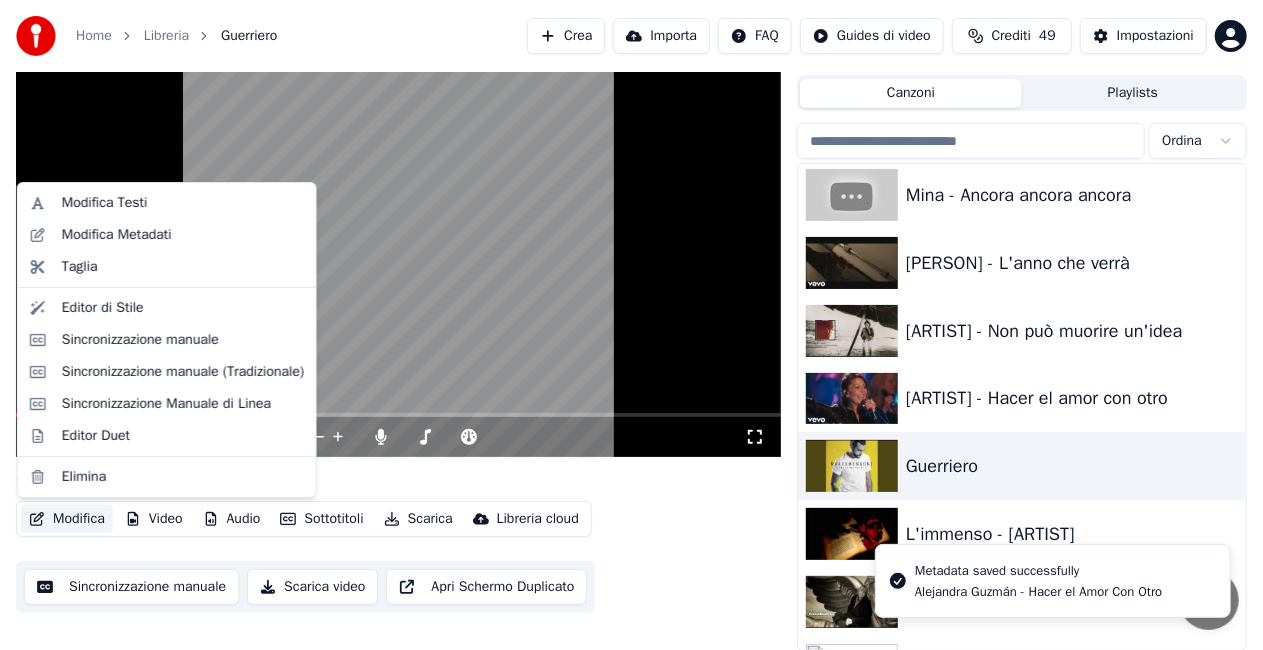 click on "Modifica" at bounding box center [67, 519] 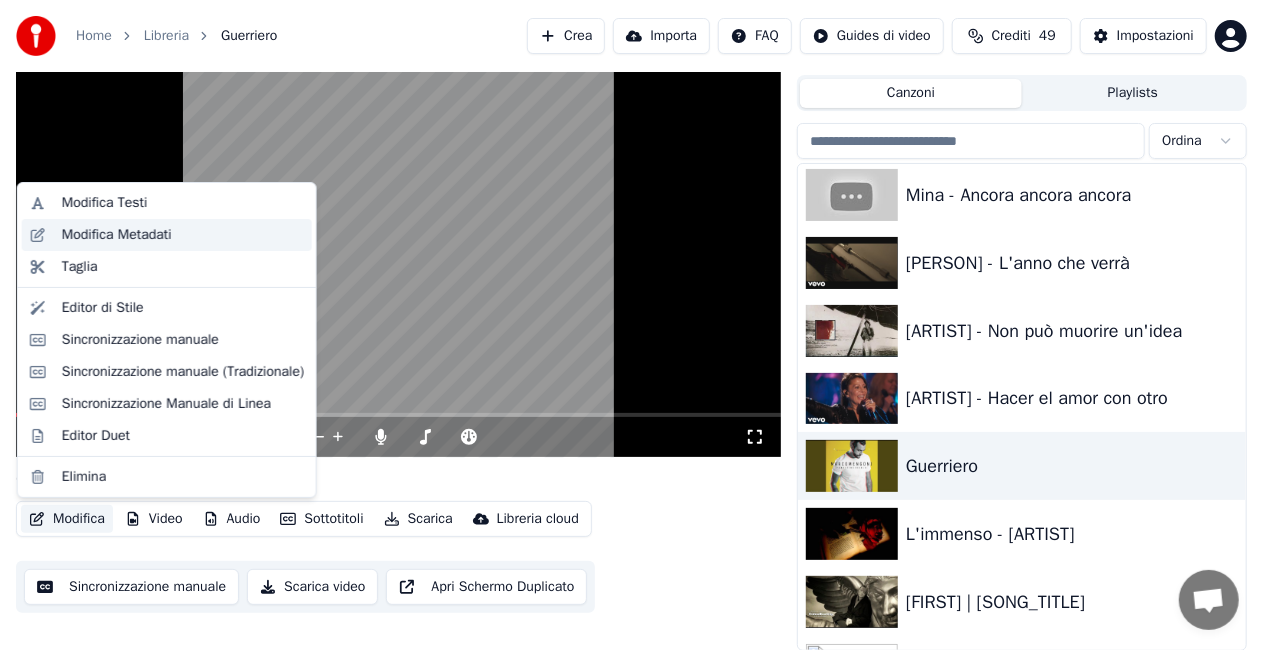 click on "Modifica Metadati" at bounding box center (117, 235) 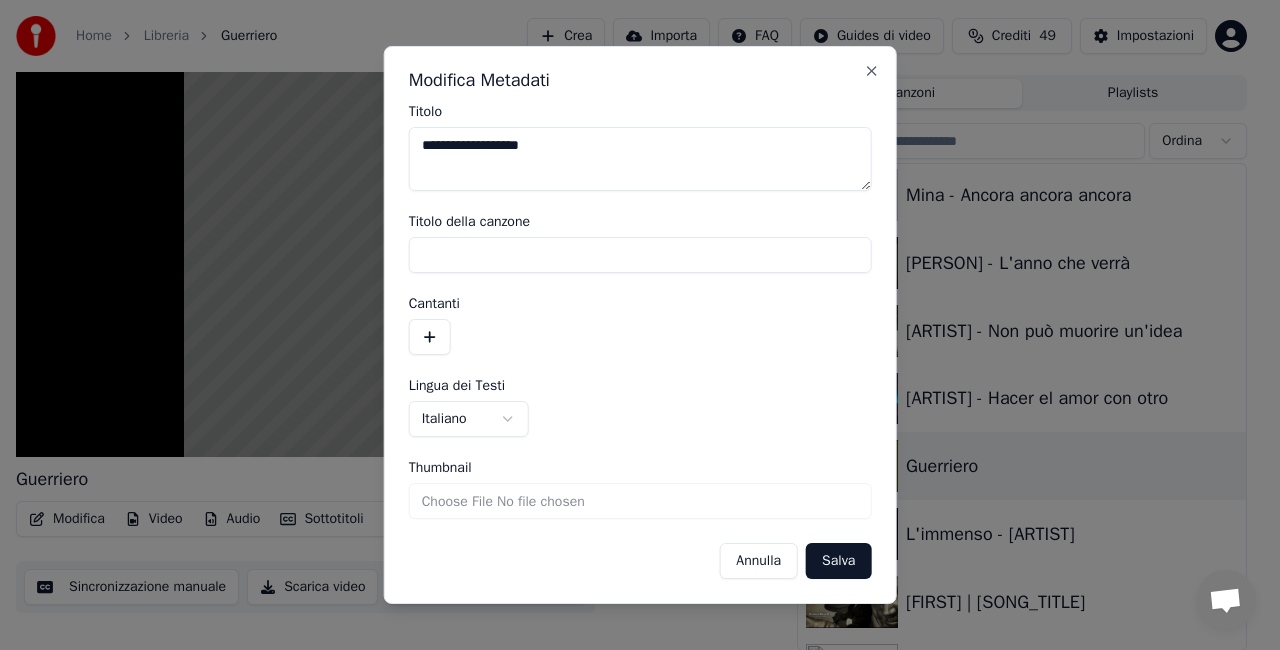 type on "**********" 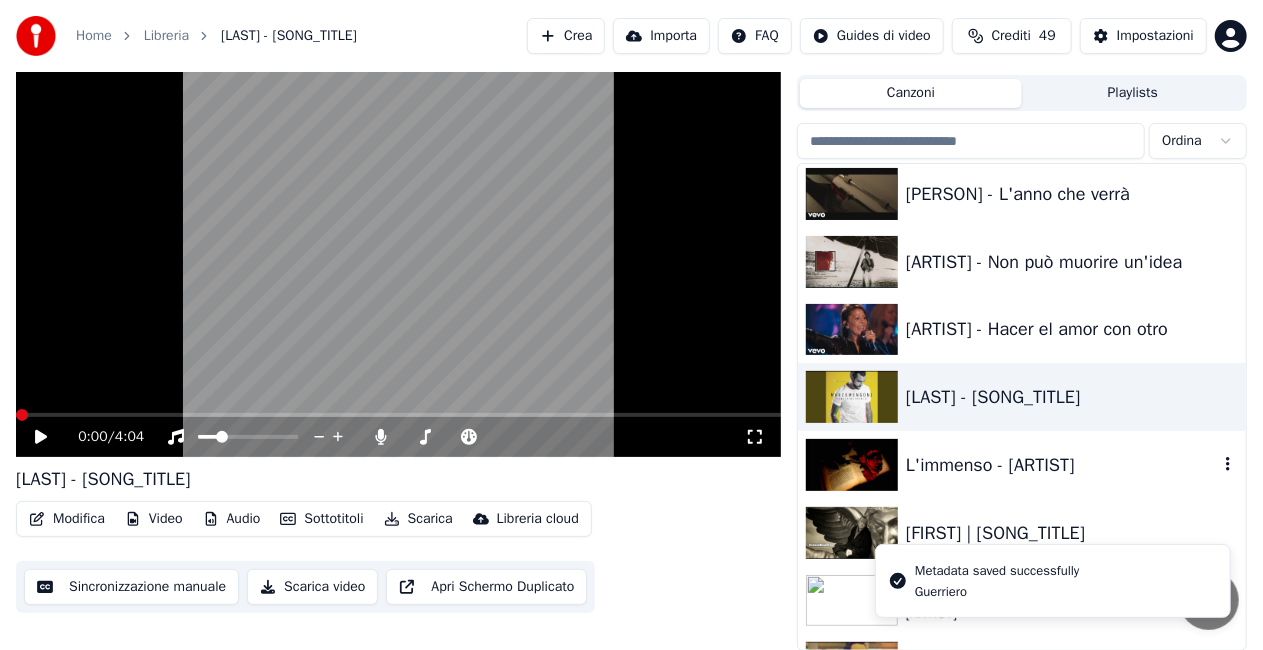 scroll, scrollTop: 20570, scrollLeft: 0, axis: vertical 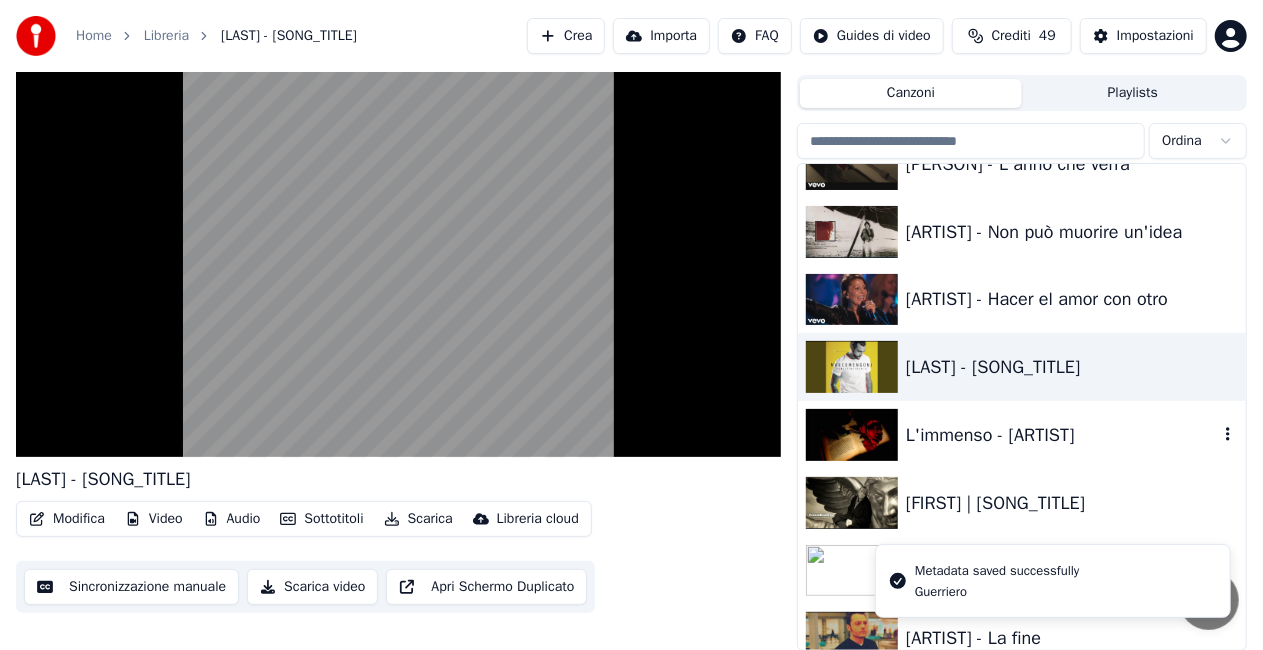 click on "L'immenso - [ARTIST]" at bounding box center [1062, 435] 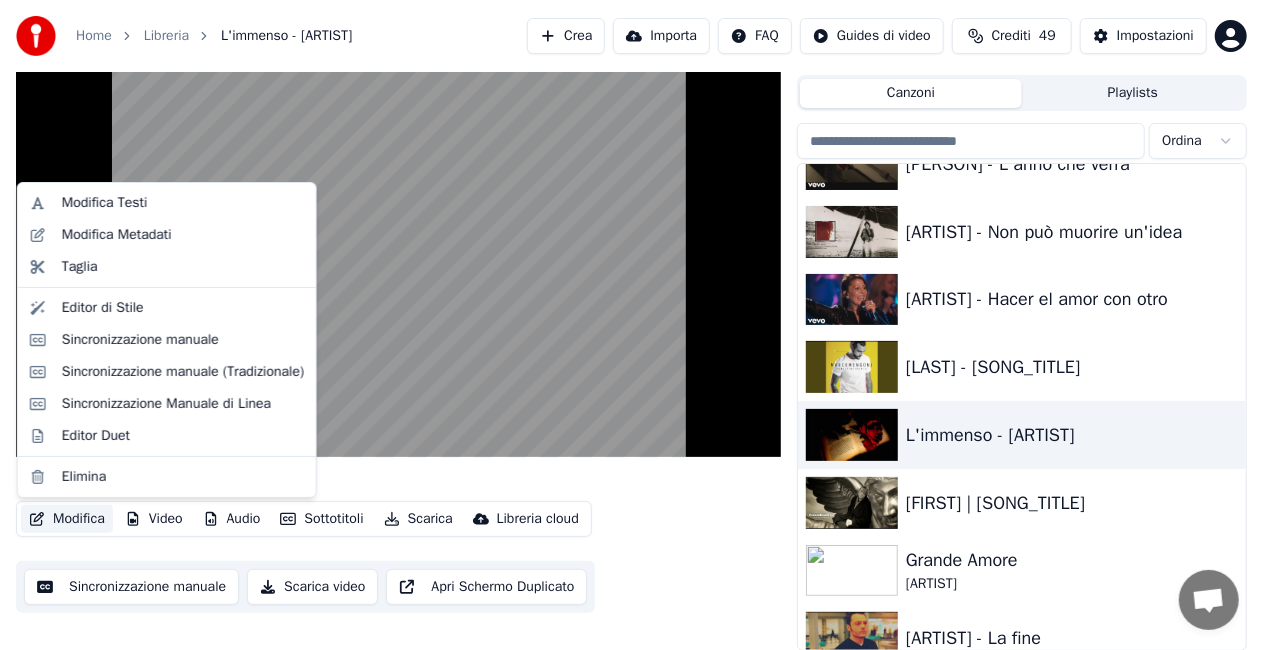 click on "Modifica" at bounding box center [67, 519] 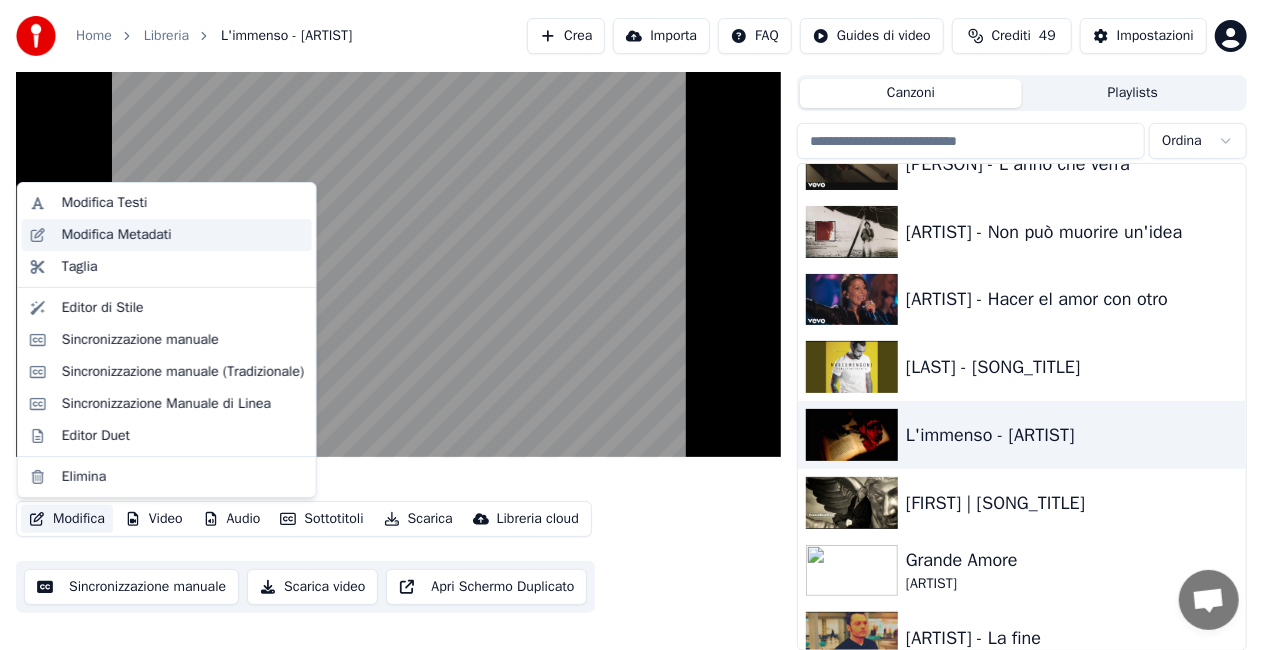 click on "Modifica Metadati" at bounding box center [117, 235] 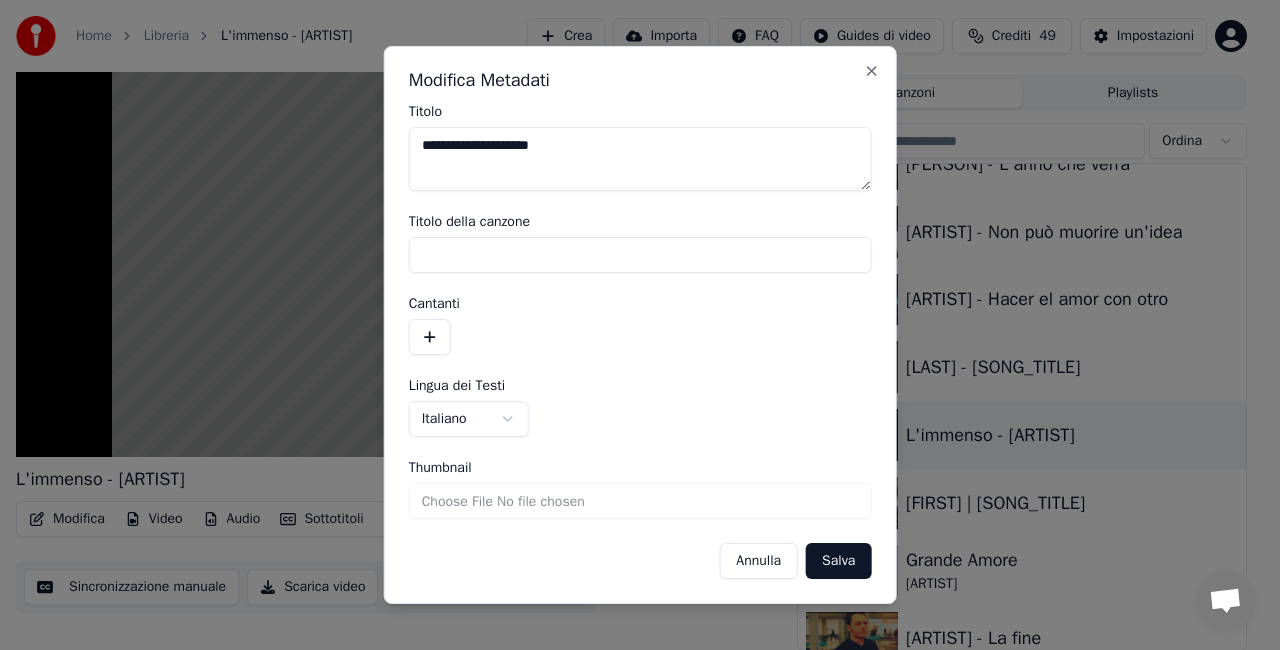 drag, startPoint x: 492, startPoint y: 150, endPoint x: 1279, endPoint y: -16, distance: 804.31647 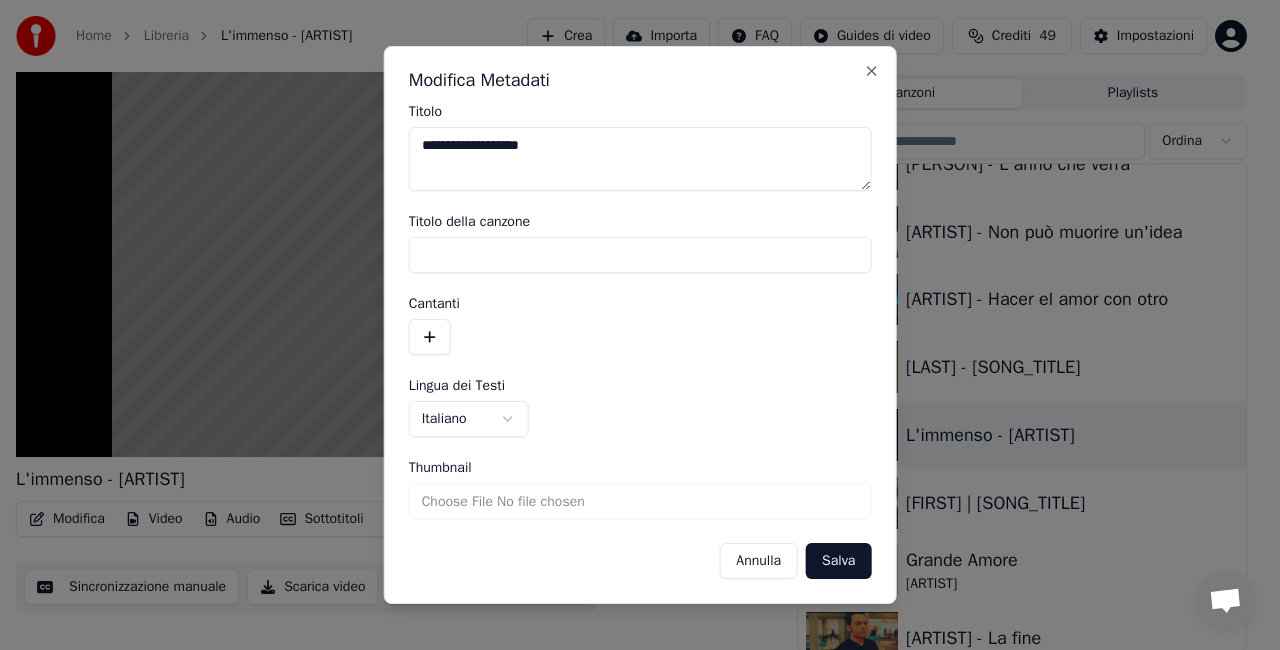 type on "**********" 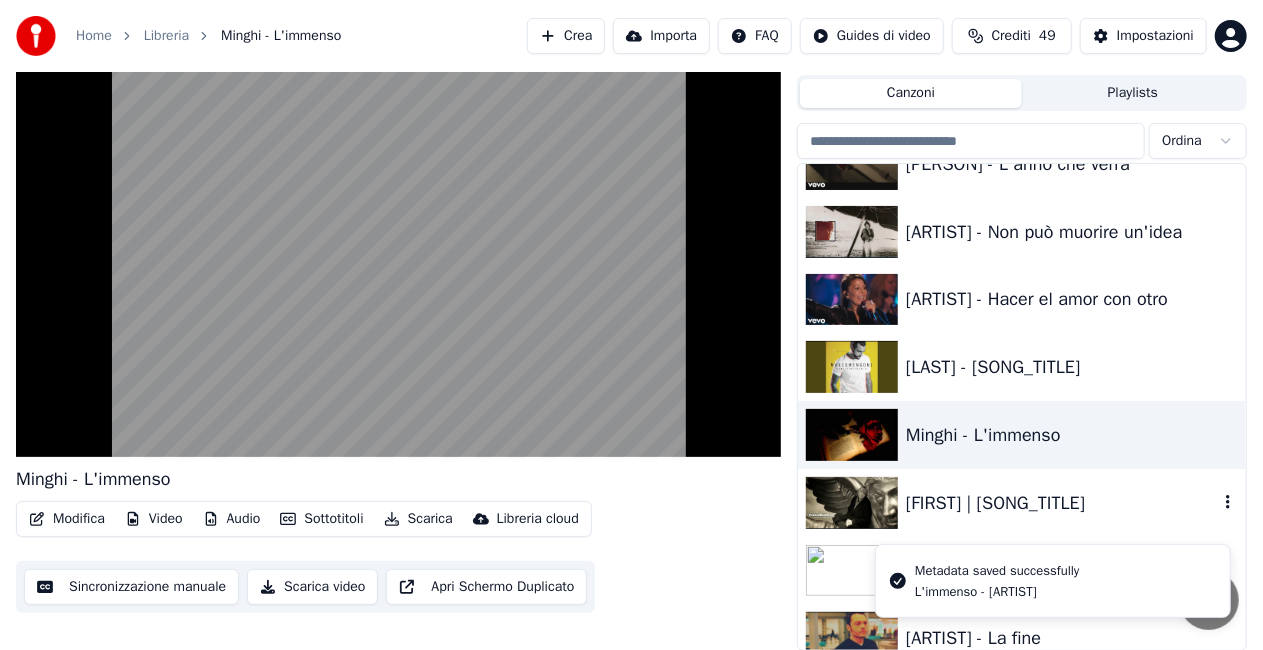 click on "[FIRST] | [SONG_TITLE]" at bounding box center [1062, 503] 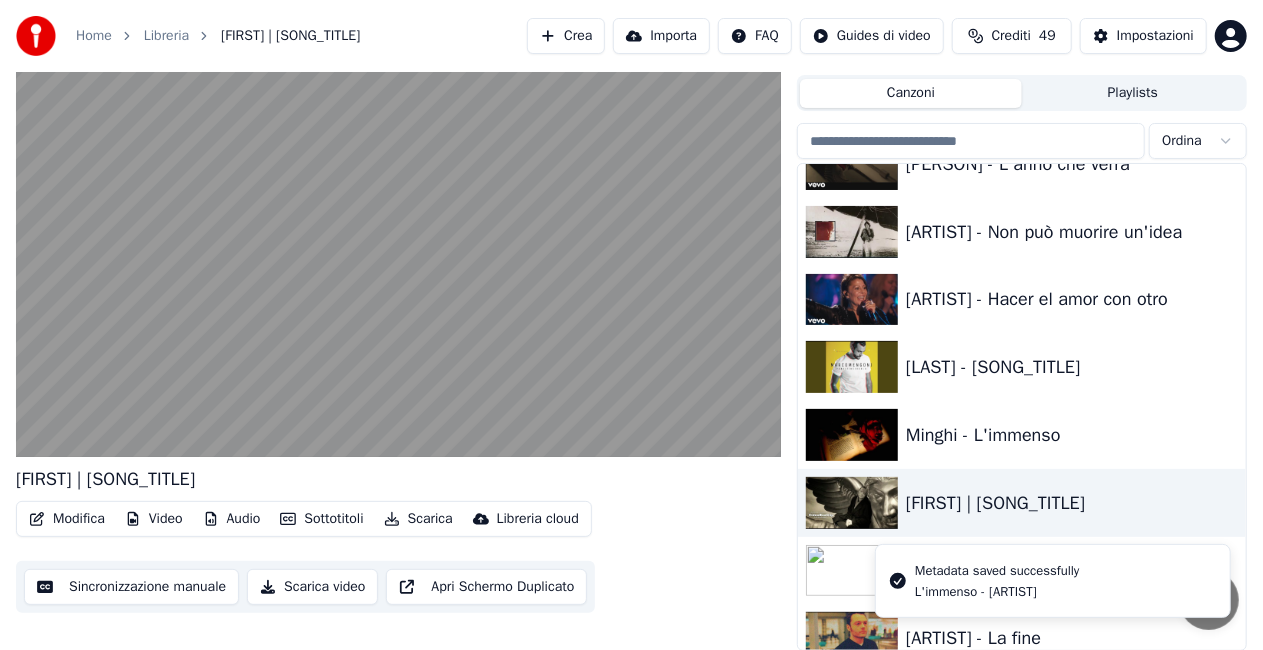 click on "Modifica" at bounding box center (67, 519) 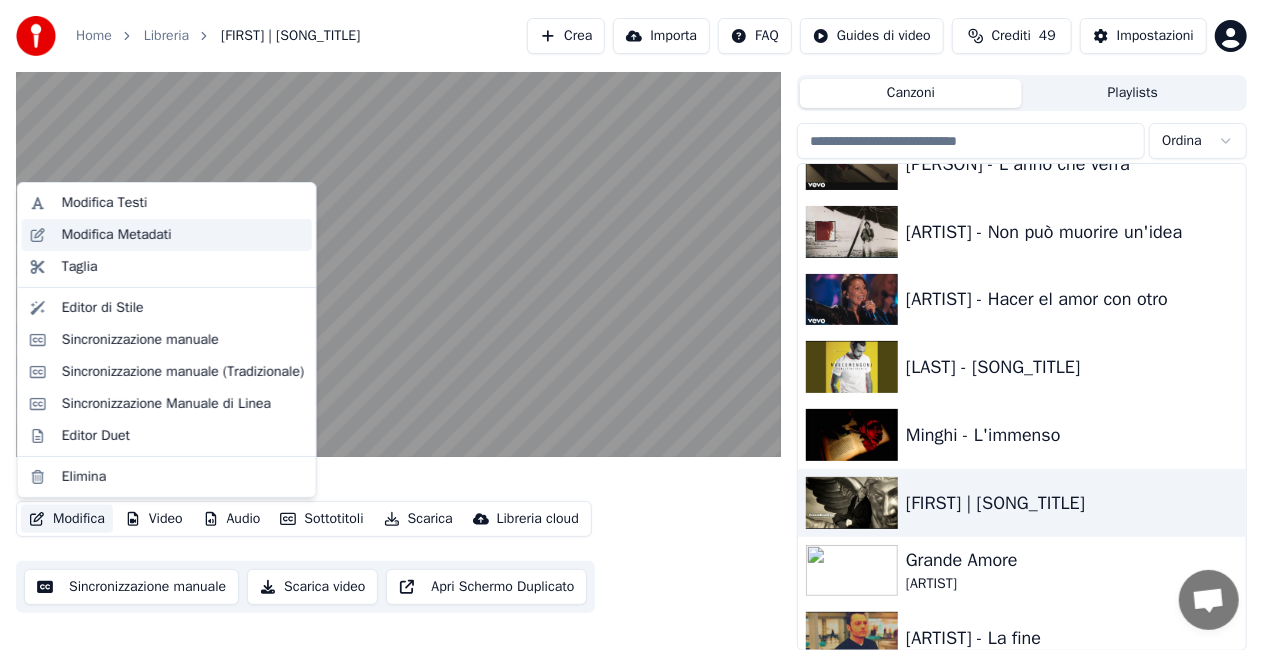 click on "Modifica Metadati" at bounding box center (183, 235) 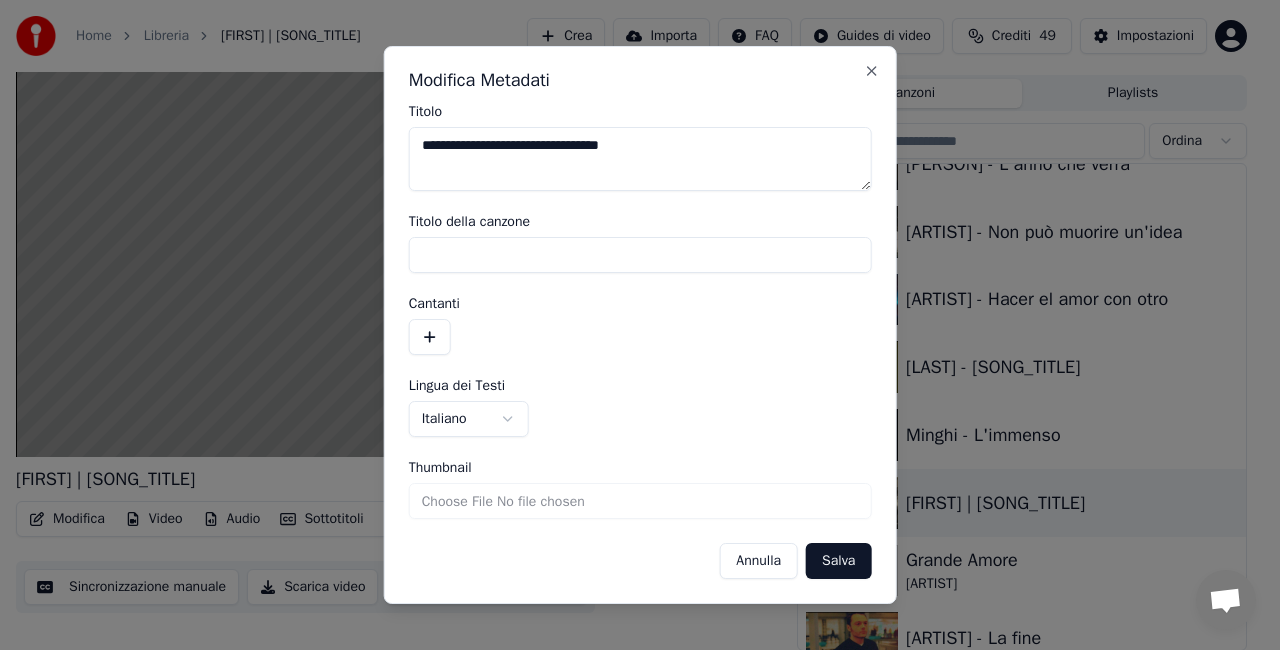 drag, startPoint x: 459, startPoint y: 147, endPoint x: 50, endPoint y: 254, distance: 422.7647 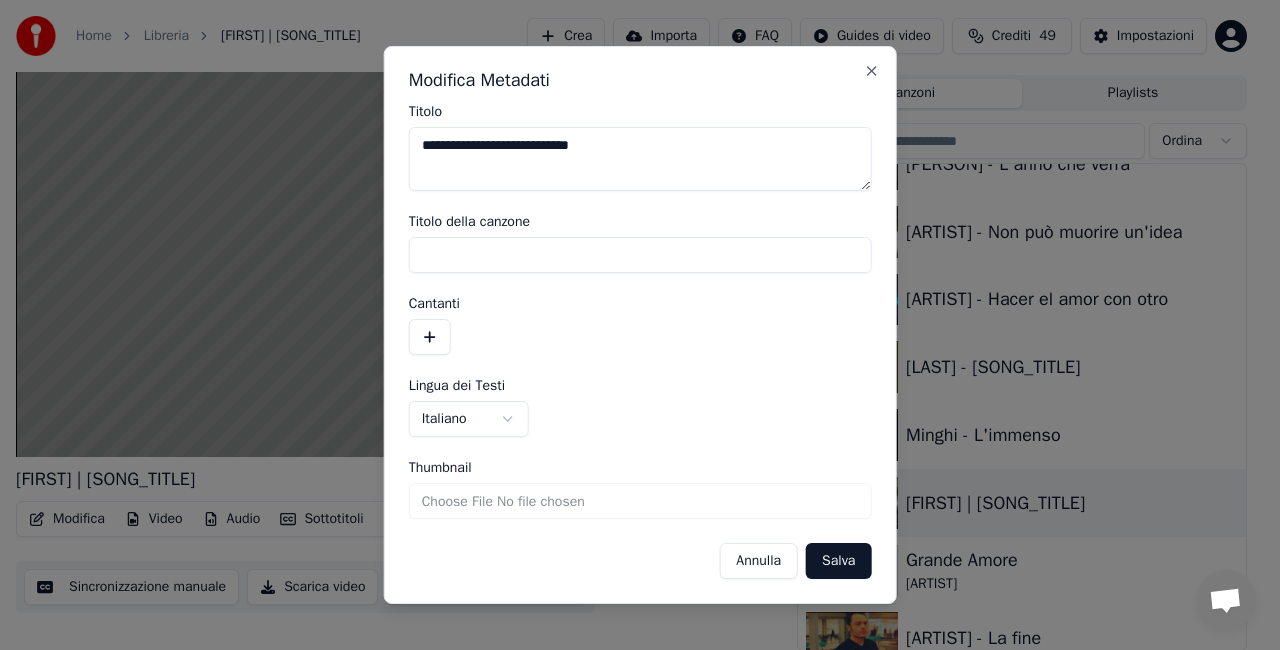click on "**********" at bounding box center (640, 159) 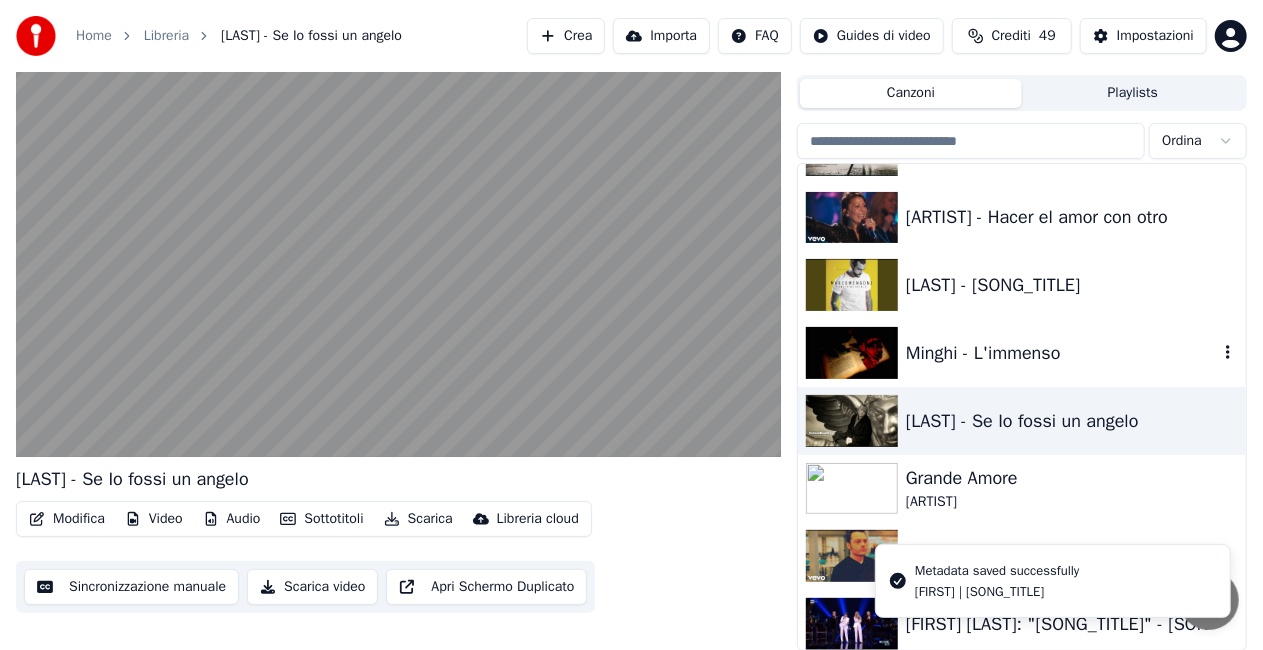 scroll, scrollTop: 20670, scrollLeft: 0, axis: vertical 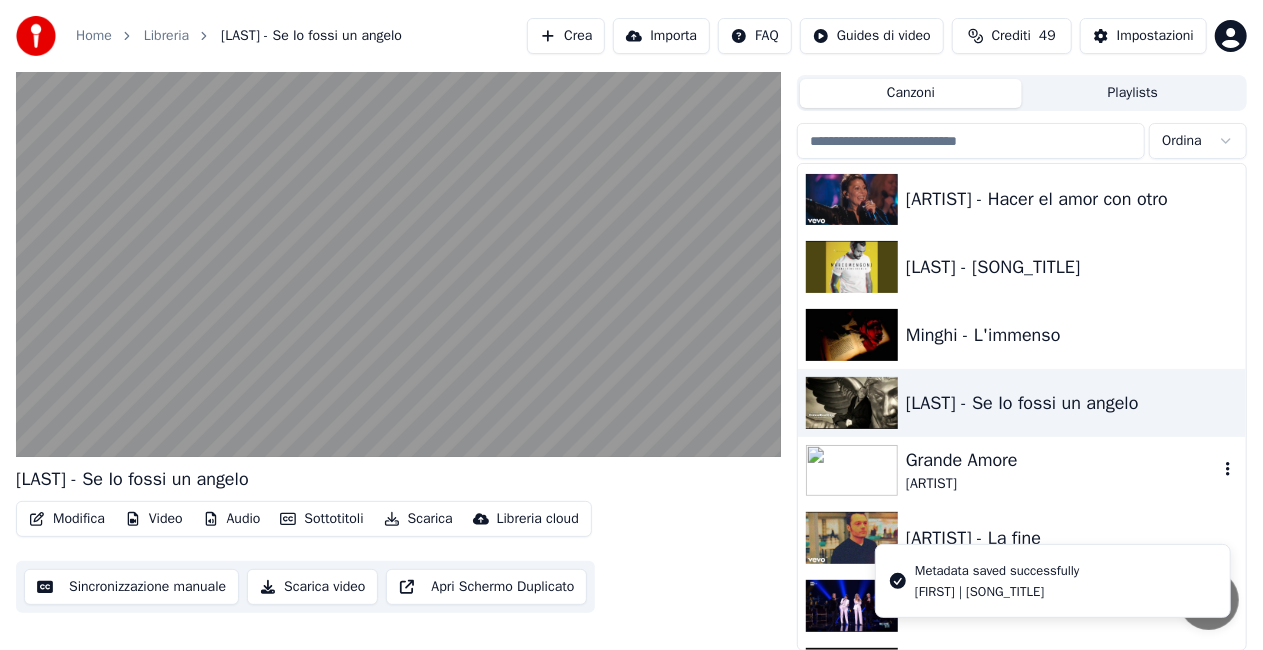 click on "Grande Amore" at bounding box center [1062, 460] 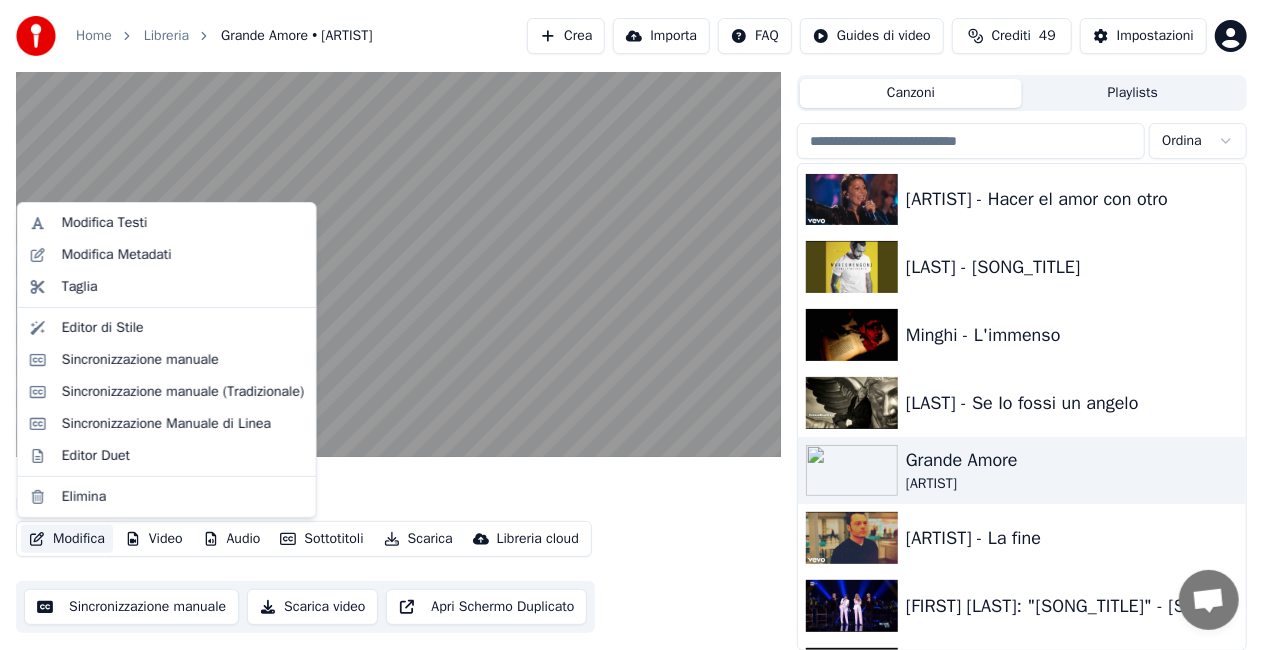 click on "Modifica" at bounding box center (67, 539) 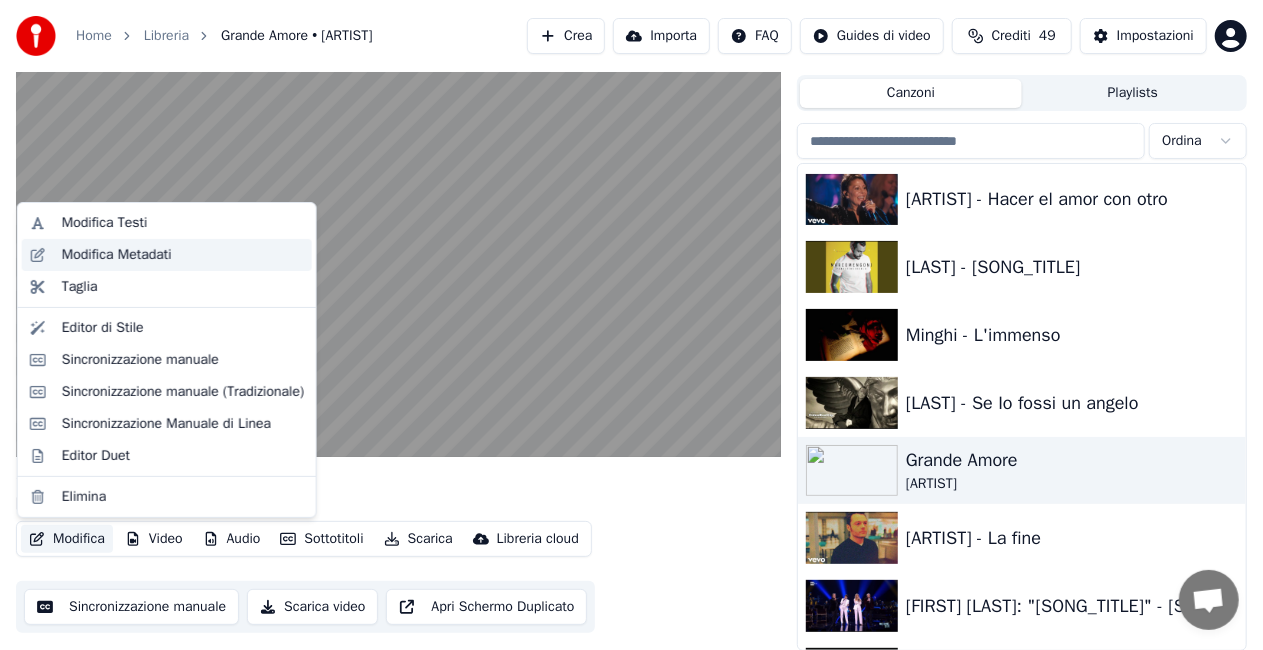 click on "Modifica Metadati" at bounding box center (117, 255) 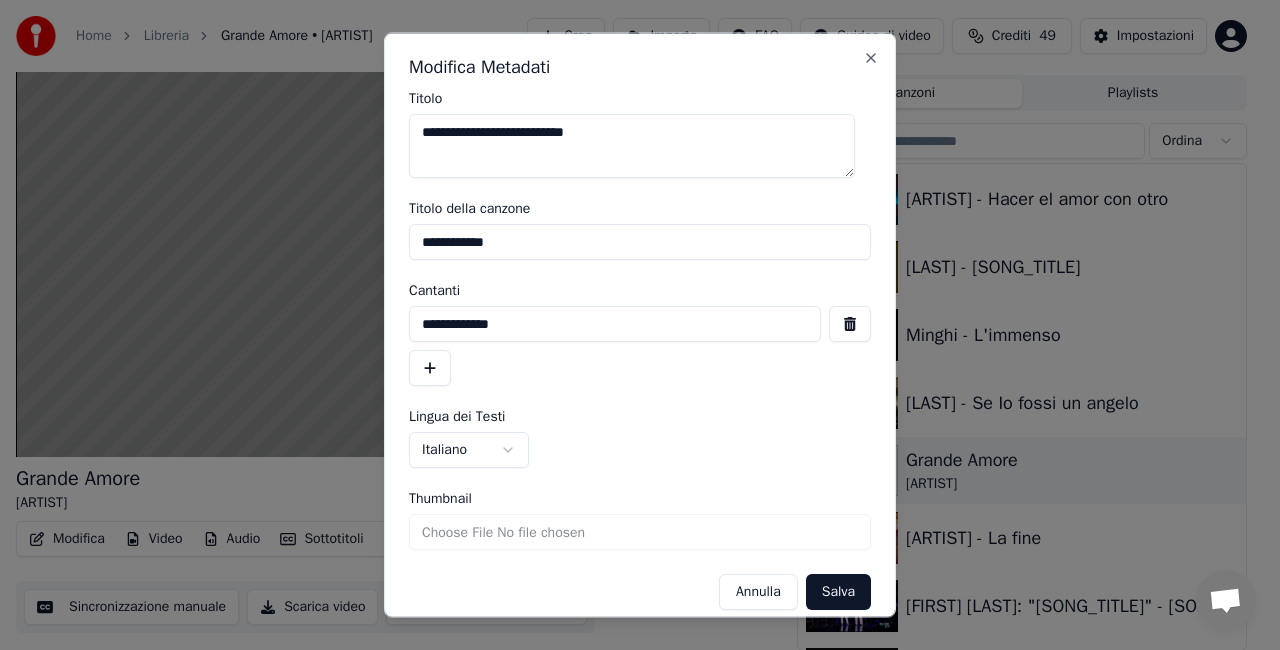 drag, startPoint x: 460, startPoint y: 132, endPoint x: 78, endPoint y: 248, distance: 399.22424 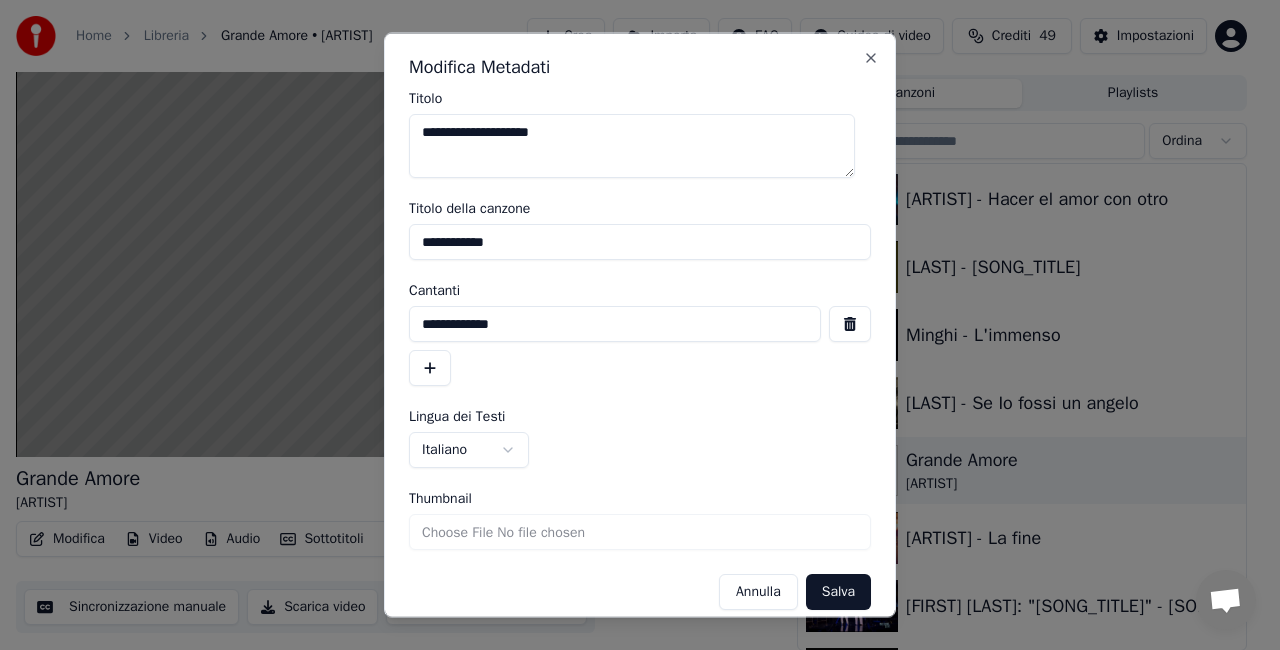 click on "**********" at bounding box center (632, 146) 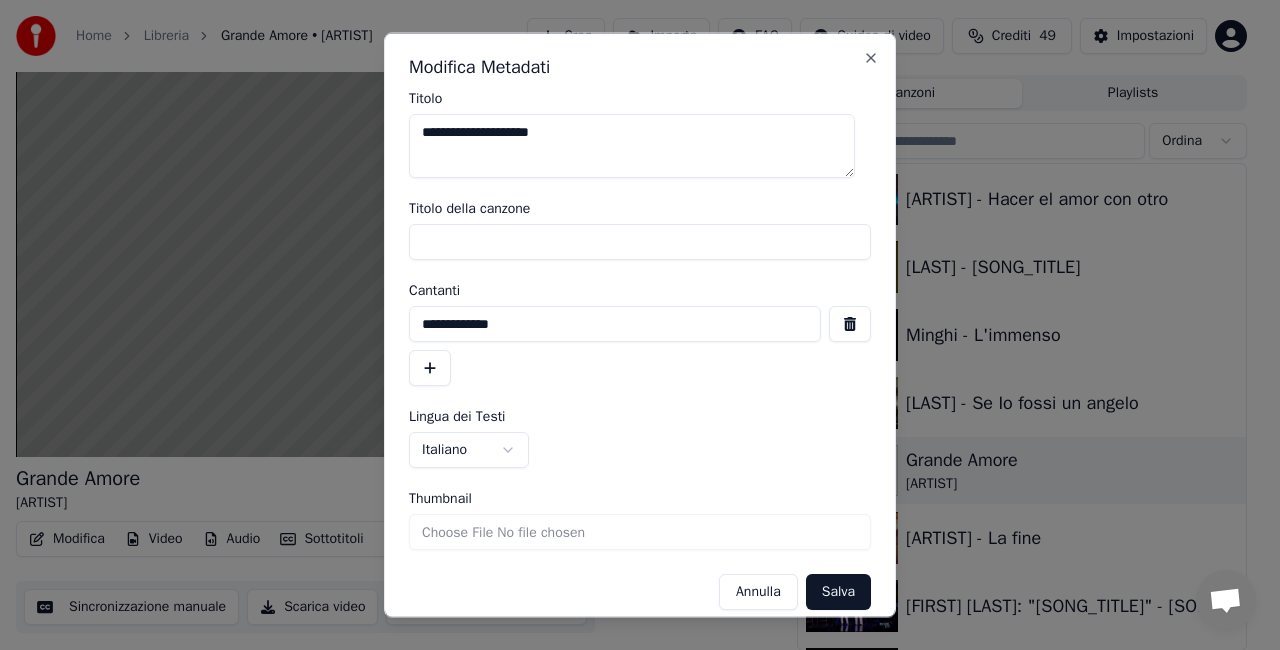 type 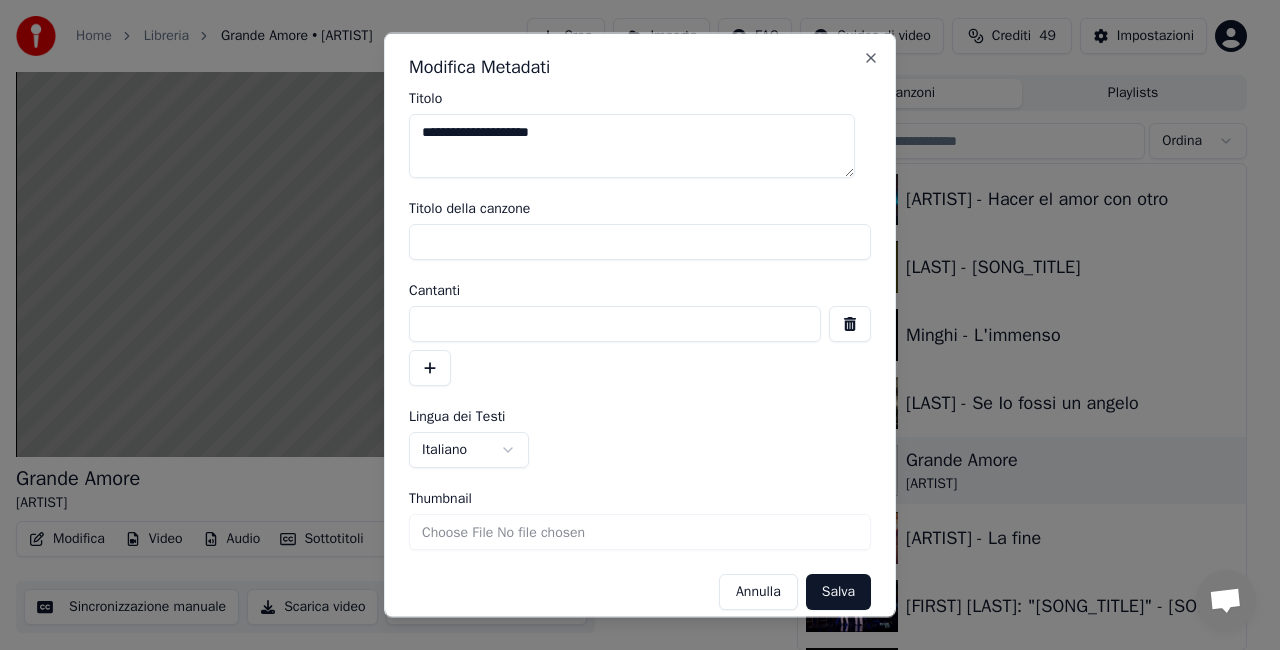 type 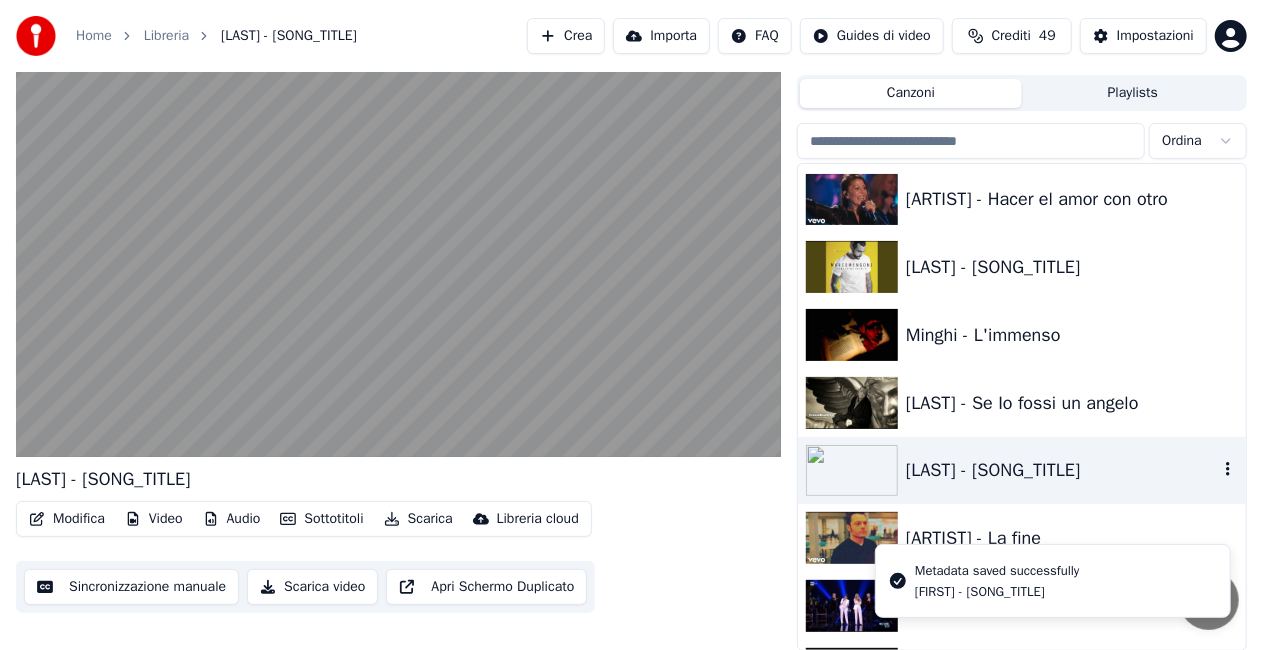 scroll, scrollTop: 20770, scrollLeft: 0, axis: vertical 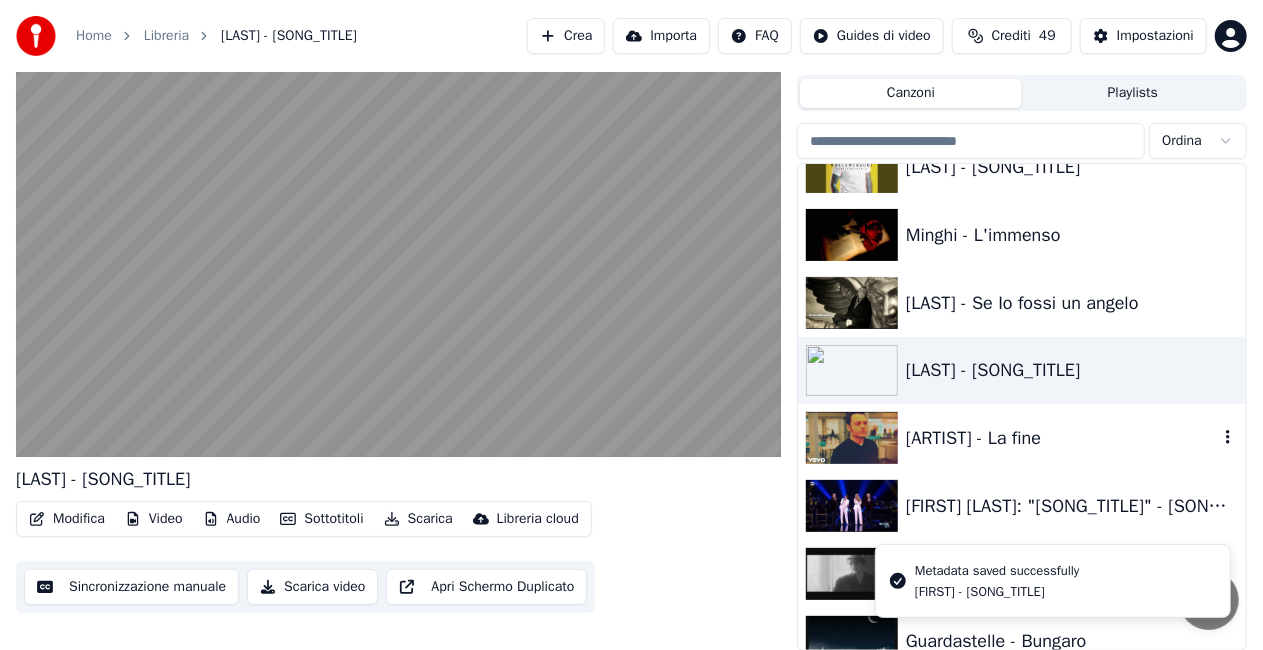 click on "[ARTIST] - La fine" at bounding box center (1062, 438) 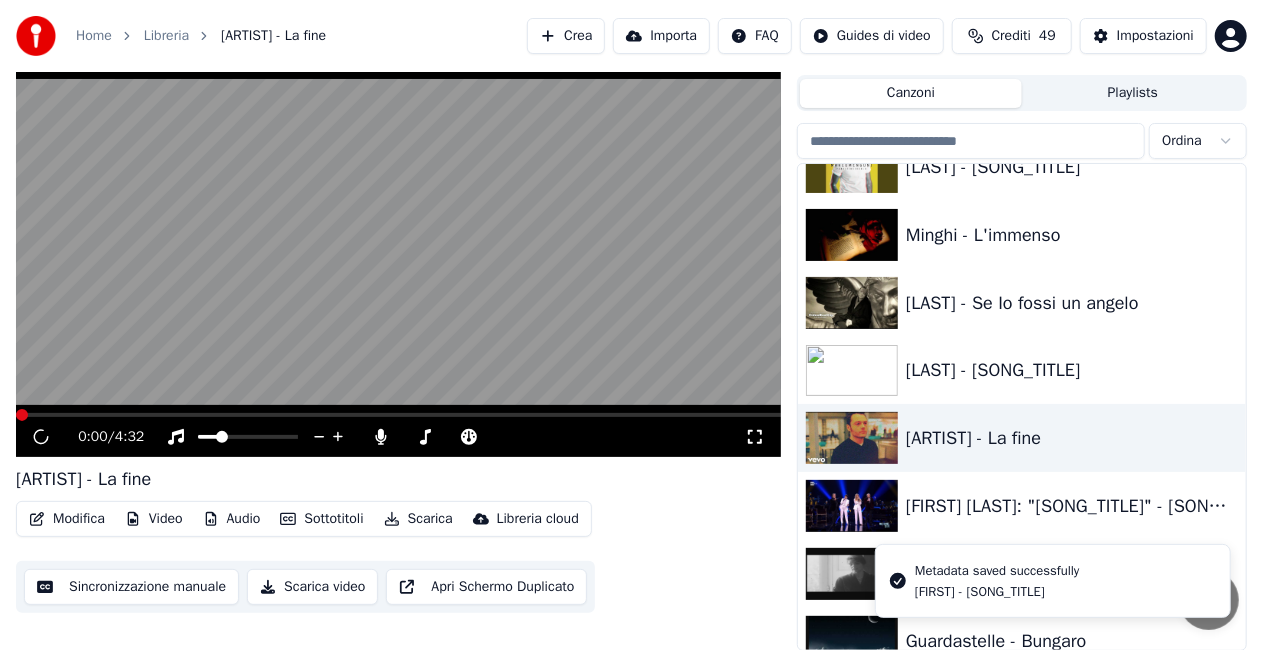 click on "Modifica" at bounding box center [67, 519] 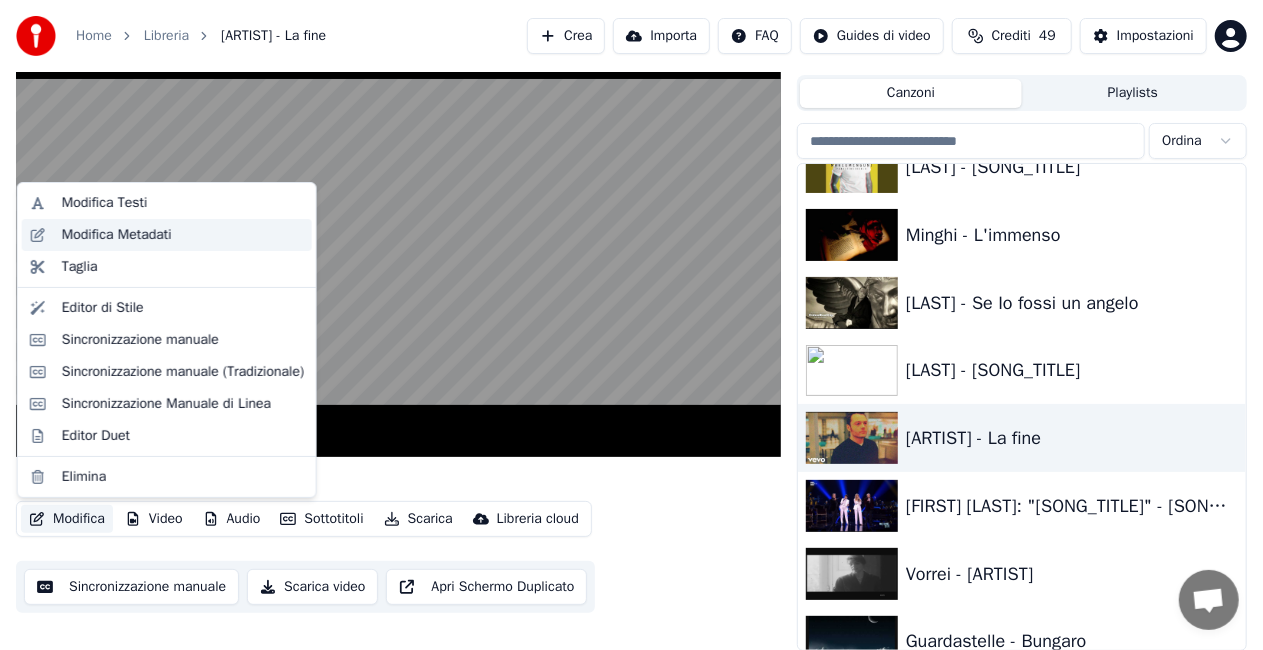 click on "Modifica Metadati" at bounding box center [117, 235] 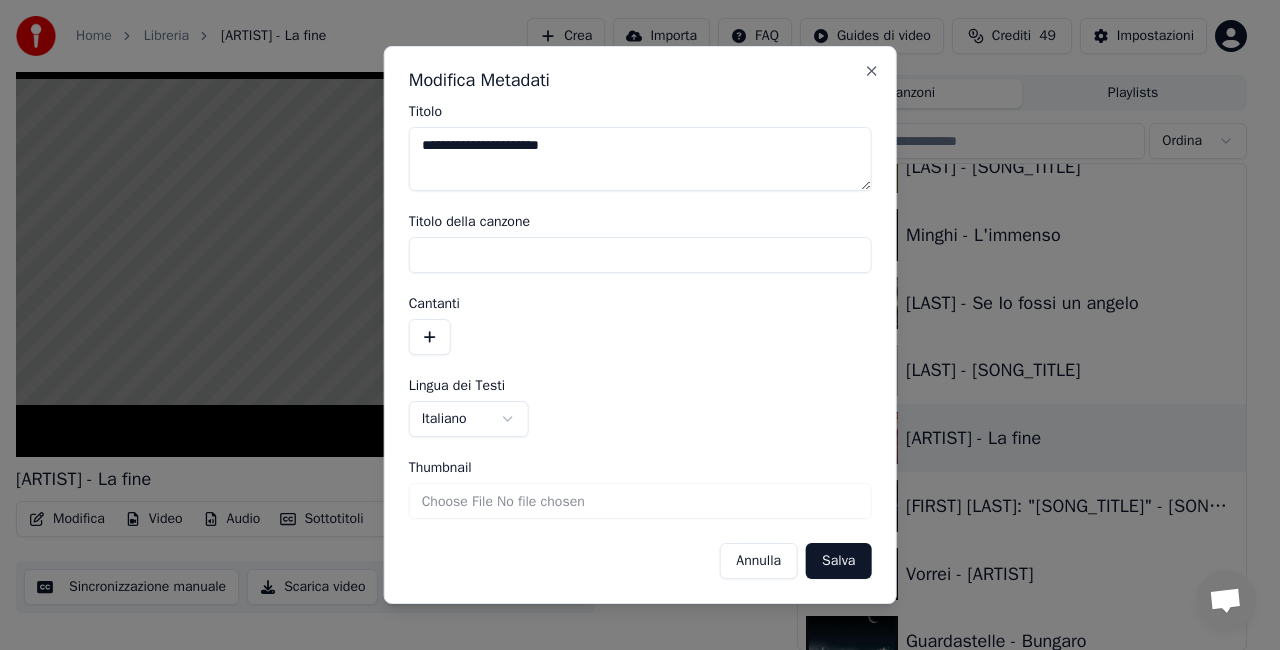 drag, startPoint x: 467, startPoint y: 147, endPoint x: 0, endPoint y: 262, distance: 480.95114 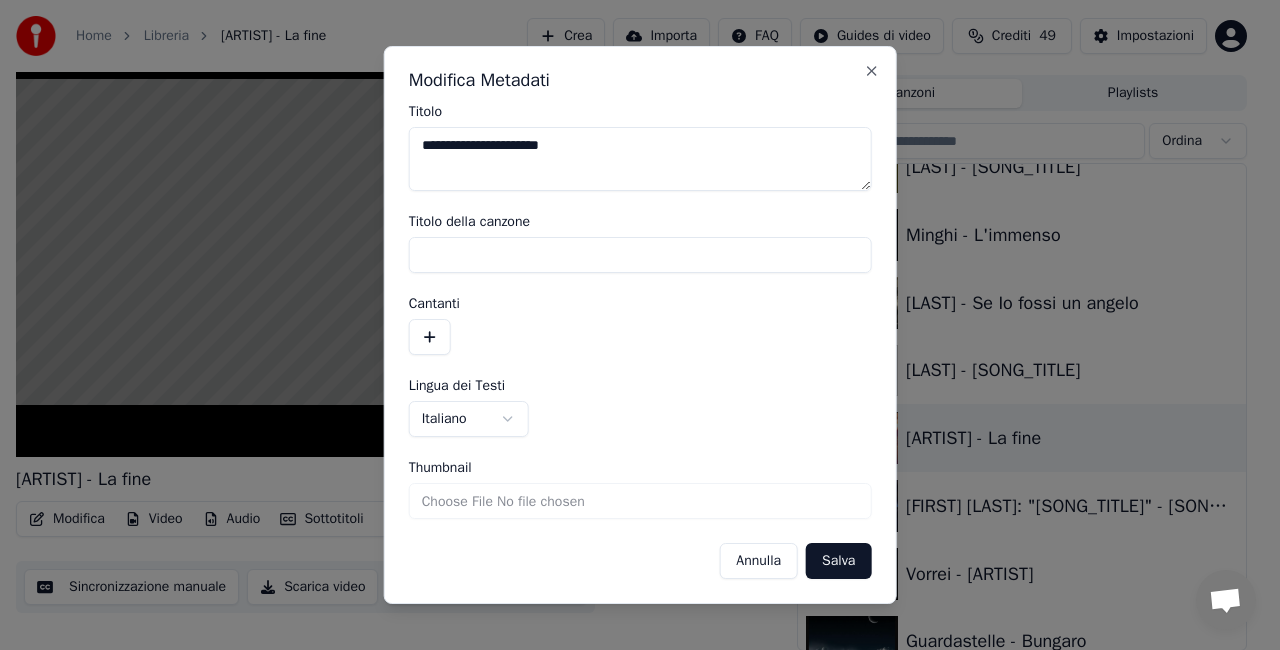 click on "**********" at bounding box center [631, 280] 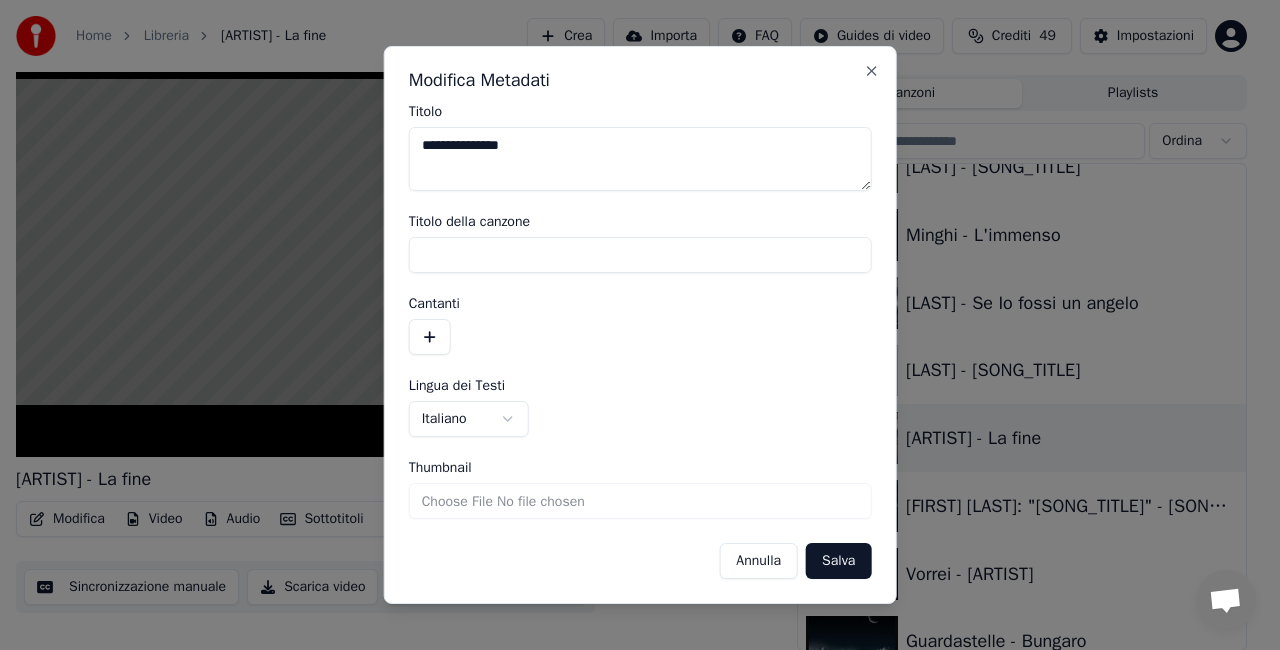 type on "**********" 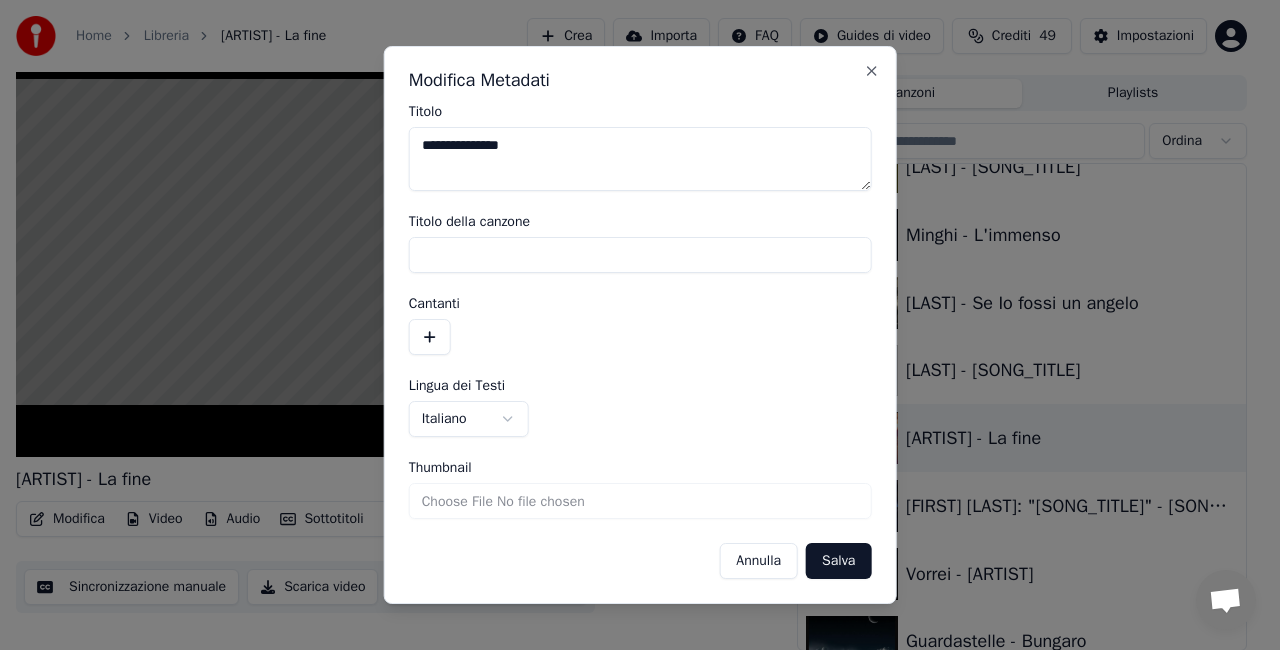 click on "Salva" at bounding box center (838, 561) 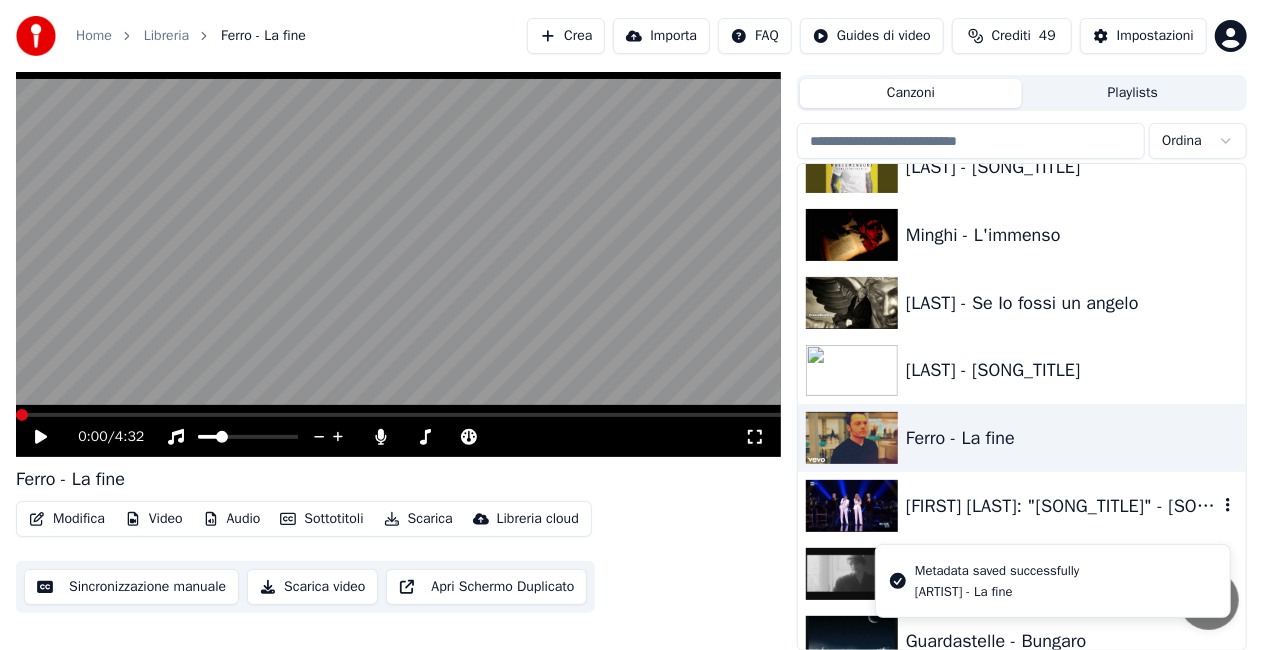 click on "[FIRST] [LAST]: "[SONG_TITLE]" - [SONG_TITLE] [DATE]" at bounding box center [1062, 506] 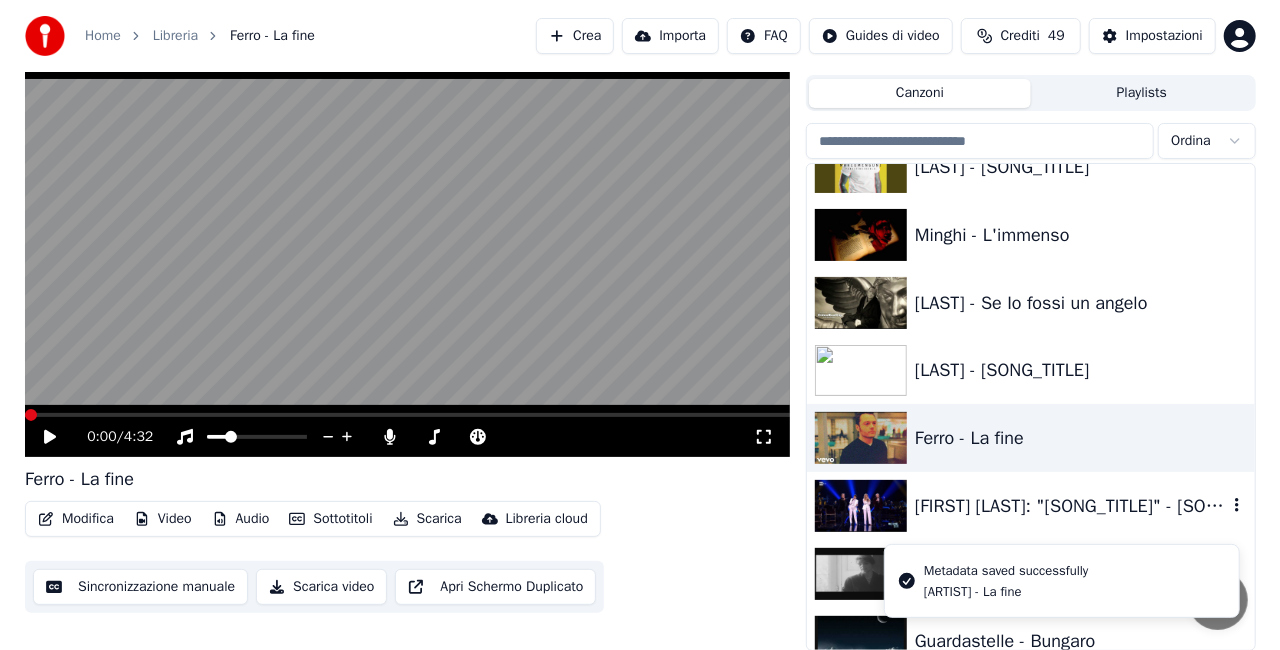 scroll, scrollTop: 55, scrollLeft: 0, axis: vertical 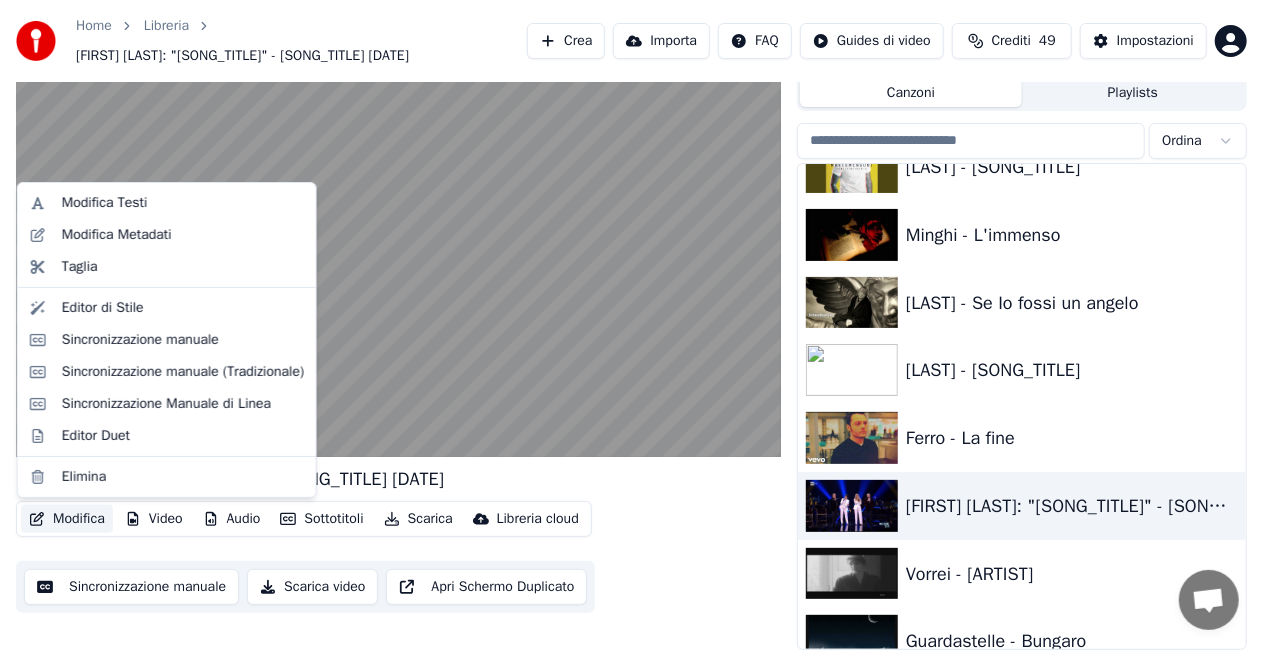 click on "Modifica" at bounding box center [67, 519] 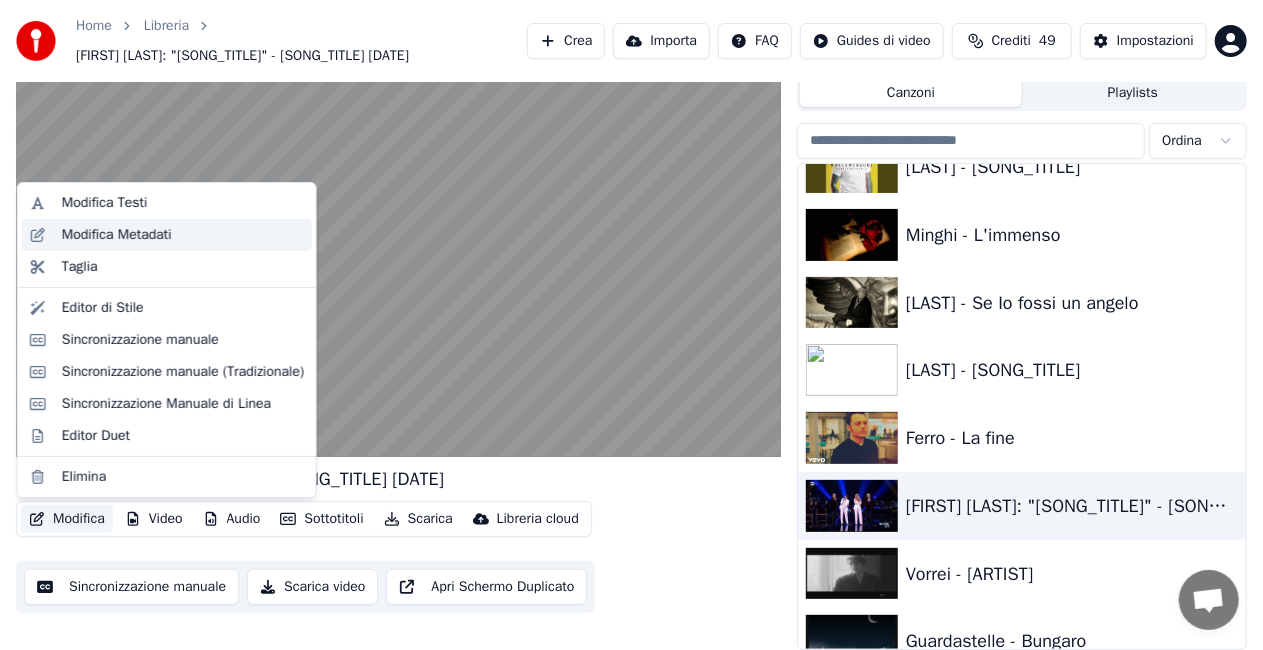 click on "Modifica Metadati" at bounding box center (117, 235) 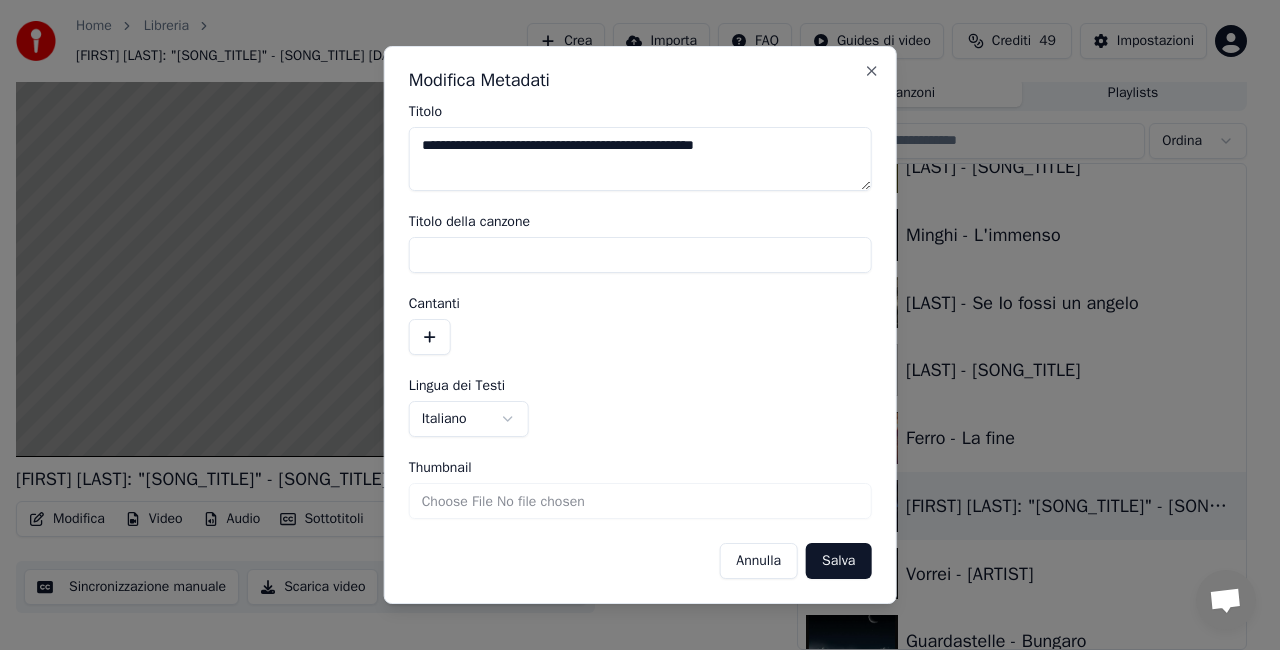 click on "**********" at bounding box center (640, 159) 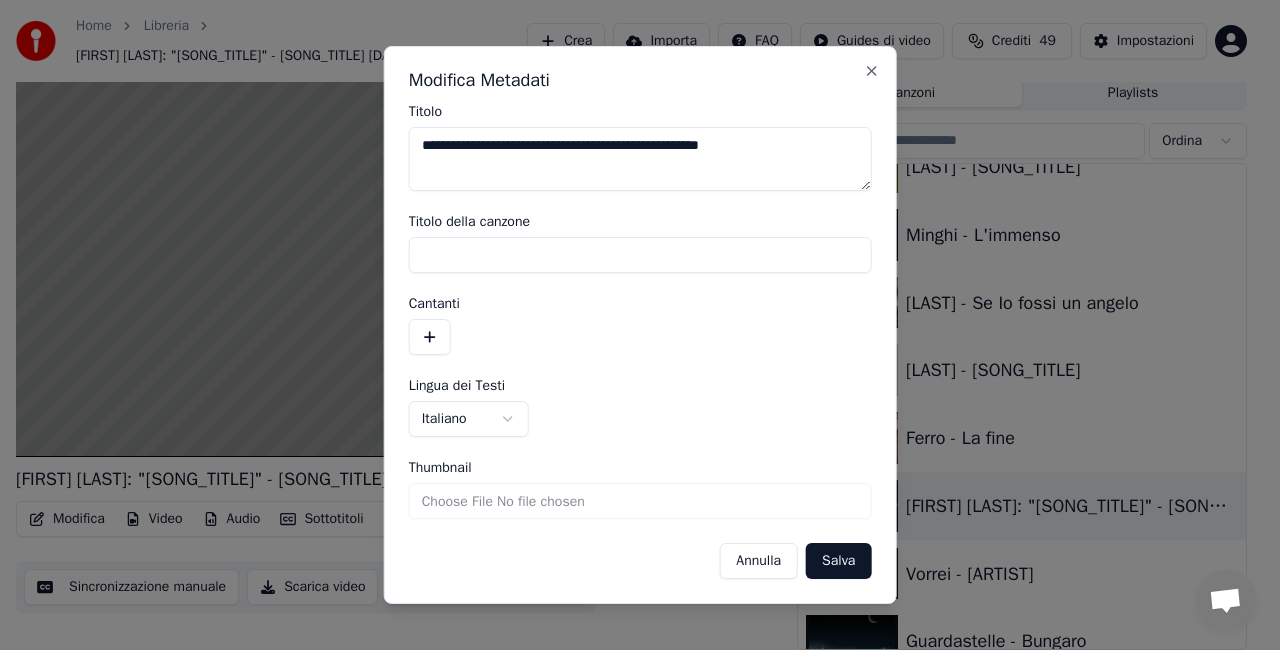 drag, startPoint x: 582, startPoint y: 144, endPoint x: 1279, endPoint y: 31, distance: 706.1006 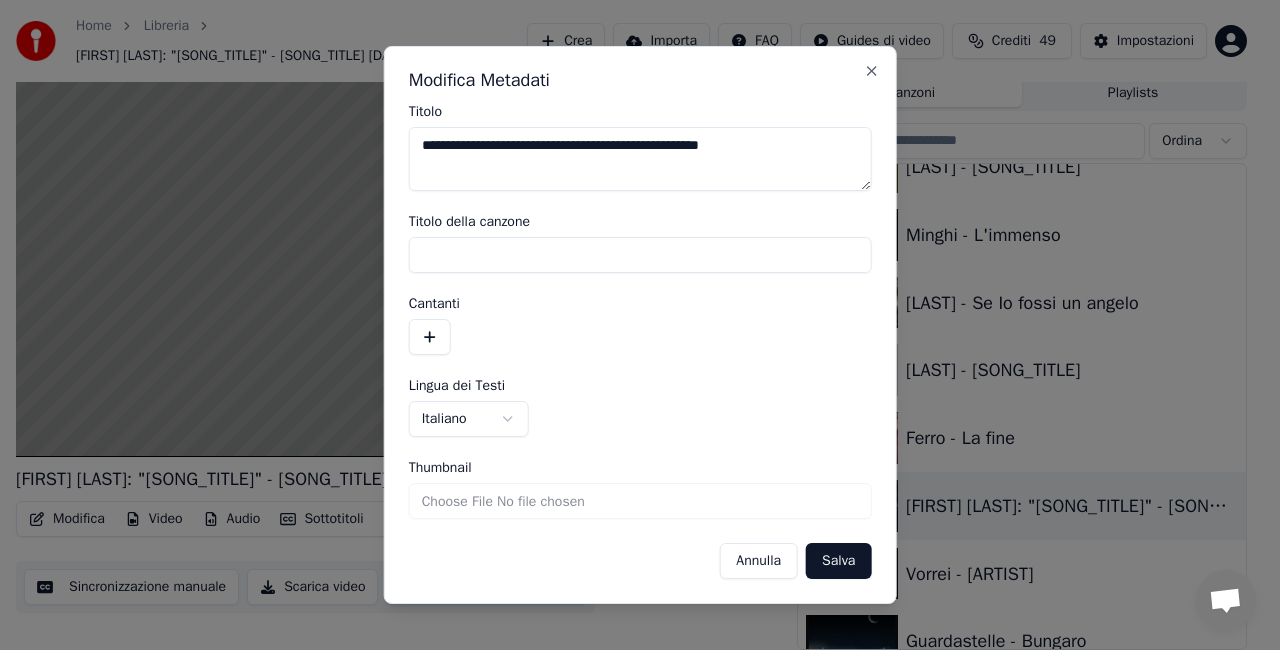 click on "**********" at bounding box center [631, 270] 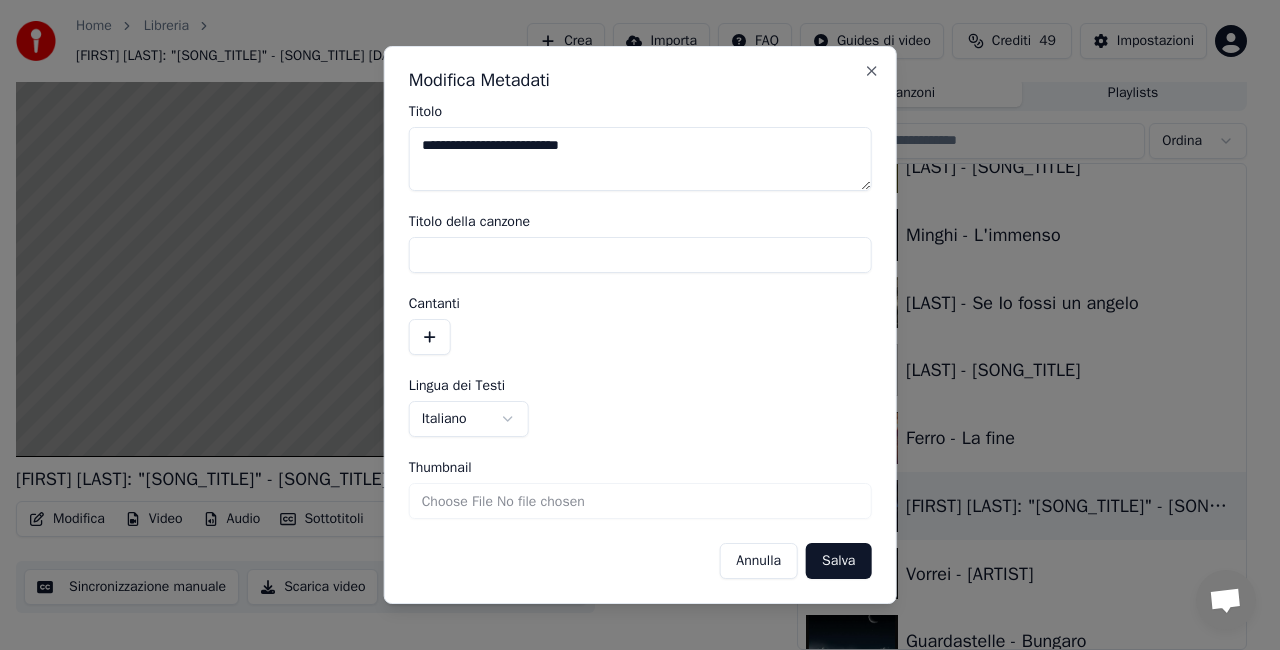 type on "**********" 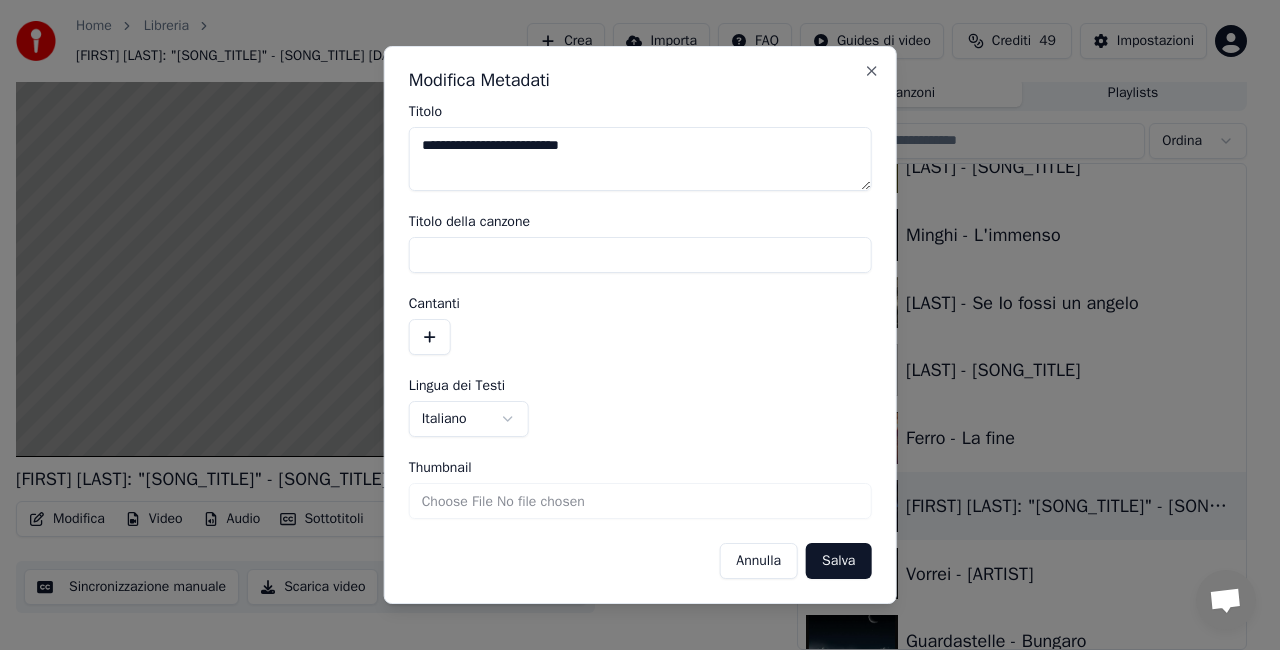 click on "Salva" at bounding box center [838, 561] 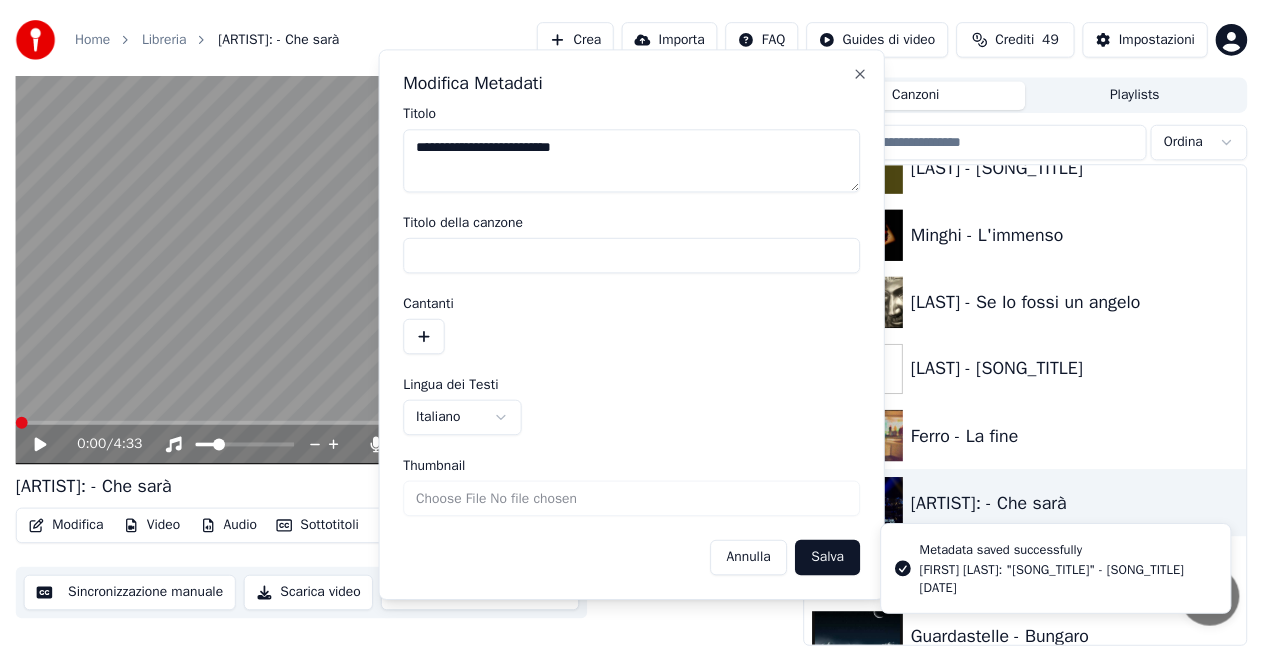 scroll, scrollTop: 45, scrollLeft: 0, axis: vertical 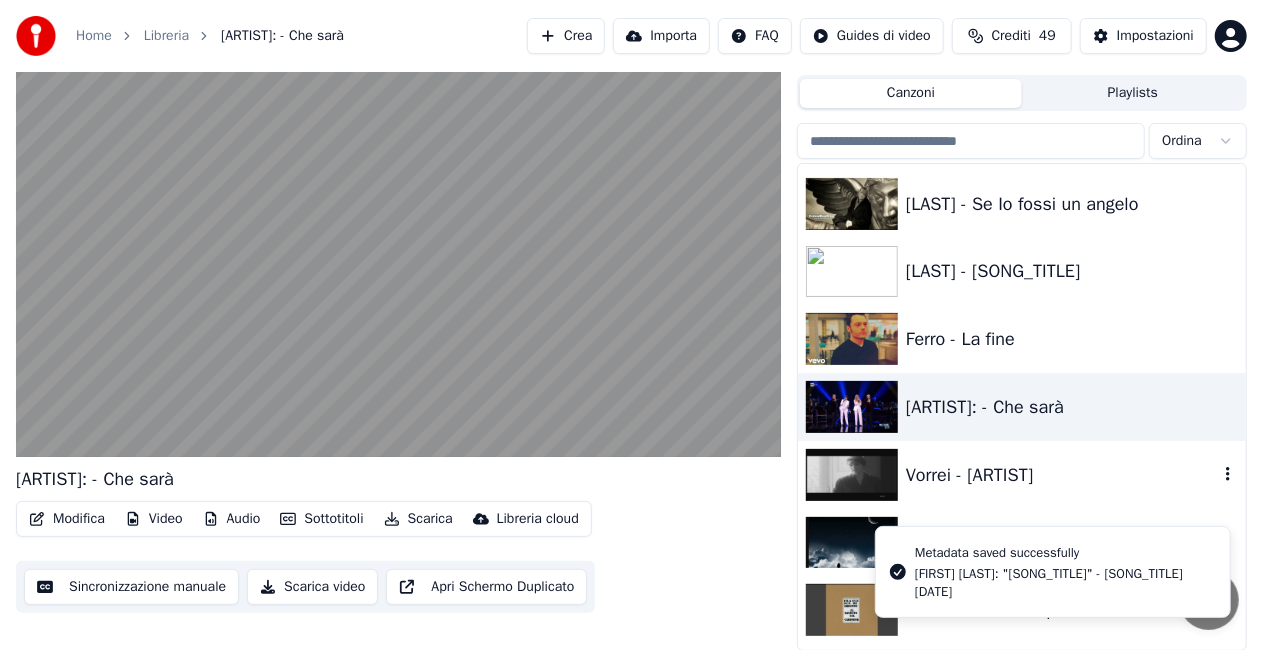 click on "Vorrei - [ARTIST]" at bounding box center (1062, 475) 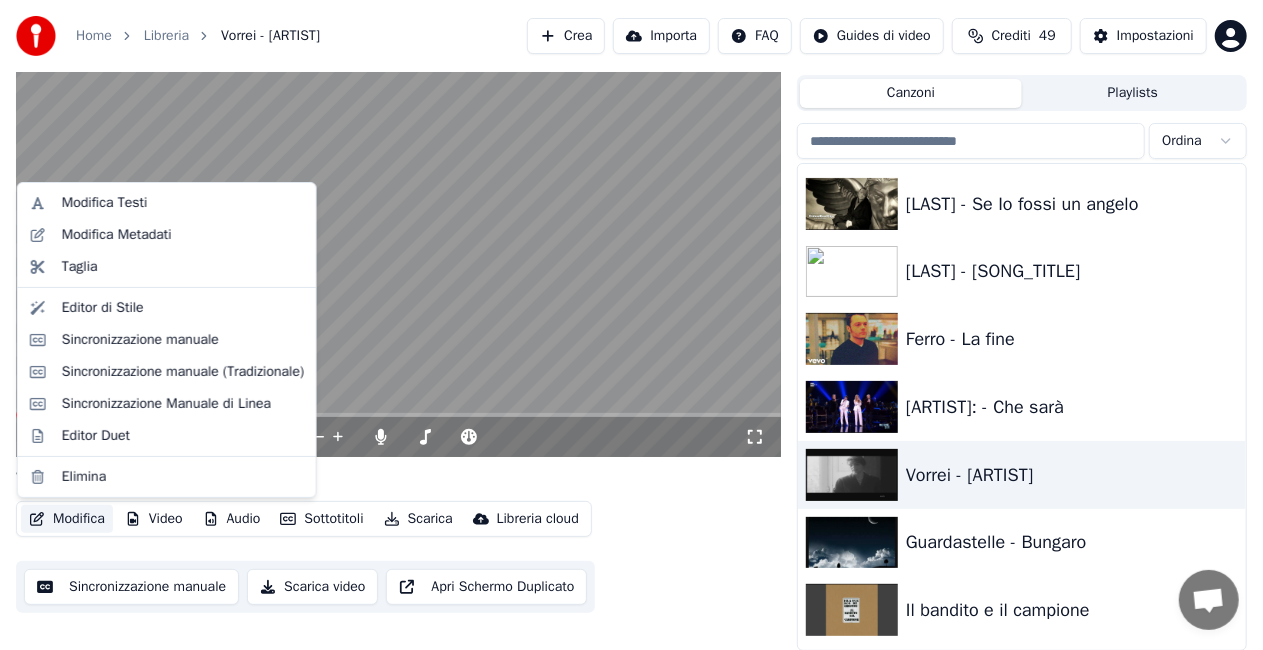 click on "Modifica" at bounding box center [67, 519] 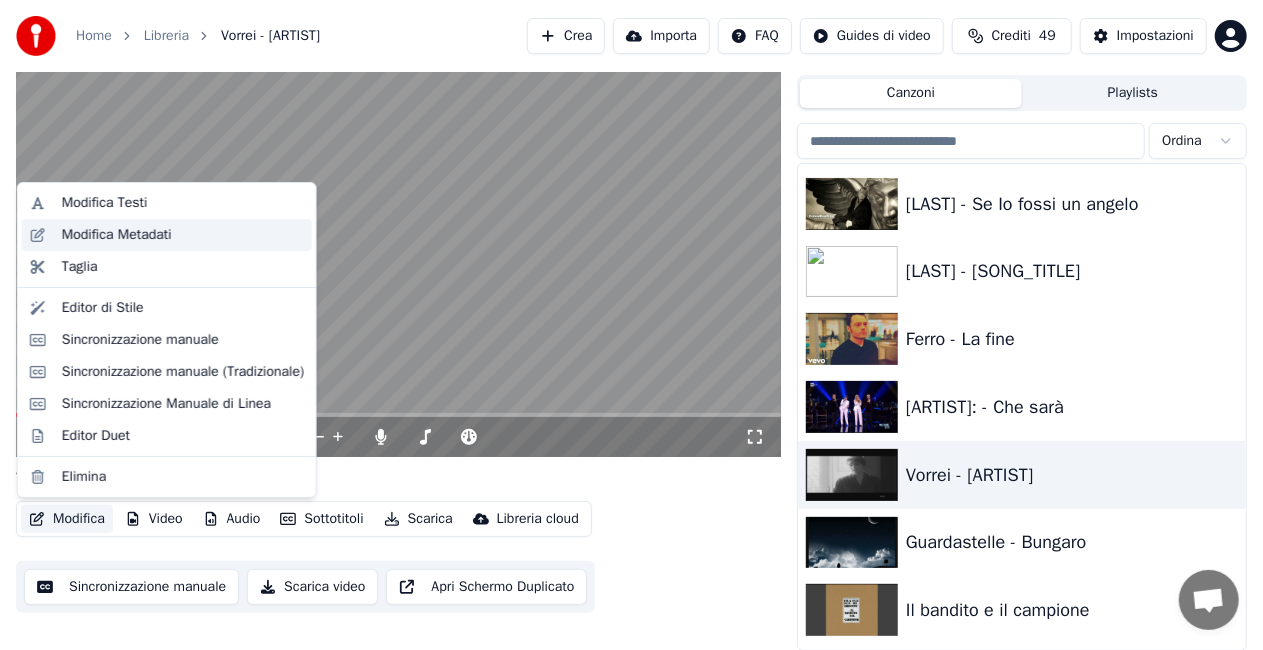 click on "Modifica Metadati" at bounding box center (183, 235) 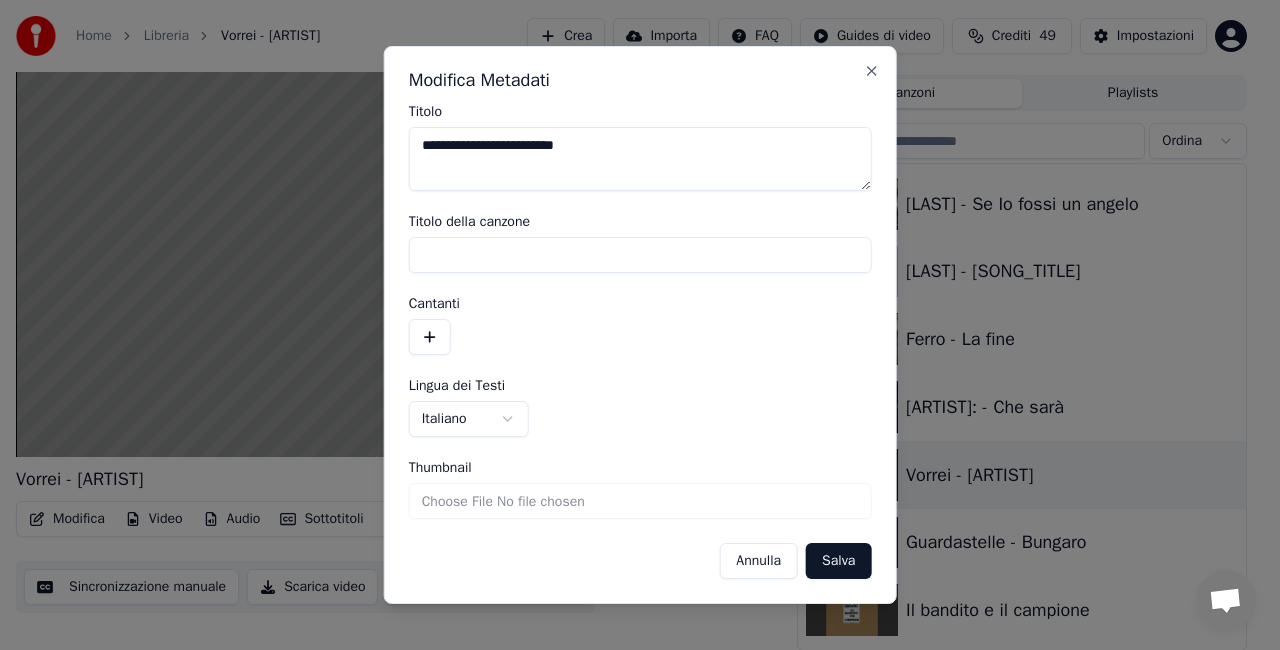drag, startPoint x: 458, startPoint y: 145, endPoint x: 1279, endPoint y: -23, distance: 838.0125 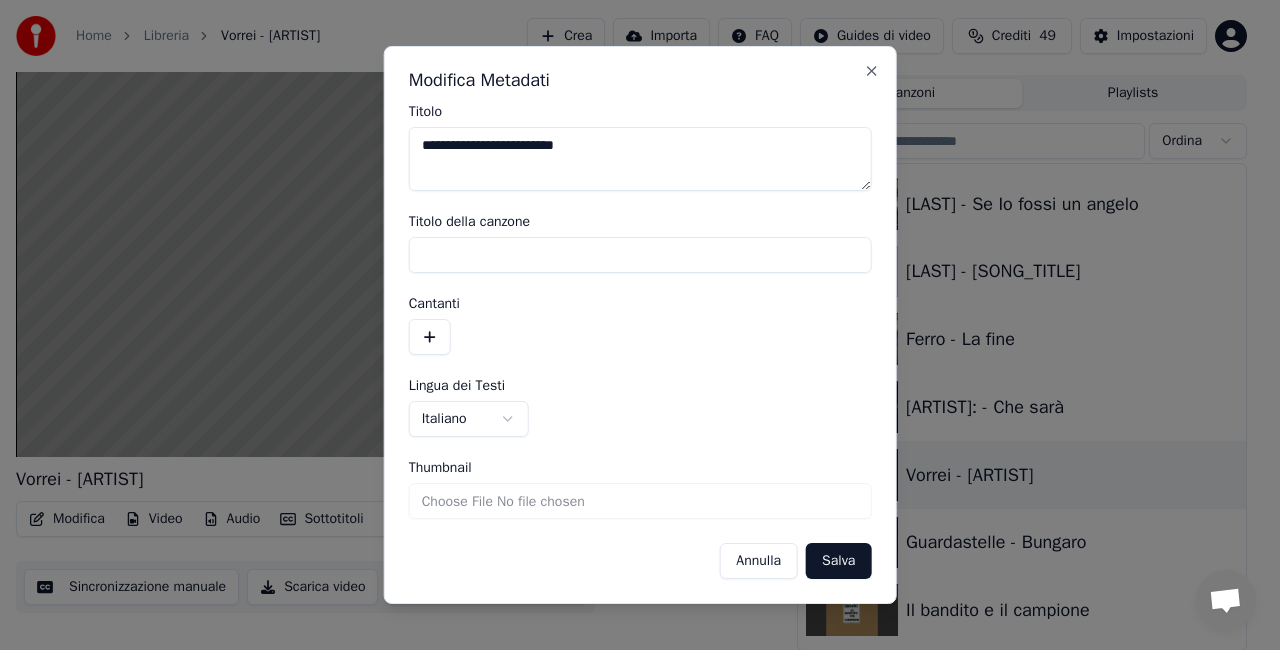 click on "**********" at bounding box center (640, 280) 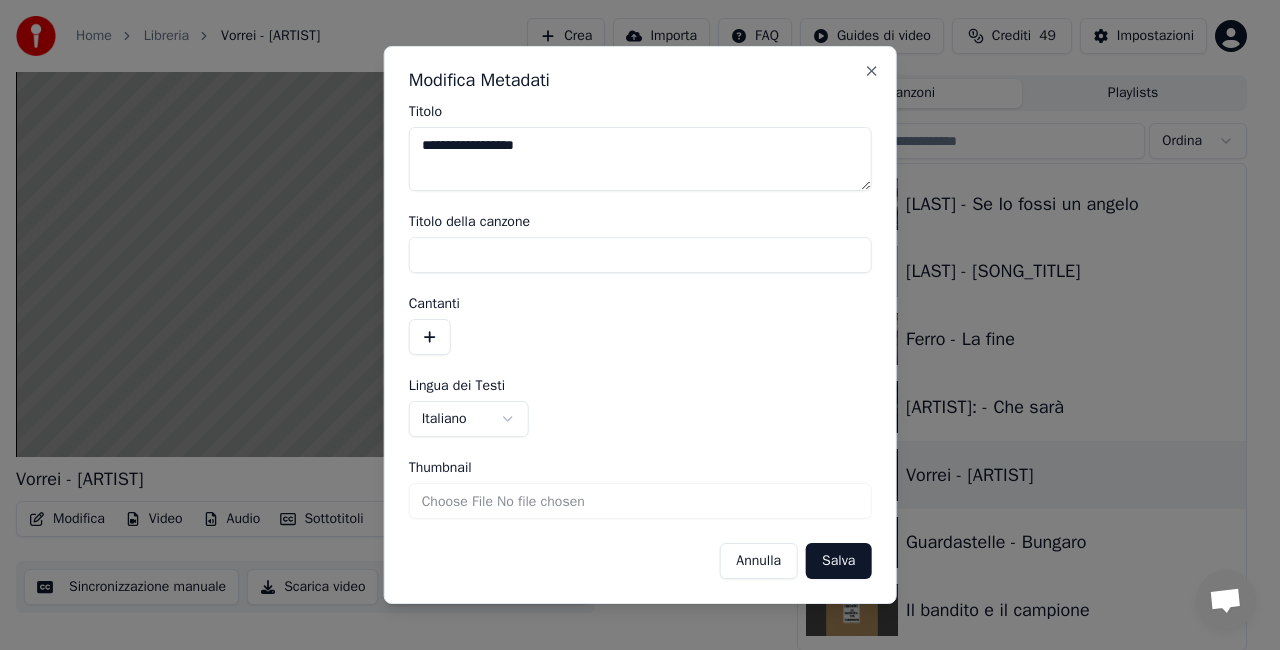 type on "**********" 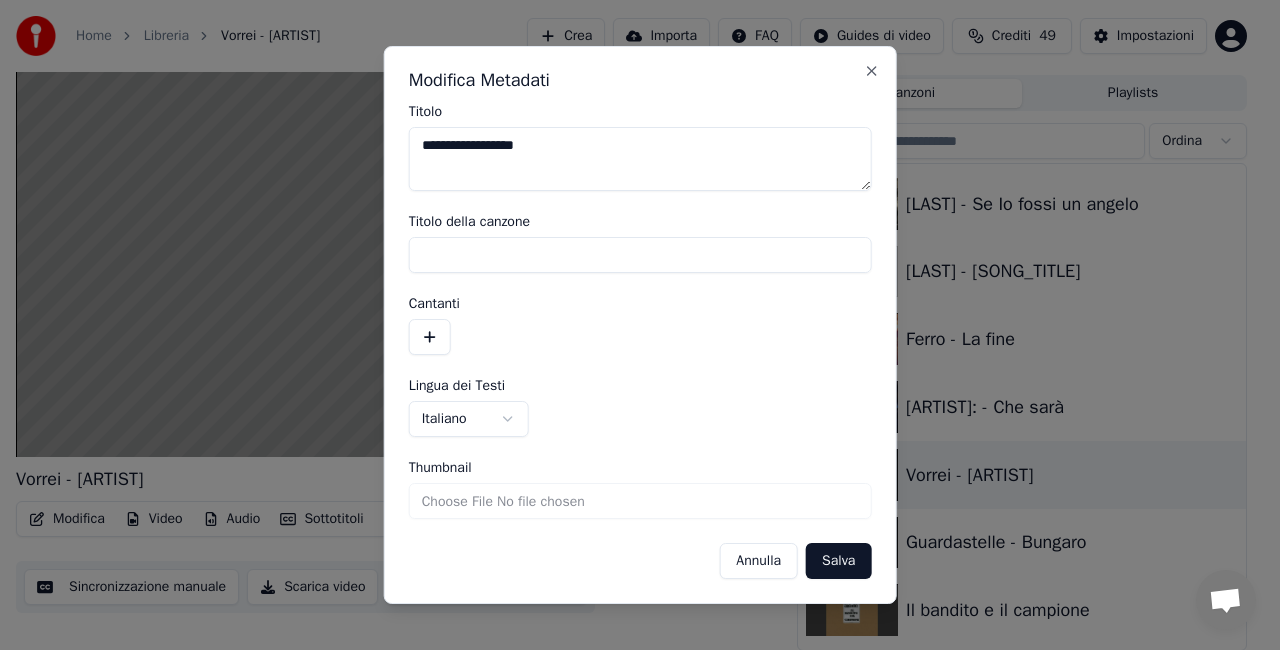 click on "Salva" at bounding box center (838, 561) 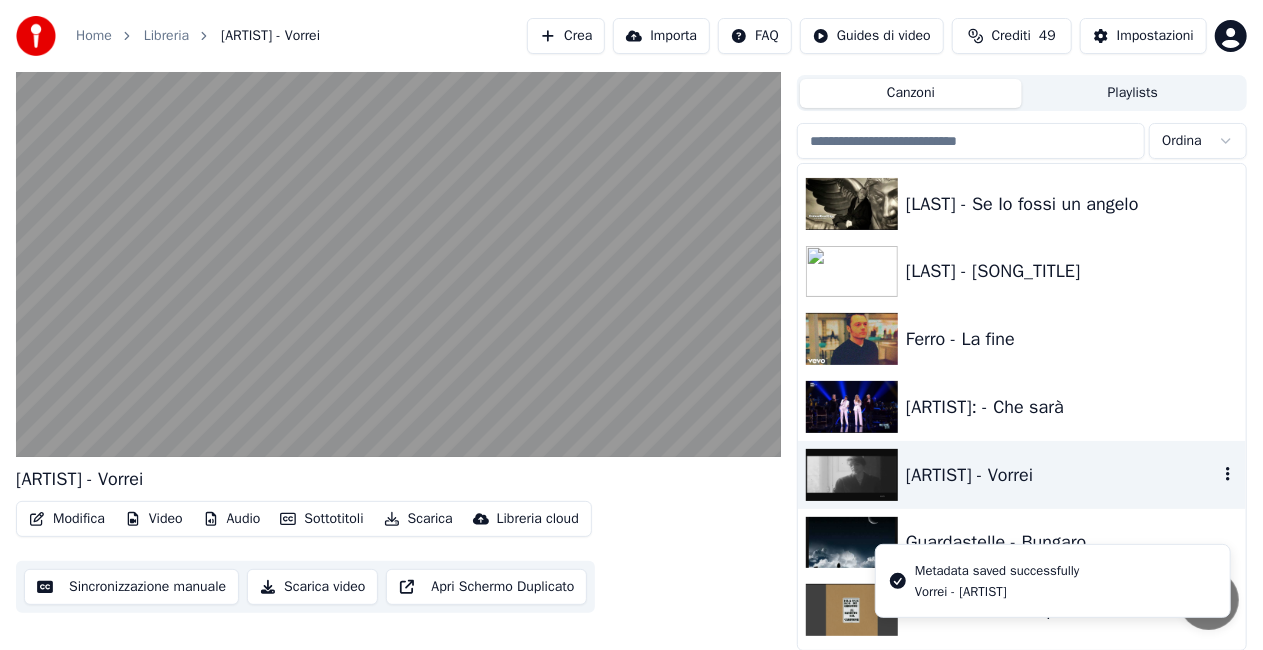scroll, scrollTop: 20970, scrollLeft: 0, axis: vertical 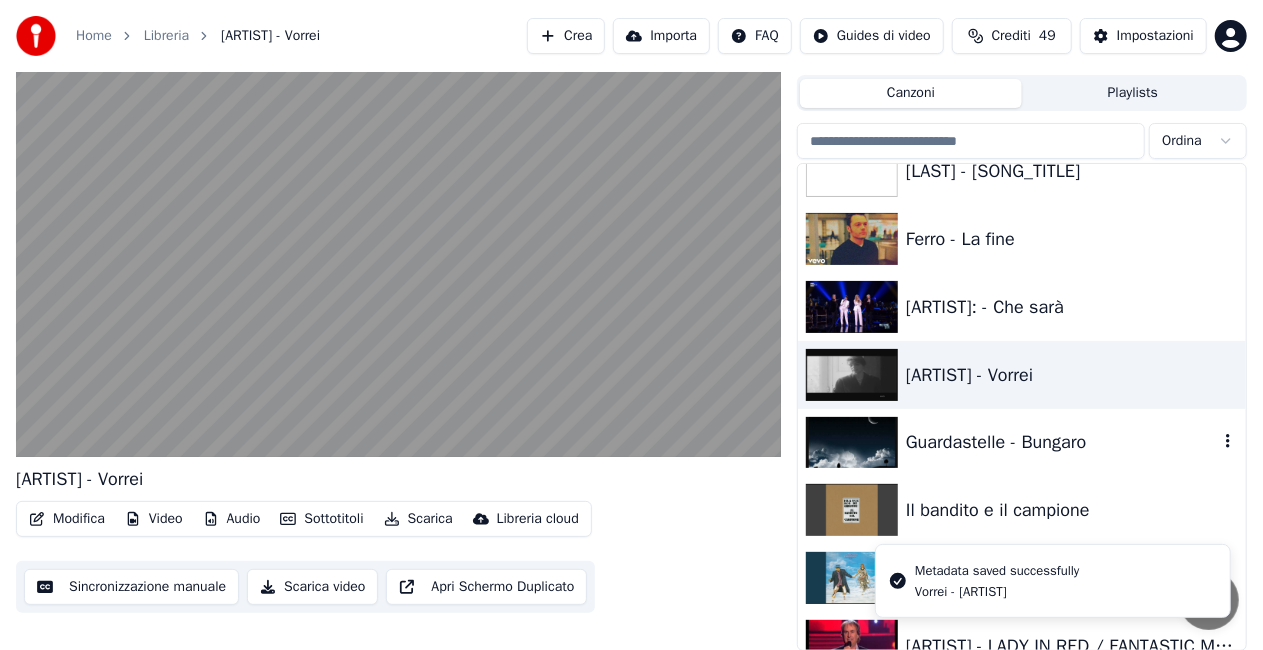 click on "Guardastelle - Bungaro" at bounding box center (1062, 442) 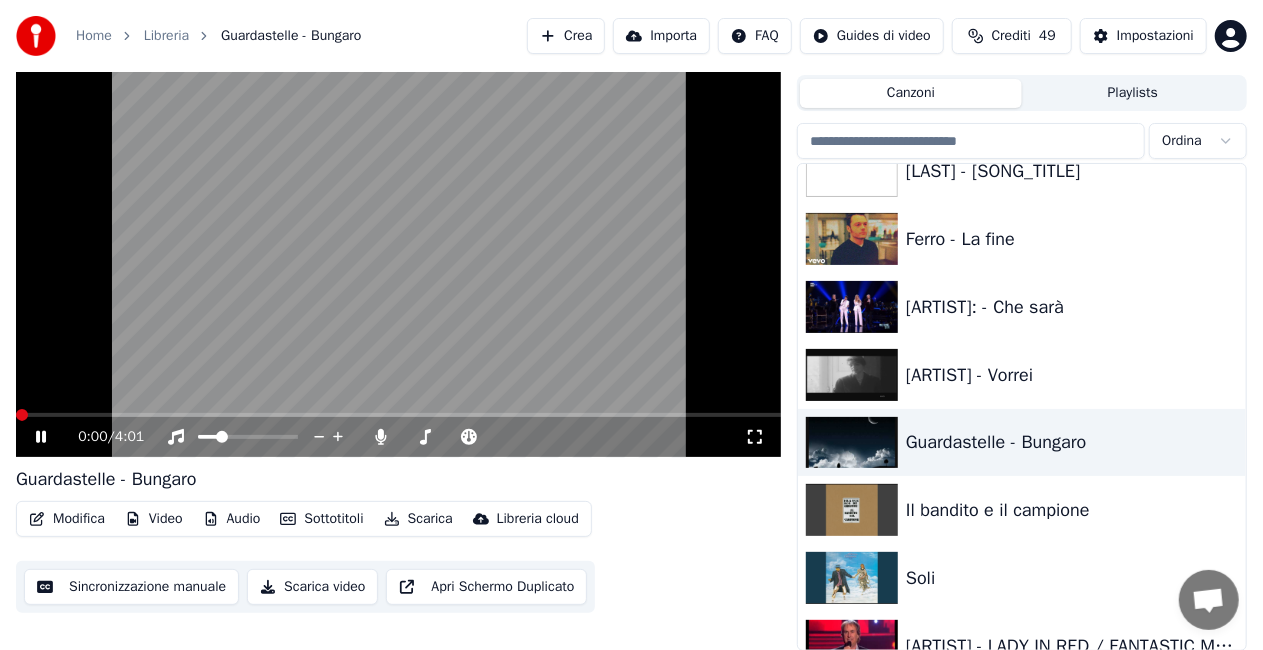 click on "Modifica" at bounding box center (67, 519) 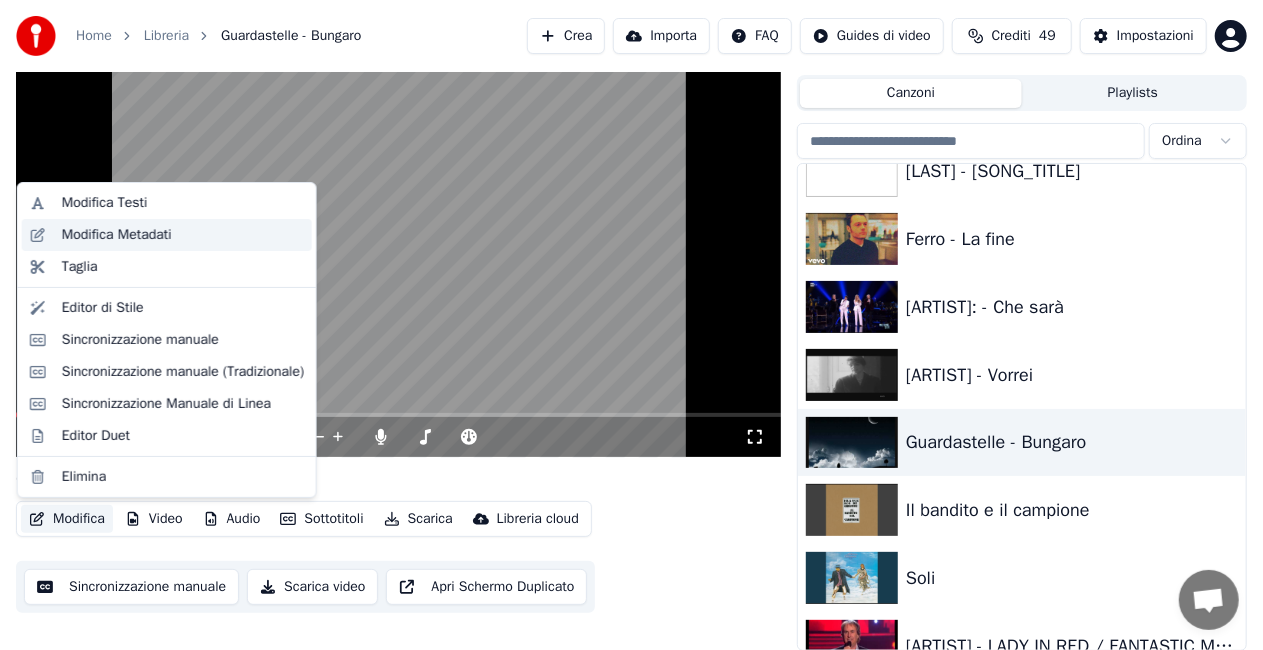click on "Modifica Metadati" at bounding box center [117, 235] 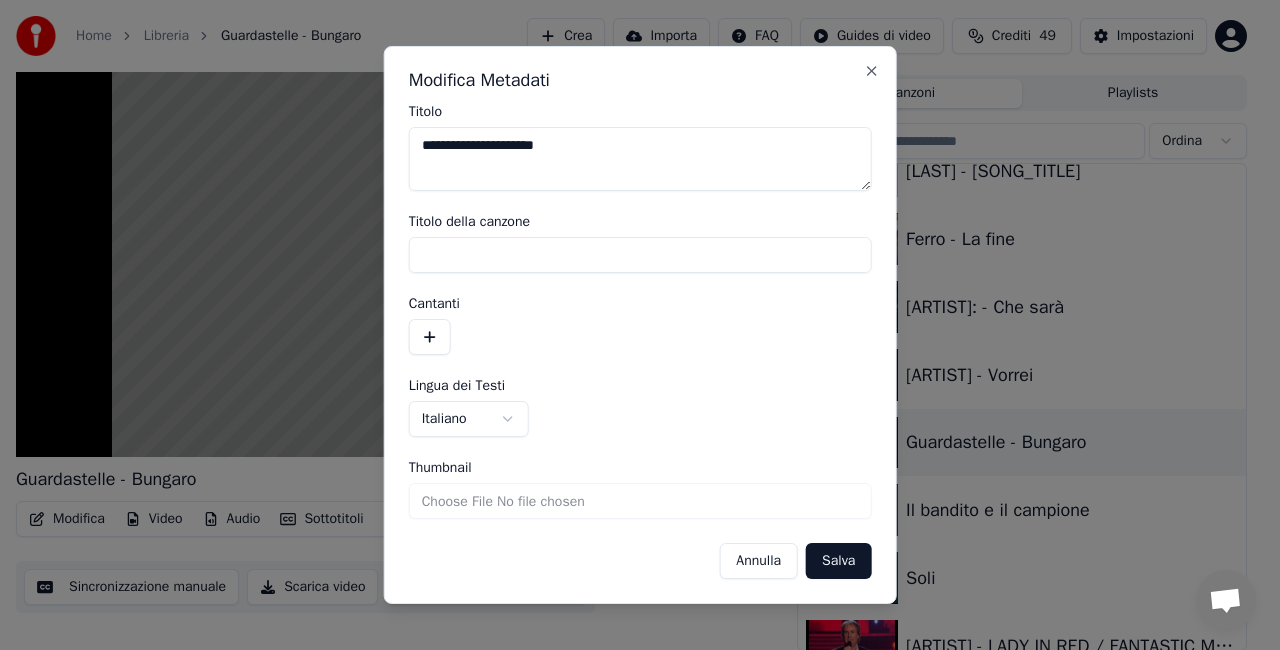drag, startPoint x: 515, startPoint y: 146, endPoint x: 1074, endPoint y: 76, distance: 563.3658 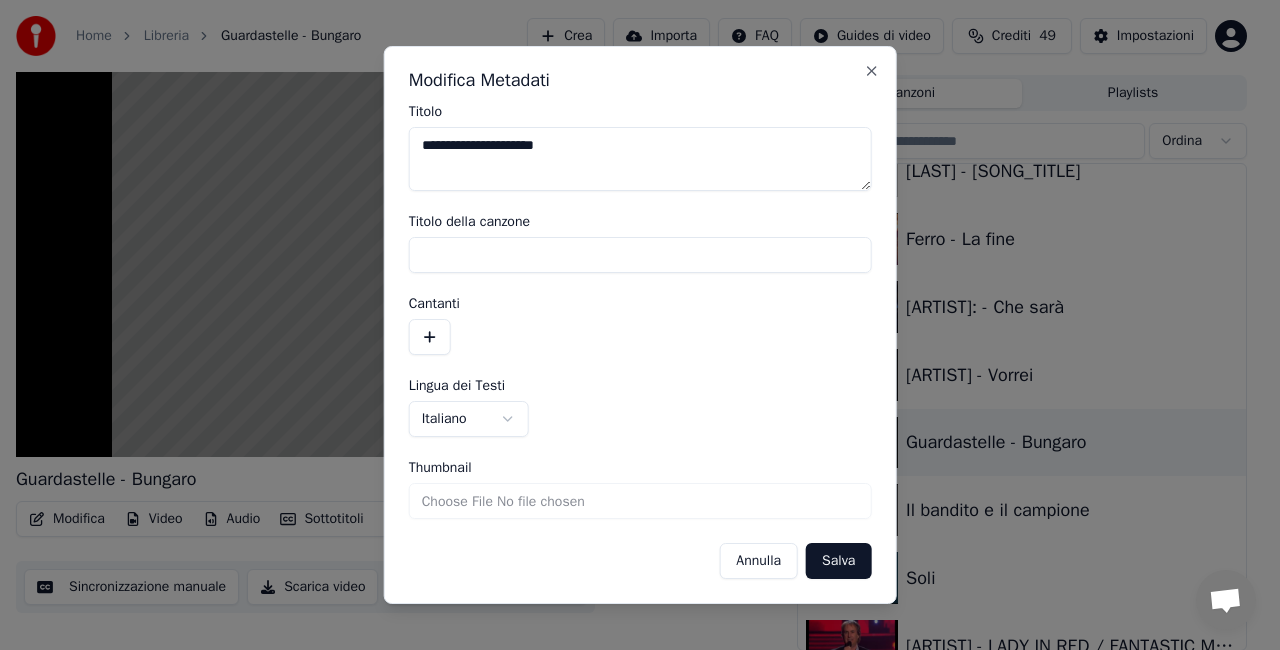 click on "**********" at bounding box center [631, 280] 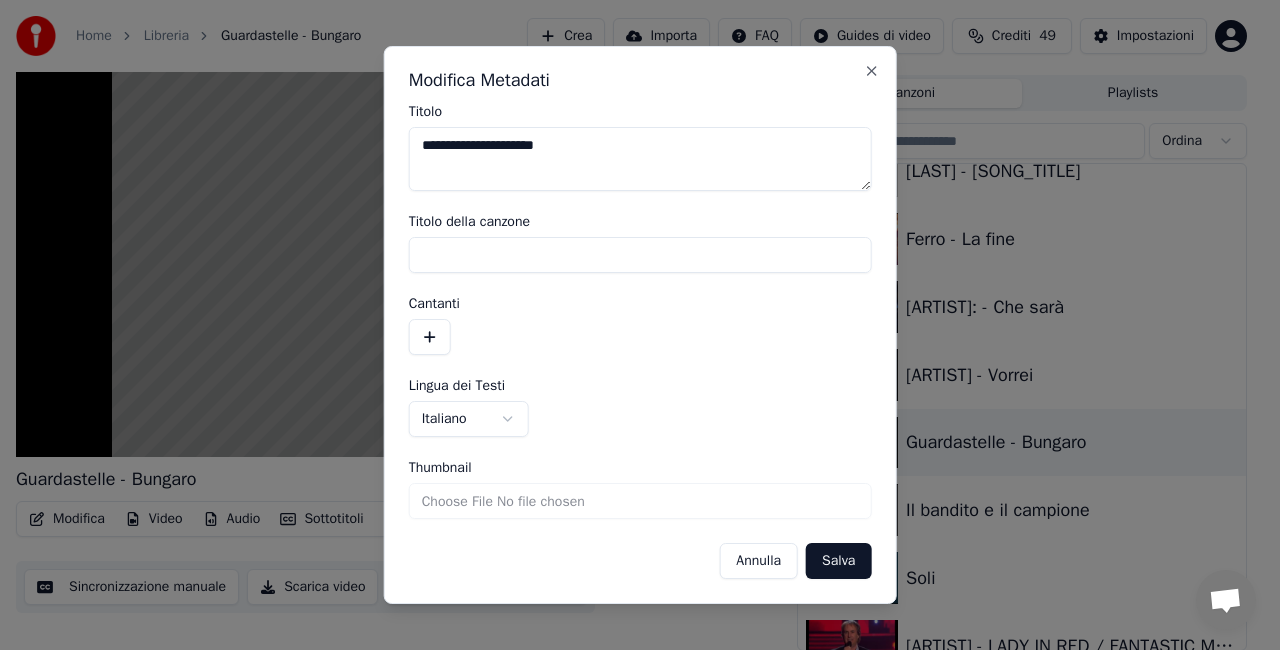 type on "**********" 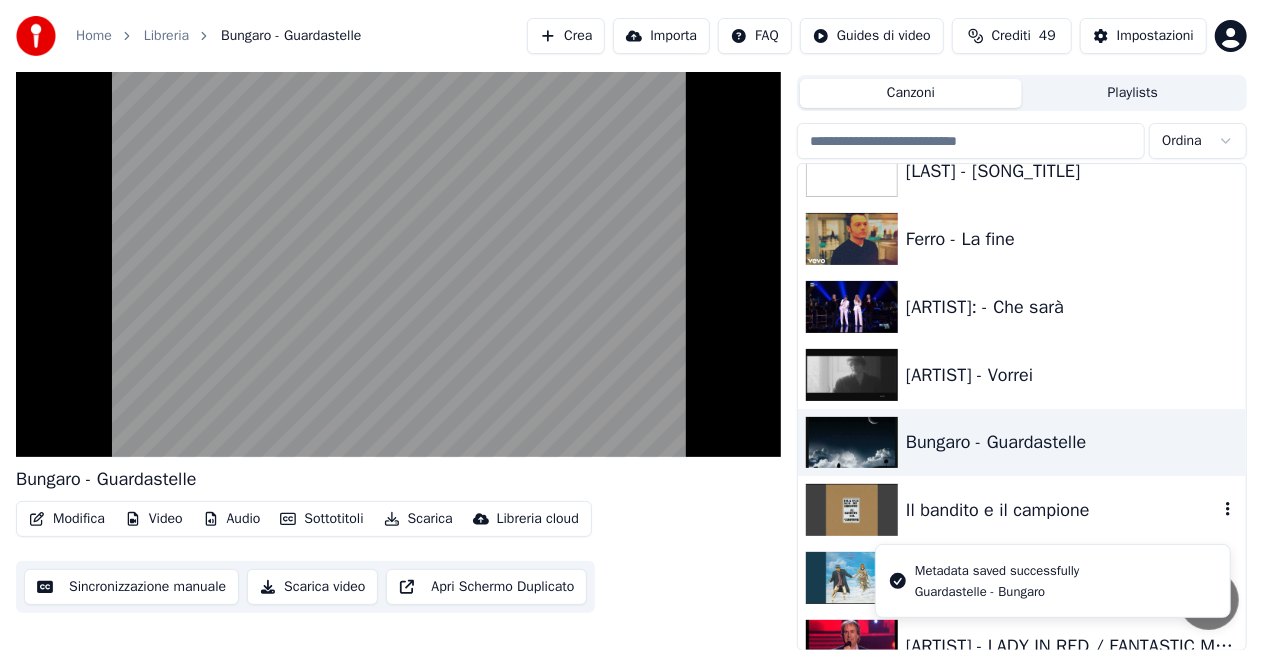 click on "Il bandito e il campione" at bounding box center (1062, 510) 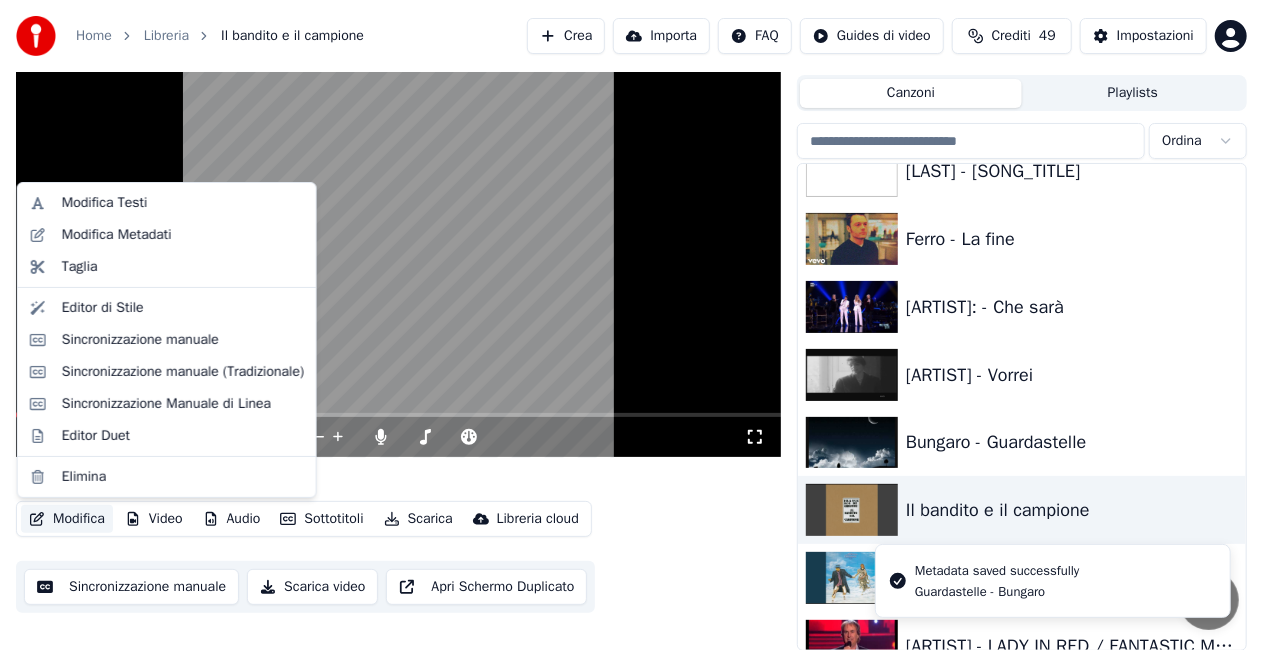 click on "Modifica" at bounding box center [67, 519] 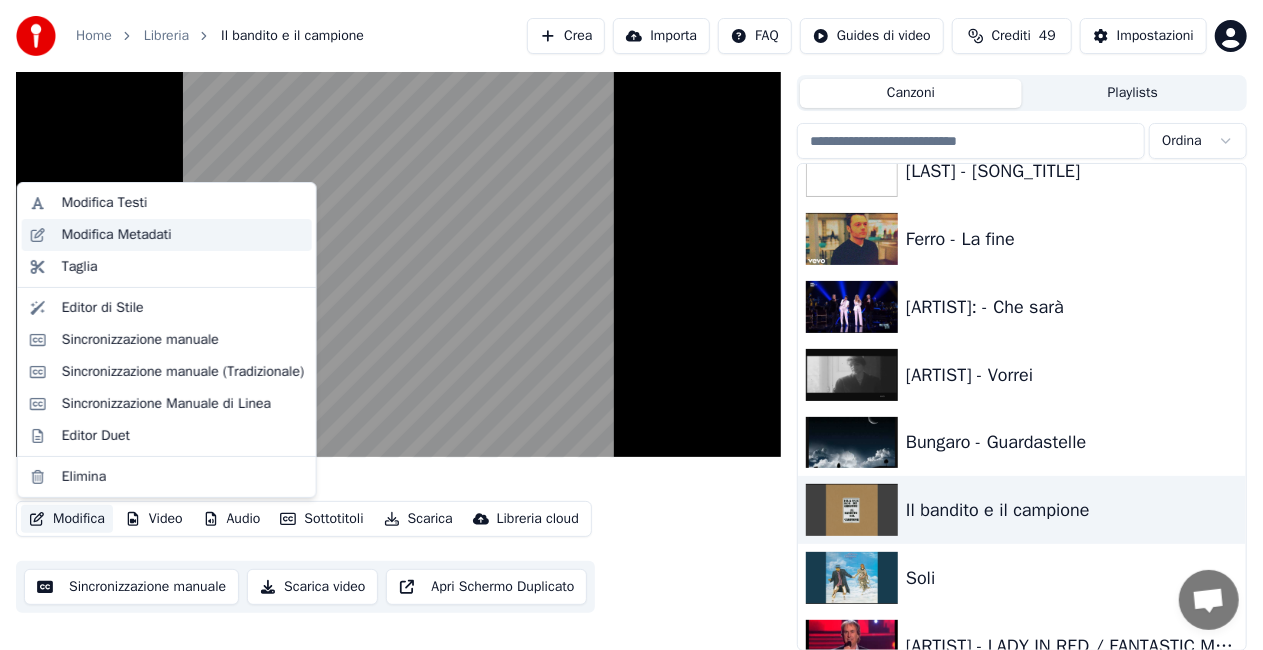 click on "Modifica Metadati" at bounding box center [167, 235] 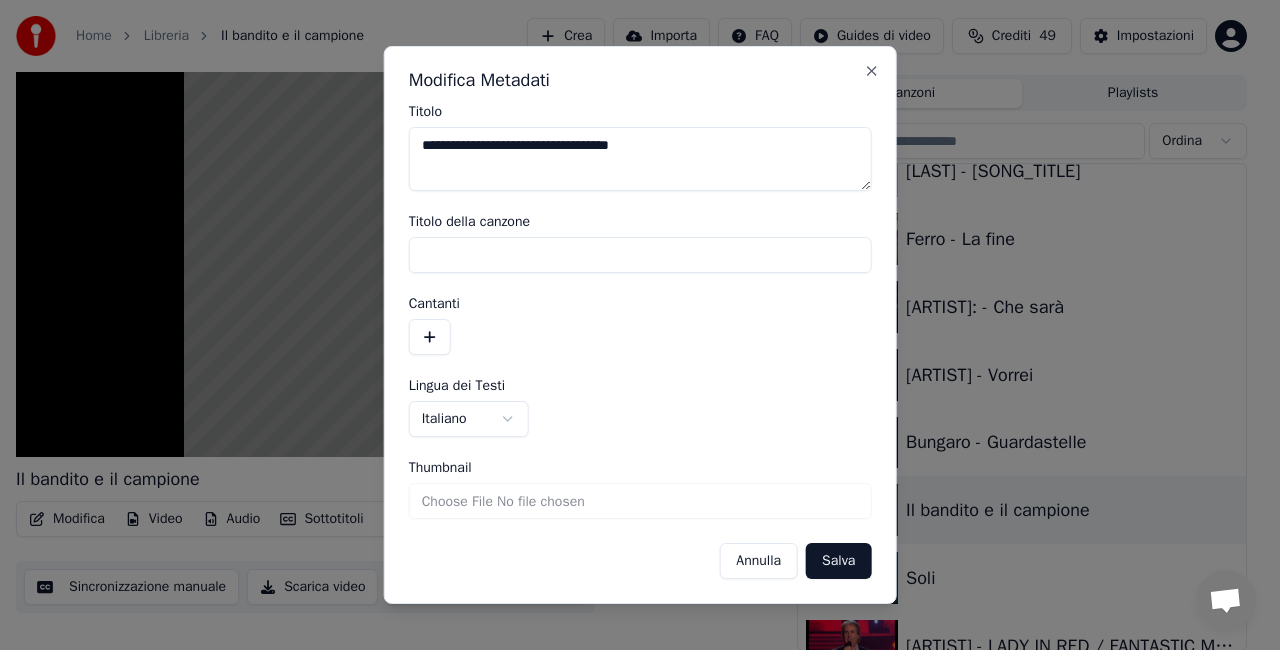 type on "**********" 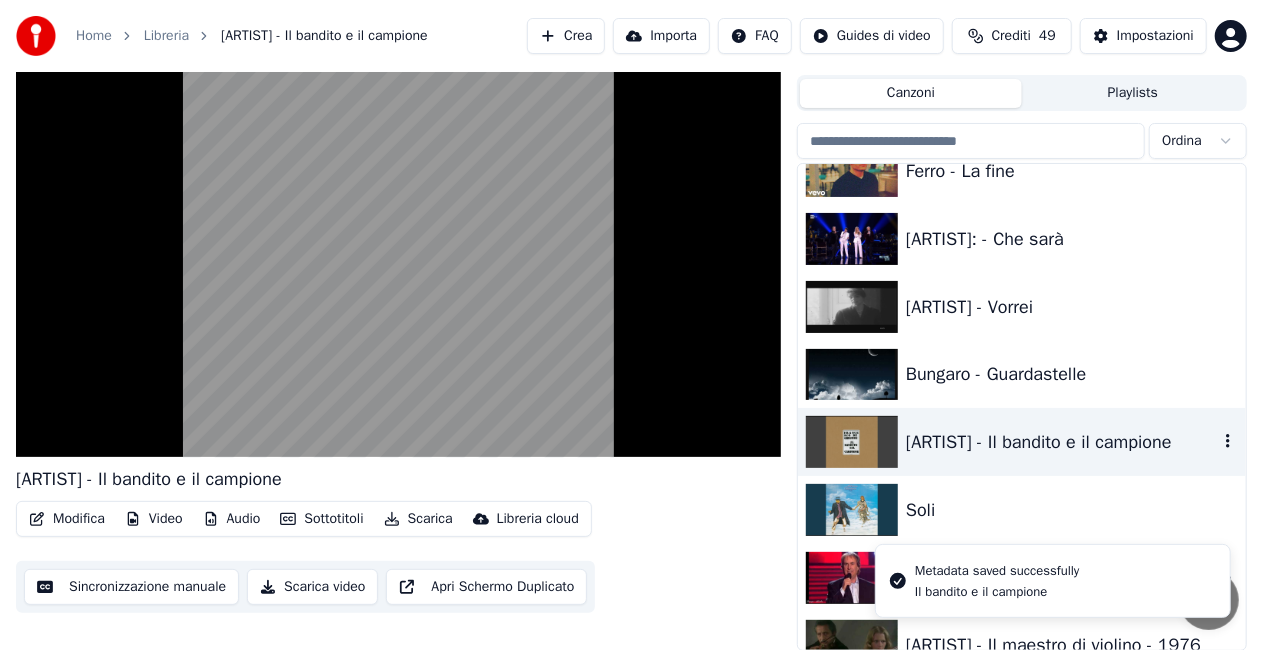 scroll, scrollTop: 21070, scrollLeft: 0, axis: vertical 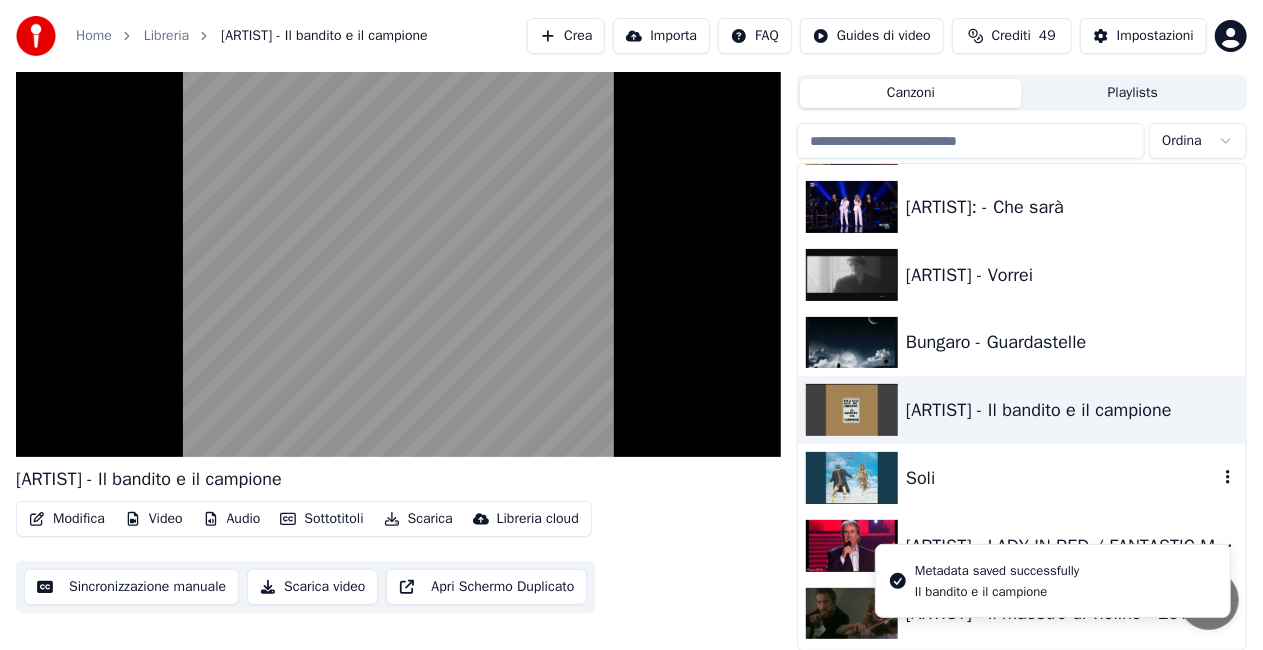 click on "Soli" at bounding box center (1062, 478) 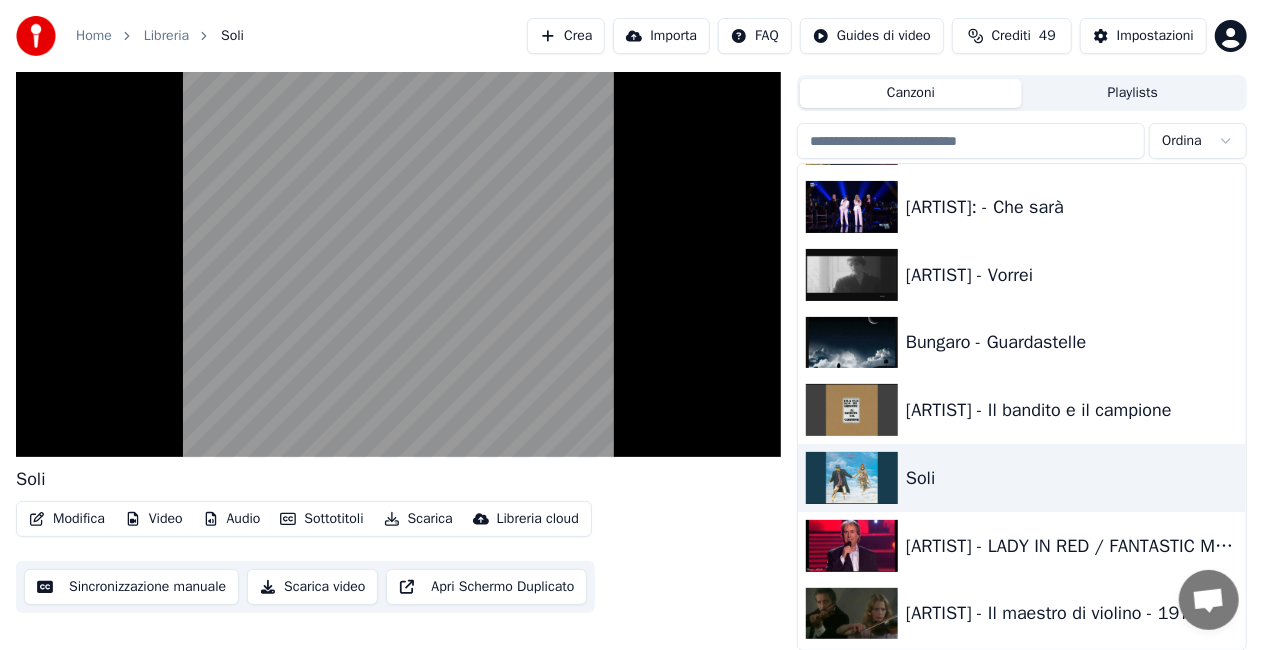 click on "Modifica" at bounding box center (67, 519) 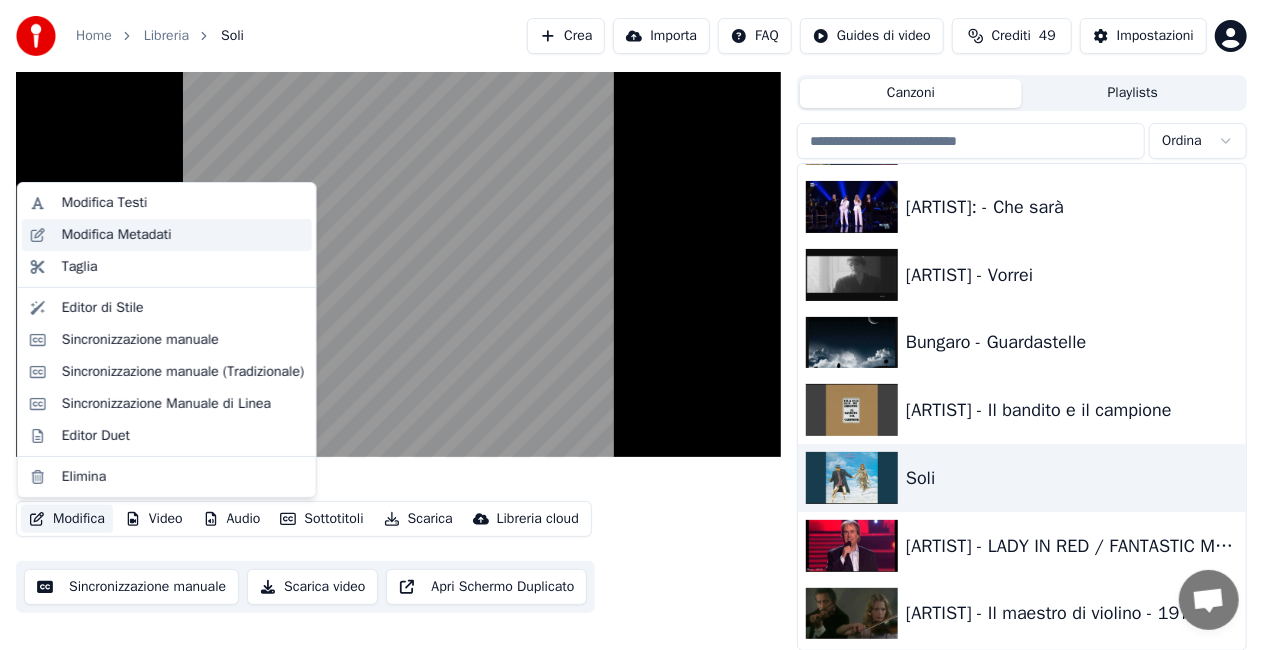 click on "Modifica Metadati" at bounding box center [117, 235] 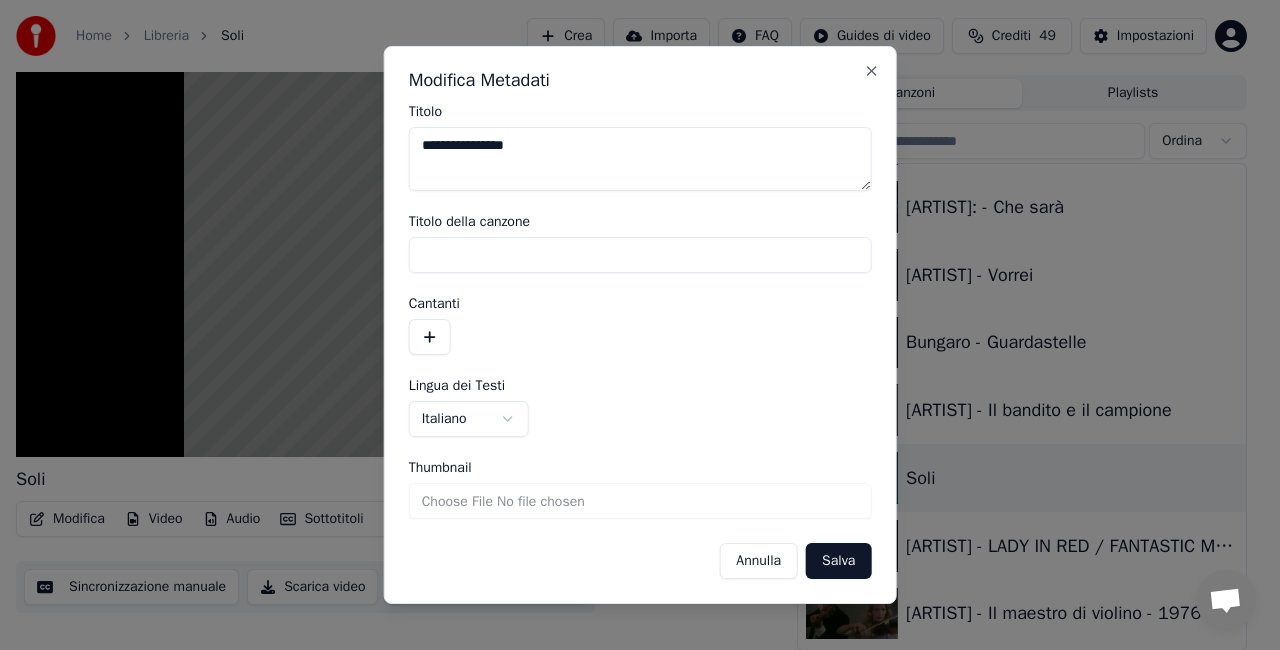 type on "**********" 